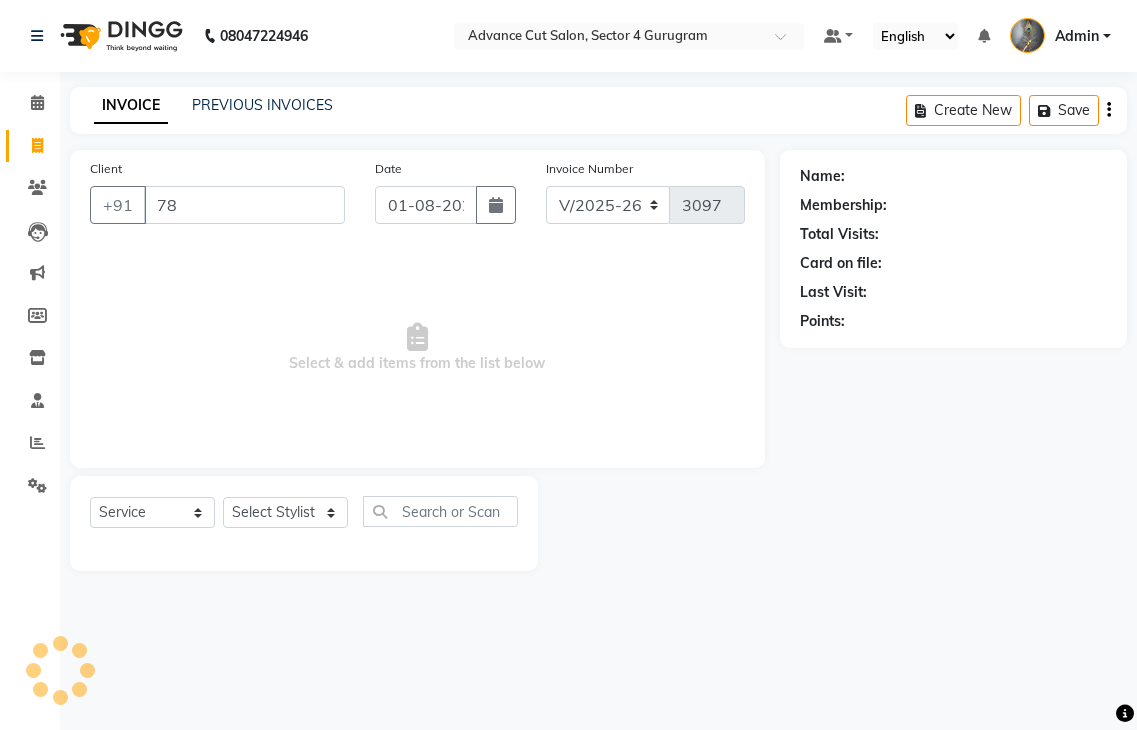 select on "4939" 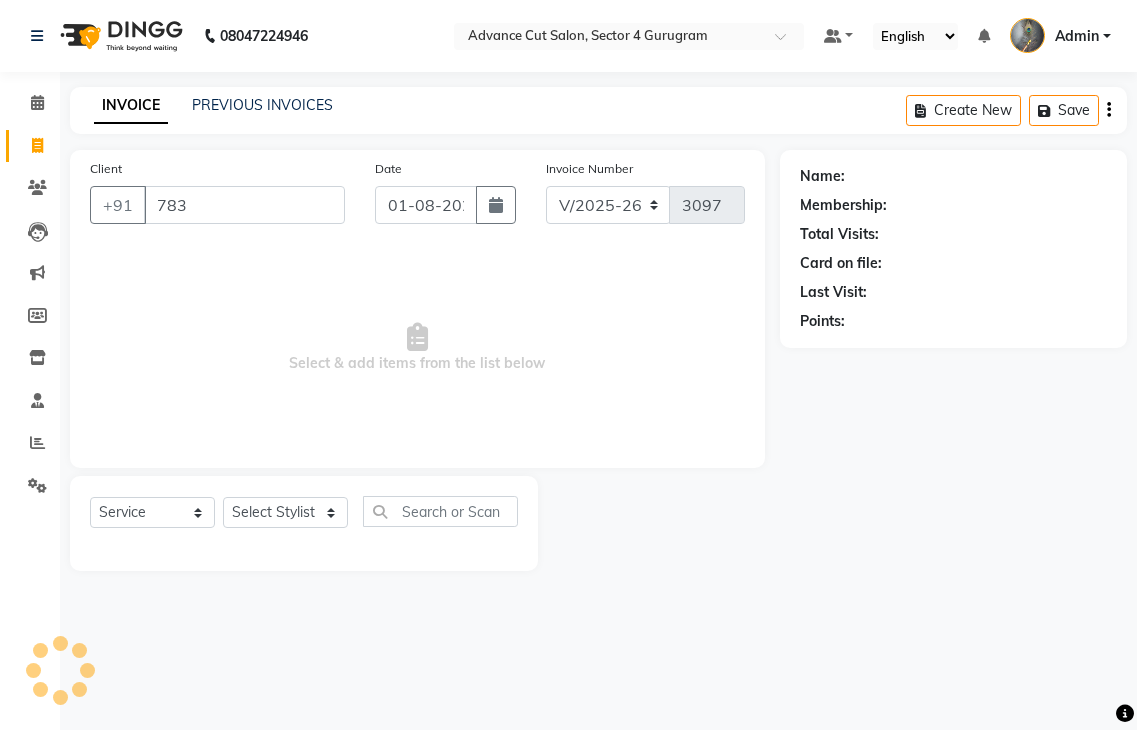 scroll, scrollTop: 0, scrollLeft: 0, axis: both 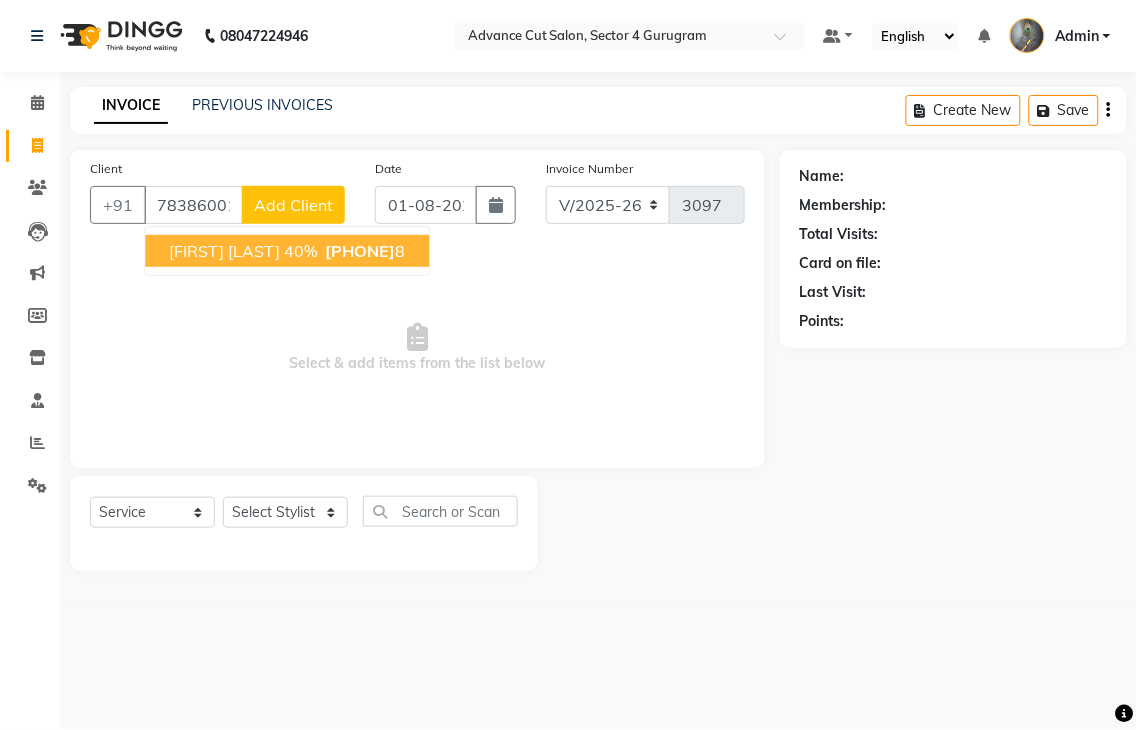 type on "7838600148" 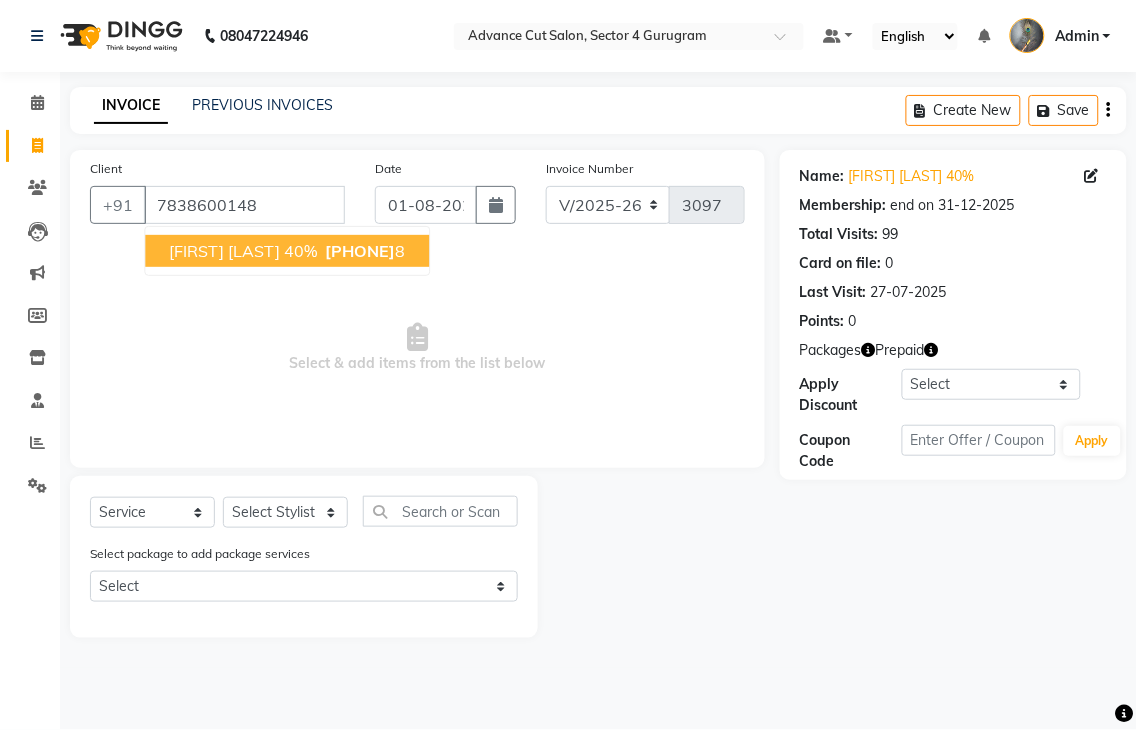 click on "[FIRST] [LAST] 40%" at bounding box center (243, 251) 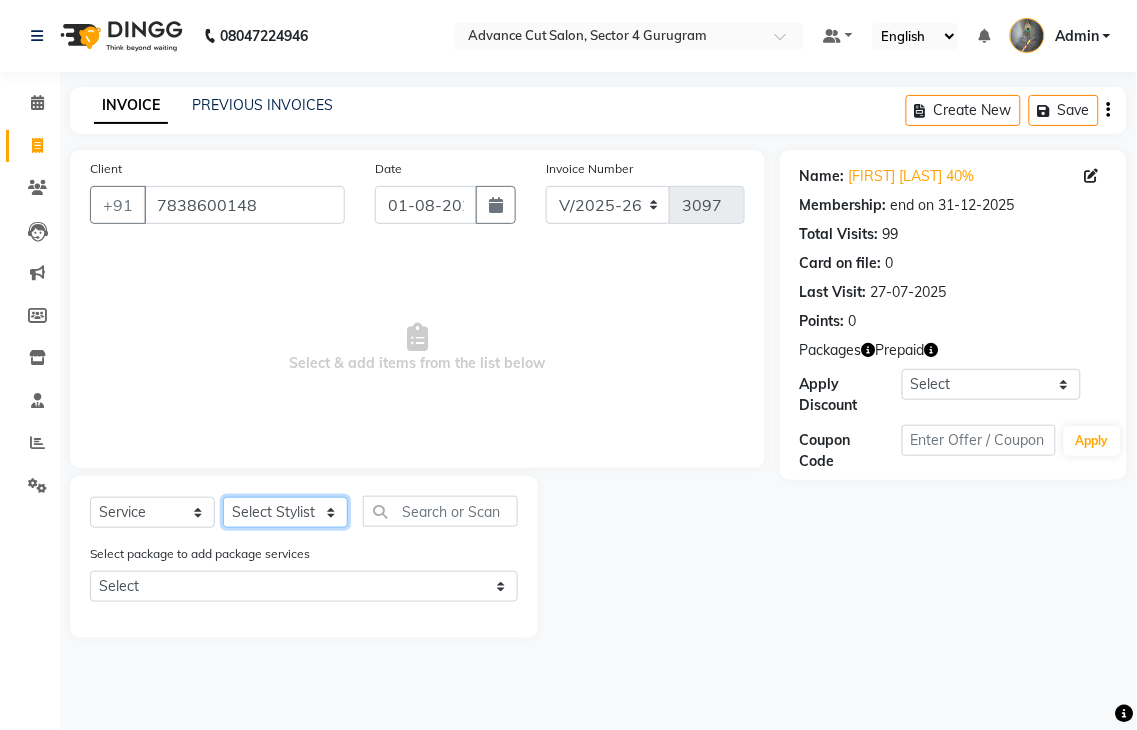 click on "Select Stylist Admin chahit COUNTOR hardeep mamta manisha MONISH navi NOSHAD ALI rahul shatnam shweta singh sunny tip" 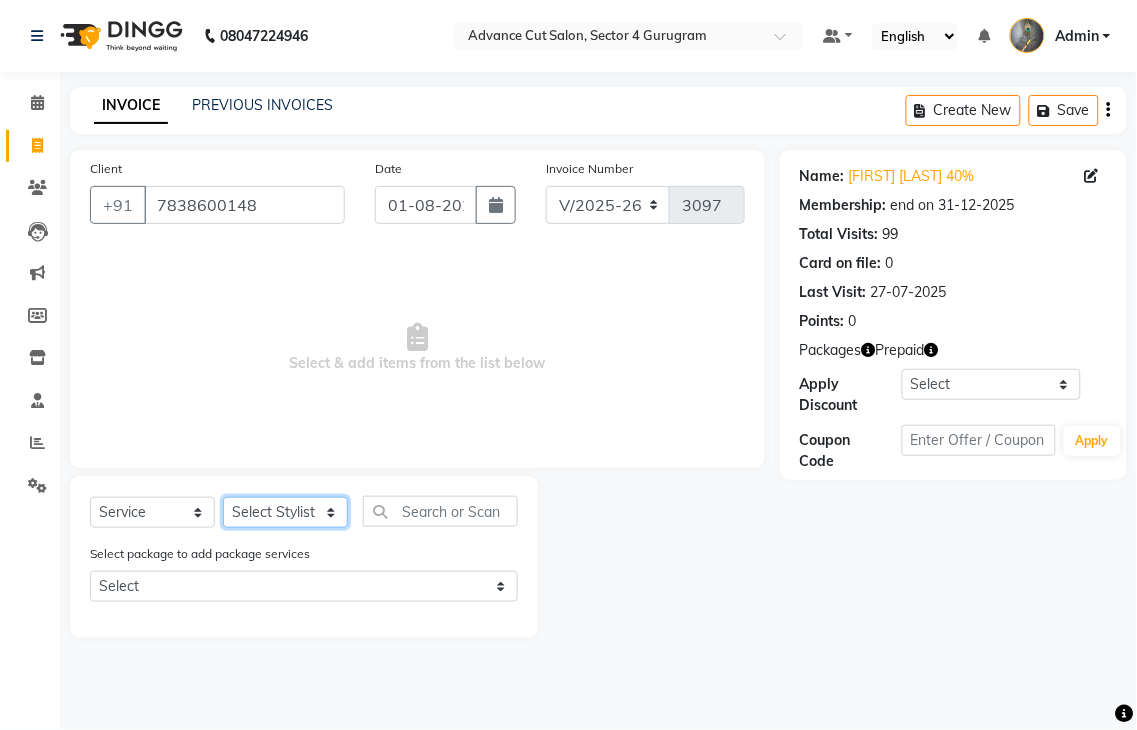 select on "61779" 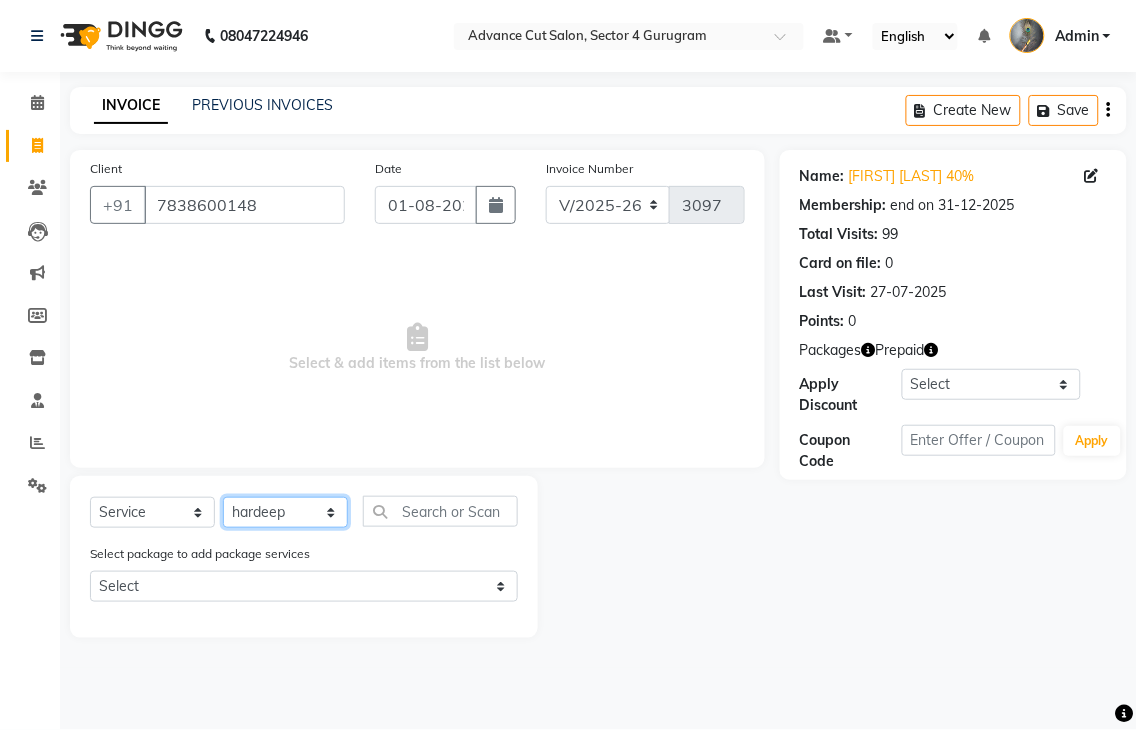 click on "Select Stylist Admin chahit COUNTOR hardeep mamta manisha MONISH navi NOSHAD ALI rahul shatnam shweta singh sunny tip" 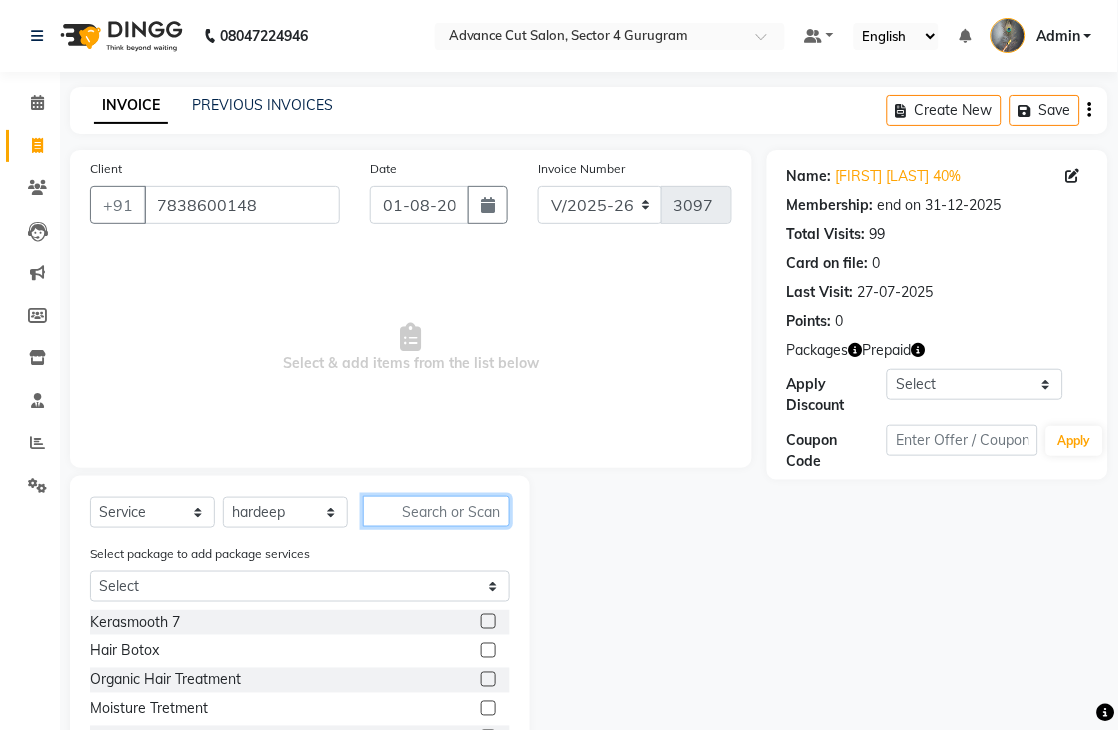 click 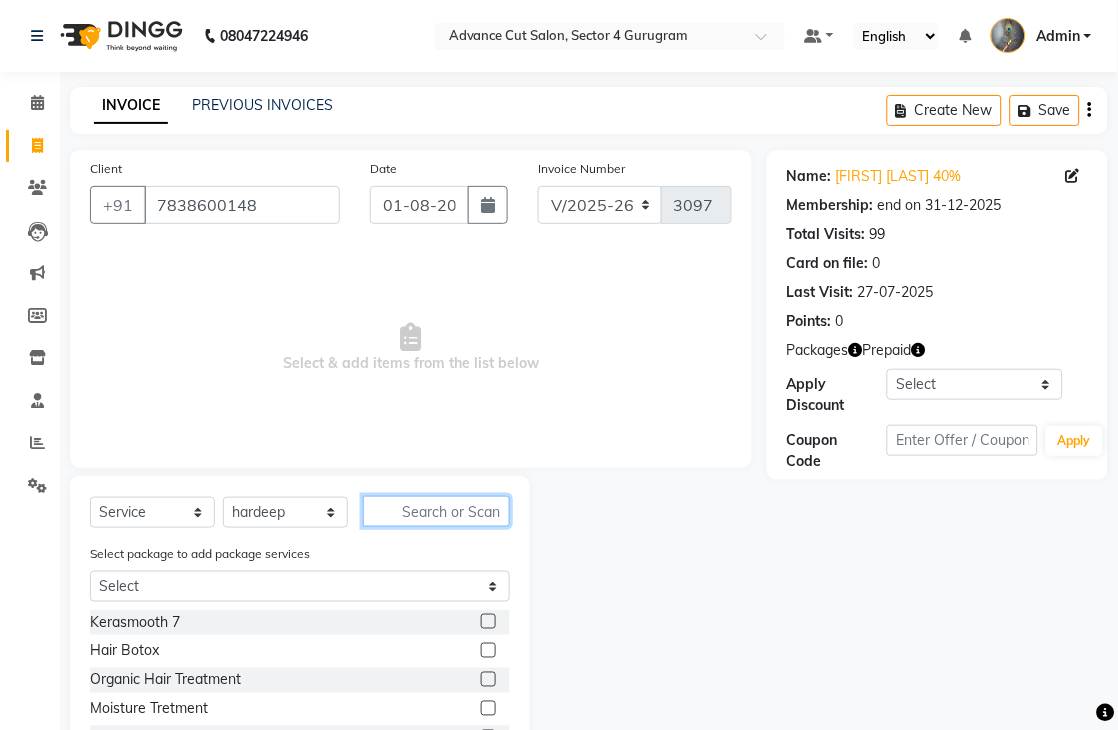 click 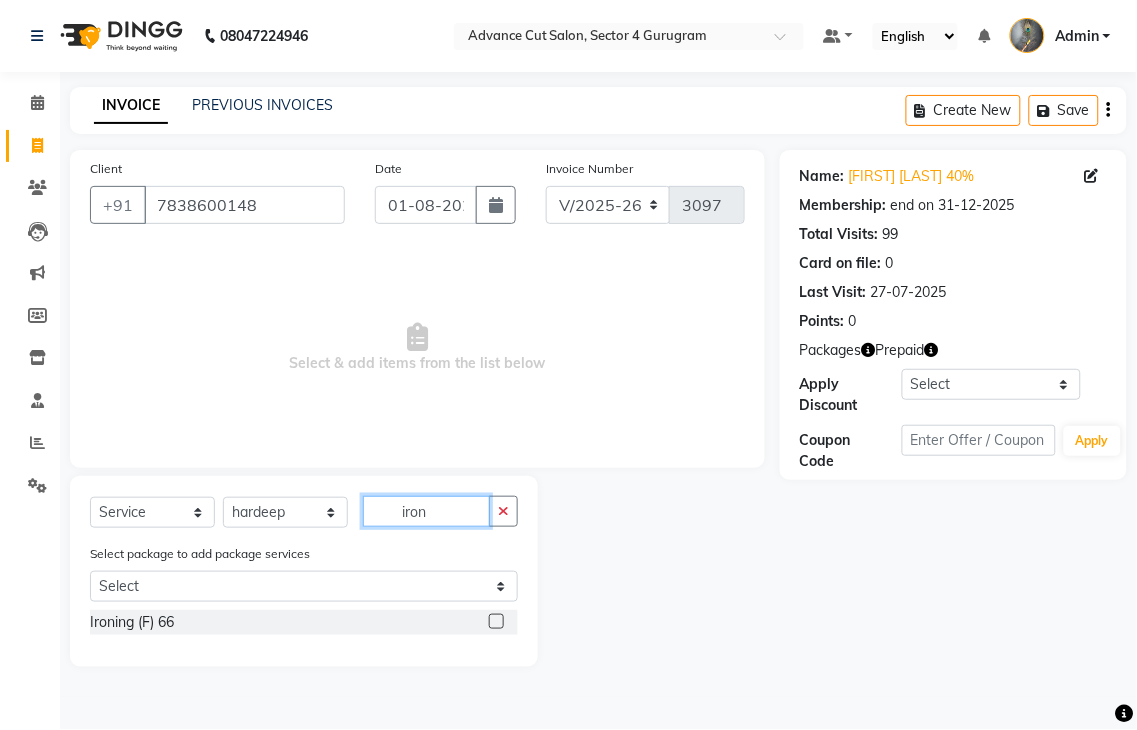 type on "iron" 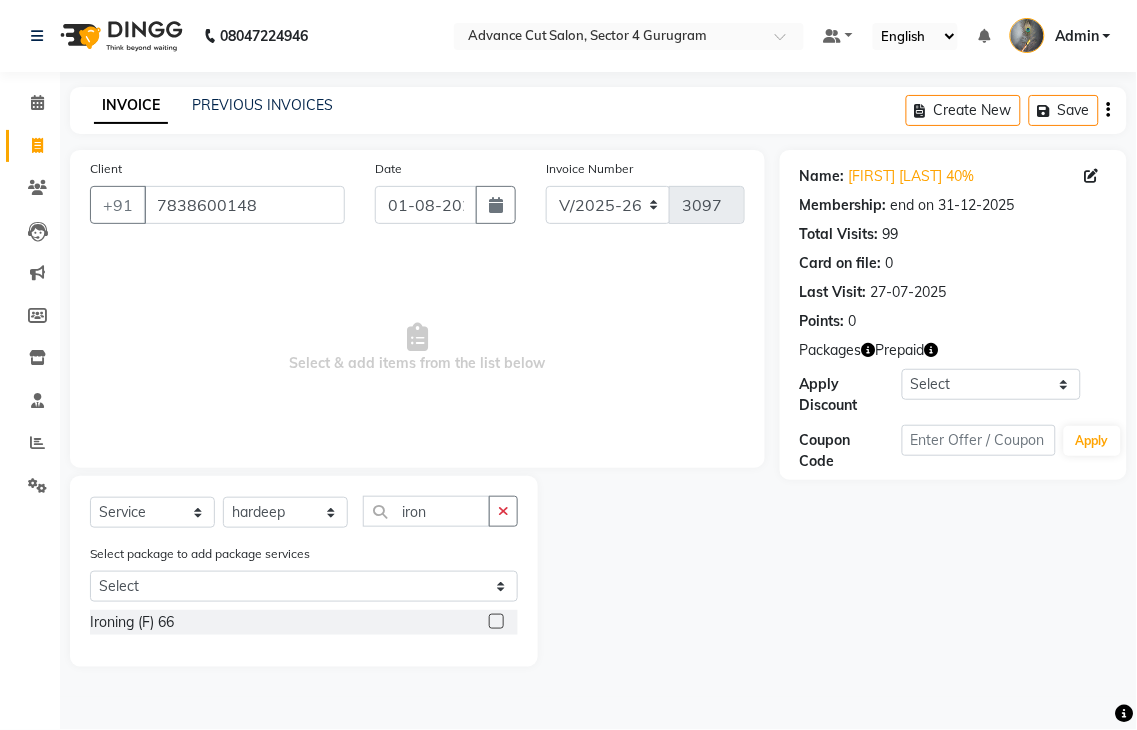click 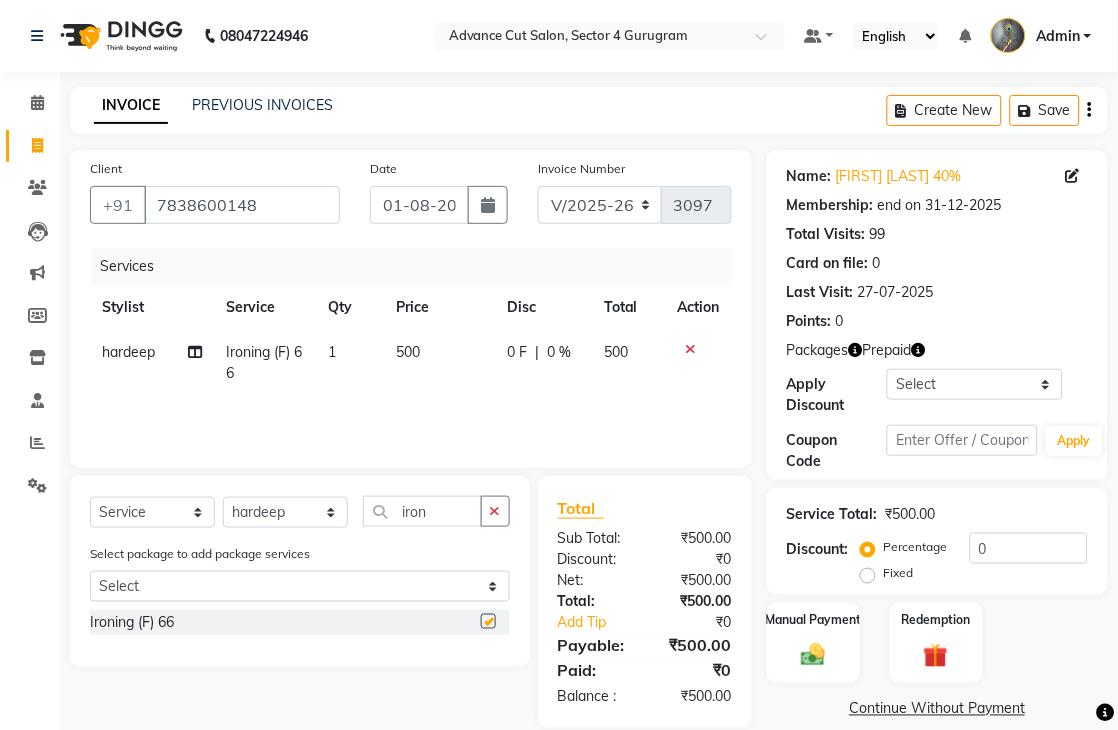 checkbox on "false" 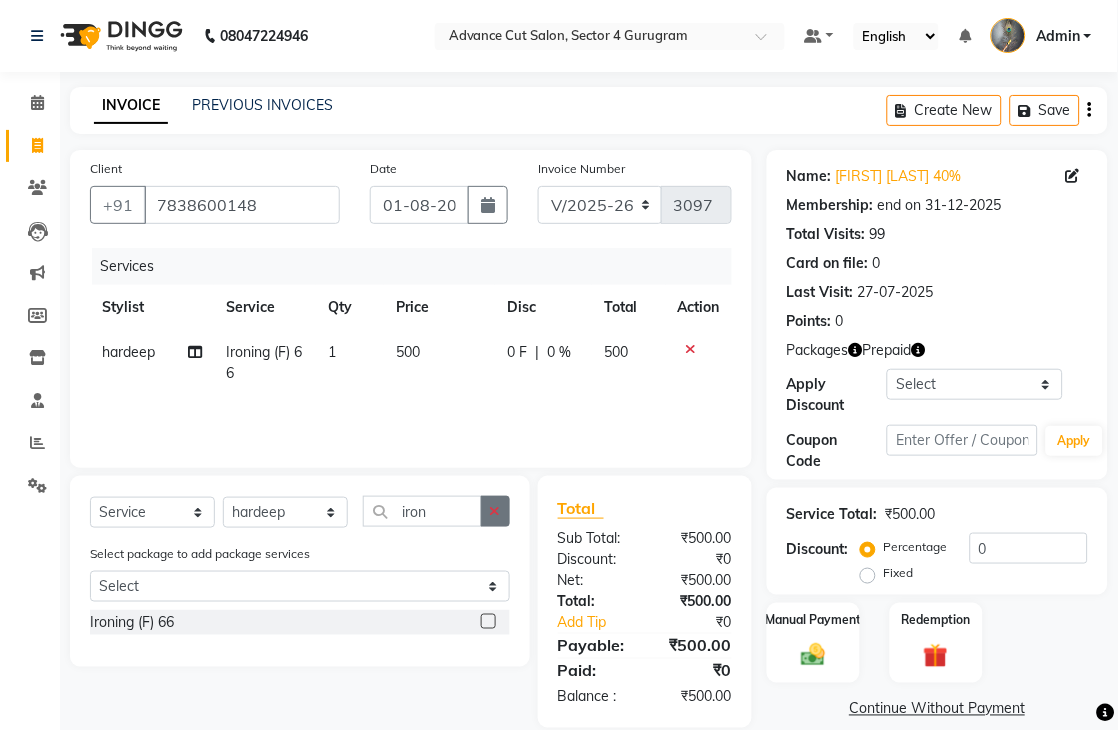 click 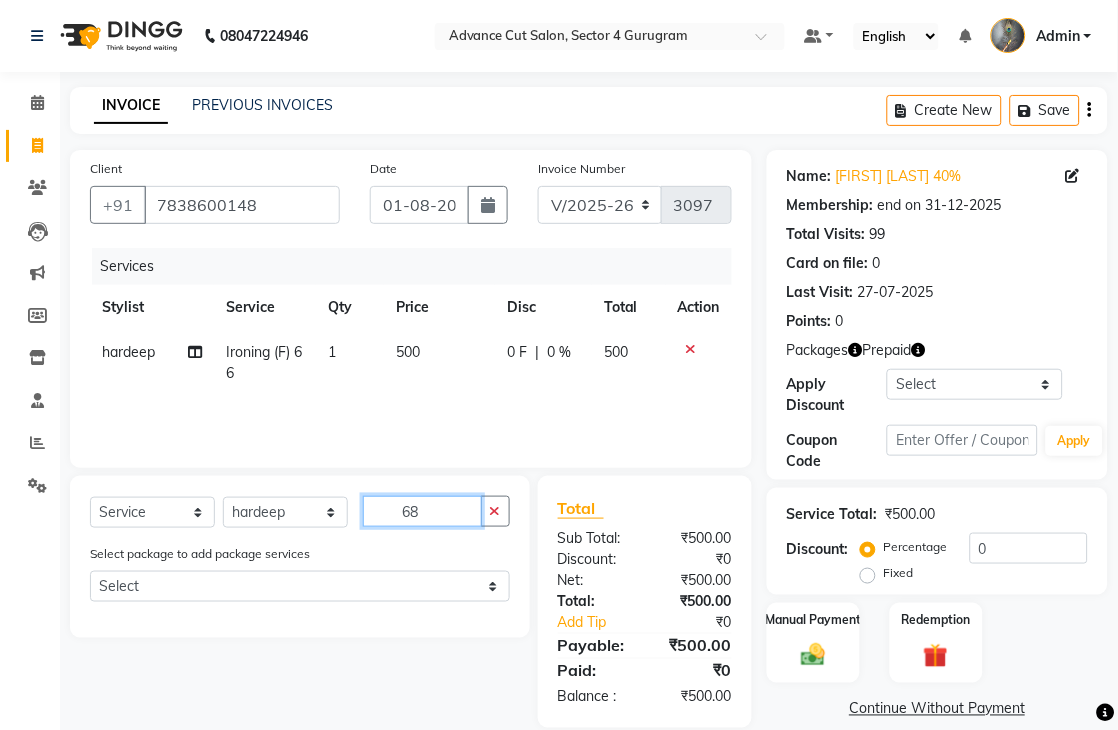 type on "6" 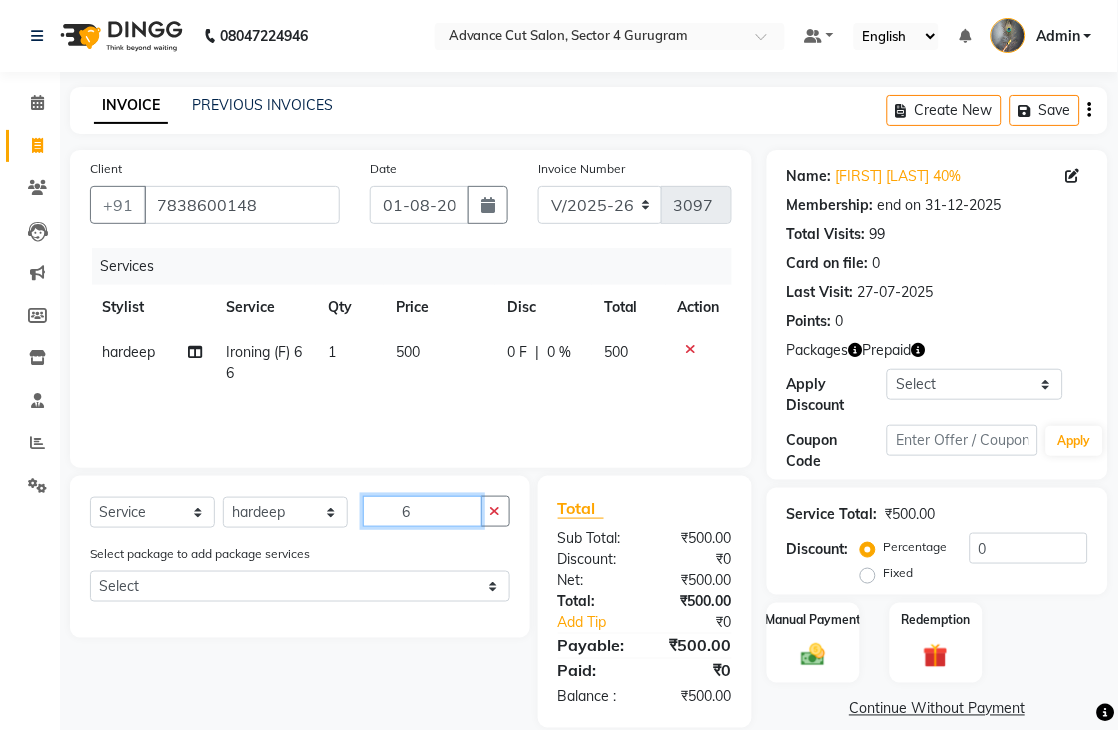 type 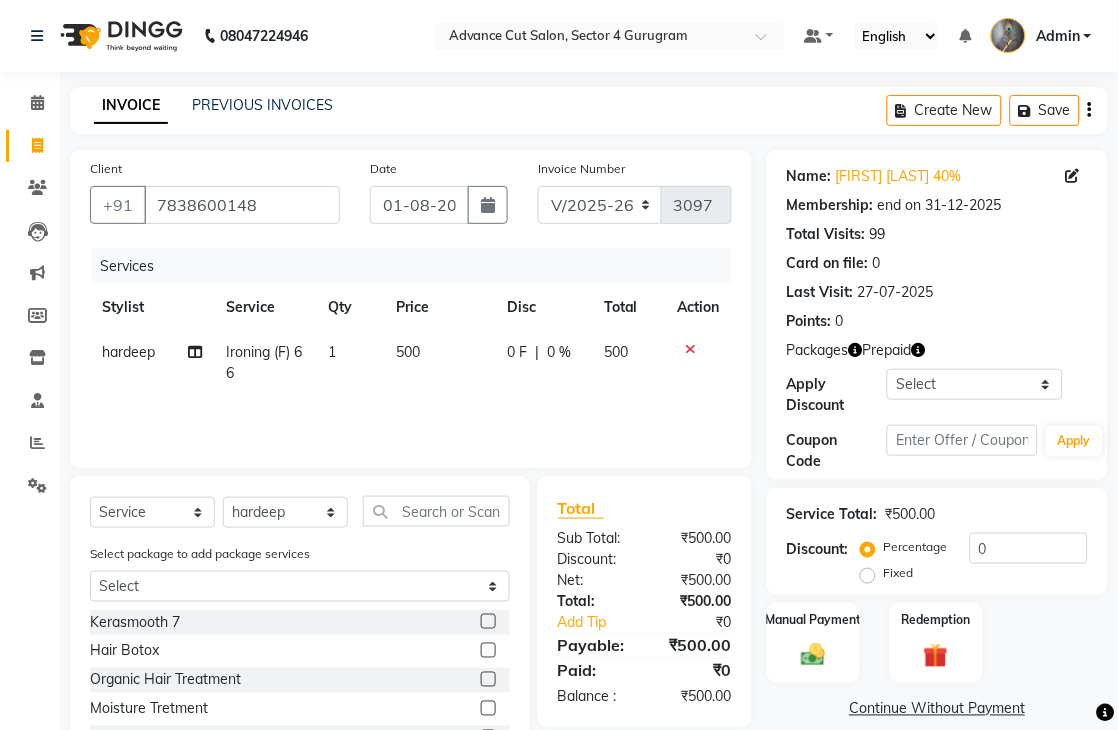 click on "500" 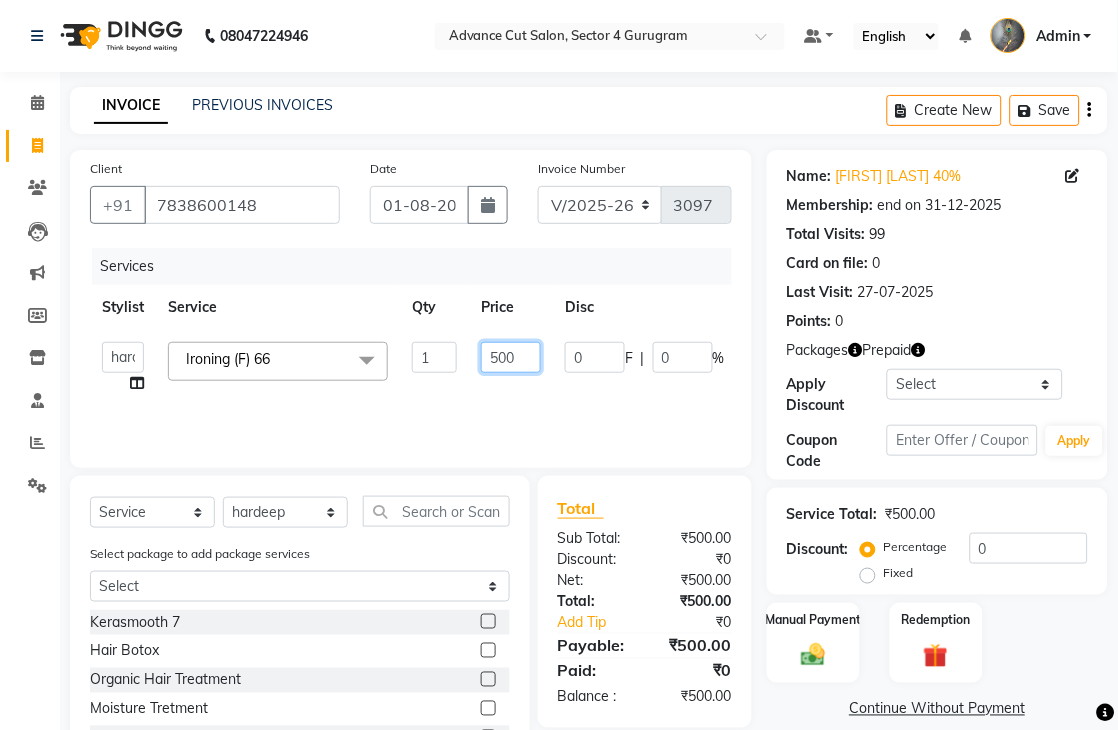 click on "500" 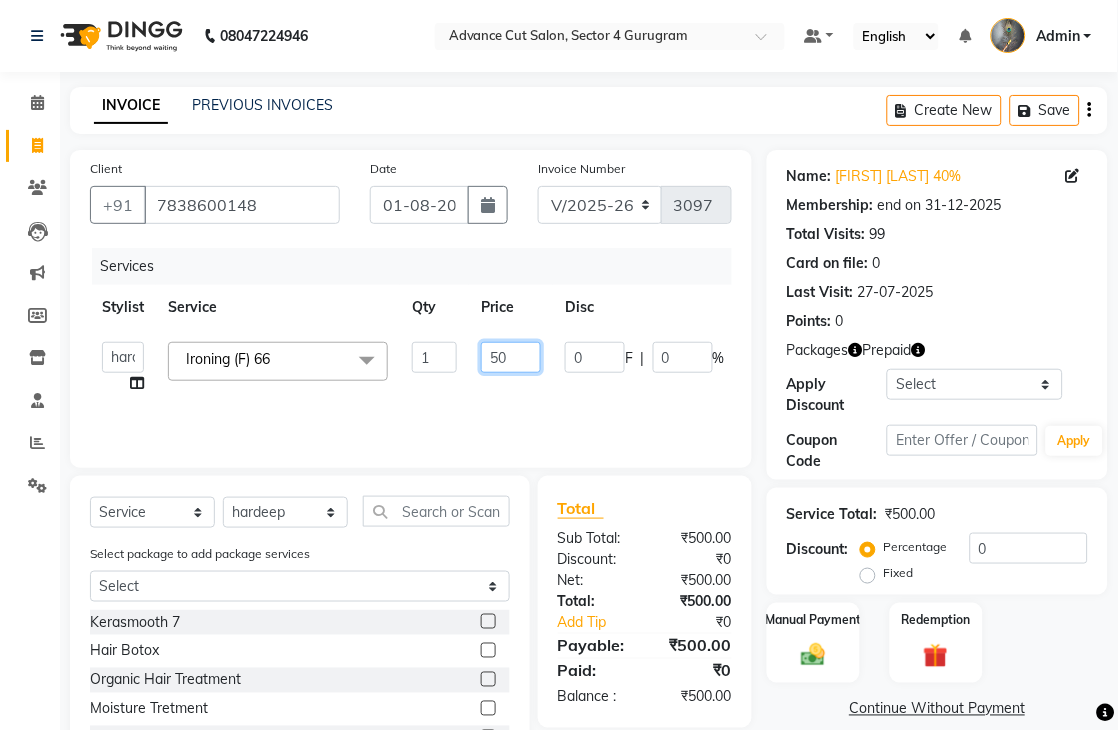 type on "5" 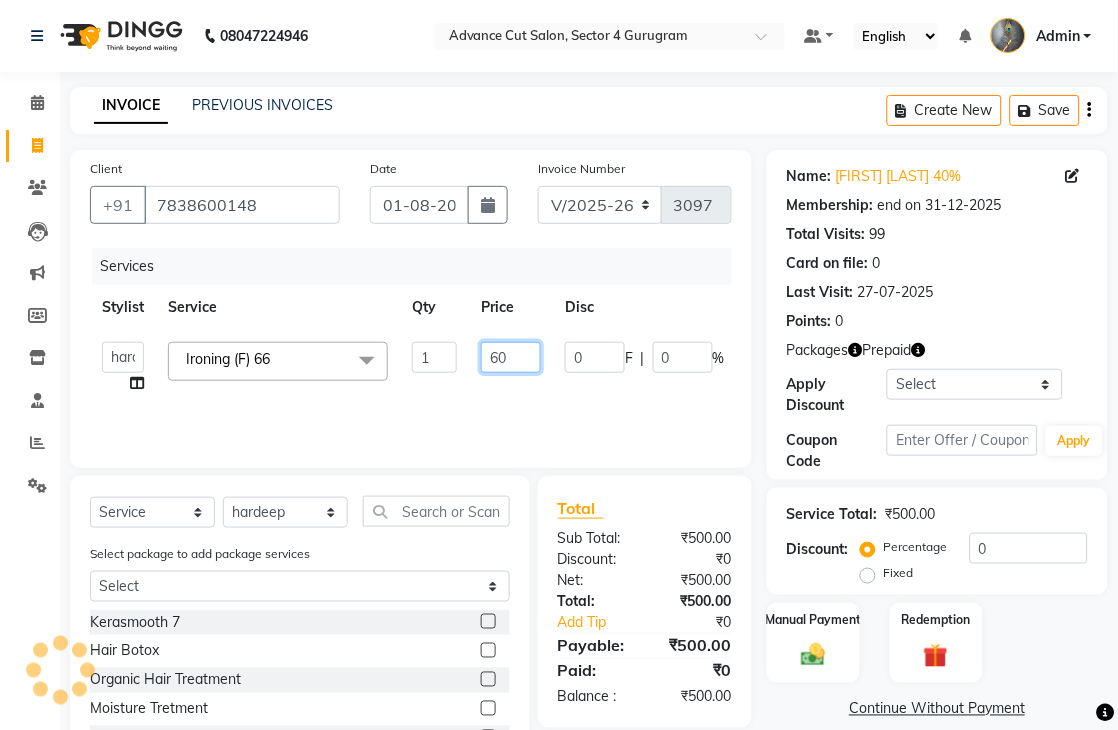 type on "600" 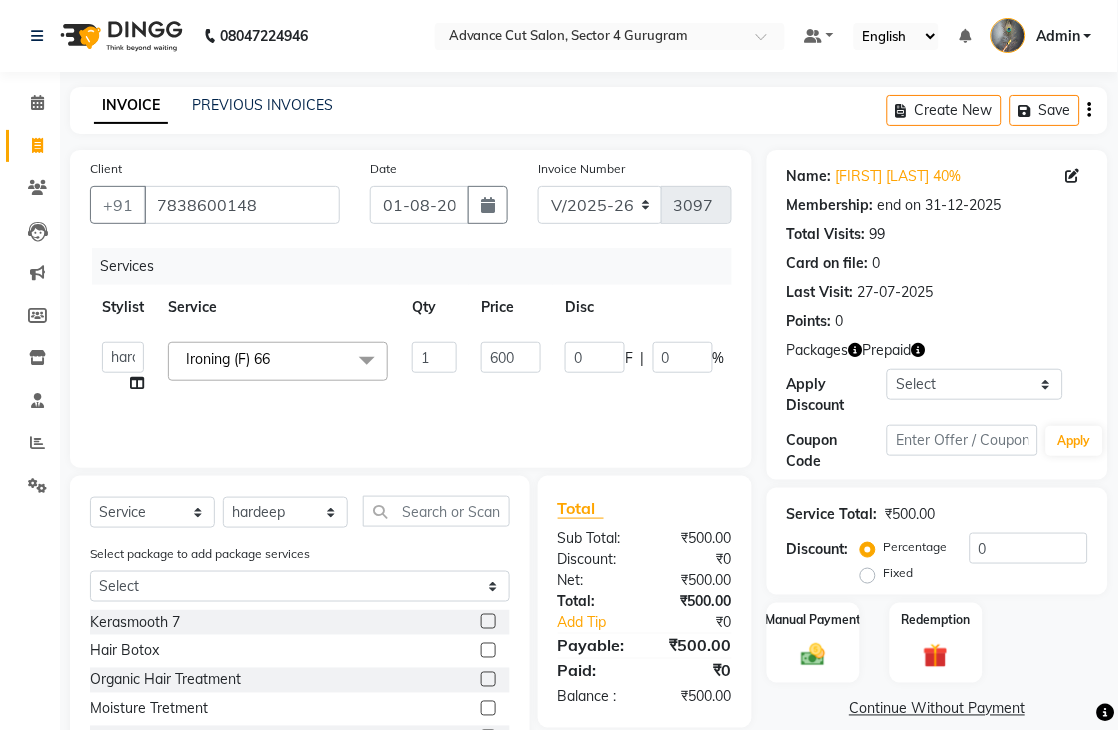 click on "Services Stylist Service Qty Price Disc Total Action  Admin   chahit   COUNTOR   hardeep   mamta   manisha   MONISH   navi   NOSHAD ALI   rahul   shatnam   shweta singh   sunny   tip  Ironing (F) 66  x Kerasmooth 7 Hair Botox Organic Hair Treatment Moisture Tretment hair wash & blow dry GK Keratin Threading Taxes raga Dtan face fruit Bleach Mavi treatment Poof treatment Nanoplastia Prebooking Mens makeup Wax hand & leg Nail cutting Perming O3 dtan kerateen sara dtan cheryls oxyferm oxy sara color application Casmara Prestige (F) 127 Clean-up (F) 122 Clean-up with Mask (F) 123 Whitening (F) 124 Totaly Floeless Rediance Expert Facial Age Perfectnist Casmara Vitamin Veg. Skinora Papaya Marshmellow (F) 128 Blanch (F) 129 Upendice (F) 130 Sothys Goji (F) 131 Casmara Gold Face (oxy/D-Tan) (F) 133 Face (Cheryls Oxyderm) (F) 134 Arms (F) 136 Legs (F) 137 Front/ Back (F) 138 Full Body (F) 139 face (Organic D-ten) 02 Classic Manicure (F) 140 PediPie Manicure (F) 141 Alga Manicure (F) 142 Classic Pedicure (F) 143 1 600" 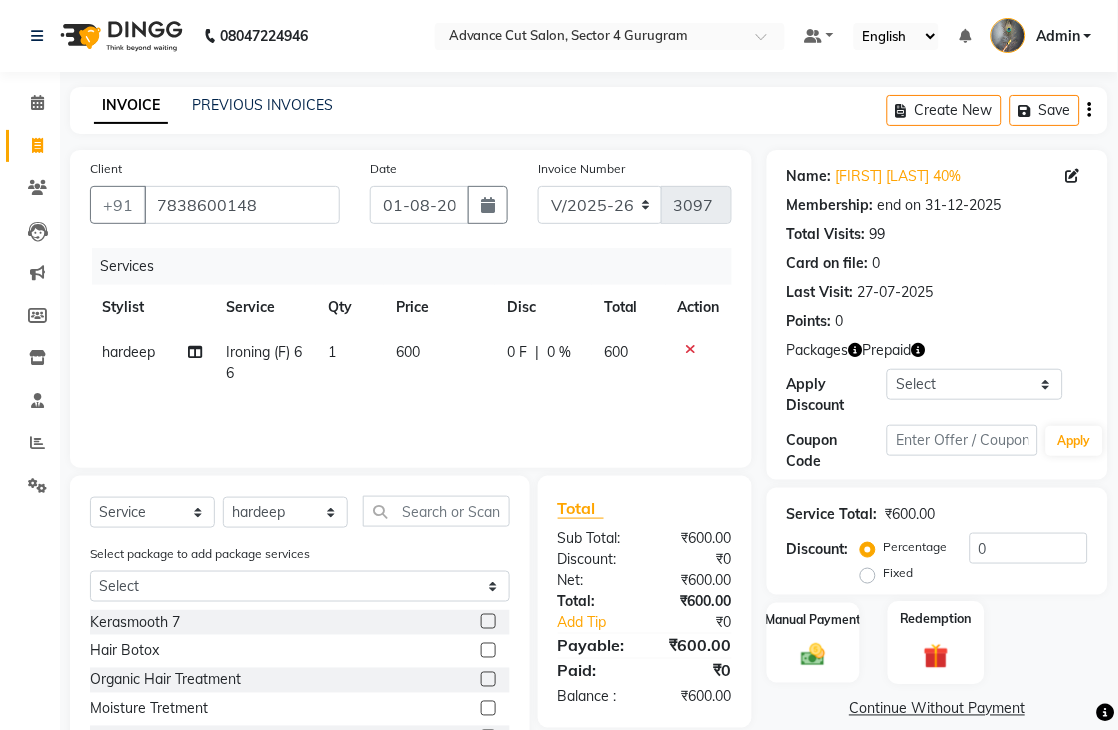 click 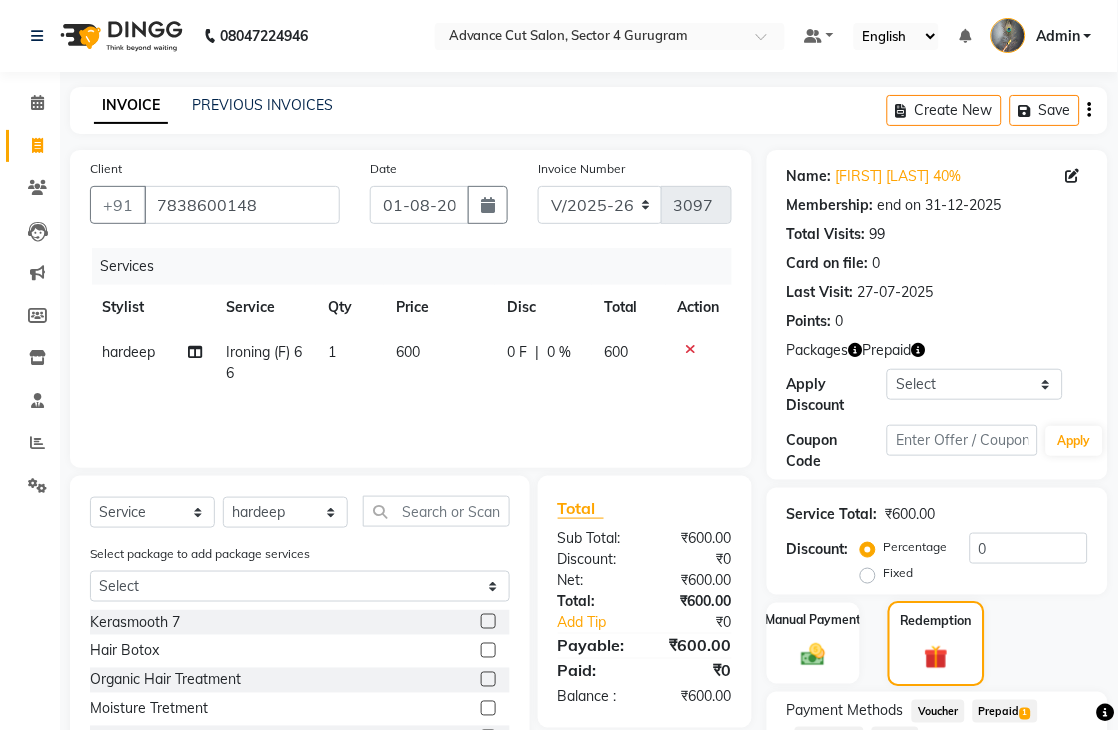 scroll, scrollTop: 153, scrollLeft: 0, axis: vertical 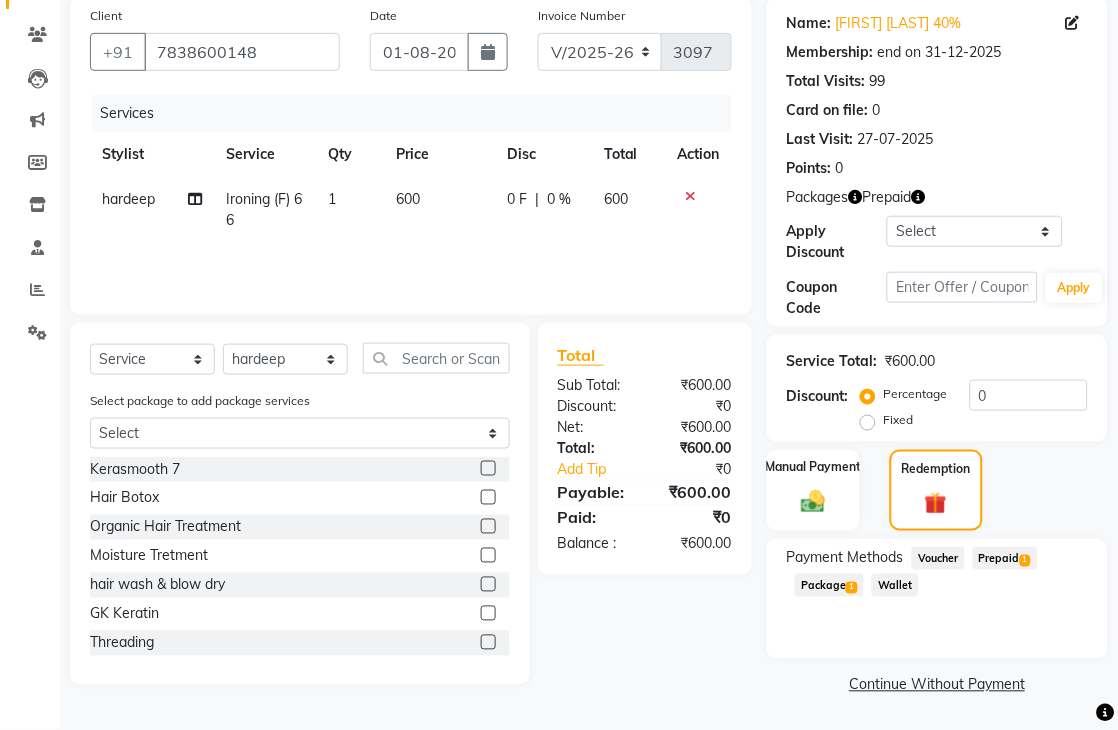 click on "Package  1" 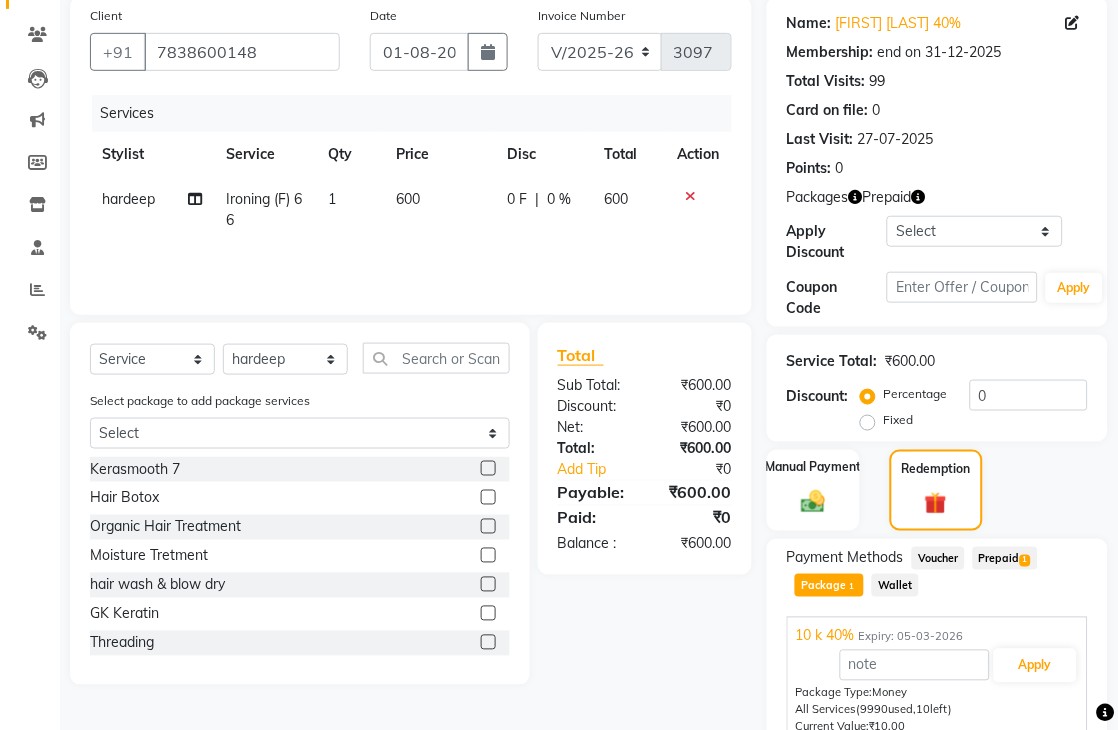 scroll, scrollTop: 246, scrollLeft: 0, axis: vertical 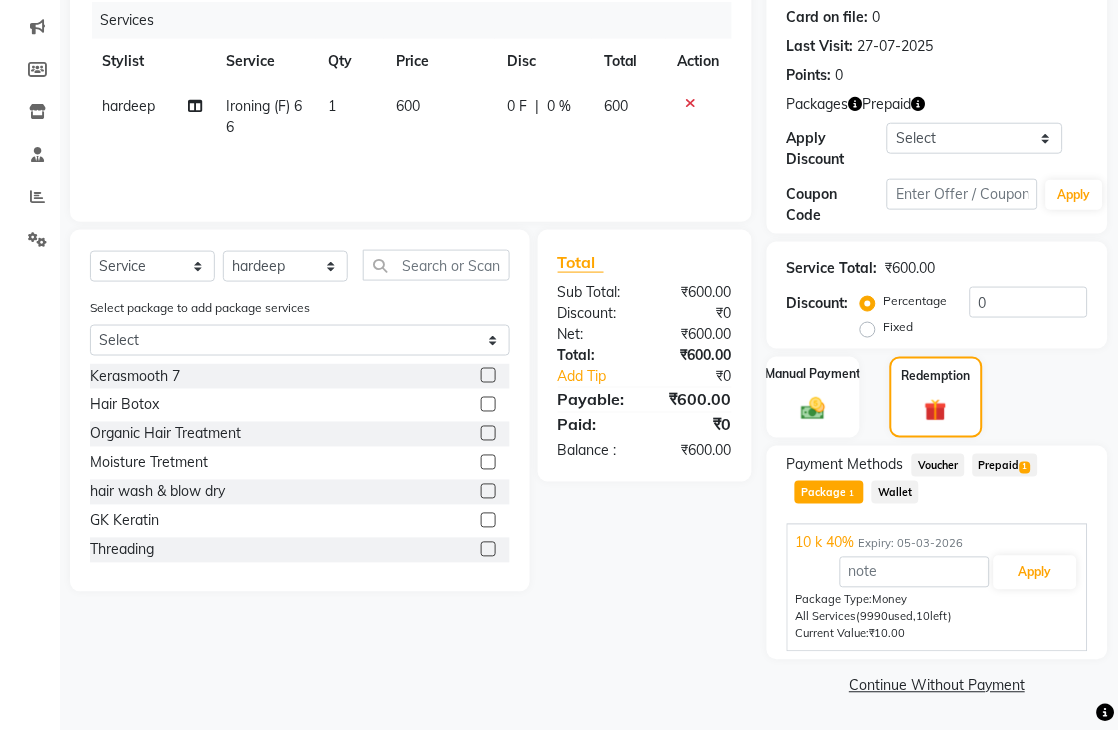 click on "Service Total:  ₹600.00  Discount:  Percentage   Fixed  0" 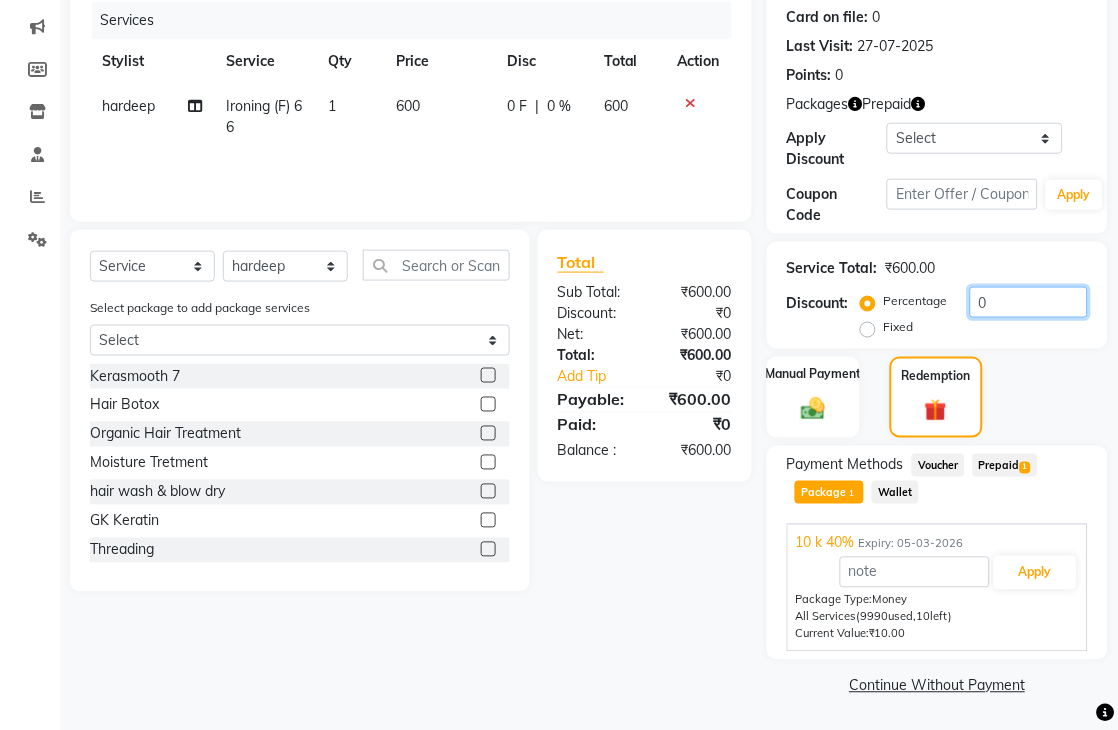 click on "0" 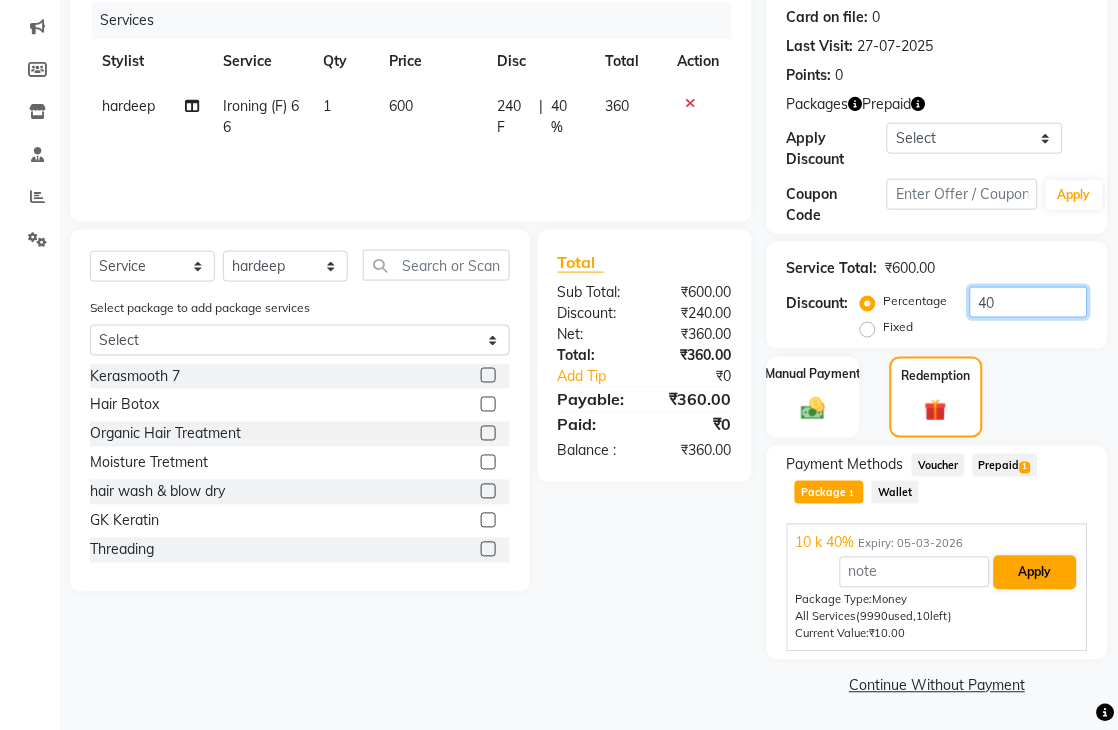 type on "40" 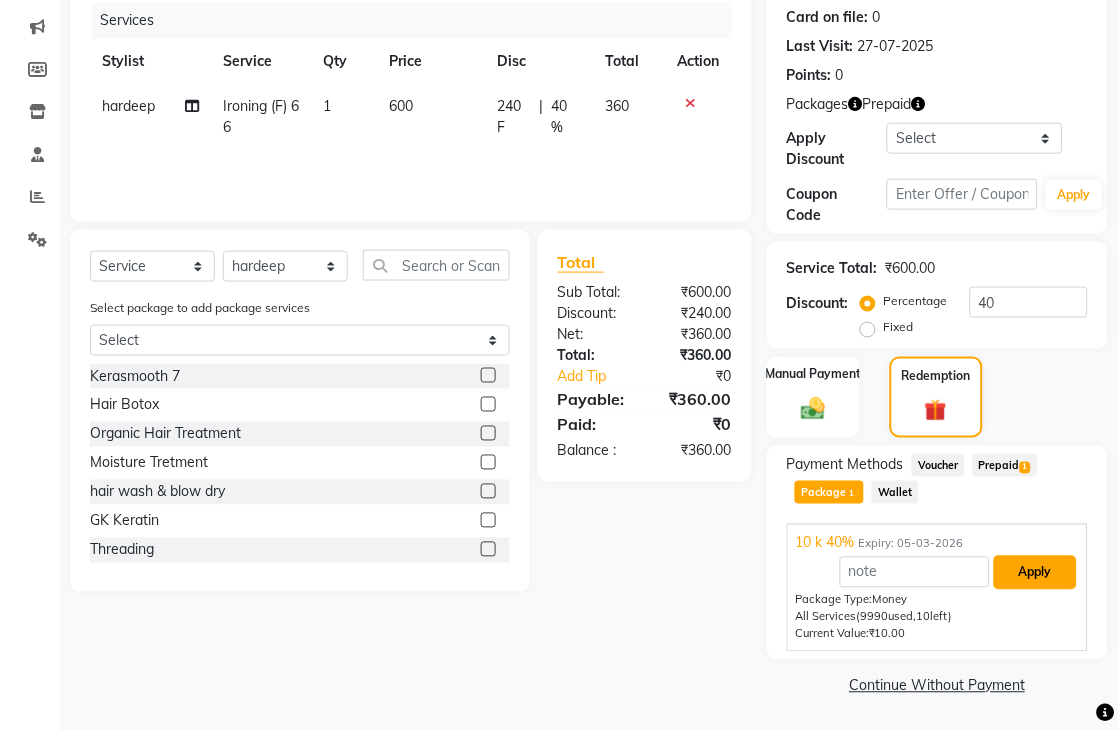 click on "Apply" at bounding box center [1035, 573] 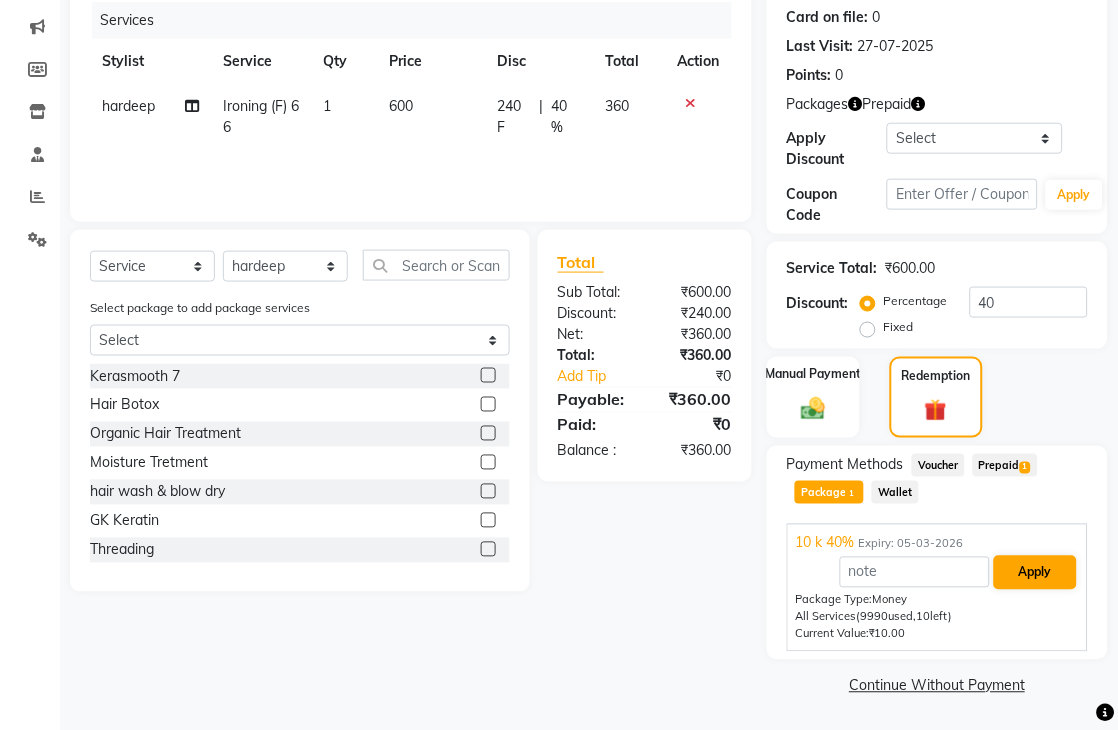 scroll, scrollTop: 170, scrollLeft: 0, axis: vertical 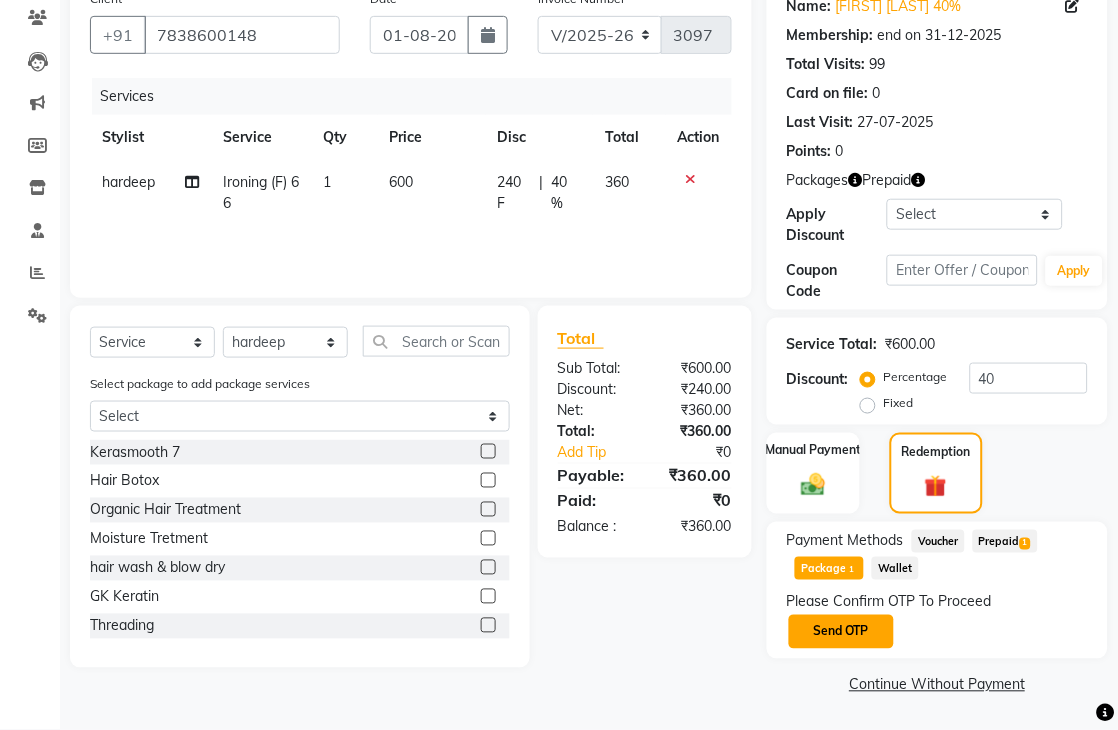 click on "Send OTP" 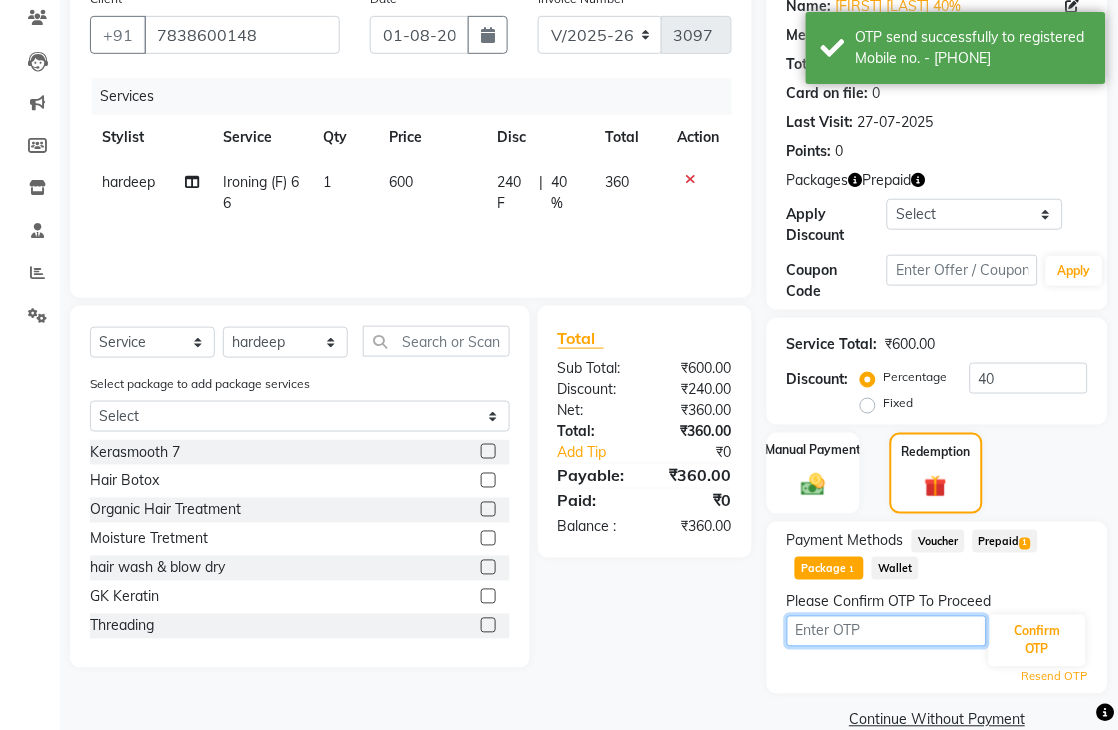 click at bounding box center (887, 631) 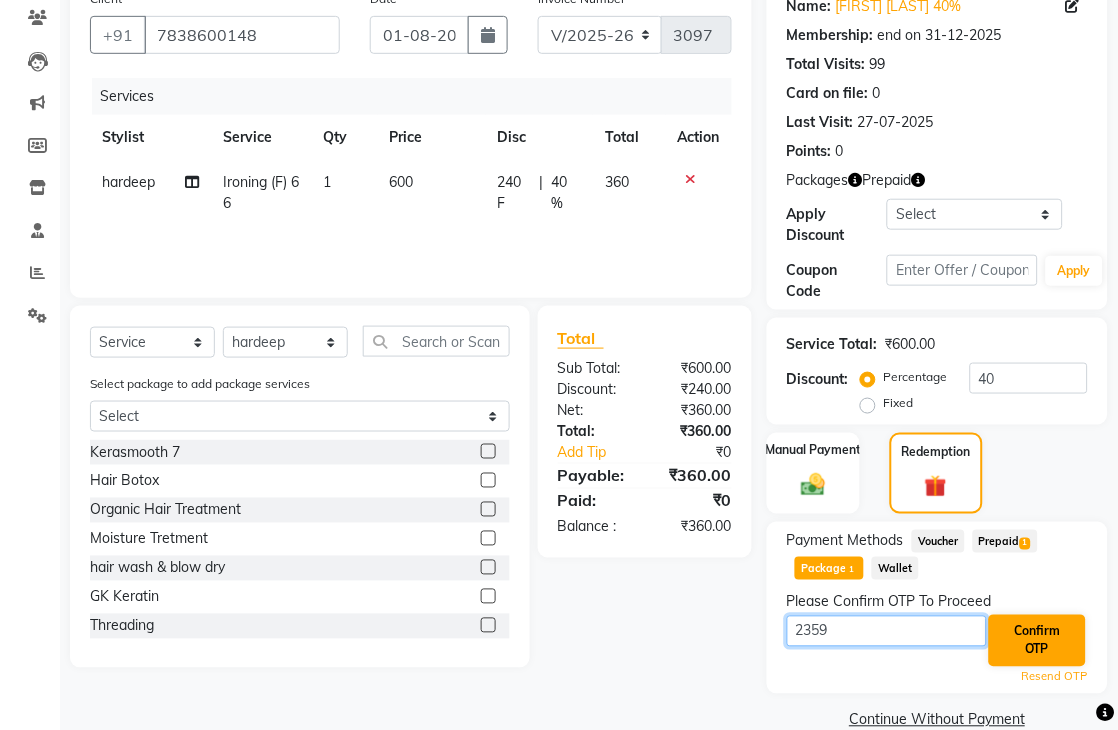type on "2359" 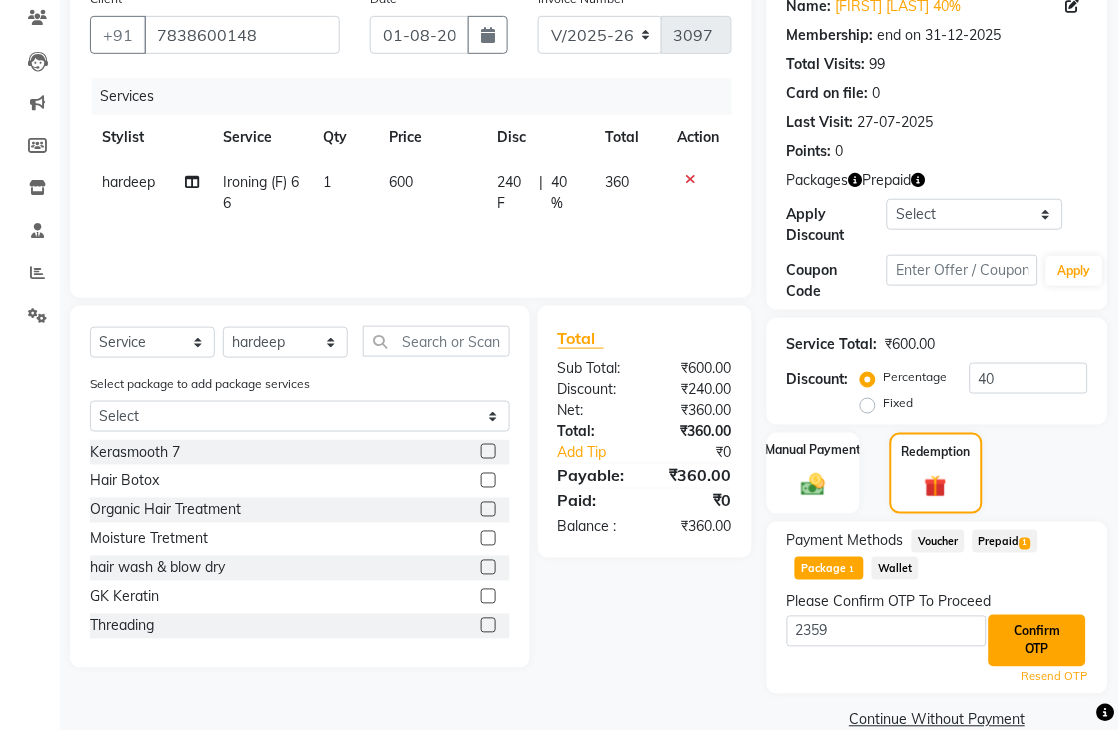click on "Confirm OTP" 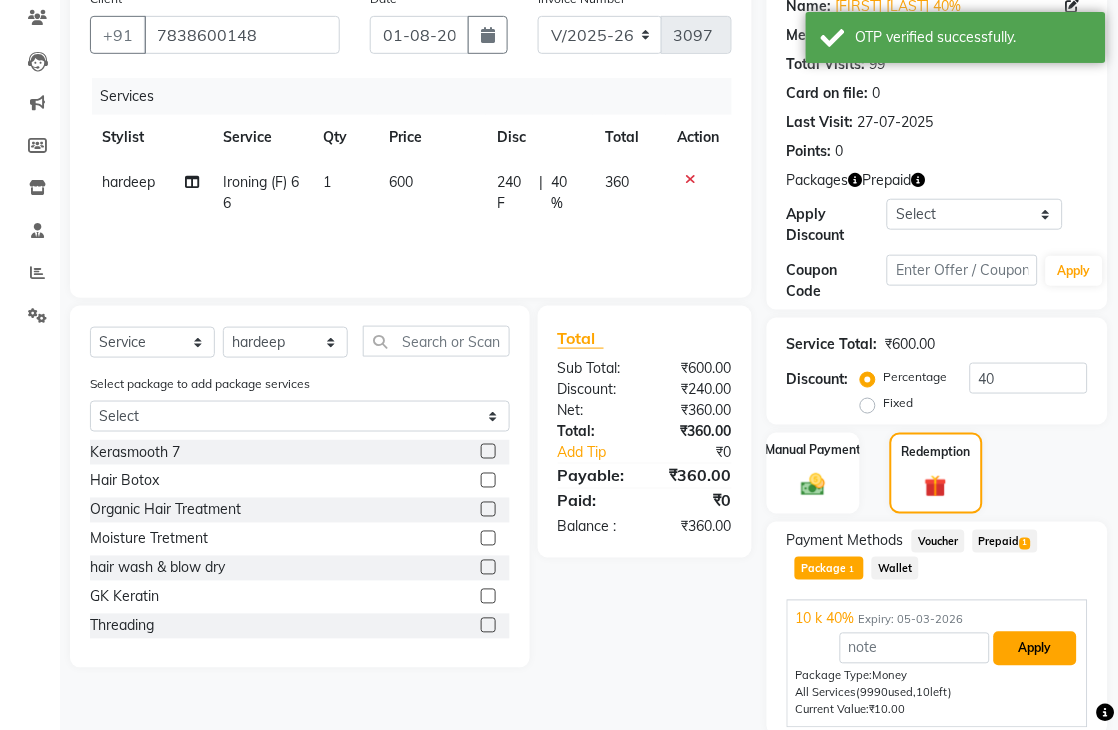 click on "Apply" at bounding box center [1035, 649] 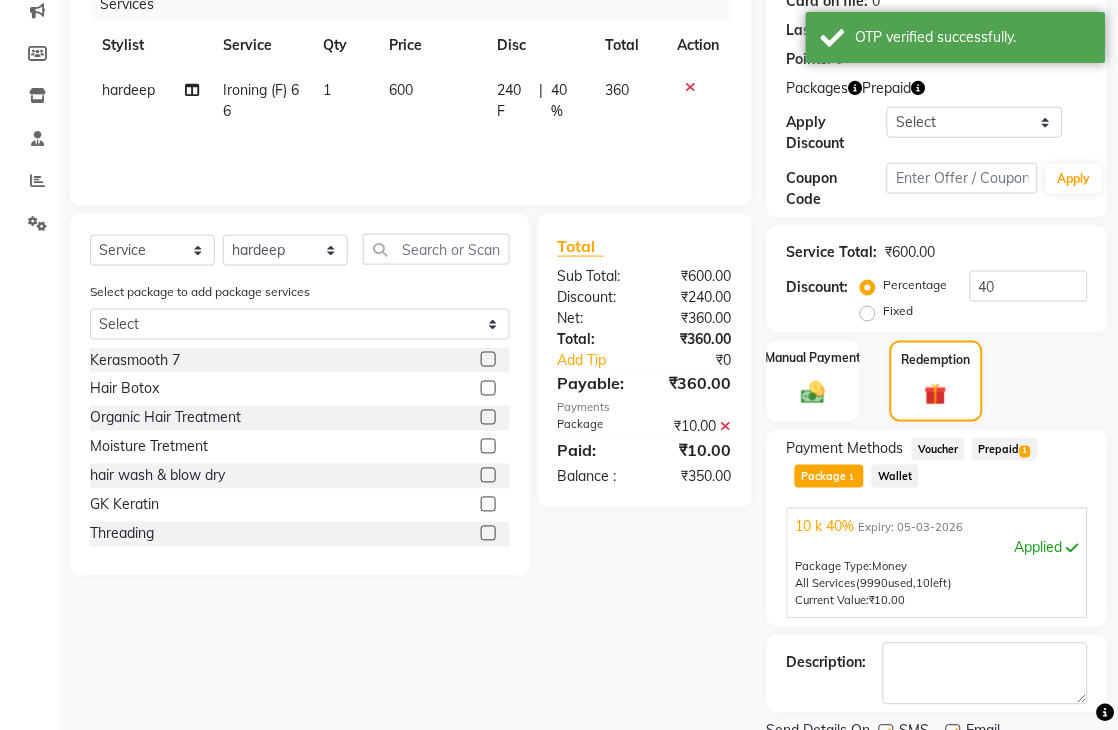 scroll, scrollTop: 343, scrollLeft: 0, axis: vertical 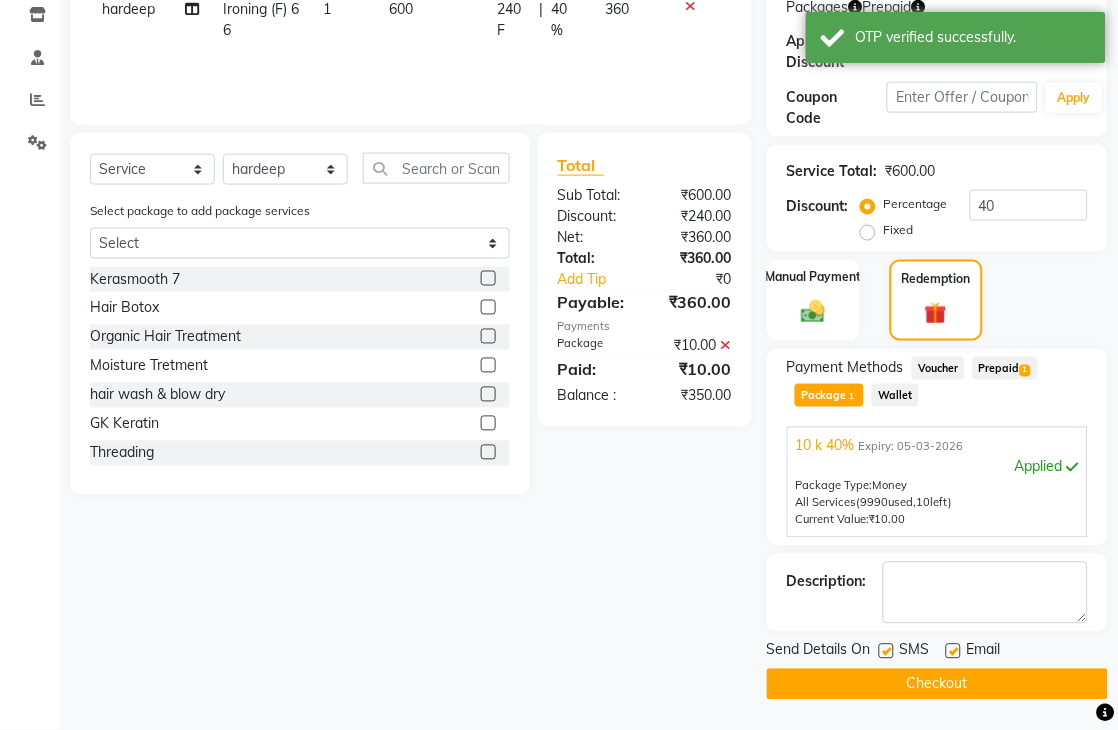 click on "Checkout" 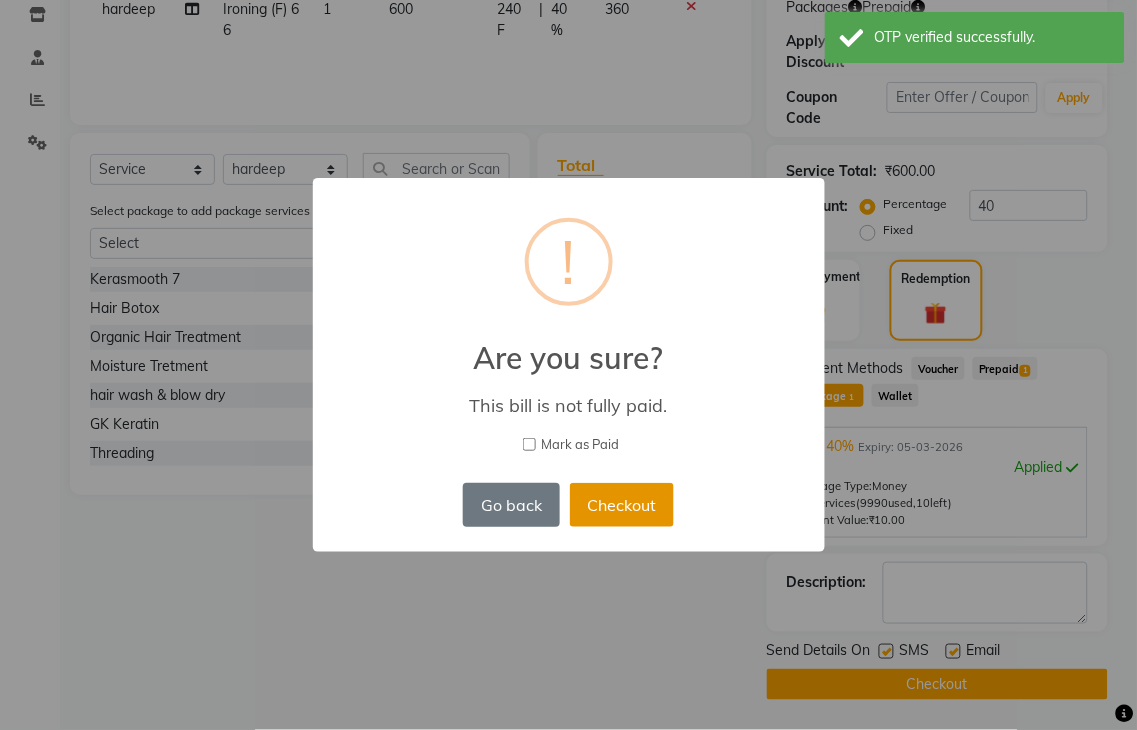 click on "Checkout" at bounding box center (622, 505) 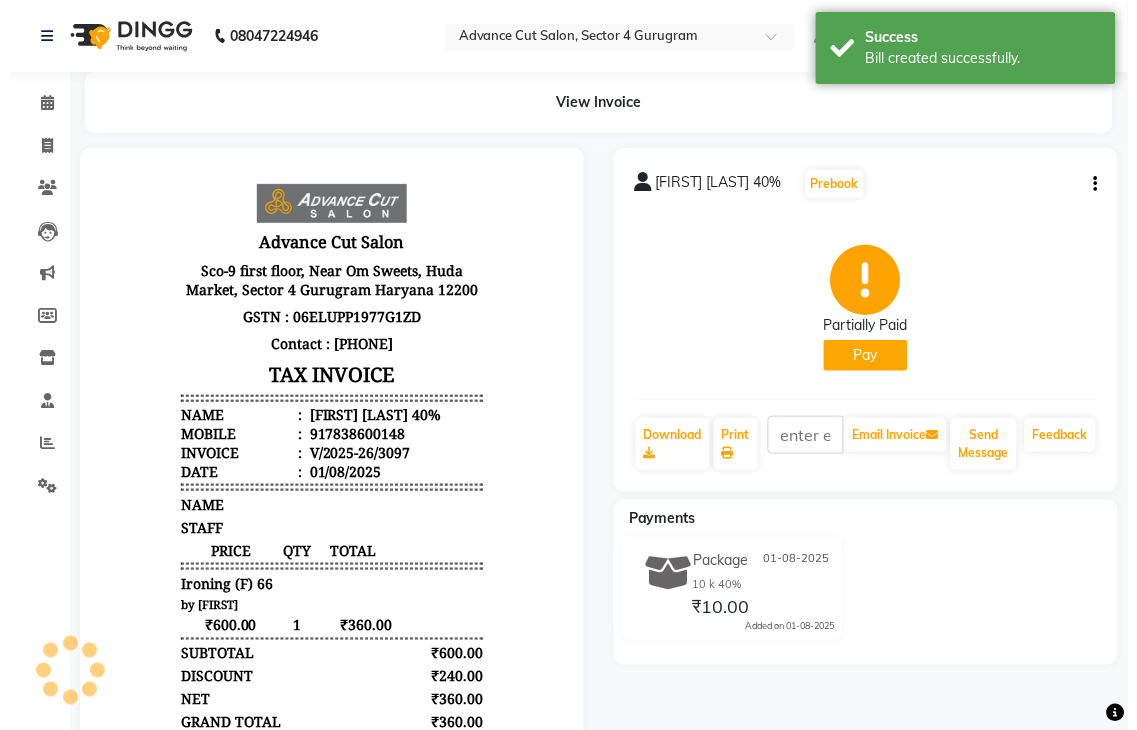 scroll, scrollTop: 0, scrollLeft: 0, axis: both 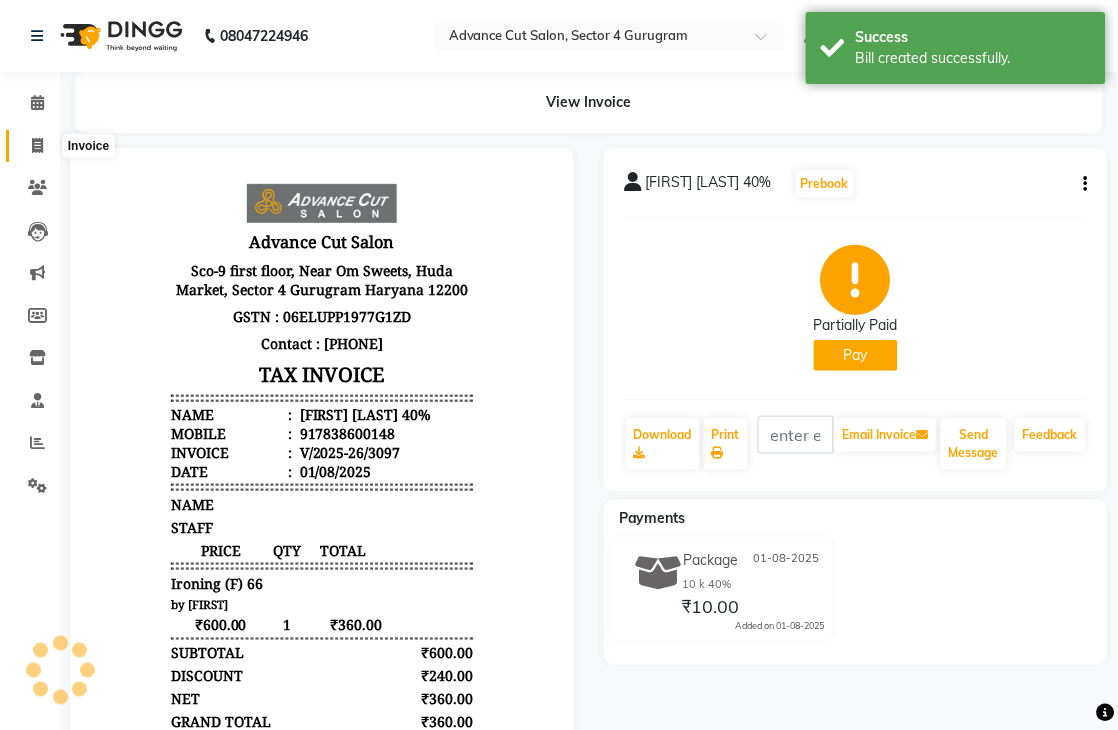 click 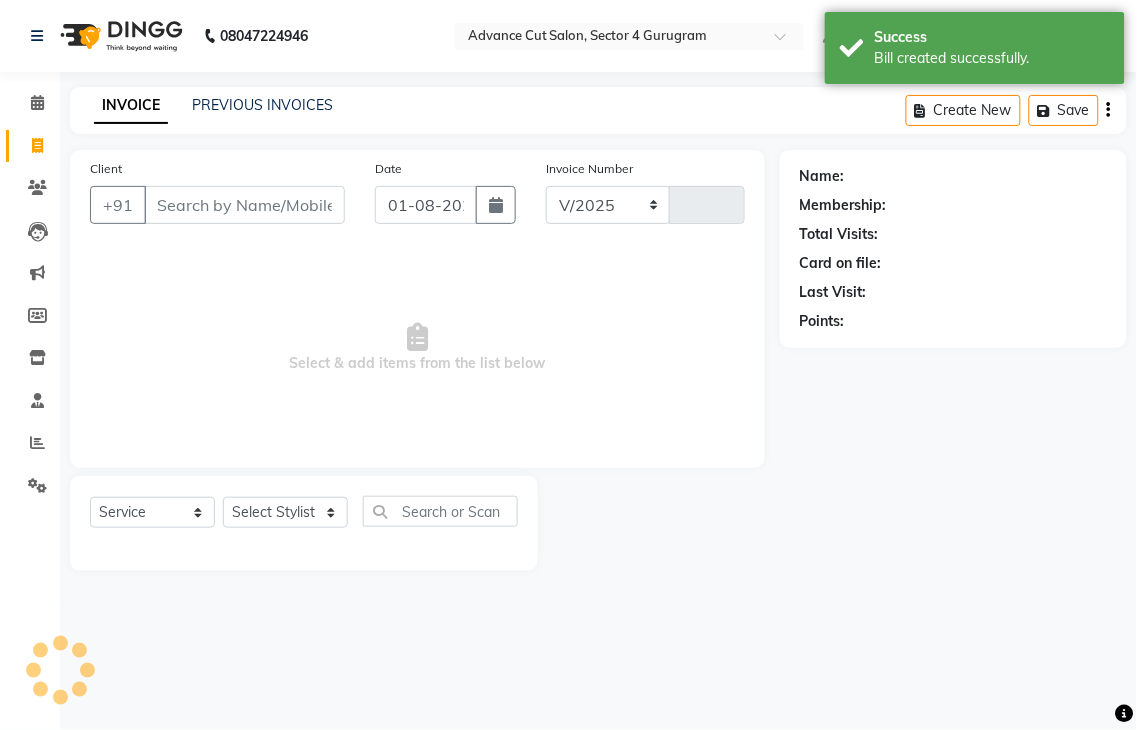 select on "4939" 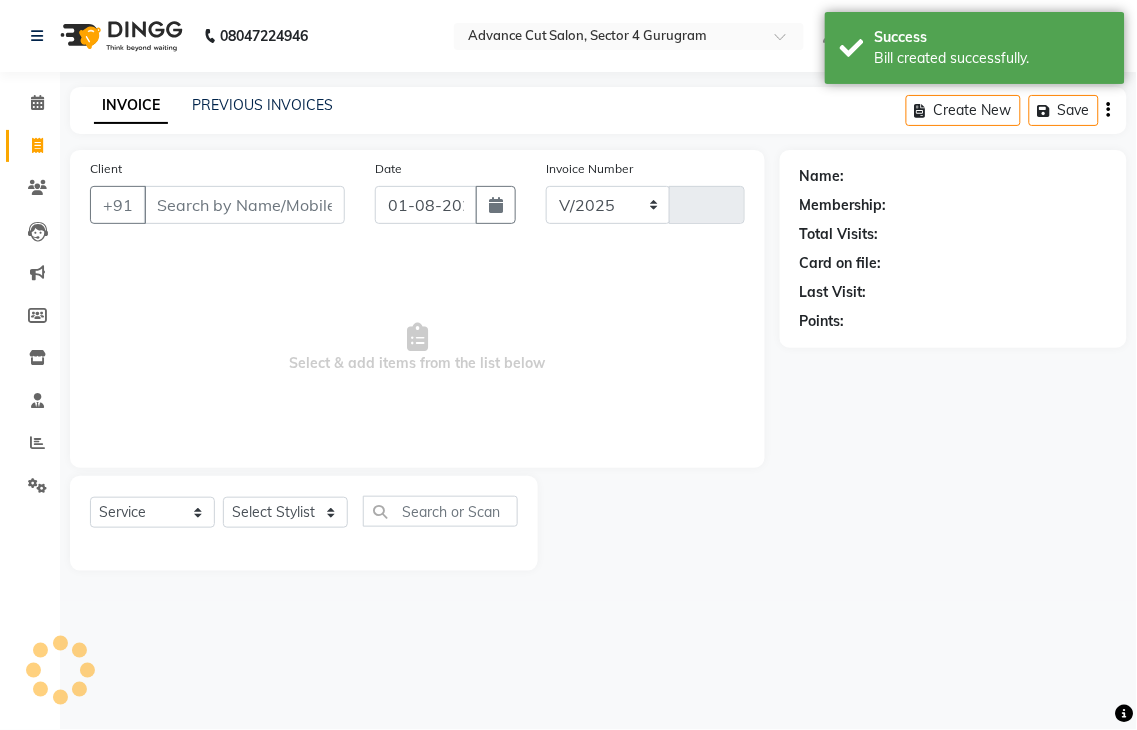 type on "3098" 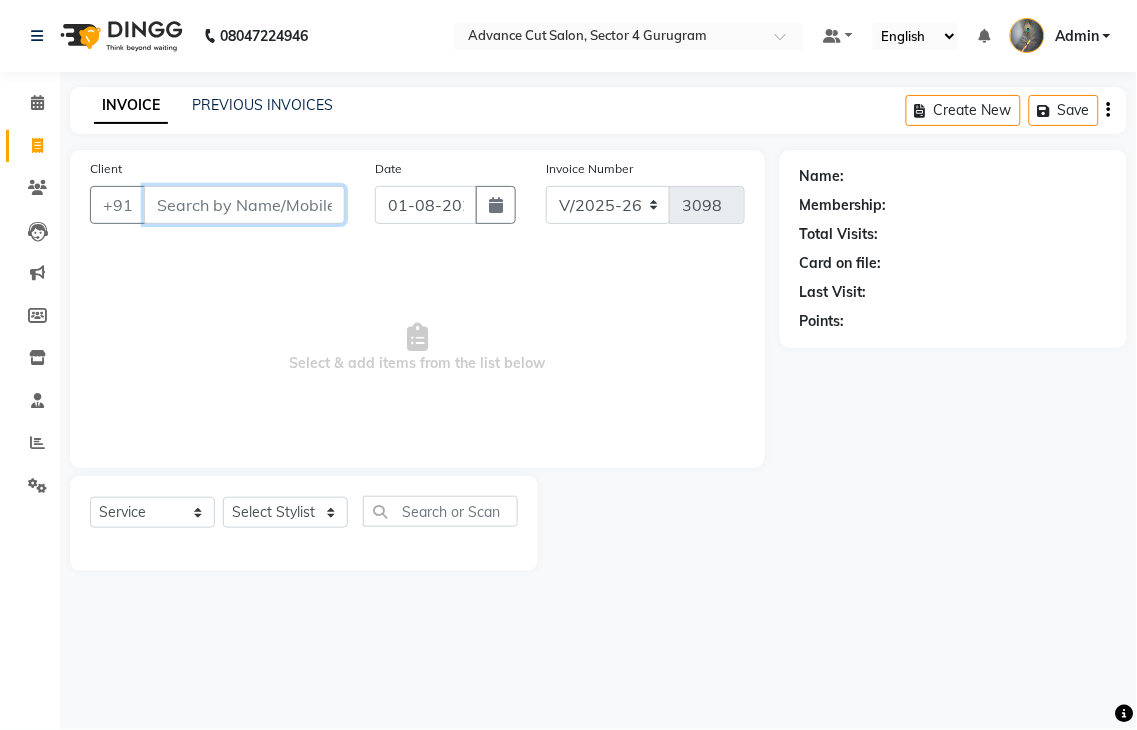 click on "Client" at bounding box center (244, 205) 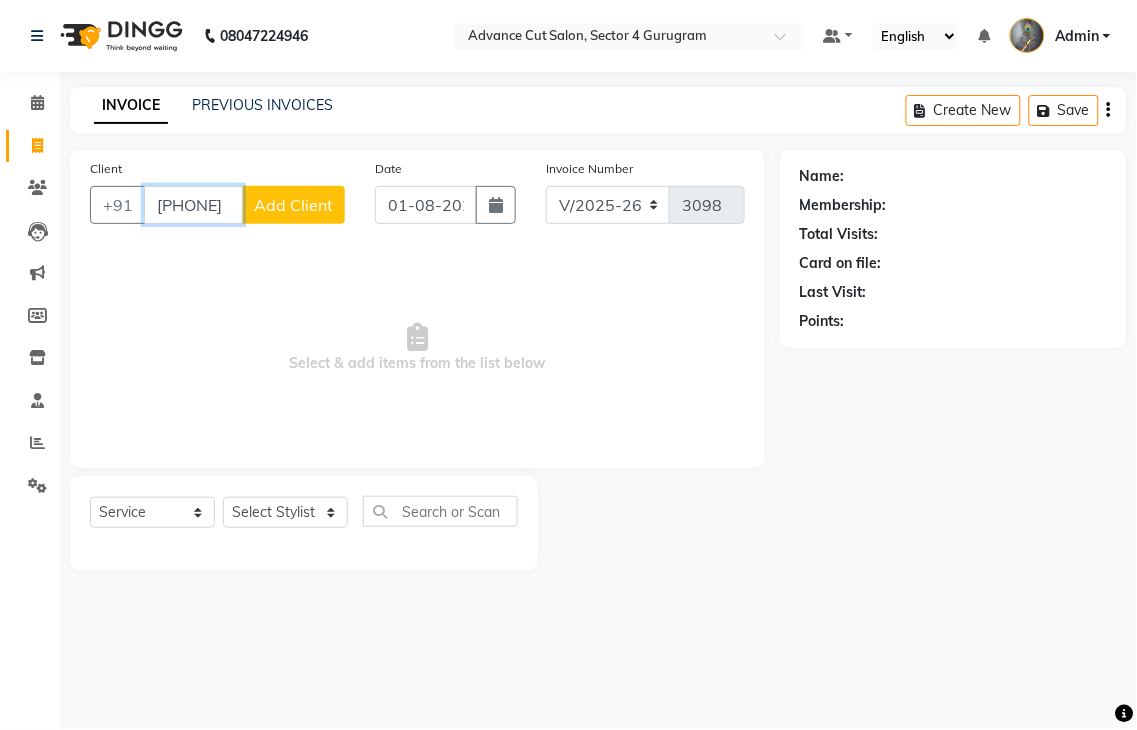 click on "9891422044" at bounding box center [193, 205] 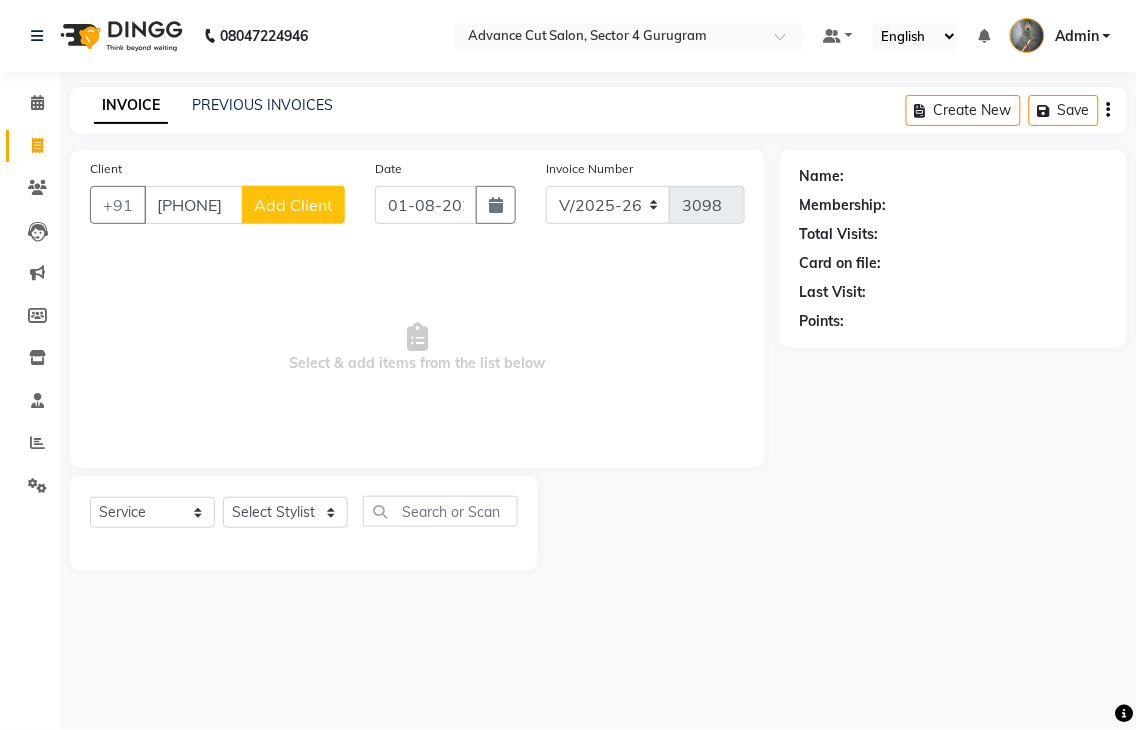 scroll, scrollTop: 0, scrollLeft: 0, axis: both 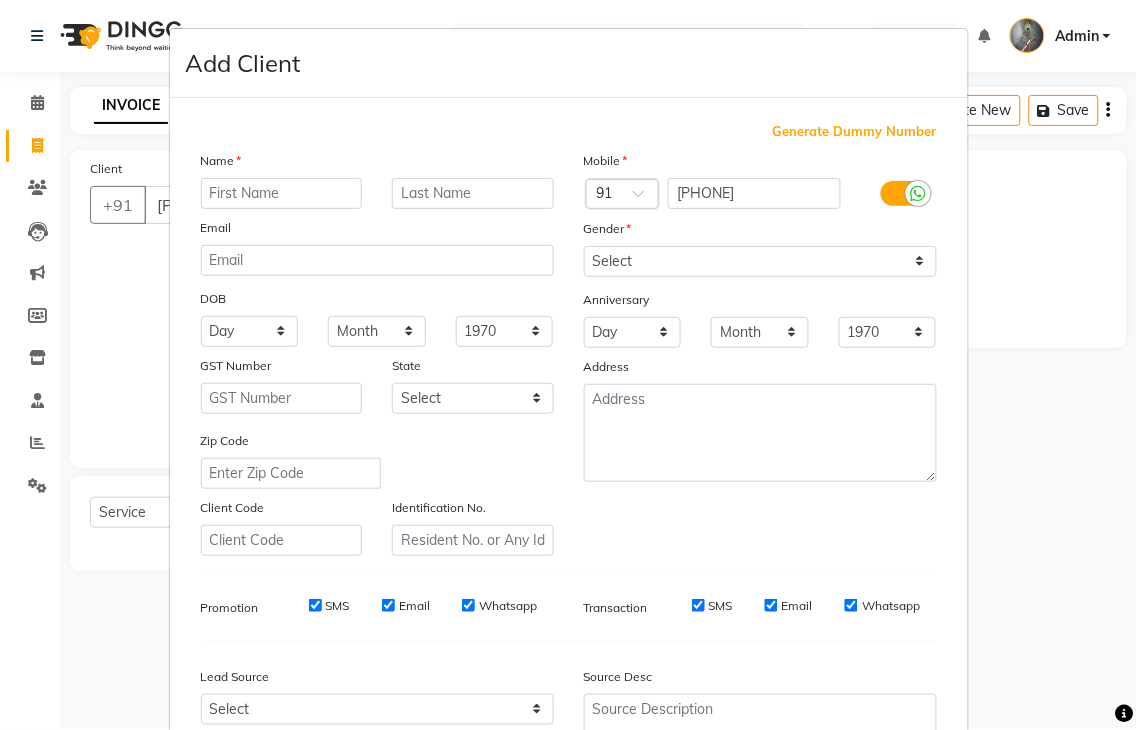 click at bounding box center (282, 193) 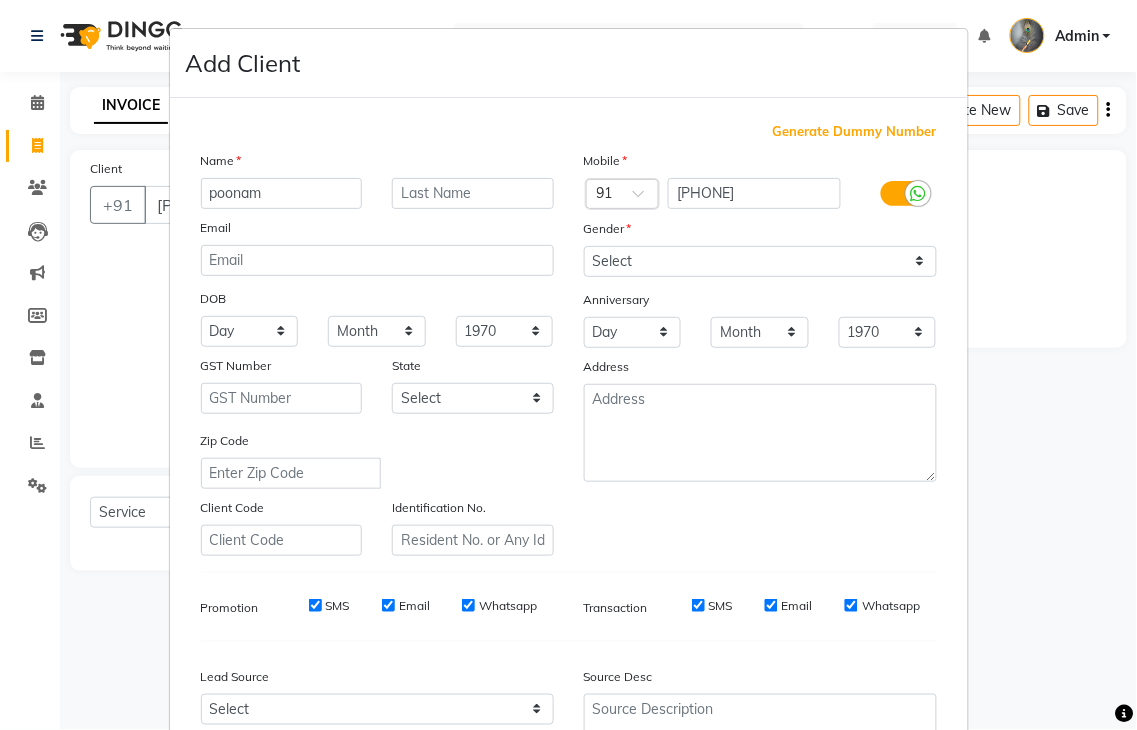type on "poonam" 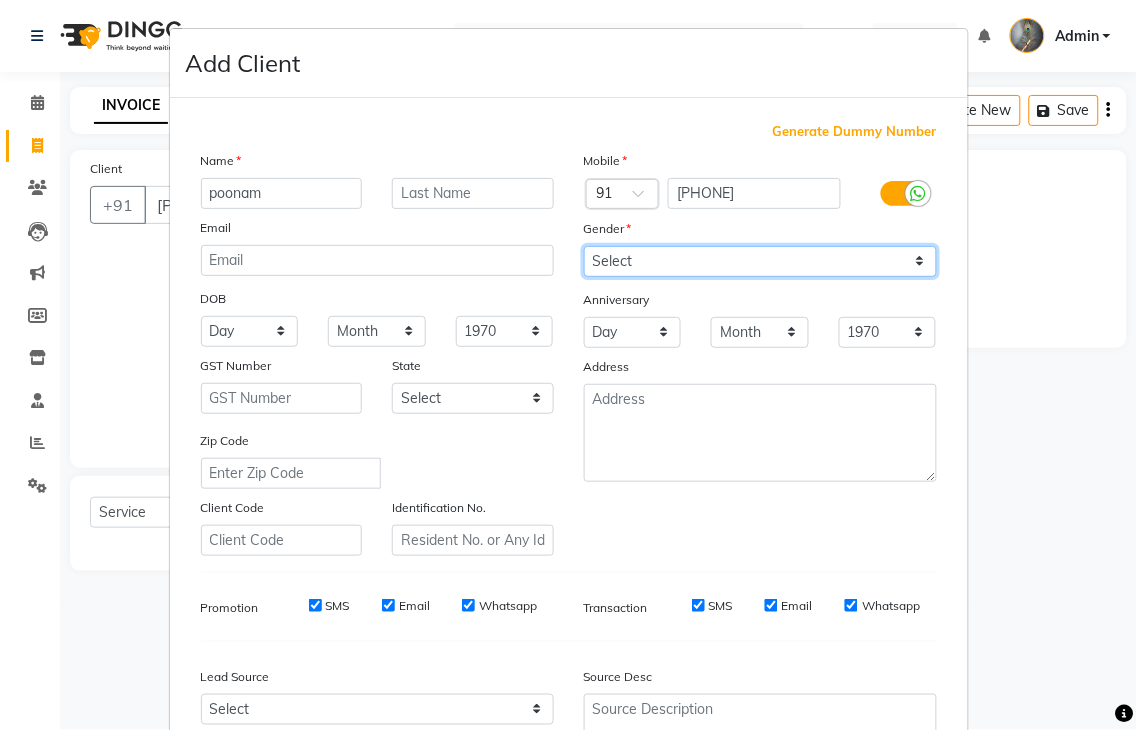 click on "Select Male Female Other Prefer Not To Say" at bounding box center (760, 261) 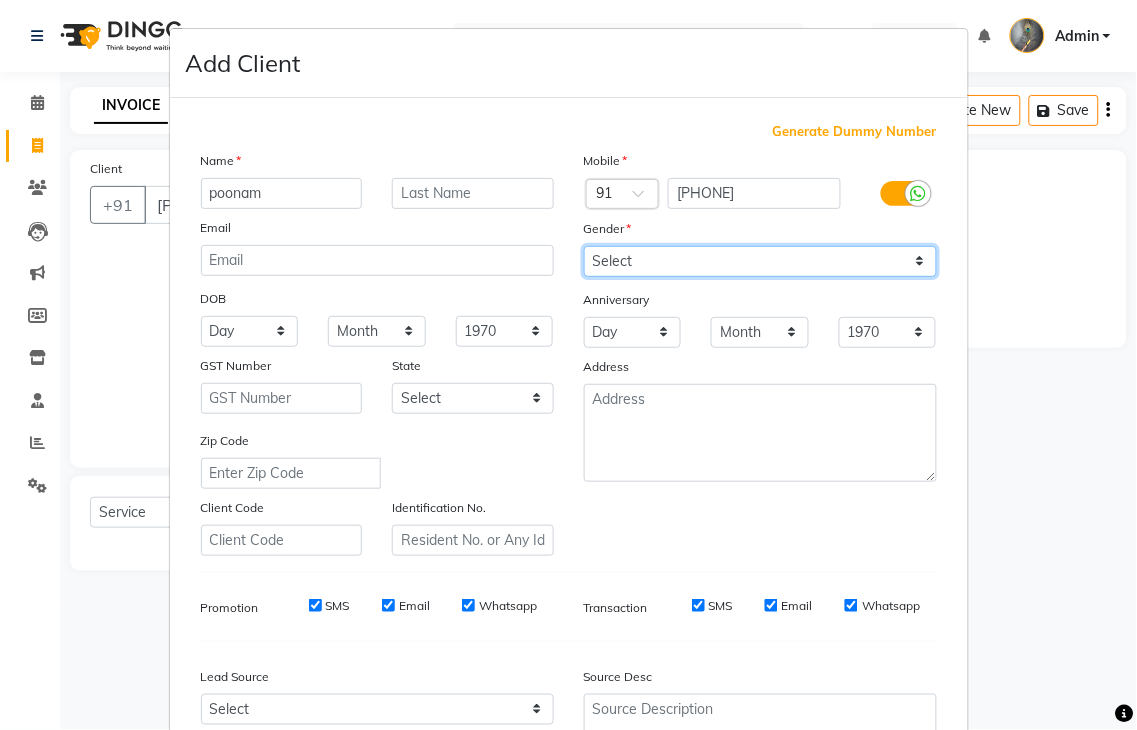 select on "female" 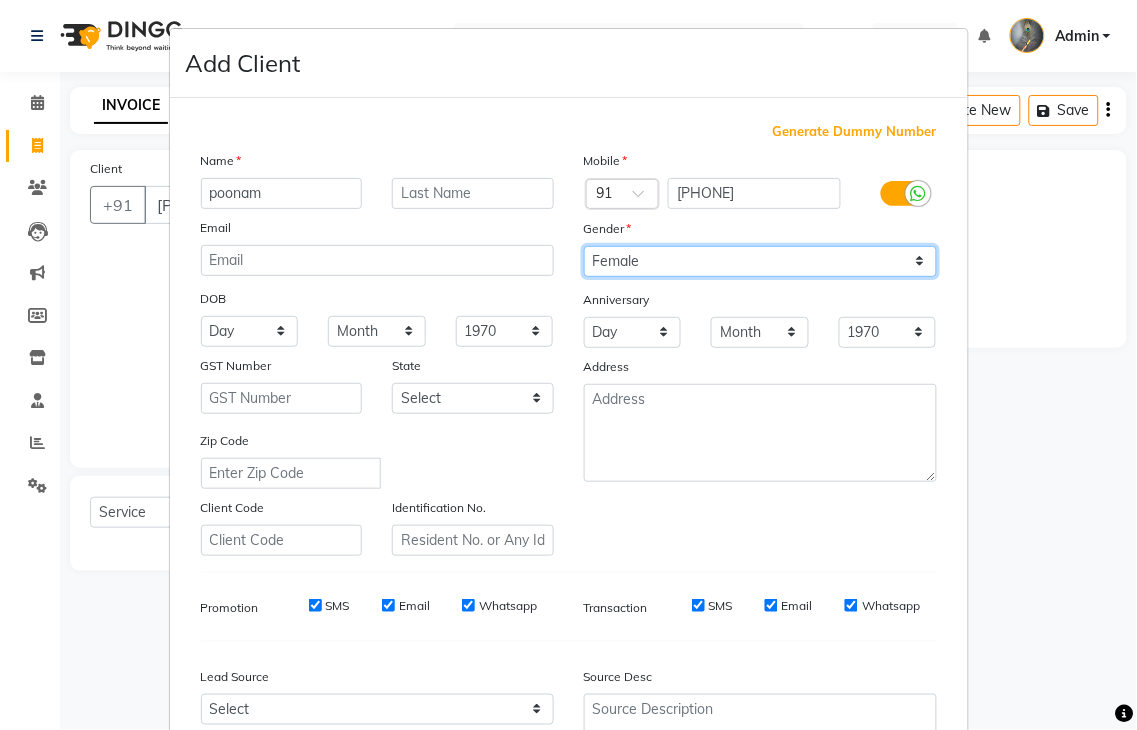 click on "Select Male Female Other Prefer Not To Say" at bounding box center (760, 261) 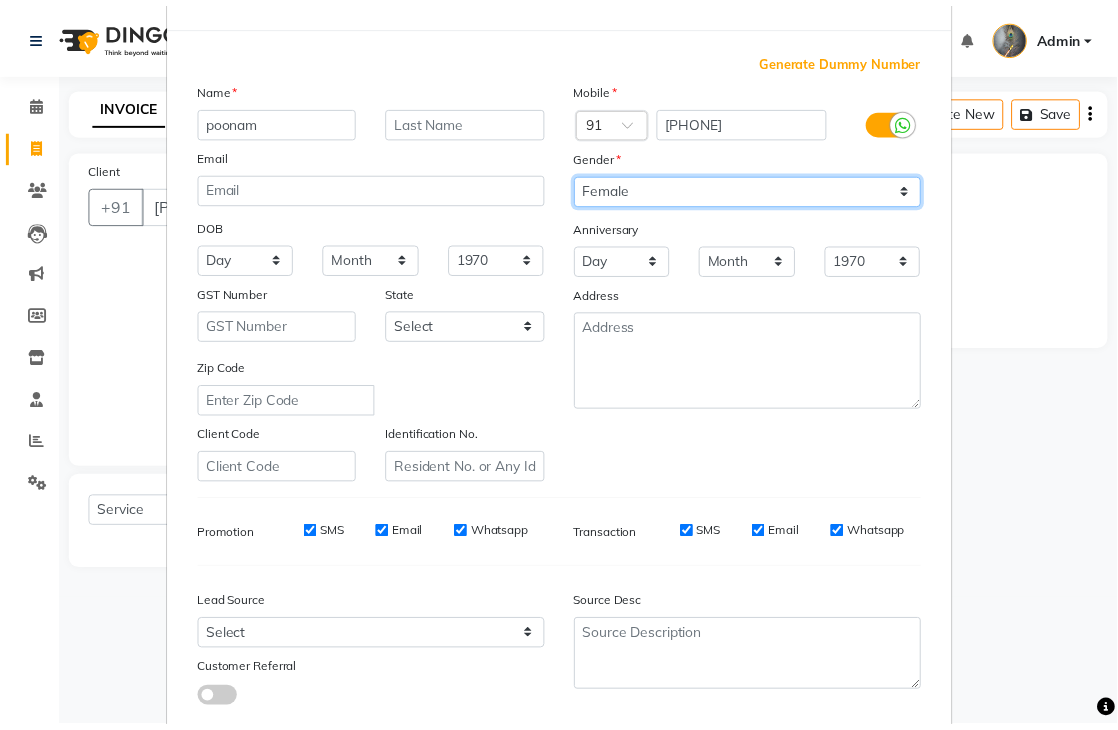 scroll, scrollTop: 194, scrollLeft: 0, axis: vertical 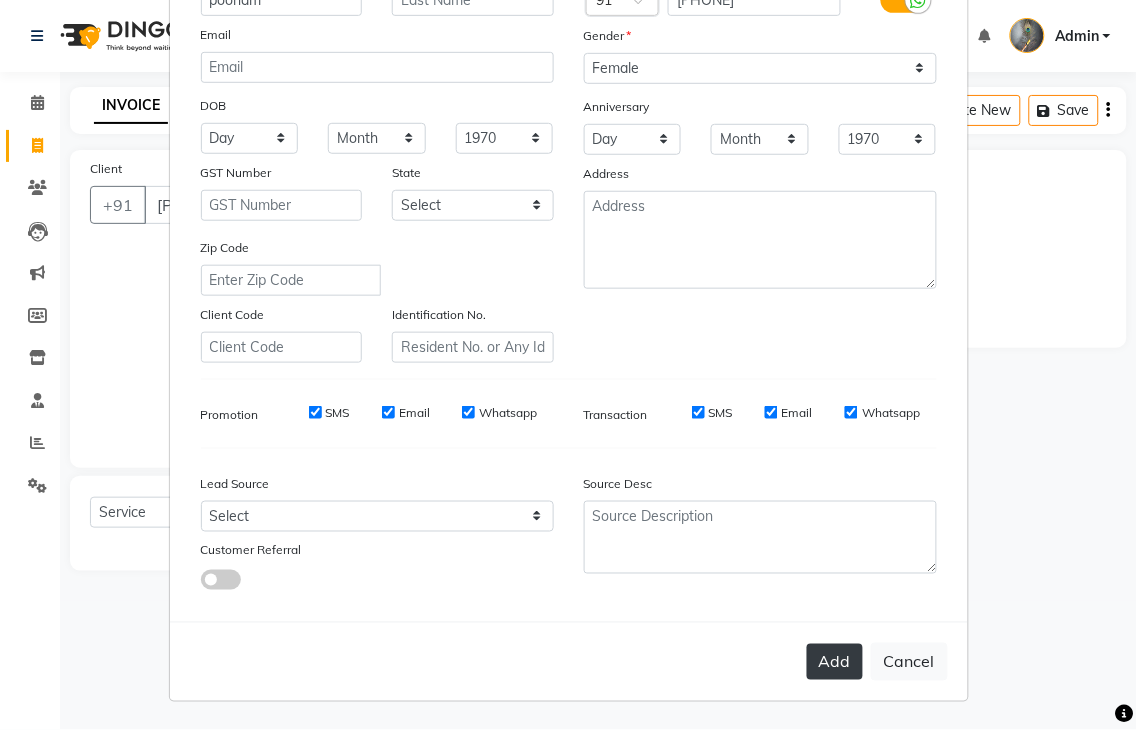 click on "Add" at bounding box center [835, 662] 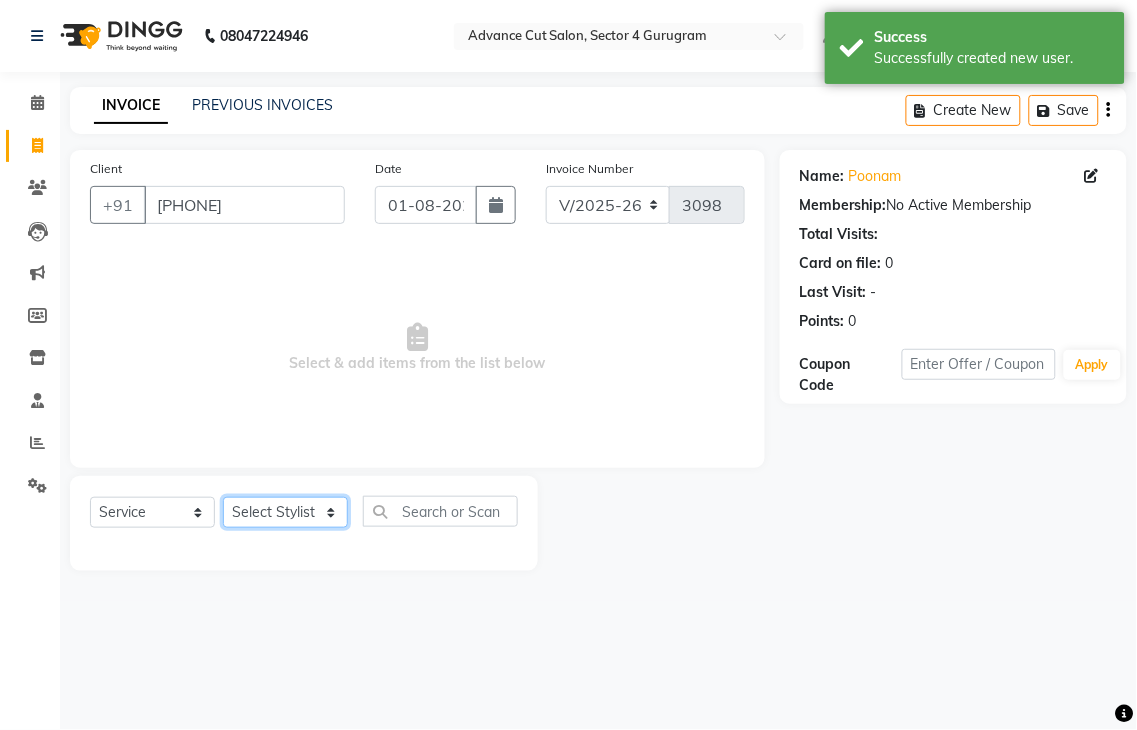 click on "Select Stylist Admin chahit COUNTOR hardeep mamta manisha MONISH navi NOSHAD ALI rahul shatnam shweta singh sunny tip" 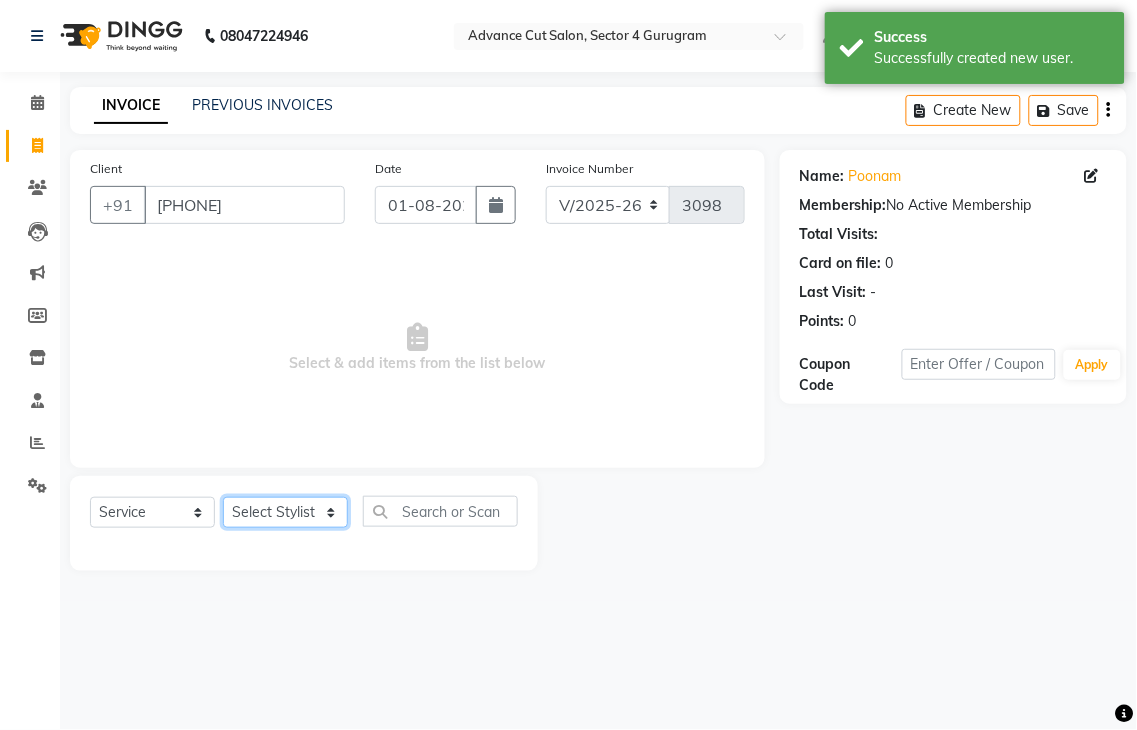 select on "74352" 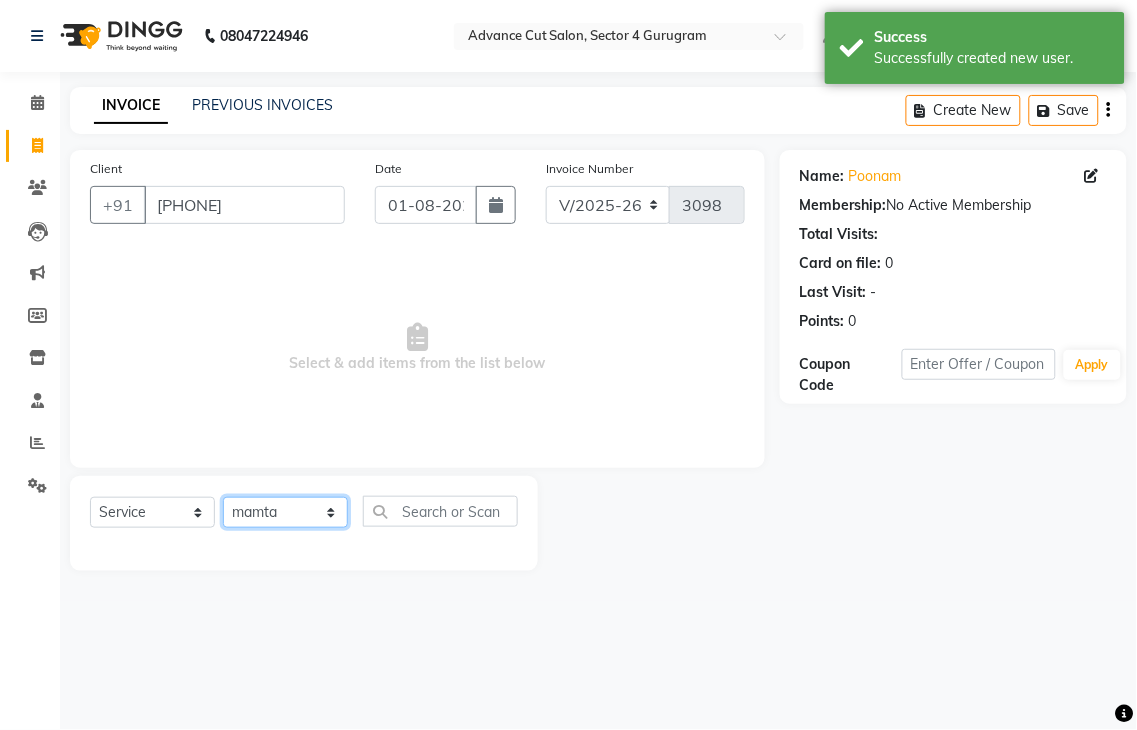 click on "Select Stylist Admin chahit COUNTOR hardeep mamta manisha MONISH navi NOSHAD ALI rahul shatnam shweta singh sunny tip" 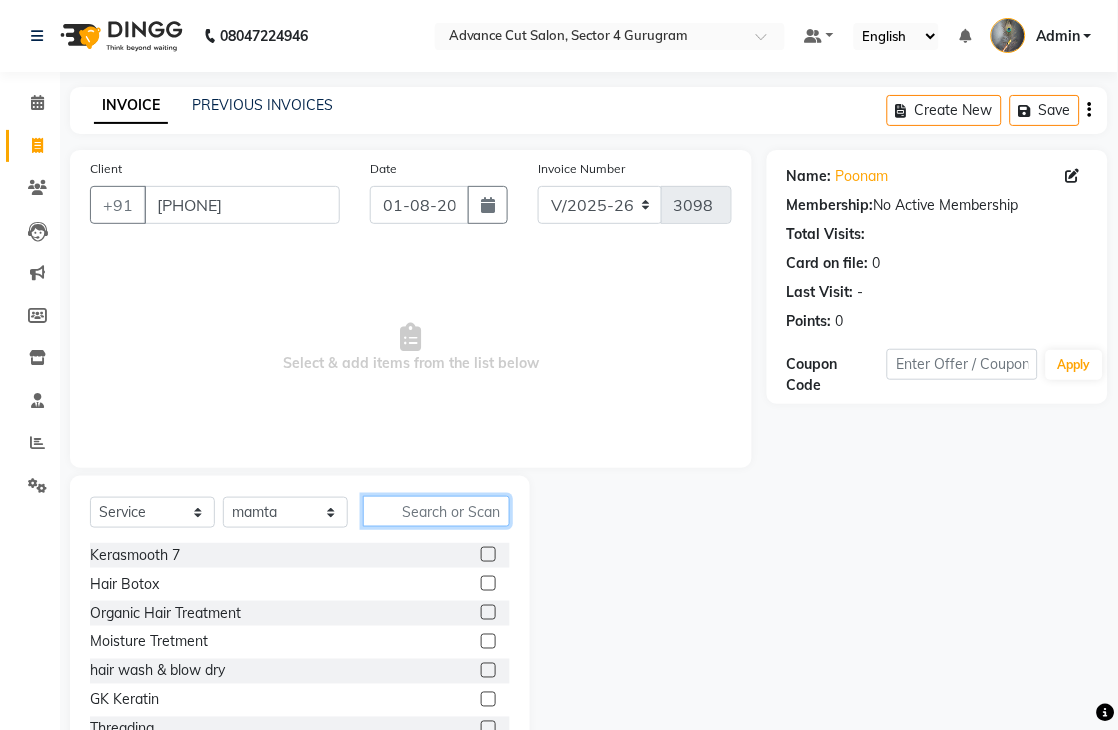 click 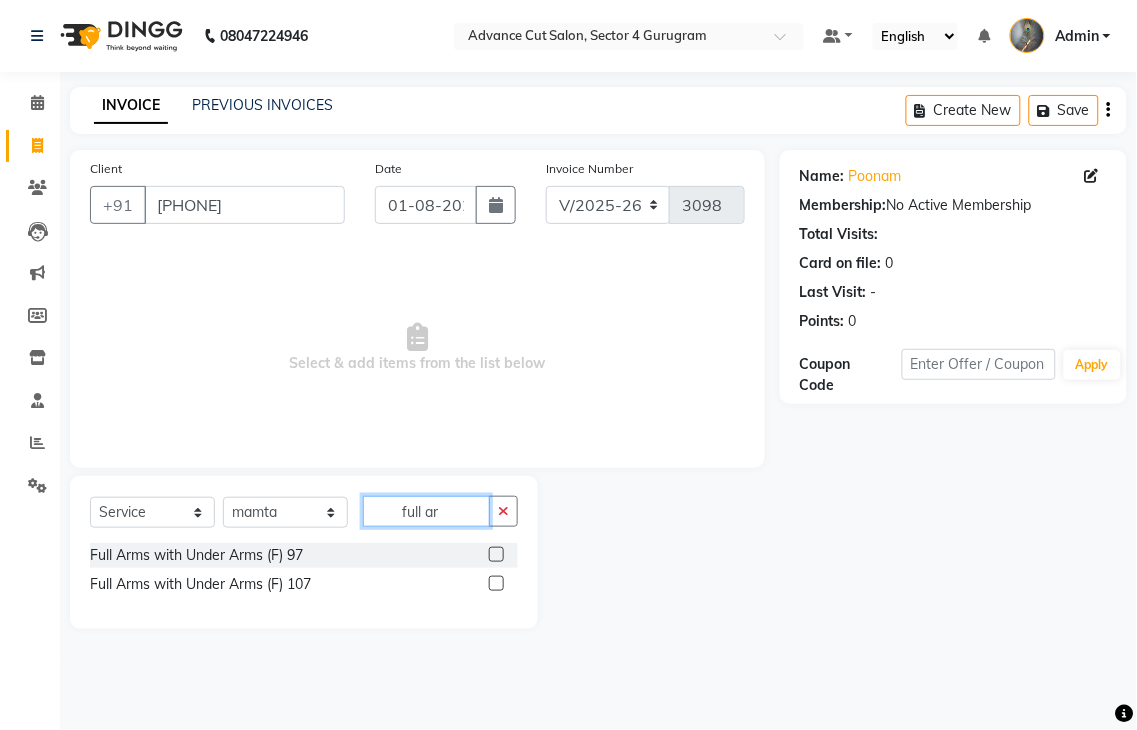 type on "full ar" 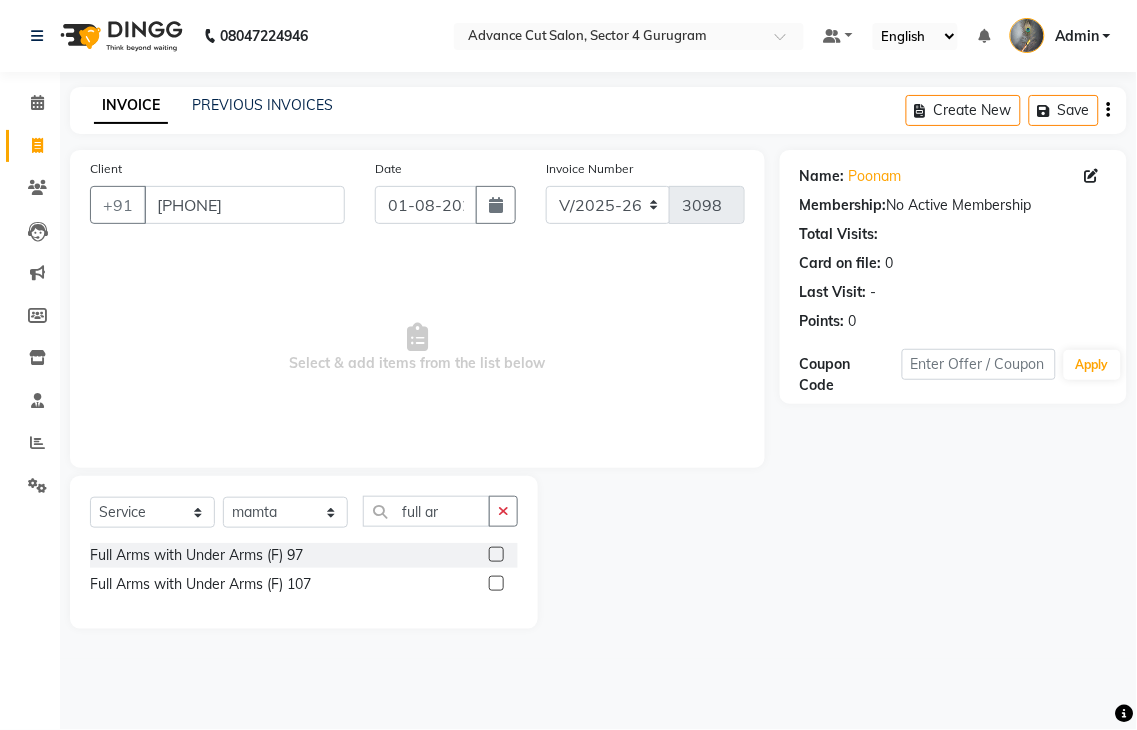 click 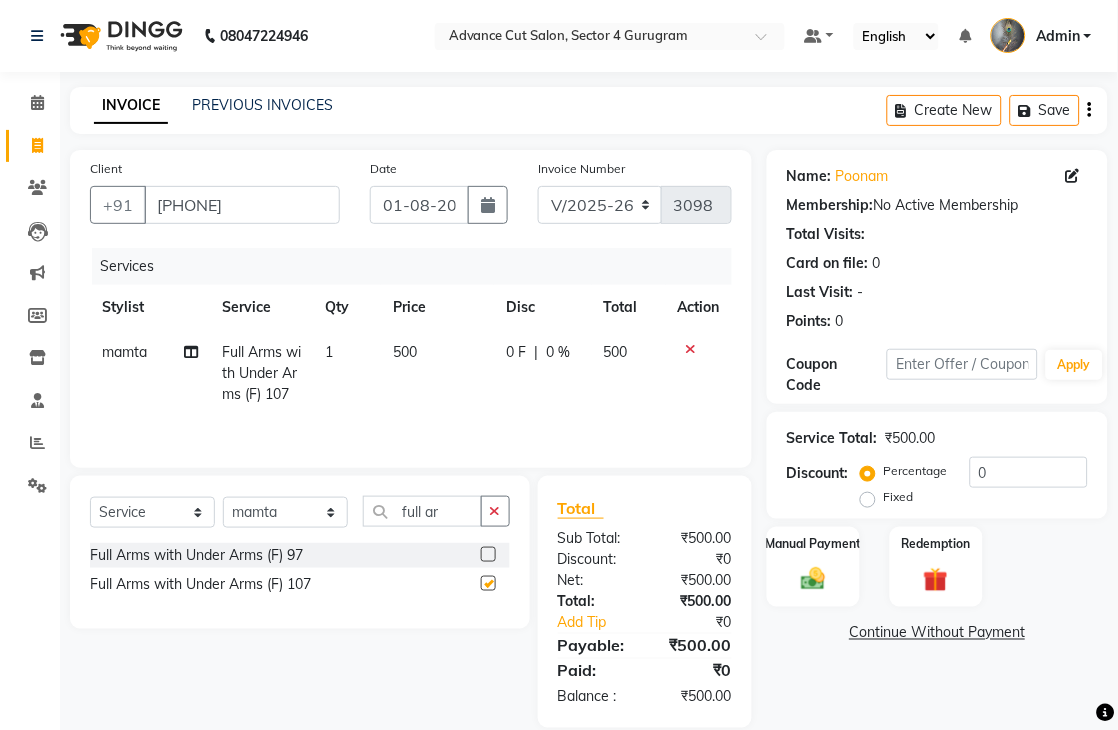 checkbox on "false" 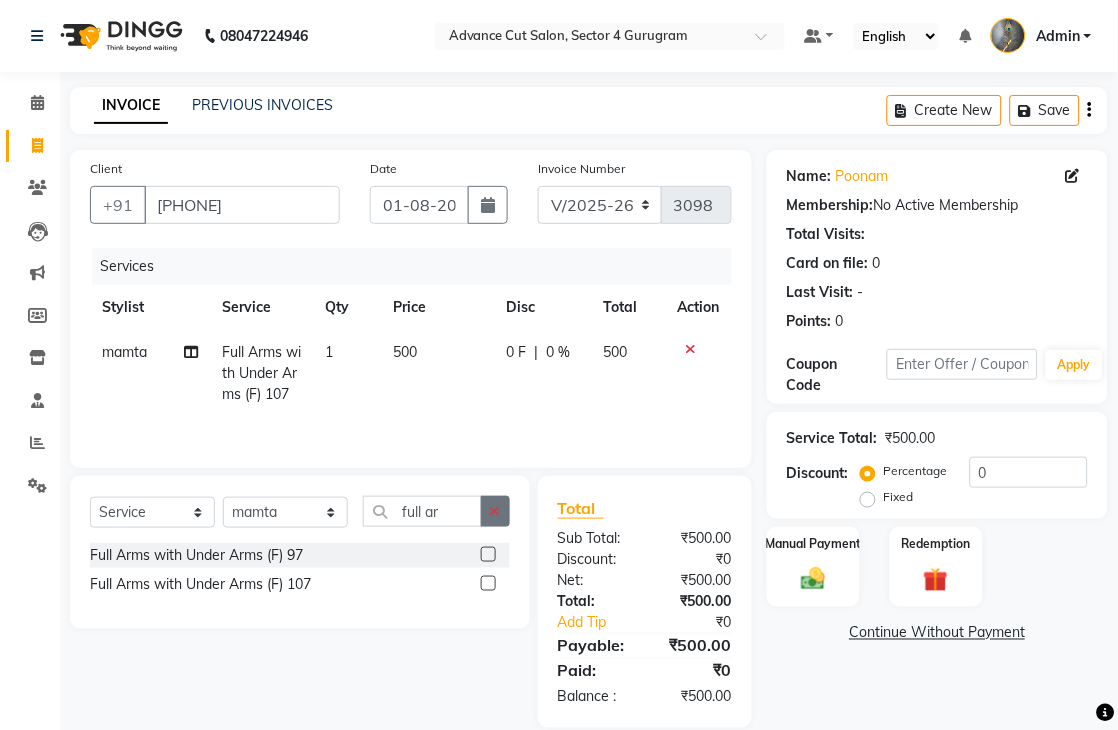 click 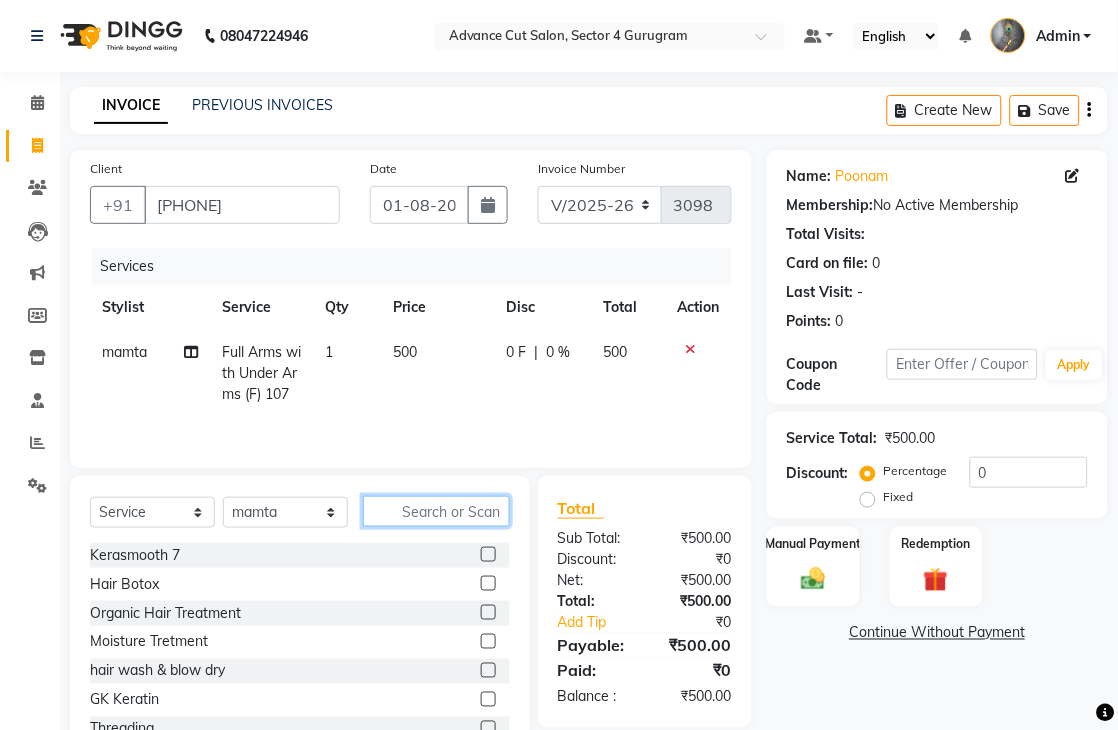 click 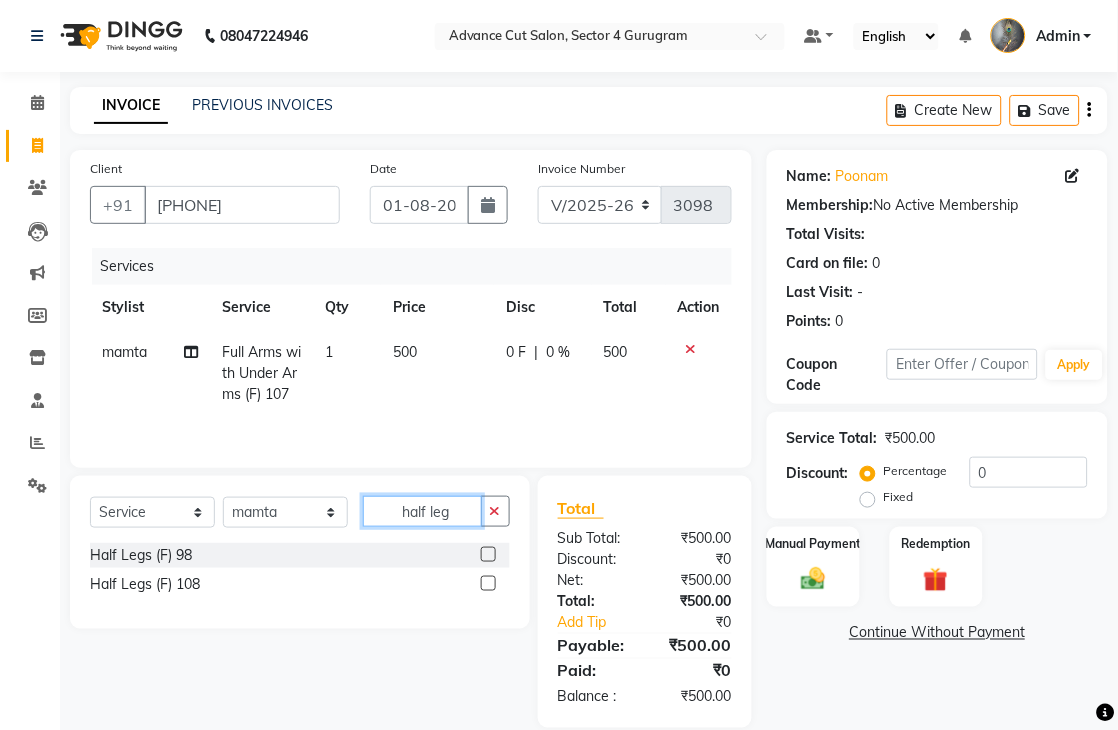 type on "half leg" 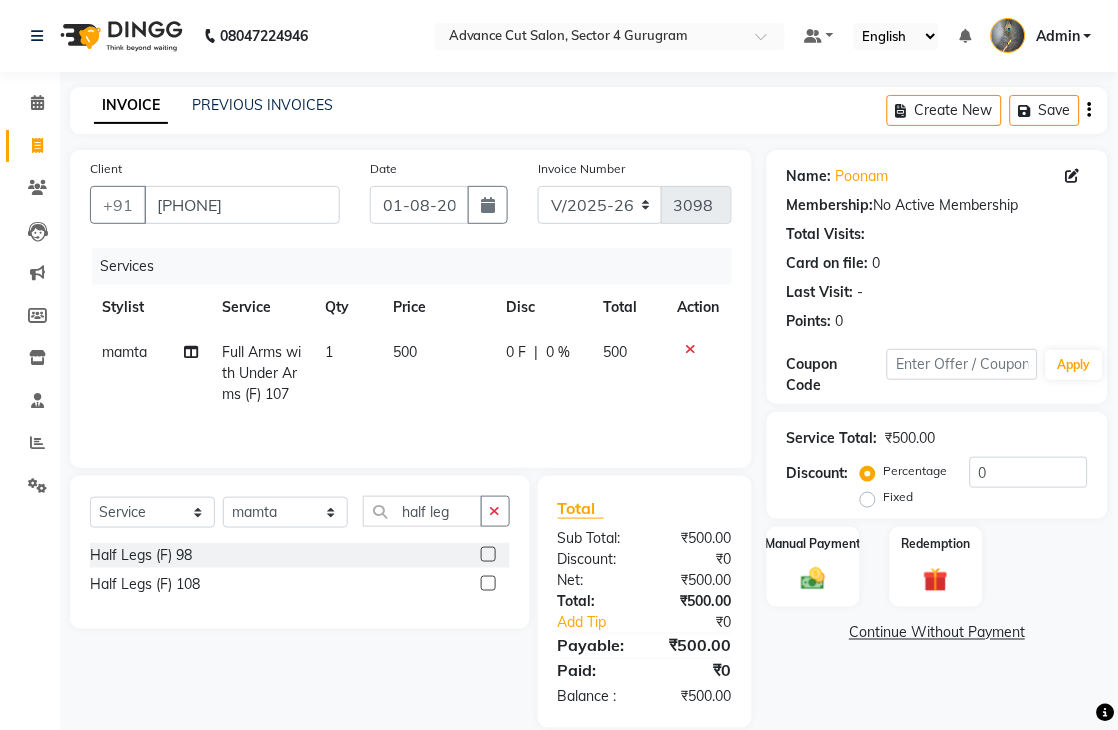 click 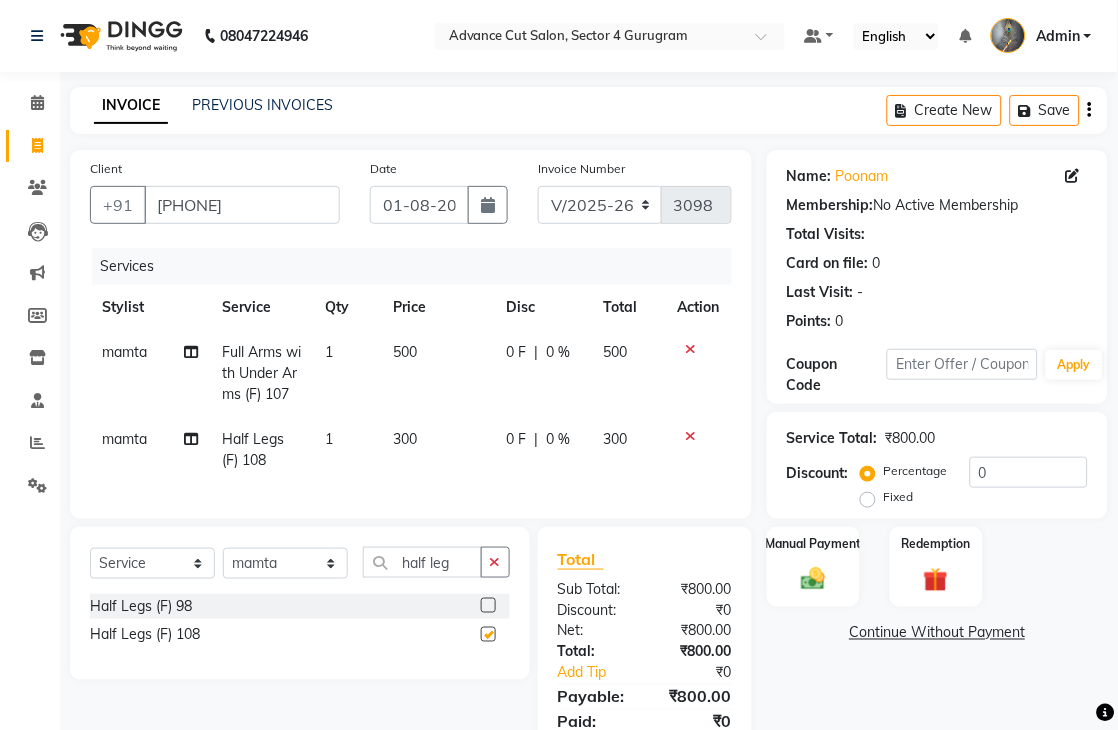 checkbox on "false" 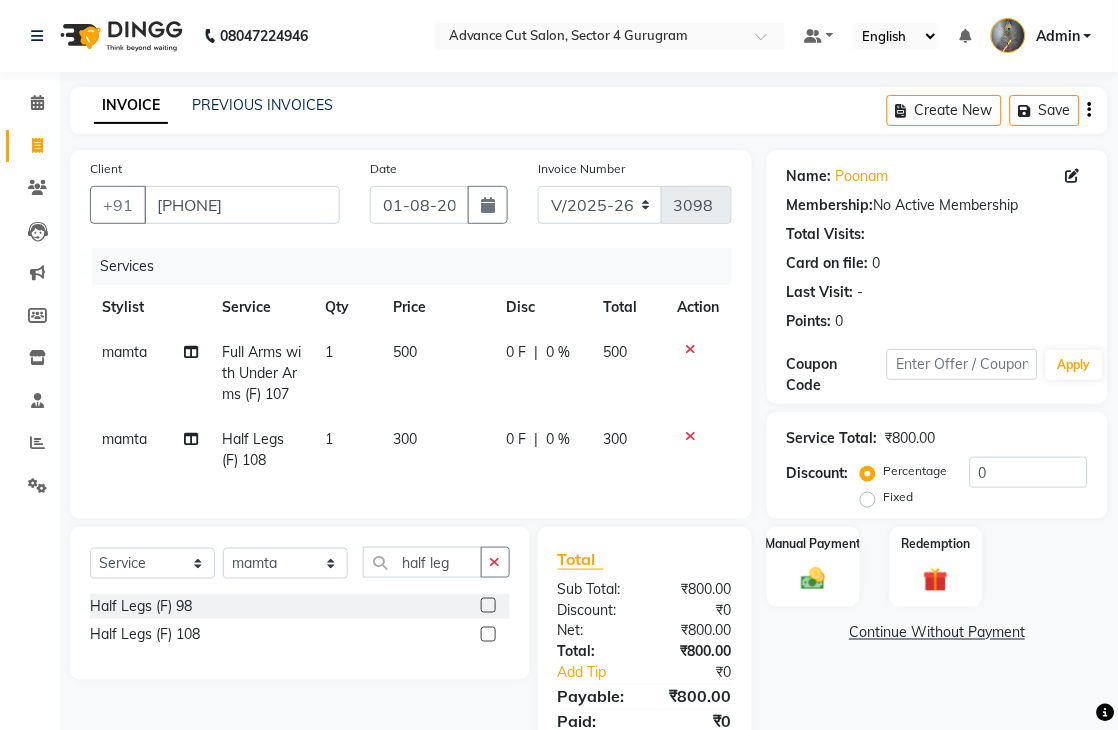 click on "300" 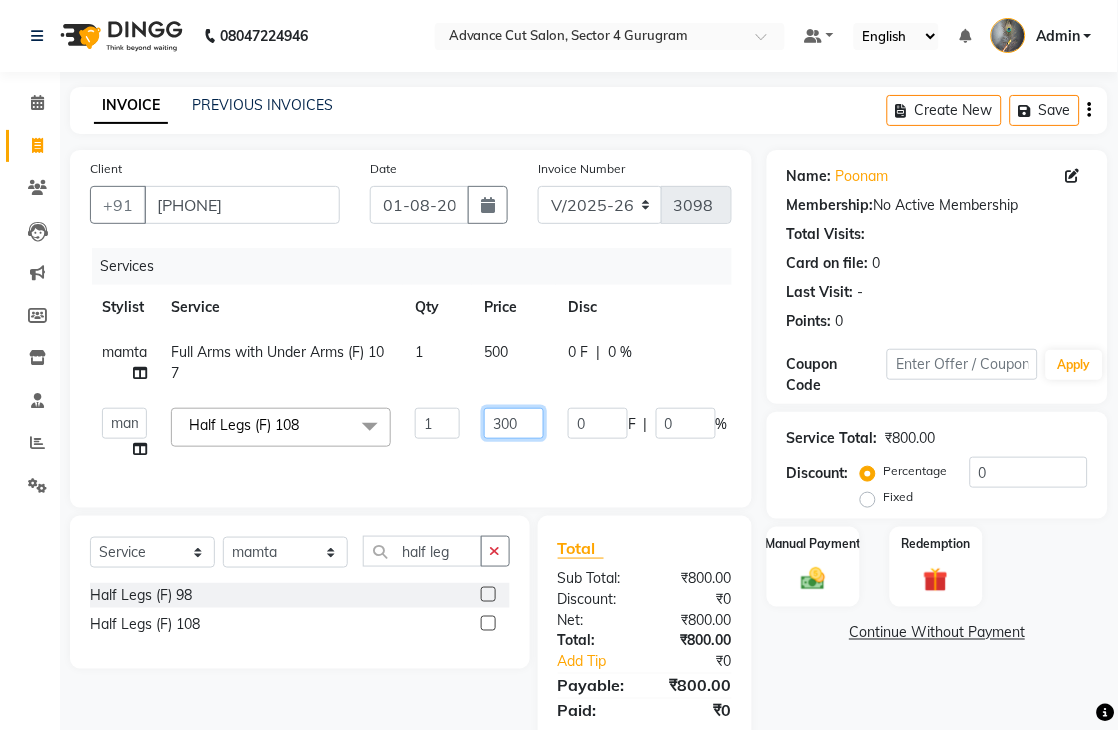 click on "300" 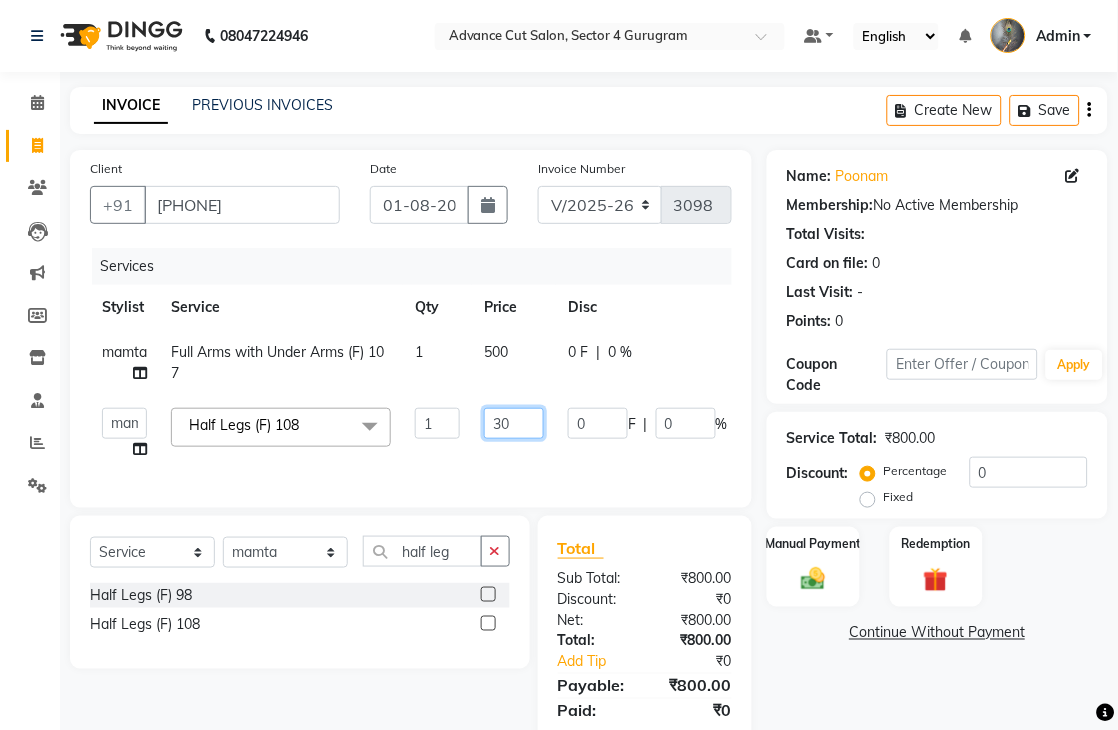 type on "3" 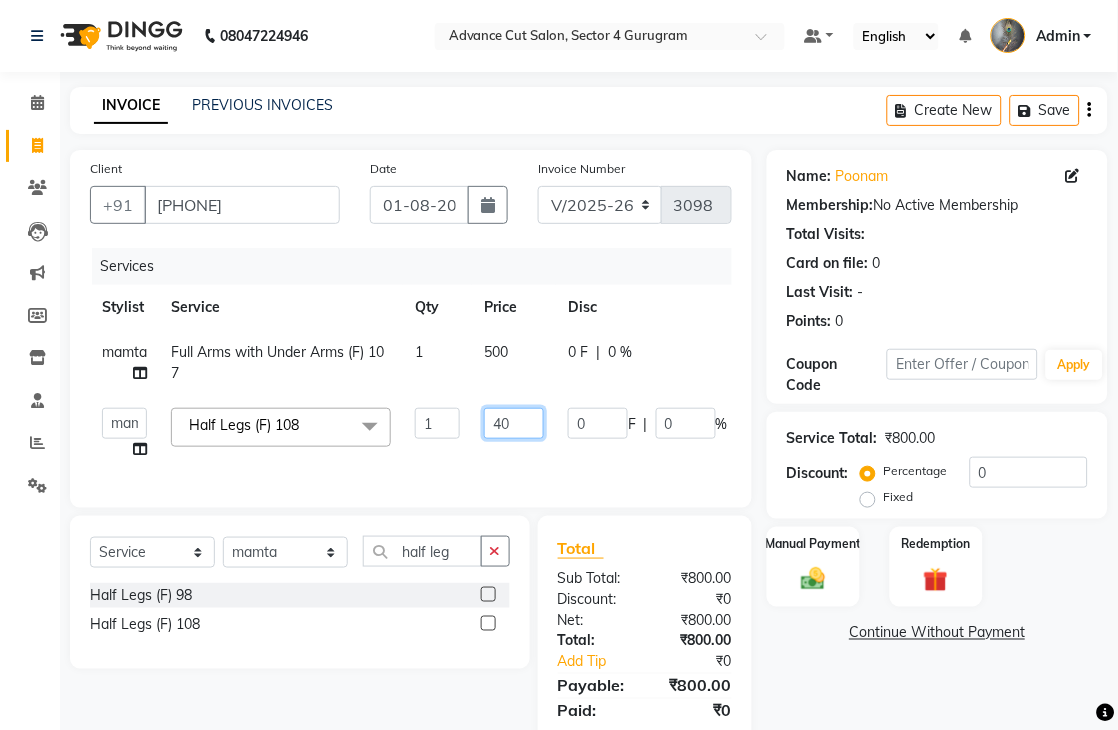 type on "400" 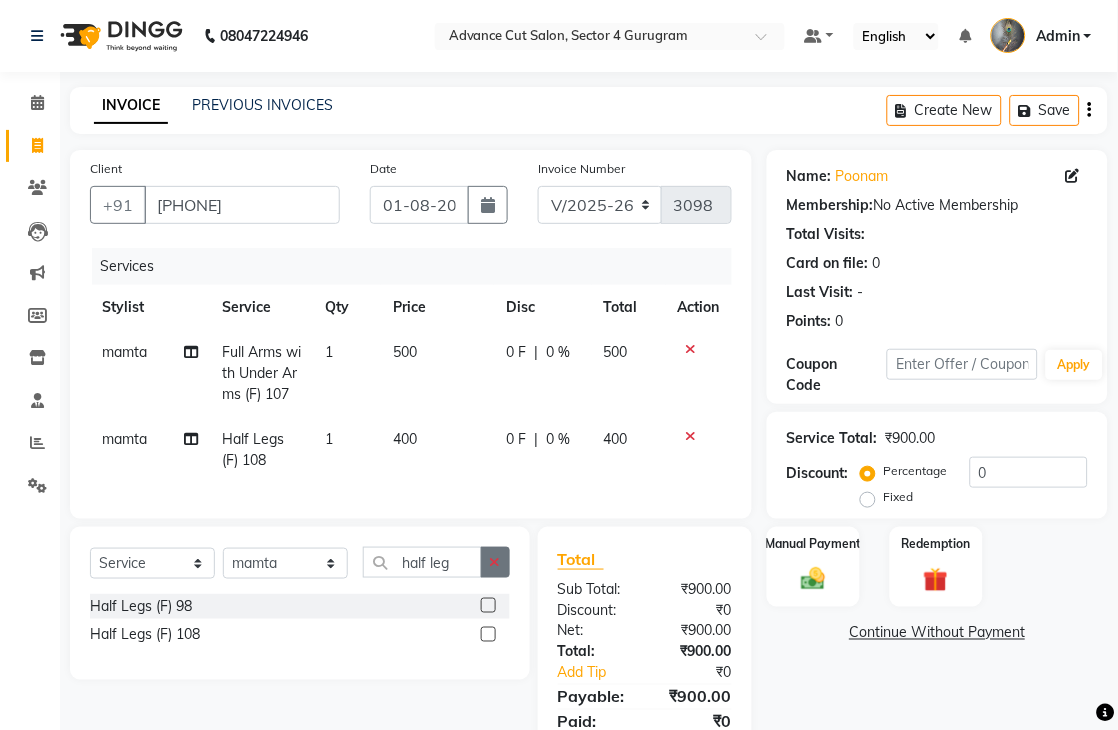 click 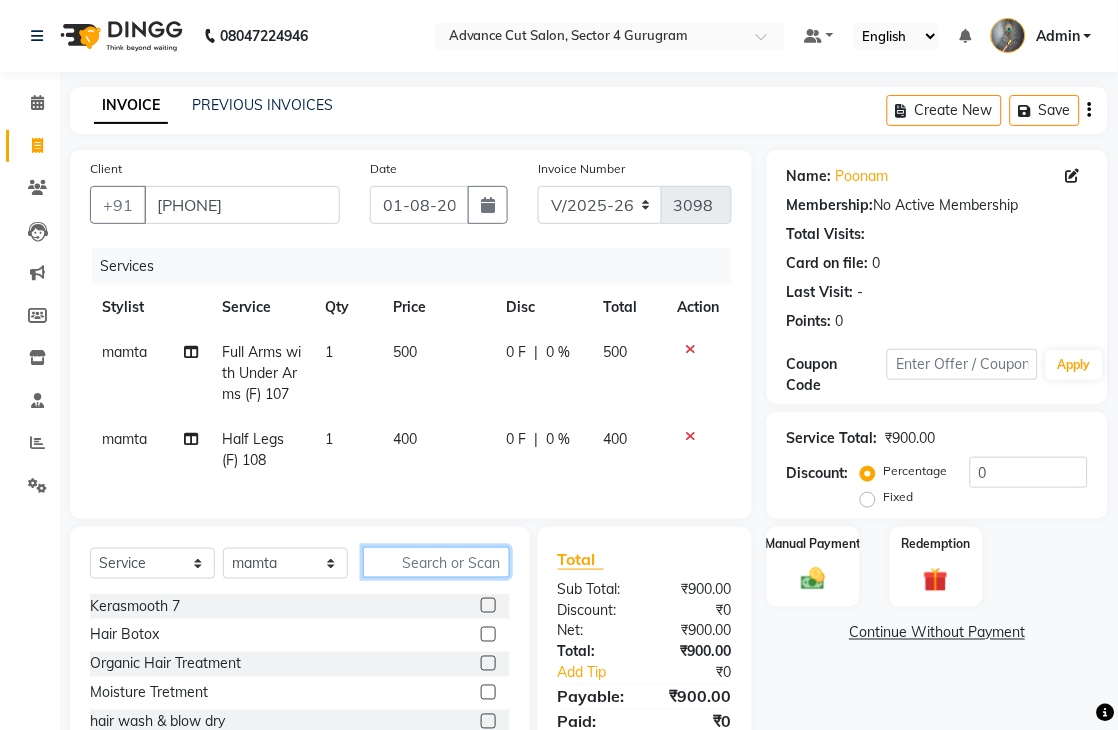 click 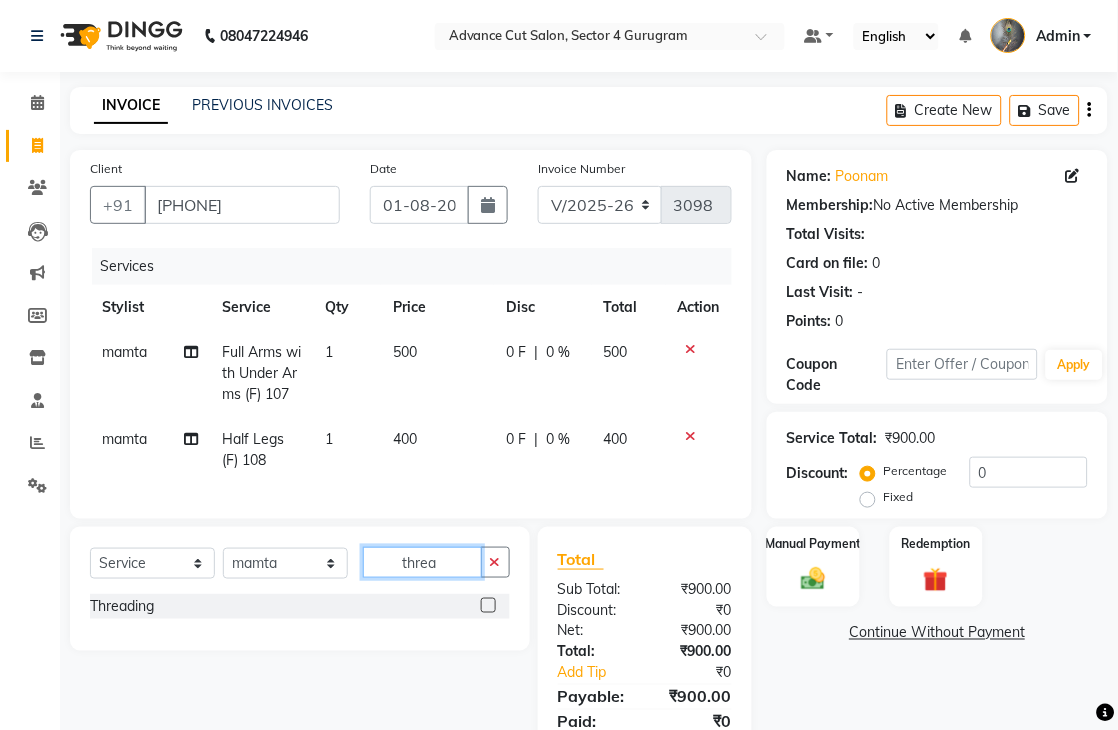 type on "threa" 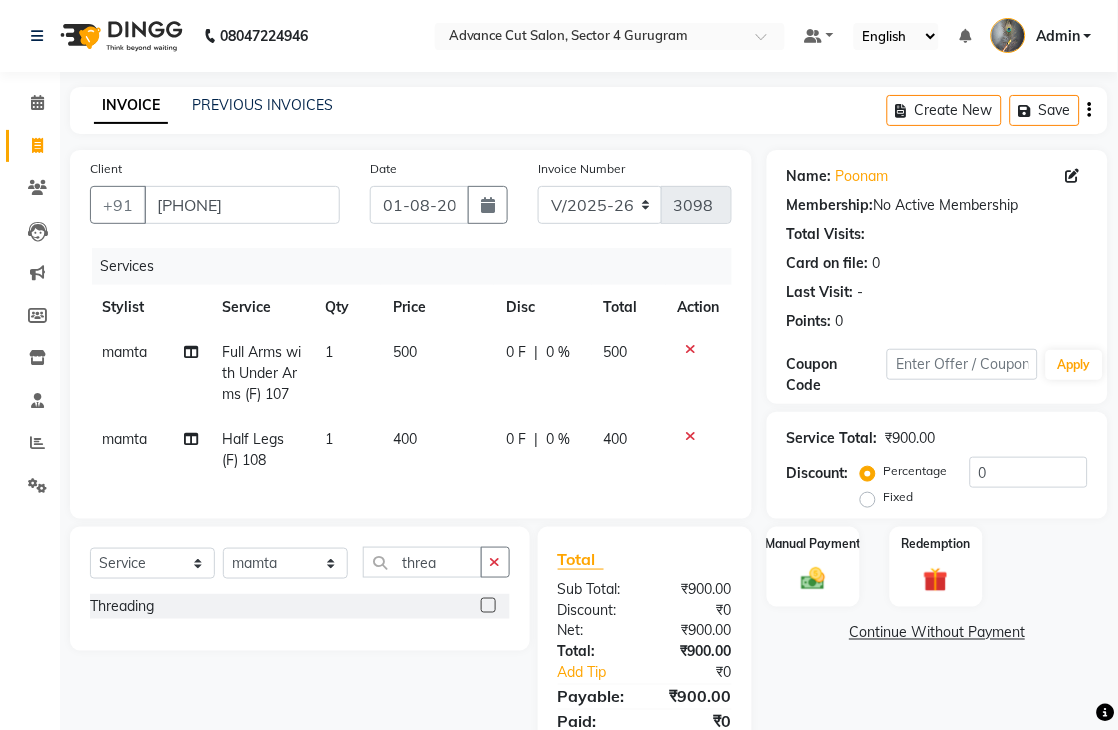 click 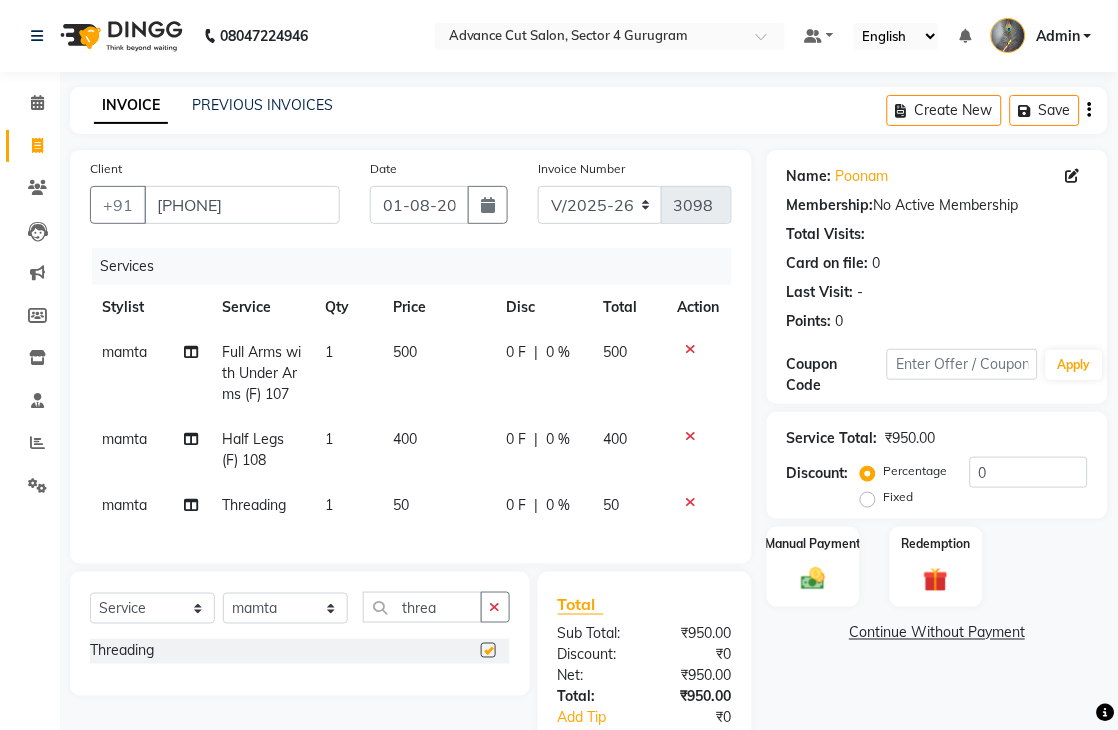 checkbox on "false" 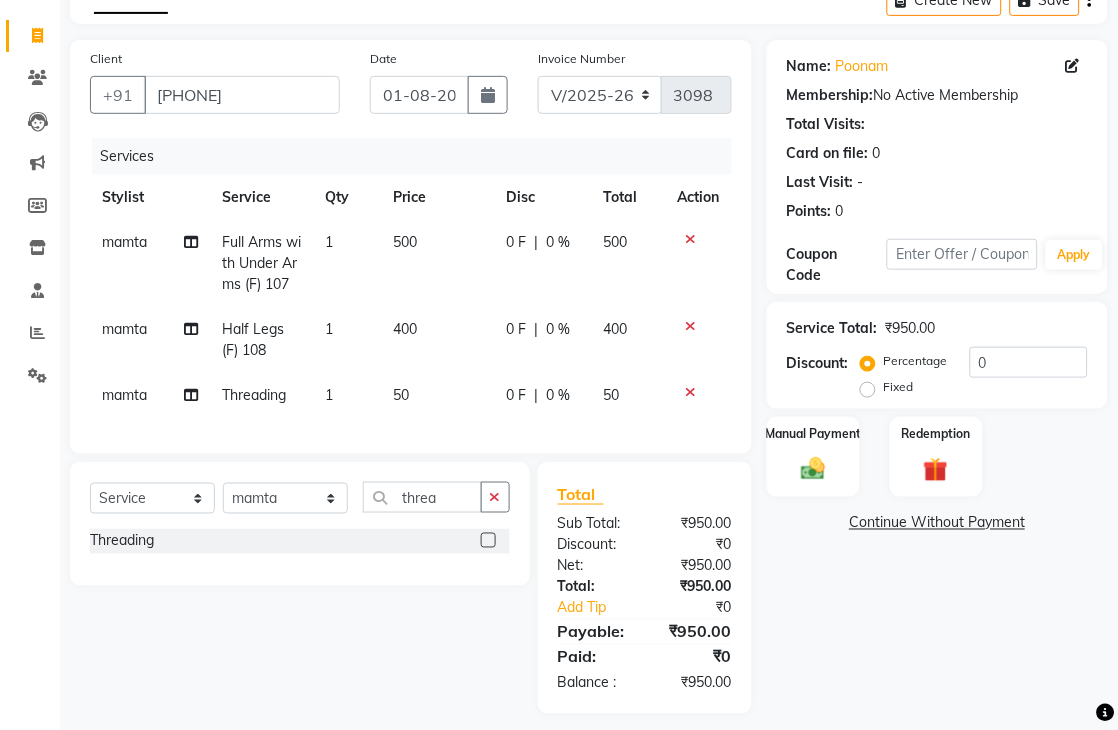 scroll, scrollTop: 143, scrollLeft: 0, axis: vertical 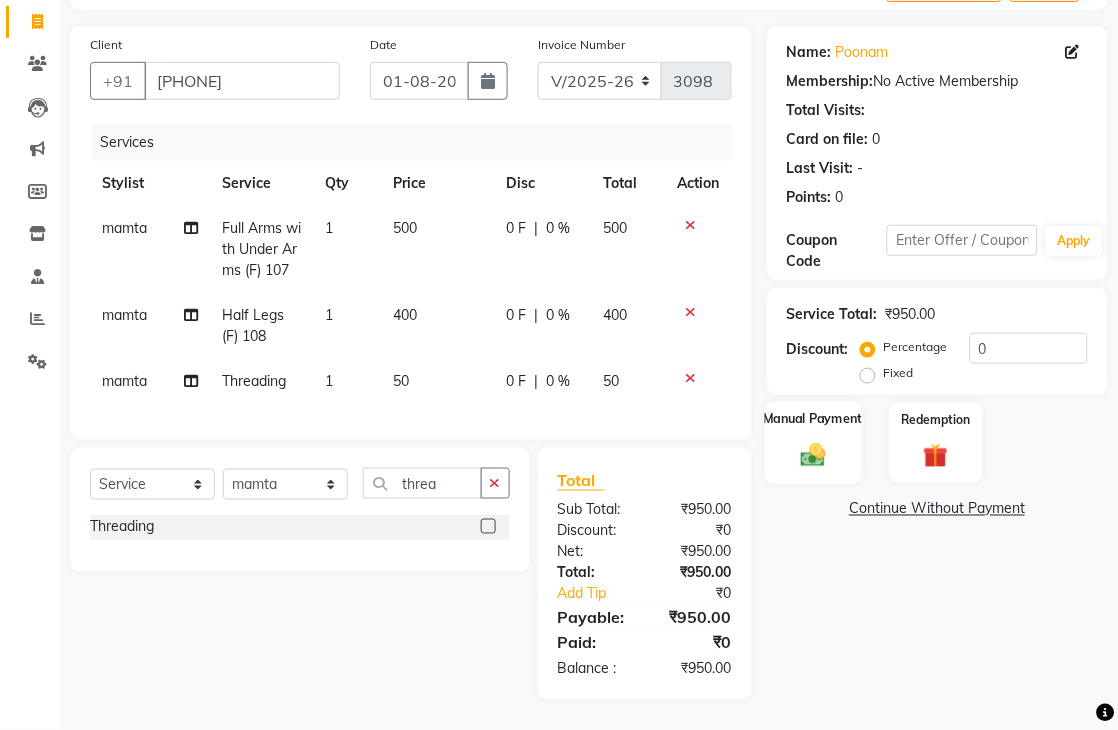 click on "Manual Payment" 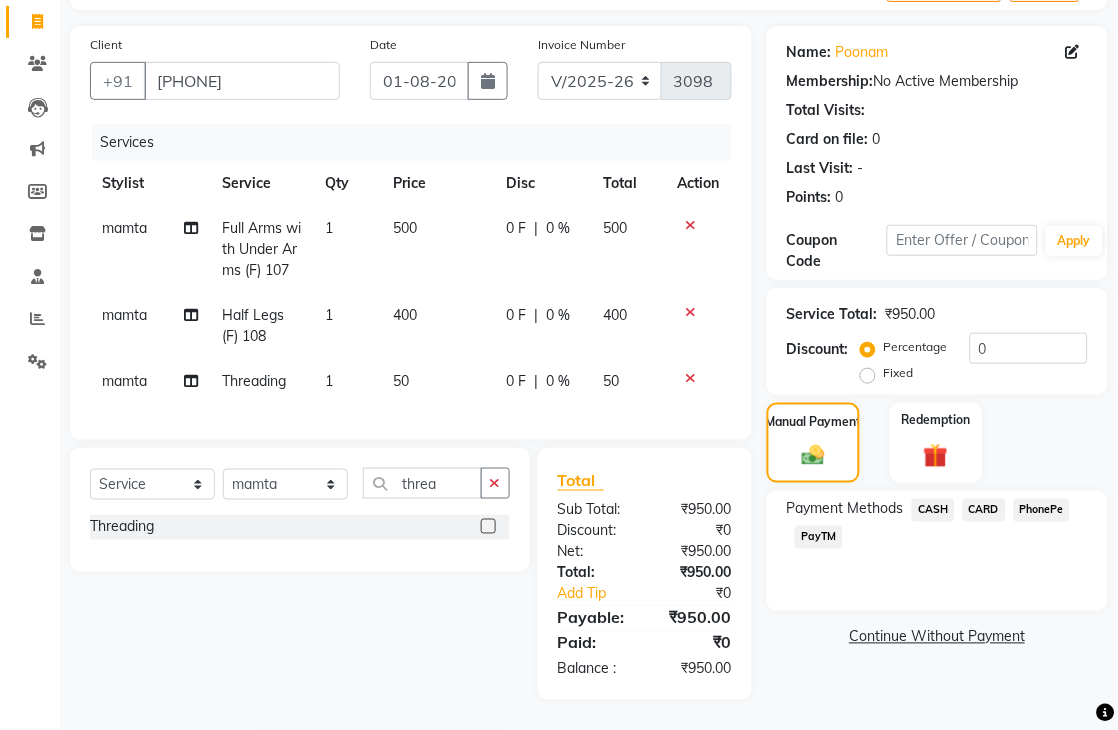 click on "PayTM" 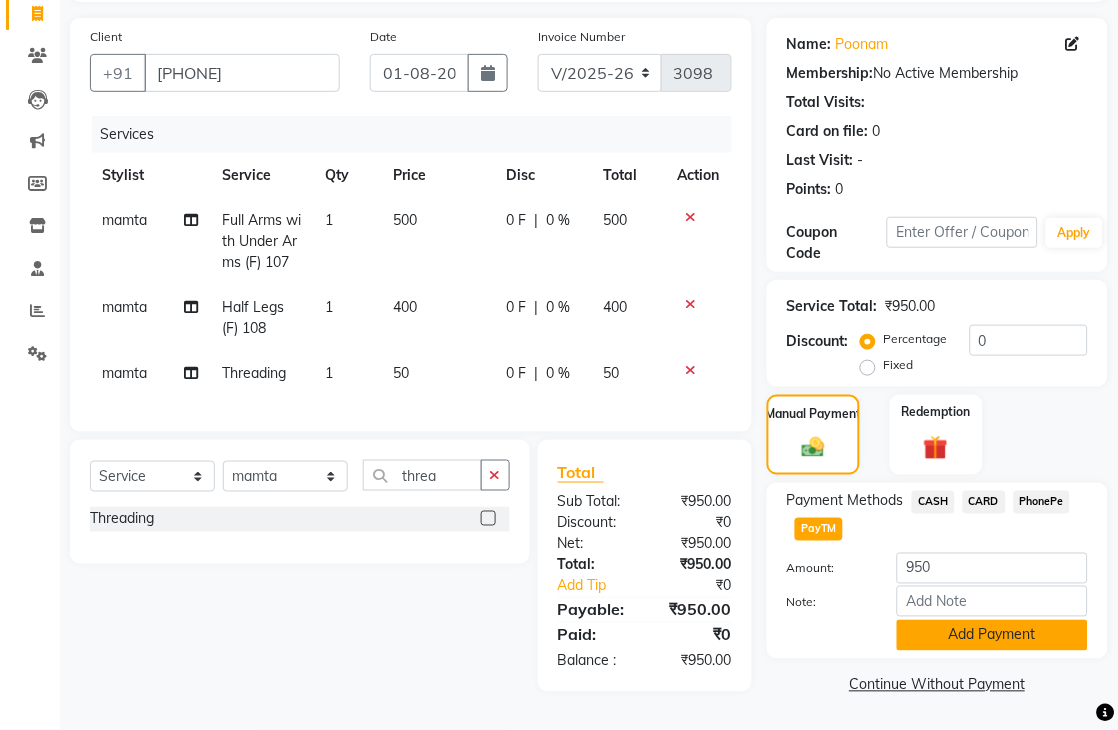 click on "Add Payment" 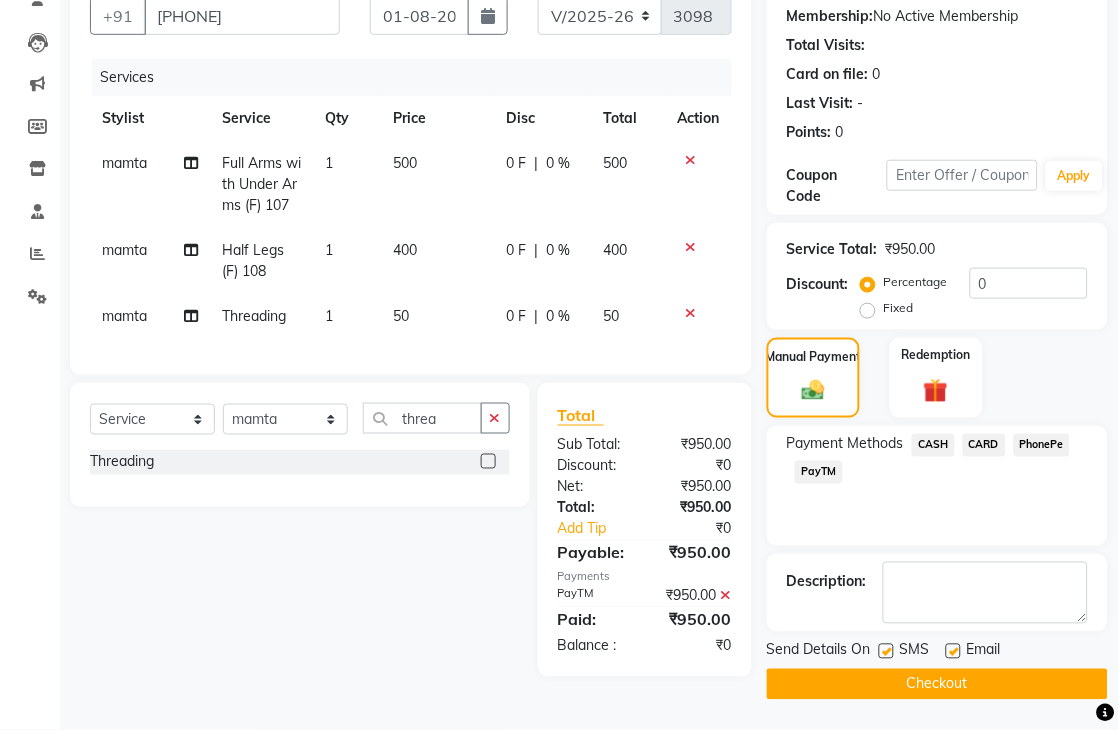scroll, scrollTop: 205, scrollLeft: 0, axis: vertical 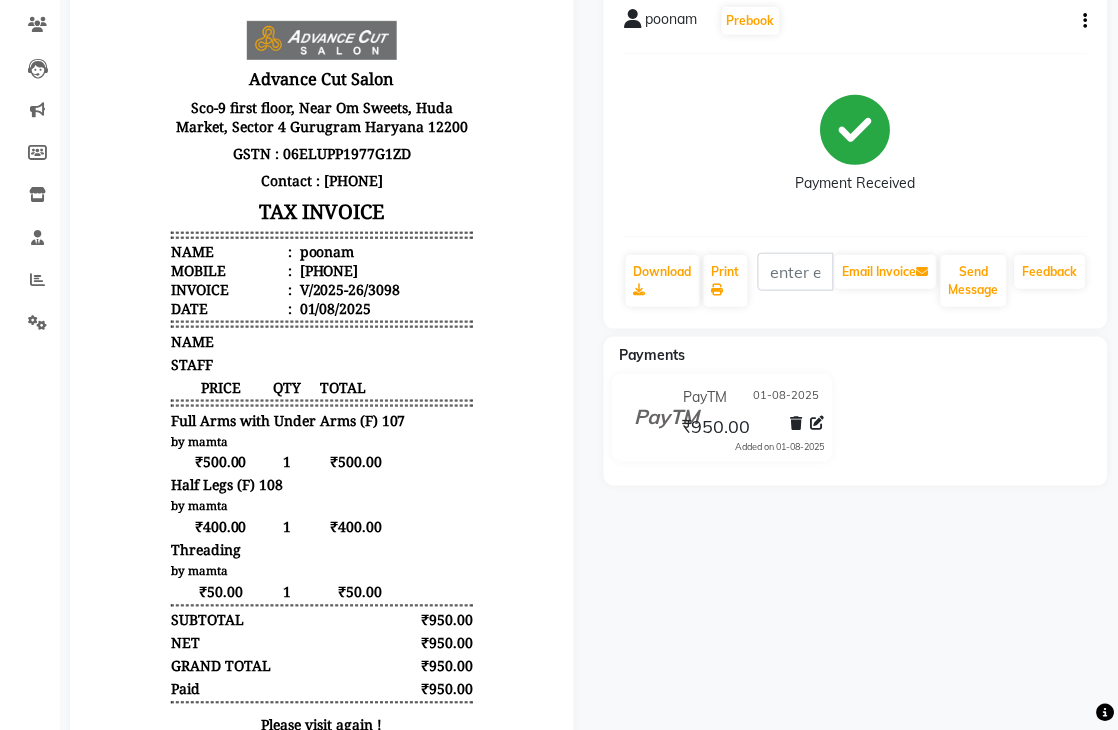 select on "service" 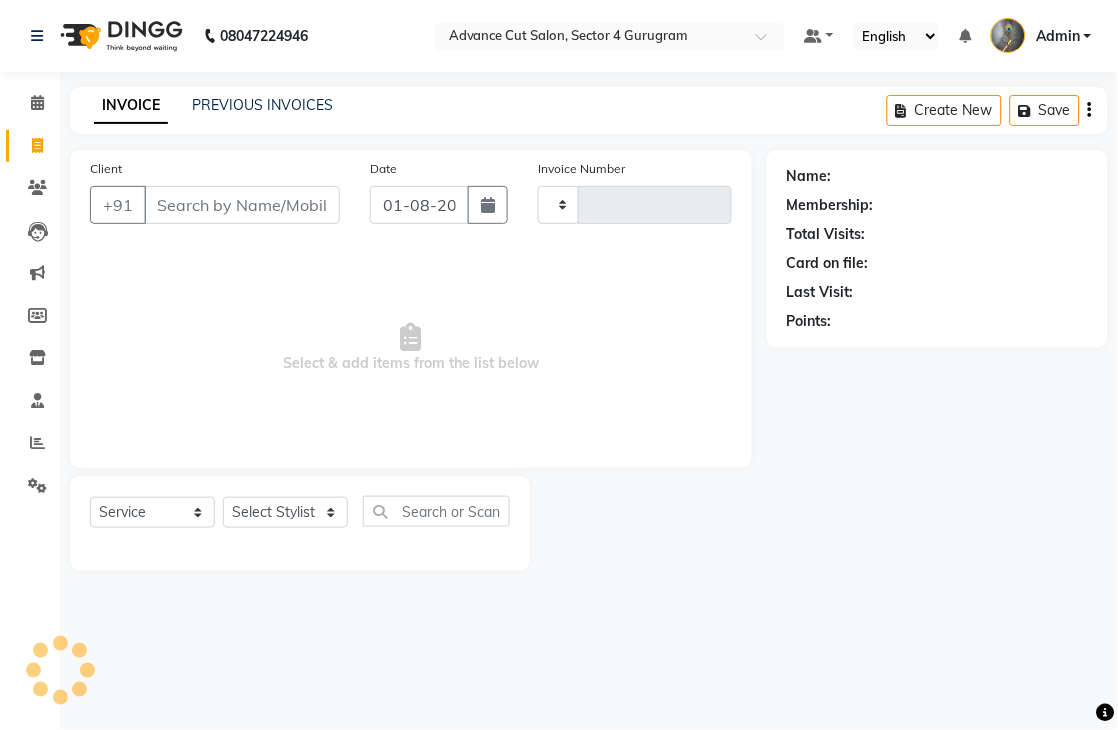 scroll, scrollTop: 0, scrollLeft: 0, axis: both 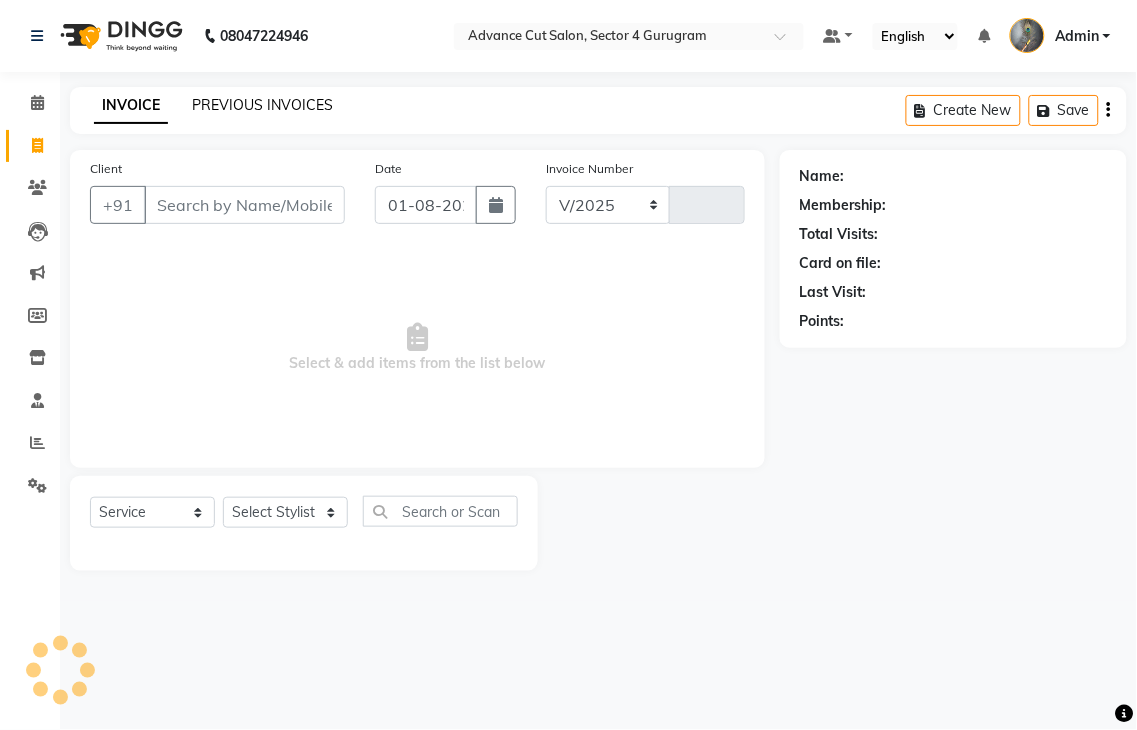 select on "4939" 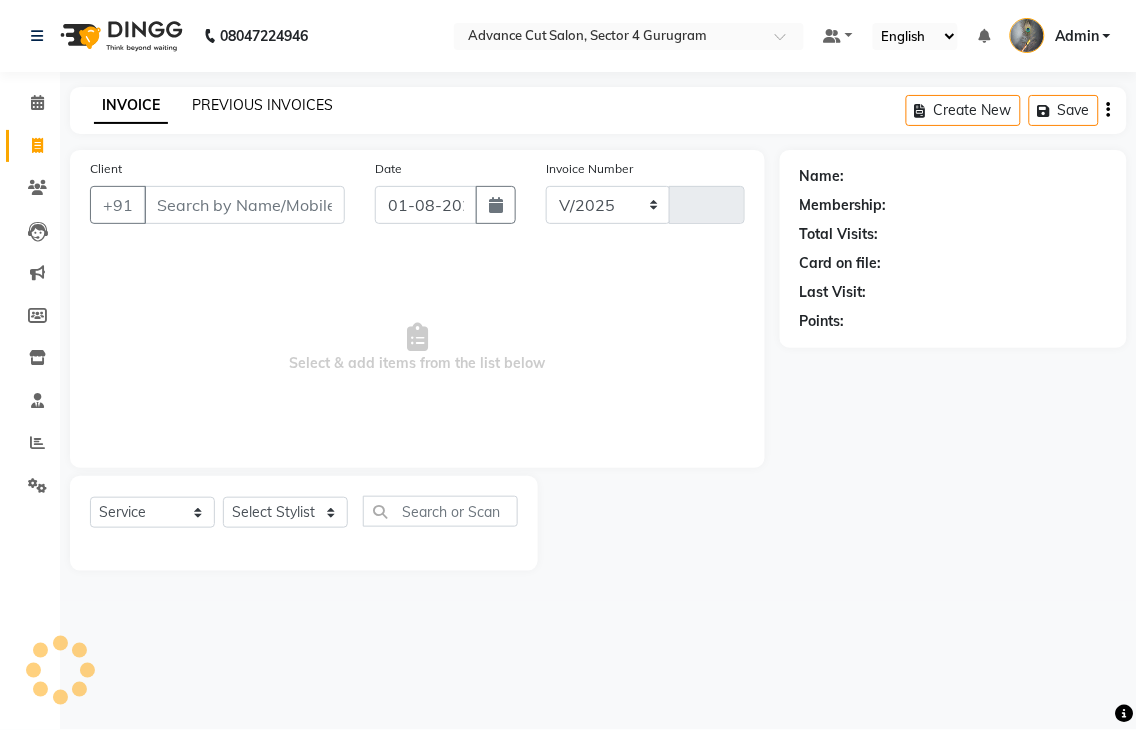 type on "3099" 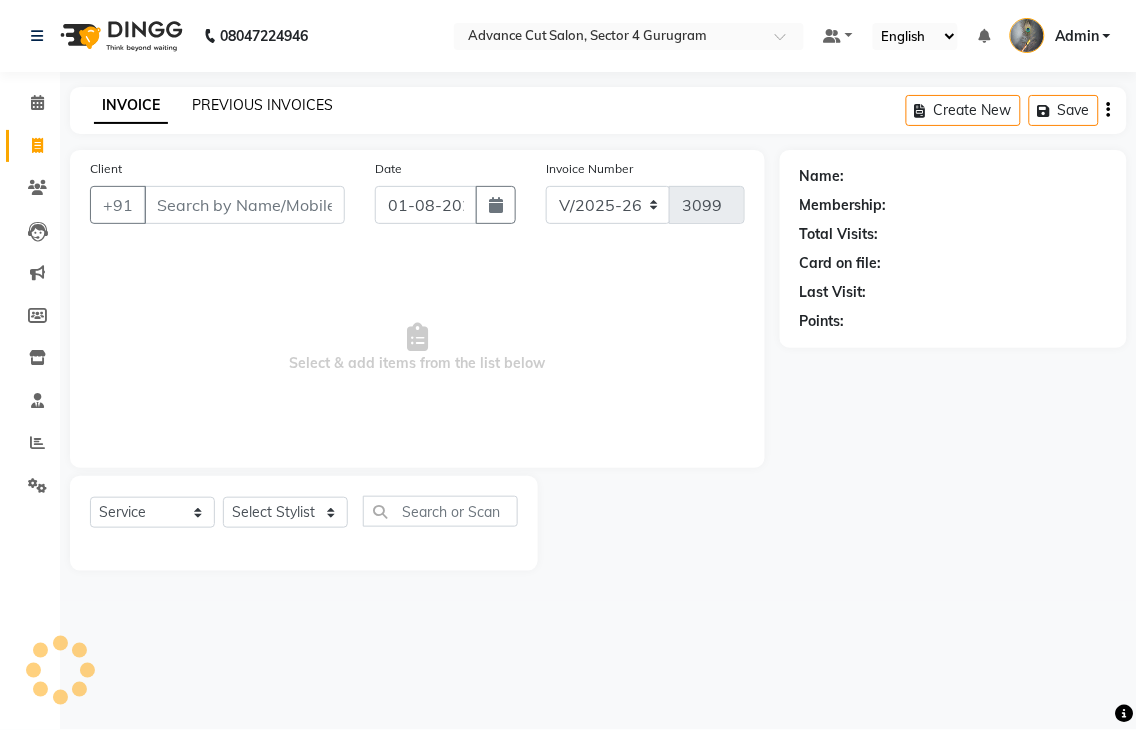 click on "PREVIOUS INVOICES" 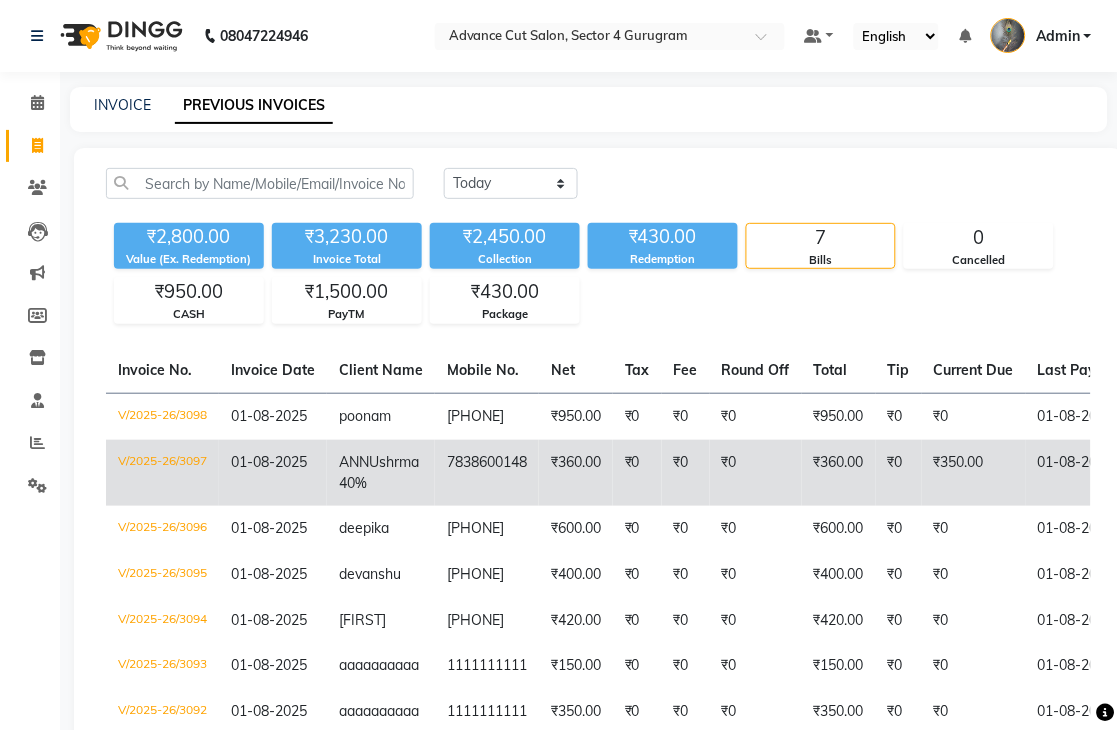 click on "7838600148" 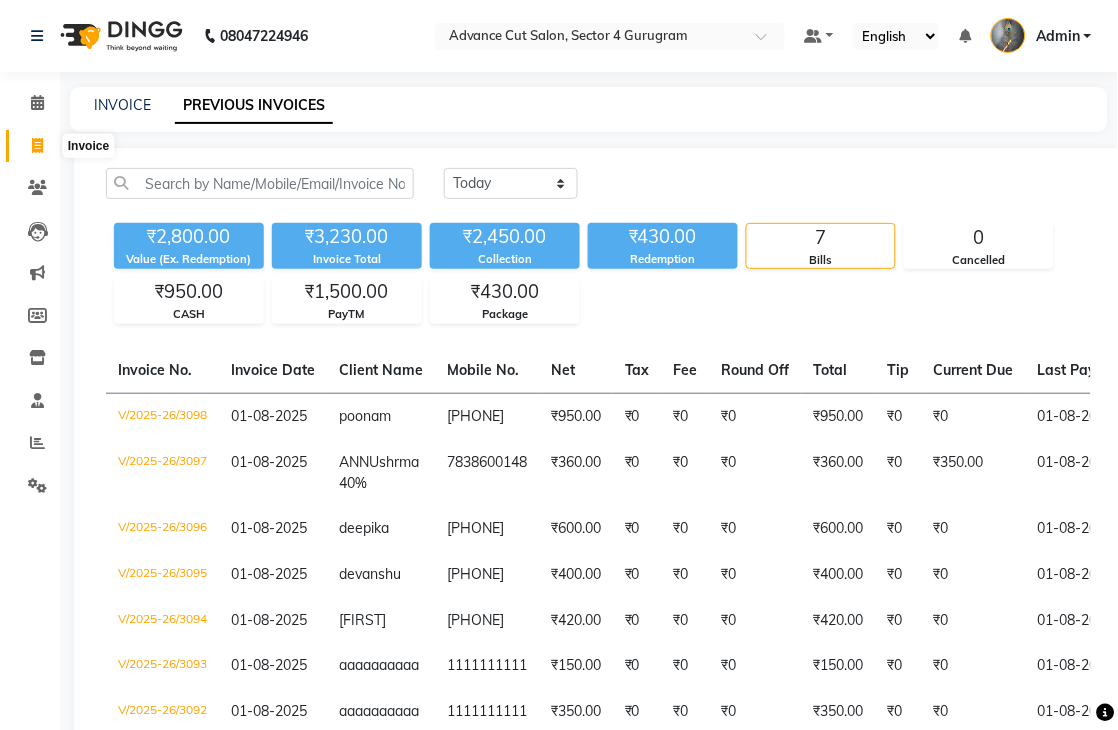 click 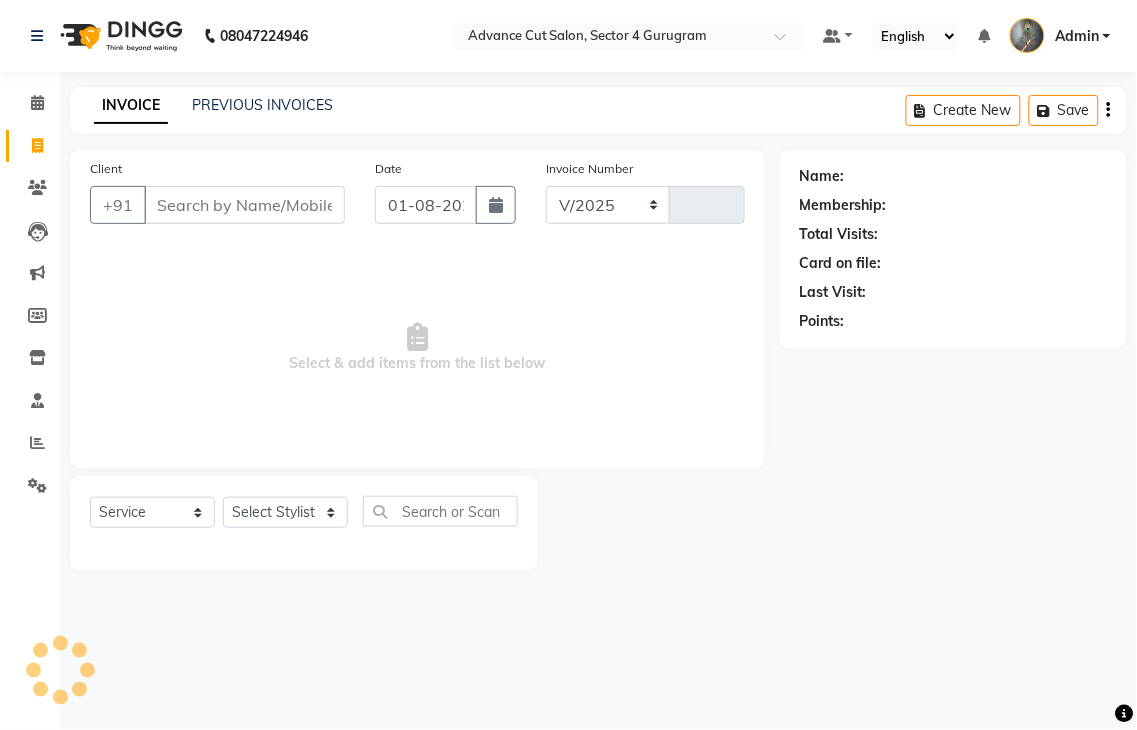 select on "4939" 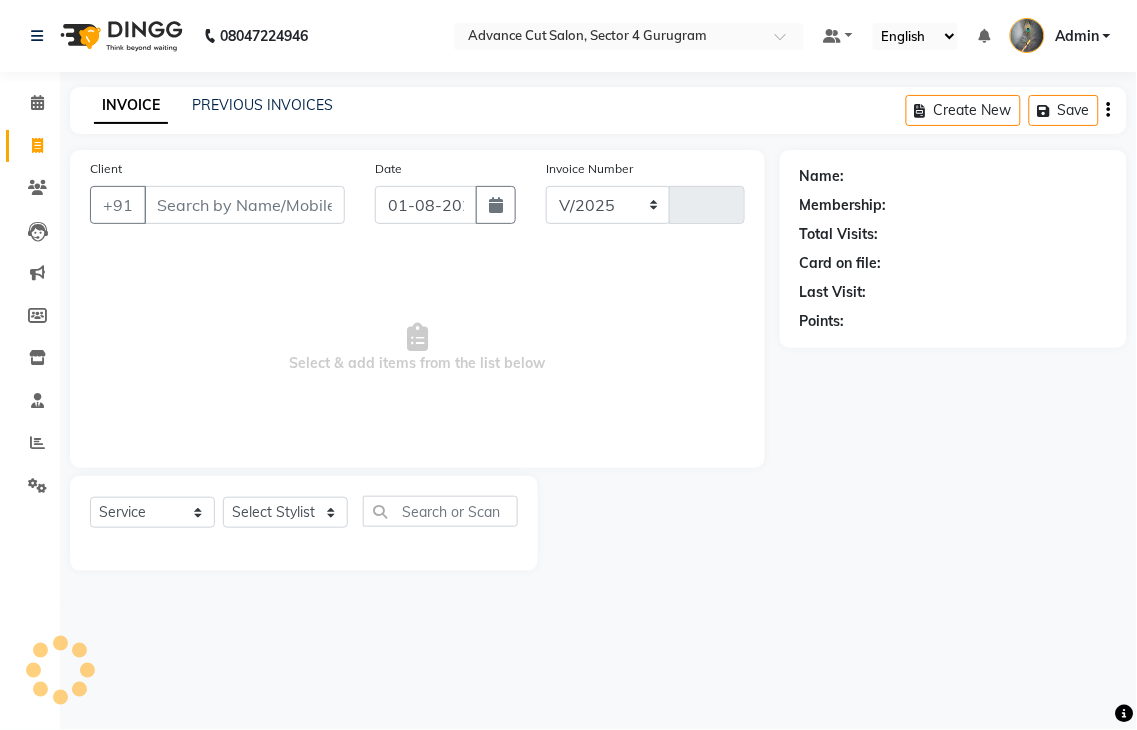 type on "3101" 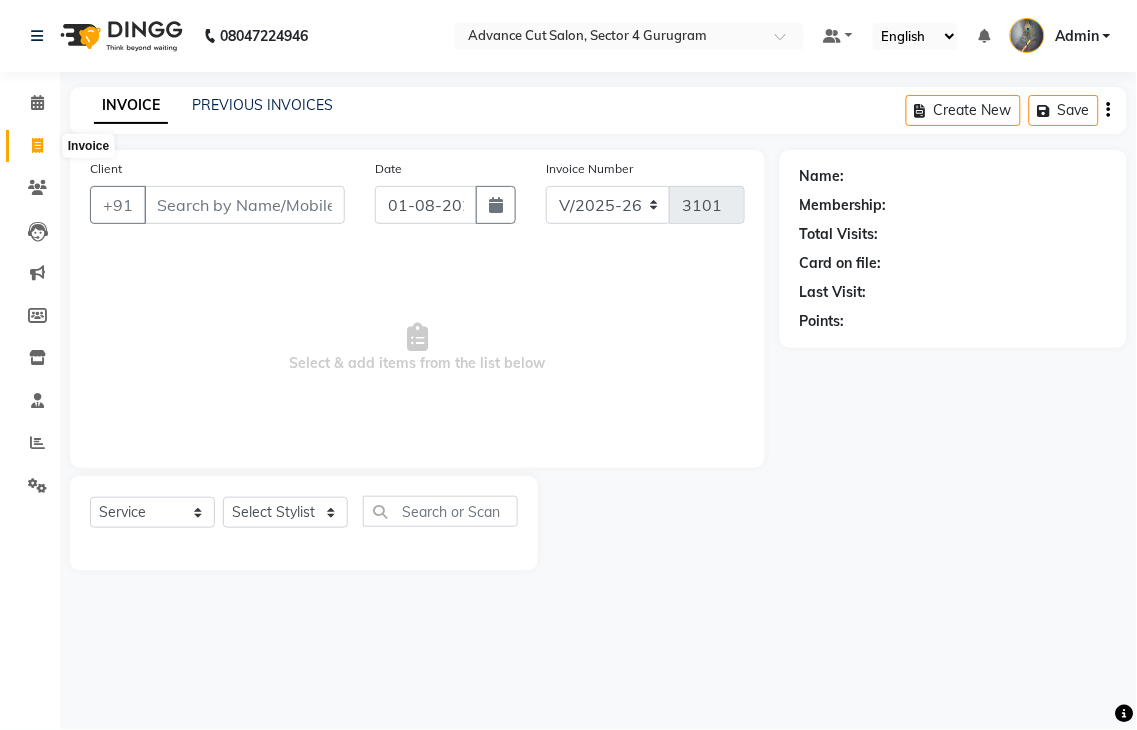 click 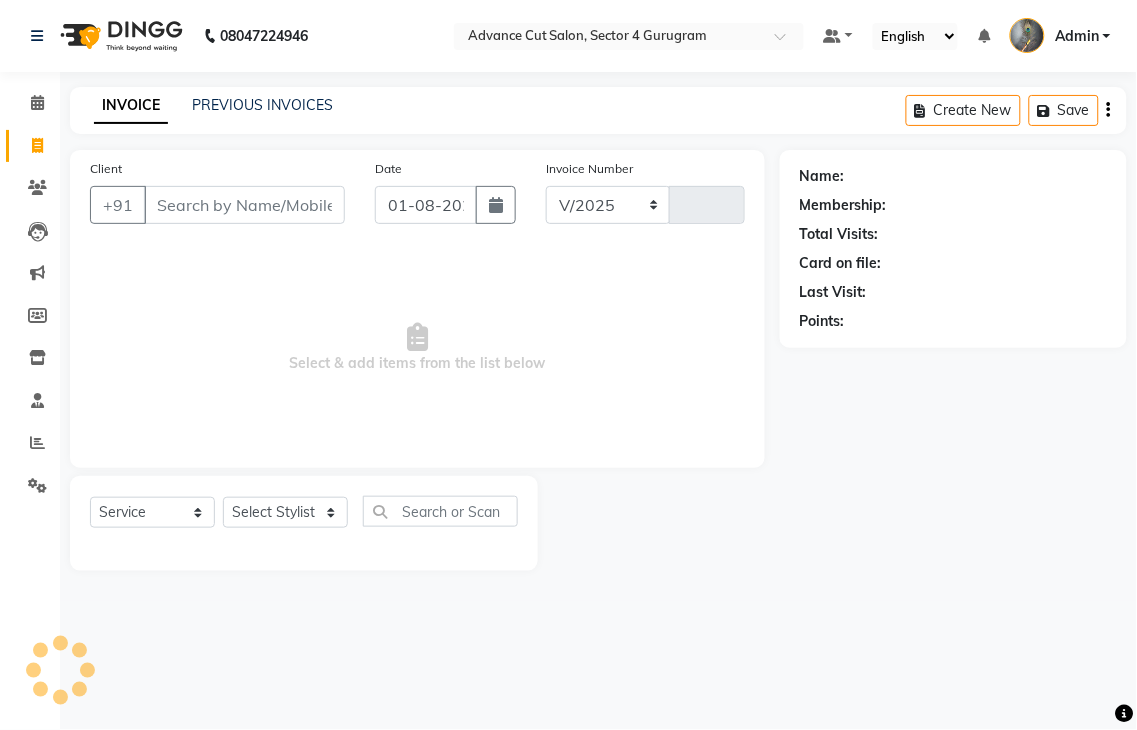 select on "4939" 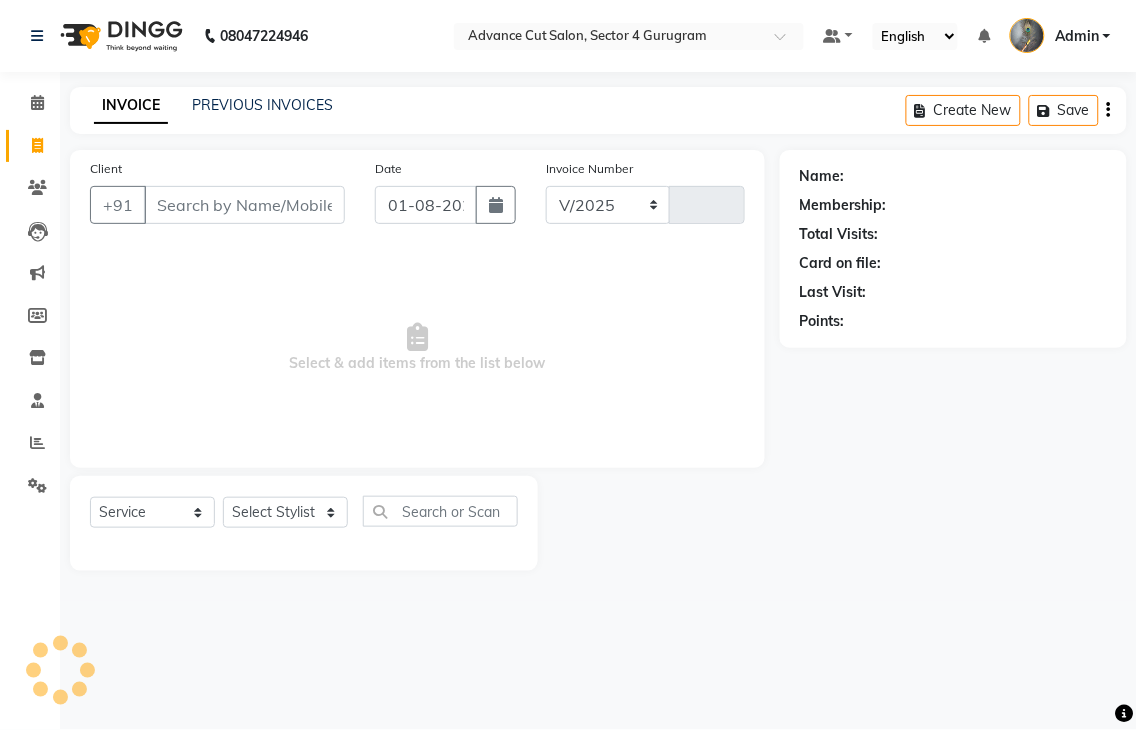 type on "3101" 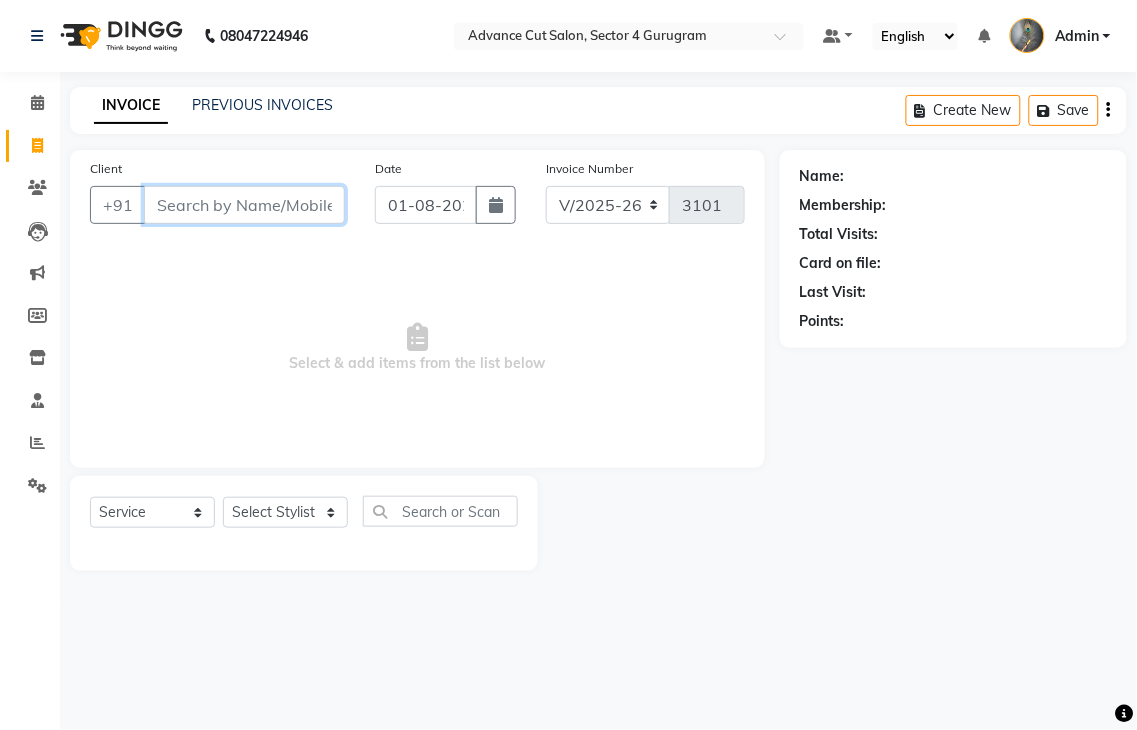 click on "Client" at bounding box center (244, 205) 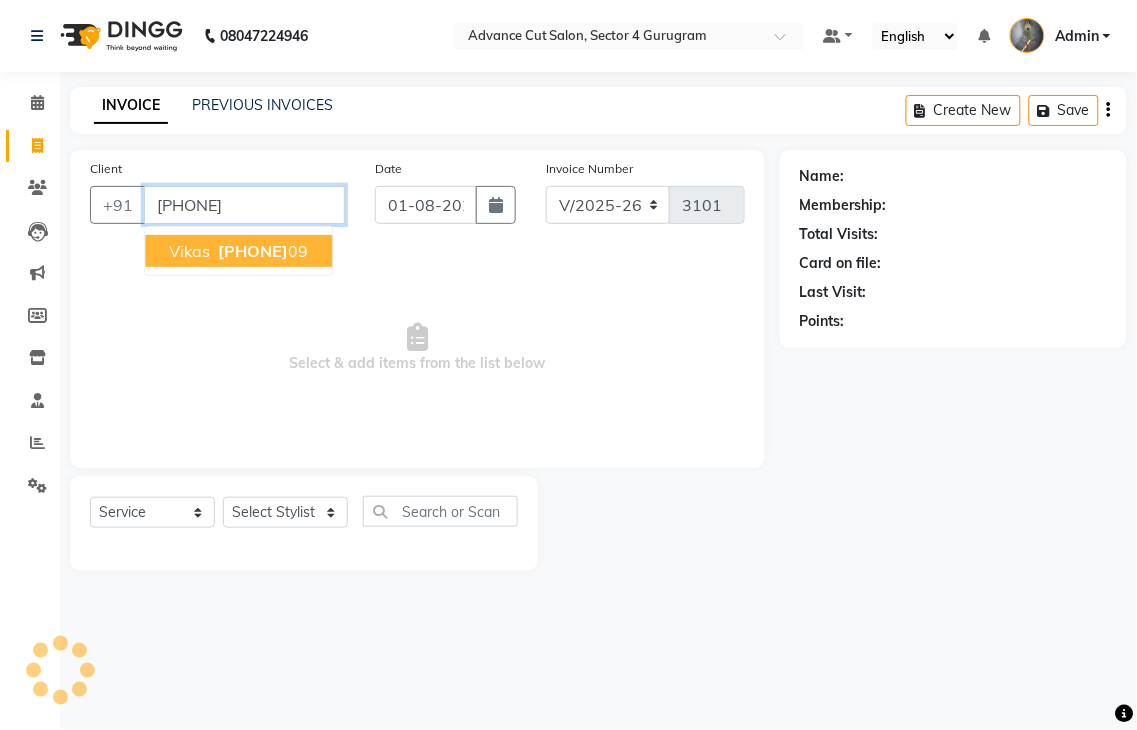 type on "8447809909" 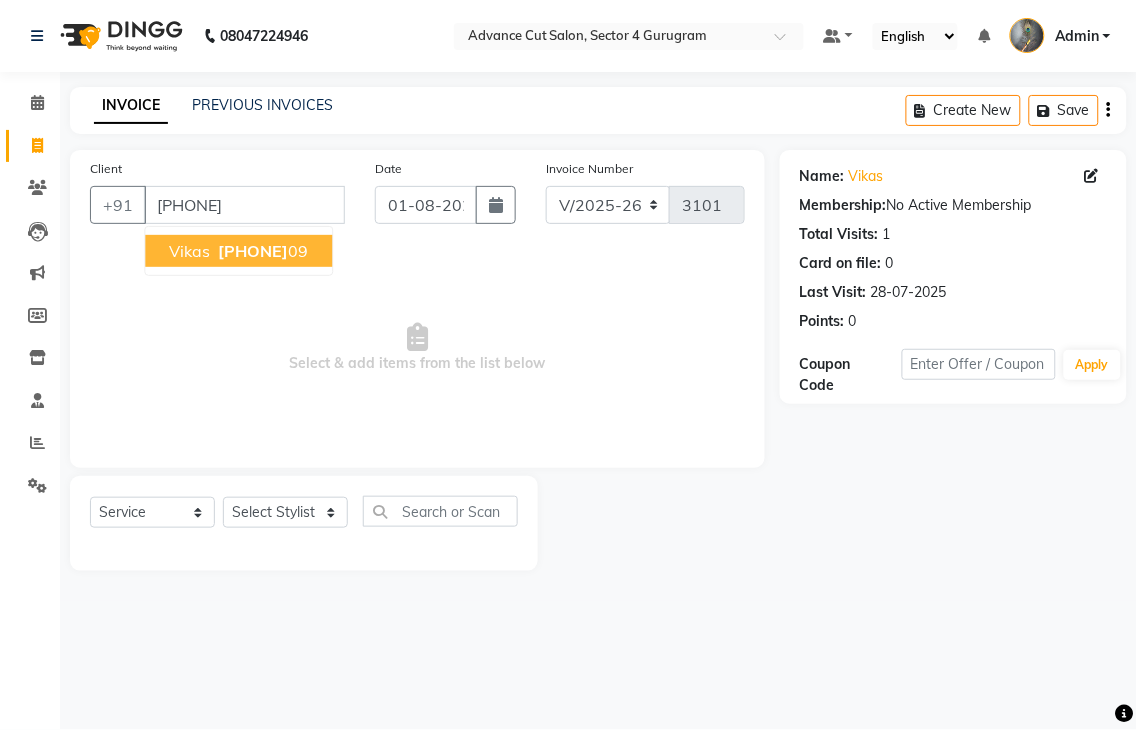 click on "84478099" at bounding box center [253, 251] 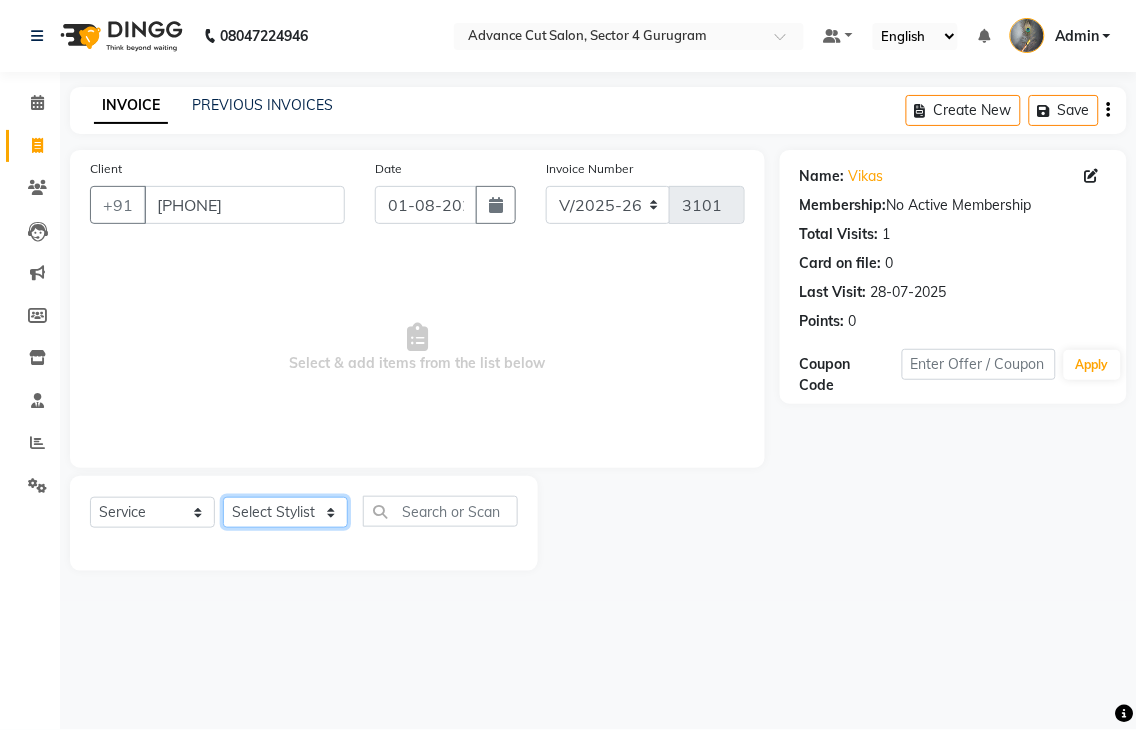 click on "Select Stylist Admin chahit COUNTOR hardeep mamta manisha MONISH navi NOSHAD ALI rahul shatnam shweta singh sunny tip" 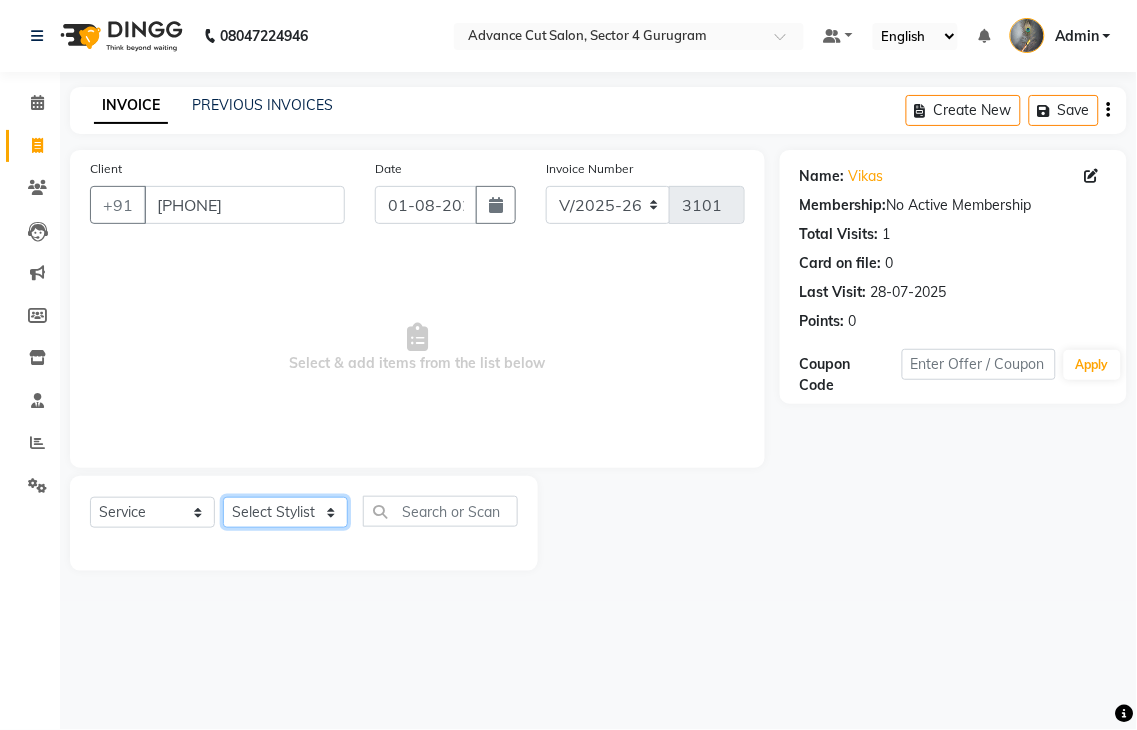 select on "58461" 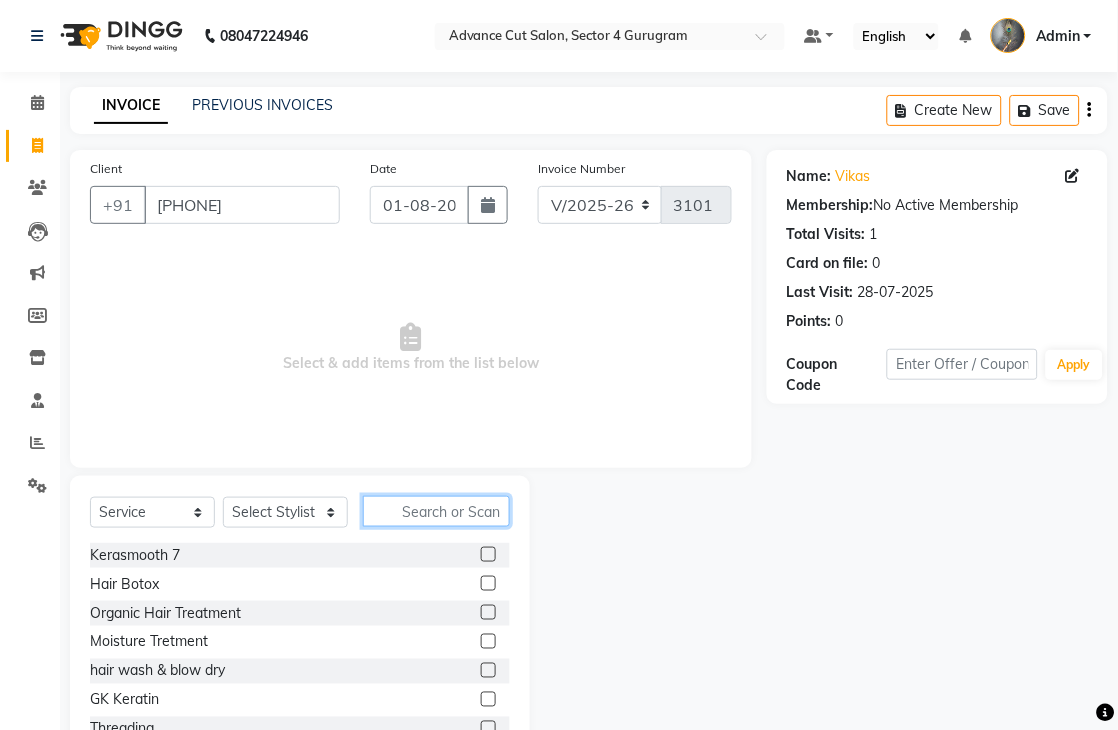 click 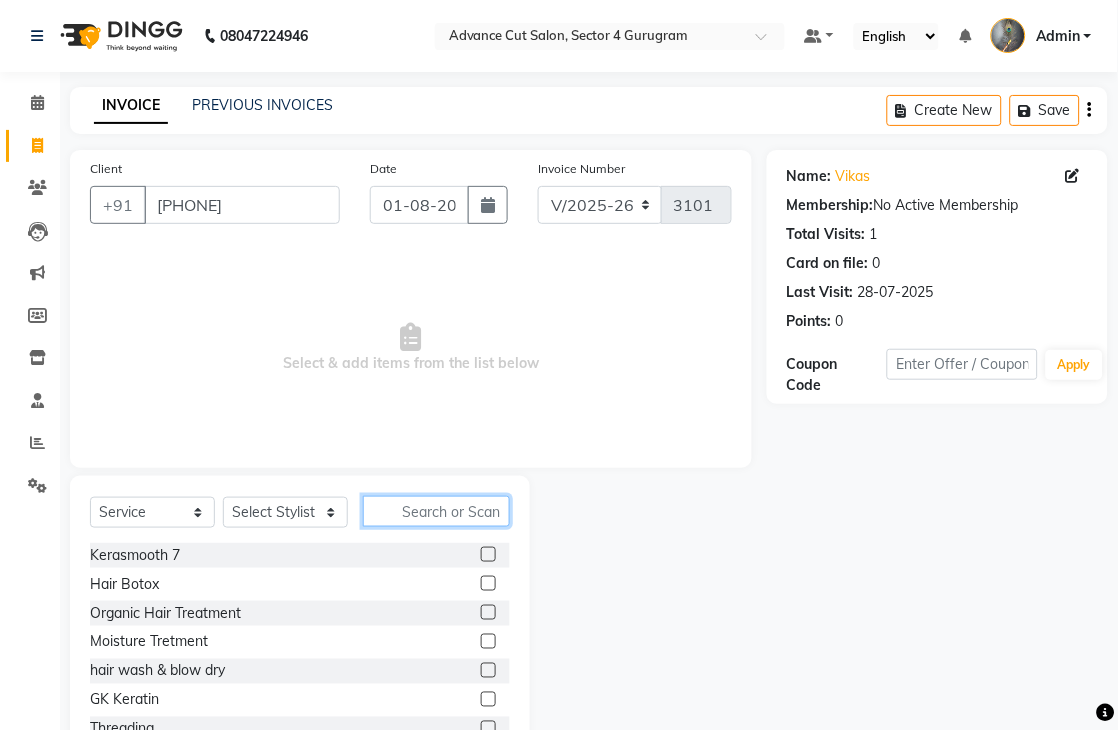click 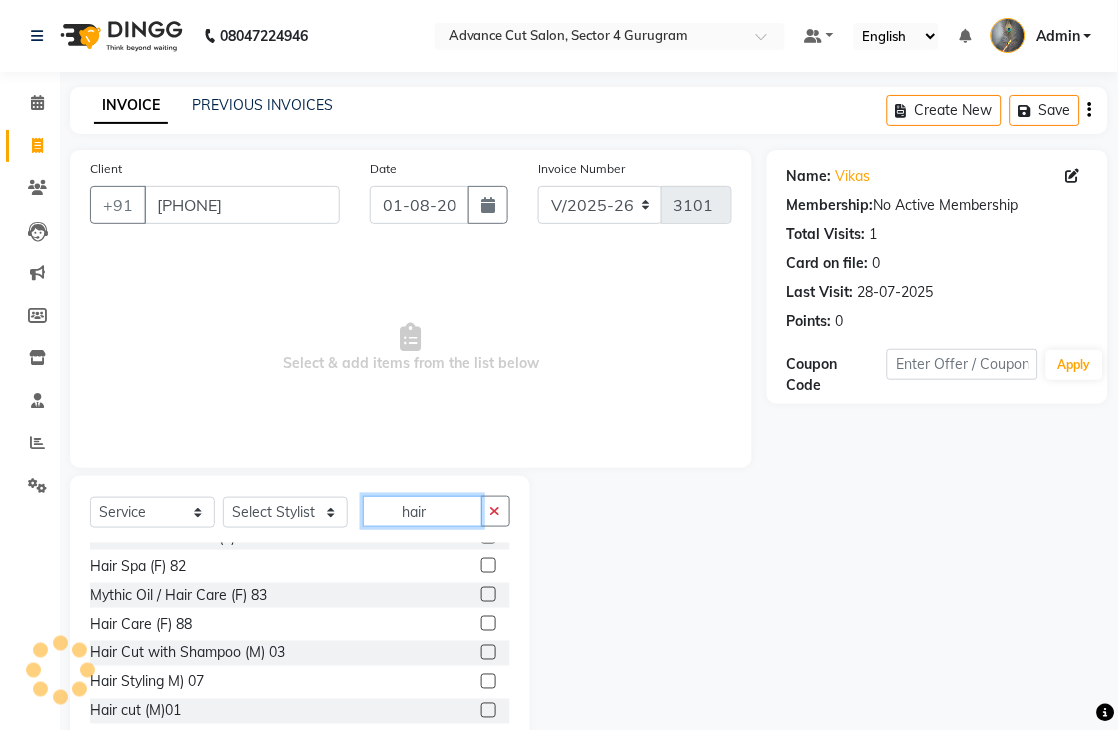 scroll, scrollTop: 222, scrollLeft: 0, axis: vertical 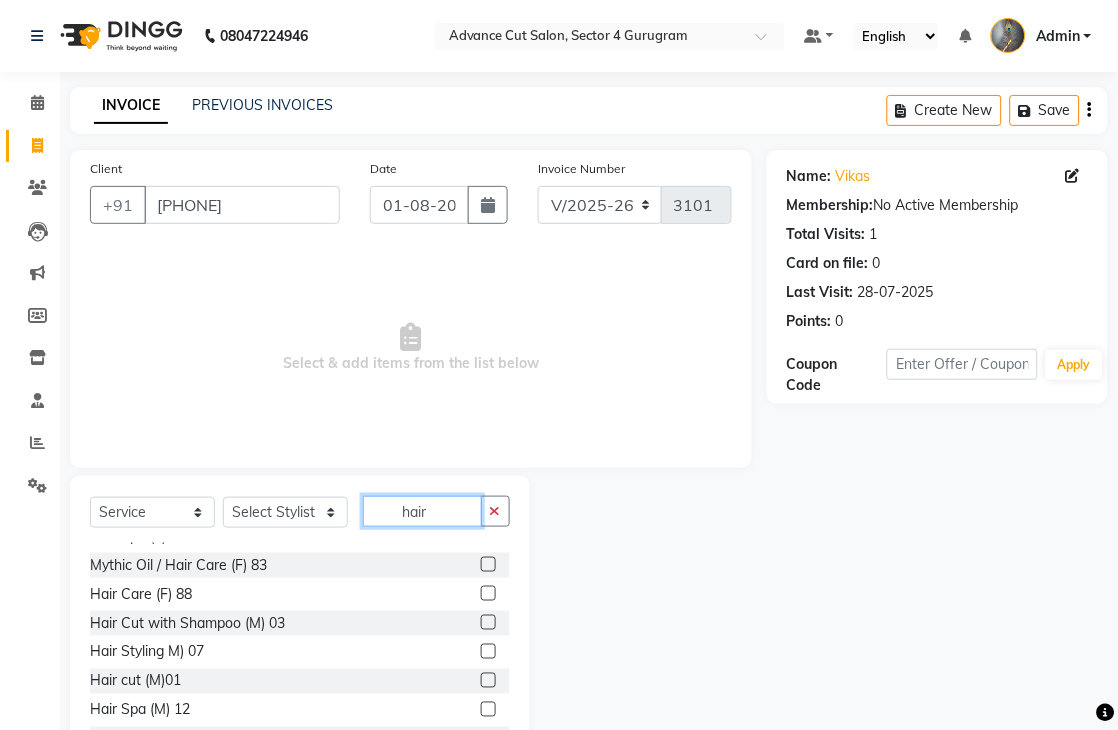 type on "hair" 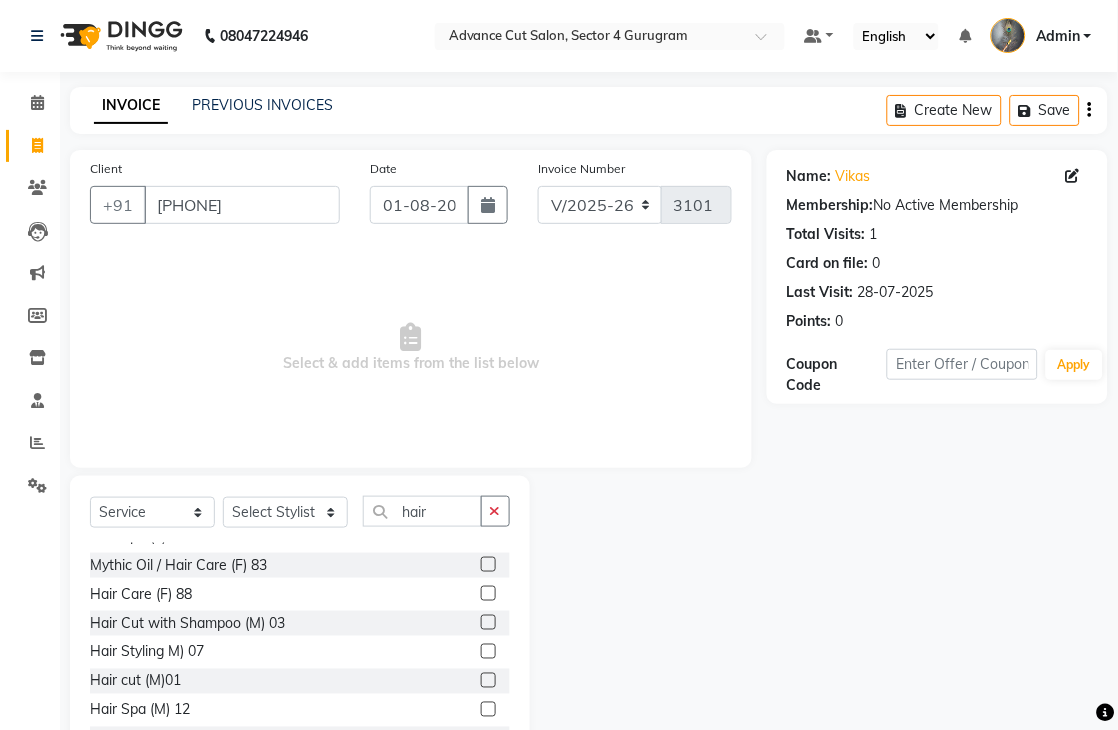 click 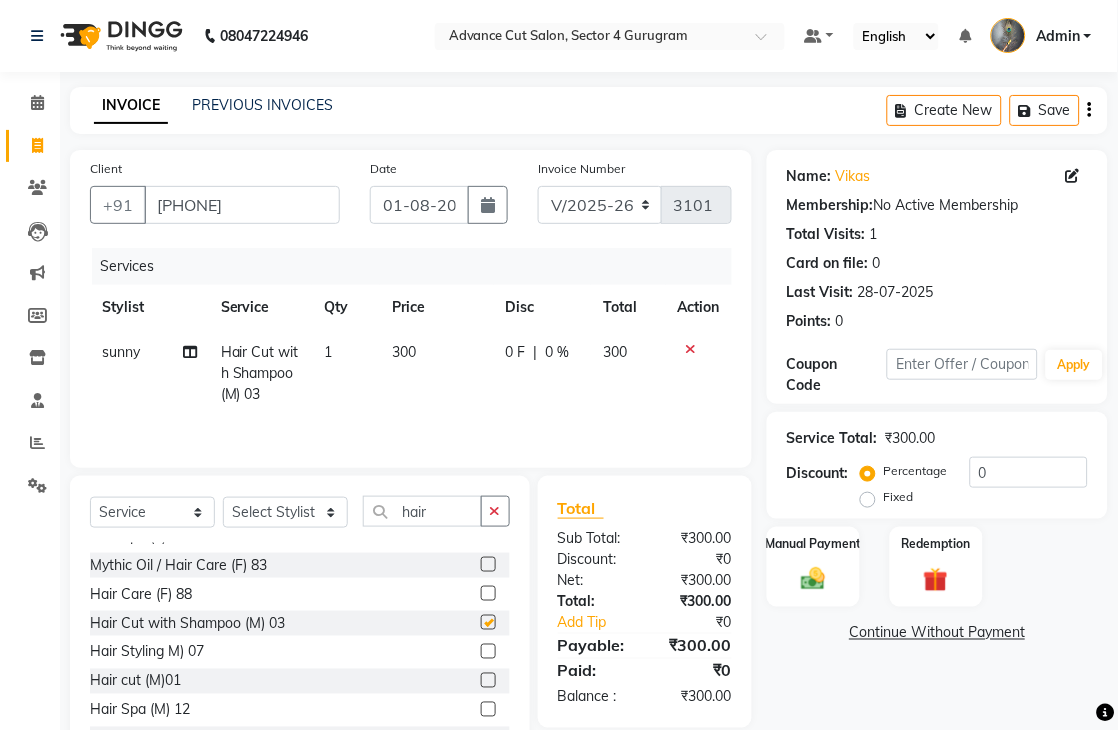 checkbox on "false" 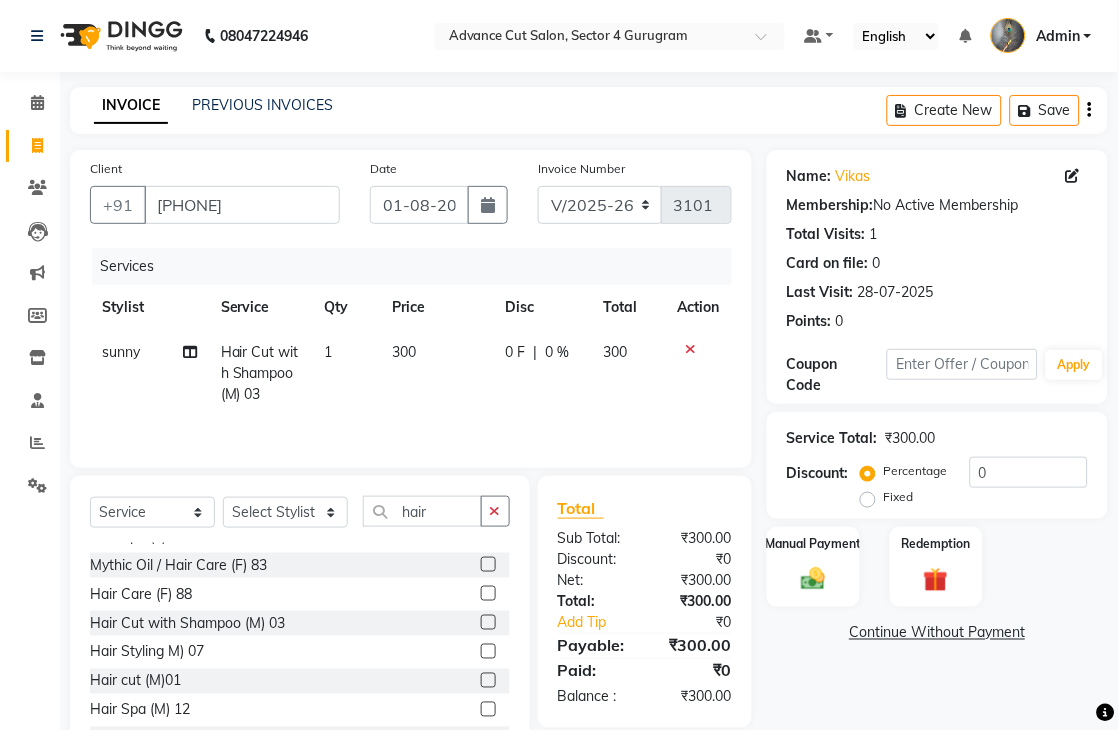 scroll, scrollTop: 75, scrollLeft: 0, axis: vertical 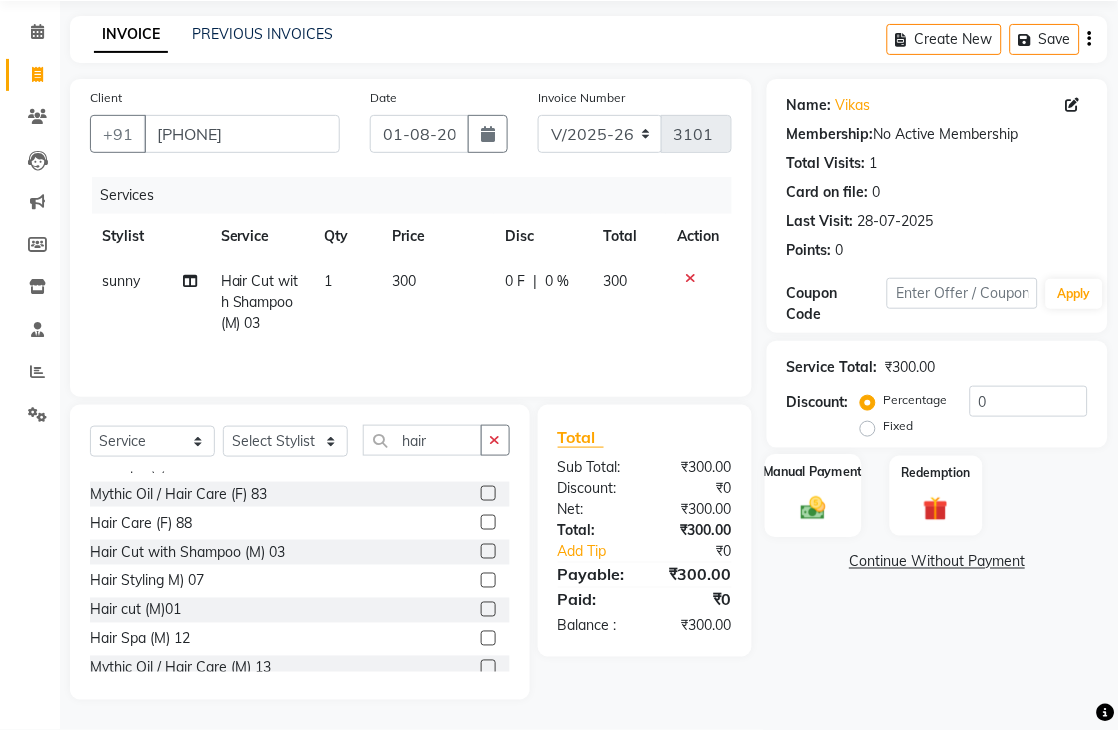 click on "Manual Payment" 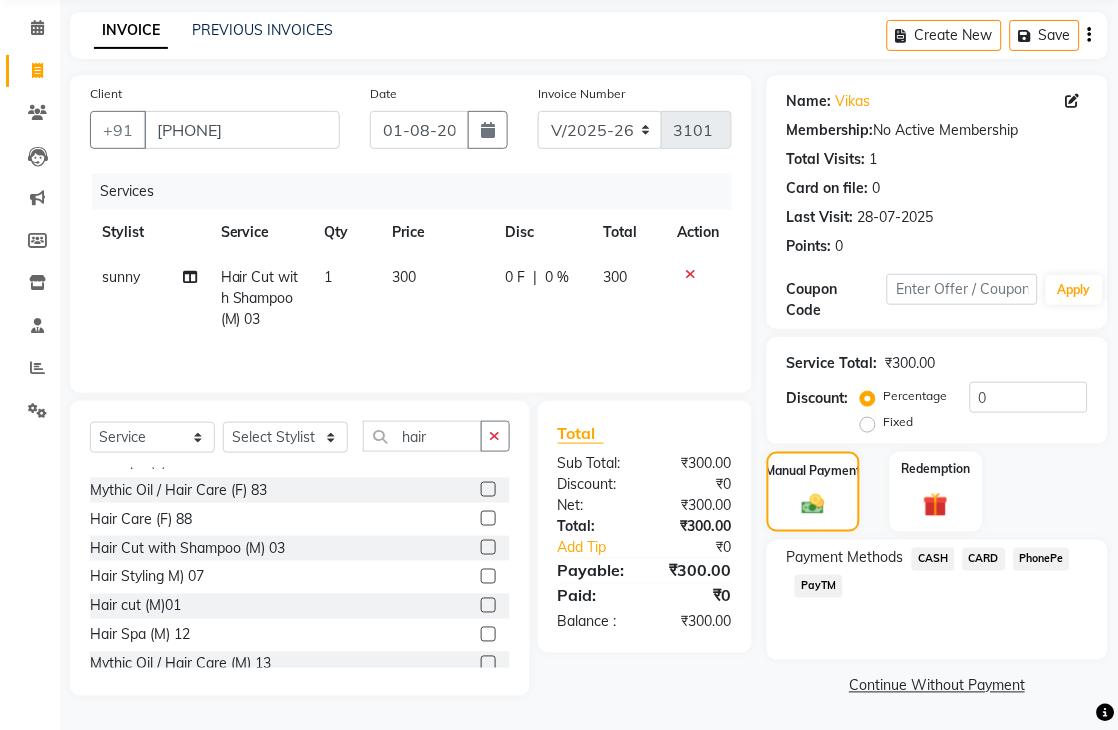 click on "CASH" 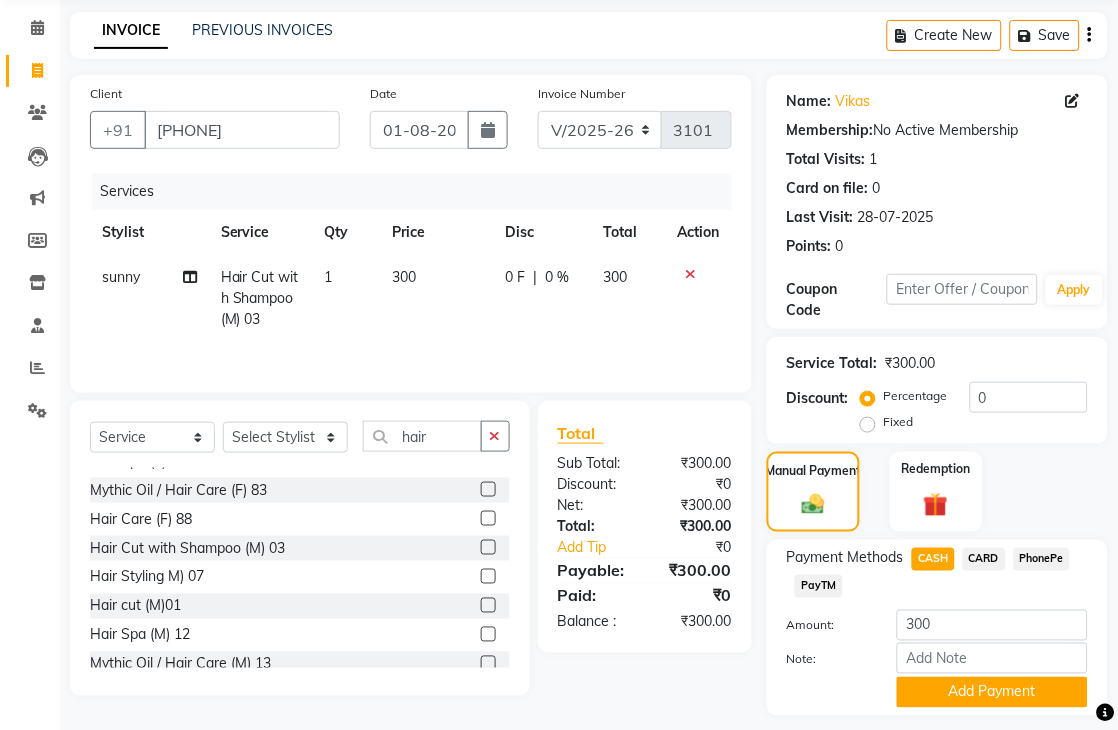 scroll, scrollTop: 133, scrollLeft: 0, axis: vertical 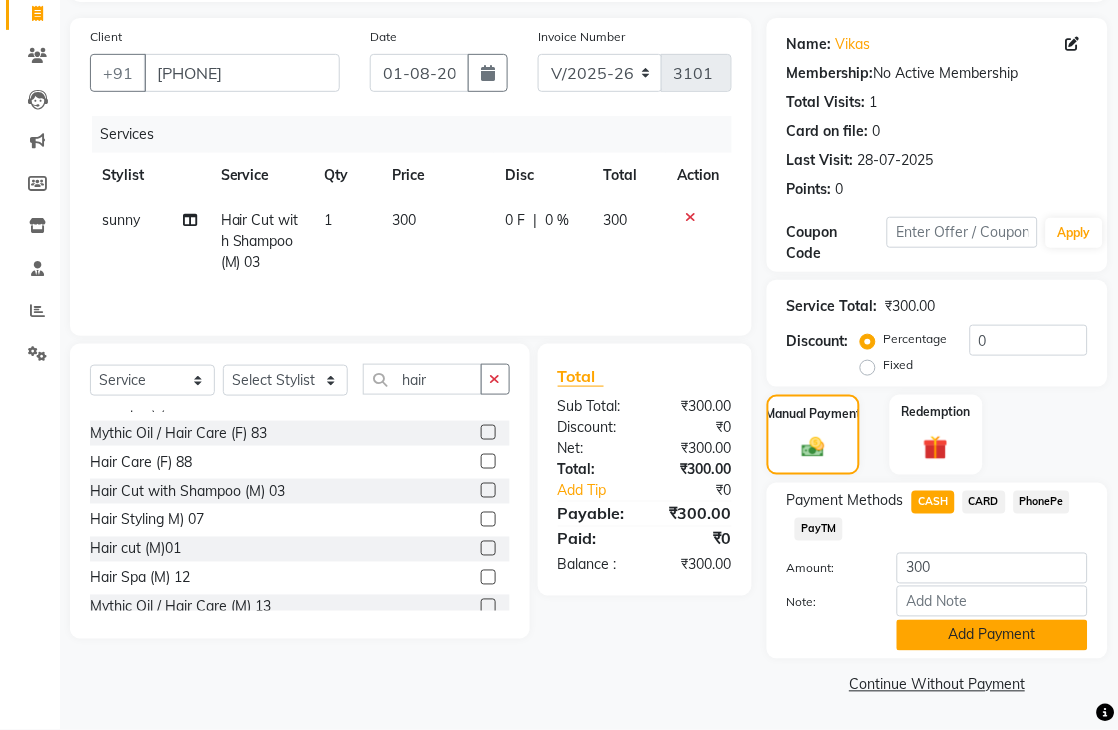 click on "Add Payment" 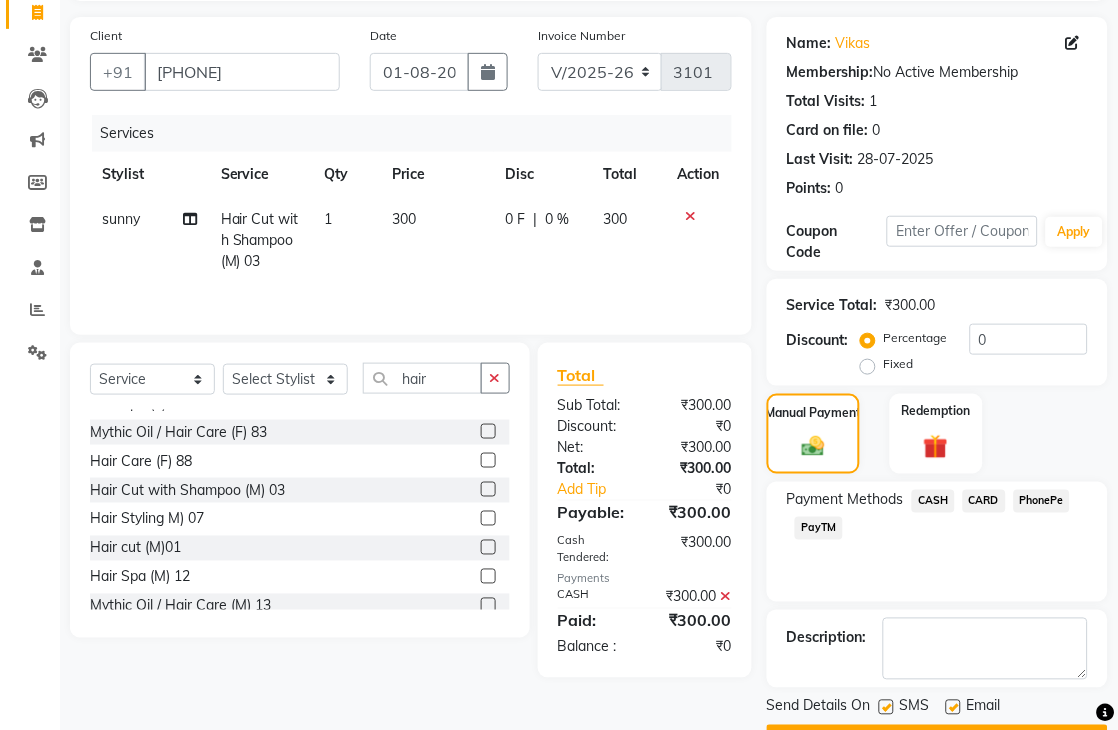 scroll, scrollTop: 188, scrollLeft: 0, axis: vertical 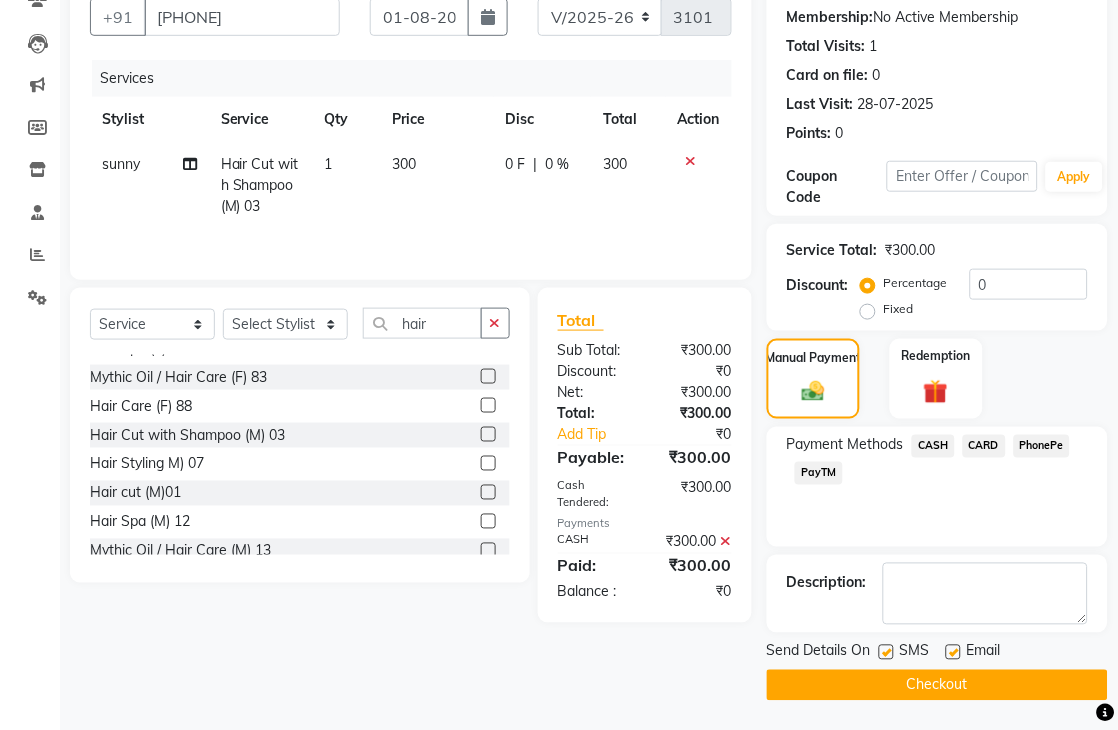 click on "Checkout" 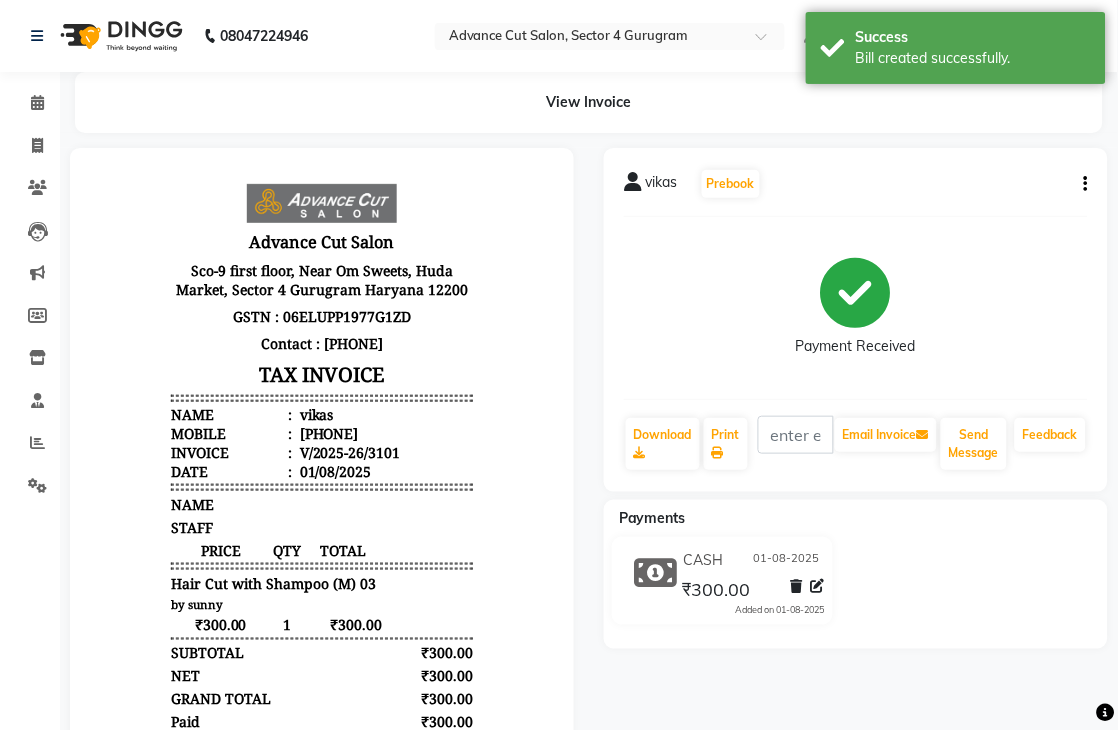 scroll, scrollTop: 0, scrollLeft: 0, axis: both 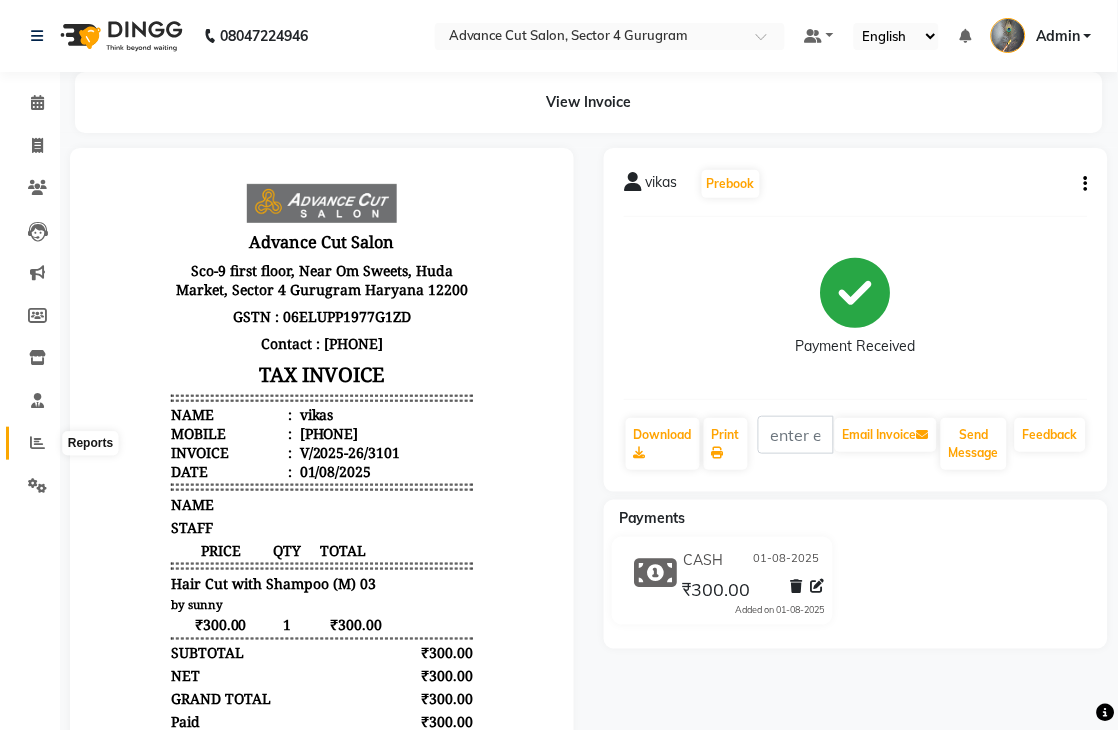 click 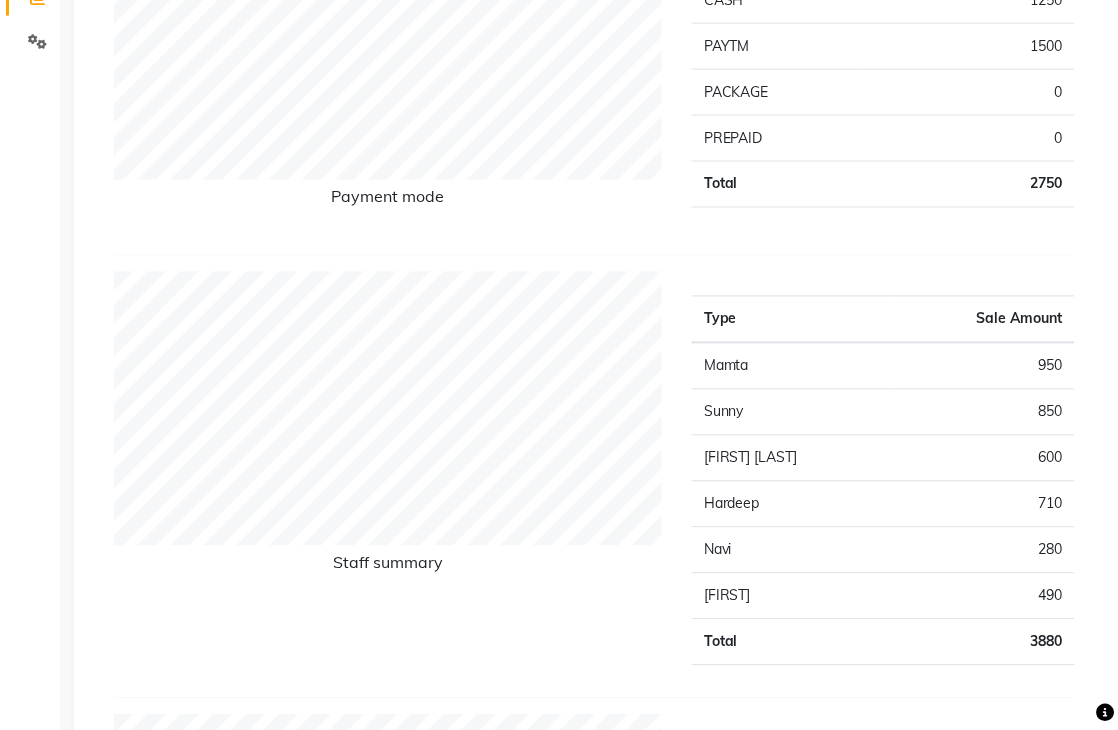 scroll, scrollTop: 0, scrollLeft: 0, axis: both 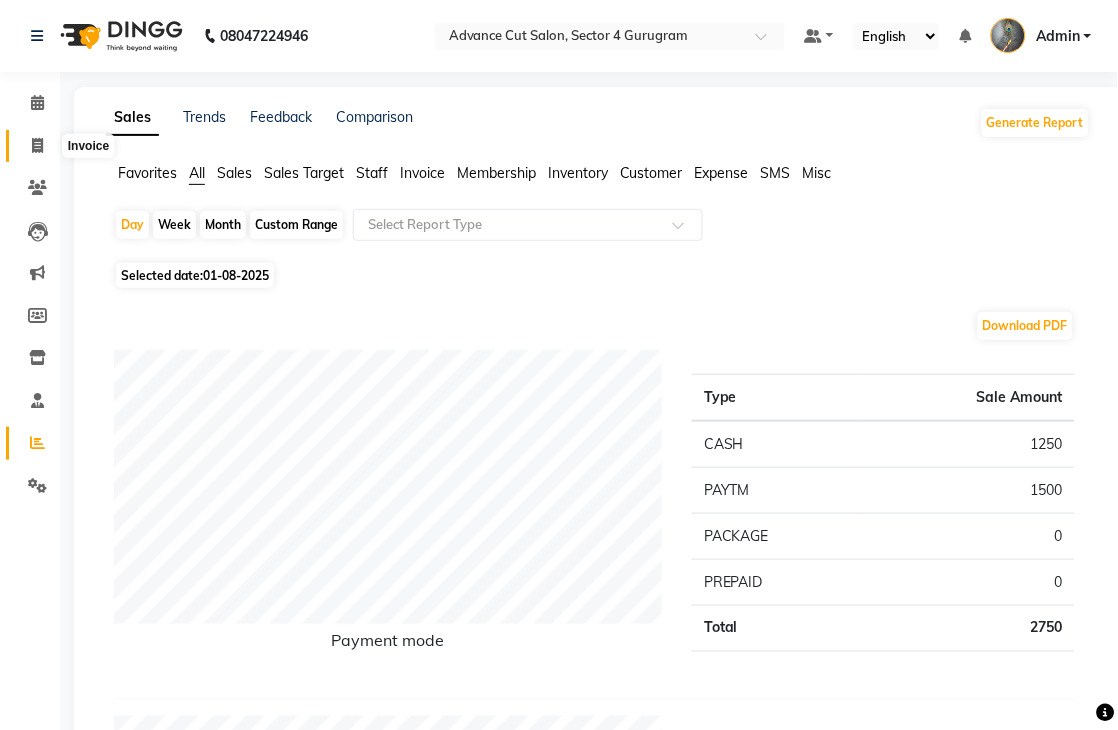 click 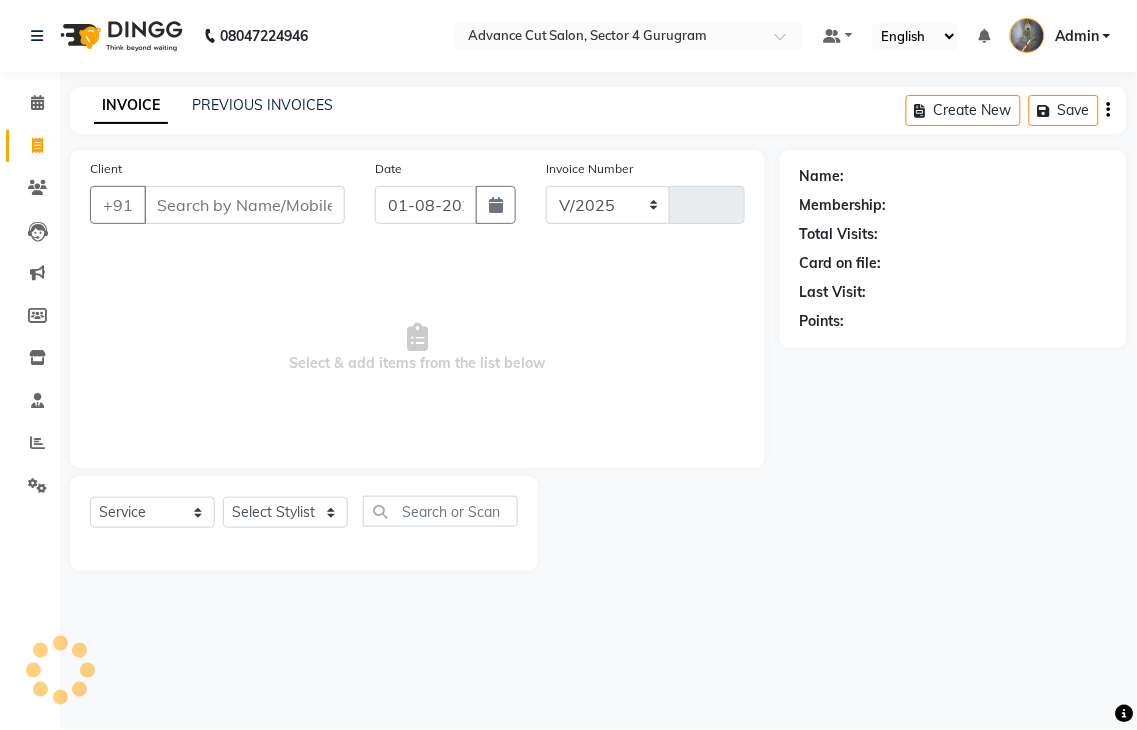 select on "4939" 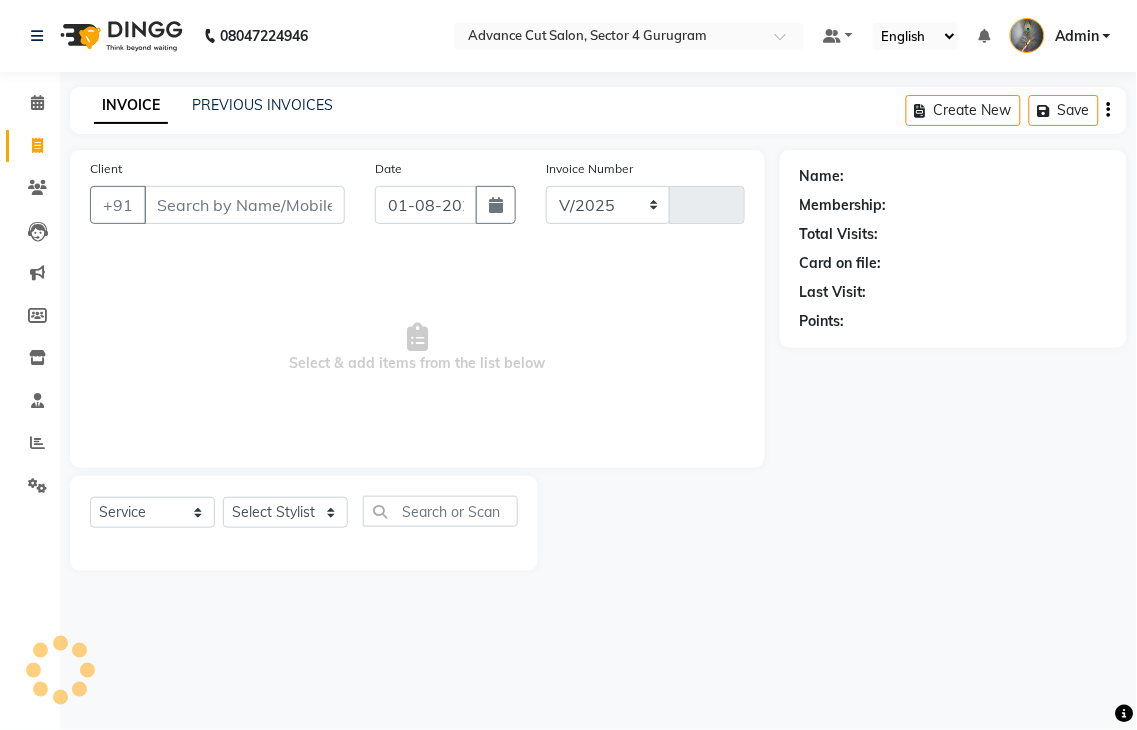 type on "3102" 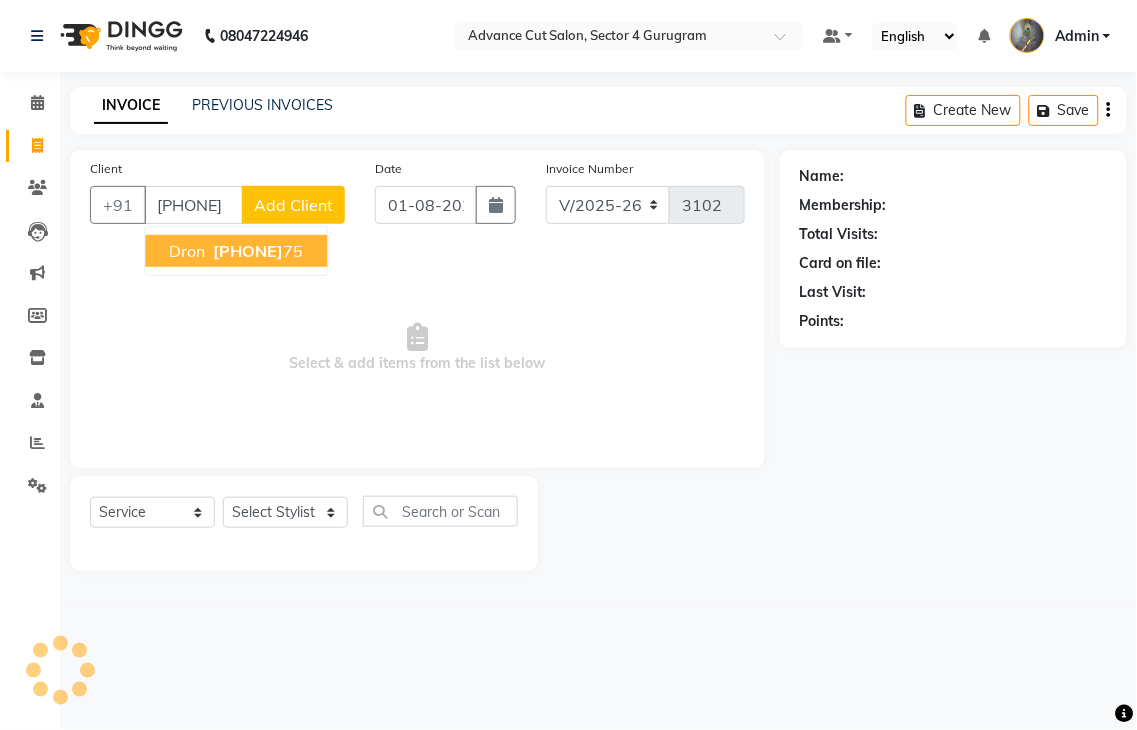 type on "9466608875" 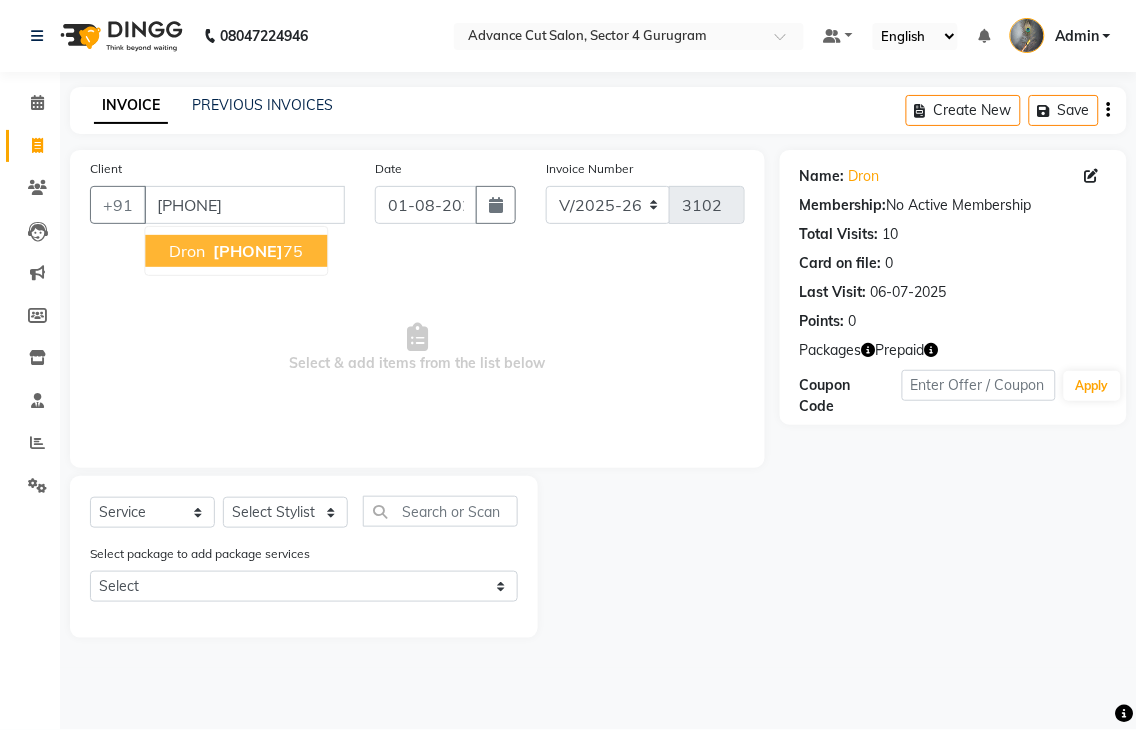 click on "94666088" at bounding box center (248, 251) 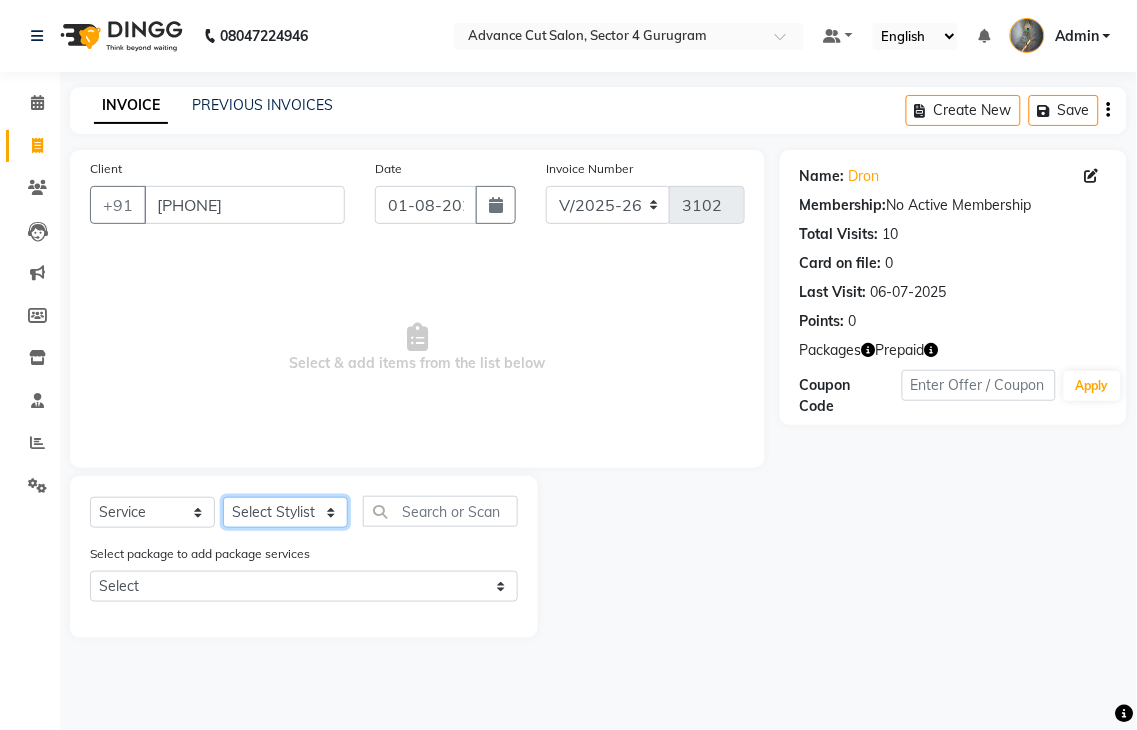 click on "Select Stylist Admin chahit COUNTOR hardeep mamta manisha MONISH navi NOSHAD ALI rahul shatnam shweta singh sunny tip" 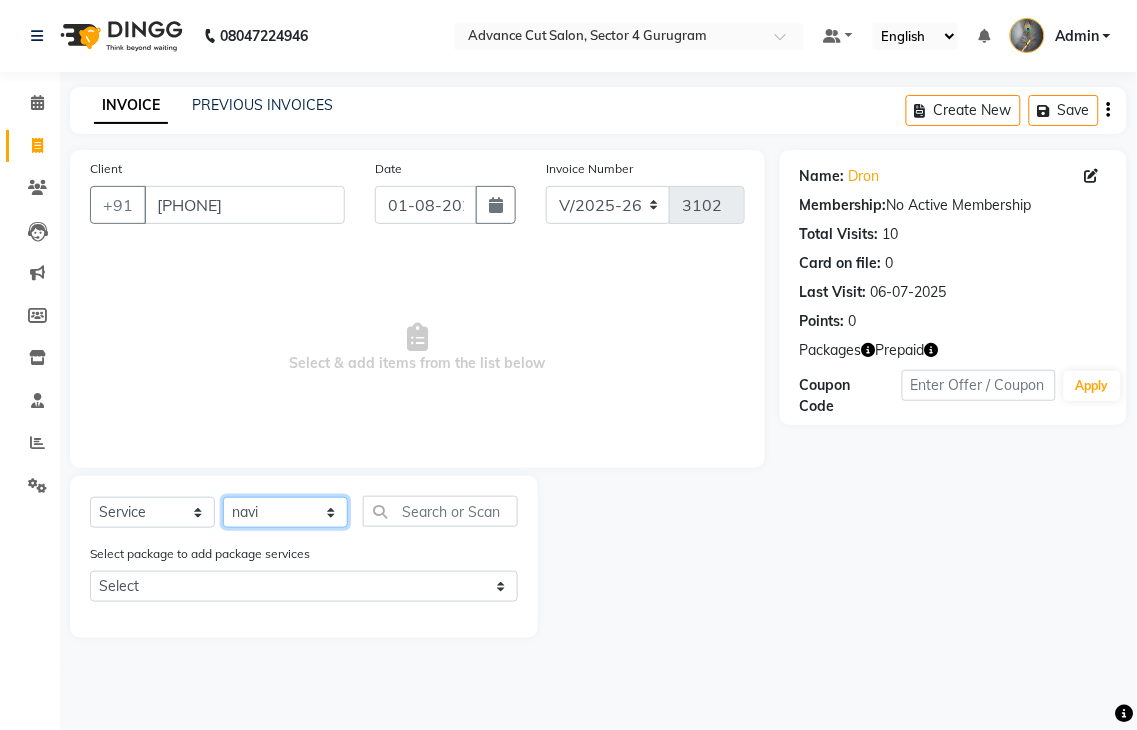 click on "Select Stylist Admin chahit COUNTOR hardeep mamta manisha MONISH navi NOSHAD ALI rahul shatnam shweta singh sunny tip" 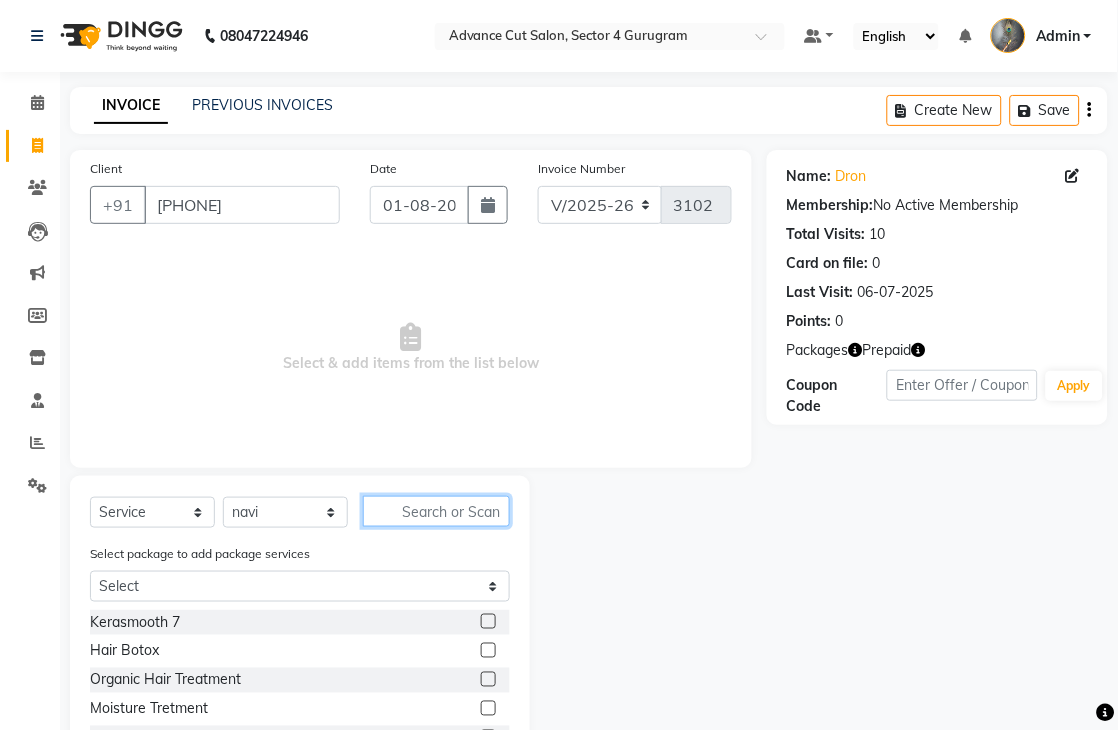 click 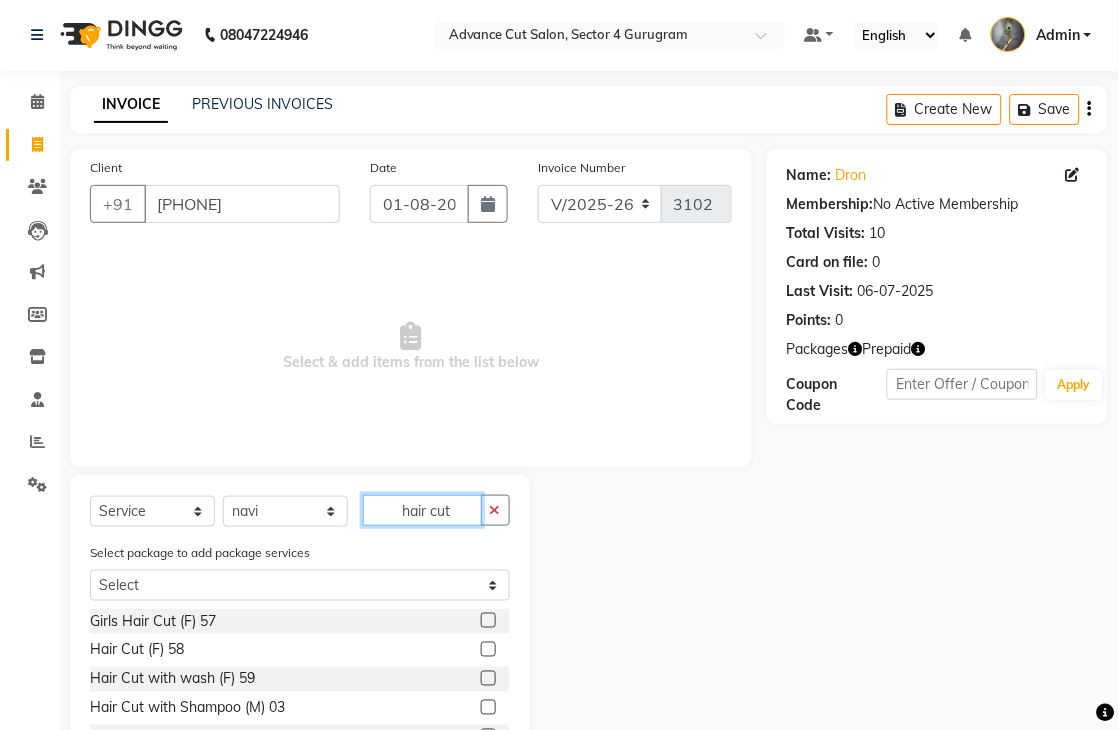 scroll, scrollTop: 83, scrollLeft: 0, axis: vertical 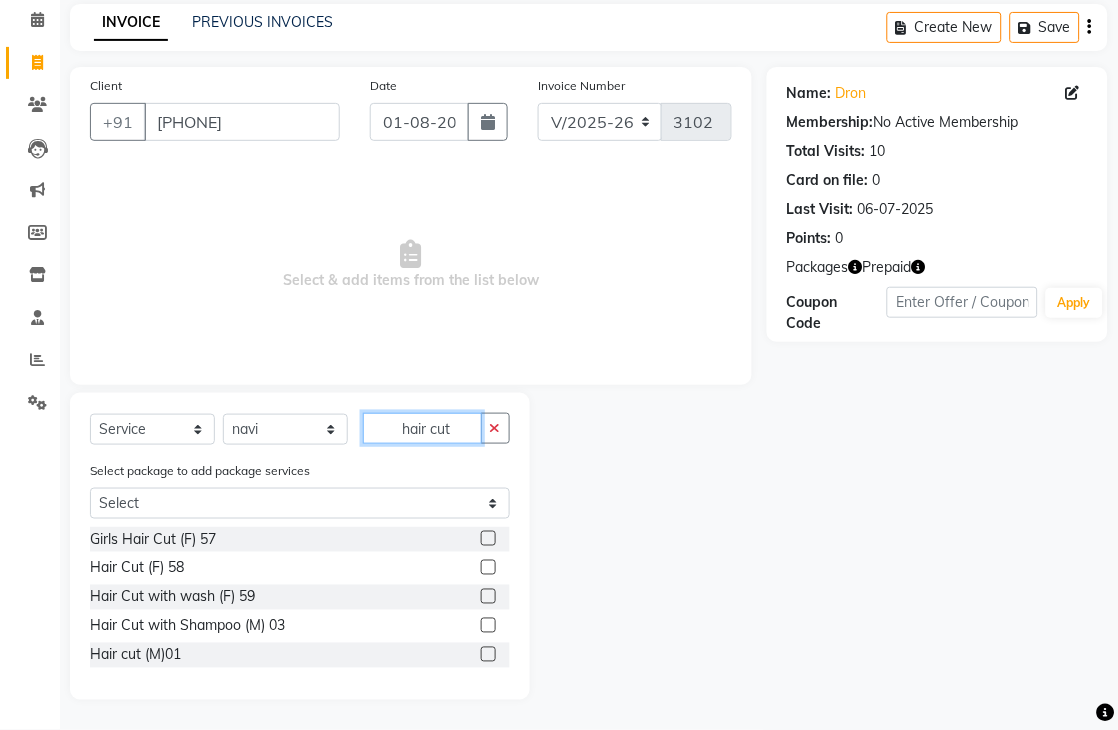 type on "hair cut" 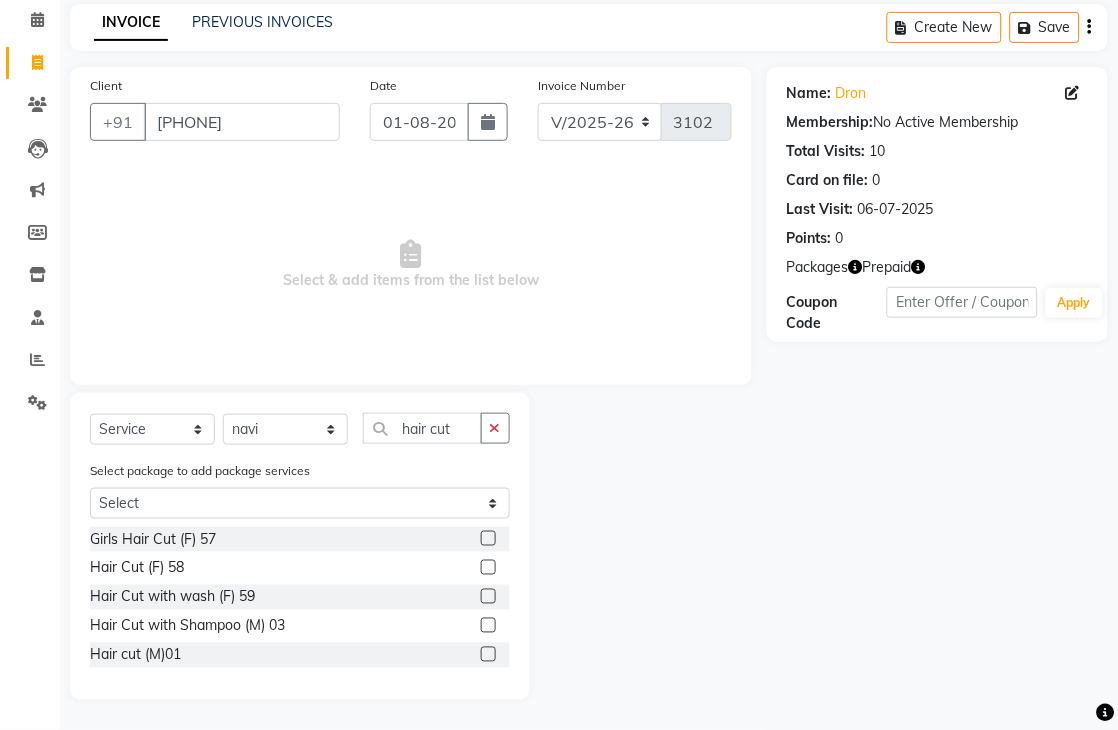 click 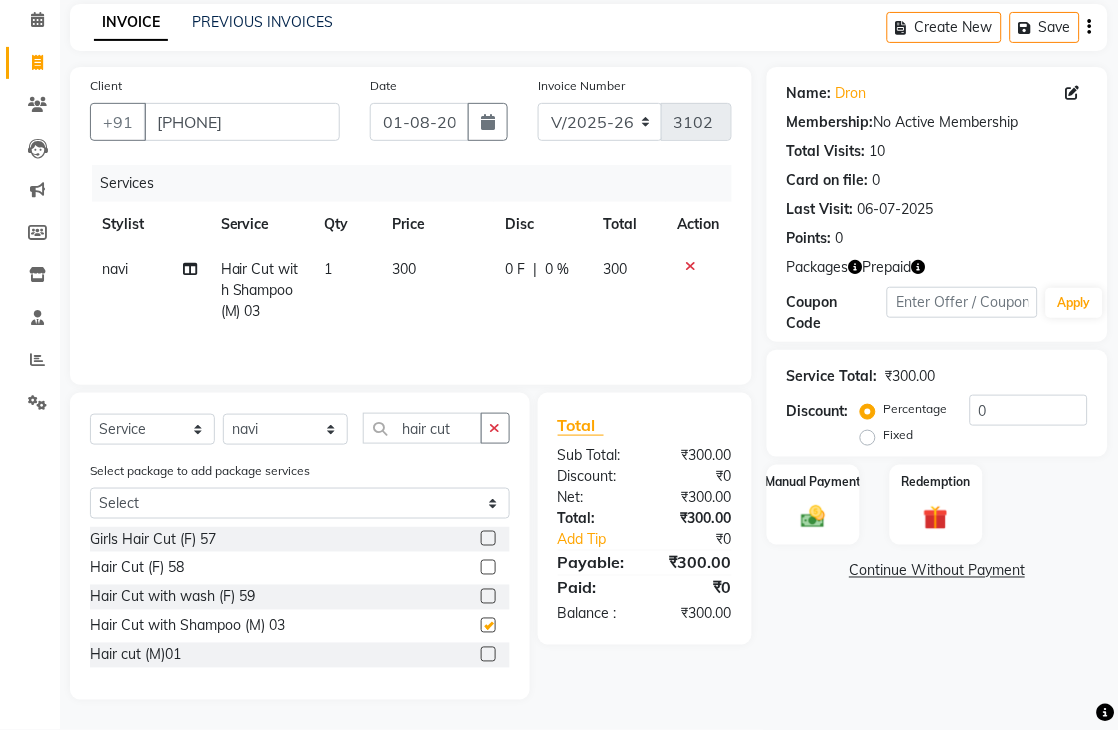 checkbox on "false" 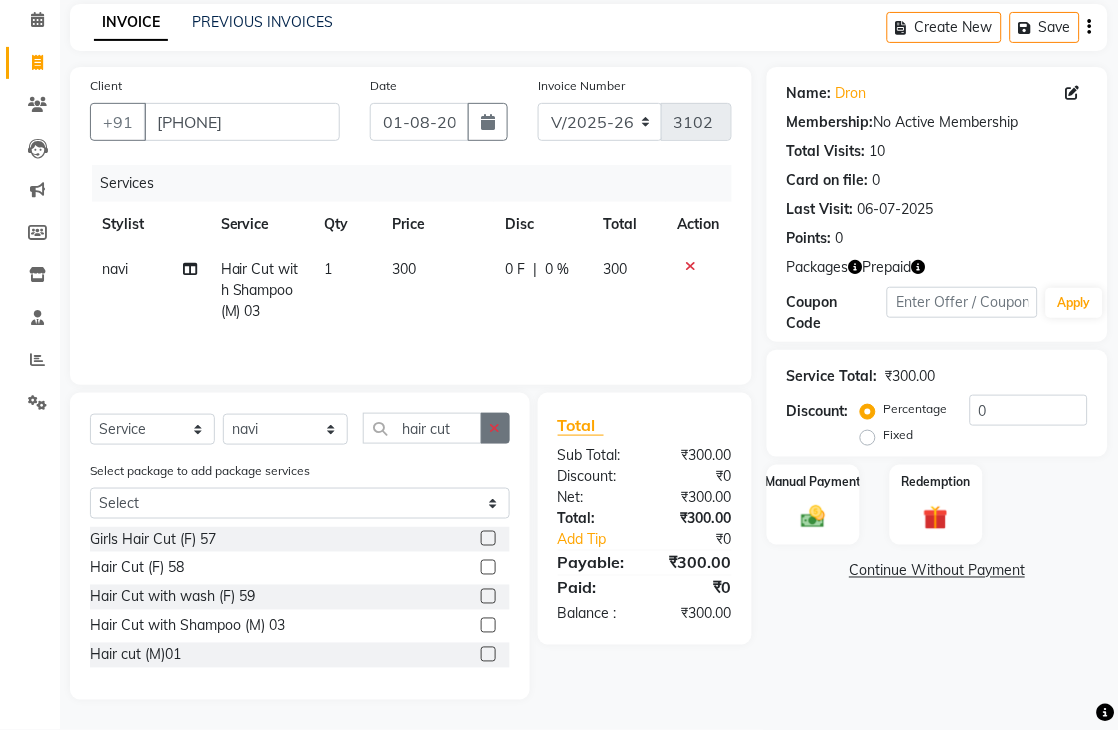click 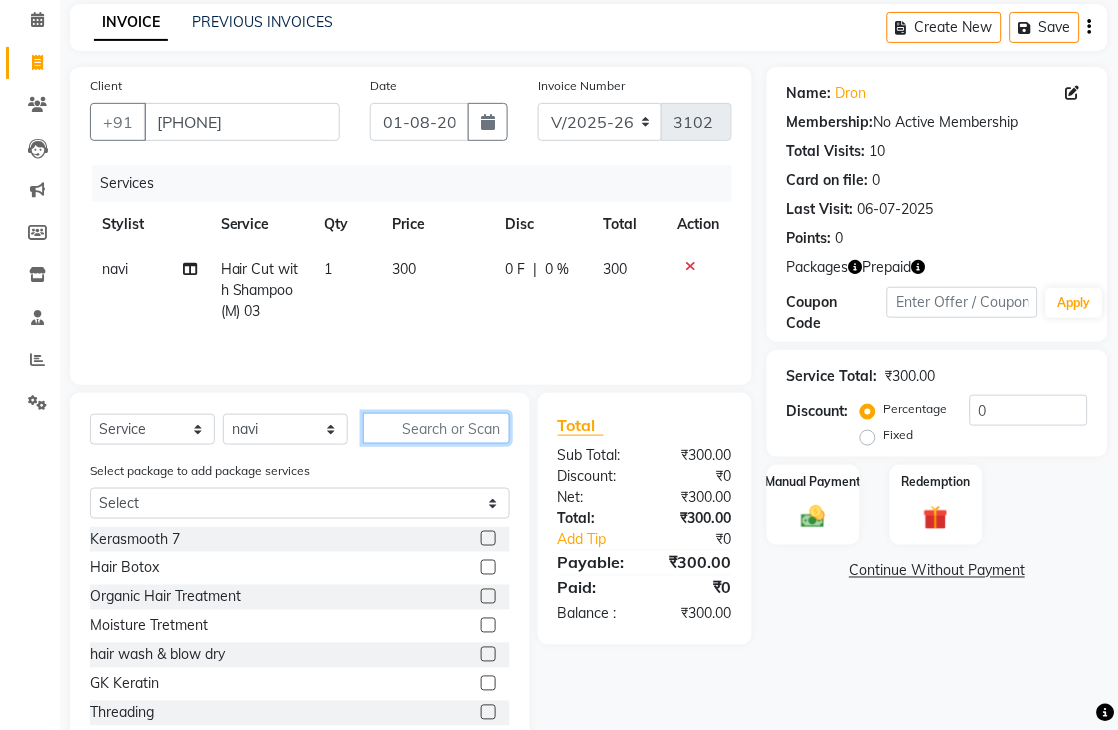 click 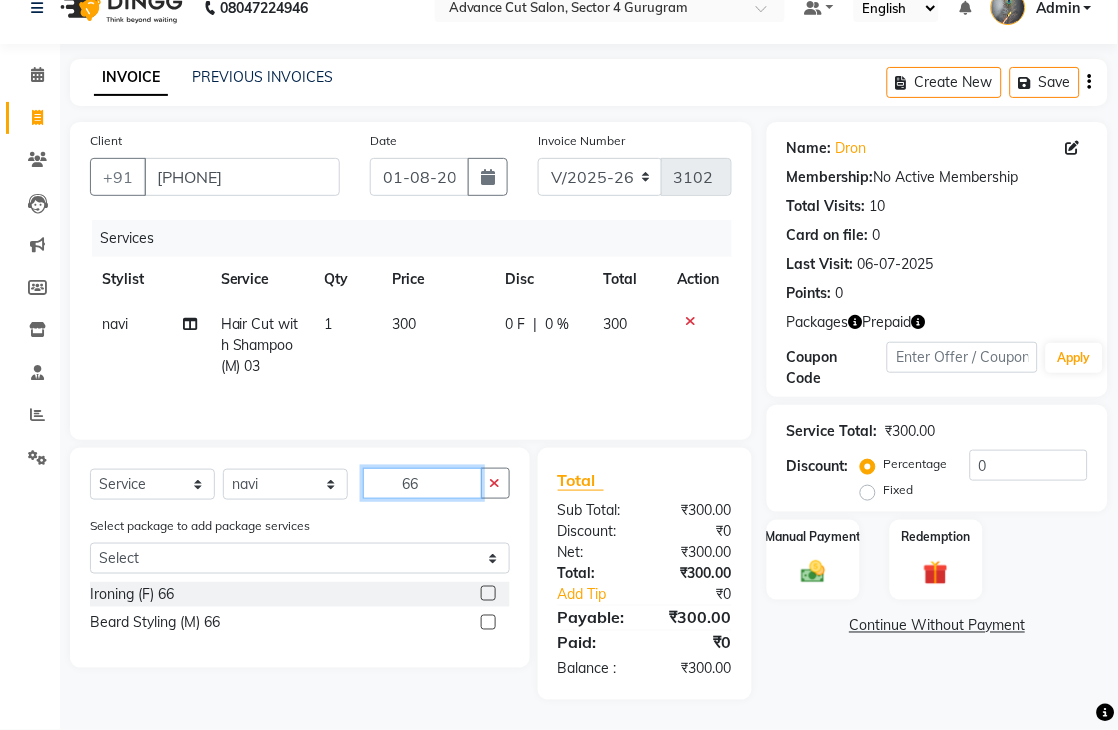 scroll, scrollTop: 32, scrollLeft: 0, axis: vertical 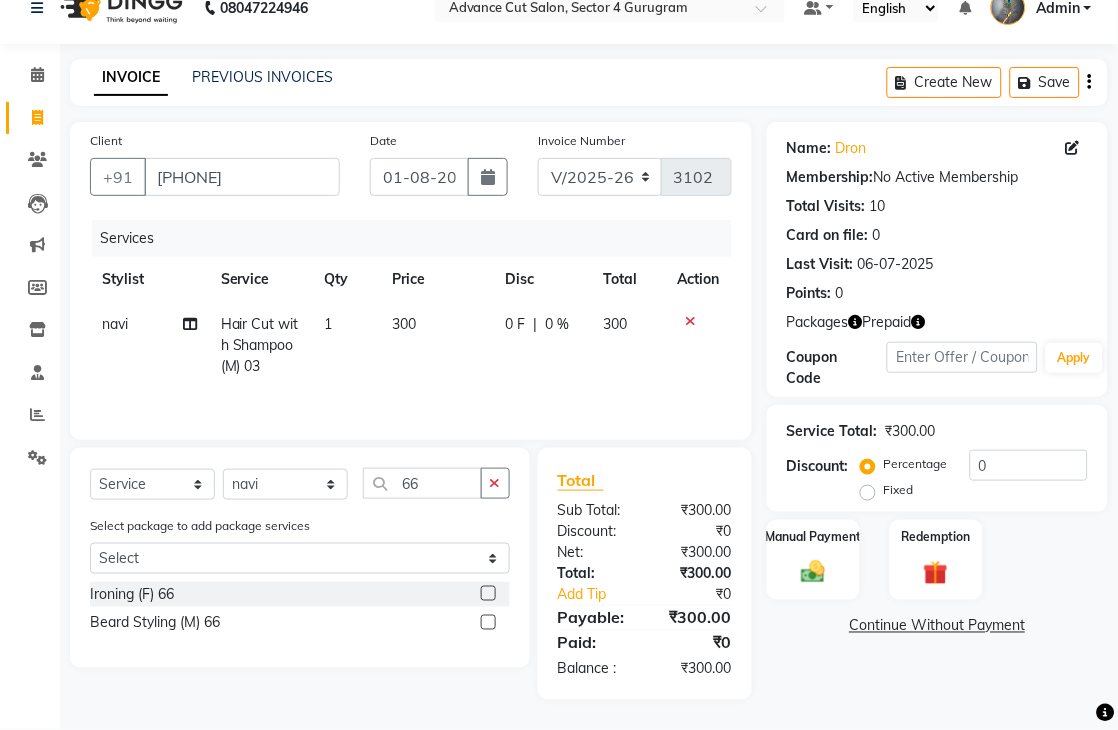 click 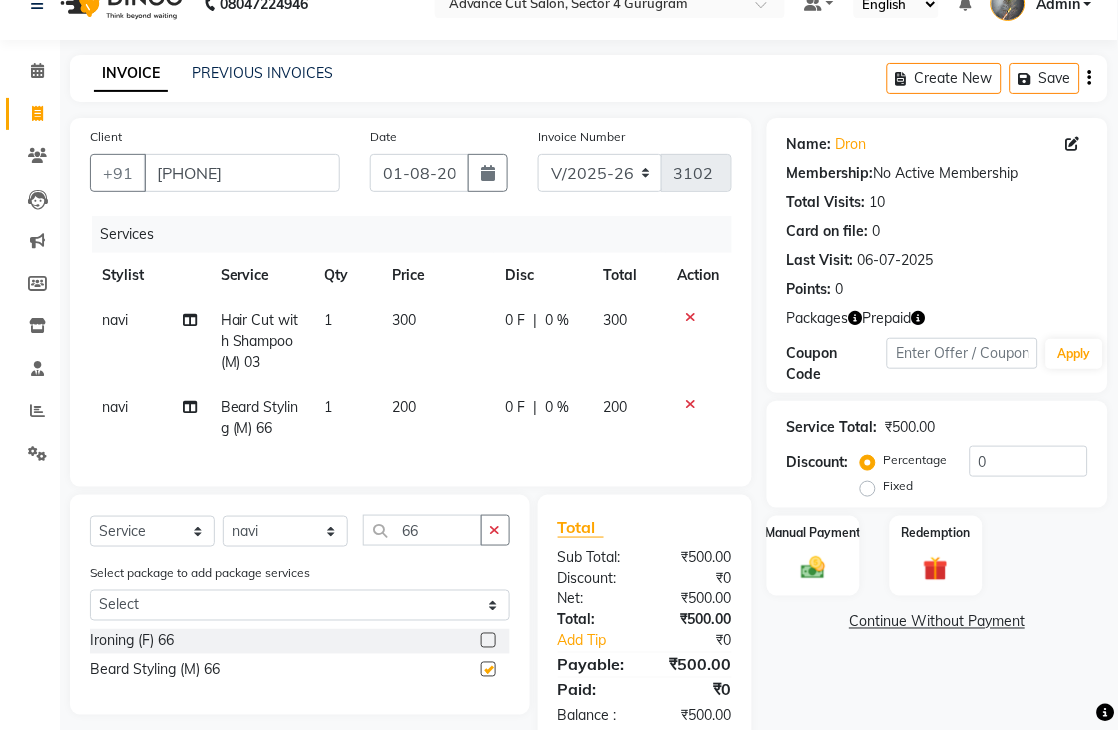 checkbox on "false" 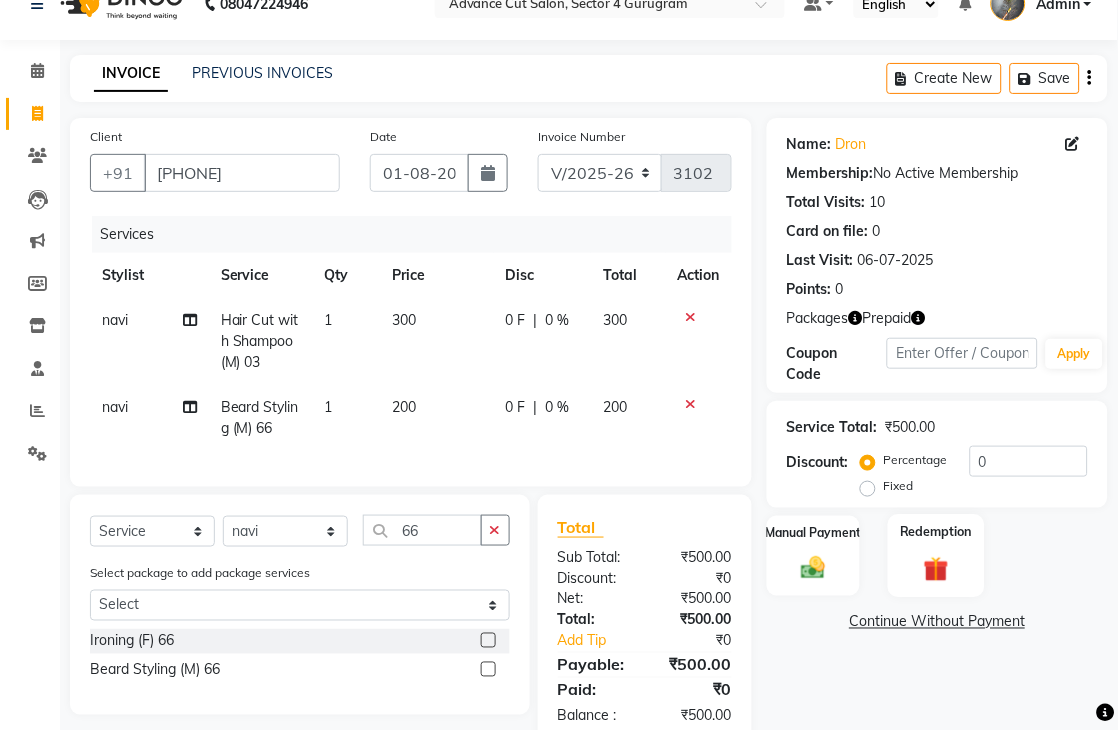 click 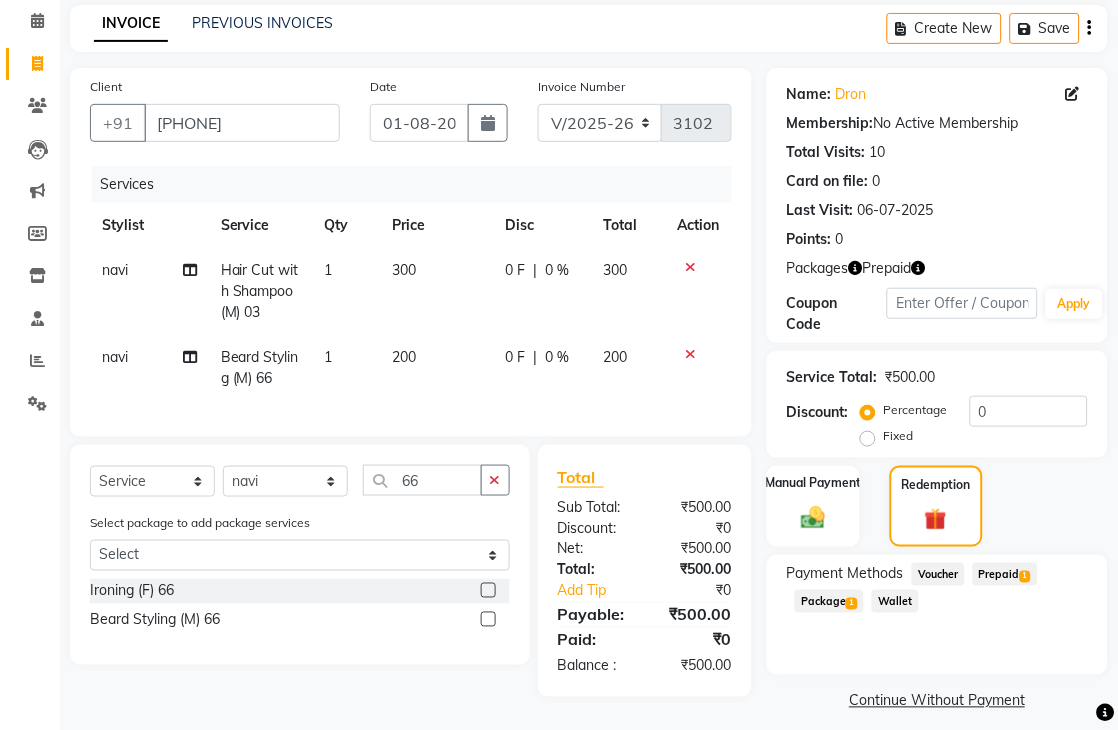 scroll, scrollTop: 97, scrollLeft: 0, axis: vertical 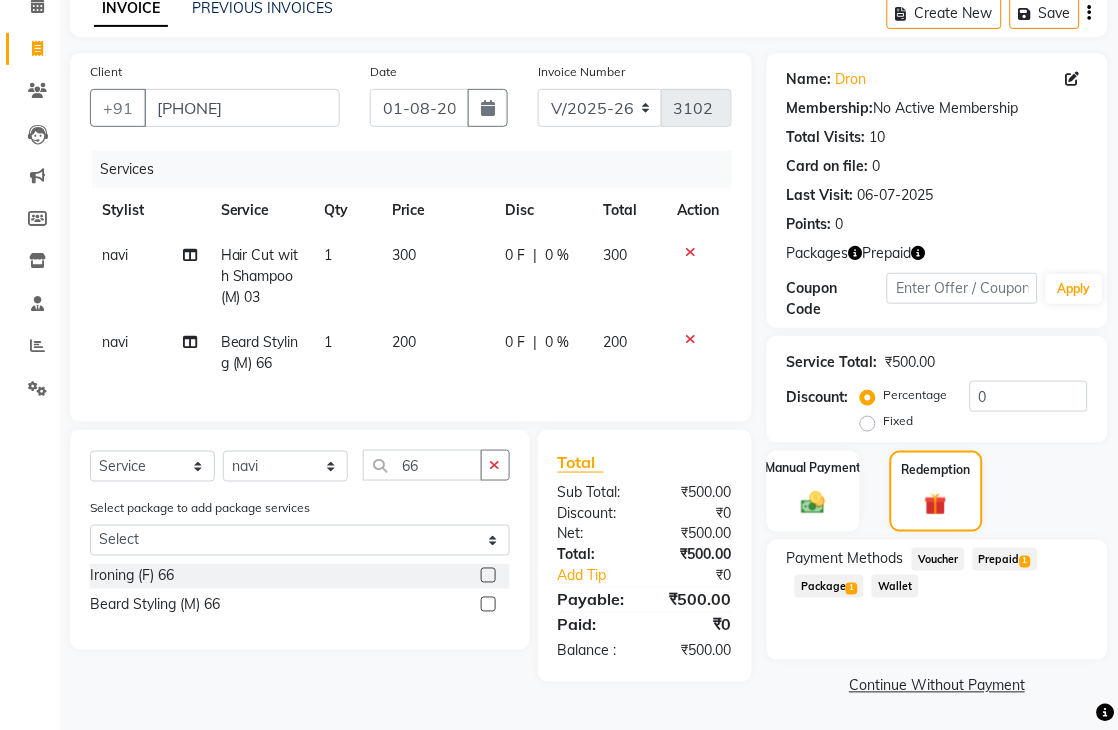 click on "Prepaid  1" 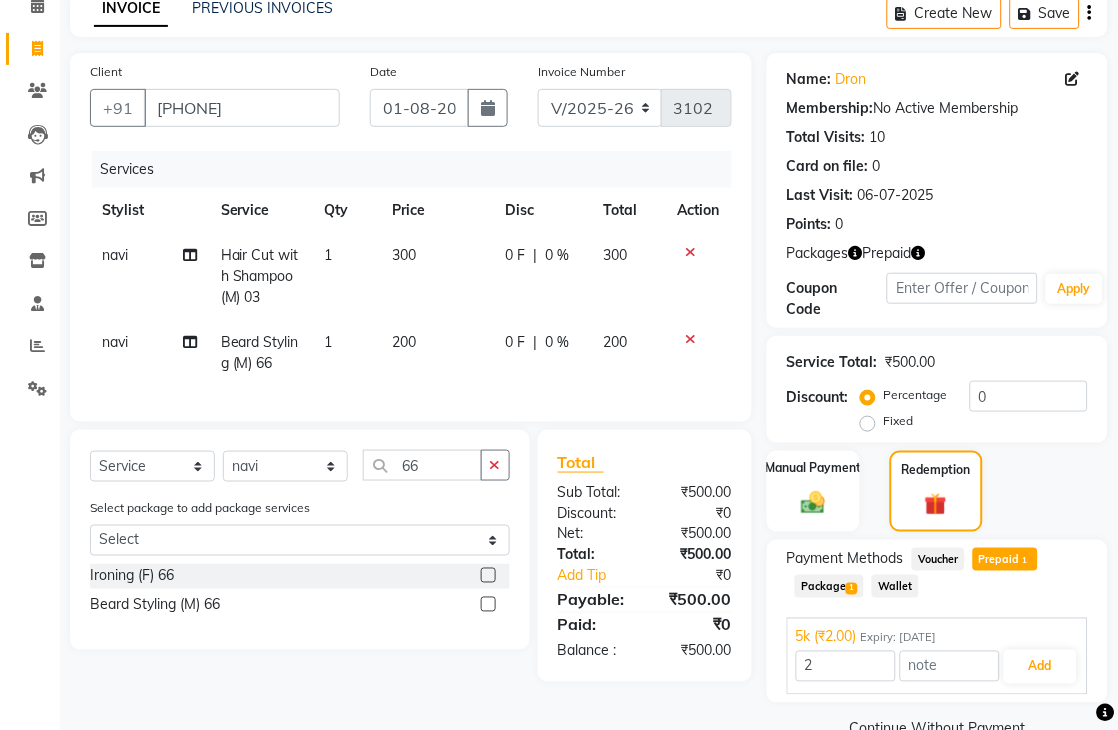 scroll, scrollTop: 141, scrollLeft: 0, axis: vertical 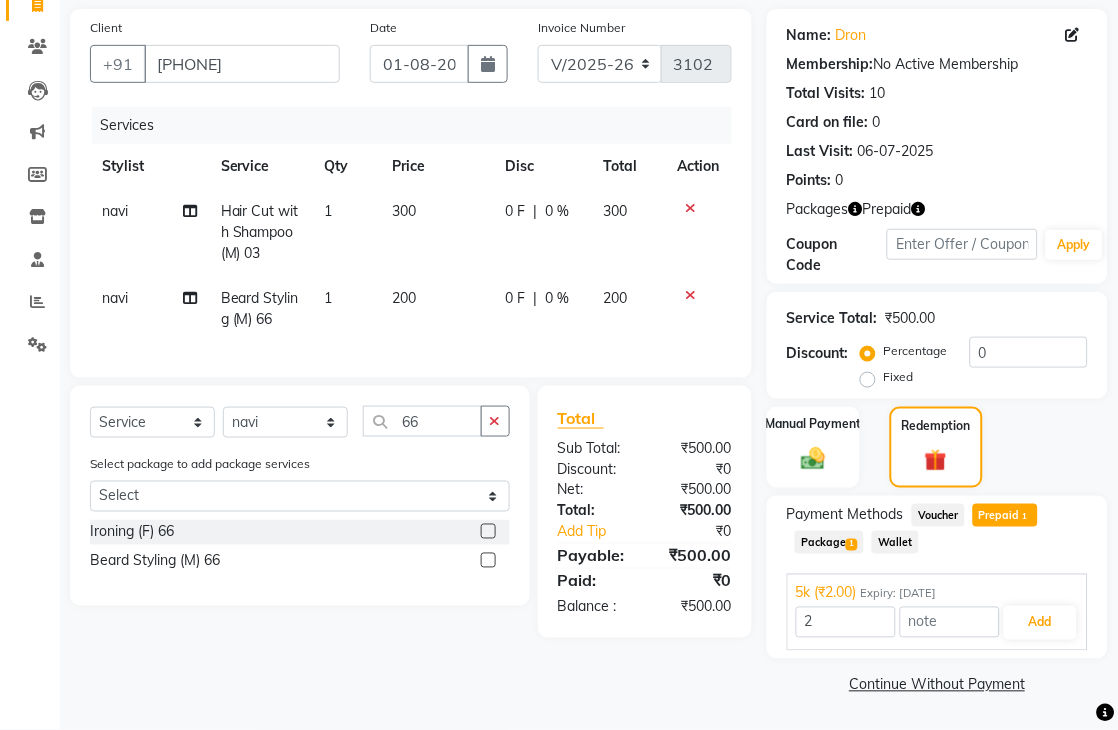 click on "Package  1" 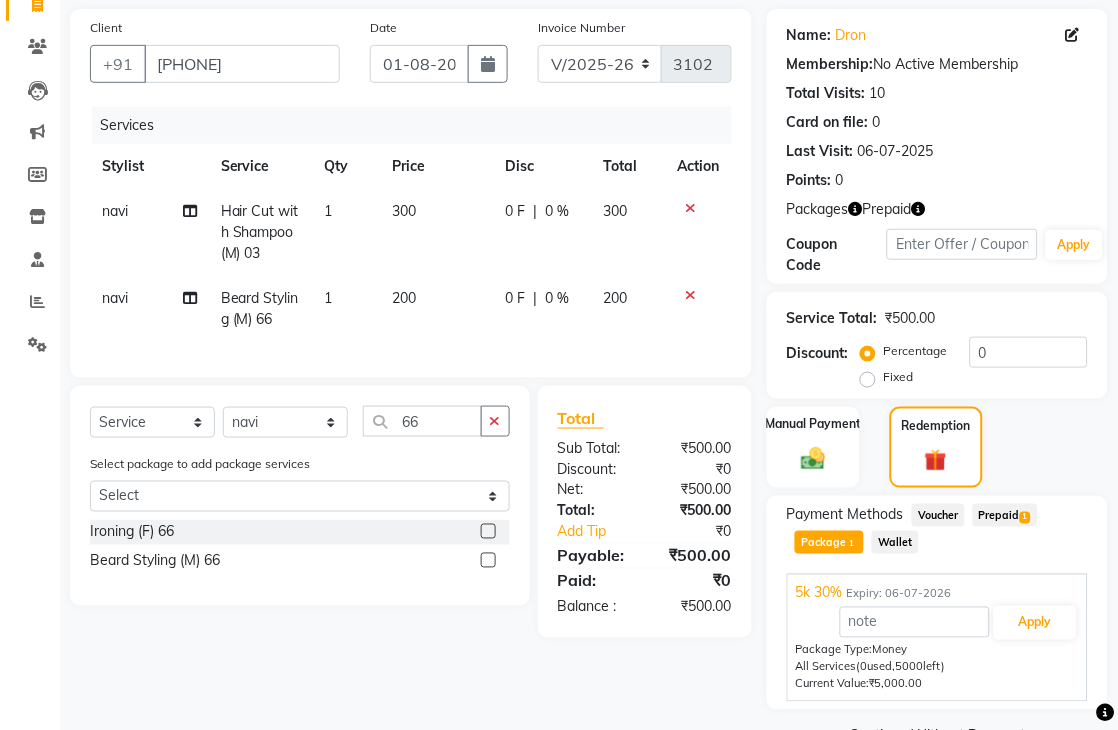 click on "Prepaid  1" 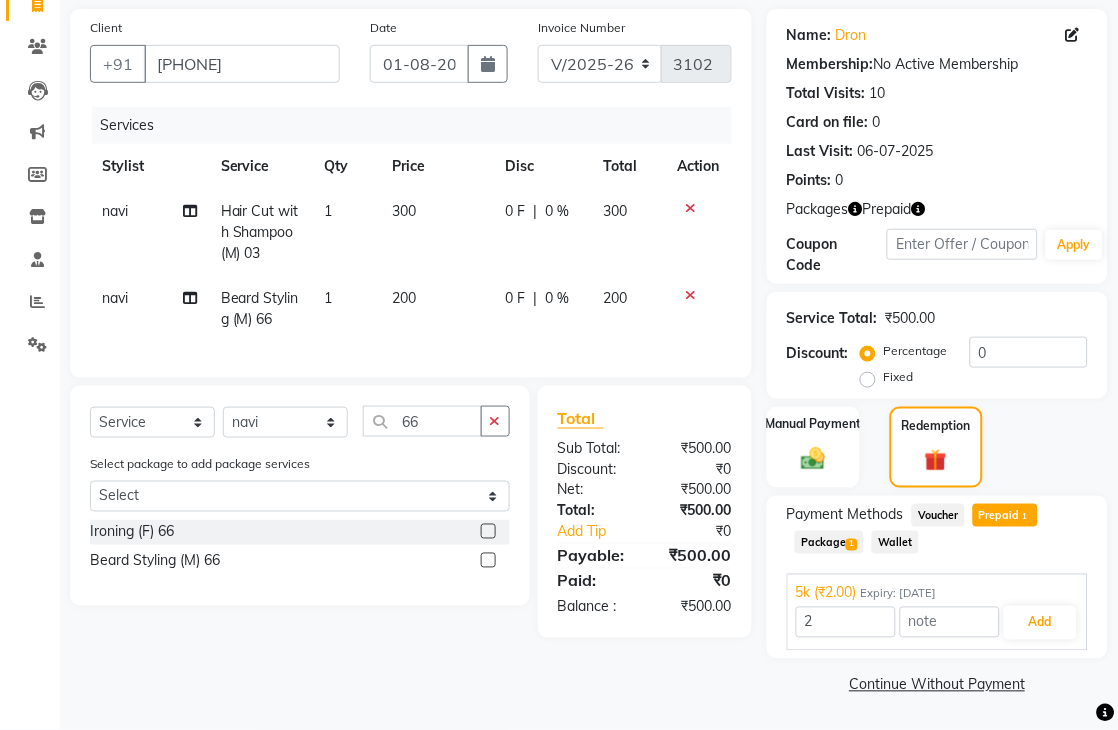 click on "Package  1" 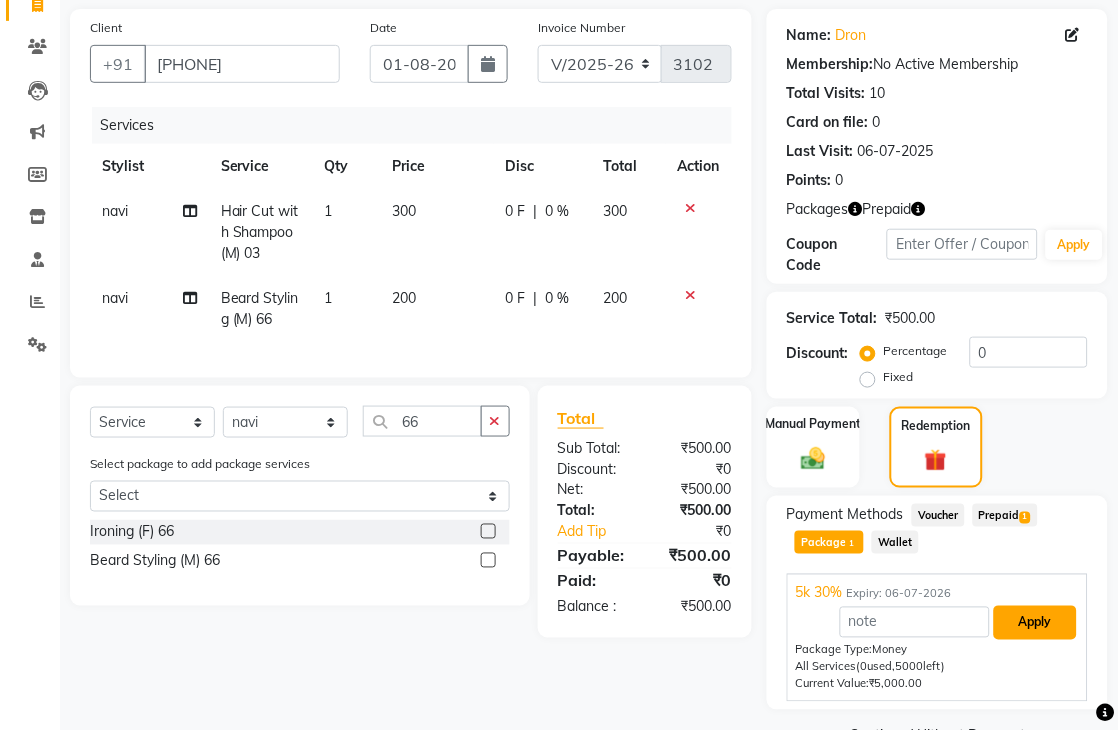 click on "Apply" at bounding box center [1035, 623] 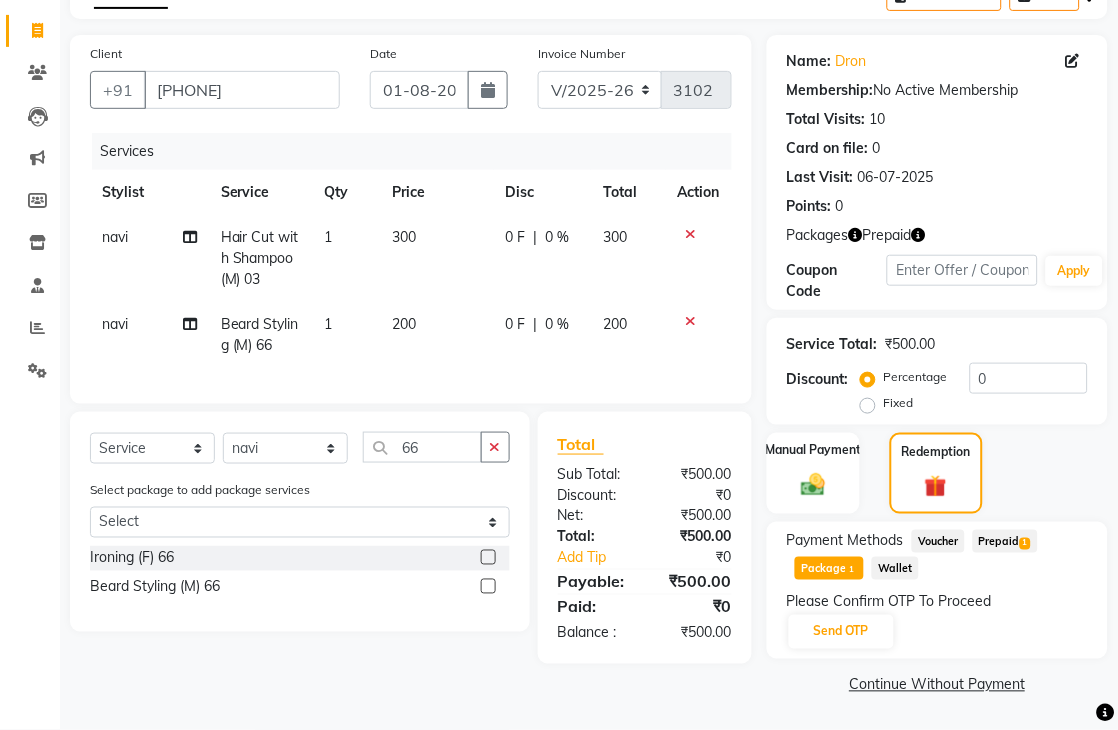 scroll, scrollTop: 115, scrollLeft: 0, axis: vertical 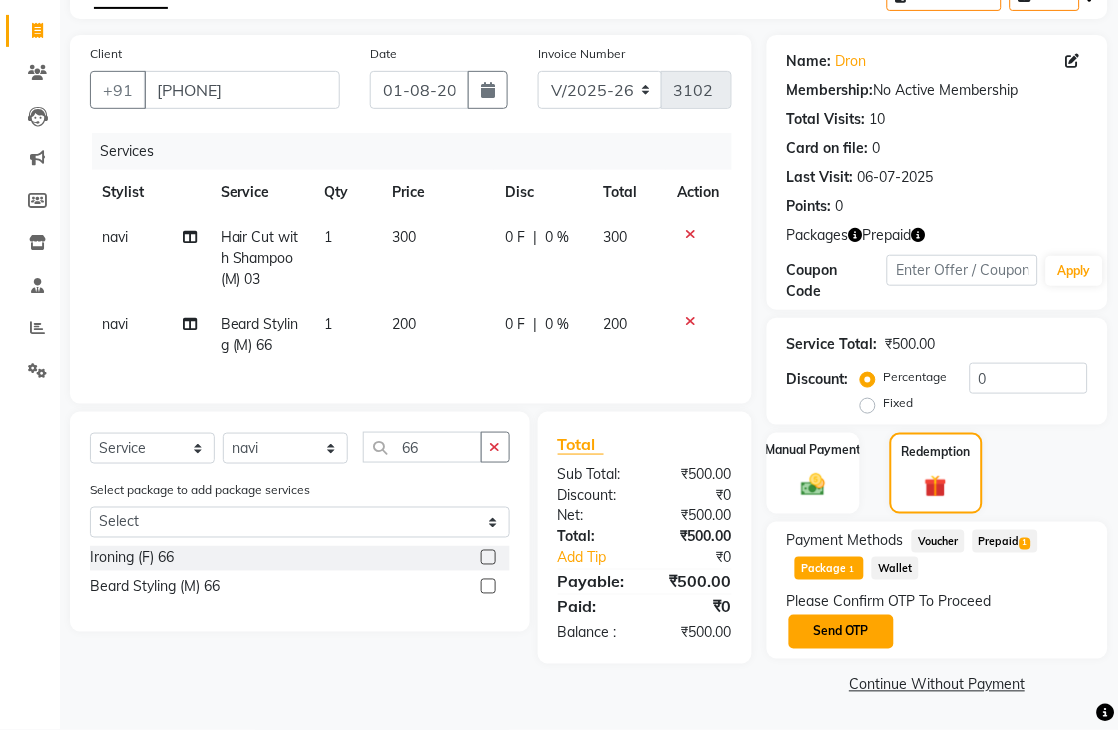 click on "Send OTP" 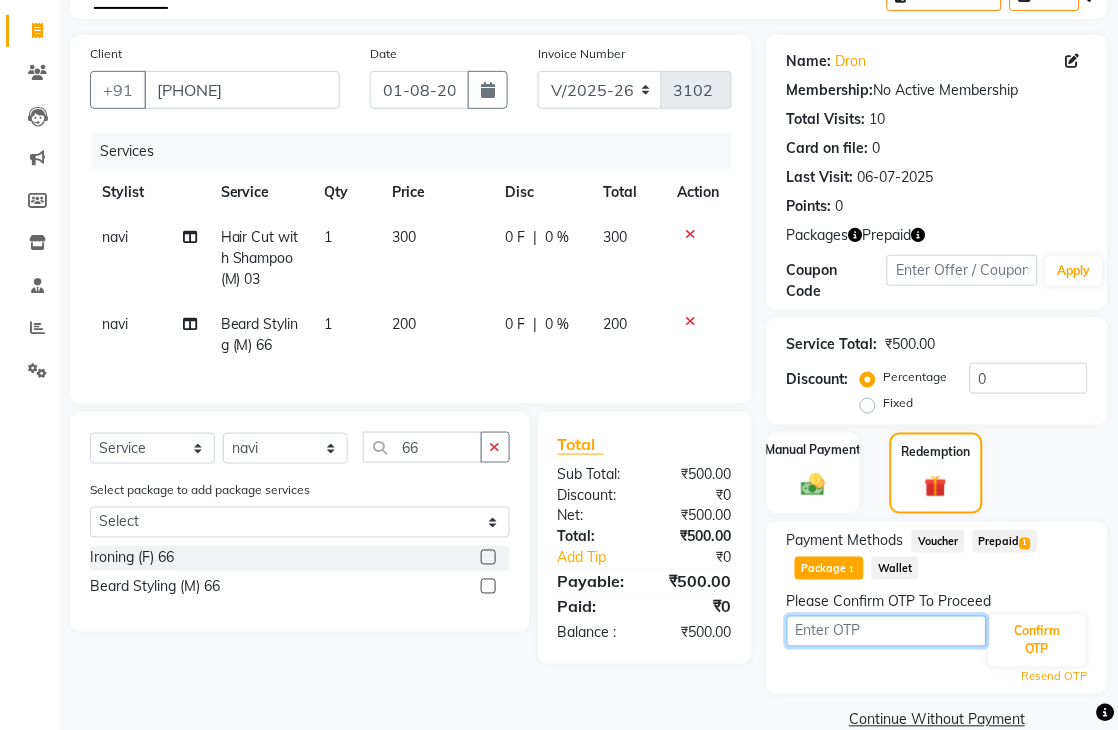 click at bounding box center (887, 631) 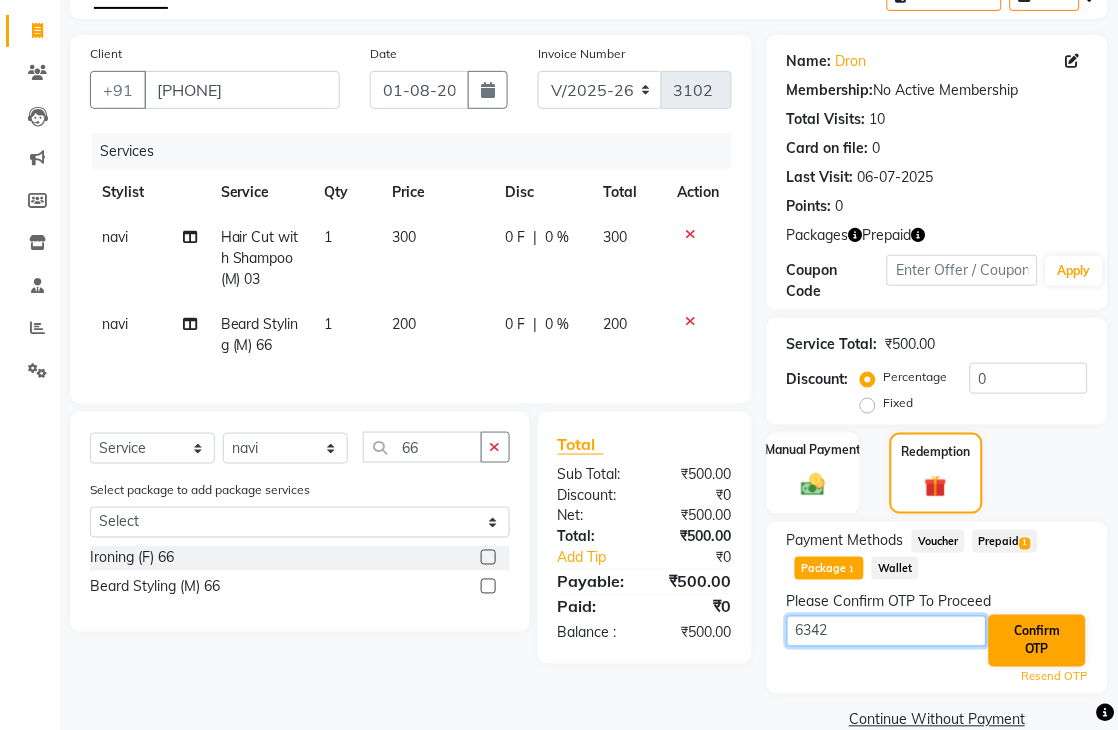 type on "6342" 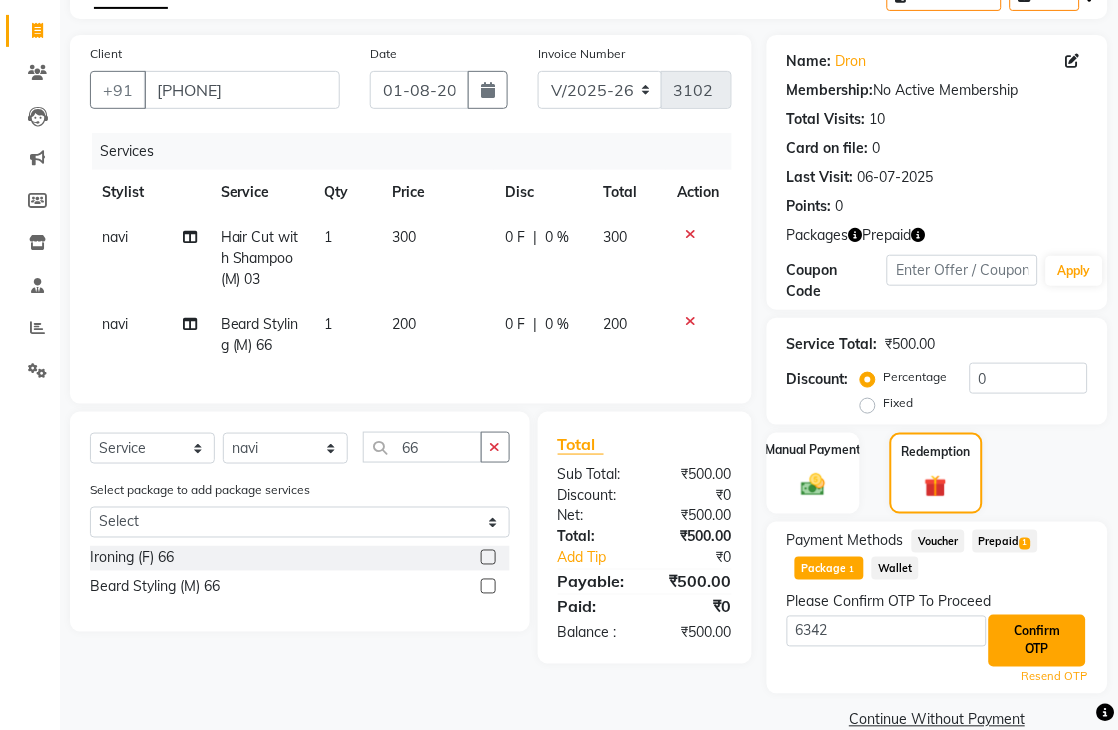 click on "Confirm OTP" 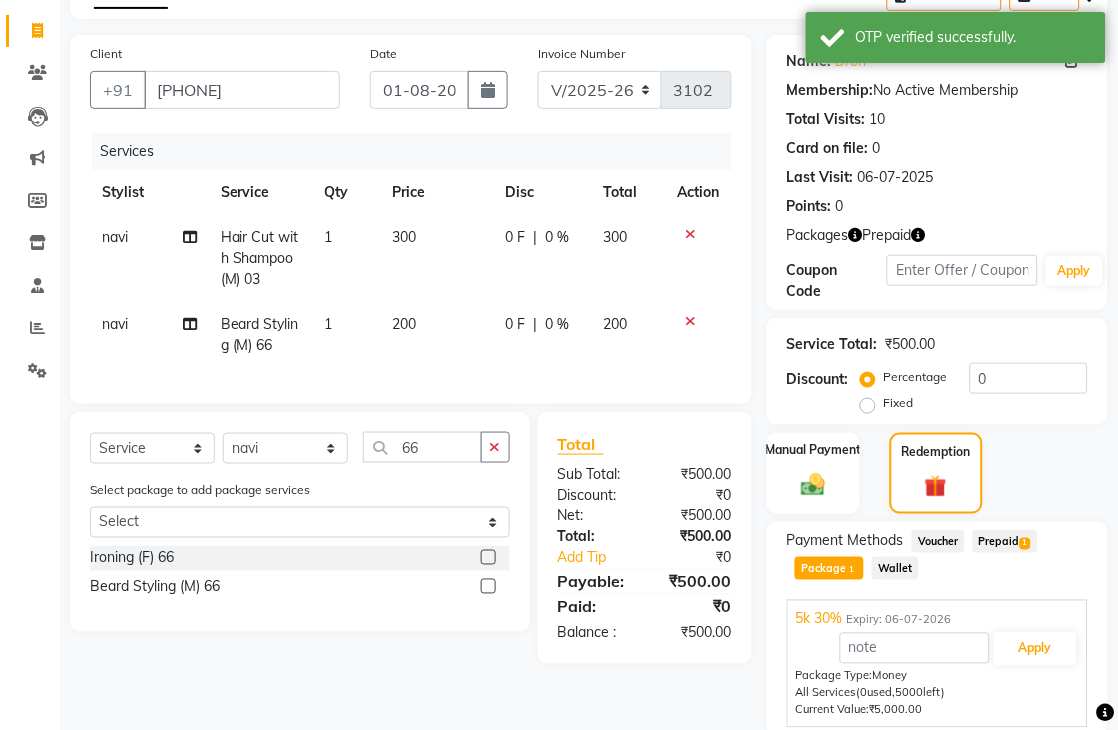 scroll, scrollTop: 192, scrollLeft: 0, axis: vertical 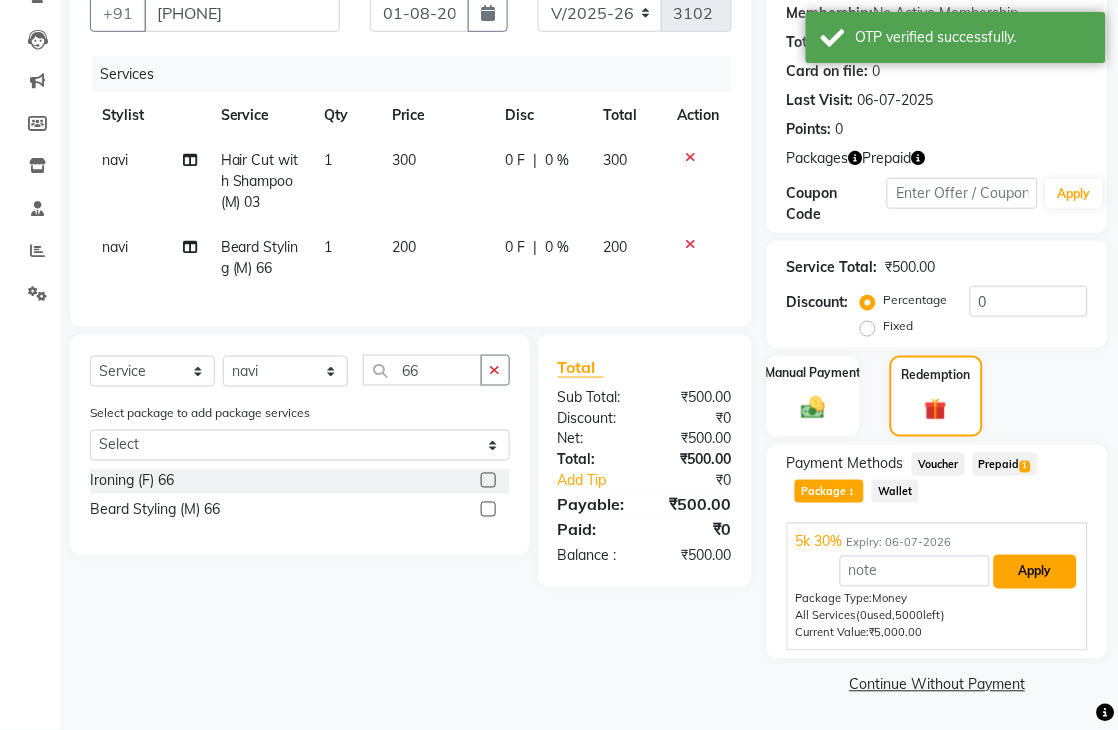 click on "Apply" at bounding box center [1035, 572] 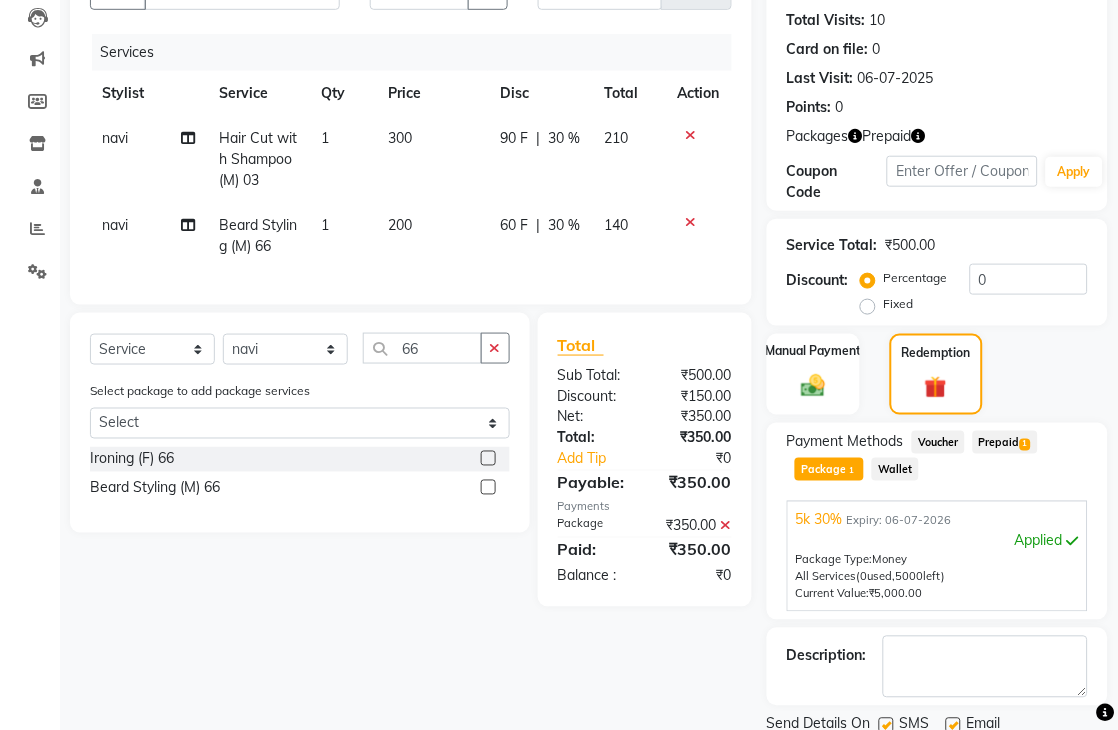 scroll, scrollTop: 287, scrollLeft: 0, axis: vertical 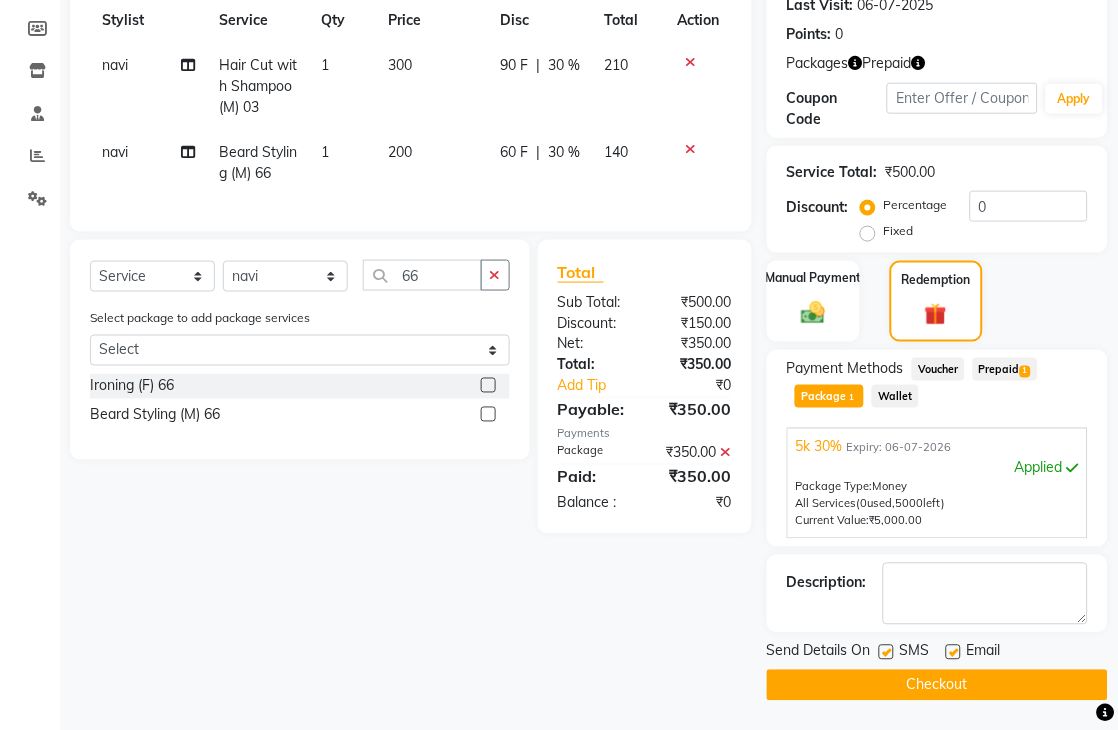 click on "Checkout" 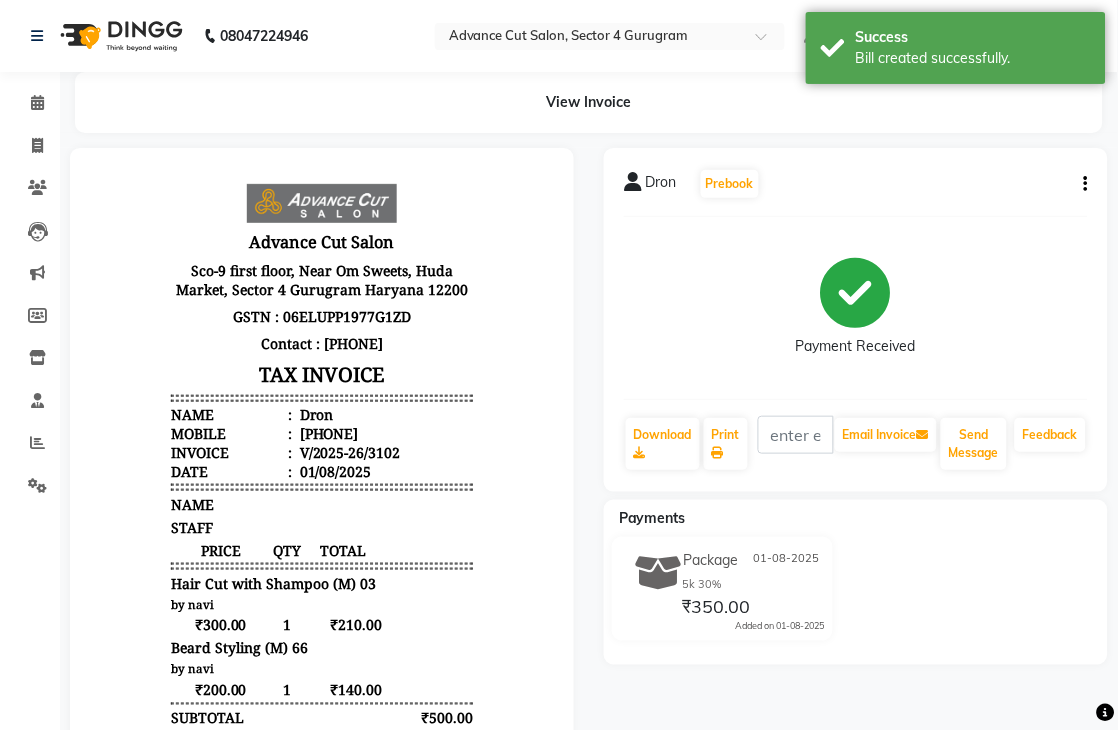 scroll, scrollTop: 0, scrollLeft: 0, axis: both 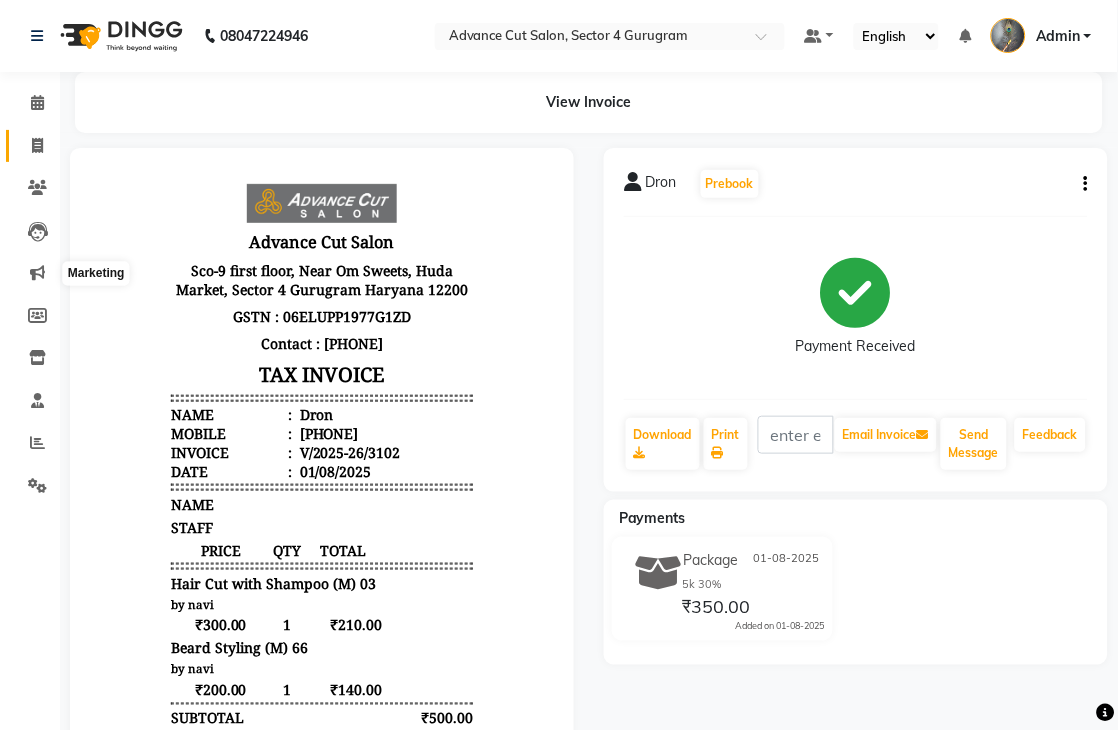 click 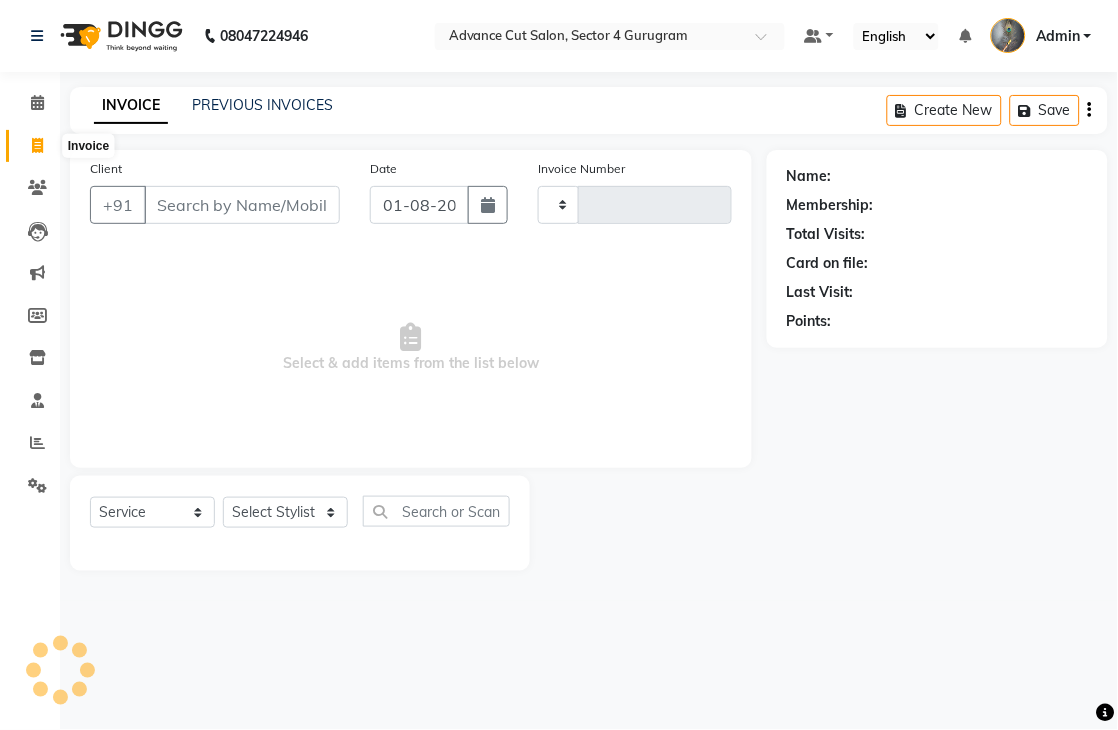 click 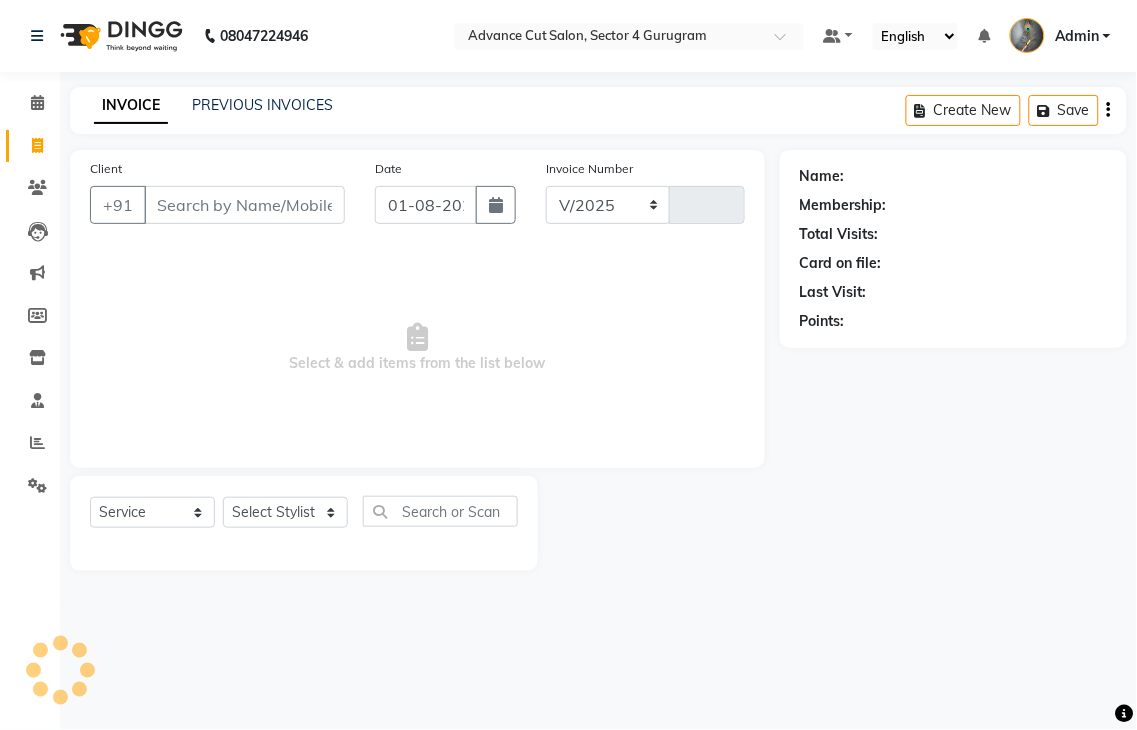 select on "4939" 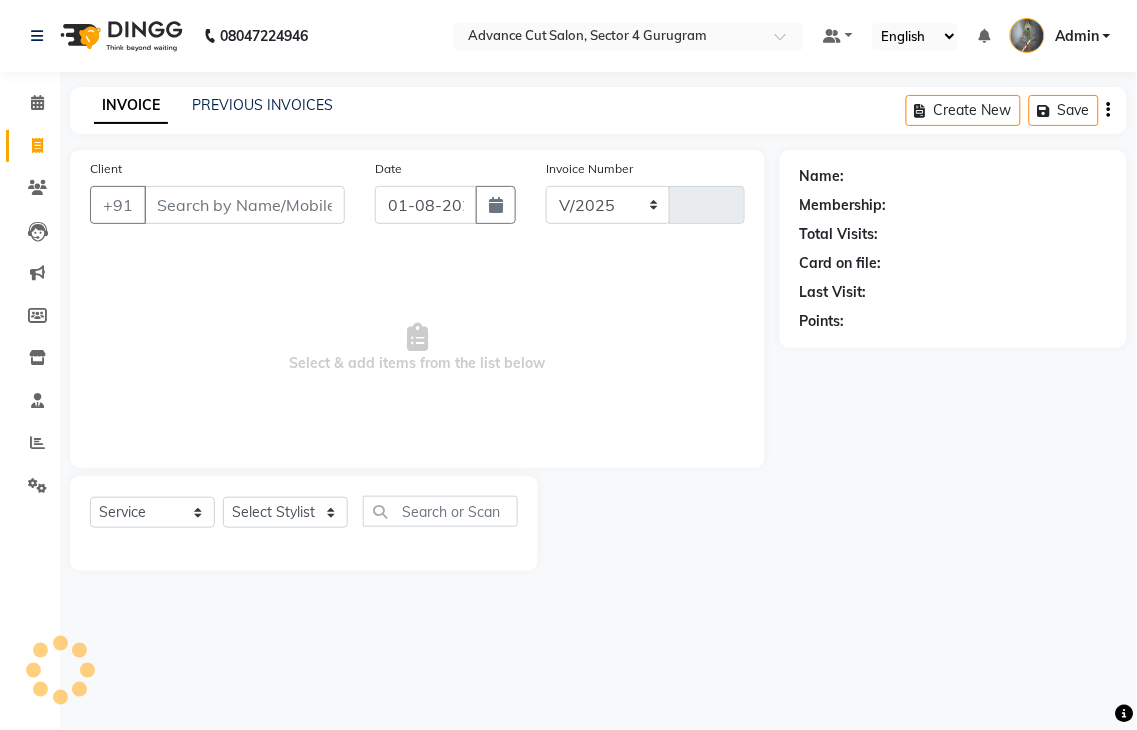 type on "3103" 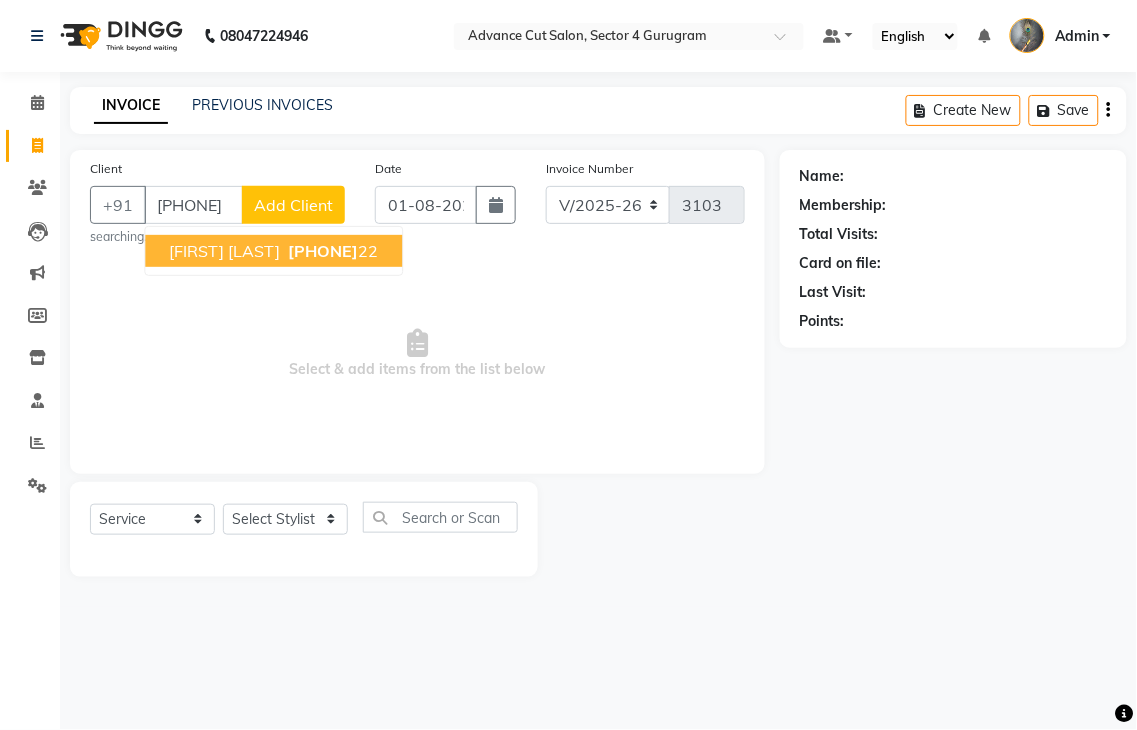 type on "8505937522" 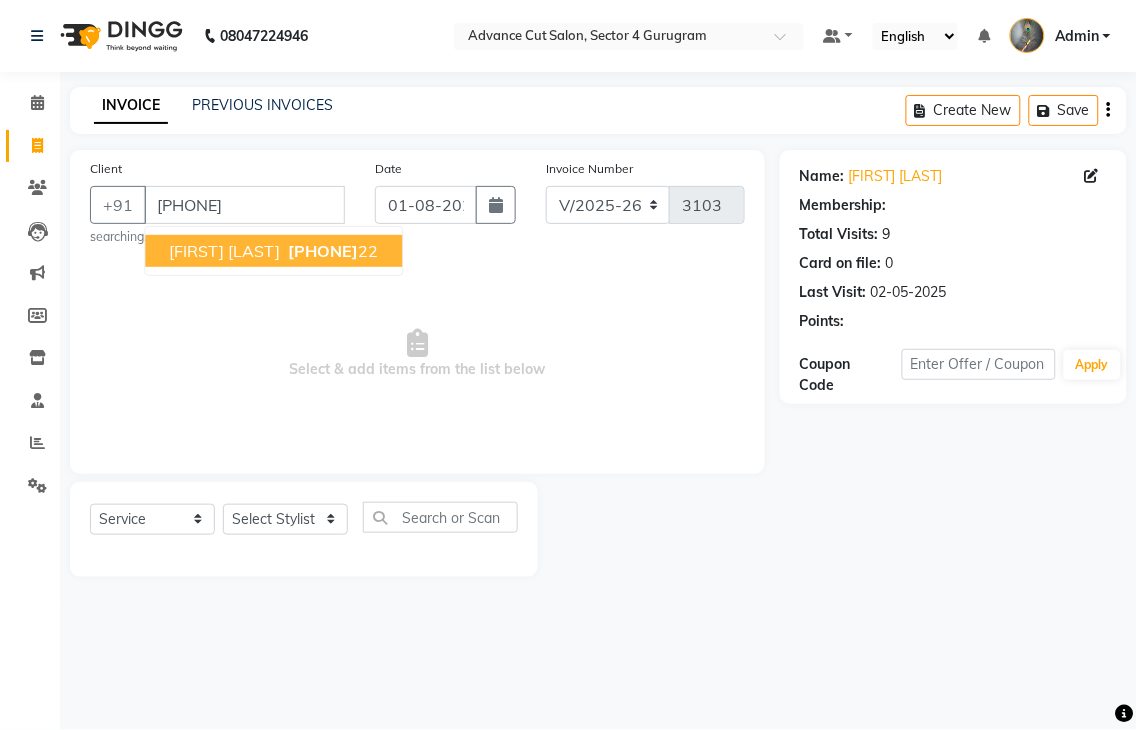 click on "Mohit Agarwal" at bounding box center [224, 251] 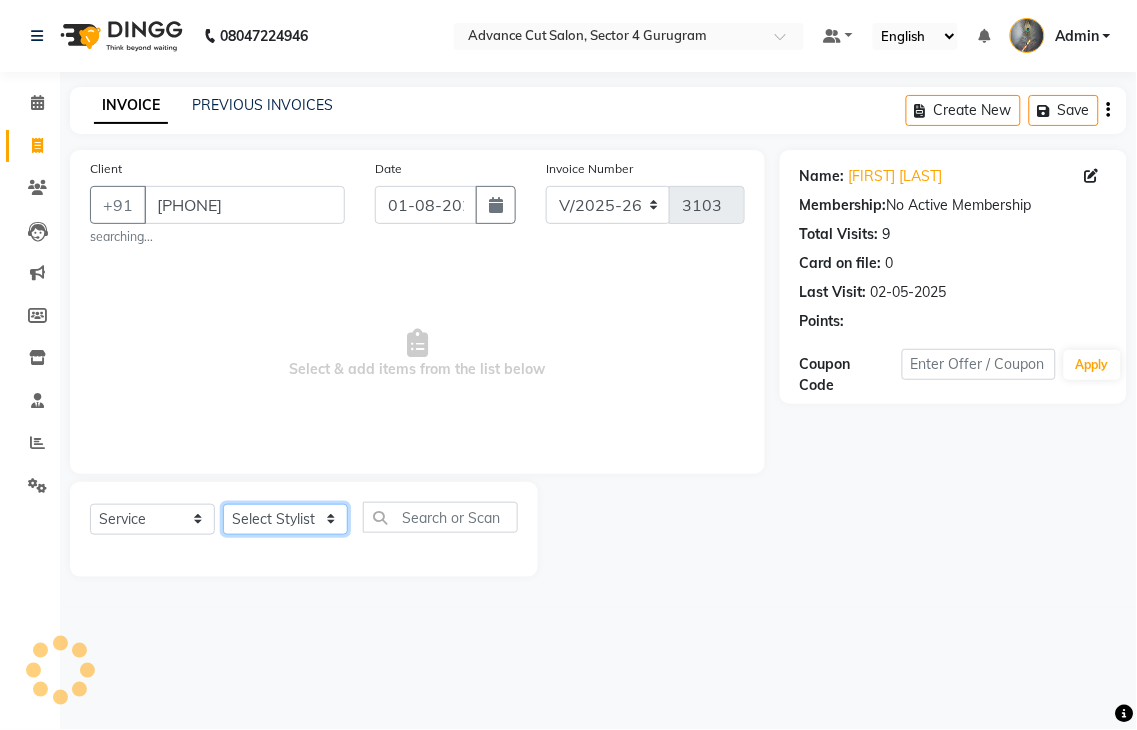 click on "Select Stylist Admin chahit COUNTOR hardeep mamta manisha MONISH navi NOSHAD ALI rahul shatnam shweta singh sunny tip" 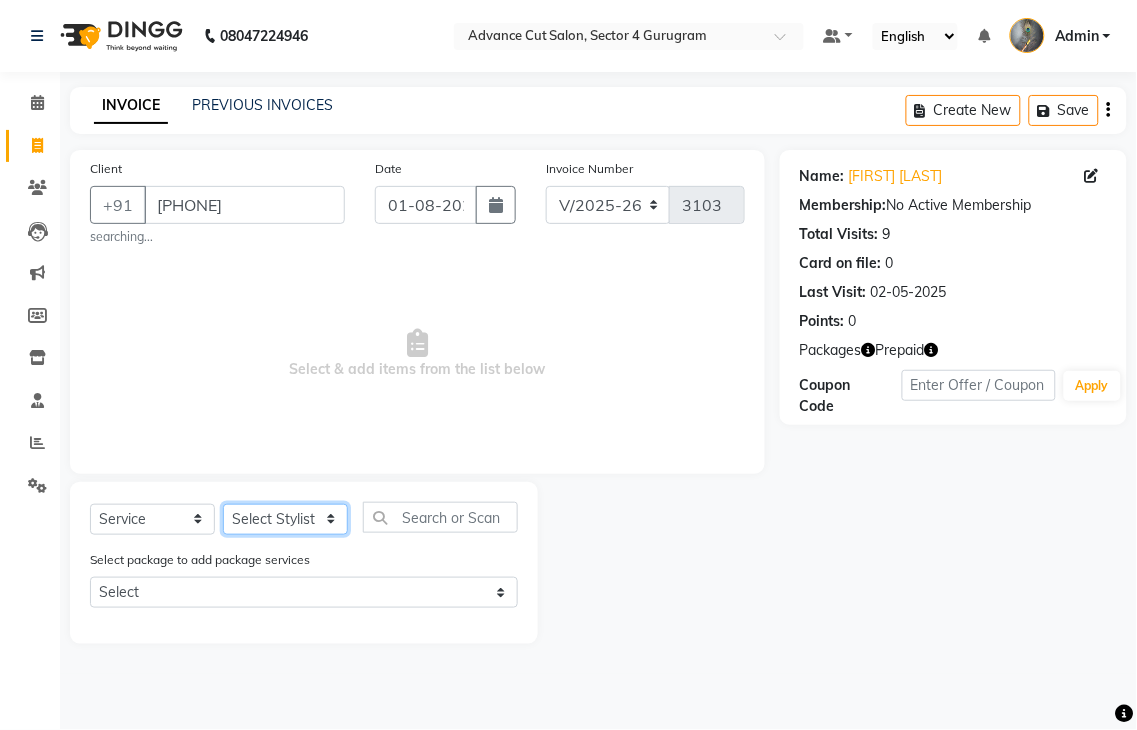 select on "38522" 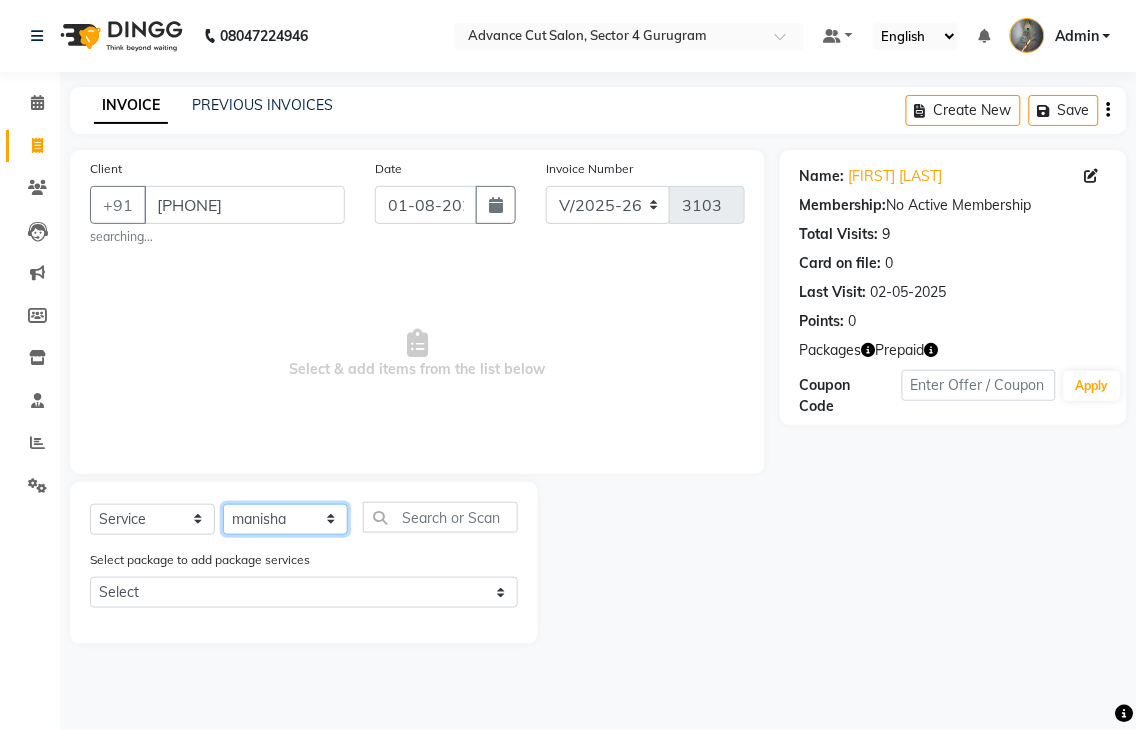 click on "Select Stylist Admin chahit COUNTOR hardeep mamta manisha MONISH navi NOSHAD ALI rahul shatnam shweta singh sunny tip" 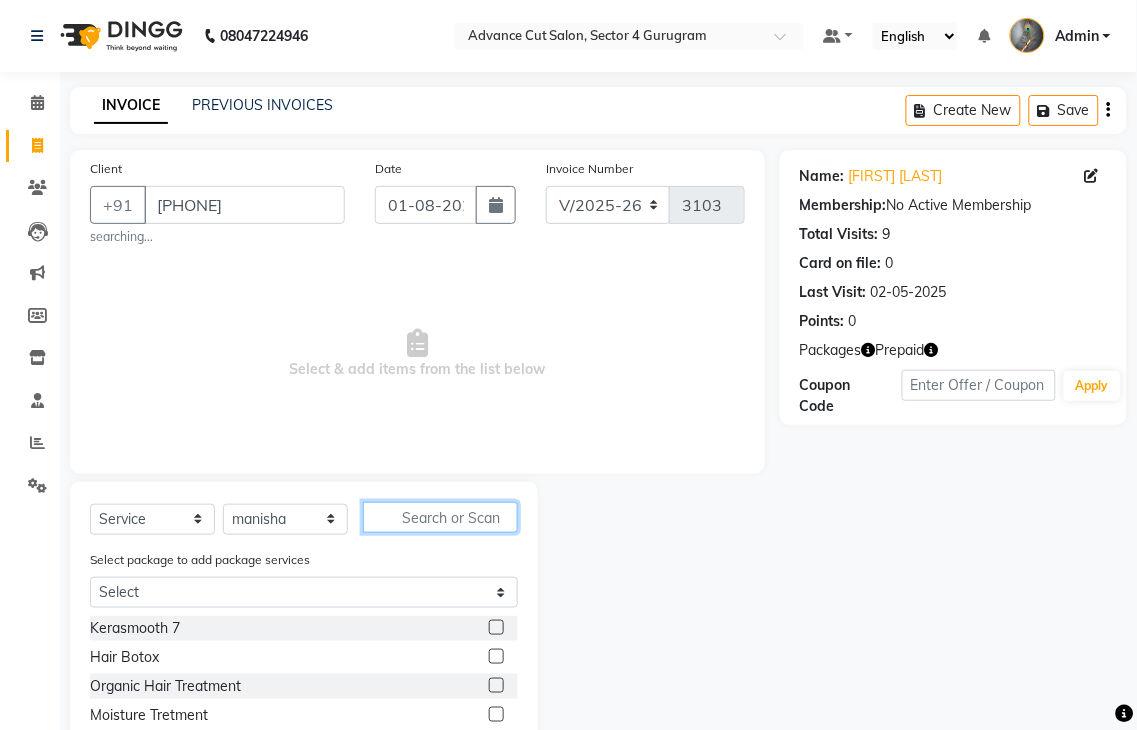 click 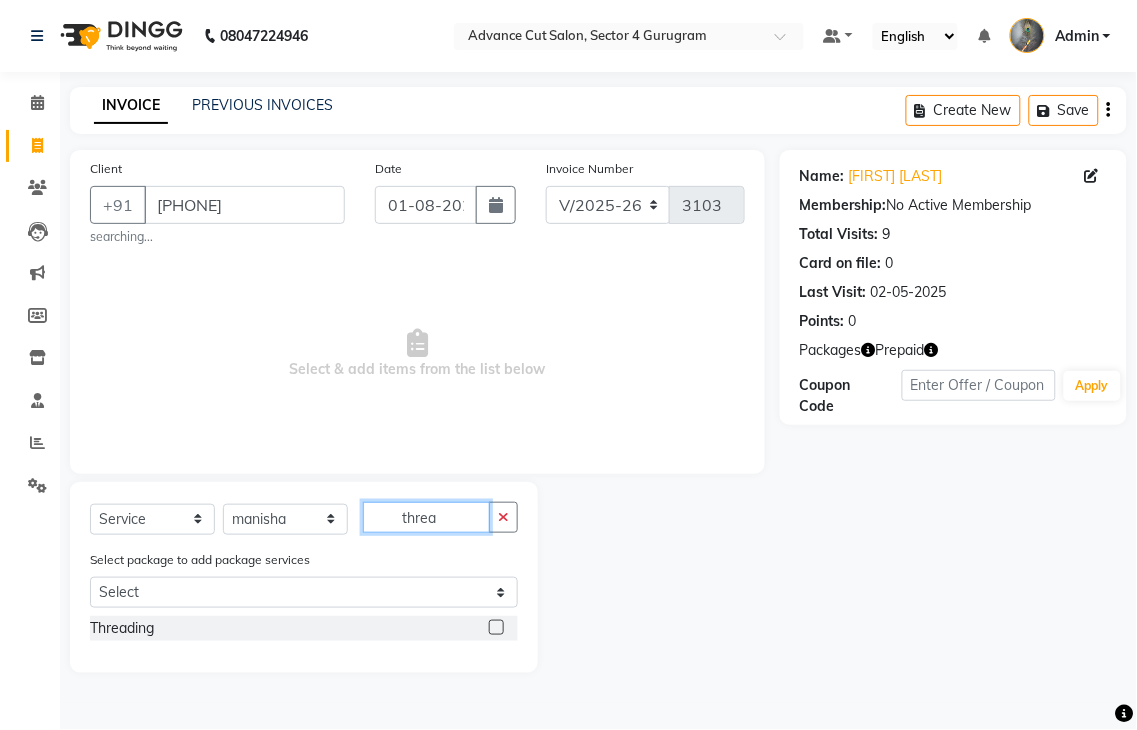 type on "threa" 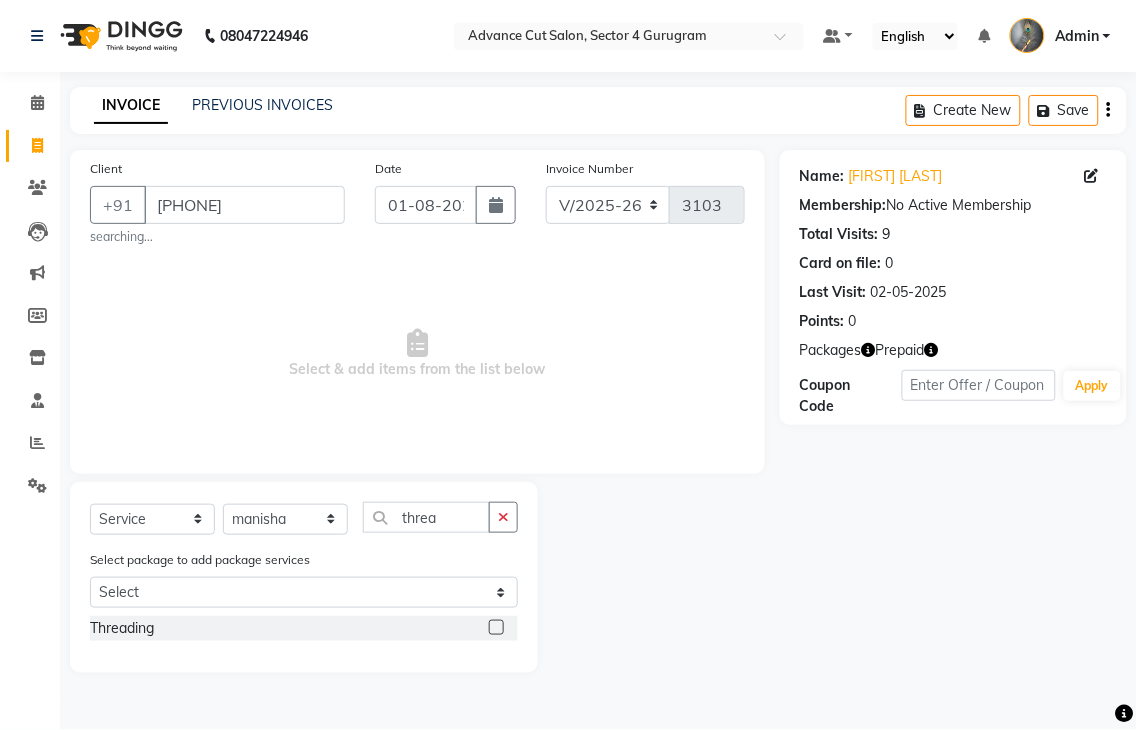 click 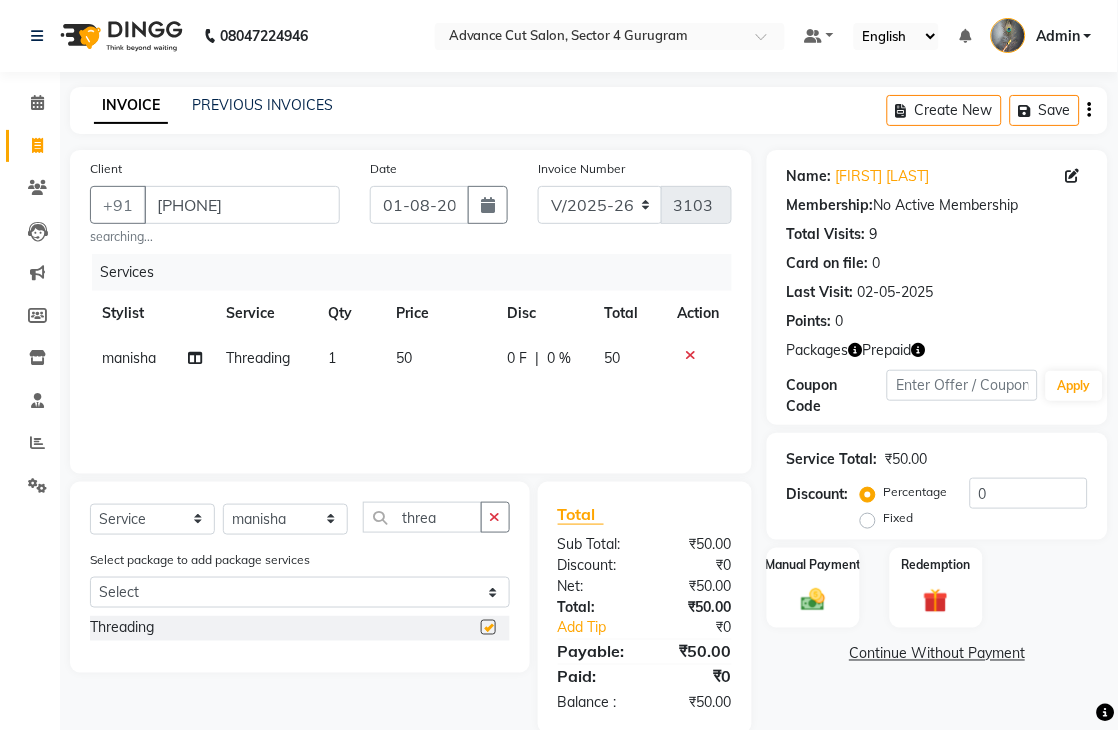 checkbox on "false" 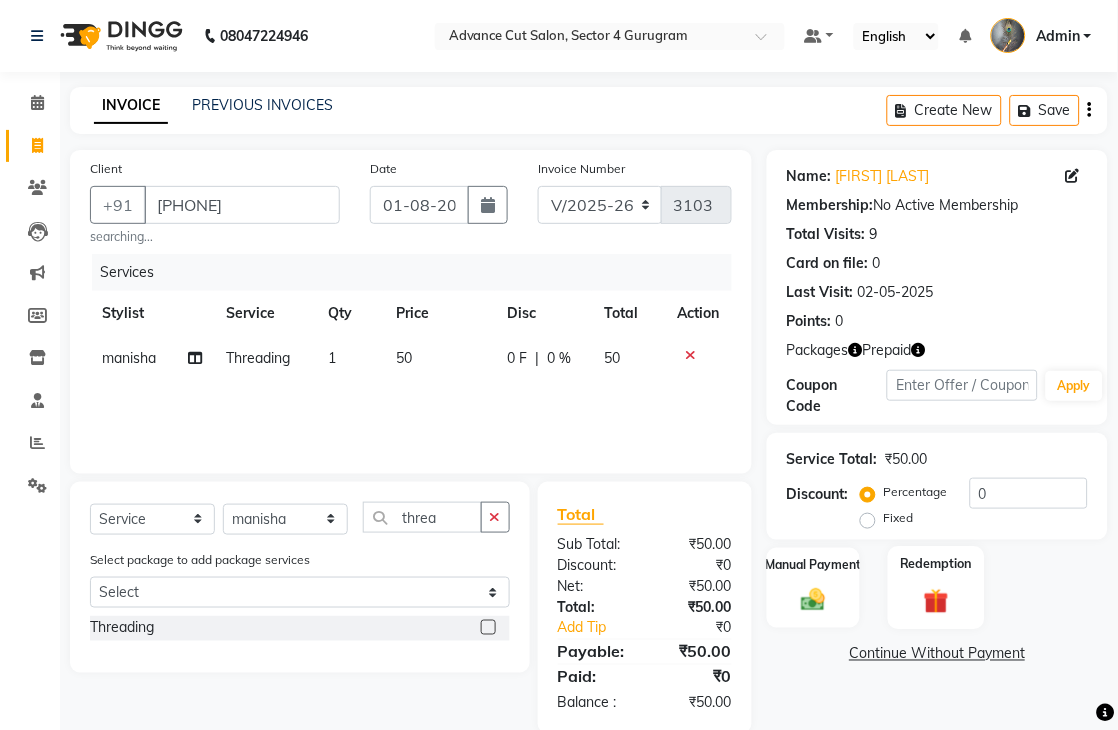 click on "Redemption" 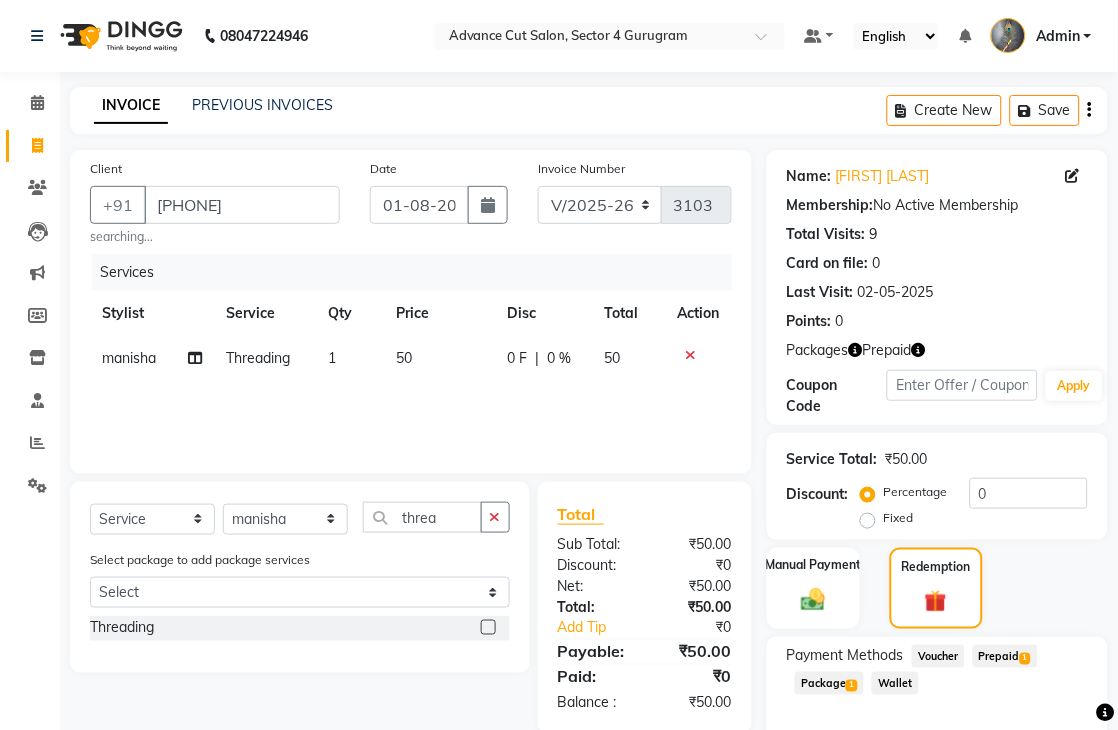 click on "Package  1" 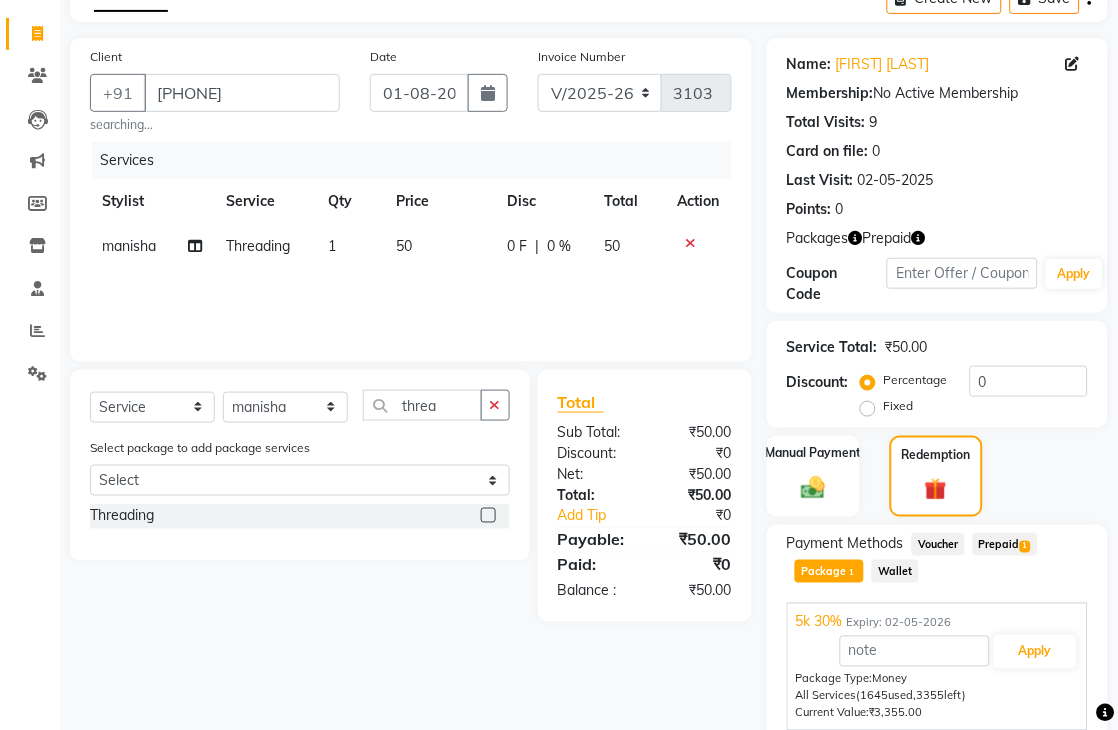 scroll, scrollTop: 192, scrollLeft: 0, axis: vertical 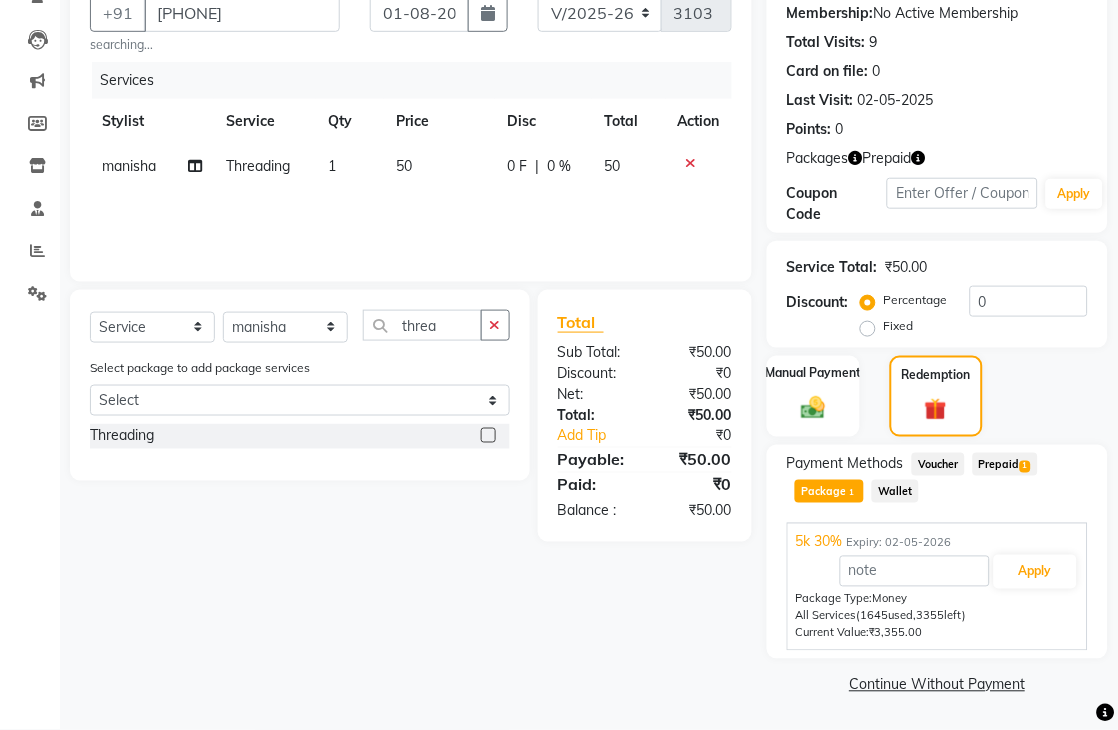 click on "Prepaid  1" 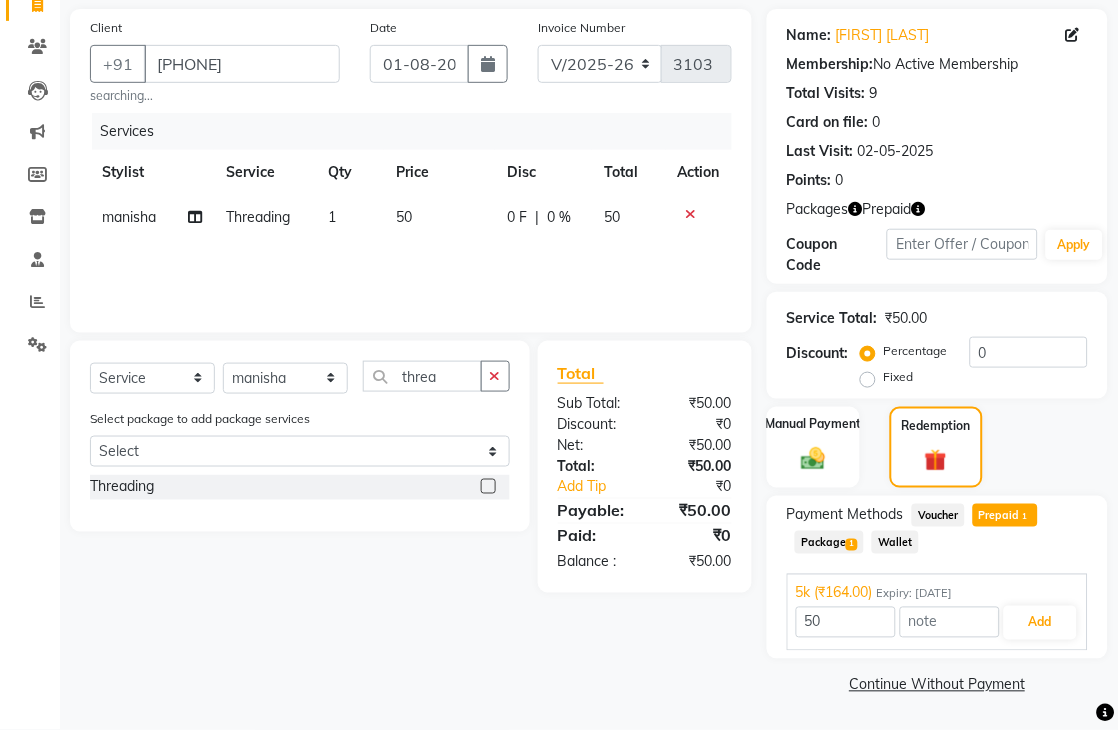 click on "Package  1" 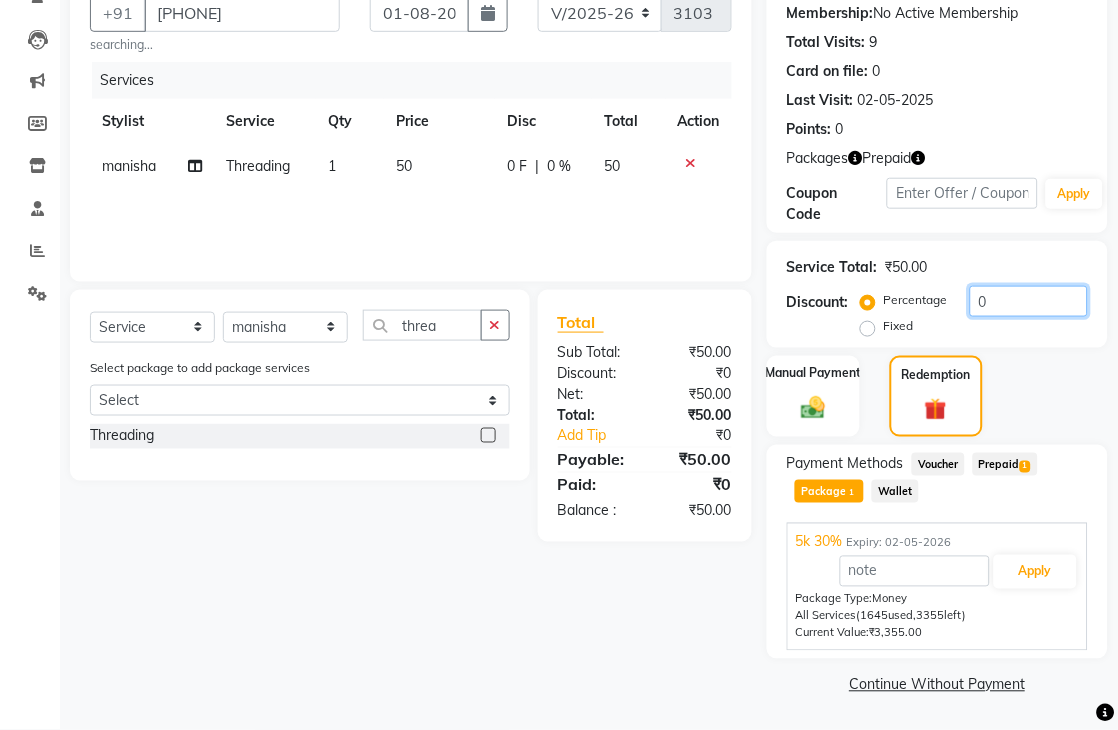 click on "0" 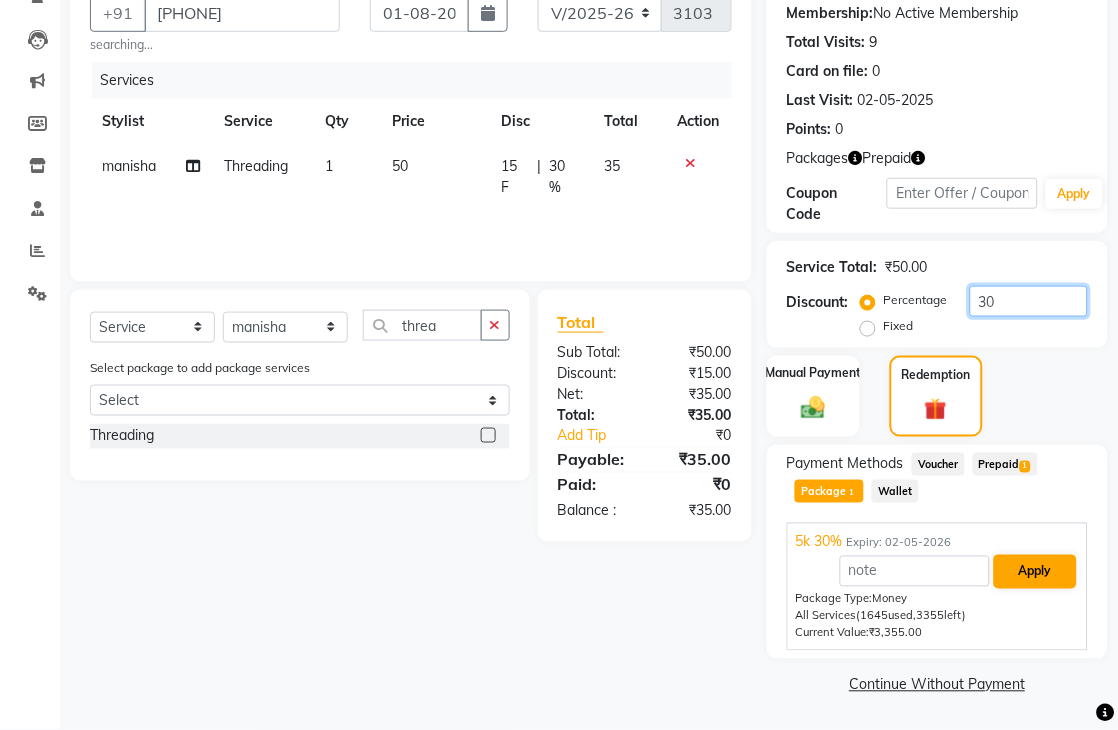 type on "30" 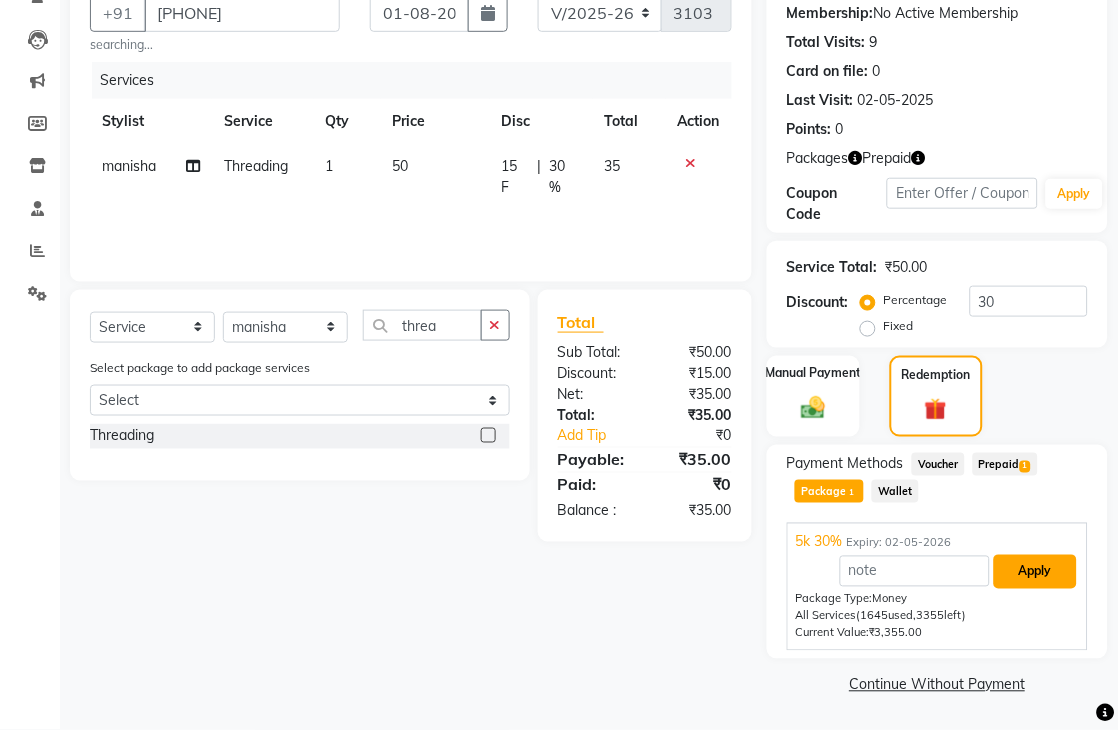 click on "Apply" at bounding box center (1035, 572) 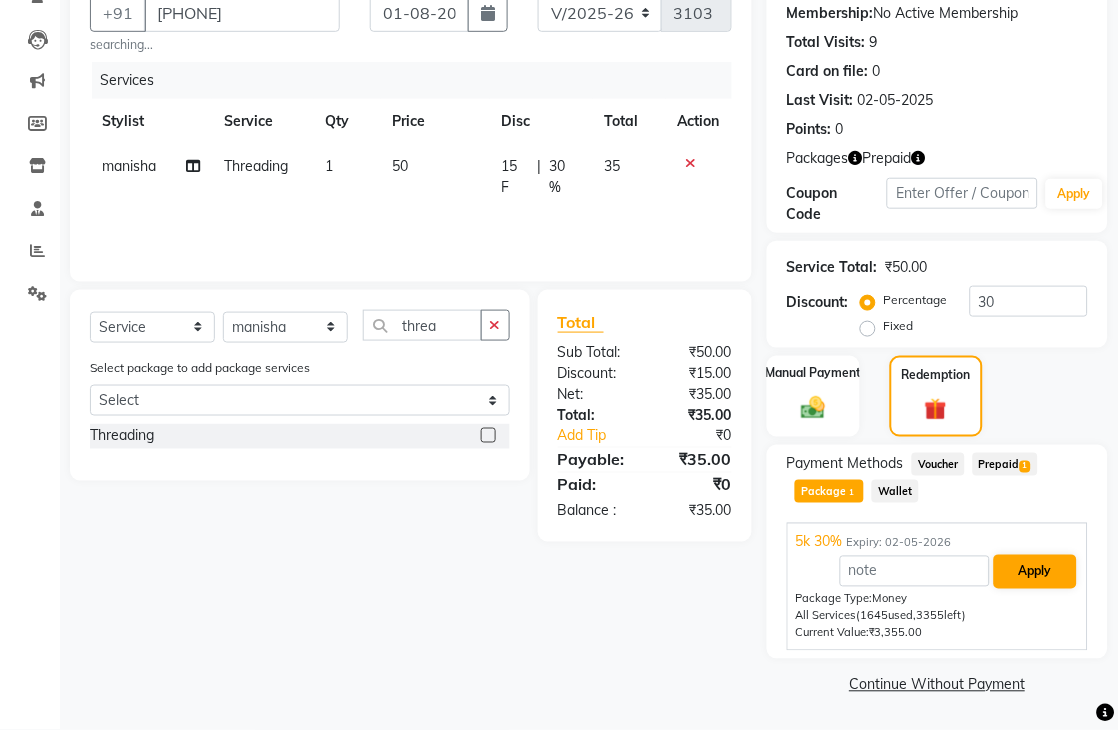 scroll, scrollTop: 115, scrollLeft: 0, axis: vertical 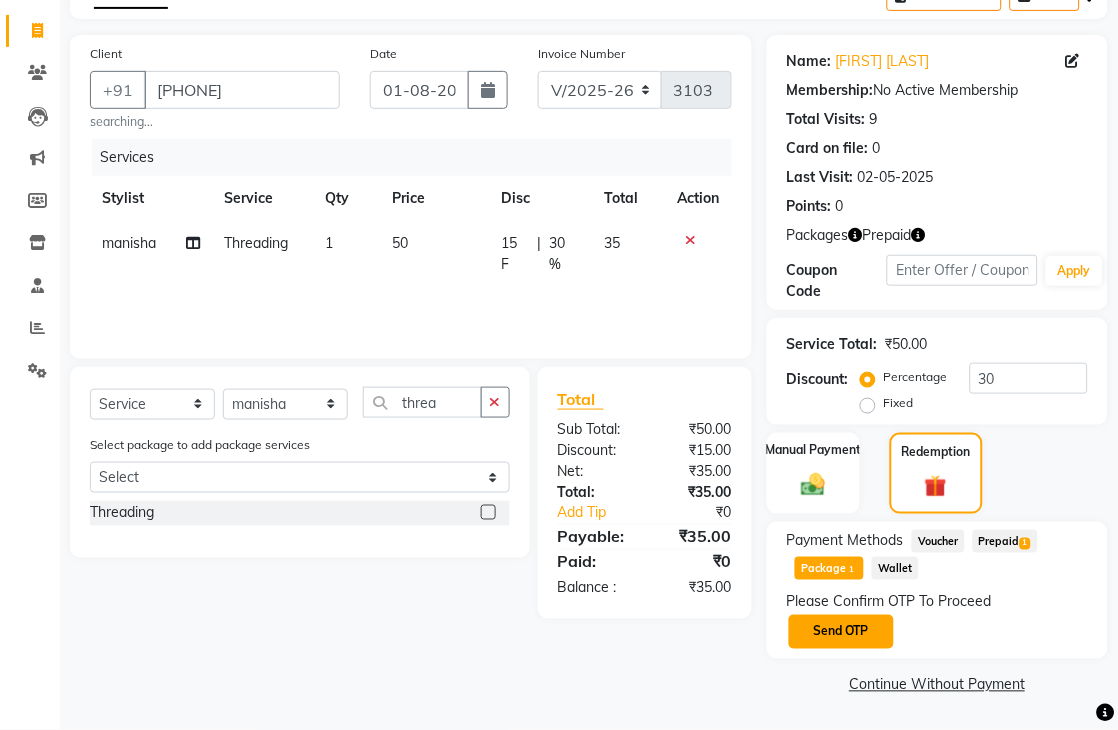 click on "Send OTP" 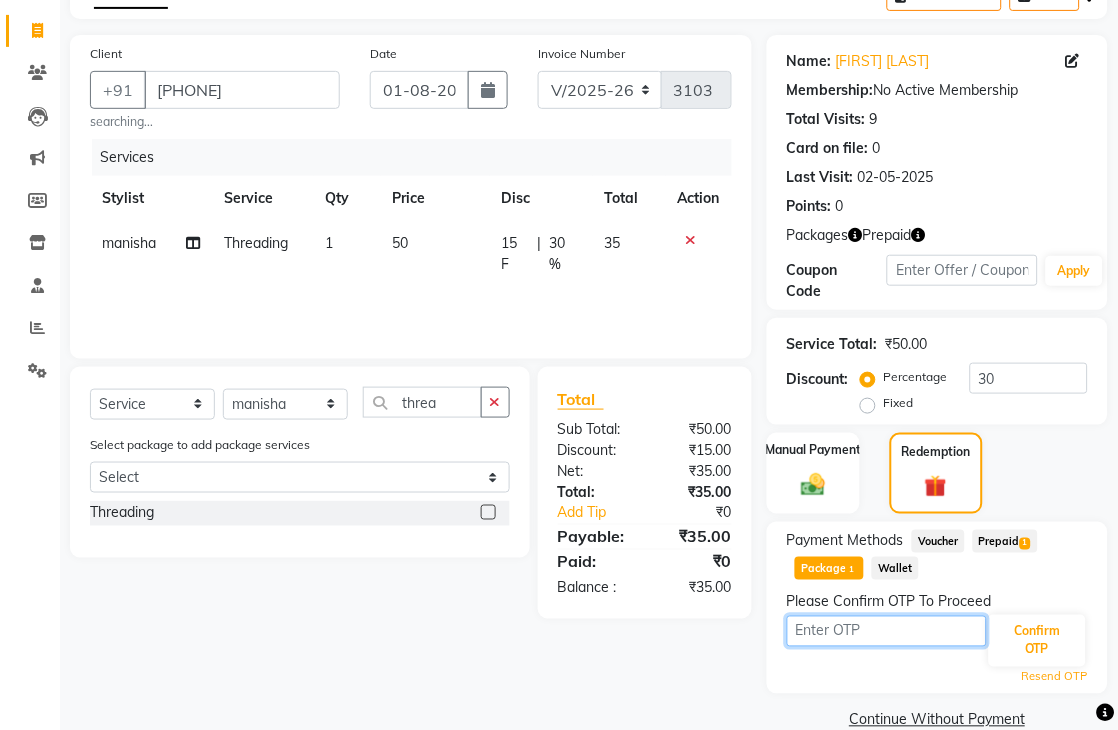 click at bounding box center (887, 631) 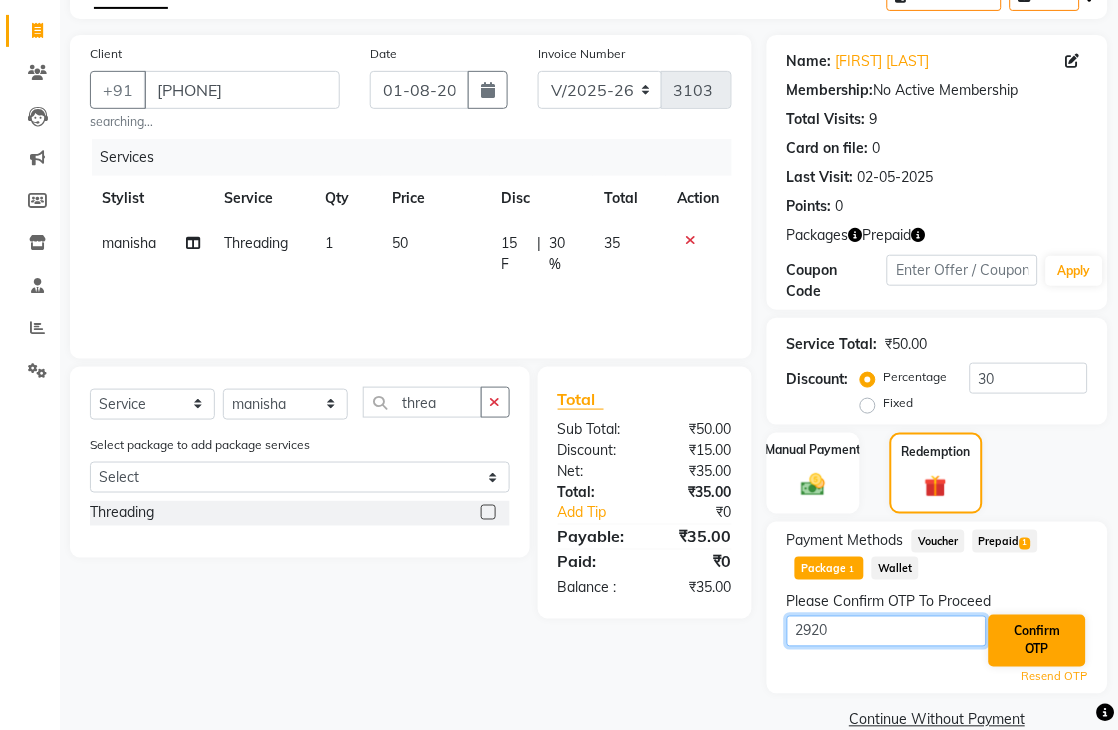 type on "2920" 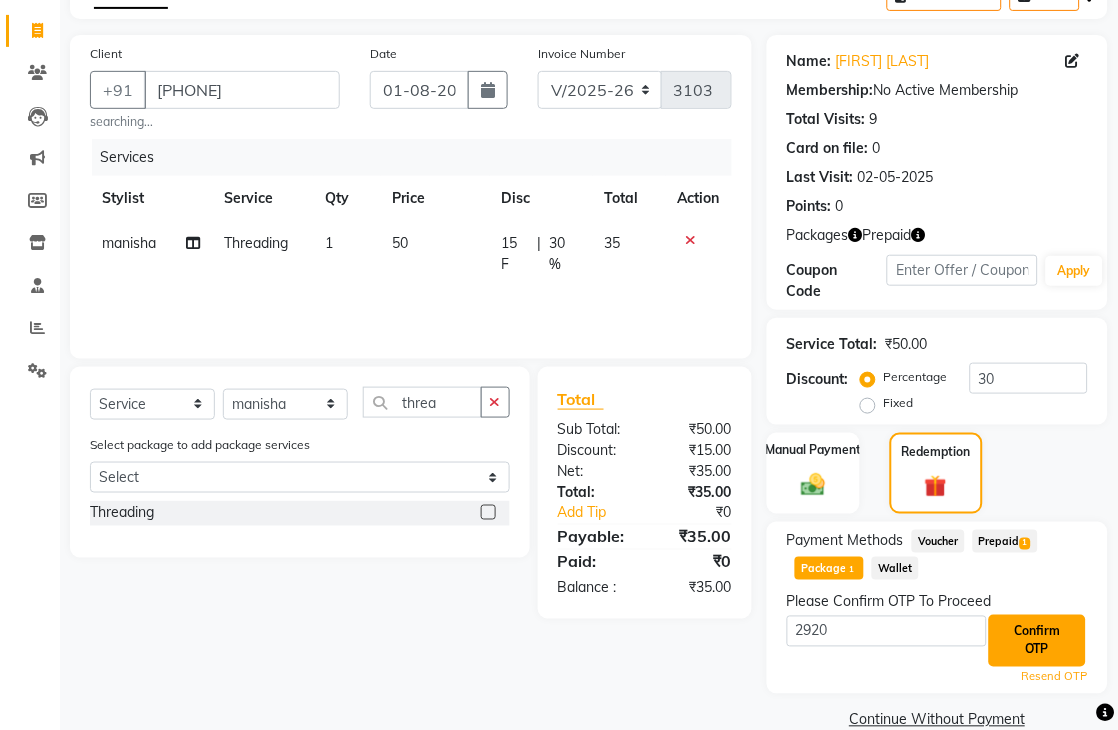 click on "Confirm OTP" 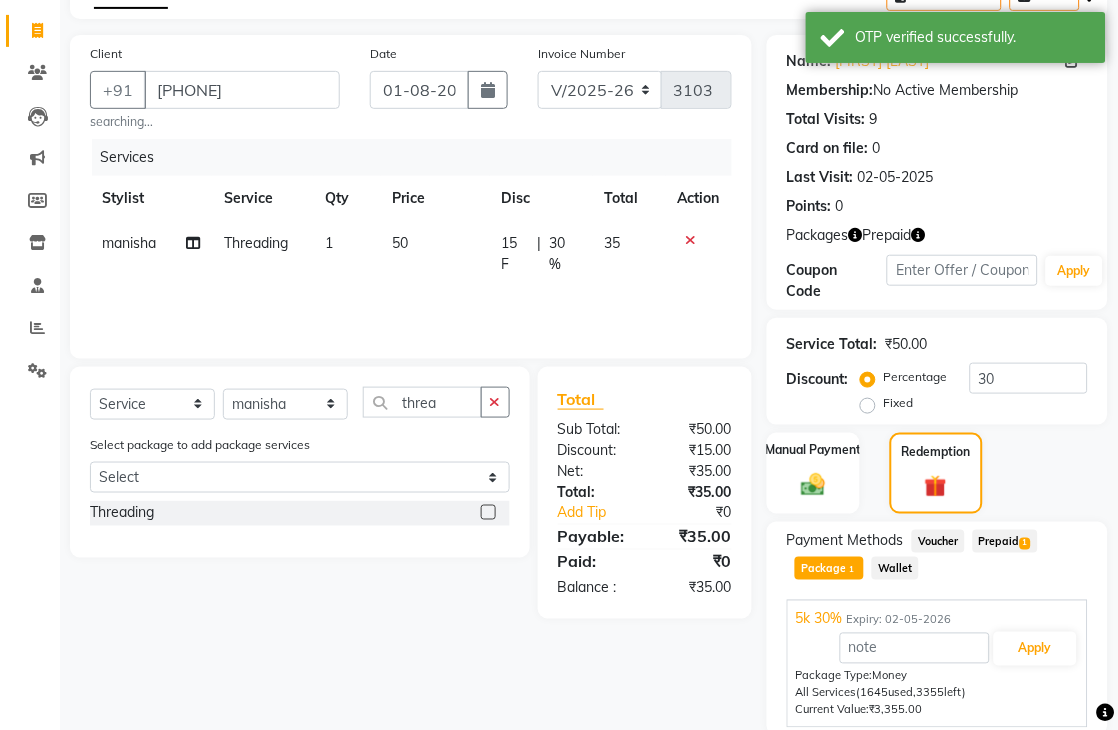 scroll, scrollTop: 192, scrollLeft: 0, axis: vertical 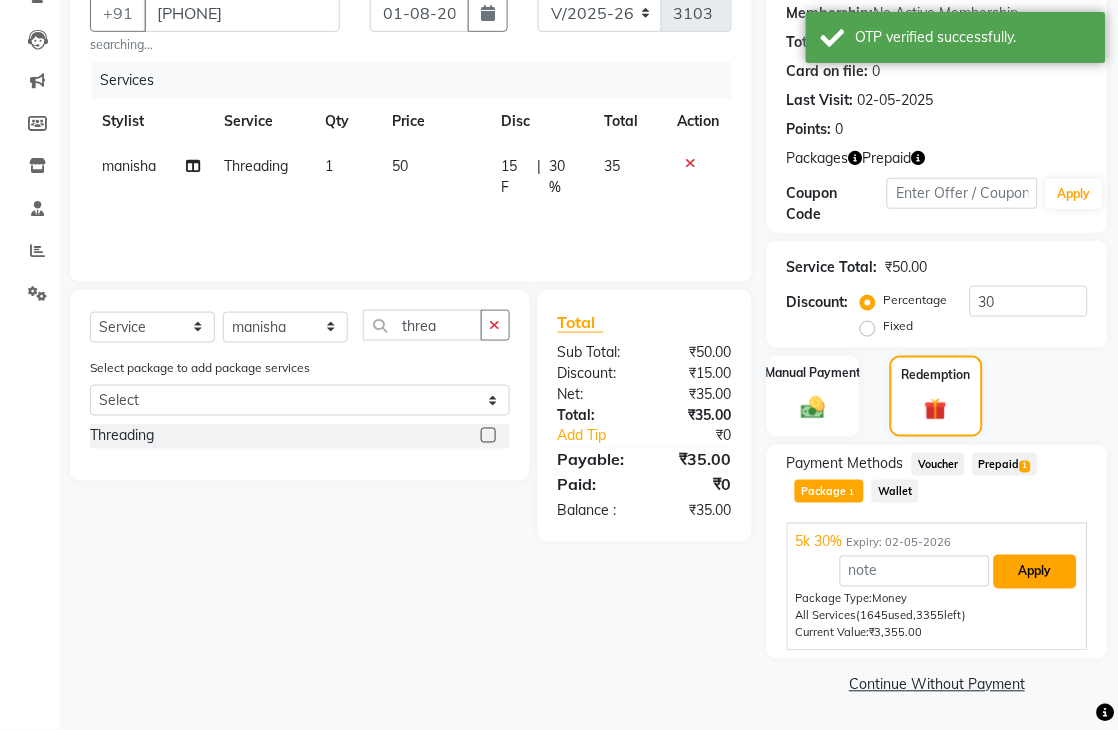 click on "Apply" at bounding box center (1035, 572) 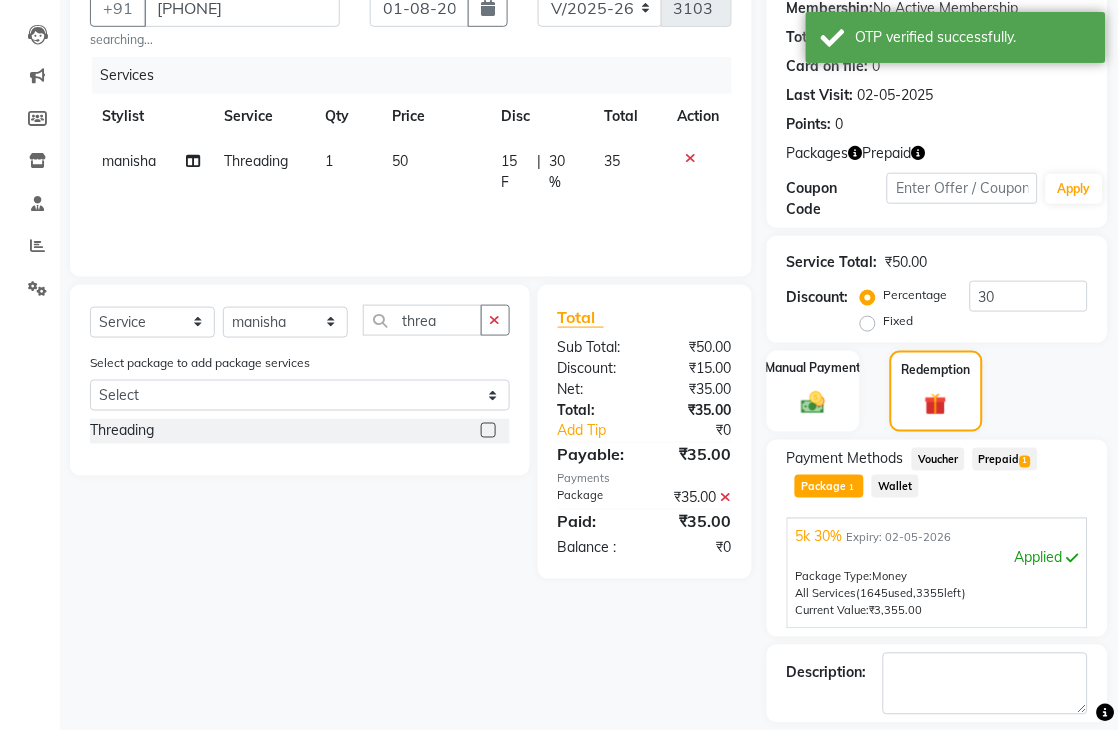 scroll, scrollTop: 287, scrollLeft: 0, axis: vertical 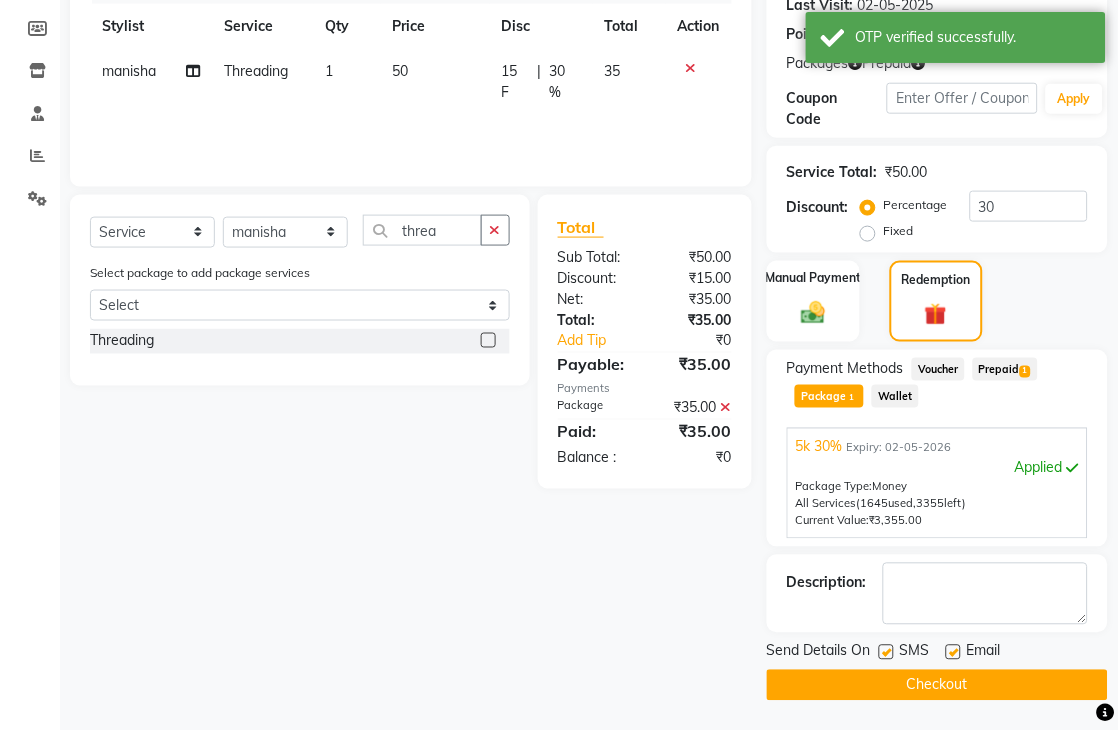 click on "Checkout" 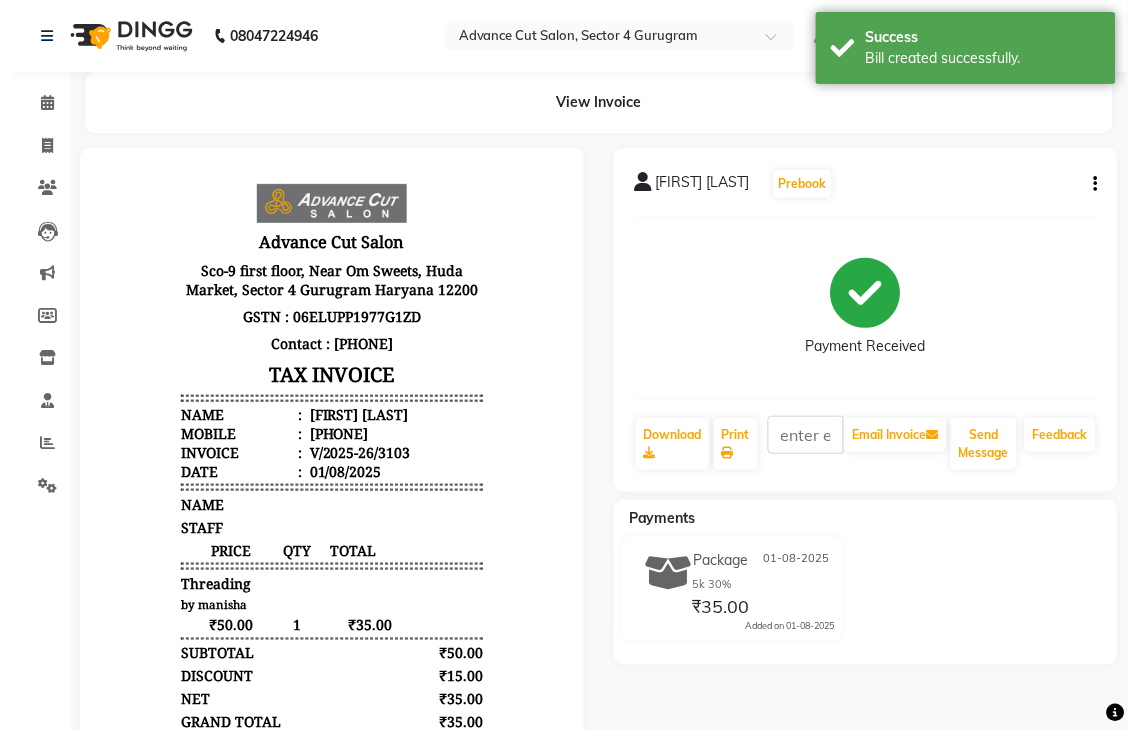 scroll, scrollTop: 0, scrollLeft: 0, axis: both 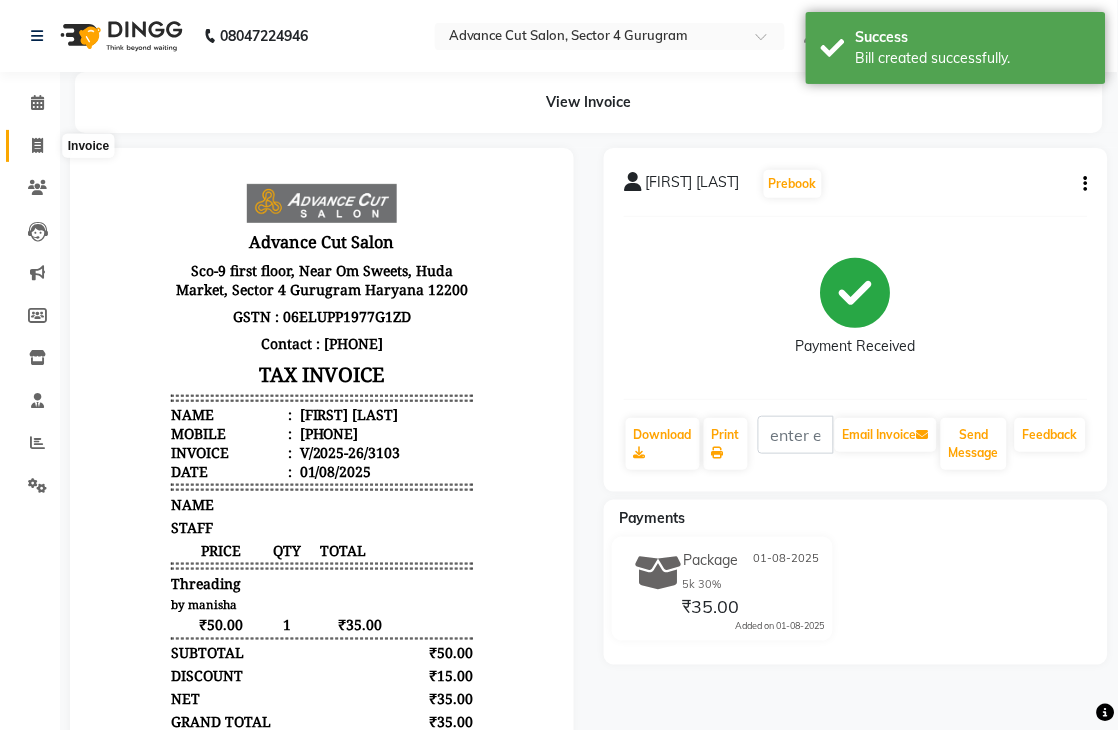 click 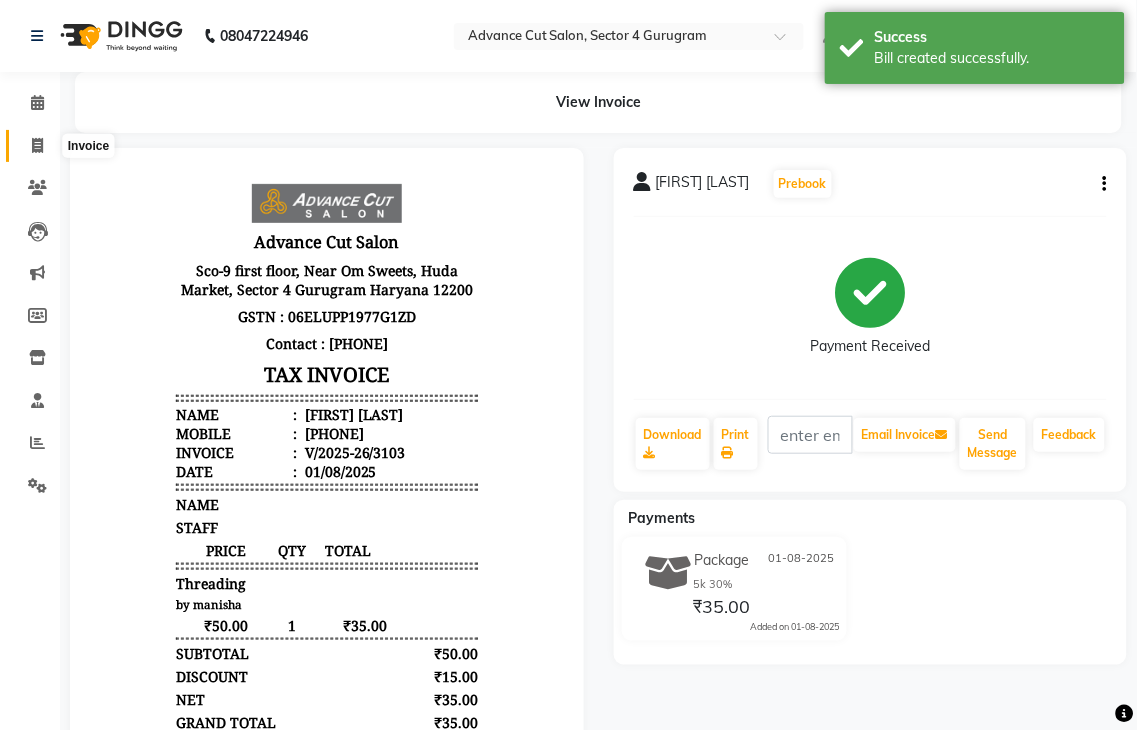 select on "service" 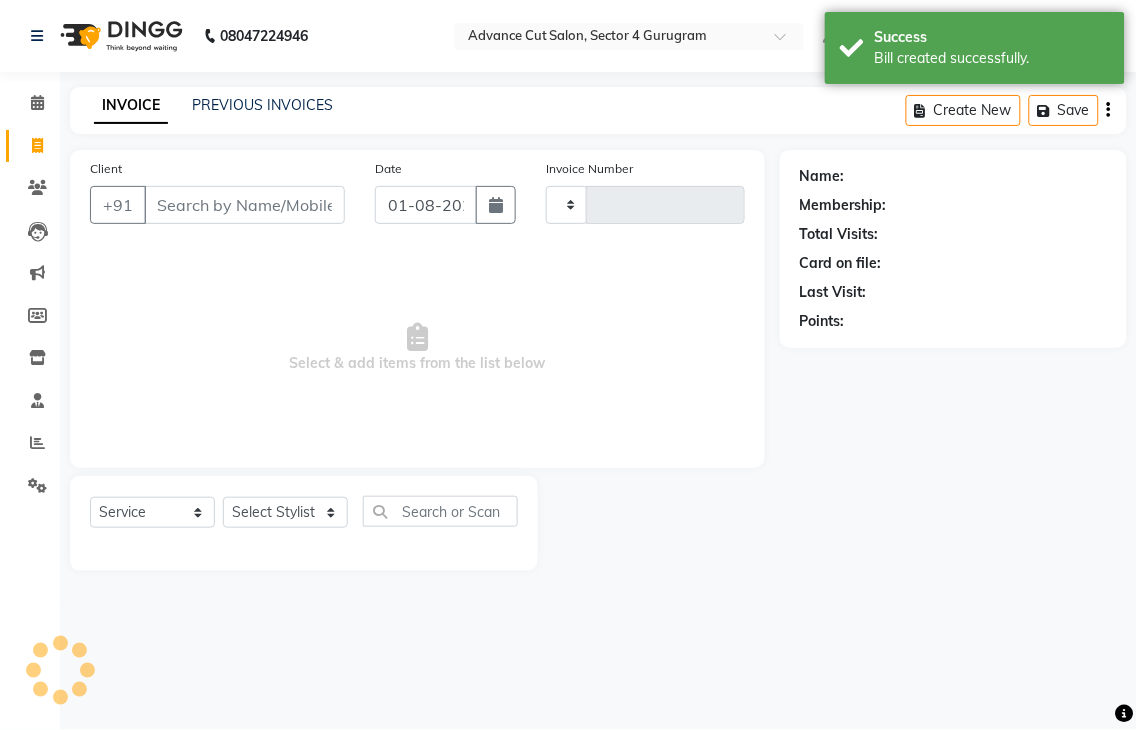 type on "3104" 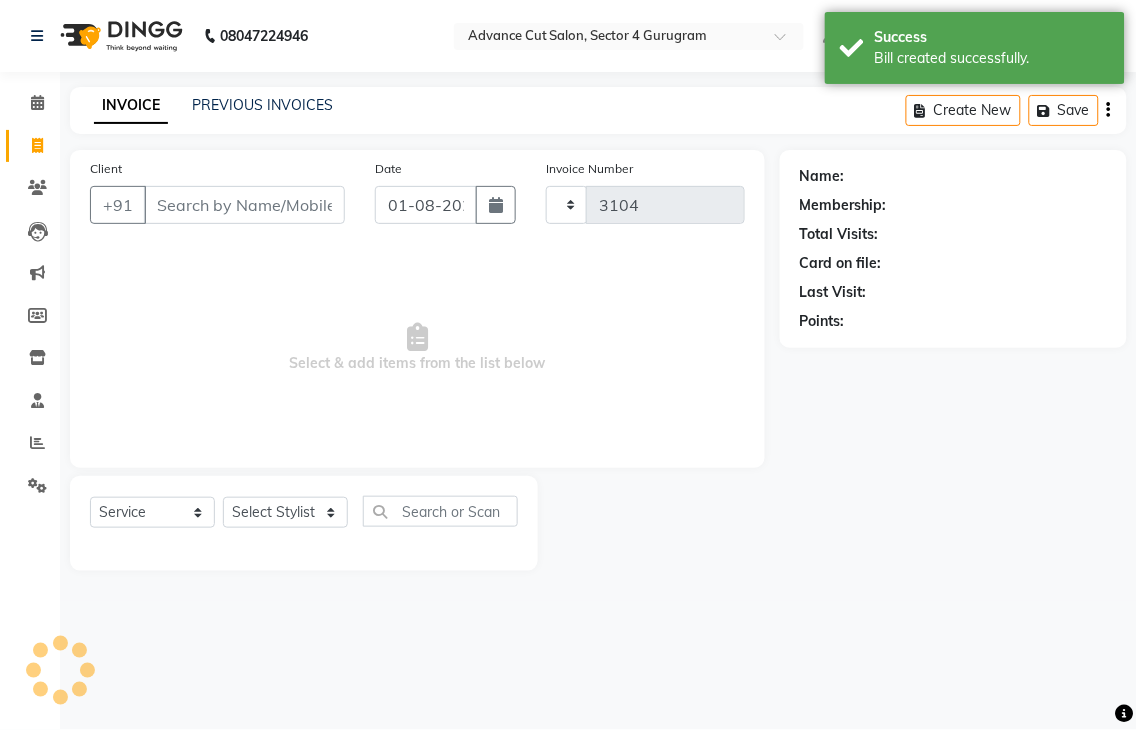 select on "4939" 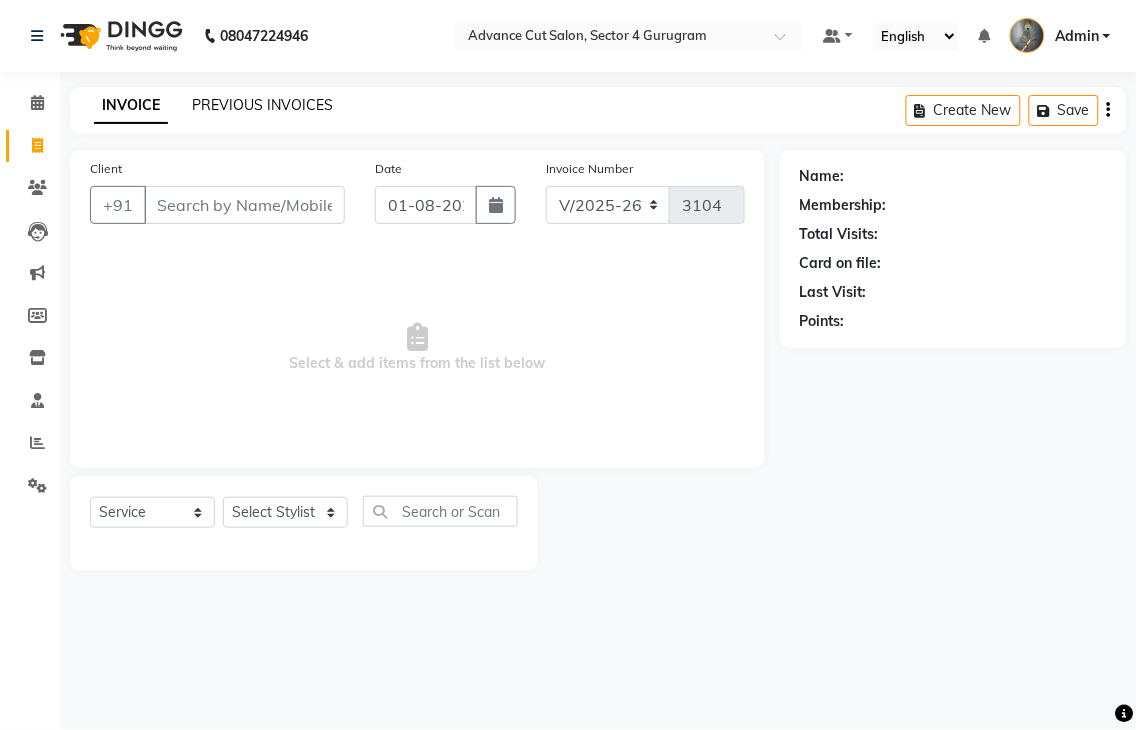 click on "PREVIOUS INVOICES" 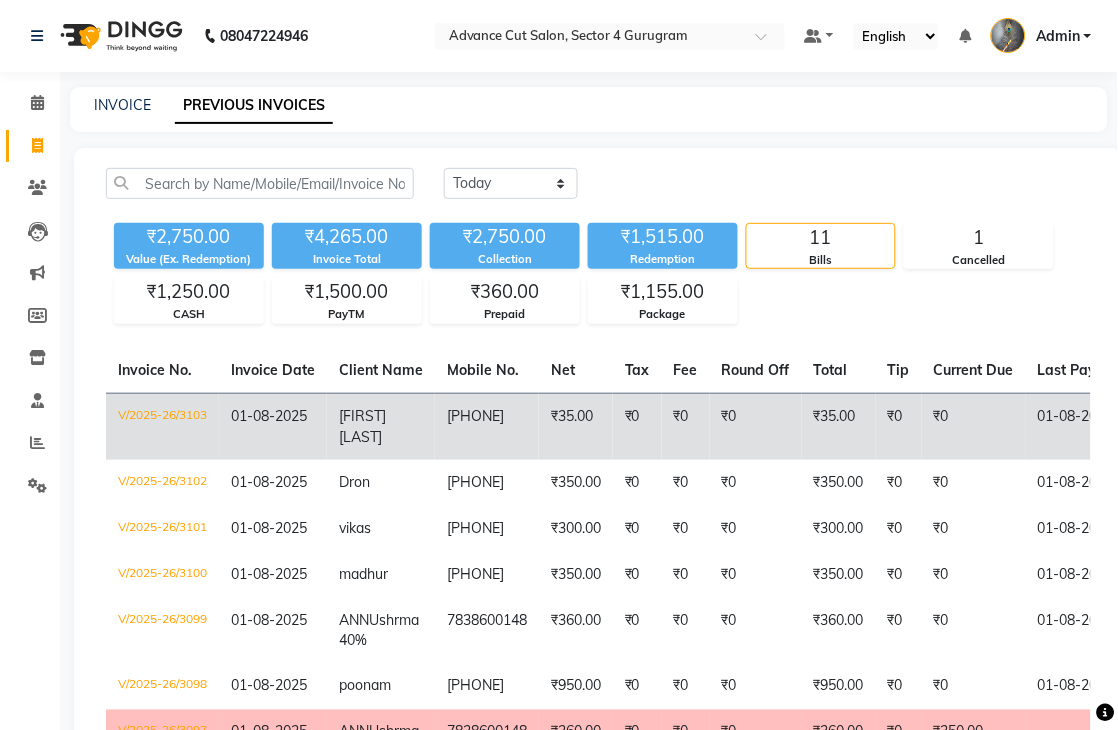 click on "V/2025-26/3103" 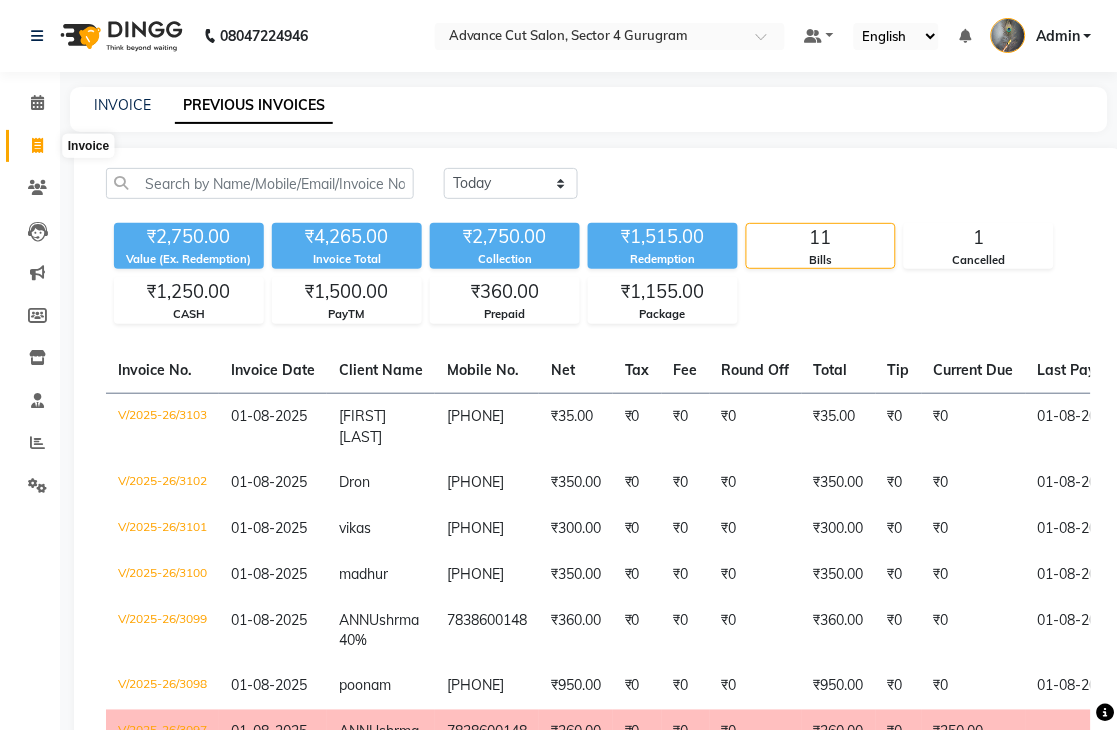click 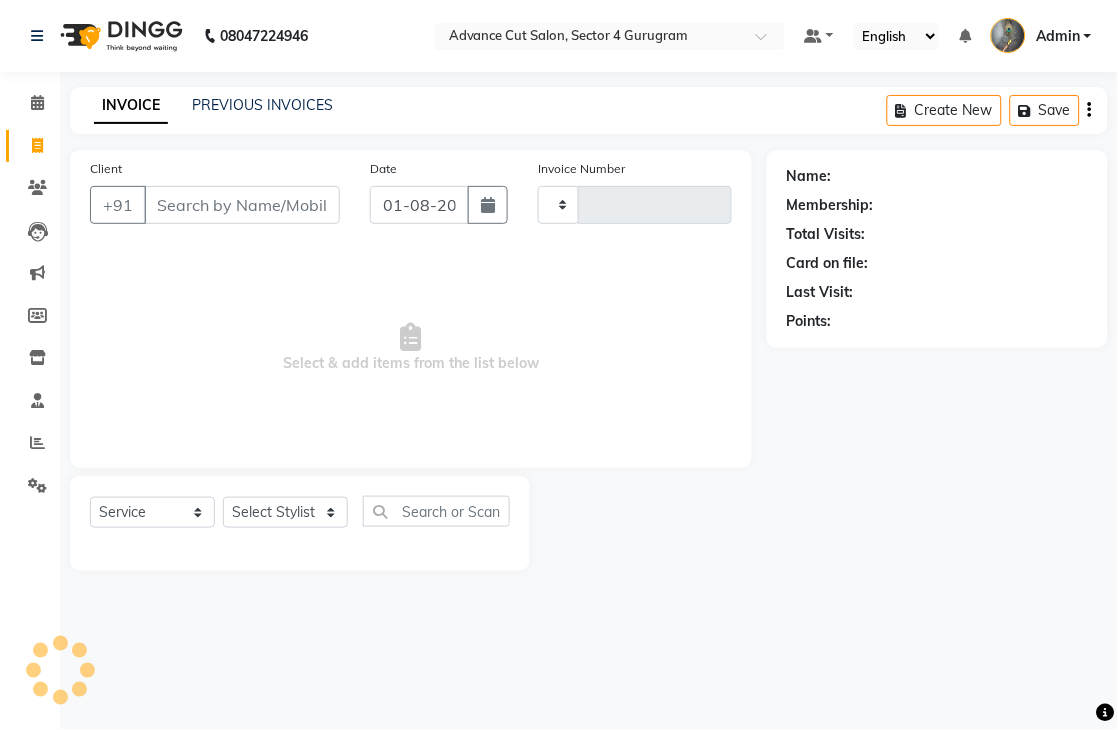 click on "Client" at bounding box center [242, 205] 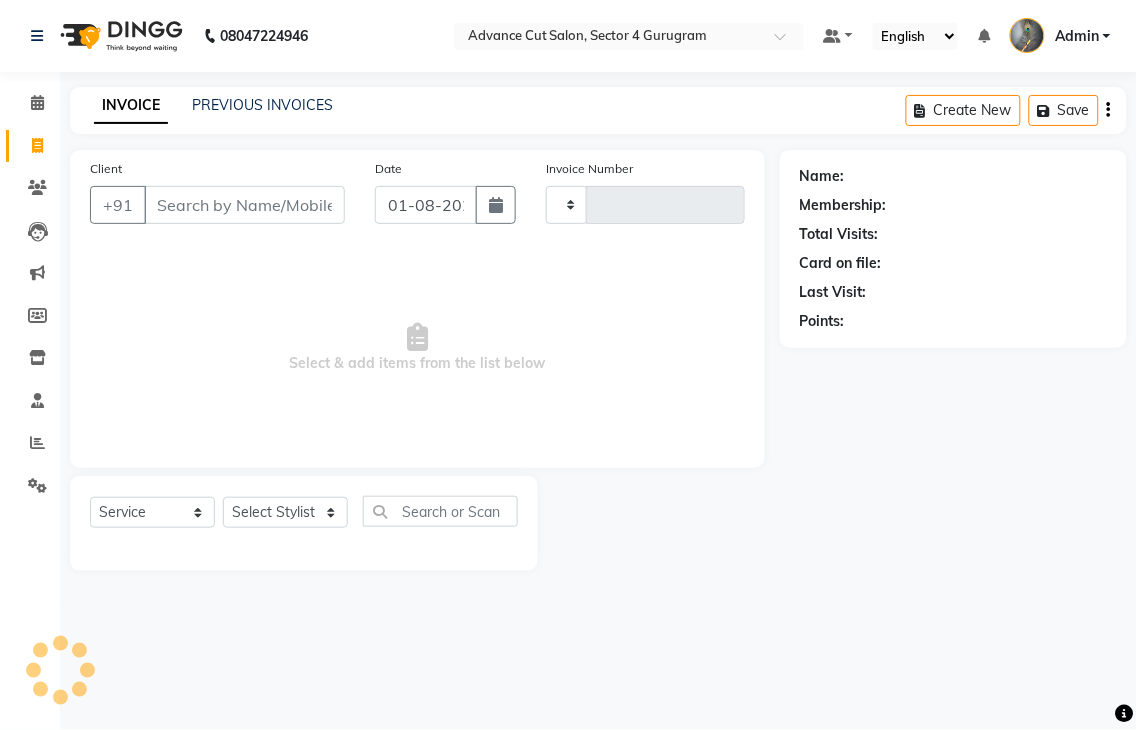 type on "3104" 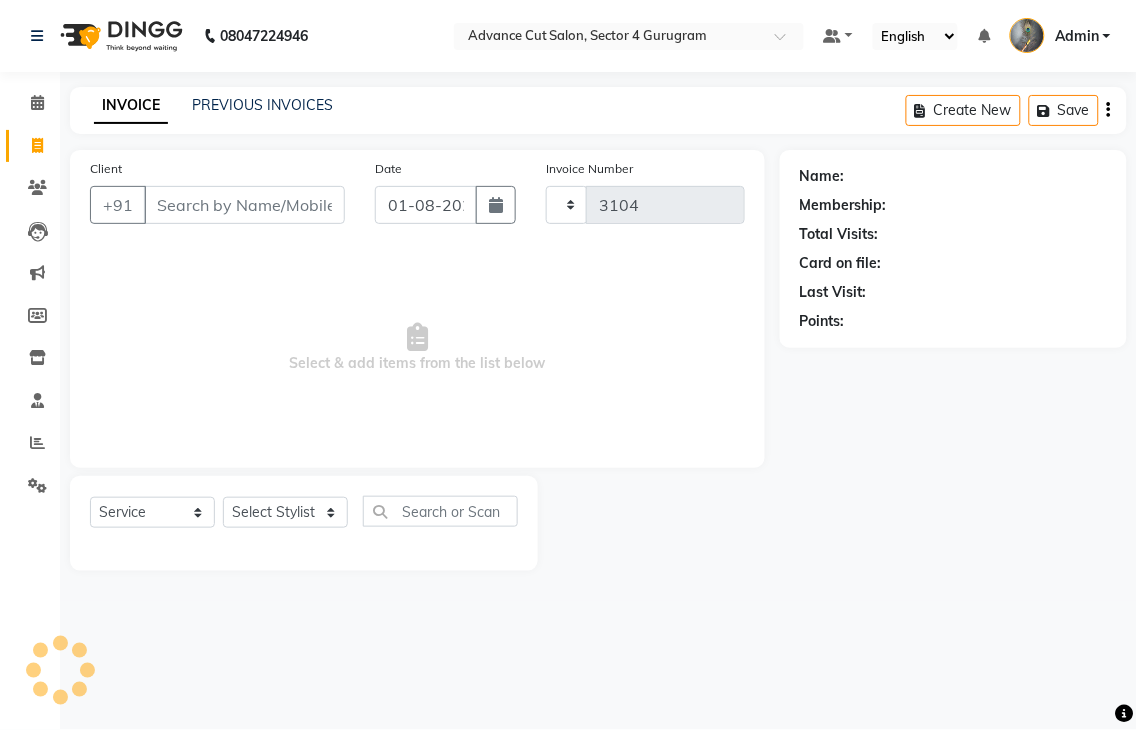 select on "4939" 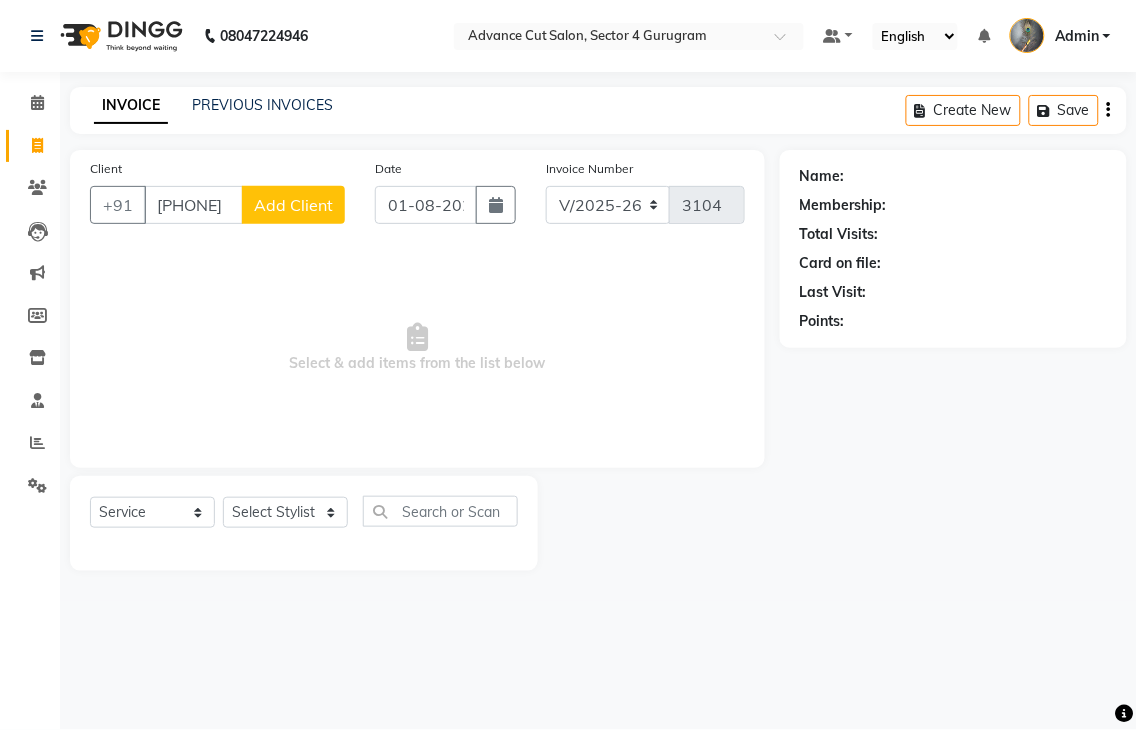 click on "9582811008" at bounding box center [193, 205] 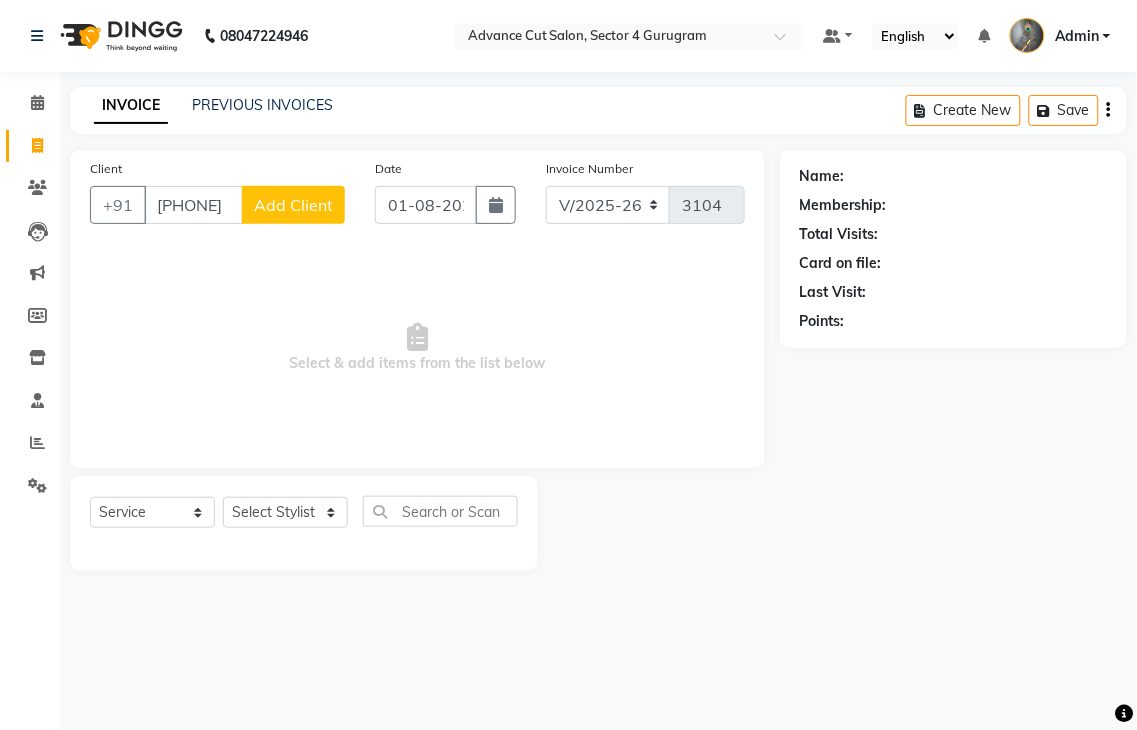 scroll, scrollTop: 0, scrollLeft: 25, axis: horizontal 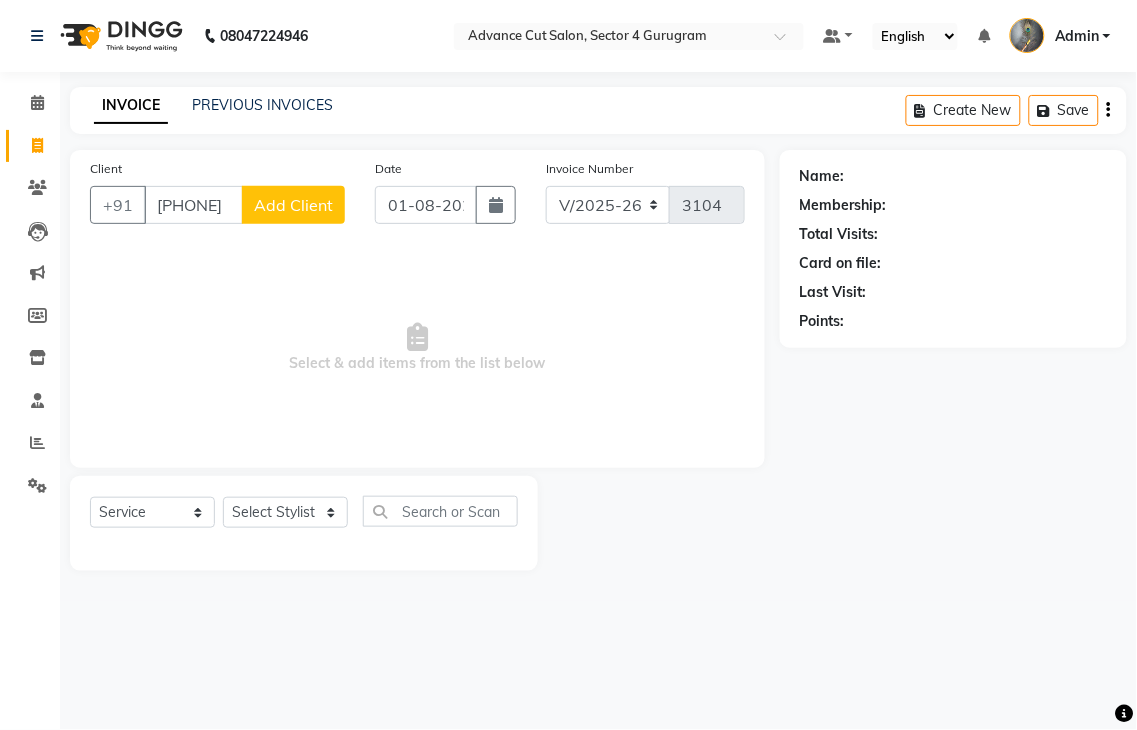 click on "9582811008" at bounding box center [193, 205] 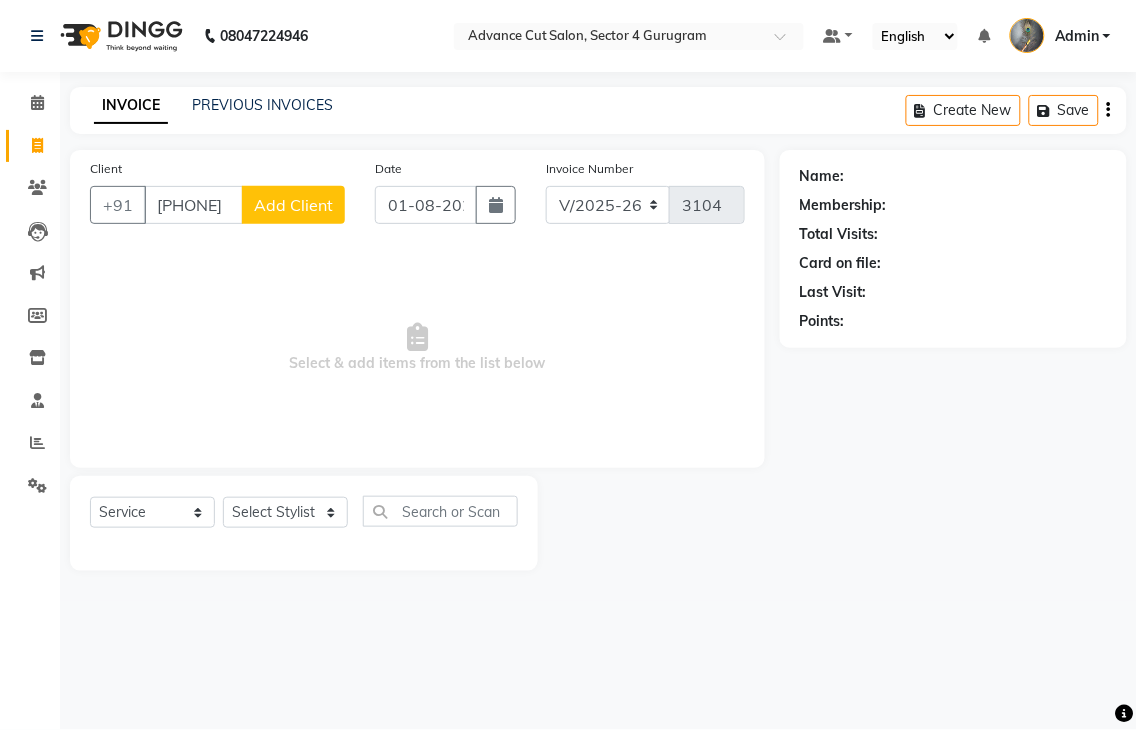 scroll, scrollTop: 0, scrollLeft: 0, axis: both 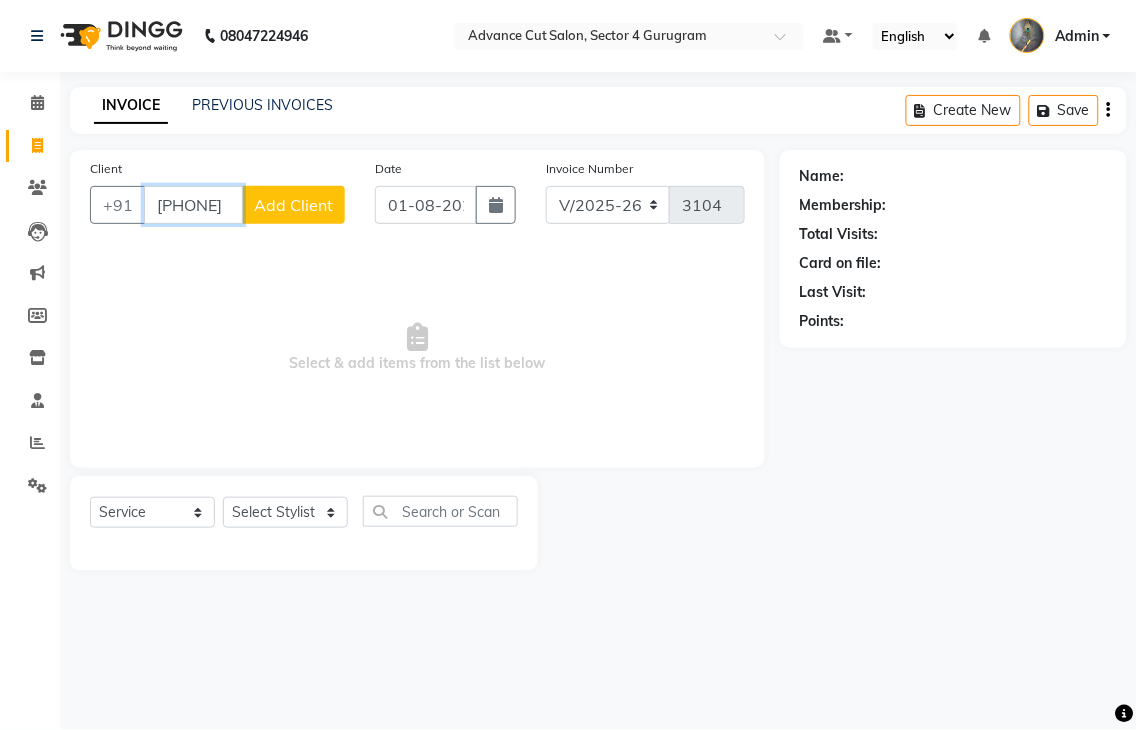 click on "9582811008" at bounding box center (193, 205) 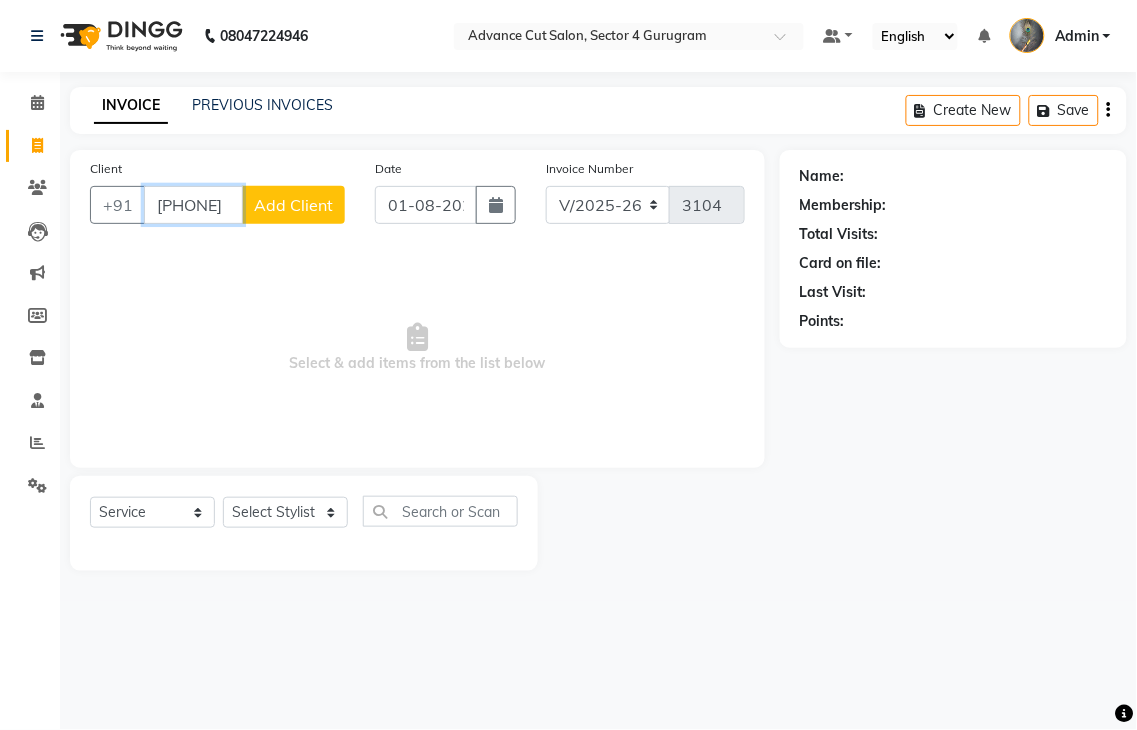 scroll, scrollTop: 0, scrollLeft: 25, axis: horizontal 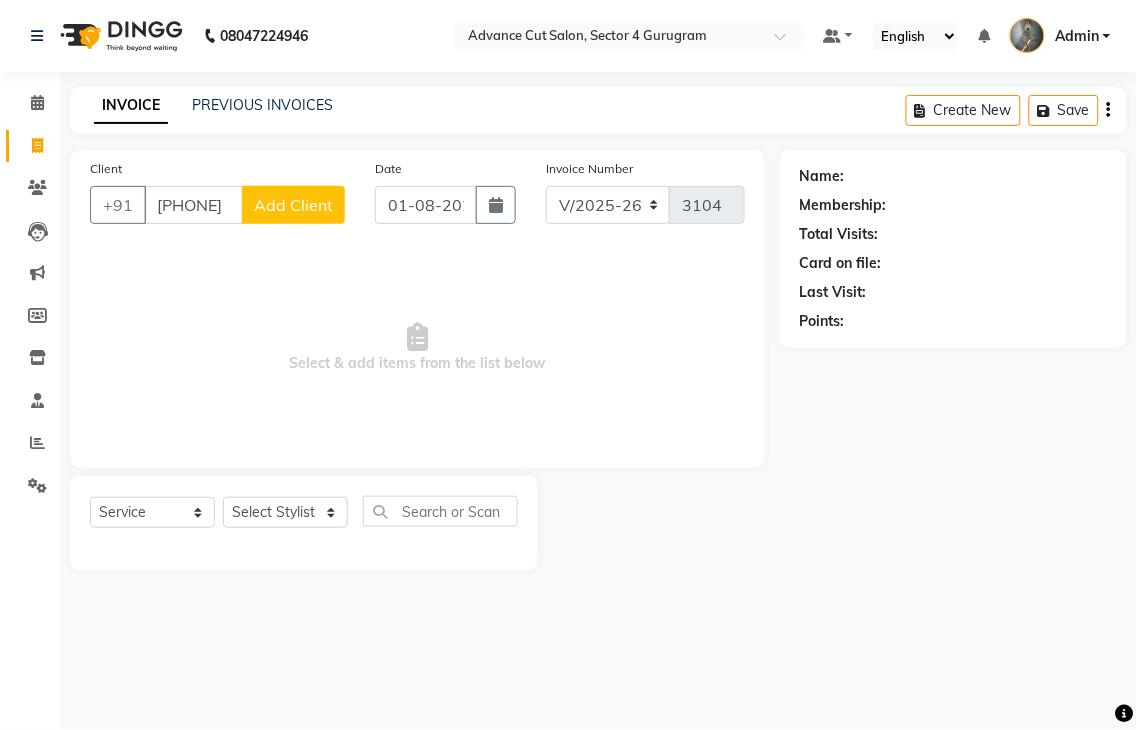 click on "Select & add items from the list below" at bounding box center [417, 348] 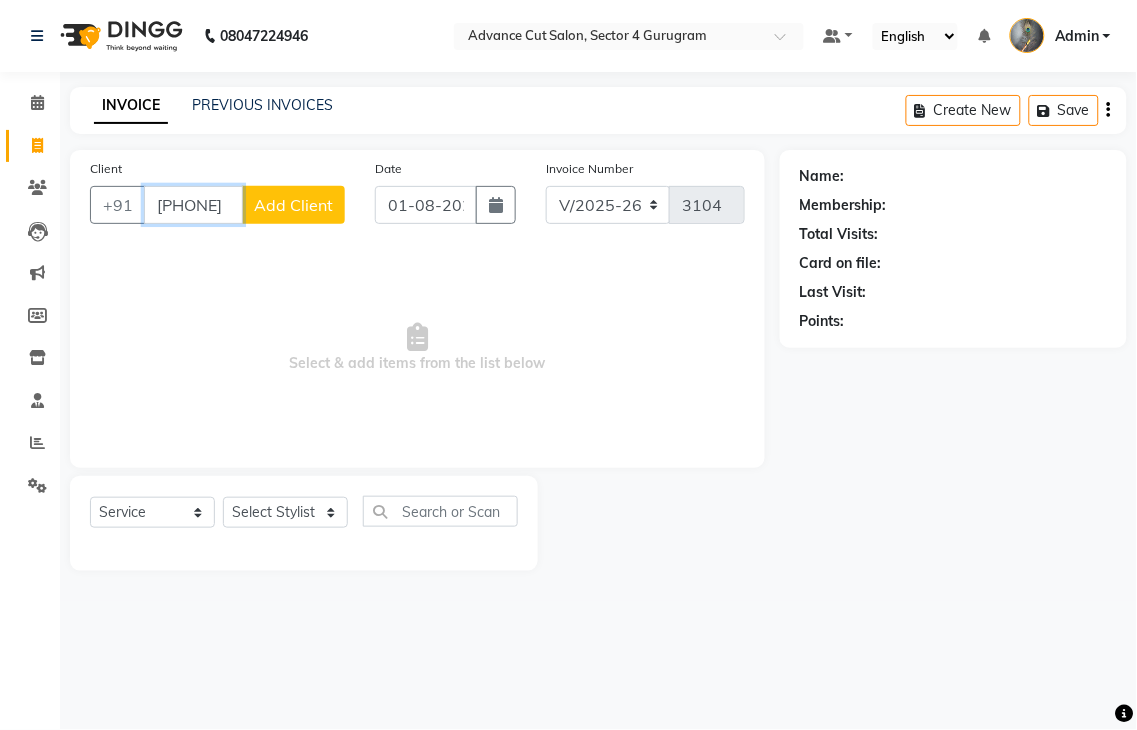click on "9582811008" at bounding box center (193, 205) 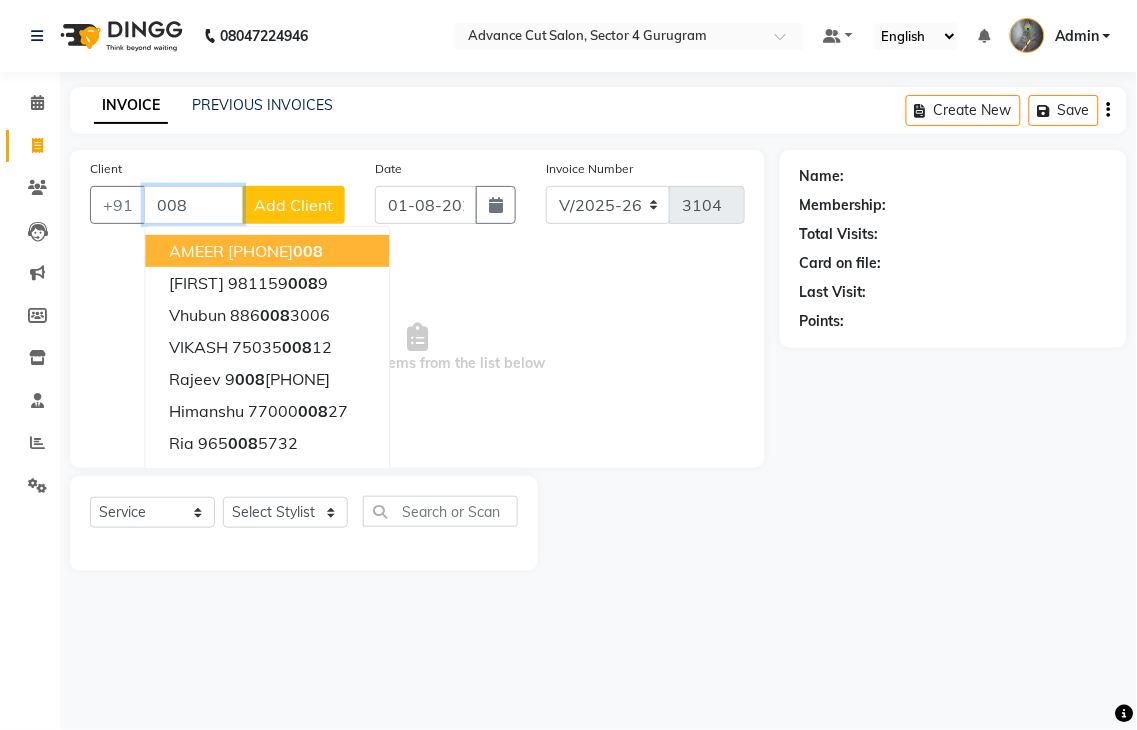 click on "008" at bounding box center (193, 205) 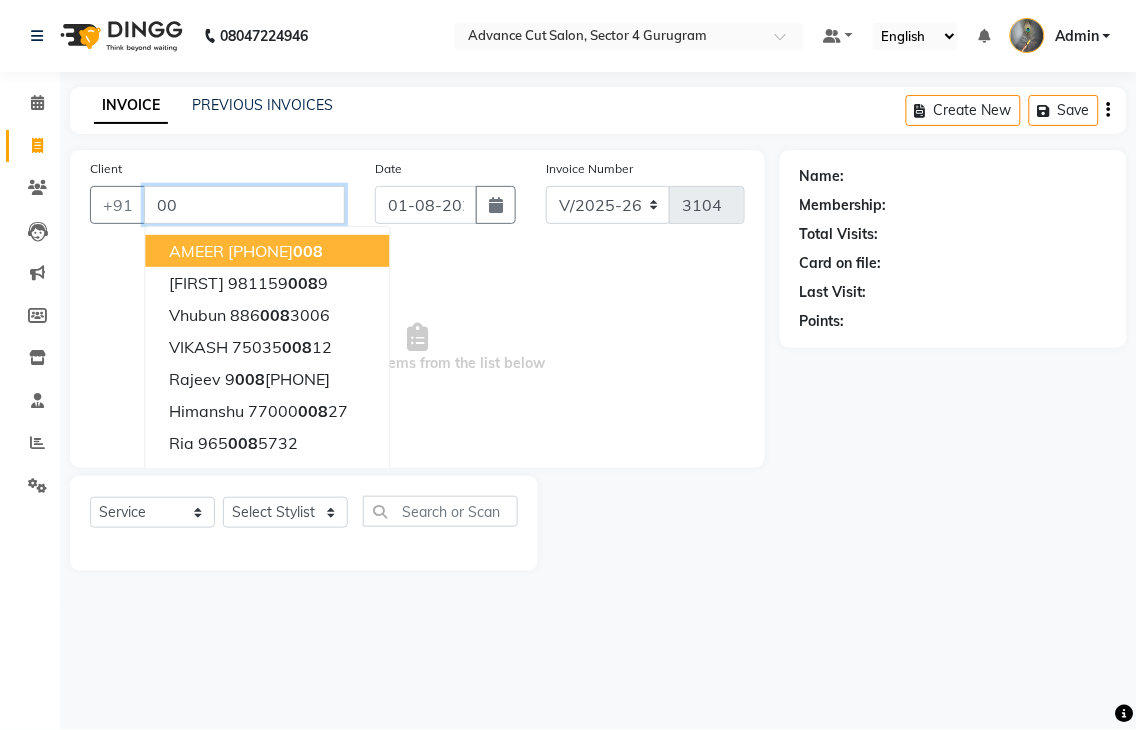 type on "0" 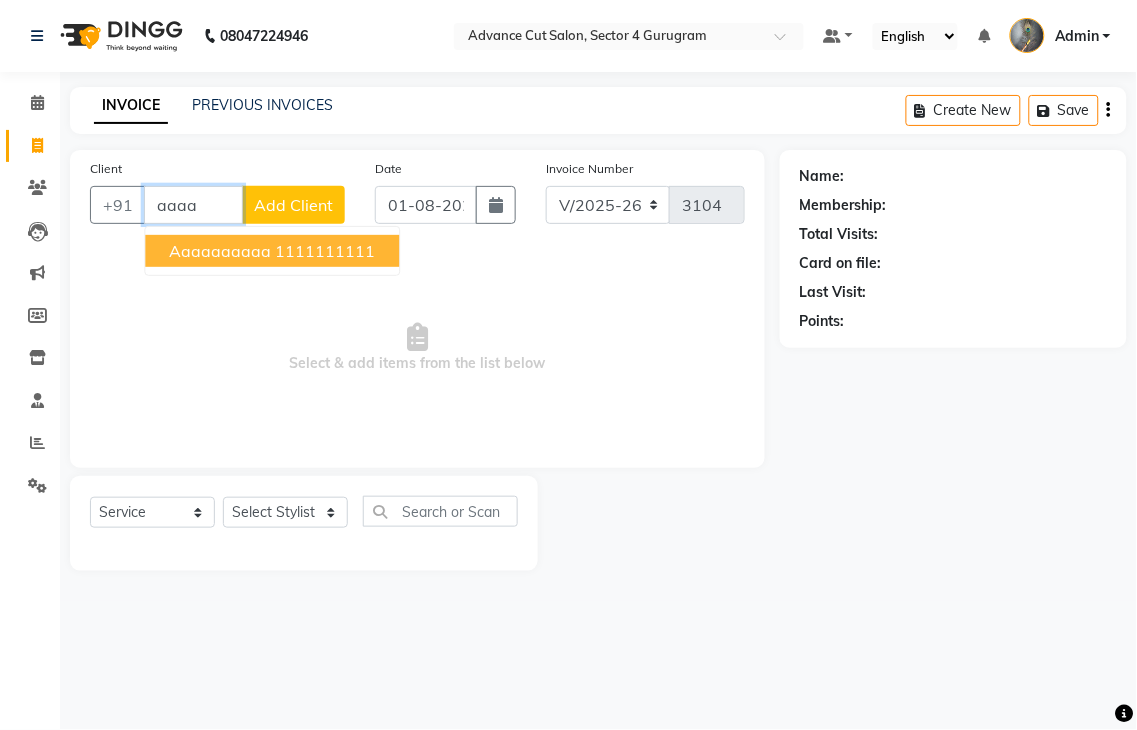 click on "aaaaaaaaaa" at bounding box center [220, 251] 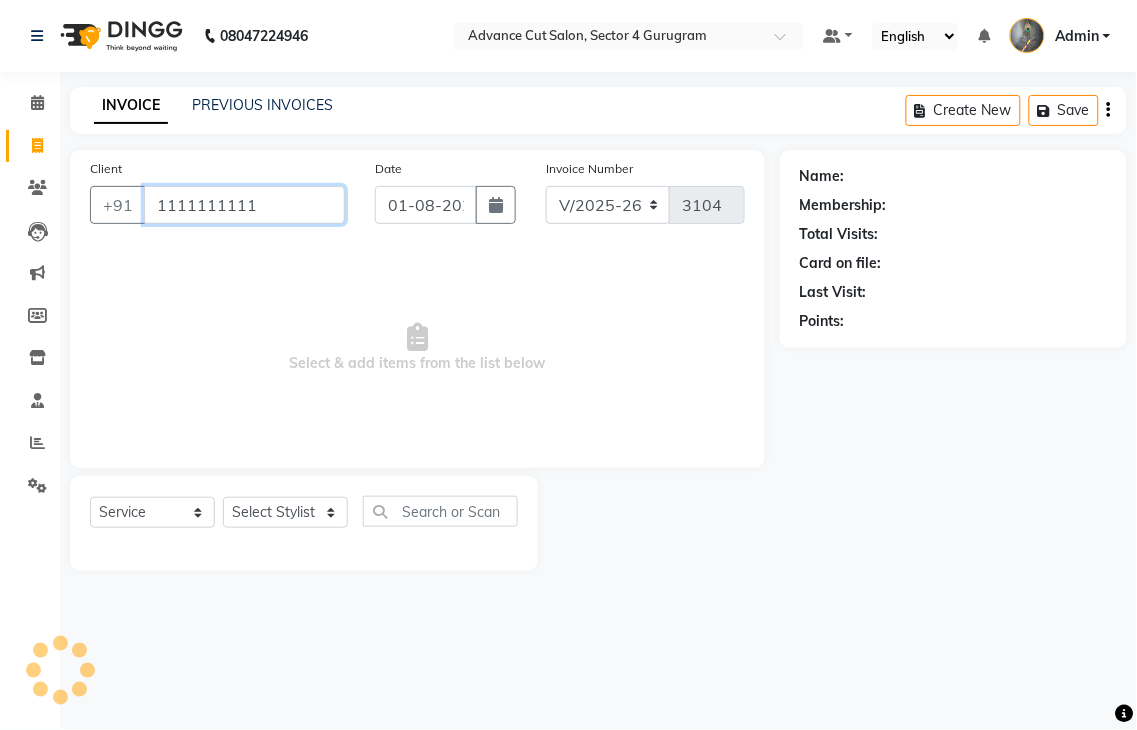type on "1111111111" 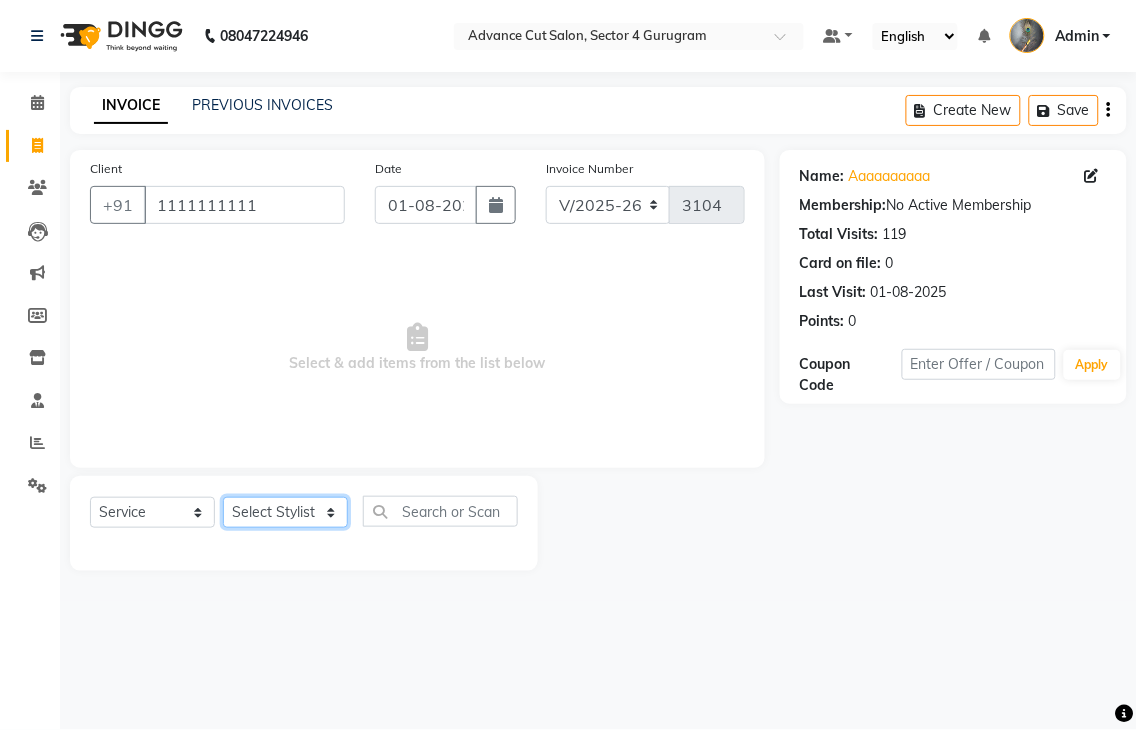 click on "Select Stylist Admin chahit COUNTOR hardeep mamta manisha MONISH navi NOSHAD ALI rahul shatnam shweta singh sunny tip" 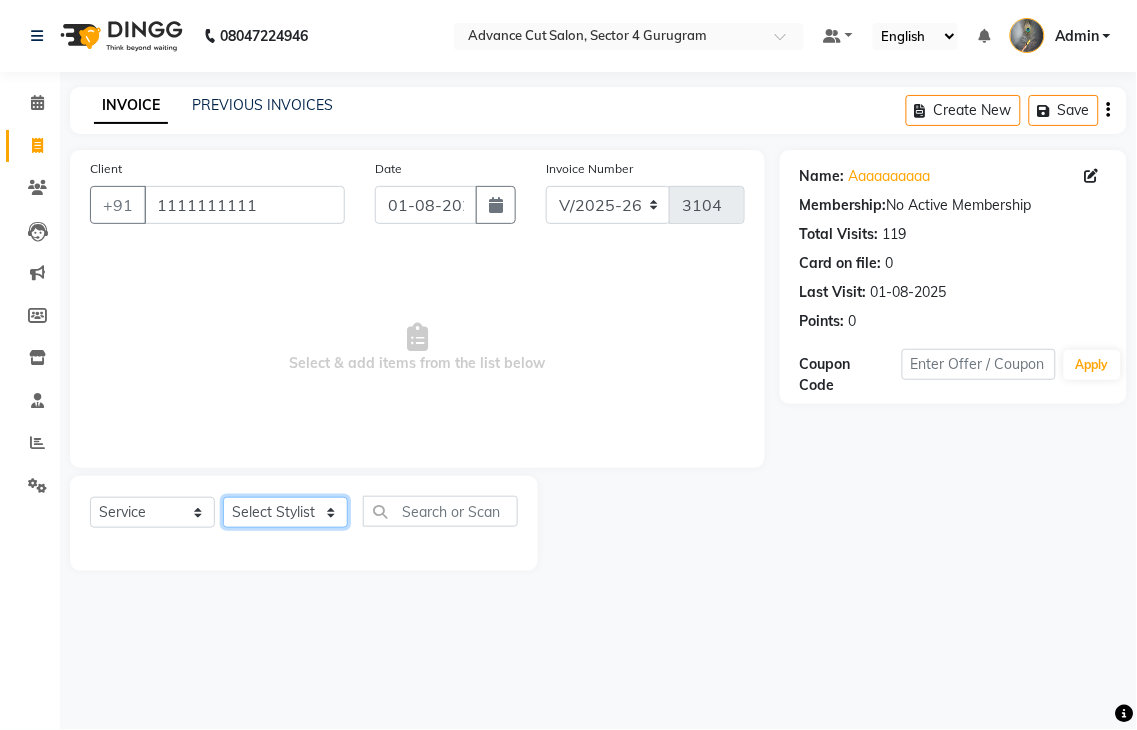select on "78660" 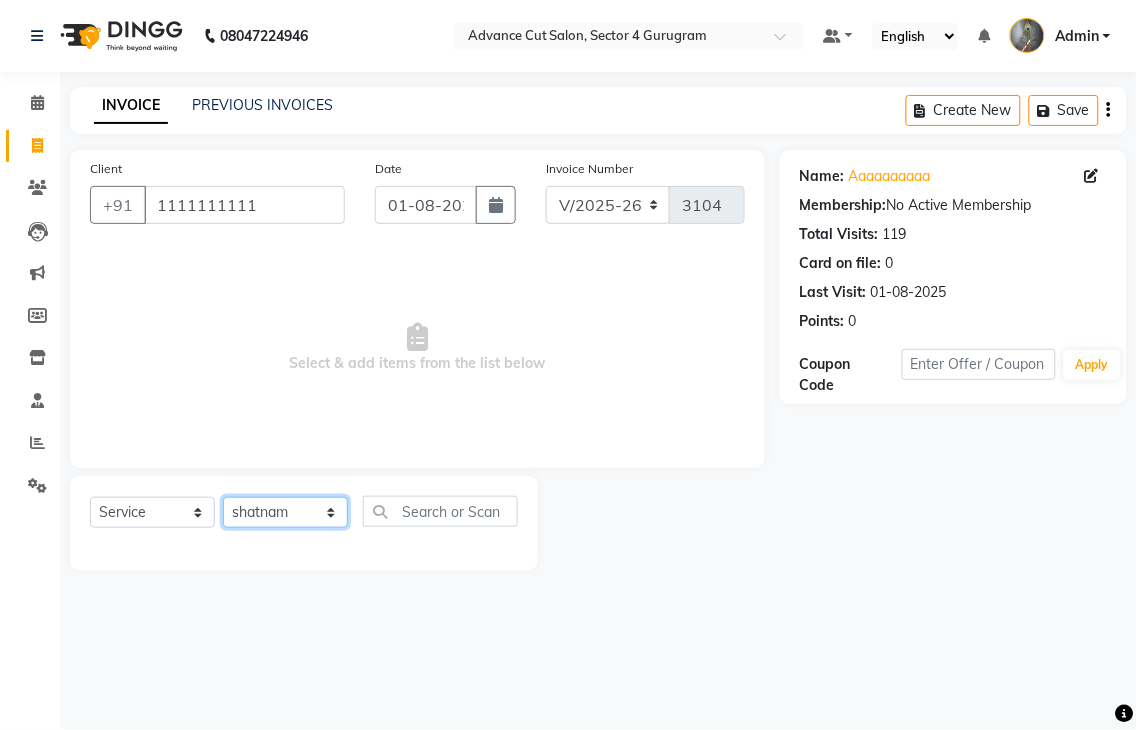 click on "Select Stylist Admin chahit COUNTOR hardeep mamta manisha MONISH navi NOSHAD ALI rahul shatnam shweta singh sunny tip" 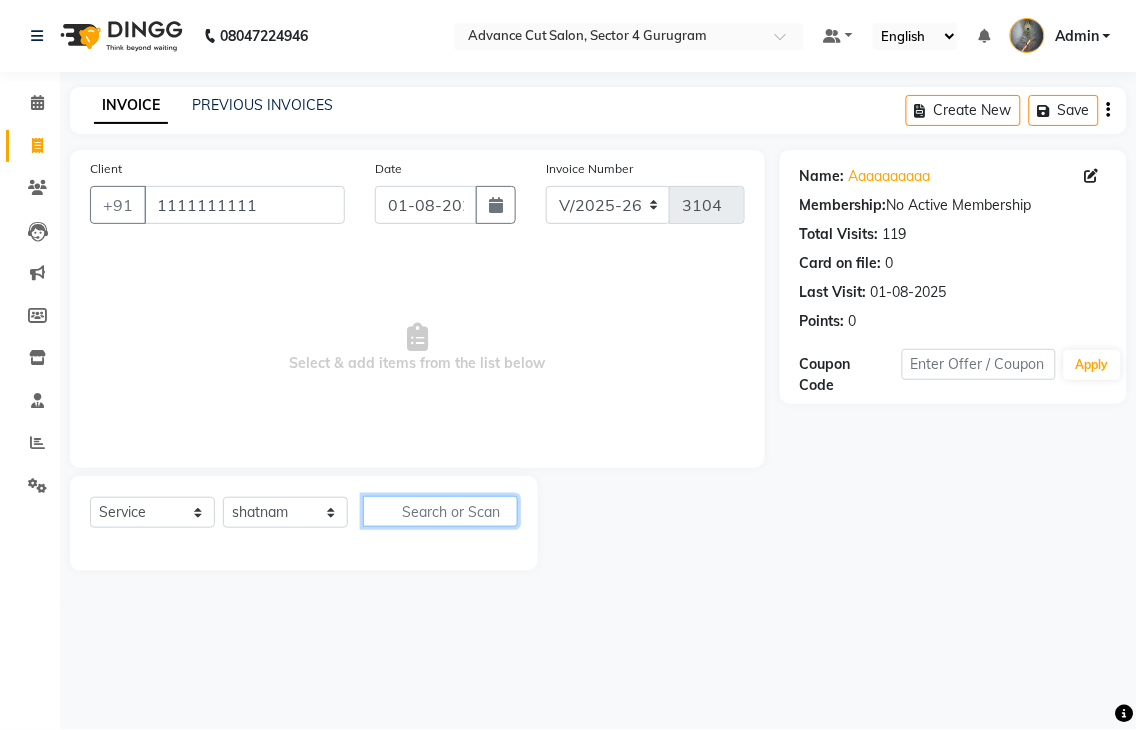 click 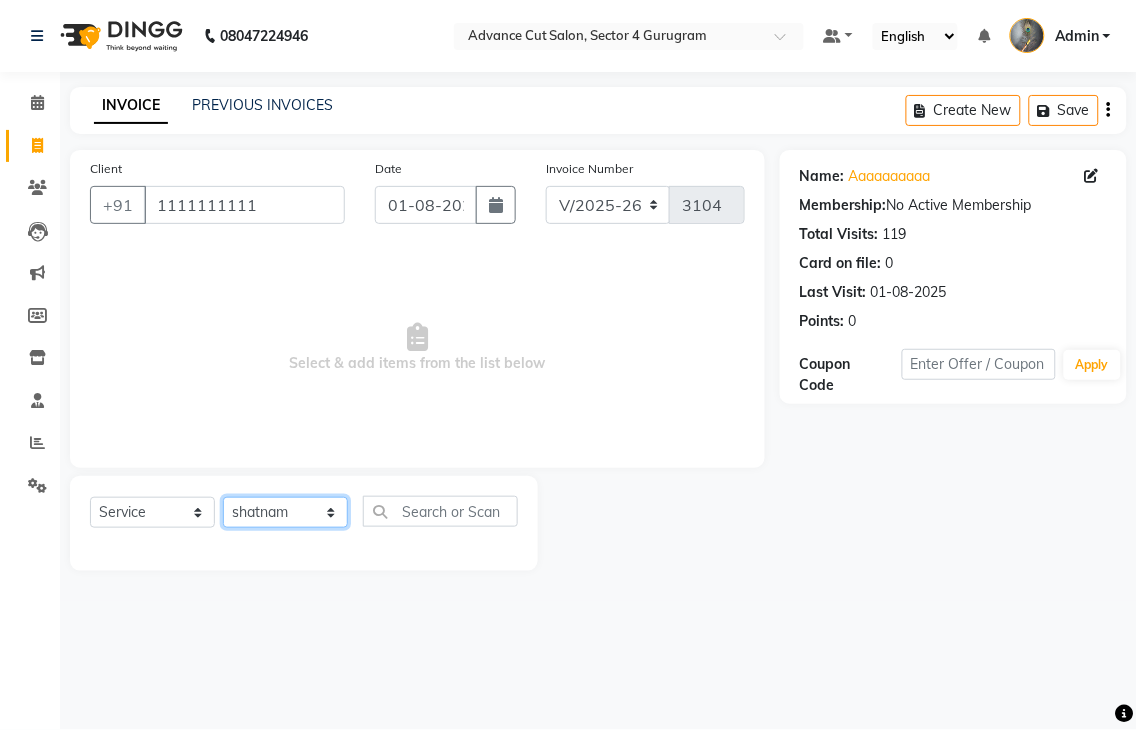 click on "Select Stylist Admin chahit COUNTOR hardeep mamta manisha MONISH navi NOSHAD ALI rahul shatnam shweta singh sunny tip" 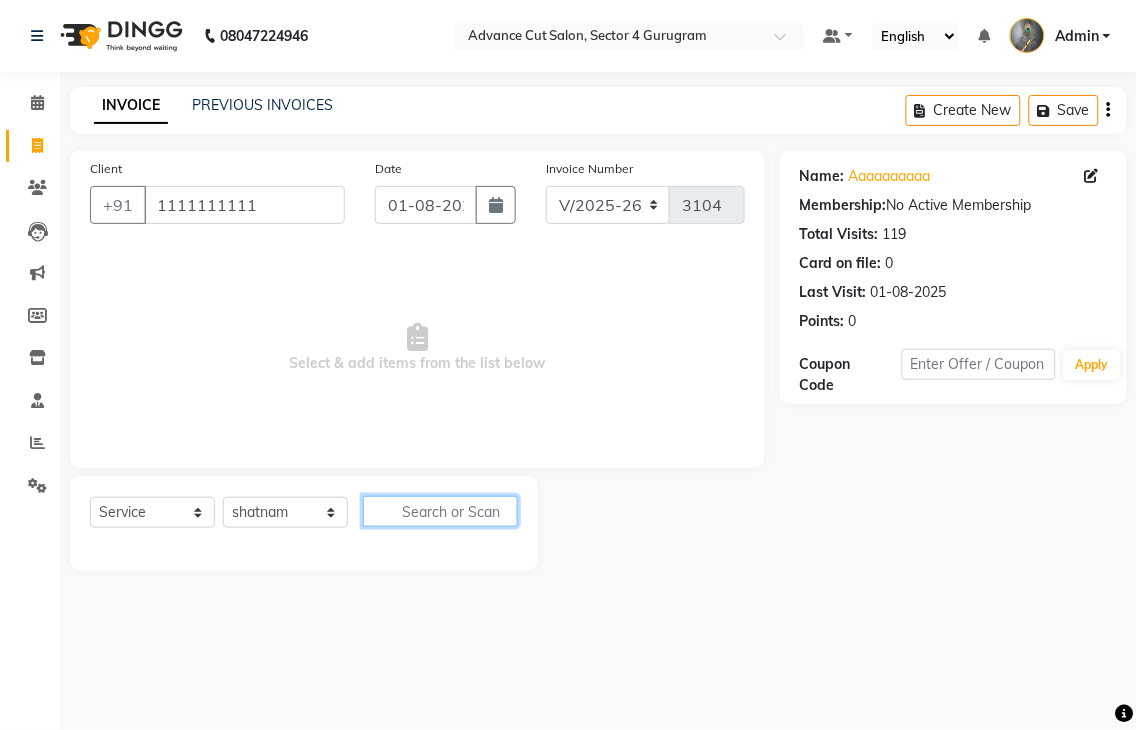 click 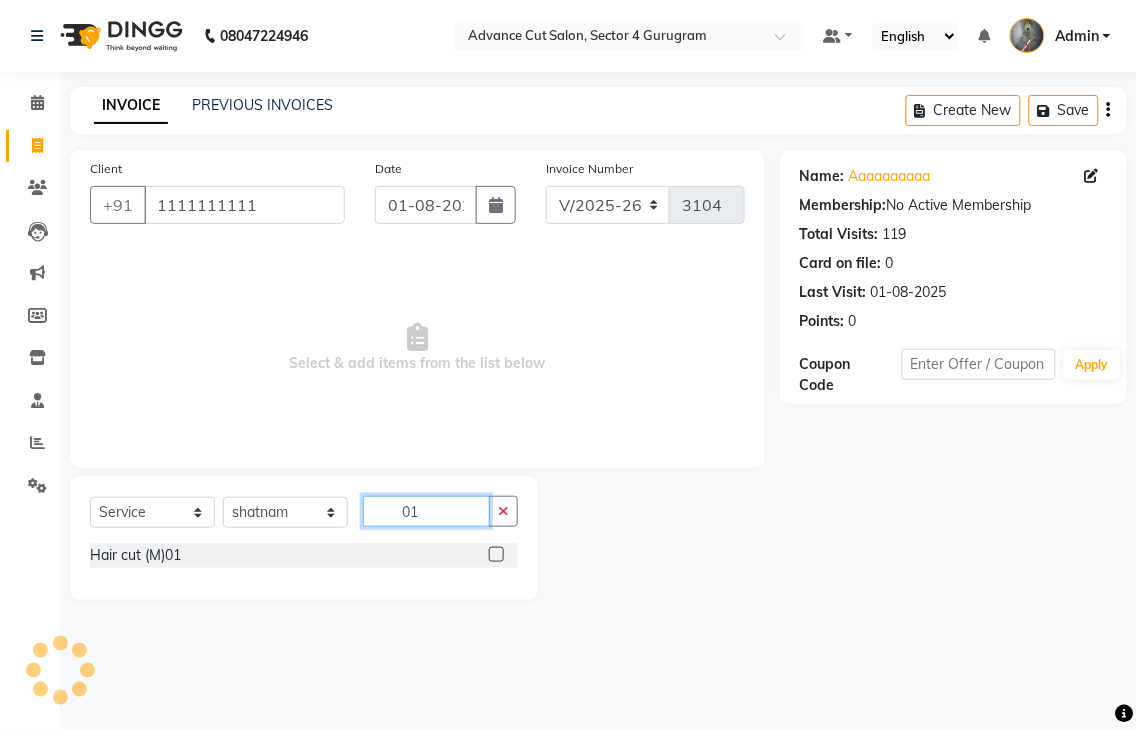 type on "01" 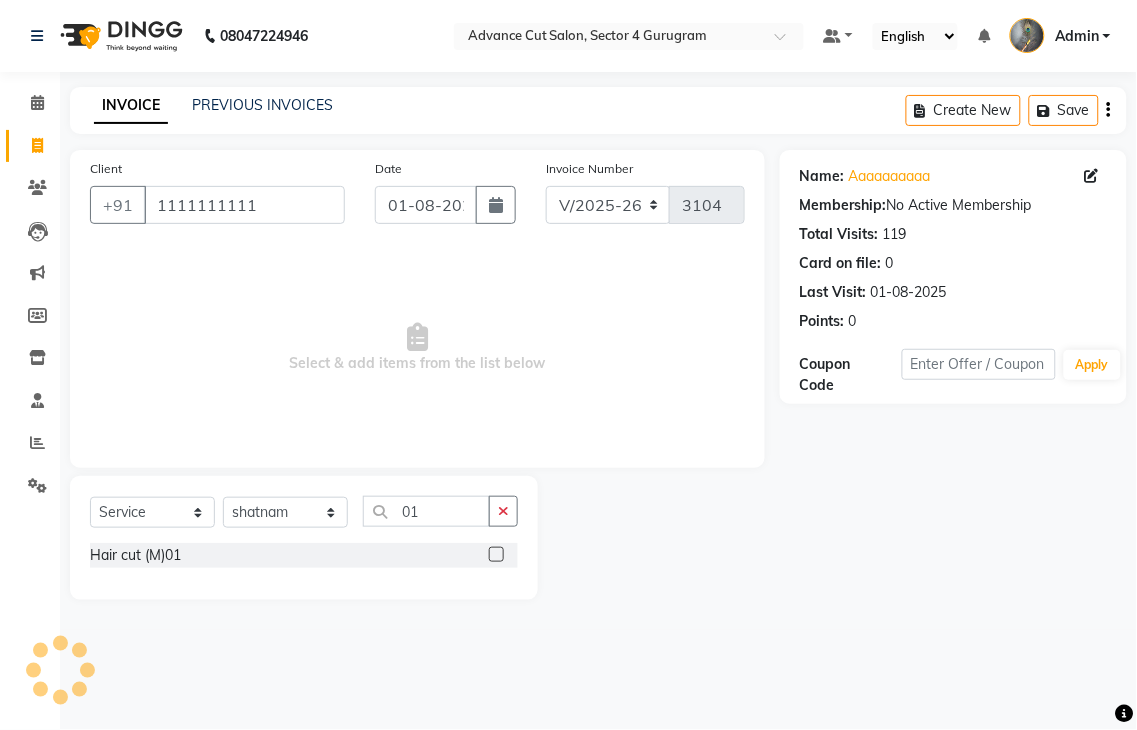 click 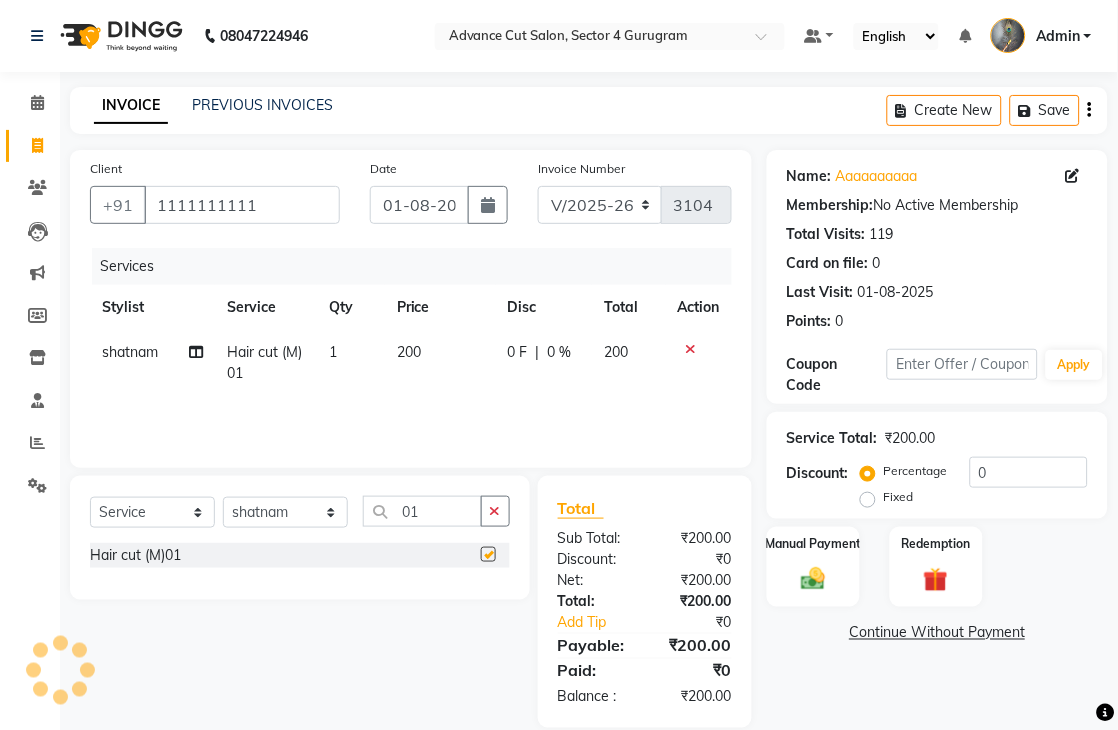 checkbox on "false" 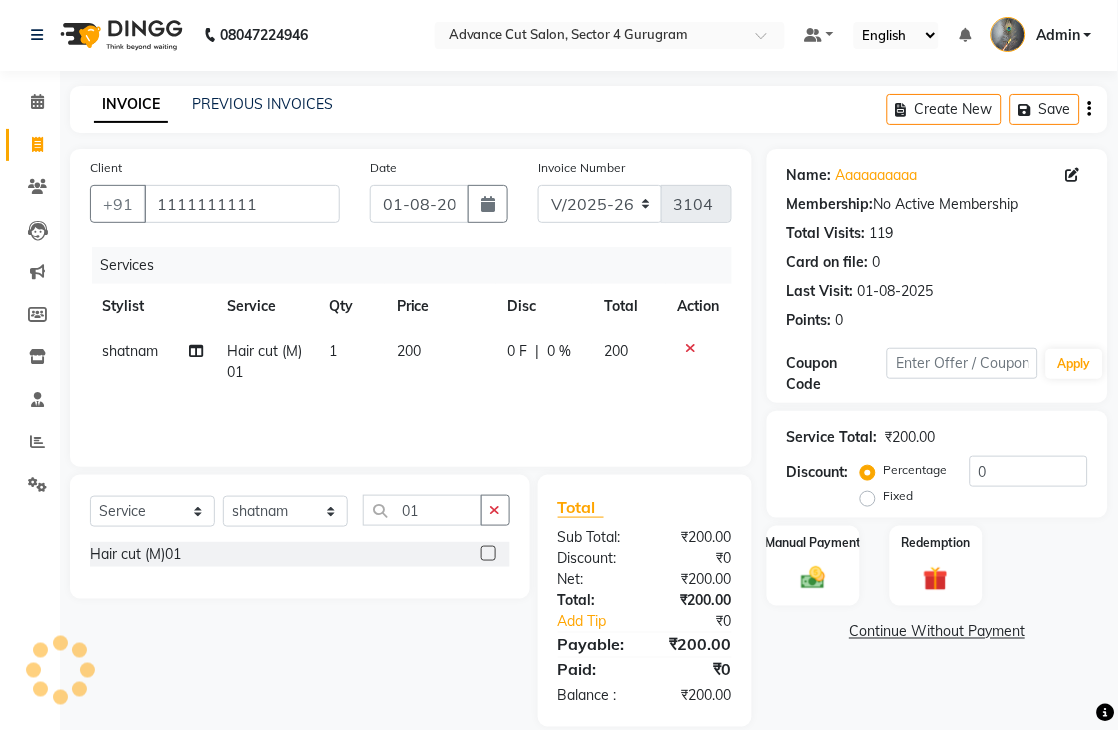 scroll, scrollTop: 28, scrollLeft: 0, axis: vertical 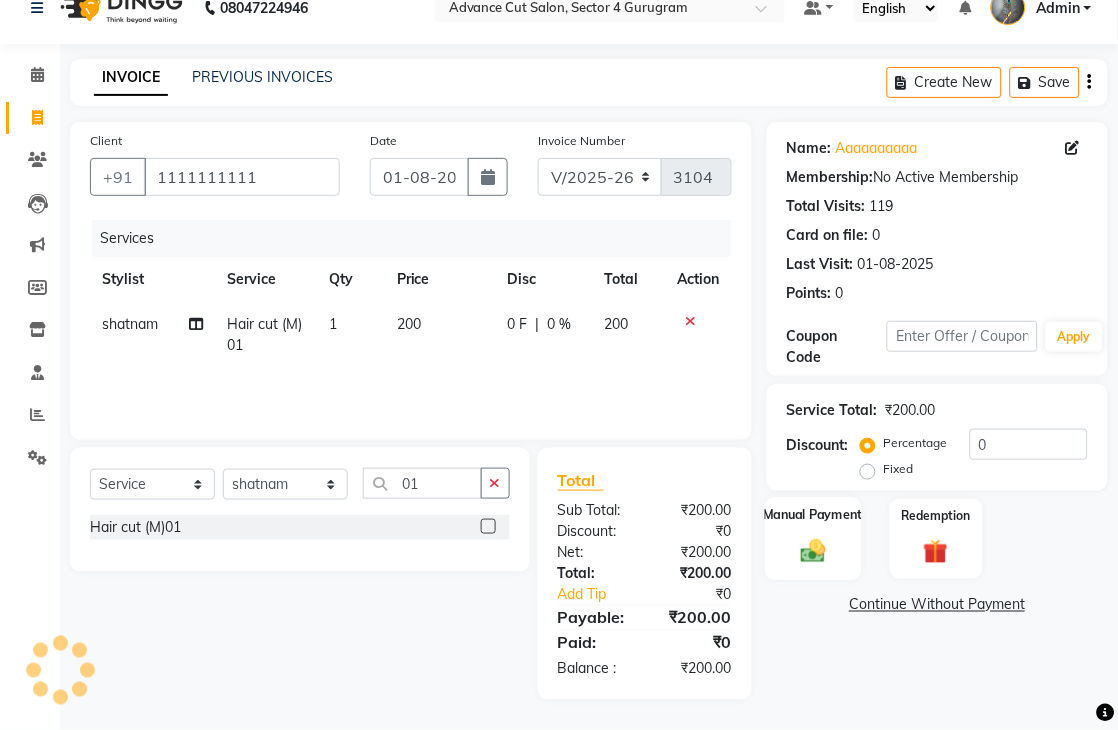 click 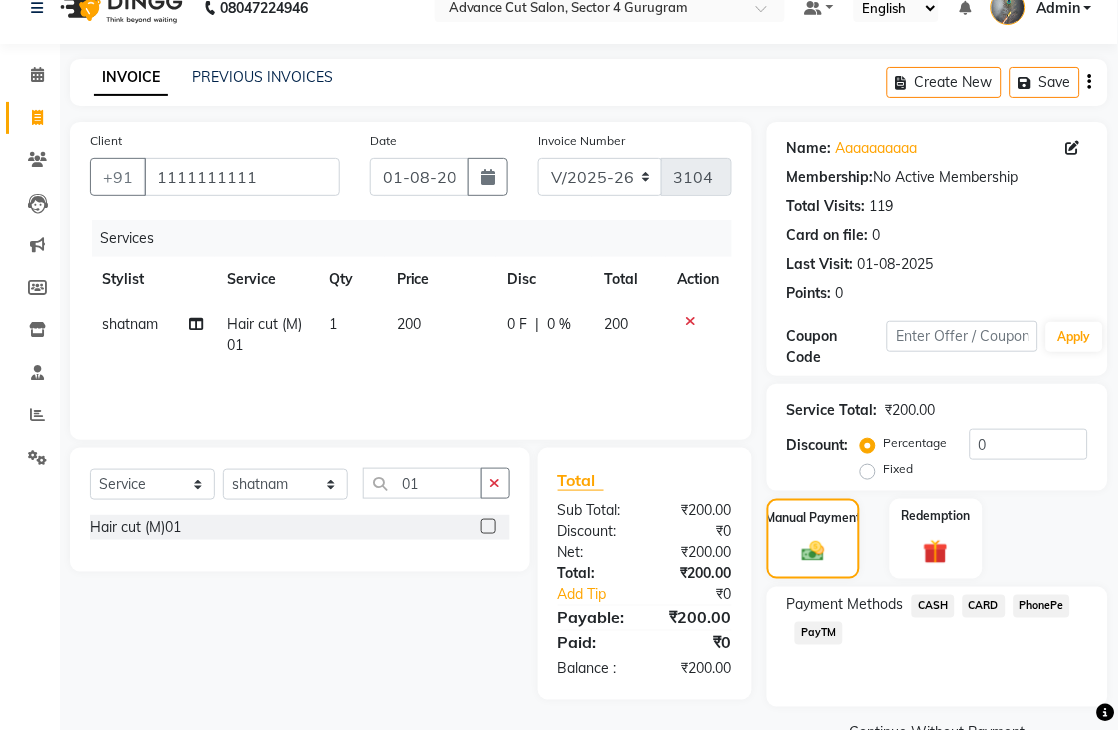 click on "PayTM" 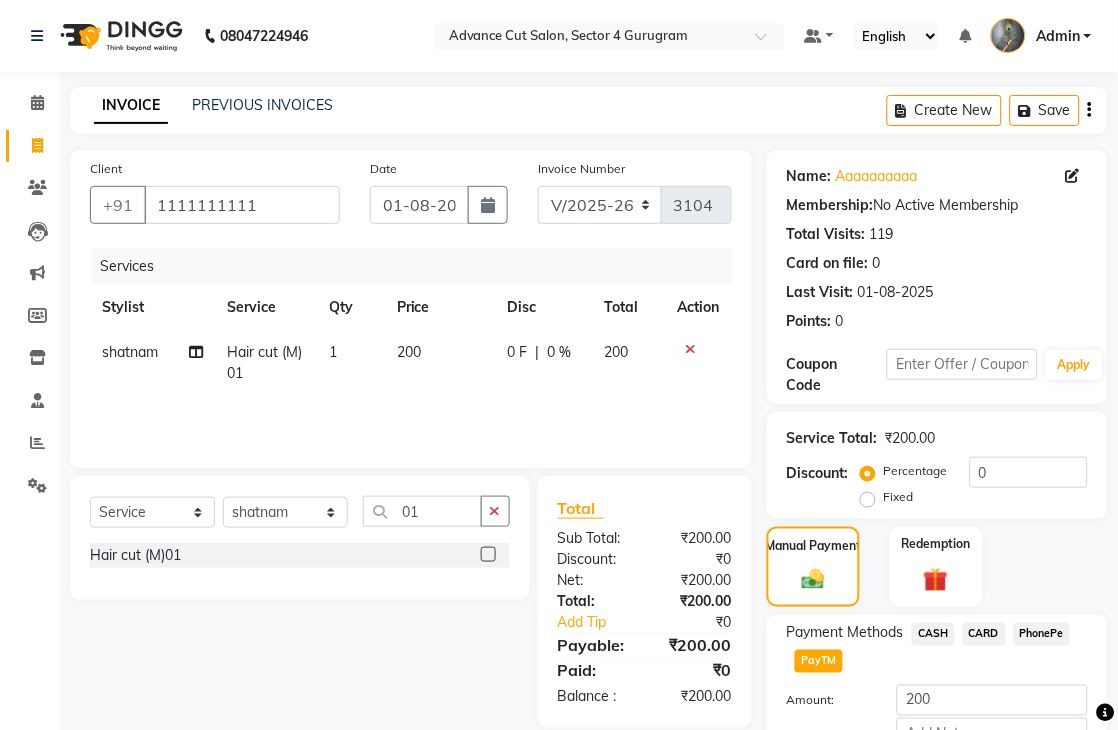 scroll, scrollTop: 111, scrollLeft: 0, axis: vertical 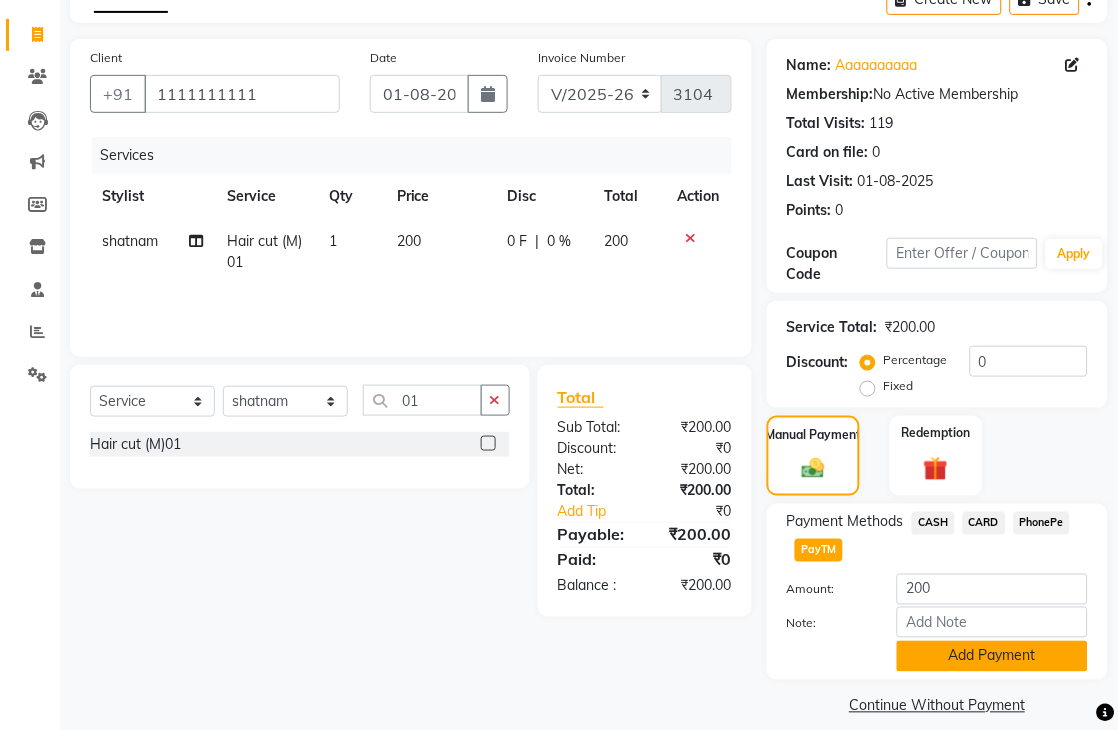 click on "Add Payment" 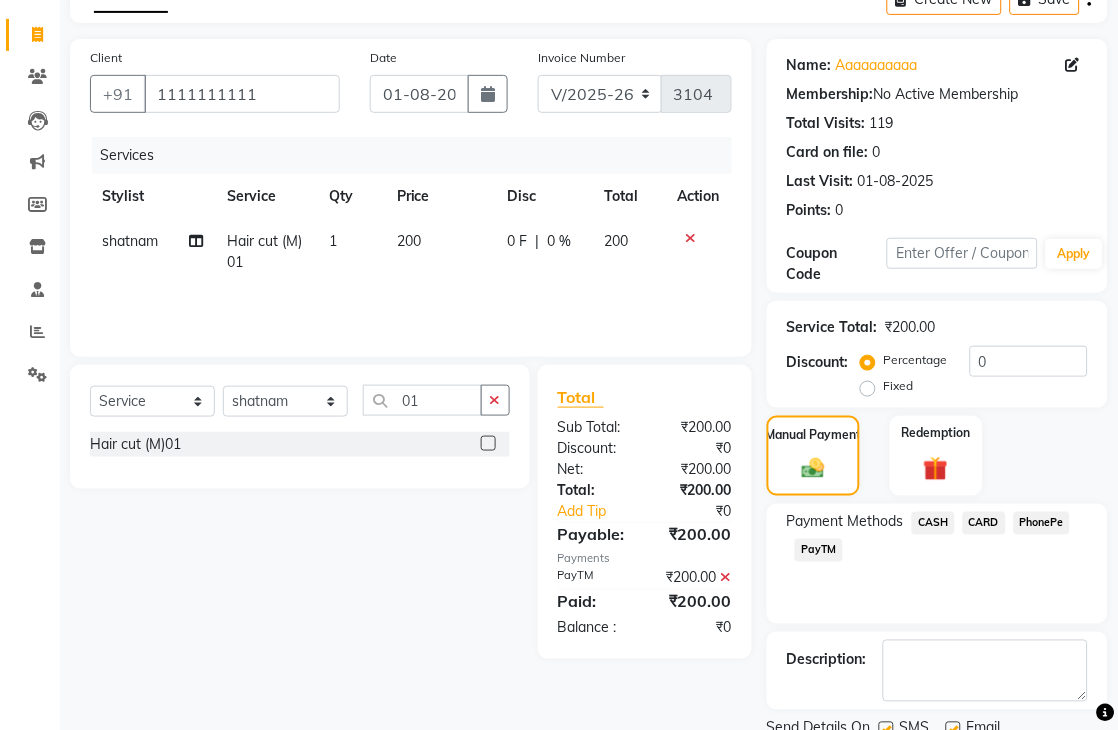 scroll, scrollTop: 188, scrollLeft: 0, axis: vertical 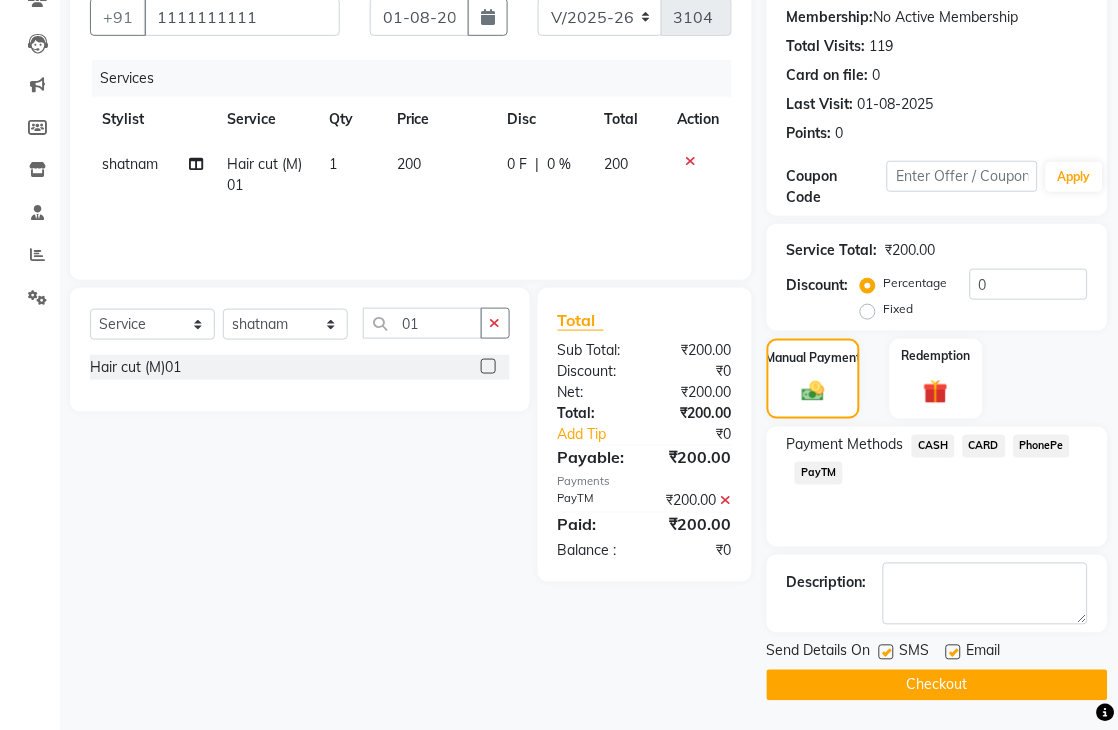 click on "Checkout" 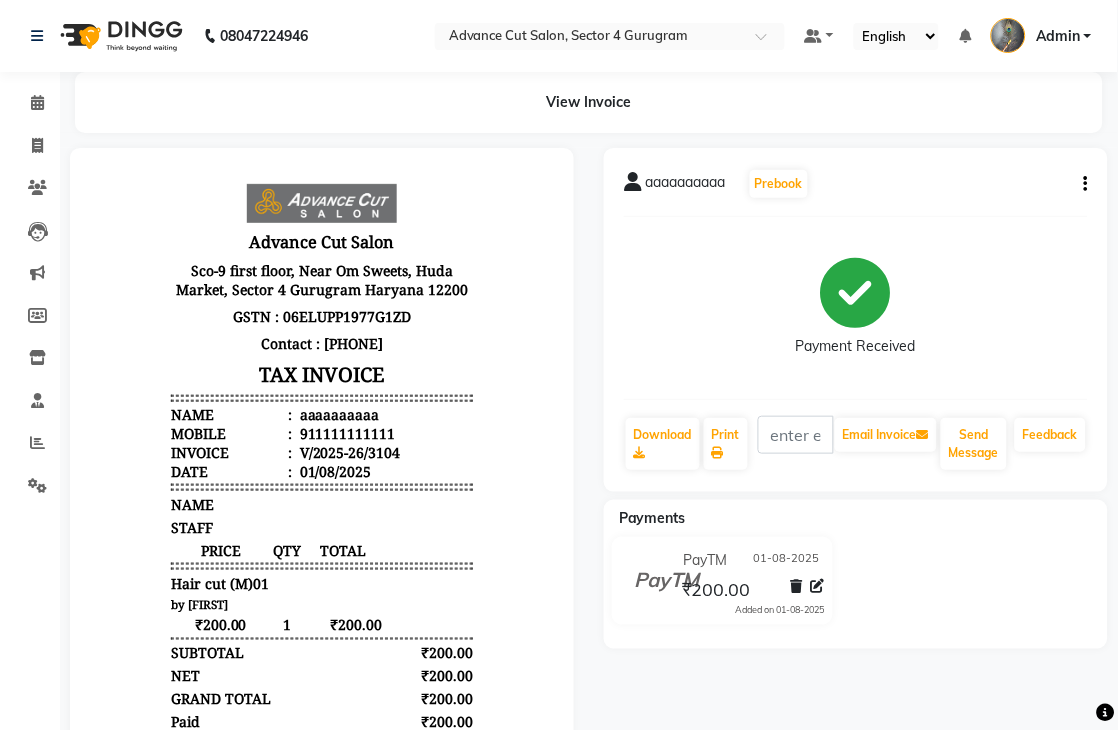 scroll, scrollTop: 0, scrollLeft: 0, axis: both 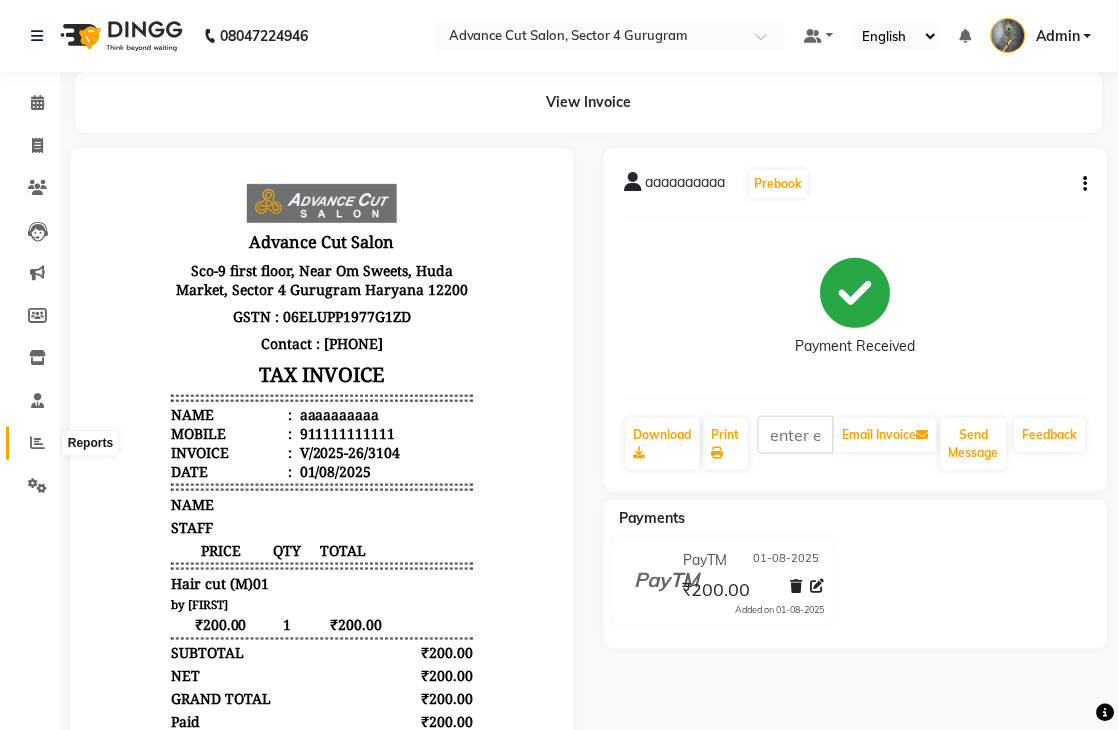 click 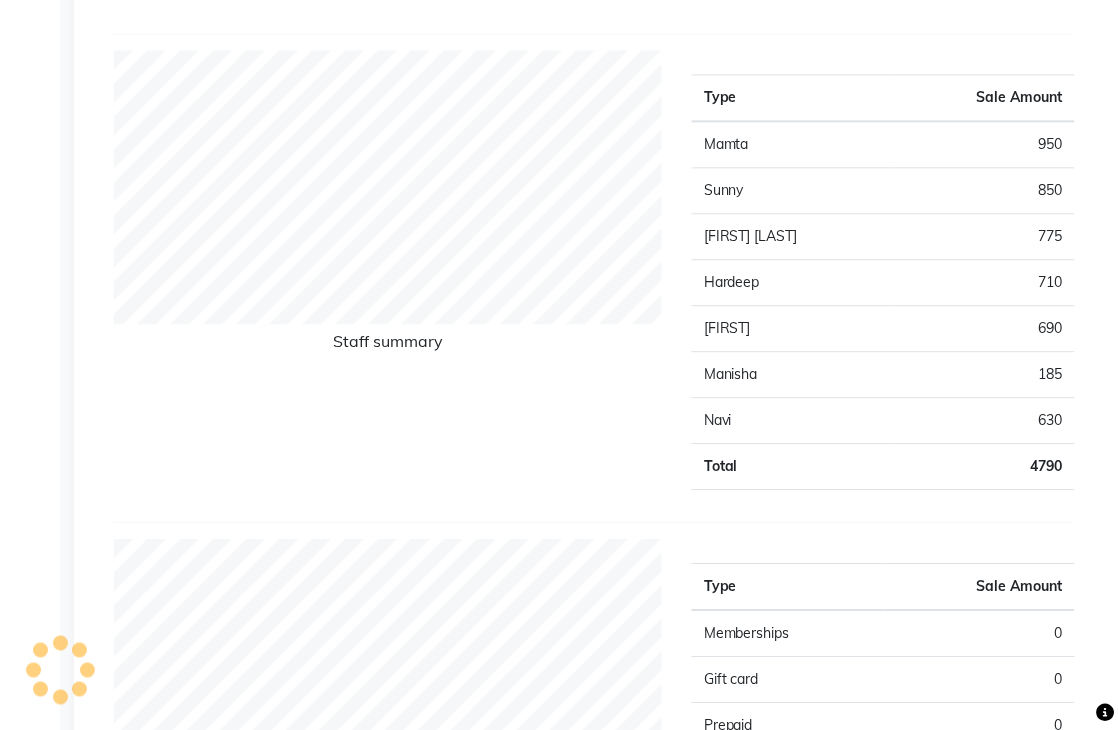 scroll, scrollTop: 0, scrollLeft: 0, axis: both 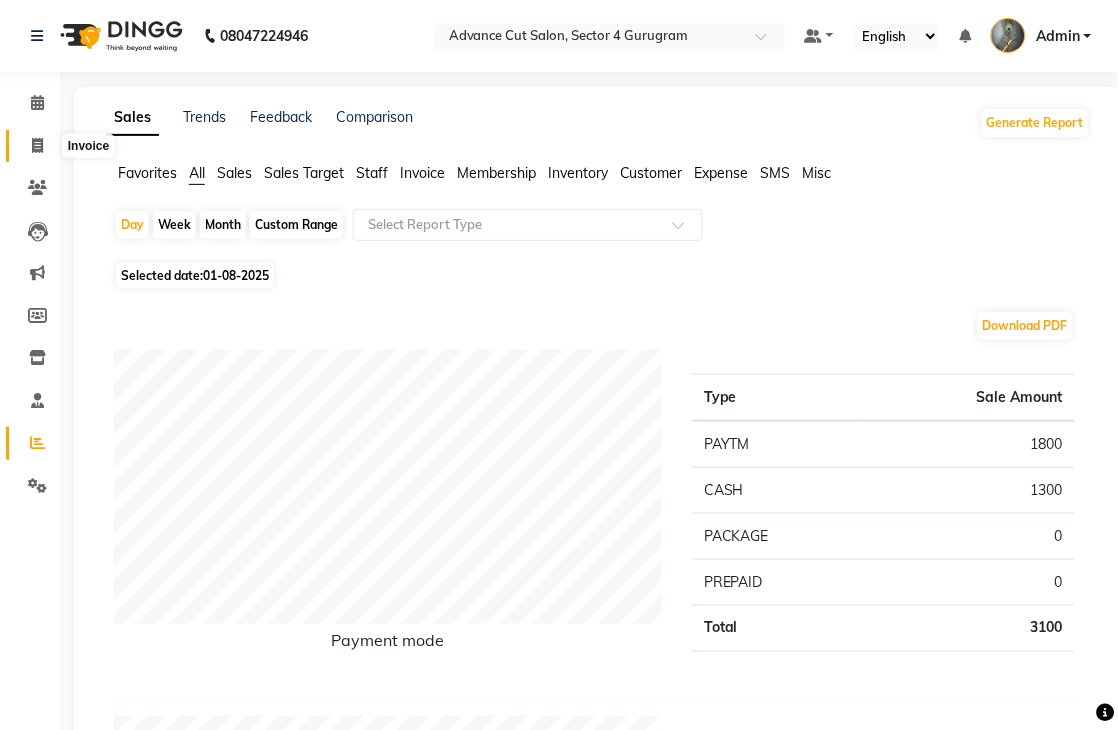 click 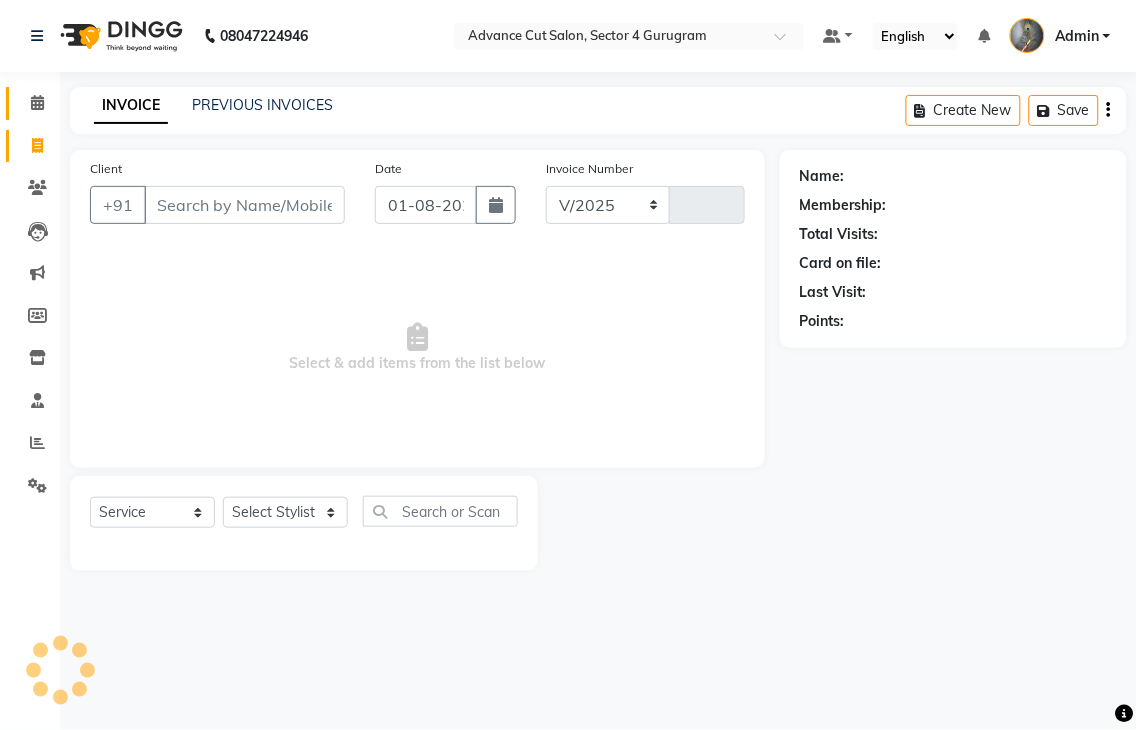 select on "4939" 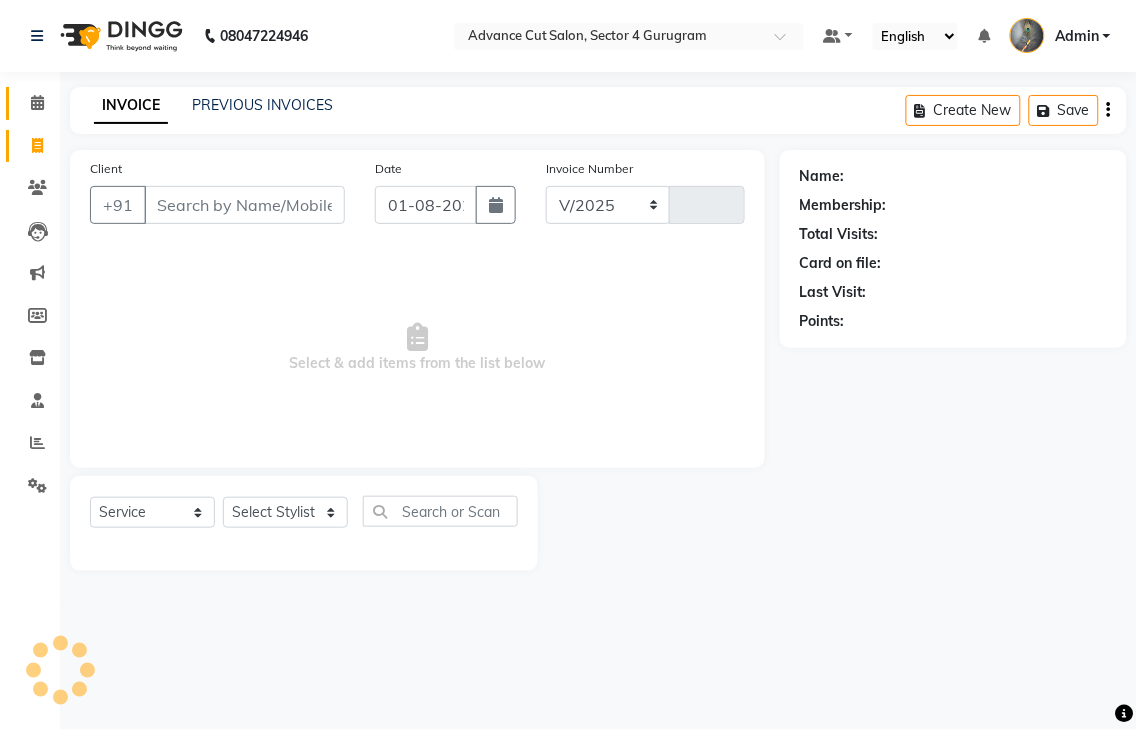 type on "3108" 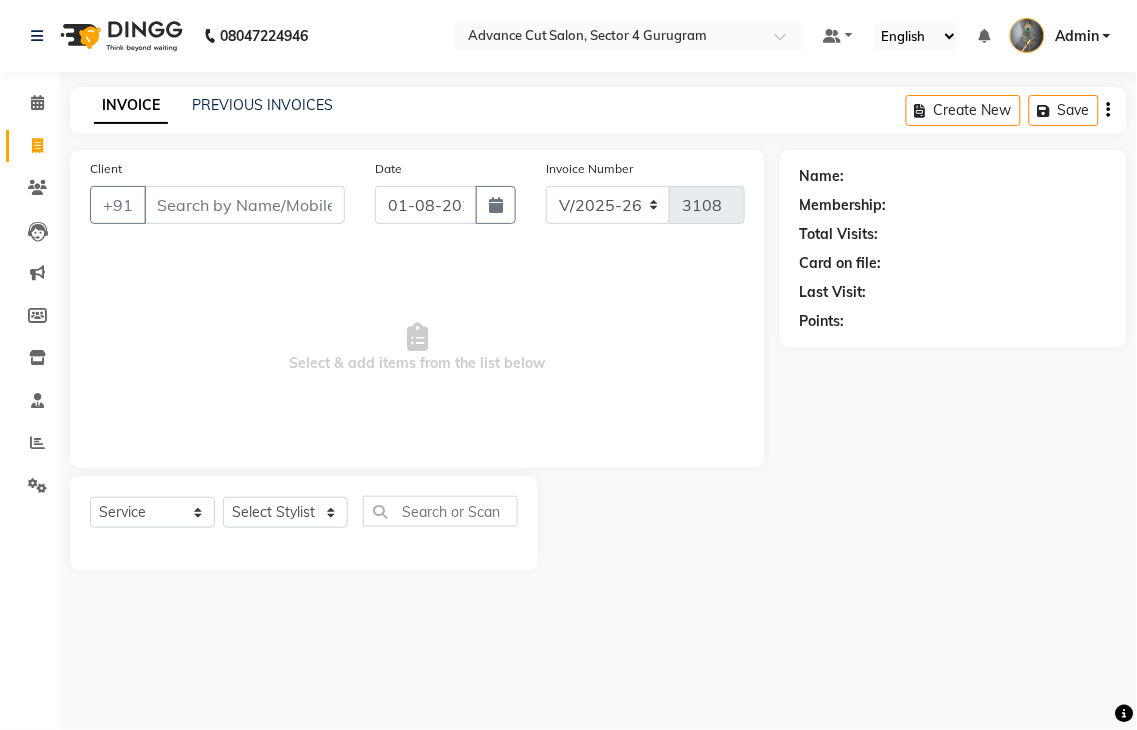 click on "Client" at bounding box center (244, 205) 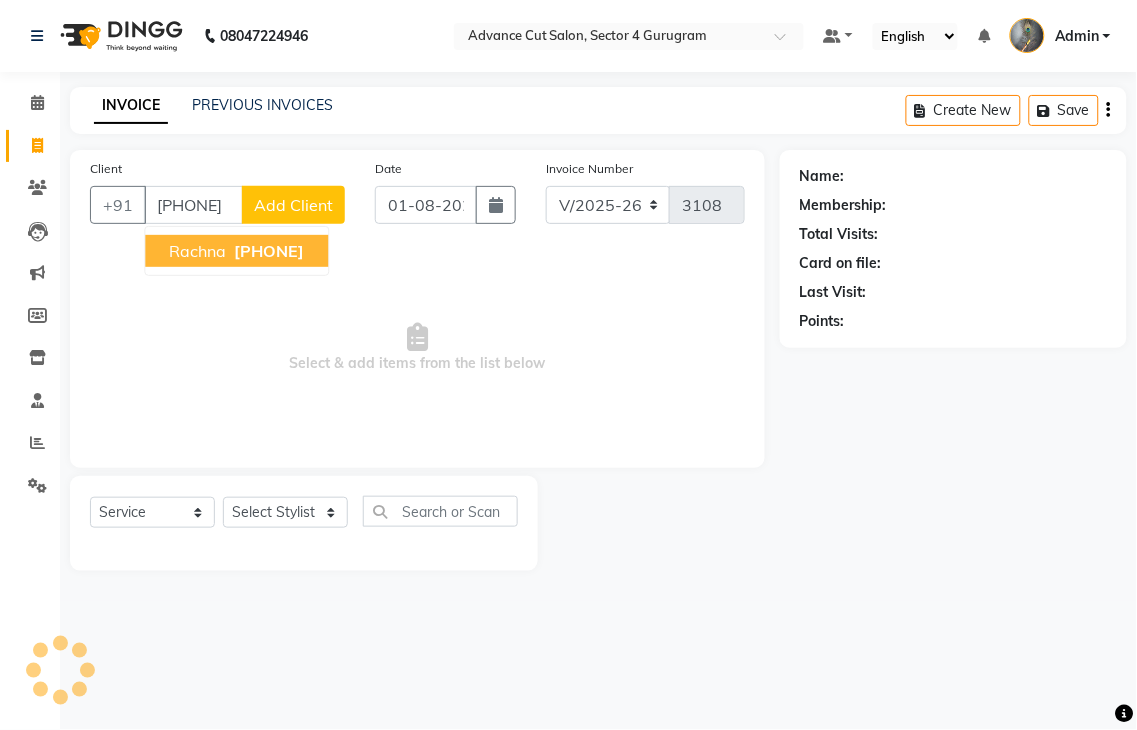 type on "8800290633" 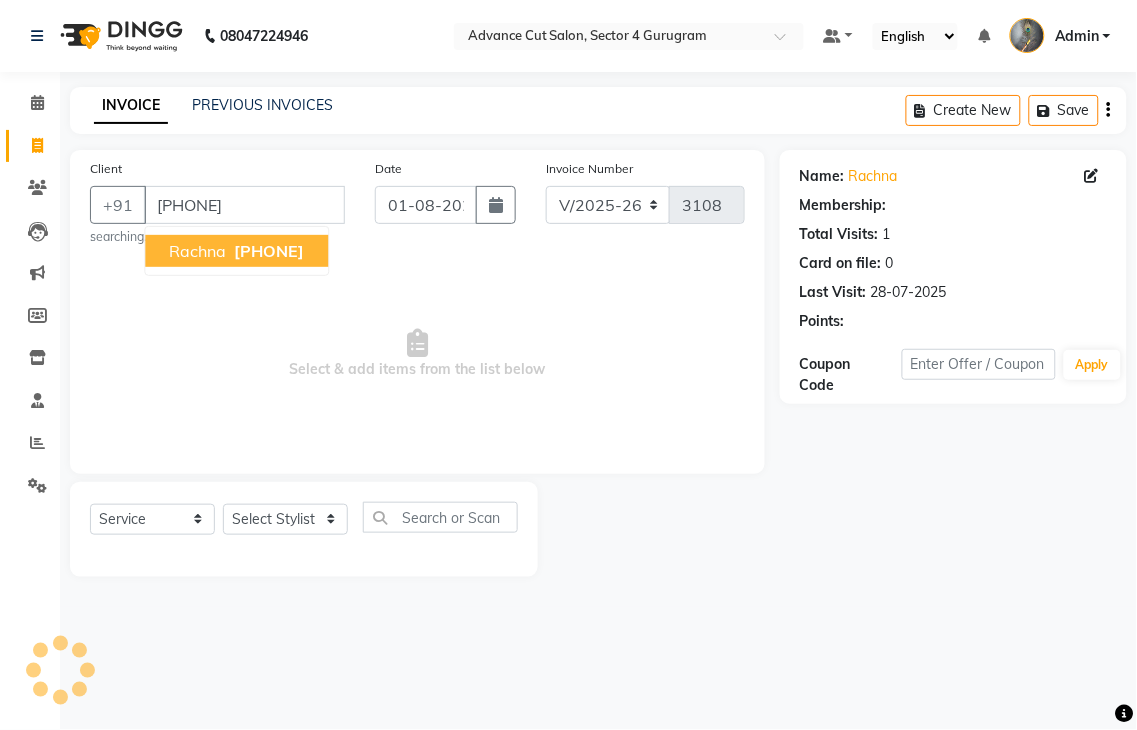 click on "8800290633" at bounding box center (269, 251) 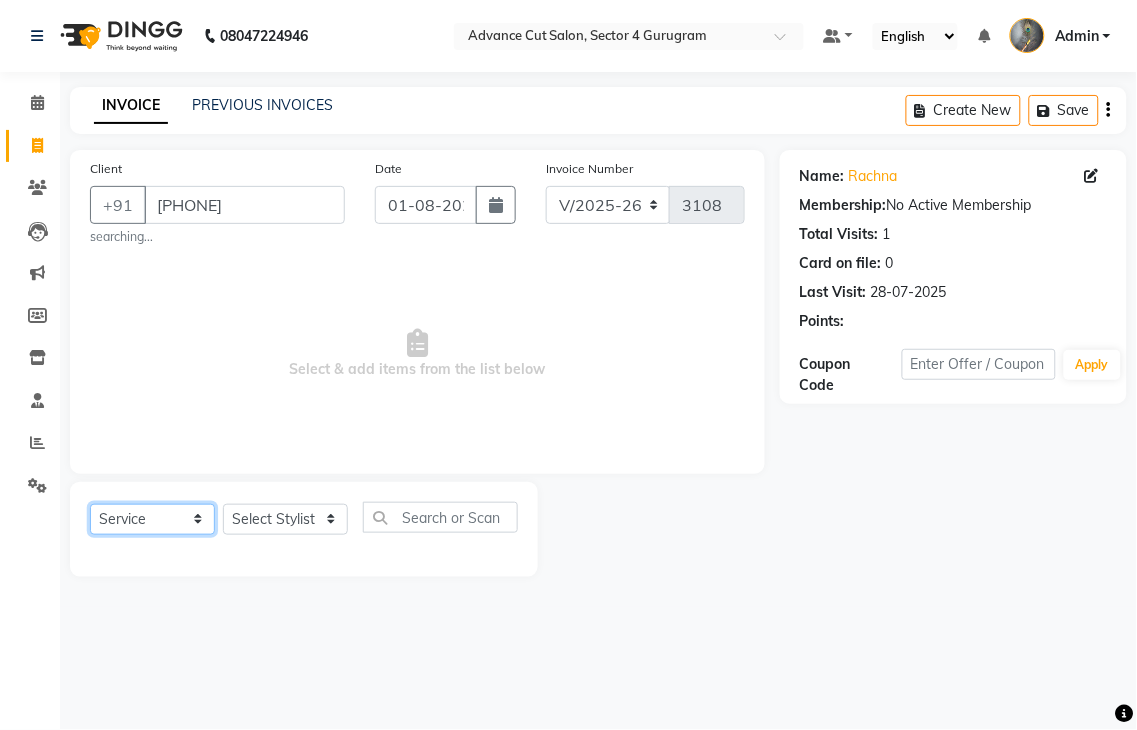 click on "Select  Service  Product  Membership  Package Voucher Prepaid Gift Card" 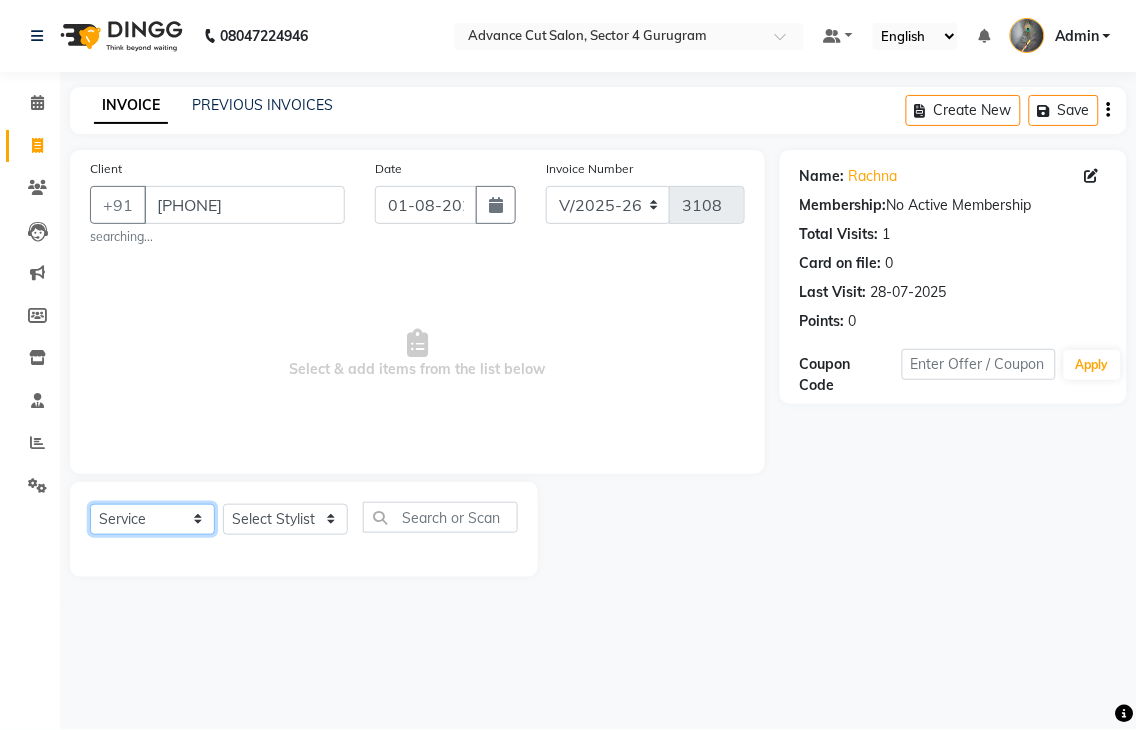select on "product" 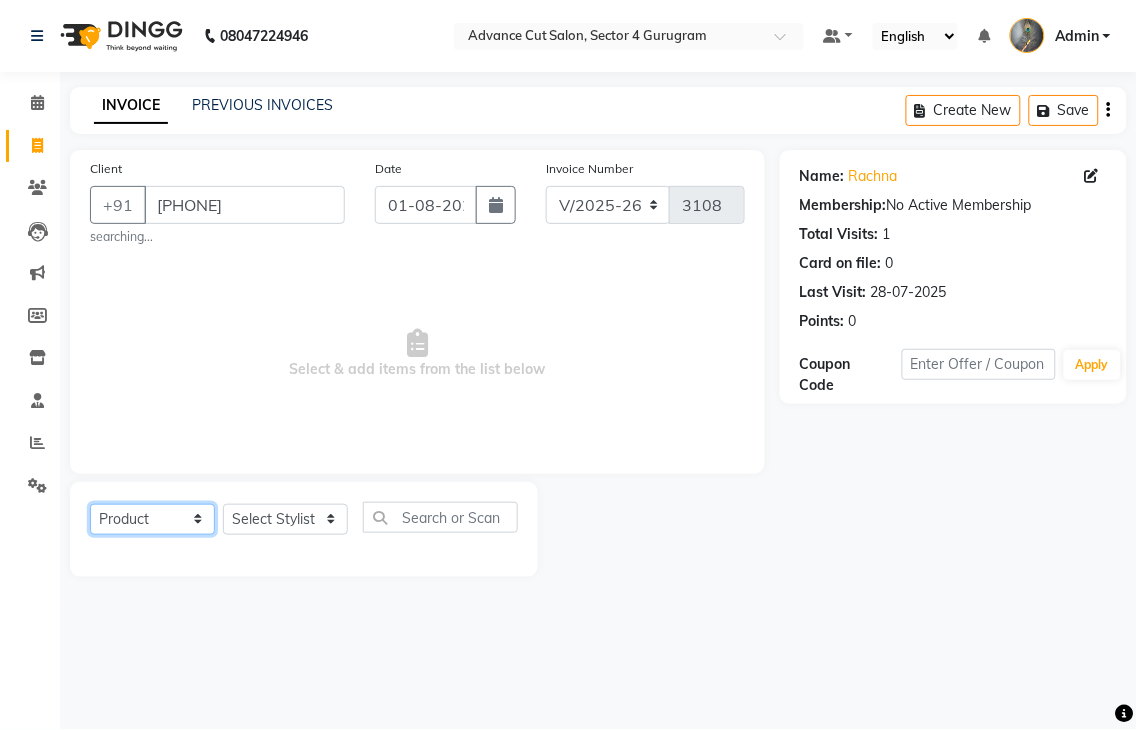 click on "Select  Service  Product  Membership  Package Voucher Prepaid Gift Card" 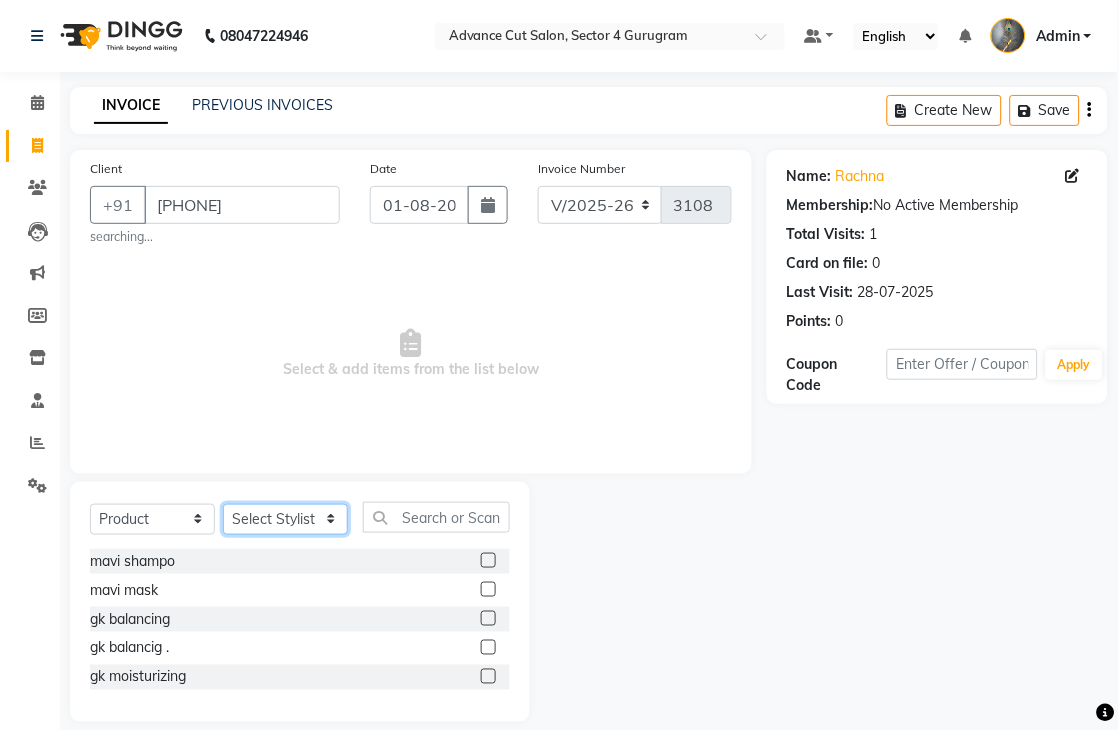 click on "Select Stylist Admin chahit COUNTOR hardeep mamta manisha MONISH navi NOSHAD ALI rahul shatnam shweta singh sunny tip" 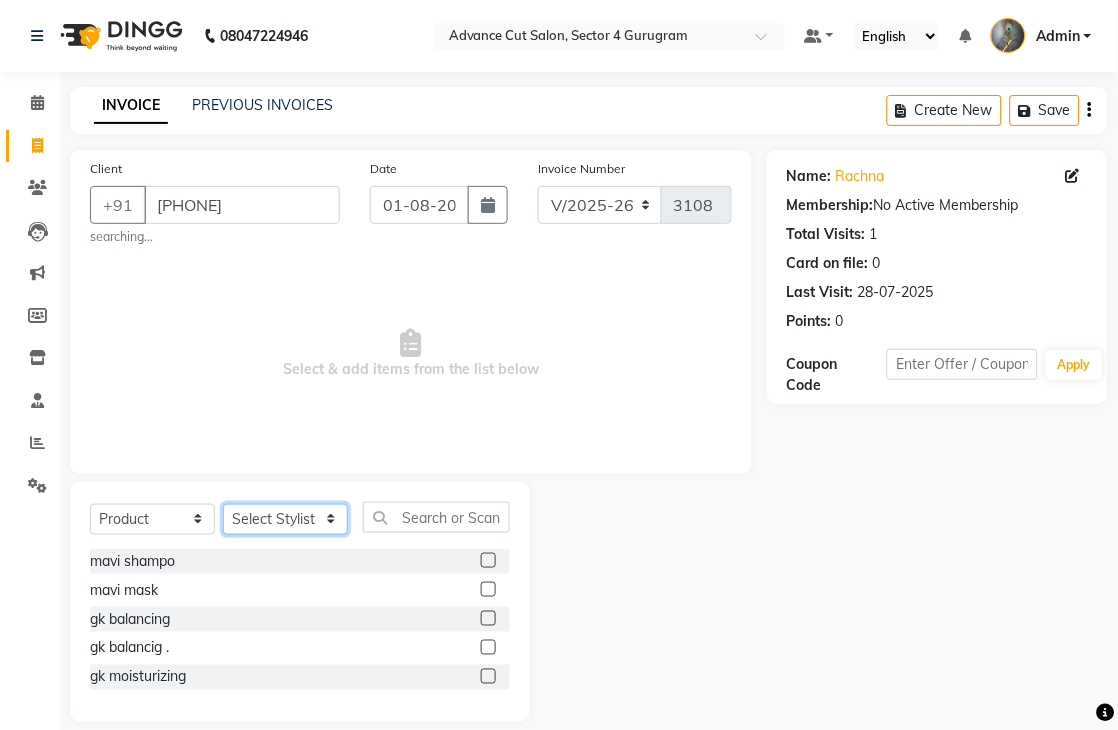 click on "Select Stylist Admin chahit COUNTOR hardeep mamta manisha MONISH navi NOSHAD ALI rahul shatnam shweta singh sunny tip" 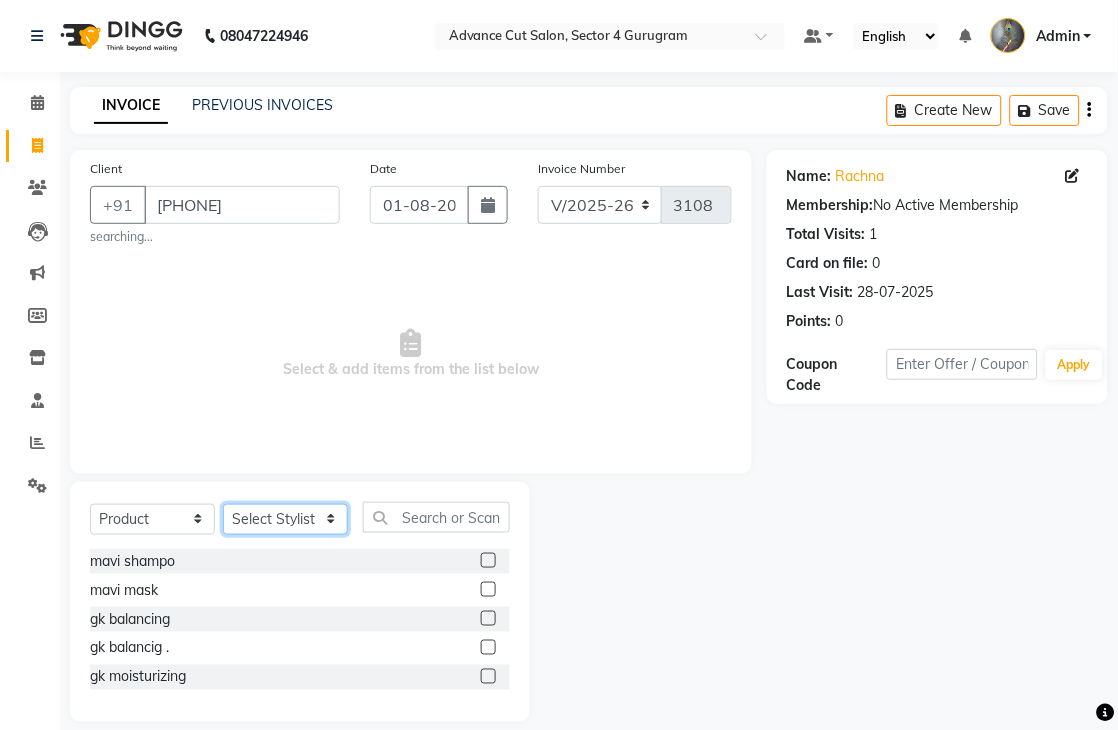 click on "Select Stylist Admin chahit COUNTOR hardeep mamta manisha MONISH navi NOSHAD ALI rahul shatnam shweta singh sunny tip" 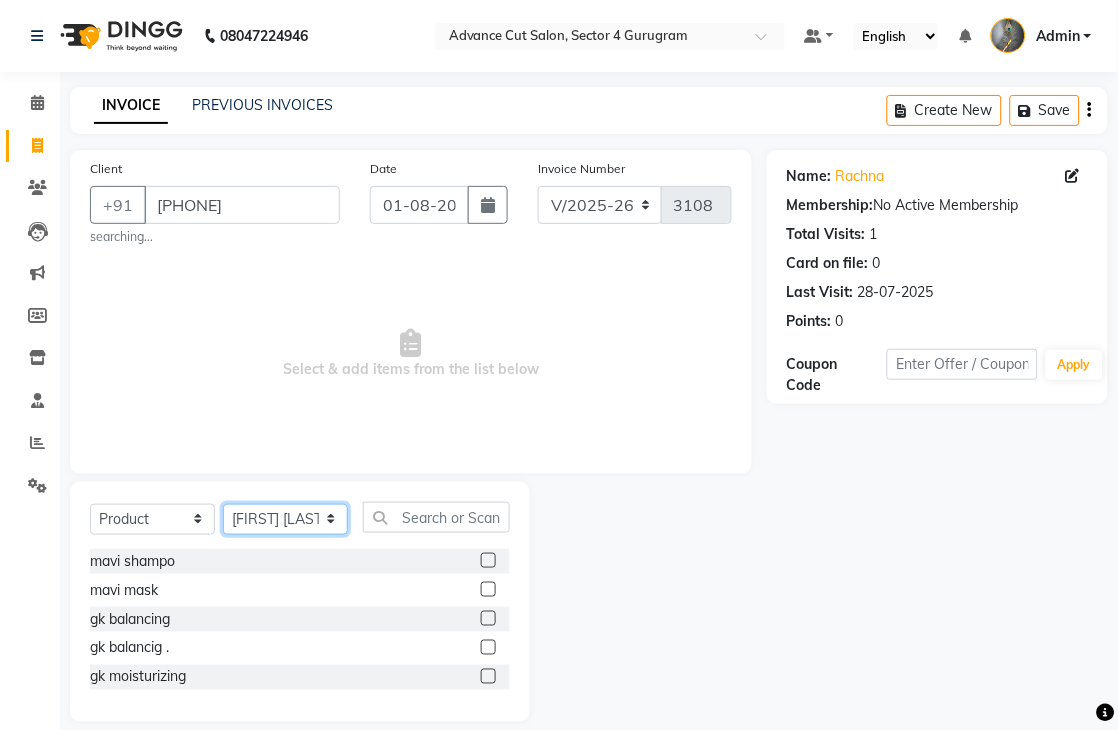 click on "Select Stylist Admin chahit COUNTOR hardeep mamta manisha MONISH navi NOSHAD ALI rahul shatnam shweta singh sunny tip" 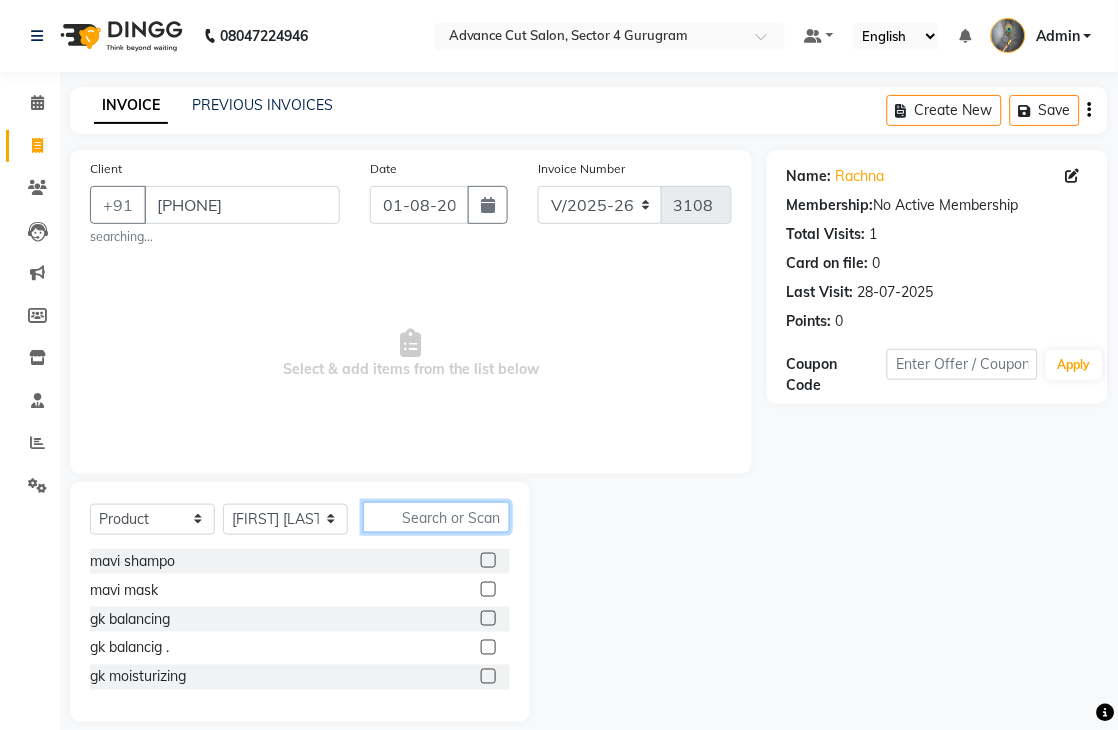click 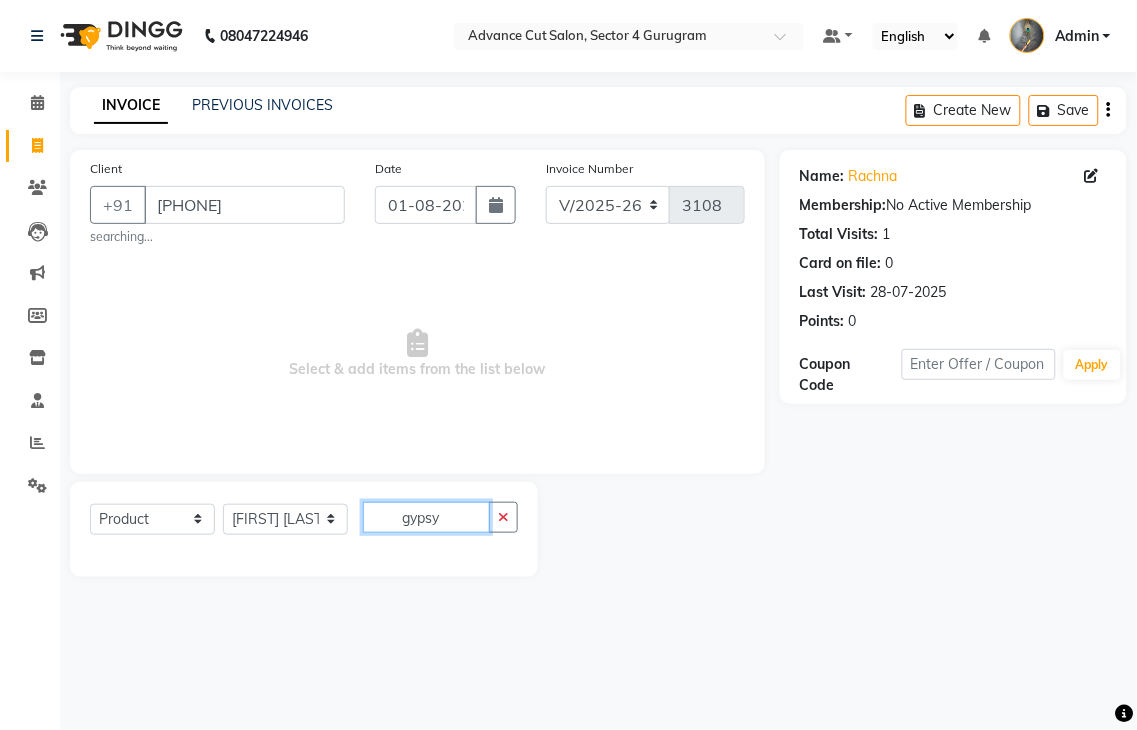 click on "gypsy" 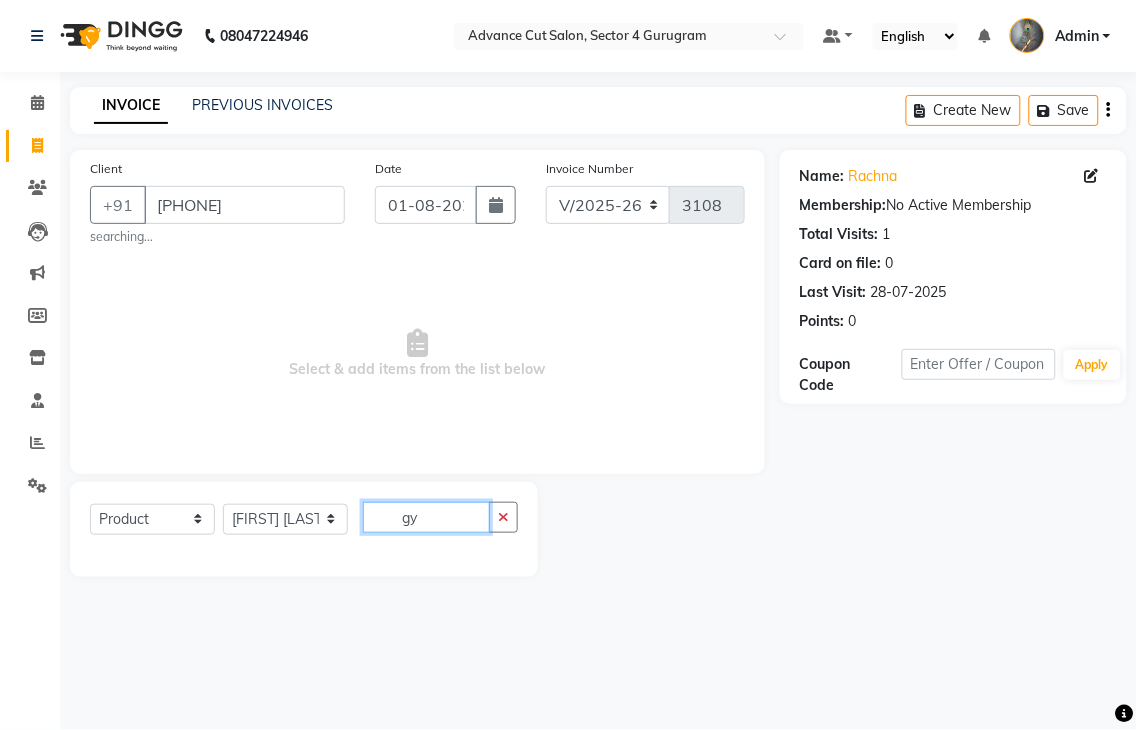 type on "g" 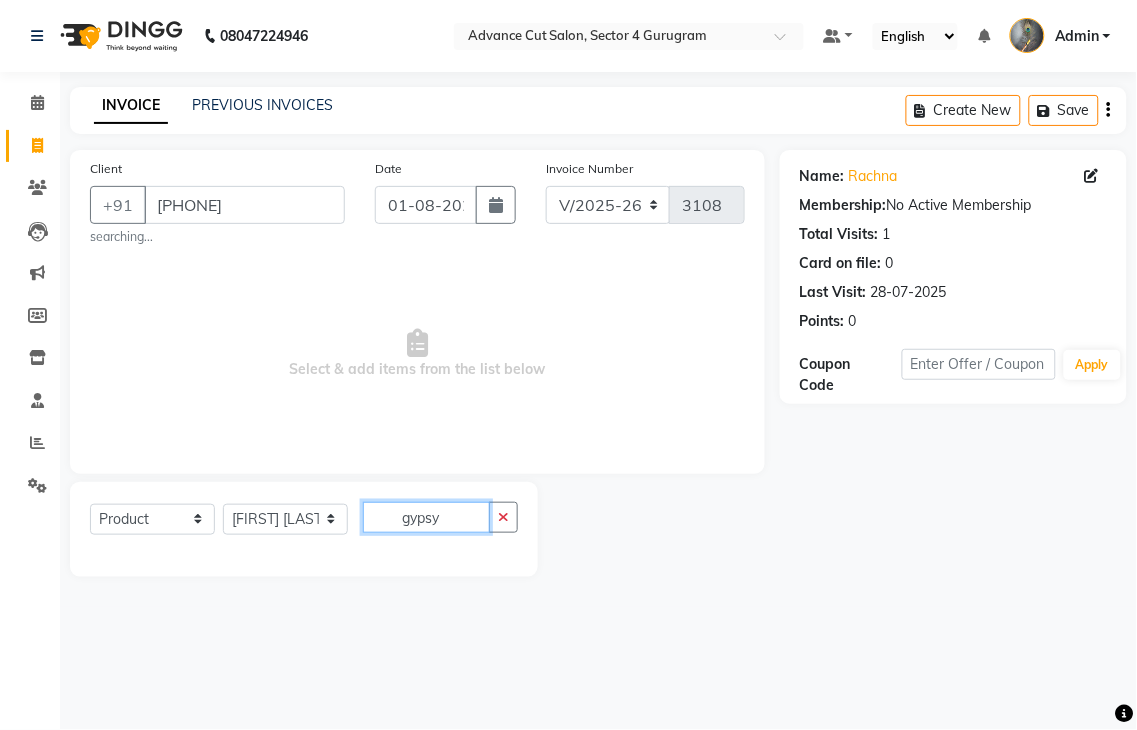 click on "gypsy" 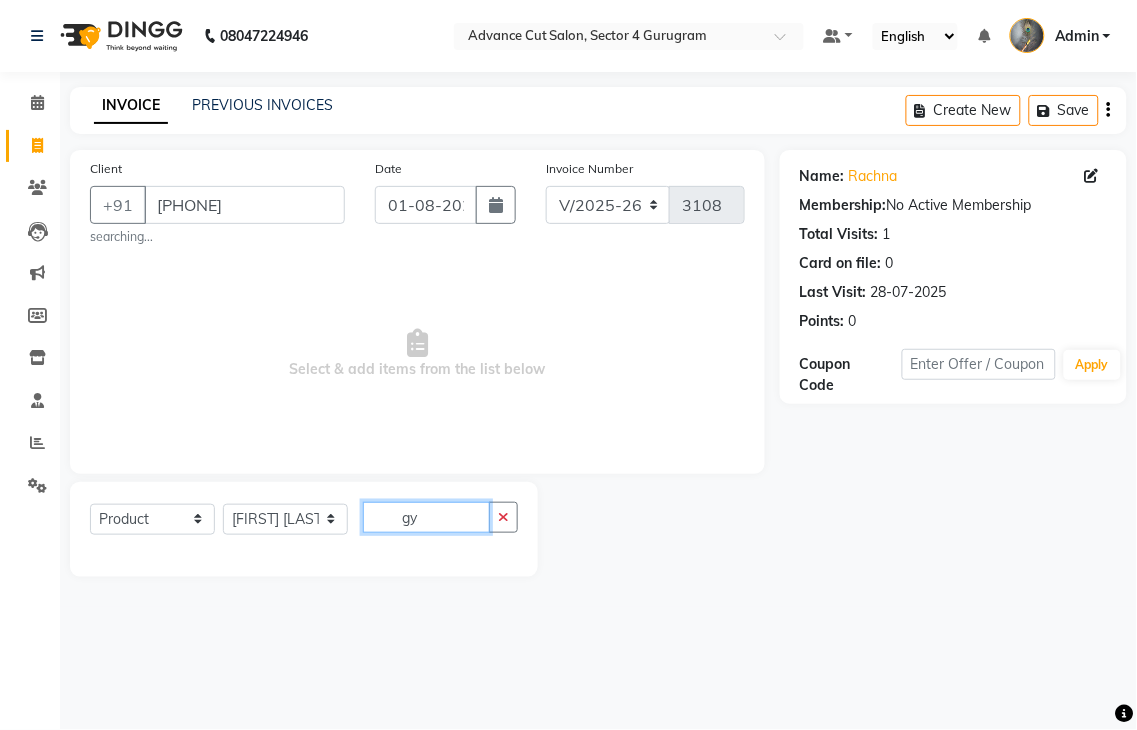 type on "g" 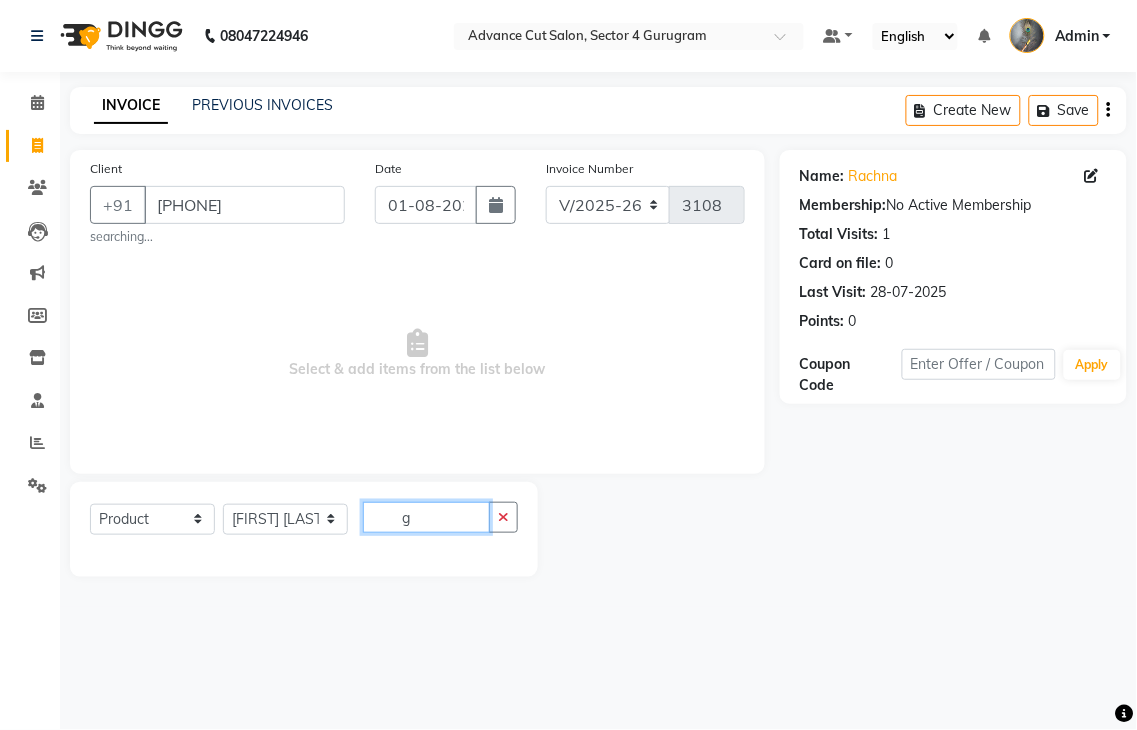 type 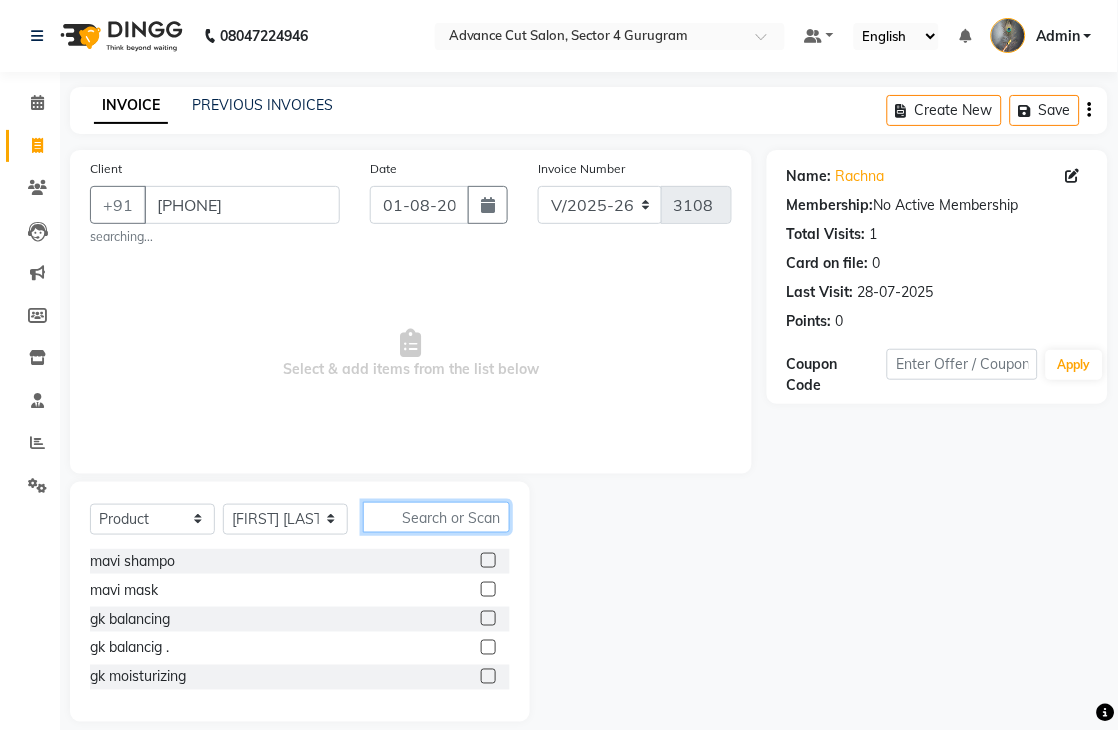 click 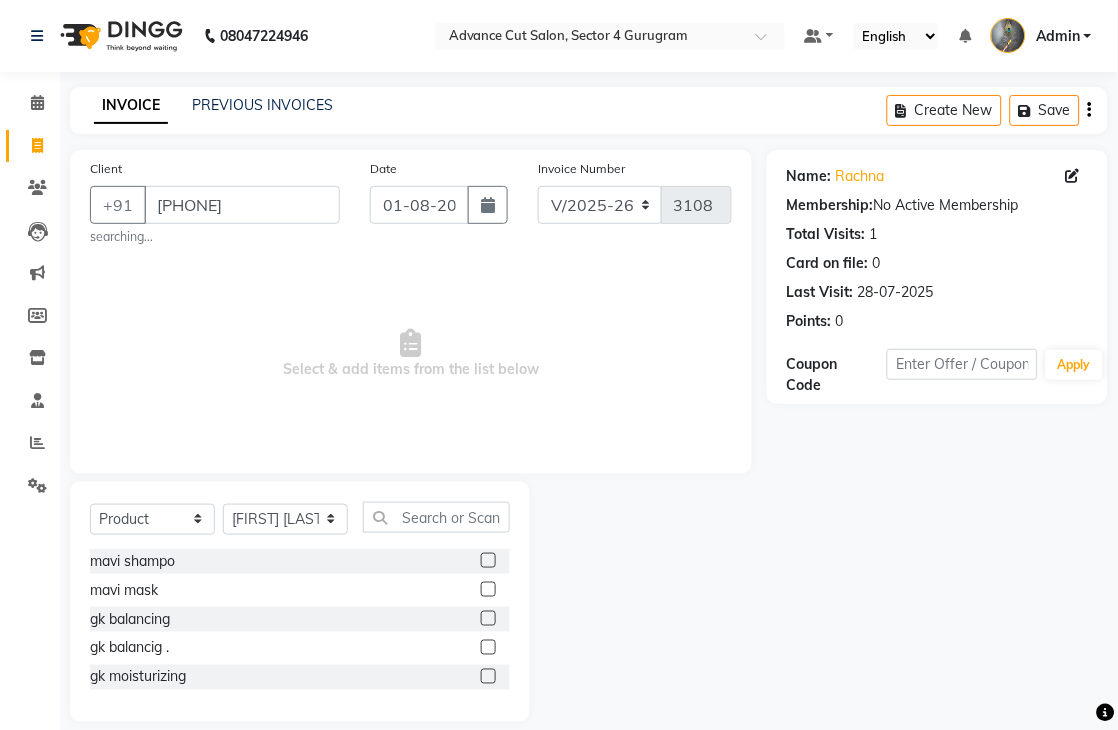click 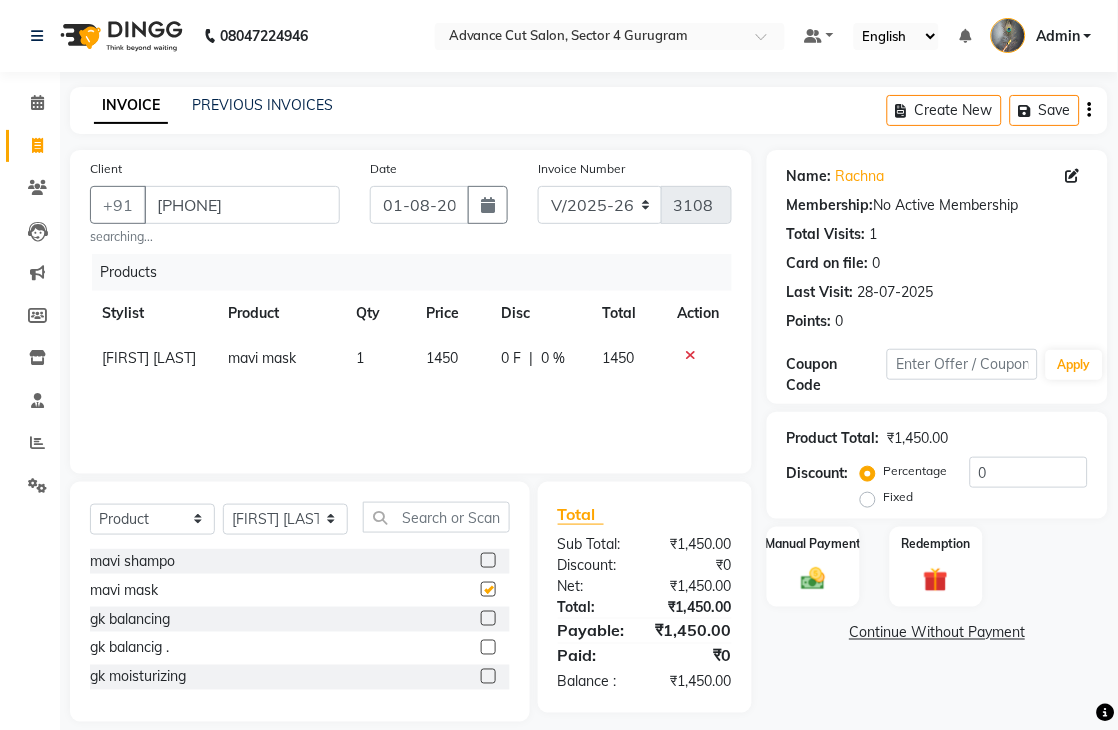 checkbox on "false" 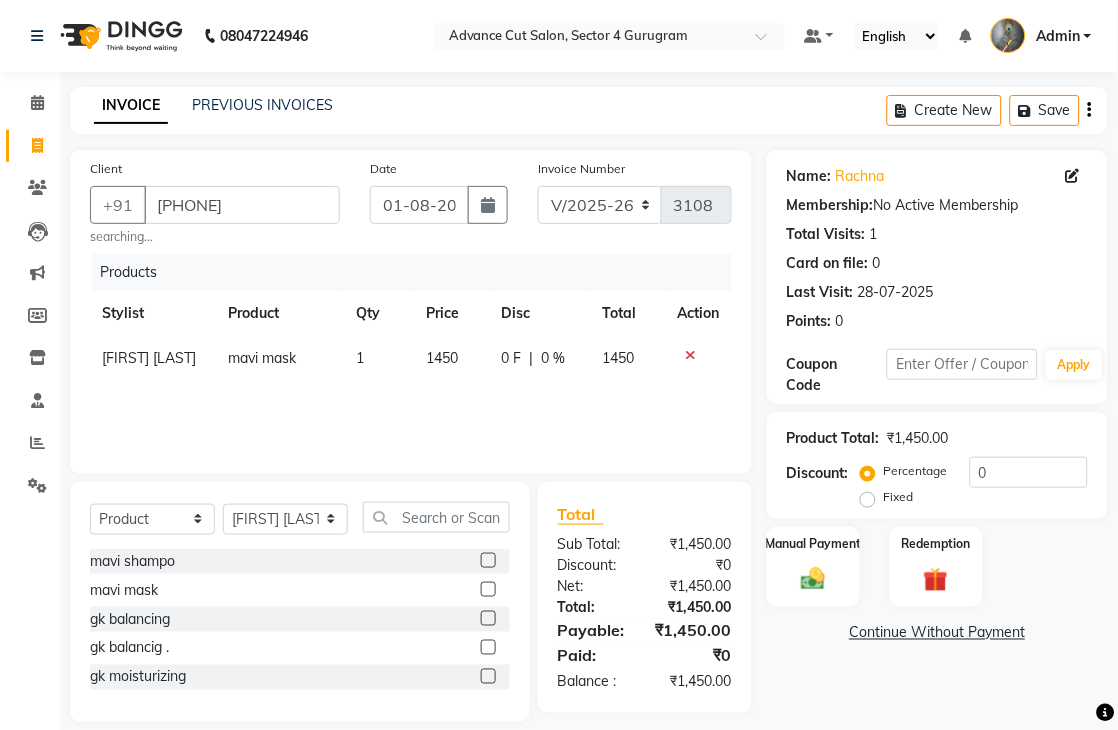 click on "1450" 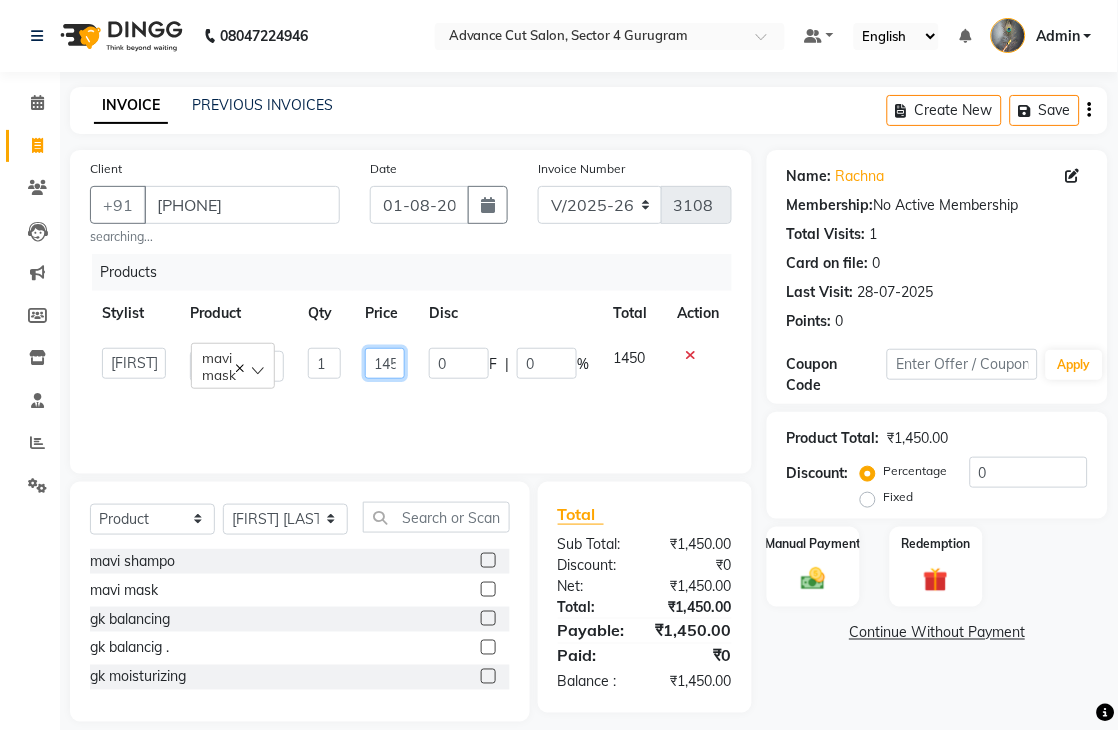 click on "1450" 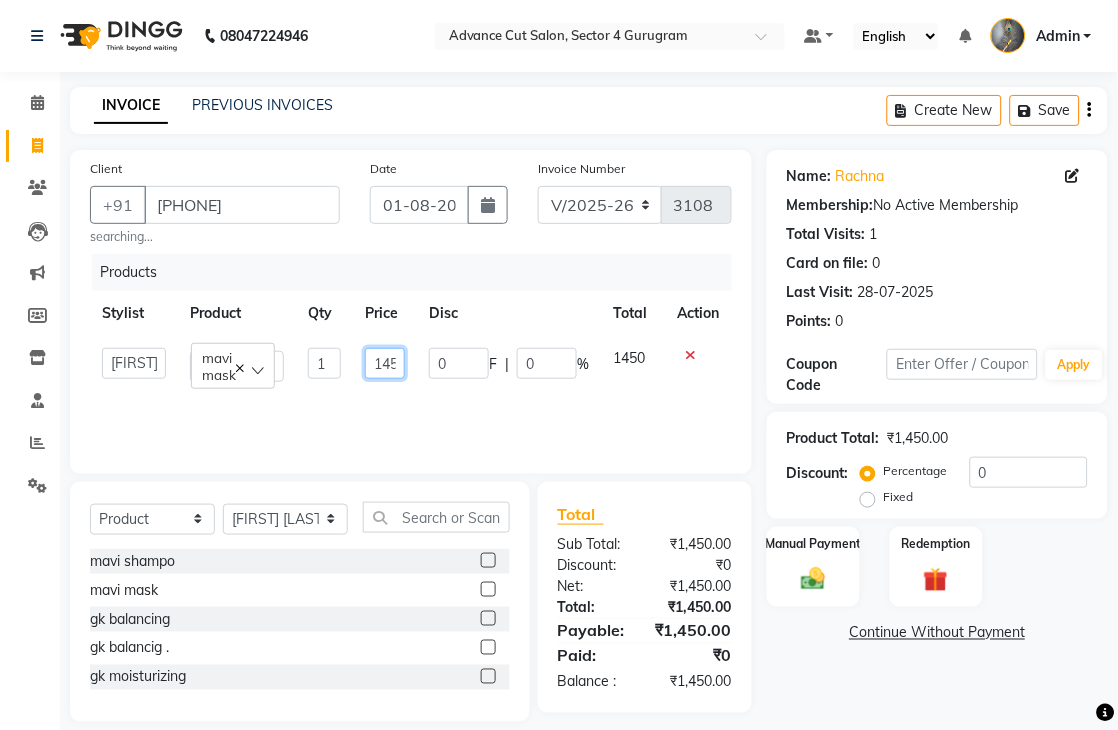 scroll, scrollTop: 37, scrollLeft: 0, axis: vertical 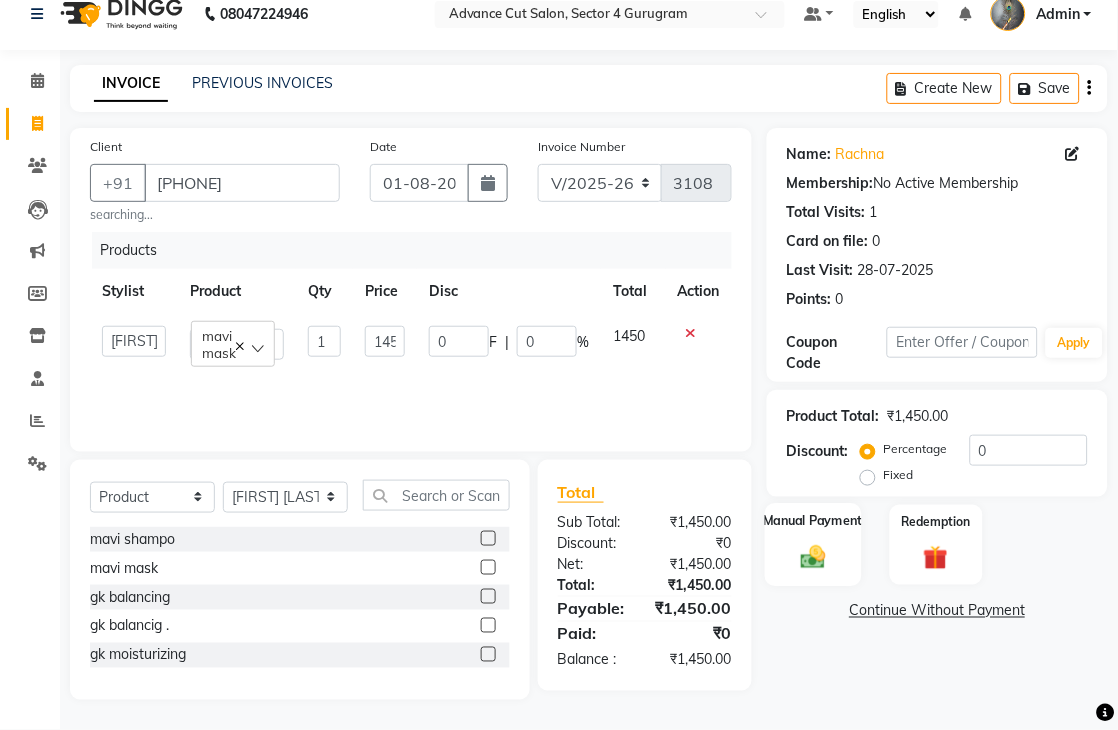 click on "Manual Payment" 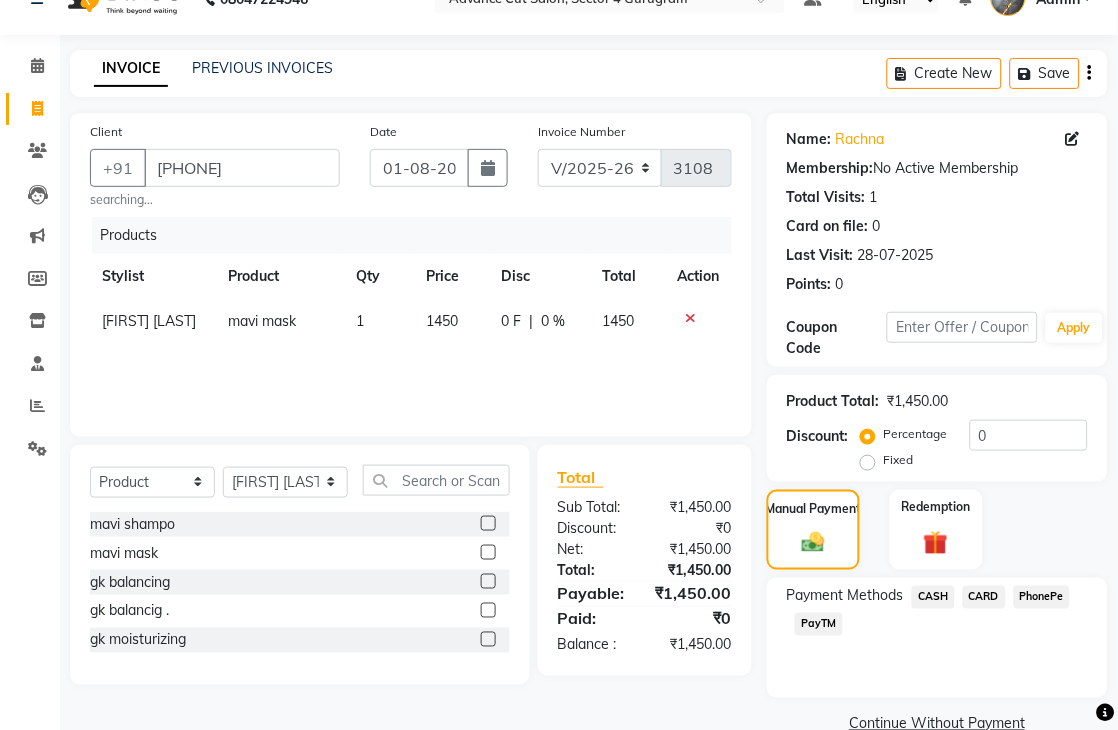 click on "CASH" 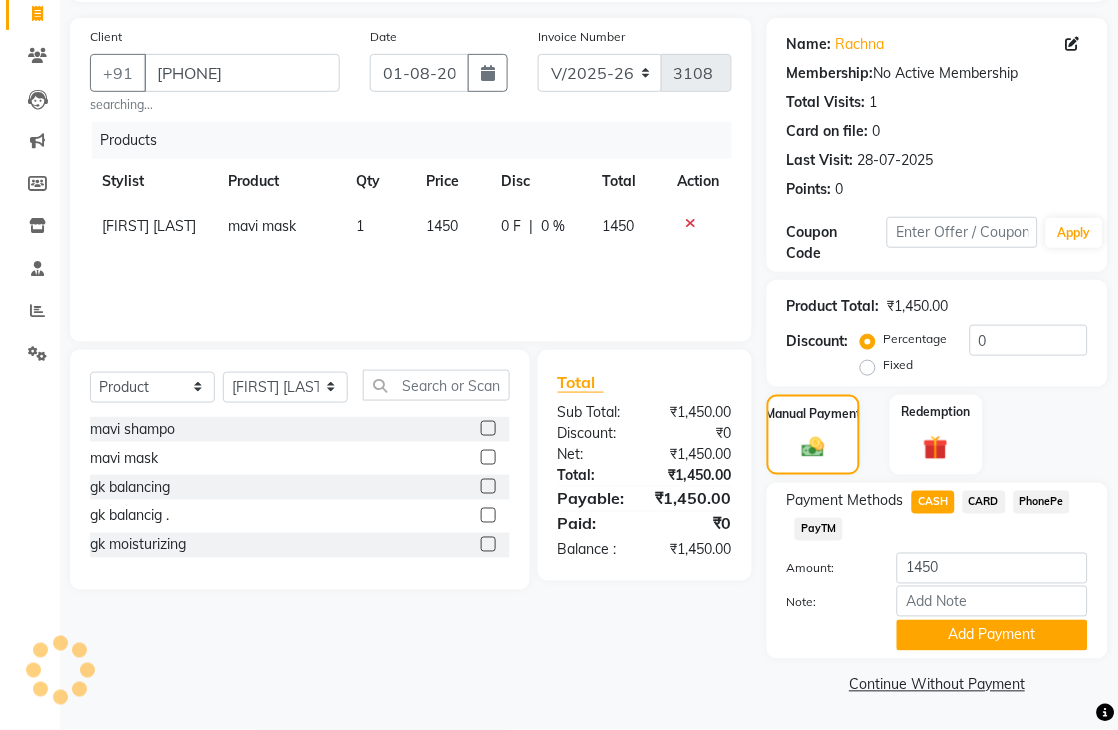 scroll, scrollTop: 0, scrollLeft: 0, axis: both 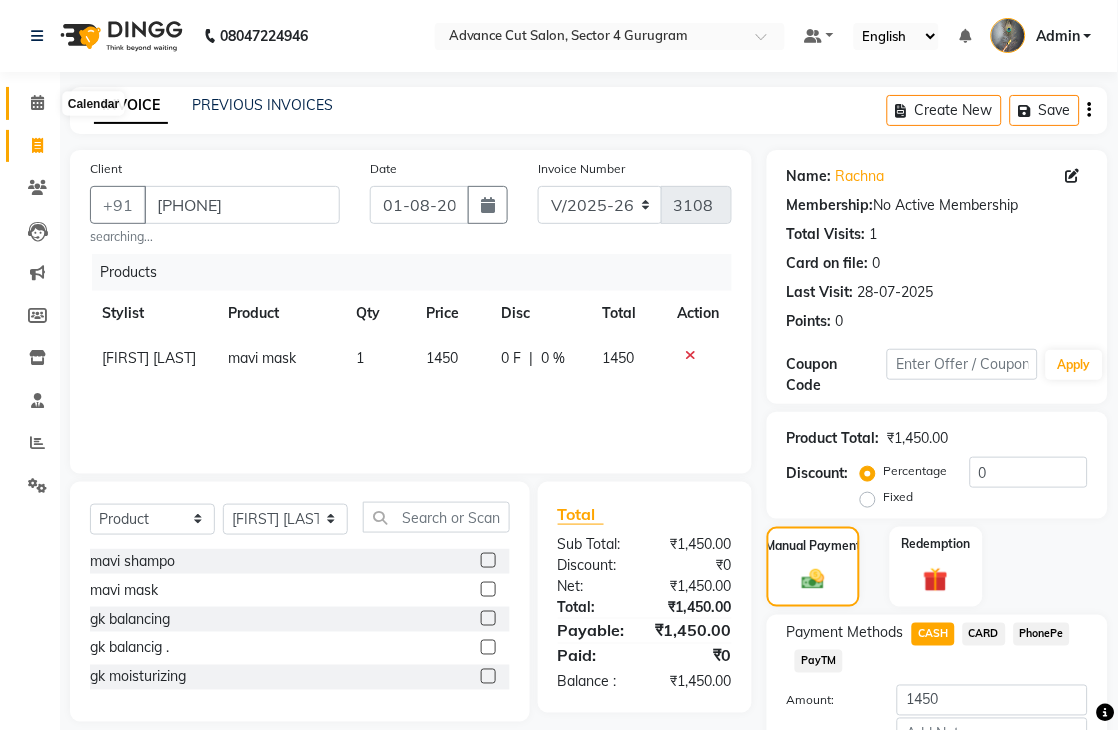 click 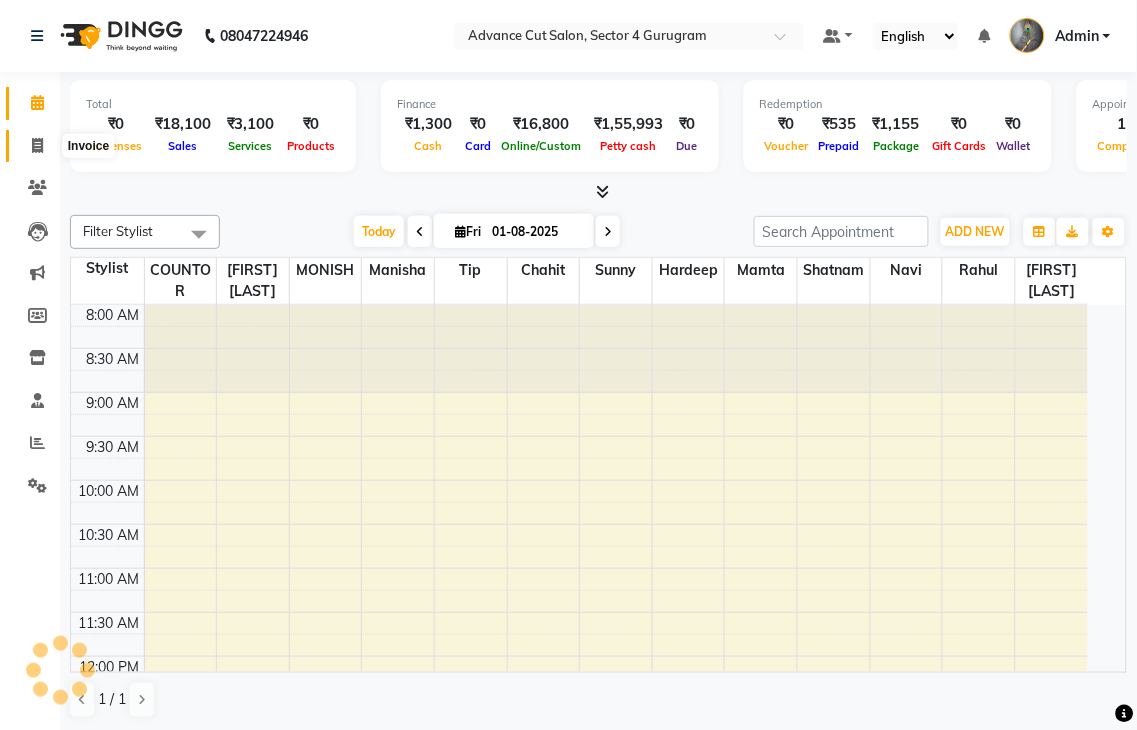 click 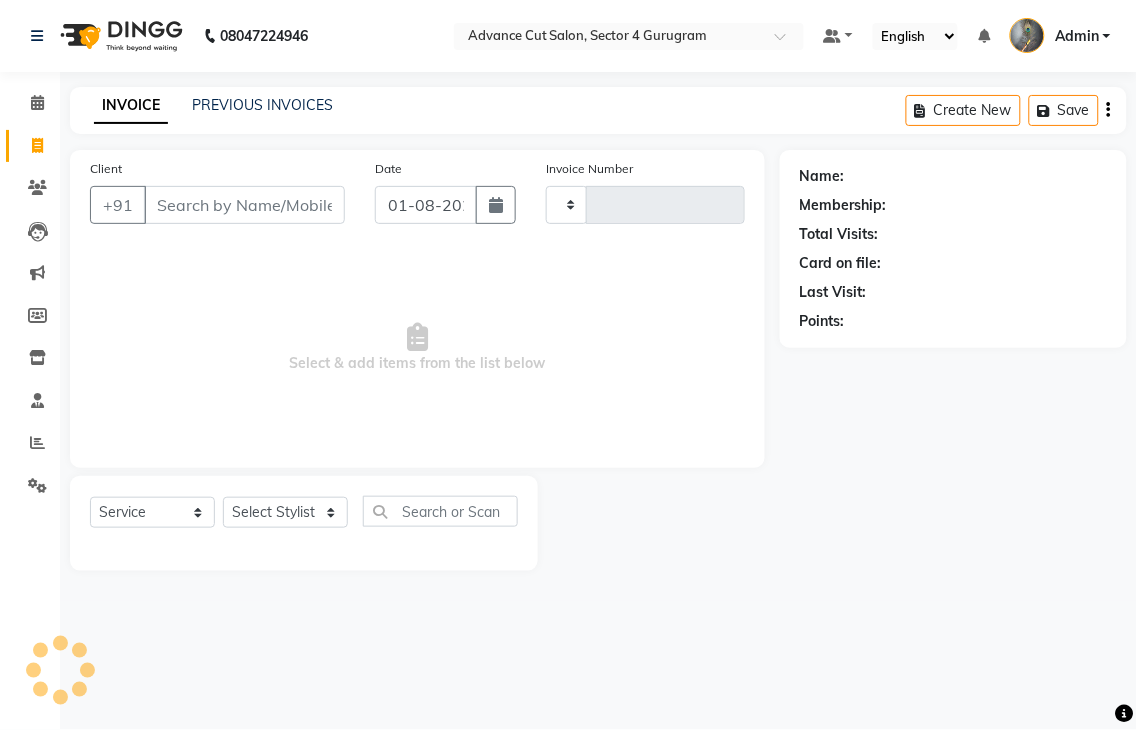 type on "3109" 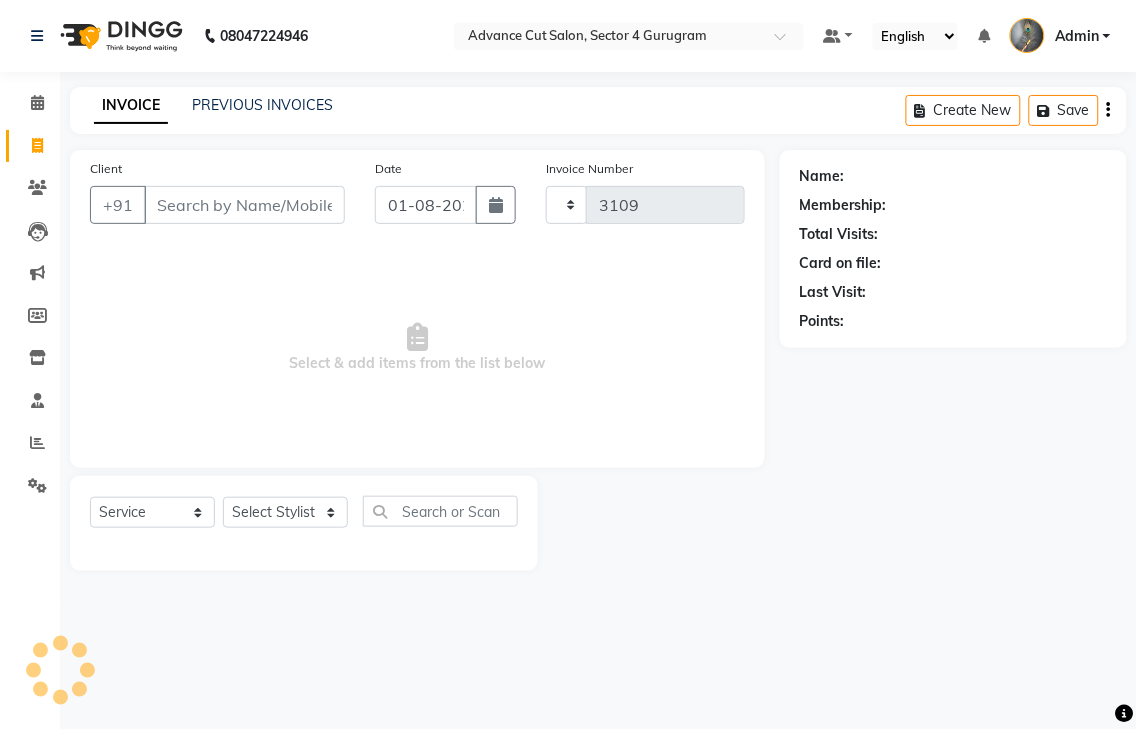 select on "4939" 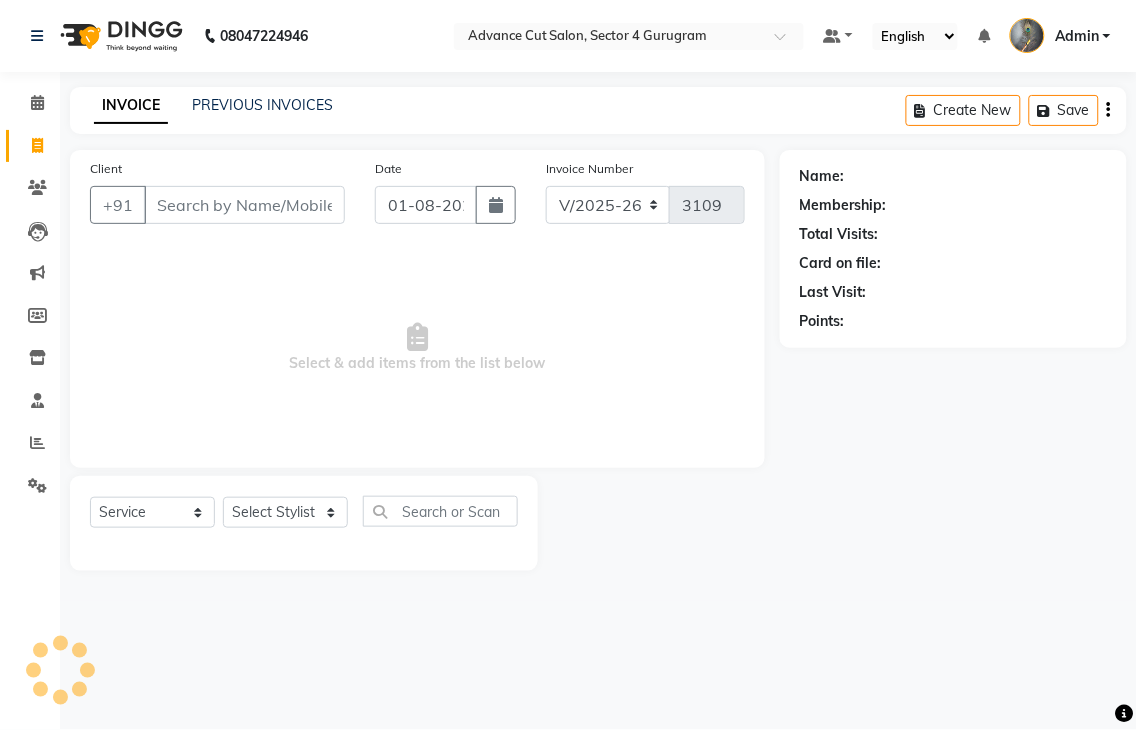 click on "Client" at bounding box center (244, 205) 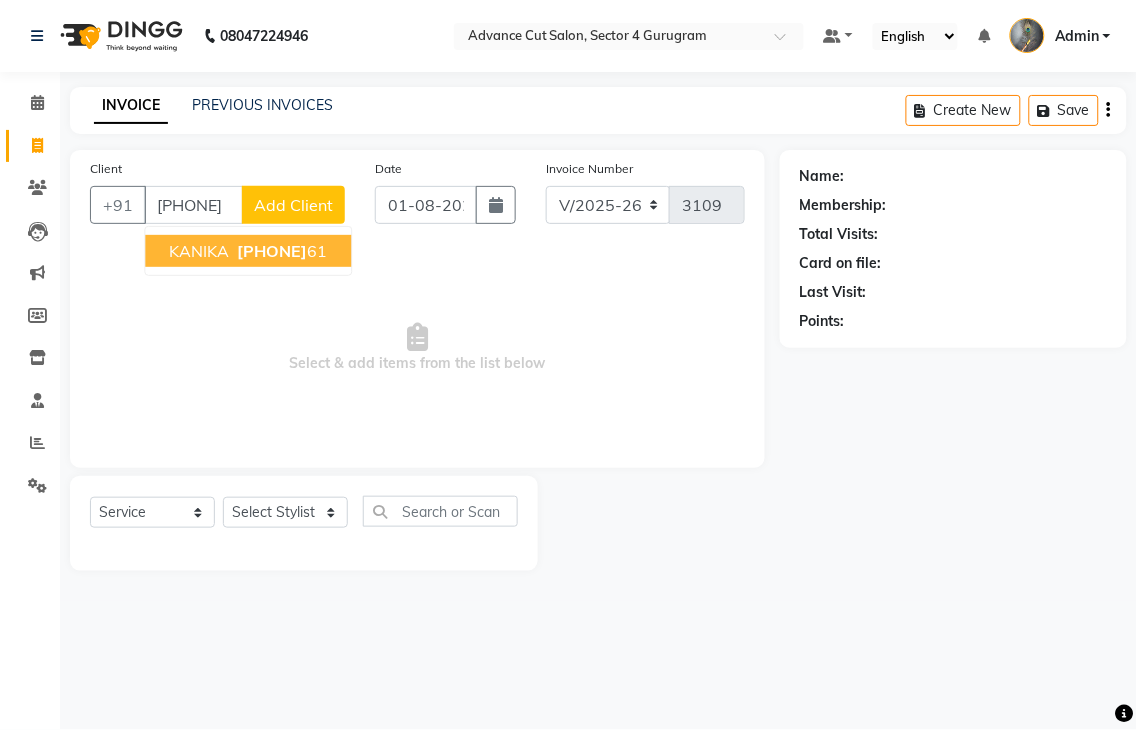 click on "98705820" at bounding box center (272, 251) 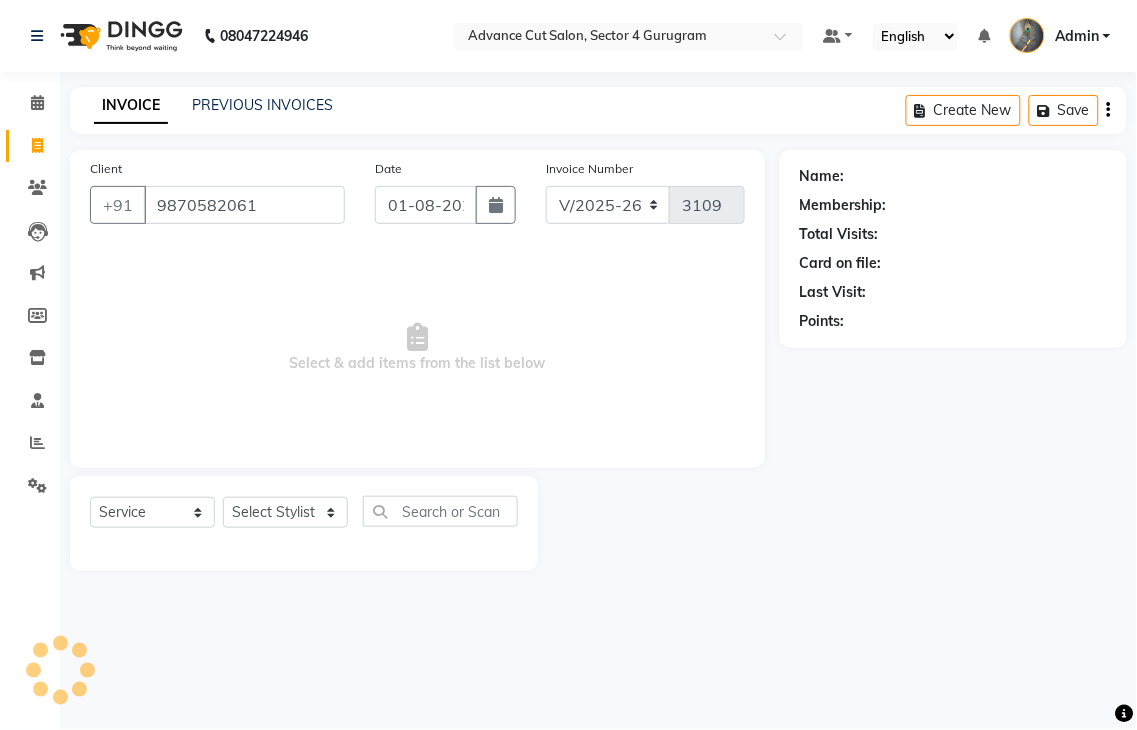 type on "9870582061" 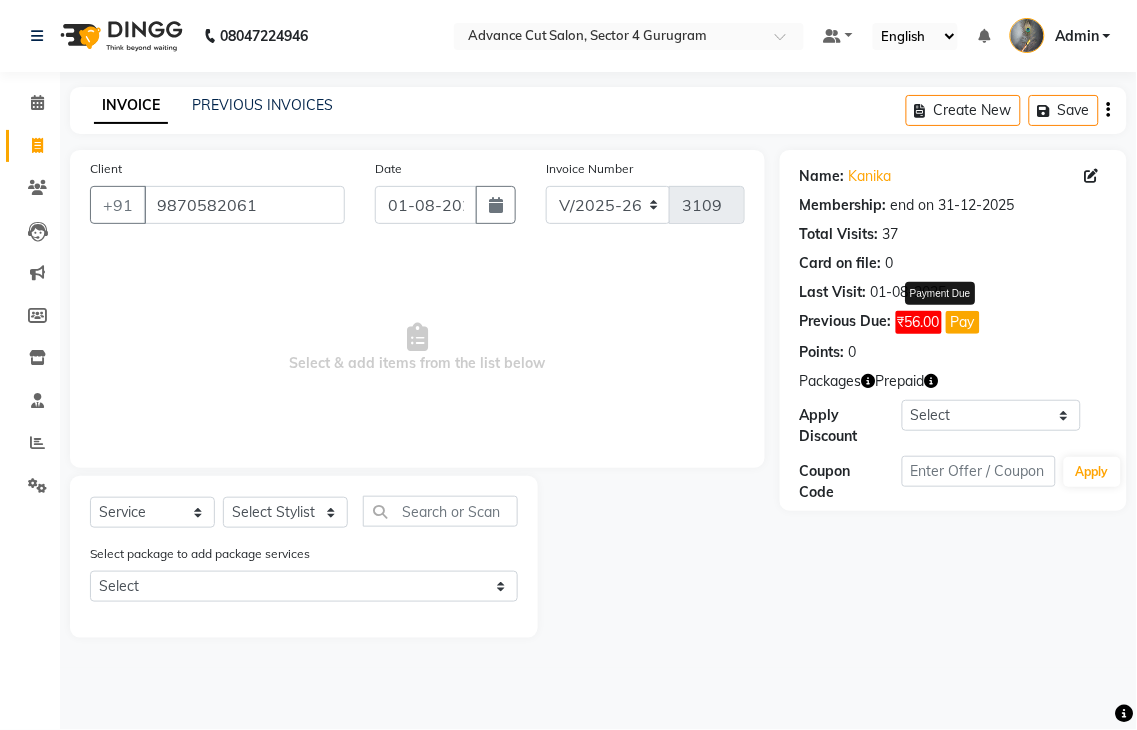 click on "Pay" 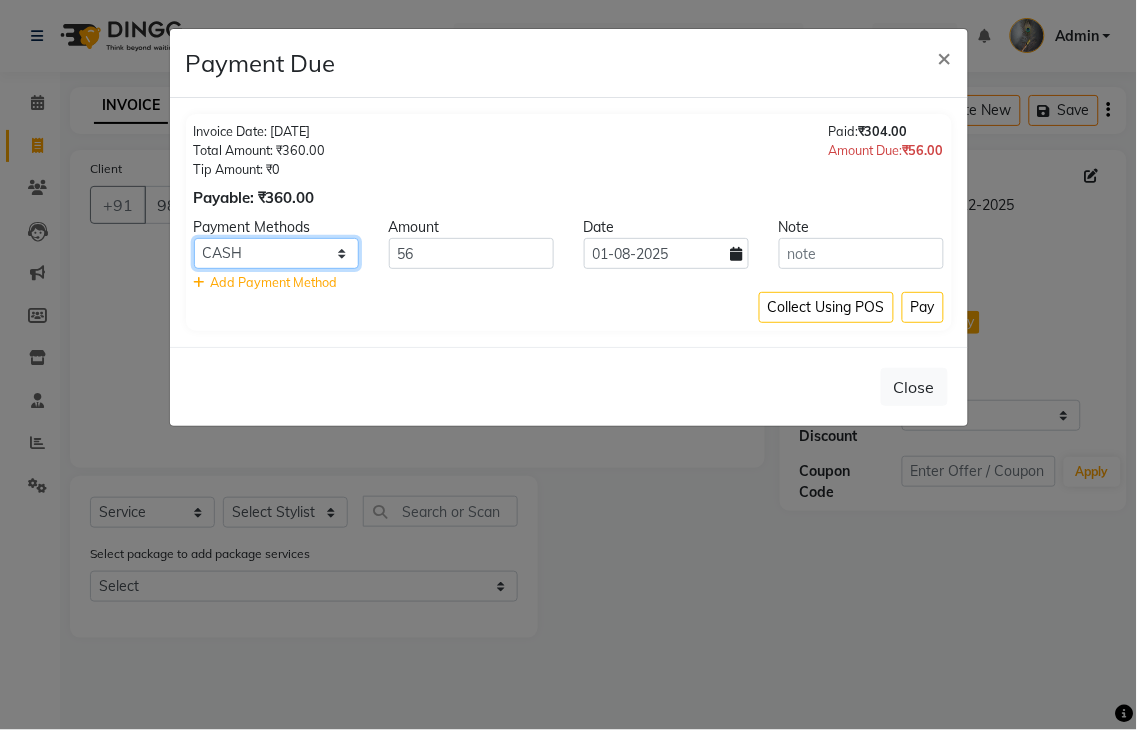 click on "CASH CARD PhonePe PayTM" 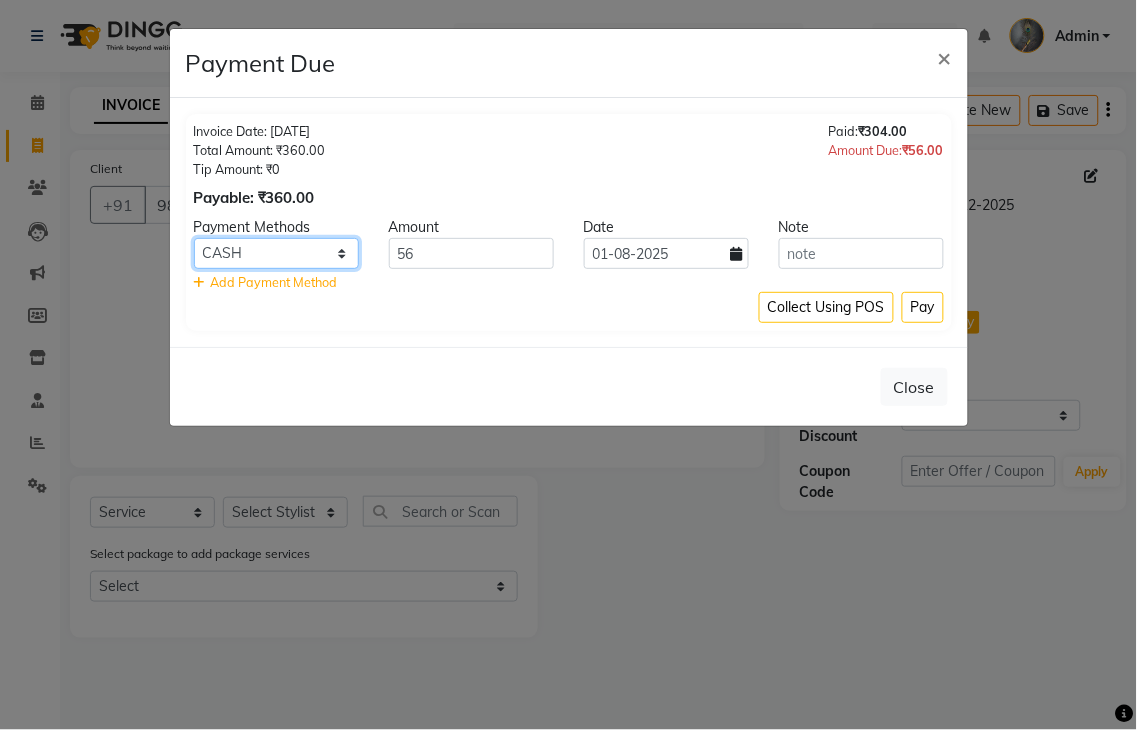 select on "6" 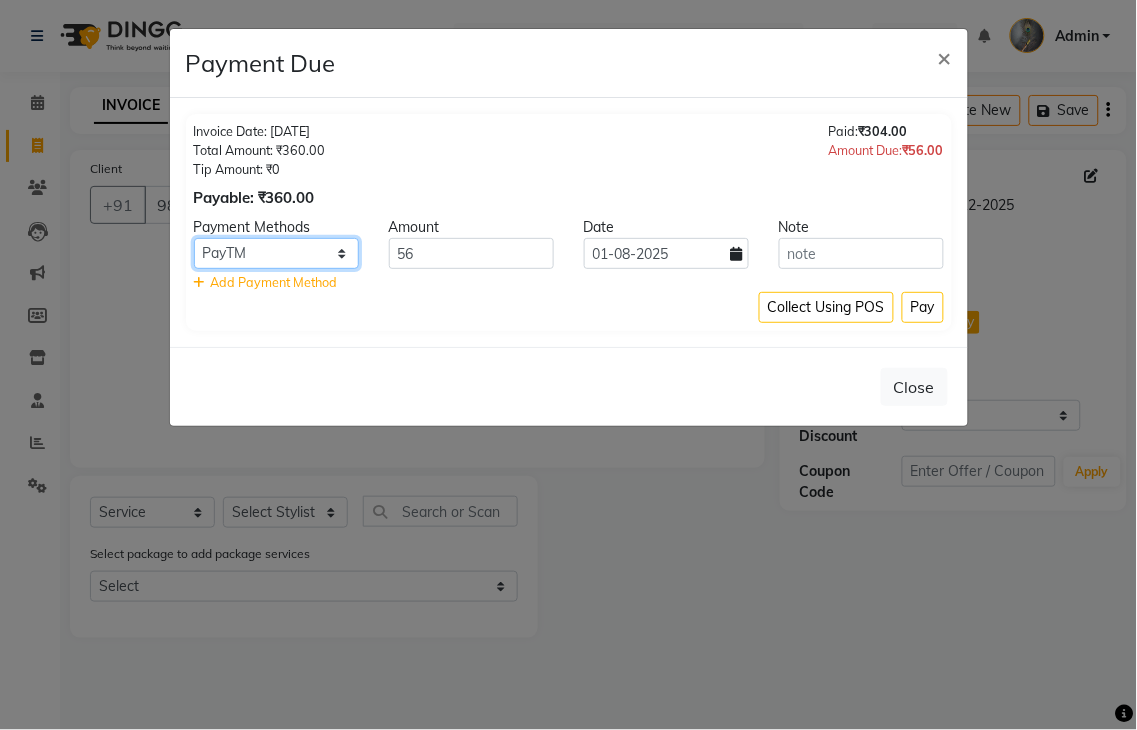 click on "CASH CARD PhonePe PayTM" 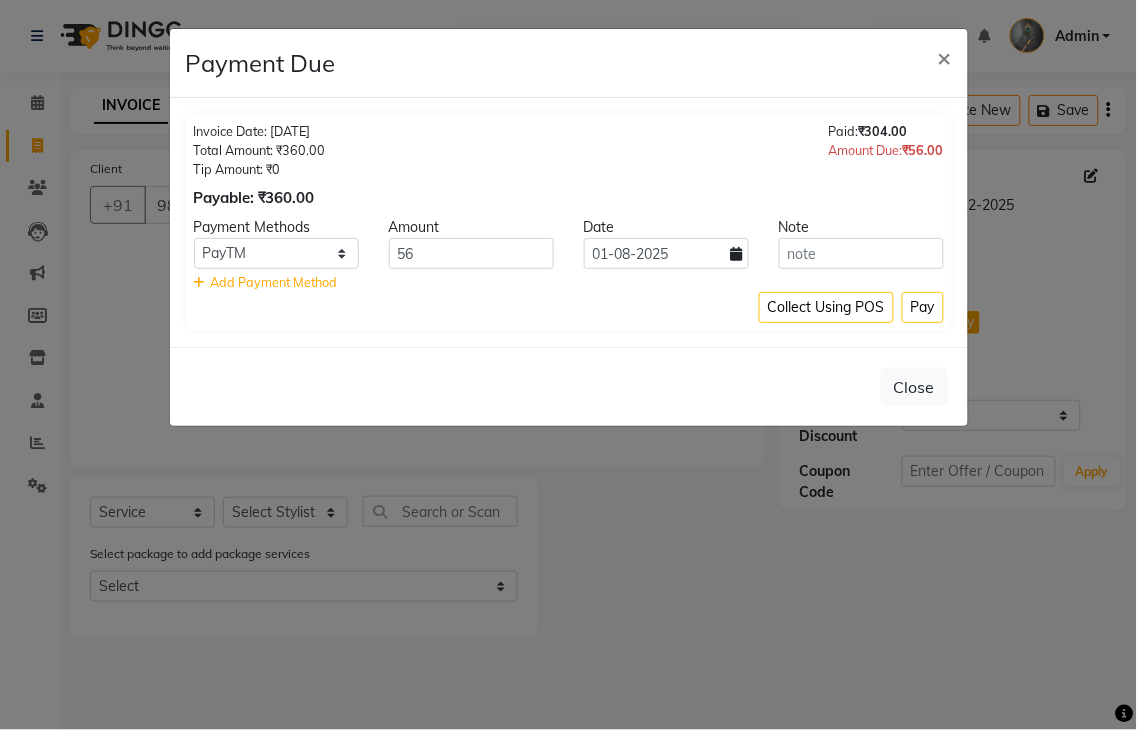 click on "Pay" 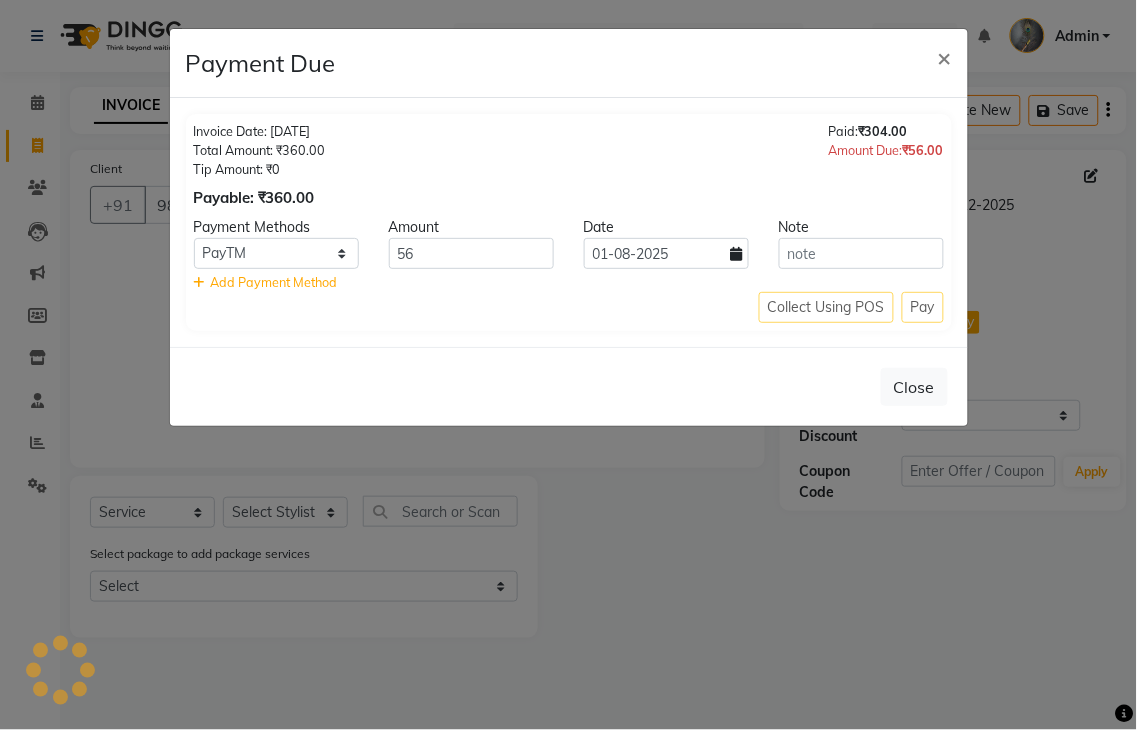click on "Collect Using POS Pay" 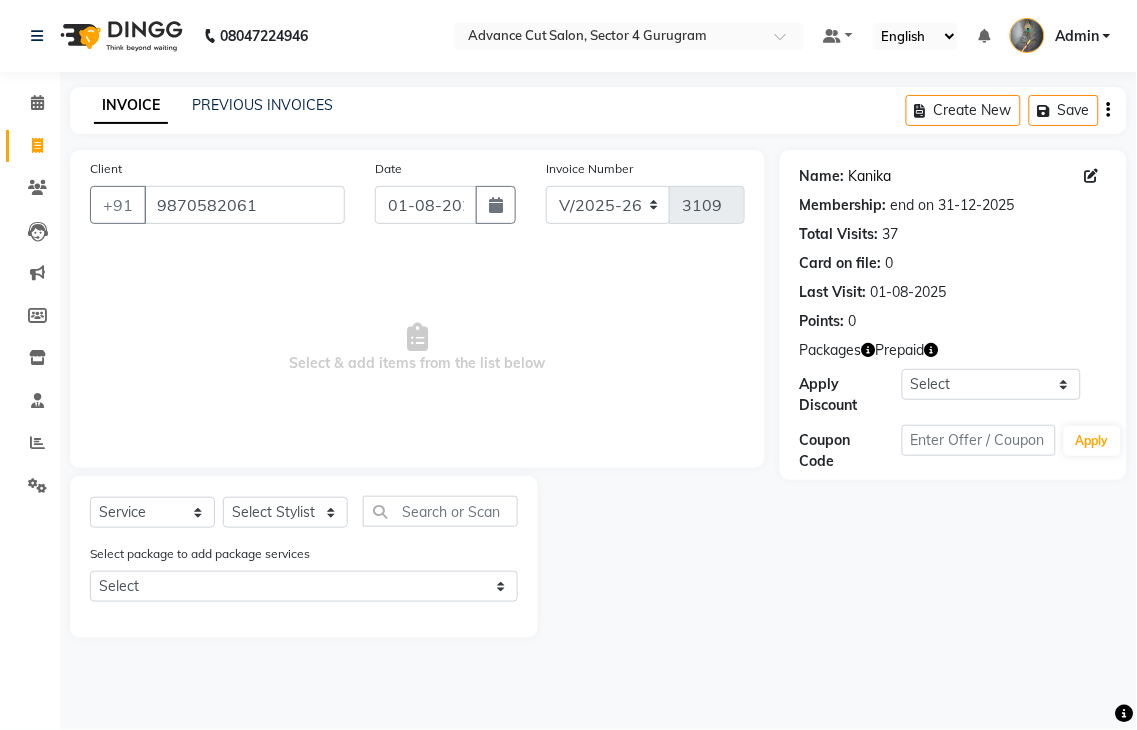 click on "Kanika" 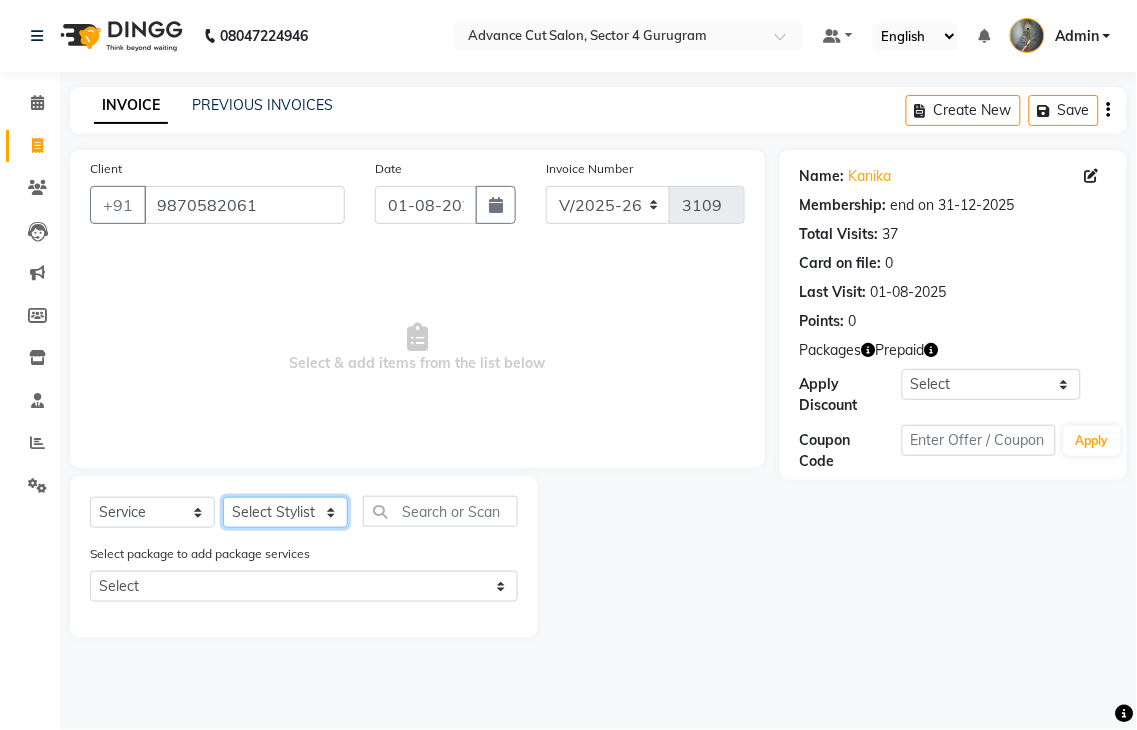 click on "Select Stylist Admin chahit COUNTOR hardeep mamta manisha MONISH navi NOSHAD ALI rahul shatnam shweta singh sunny tip" 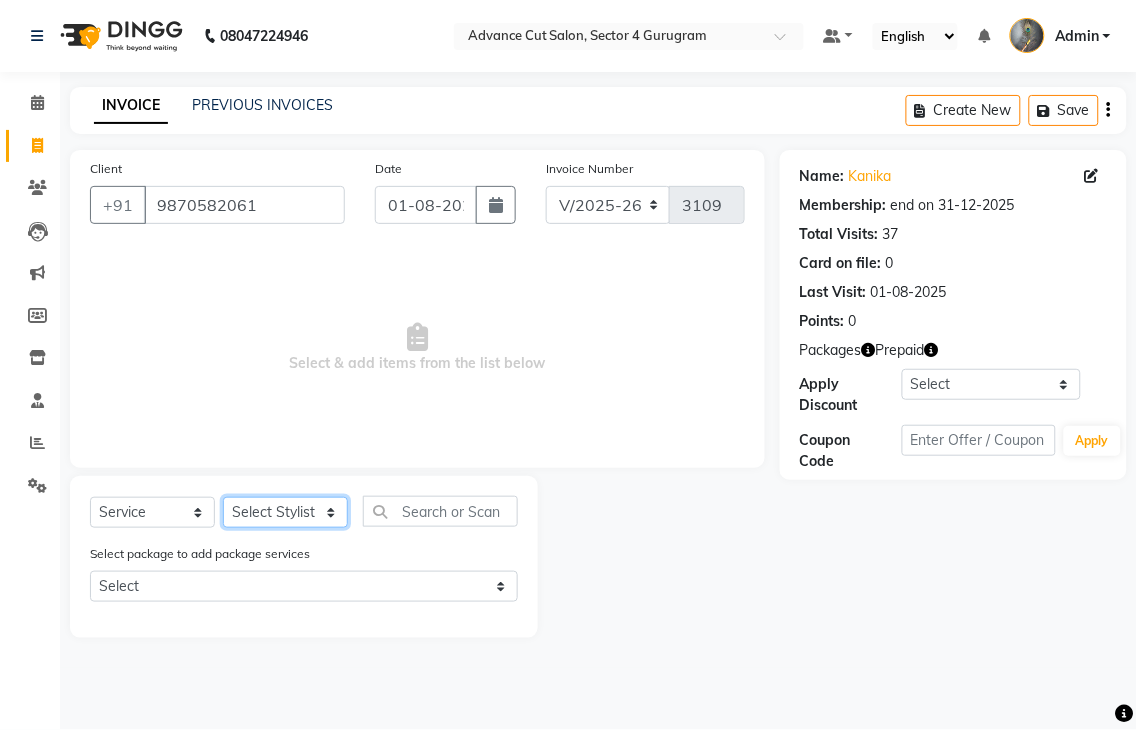 select on "74352" 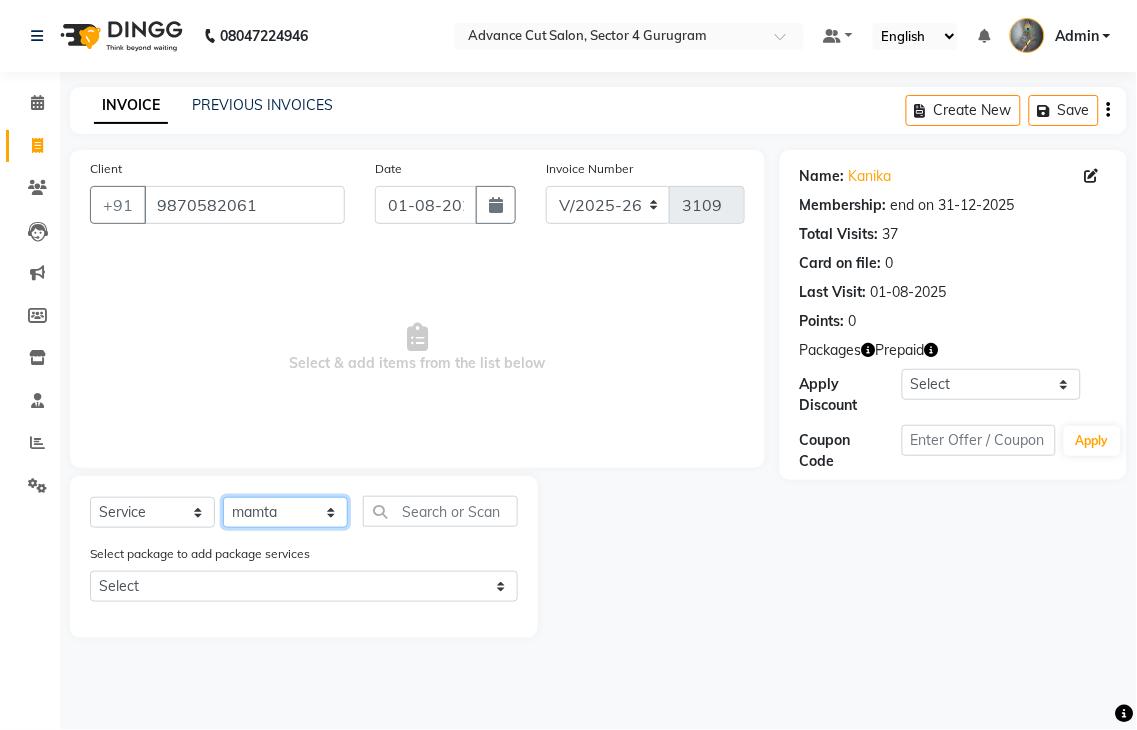 click on "Select Stylist Admin chahit COUNTOR hardeep mamta manisha MONISH navi NOSHAD ALI rahul shatnam shweta singh sunny tip" 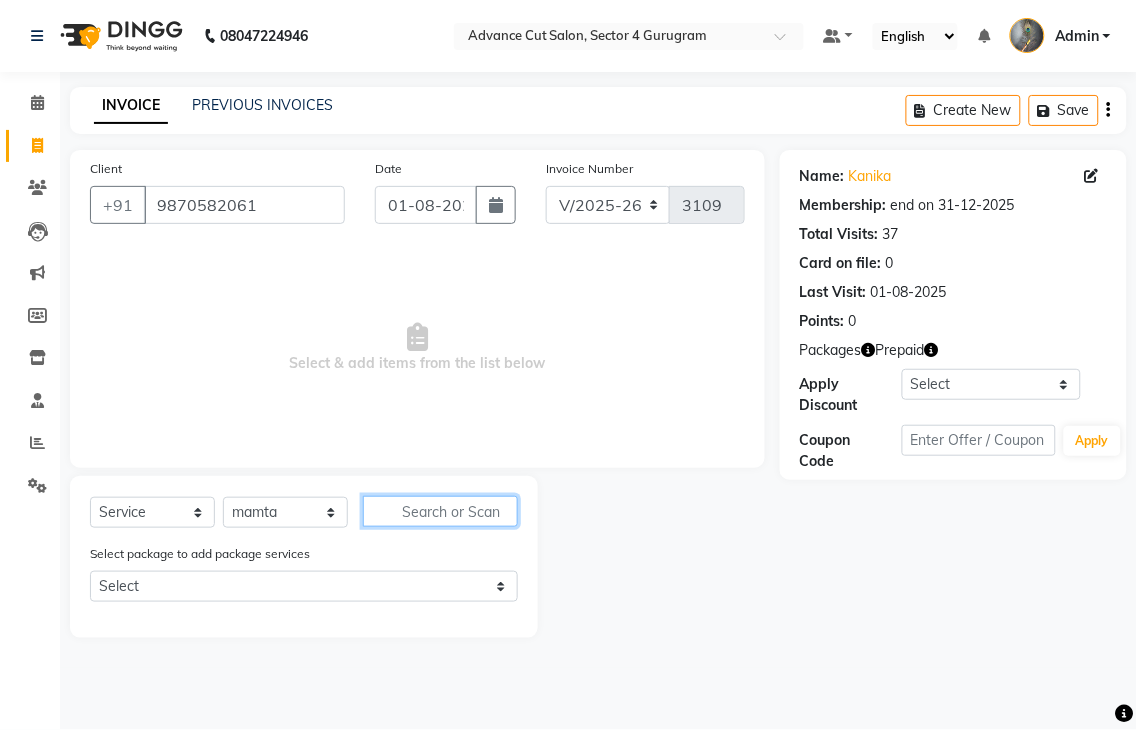 click 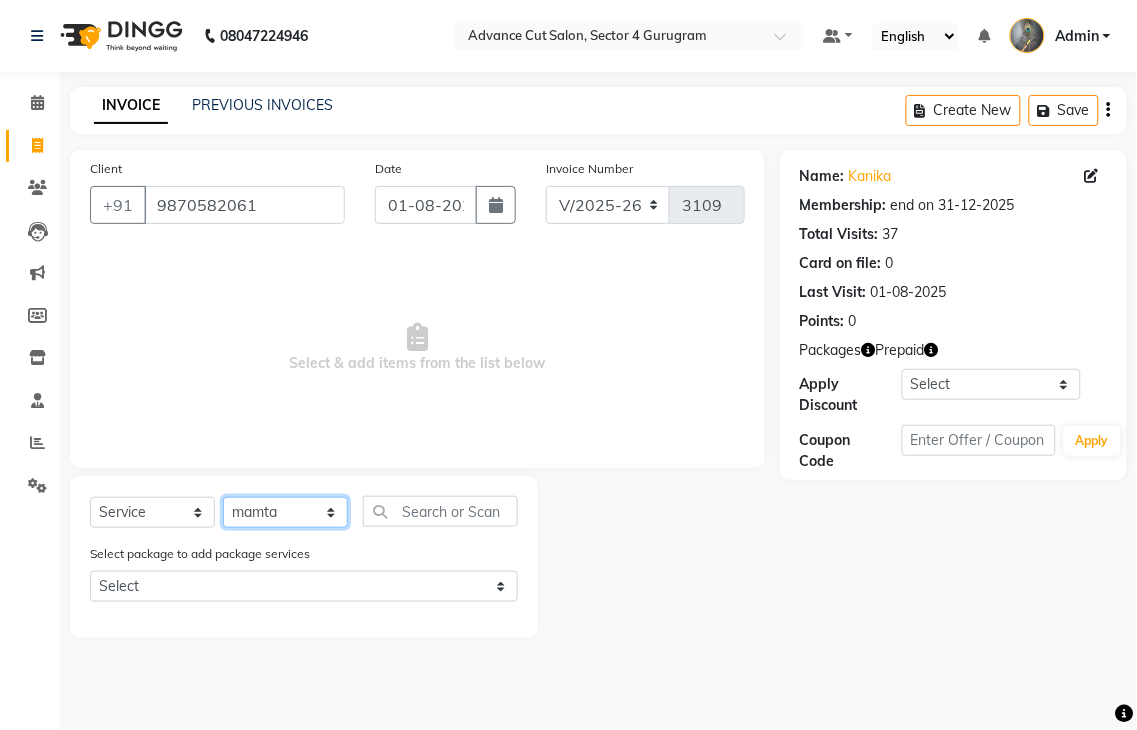 click on "Select Stylist Admin chahit COUNTOR hardeep mamta manisha MONISH navi NOSHAD ALI rahul shatnam shweta singh sunny tip" 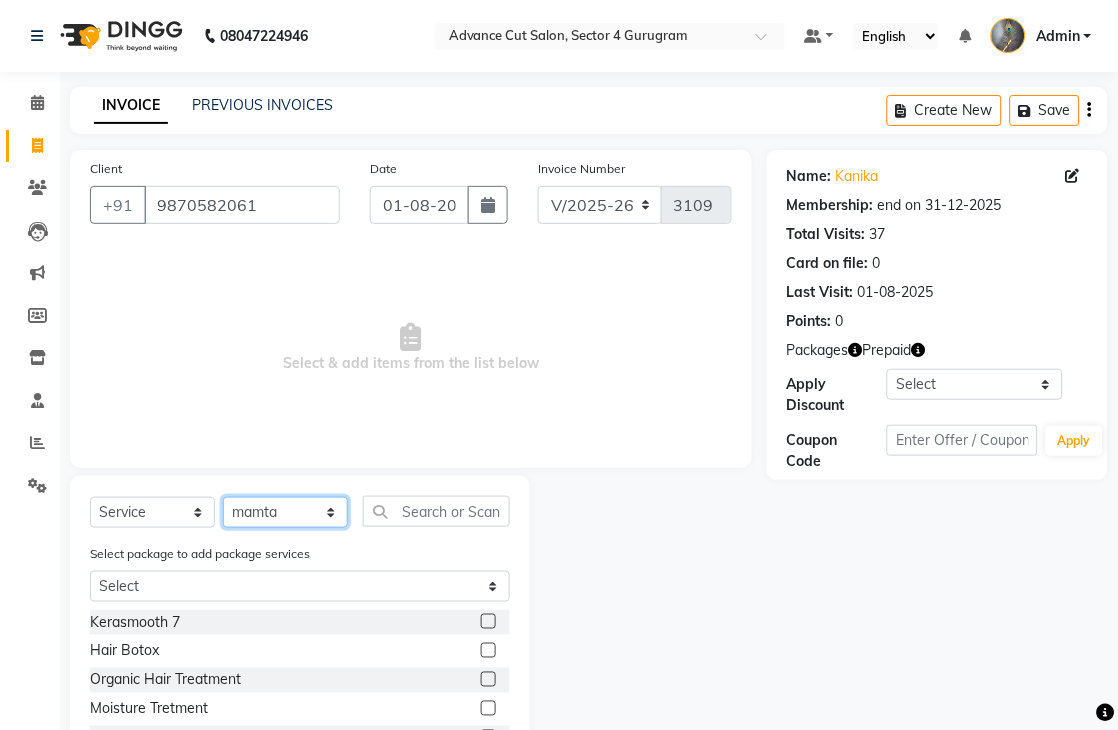 click on "Select Stylist Admin chahit COUNTOR hardeep mamta manisha MONISH navi NOSHAD ALI rahul shatnam shweta singh sunny tip" 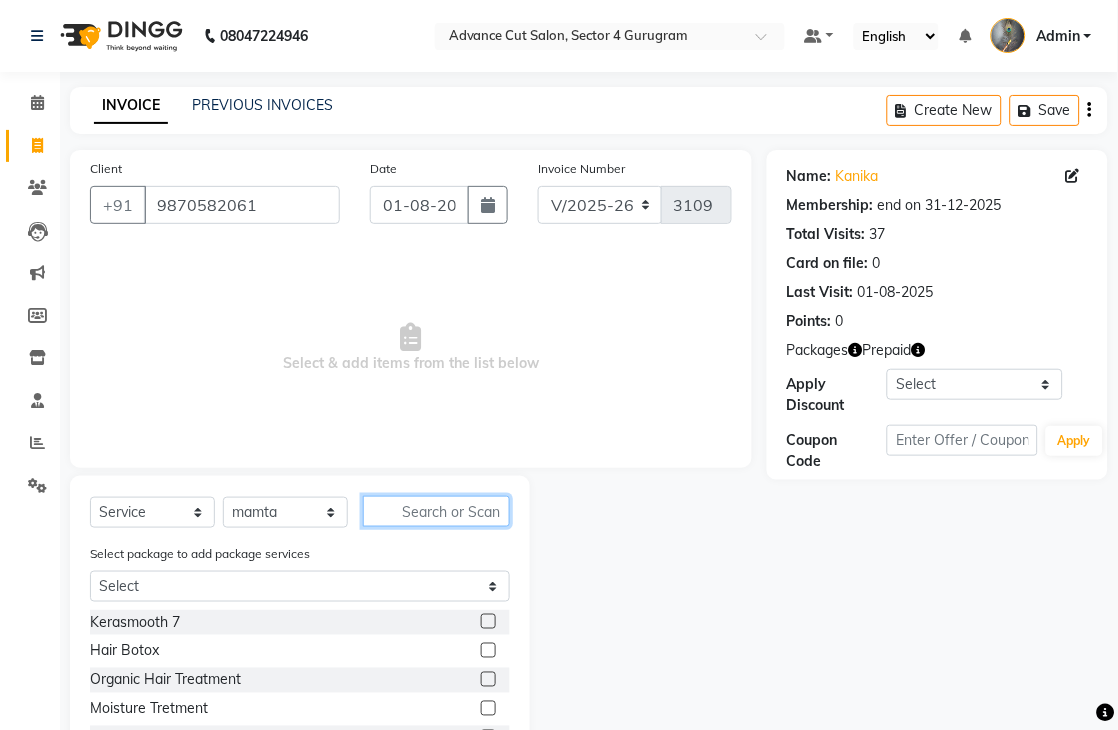 click 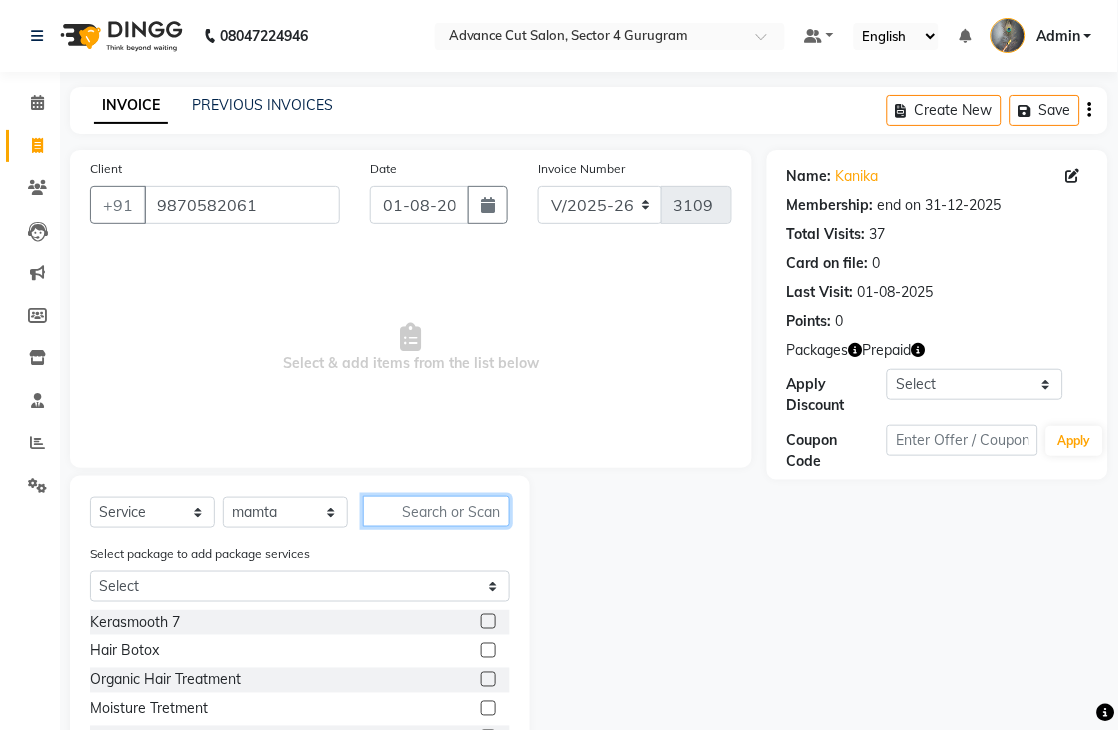 click 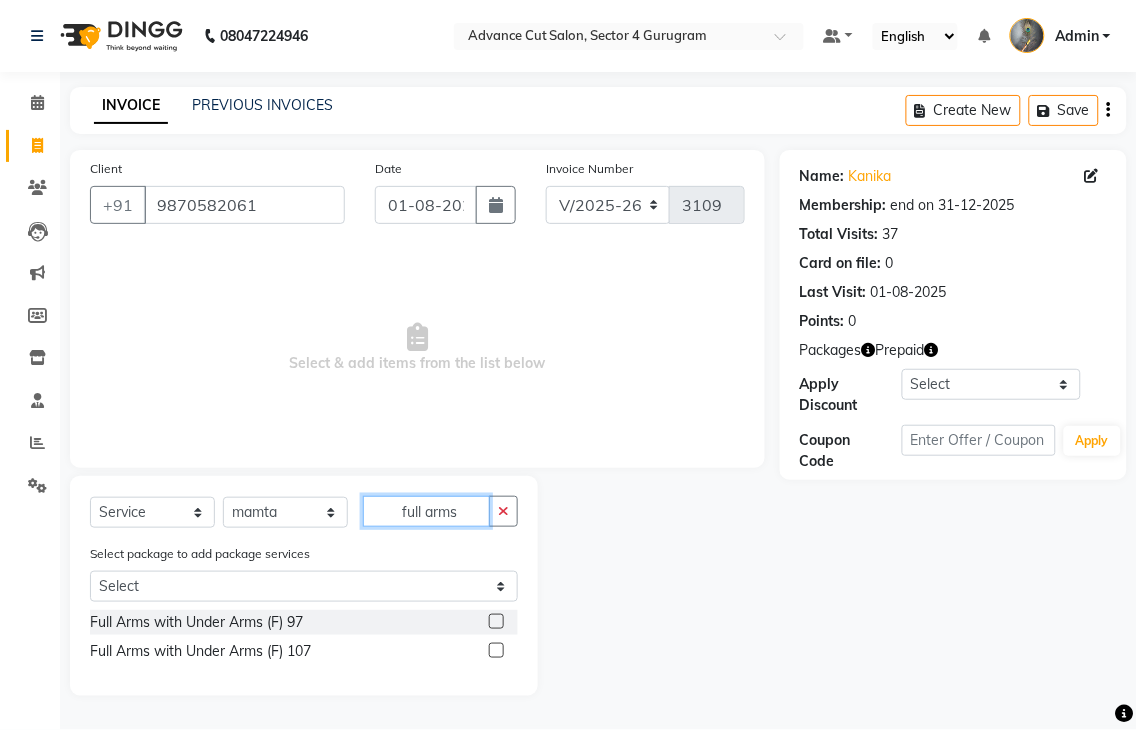 type on "full arms" 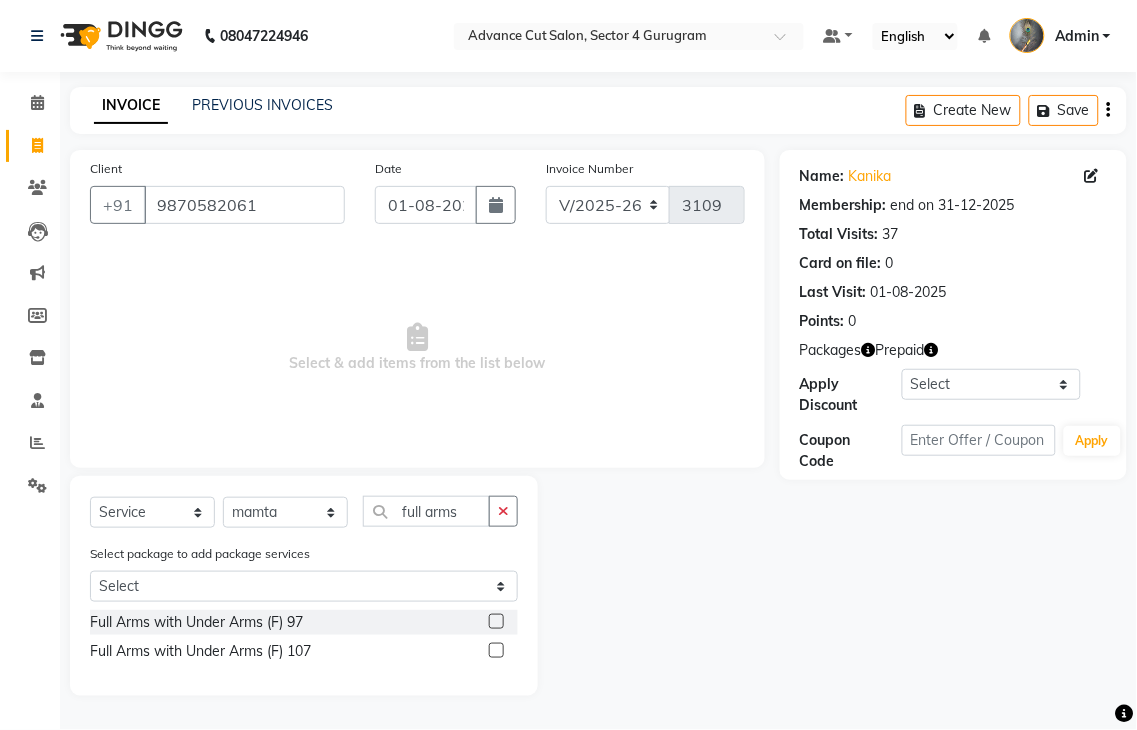 click 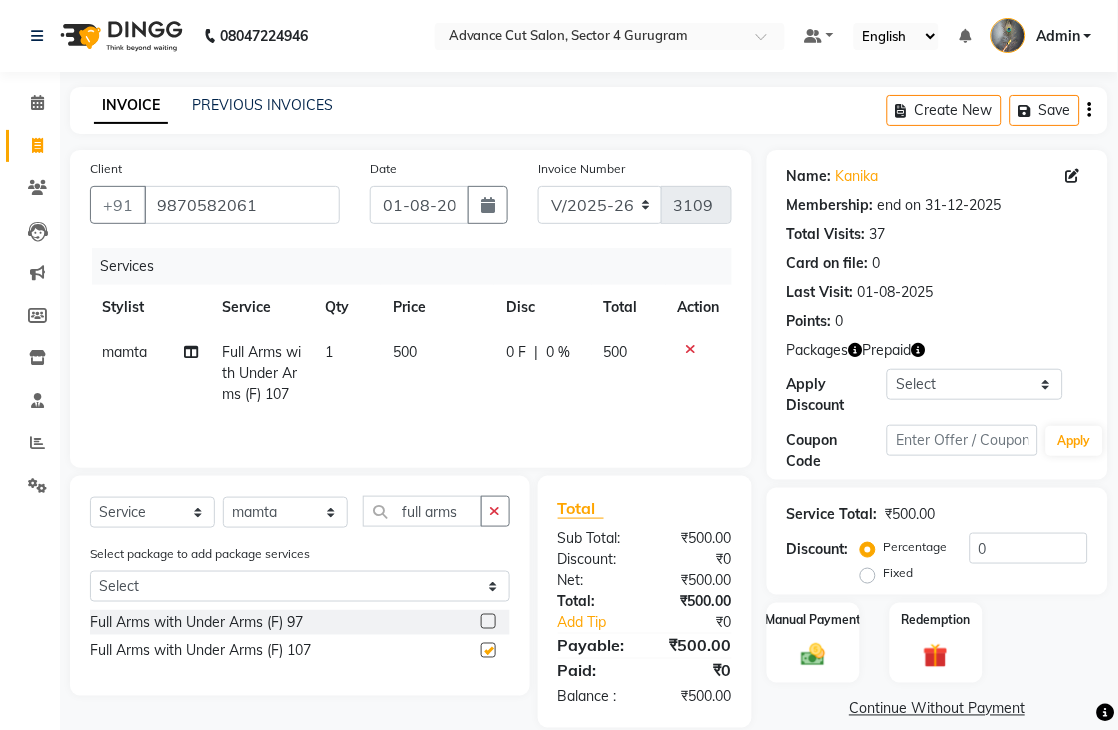 checkbox on "false" 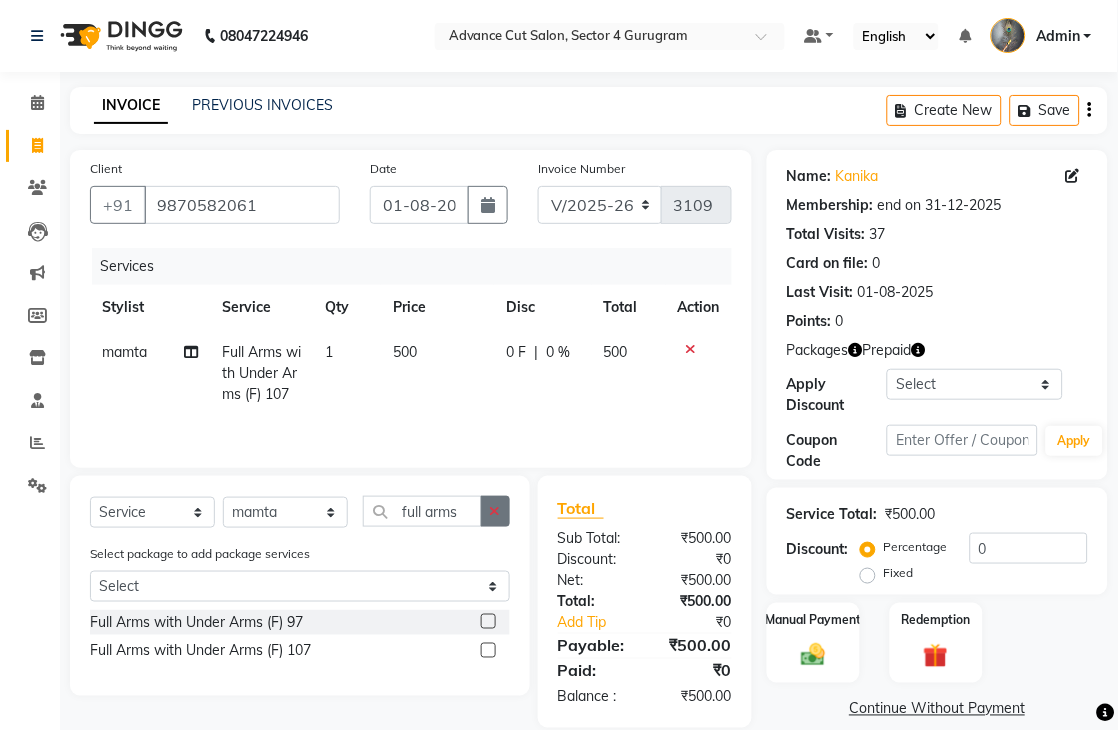 click 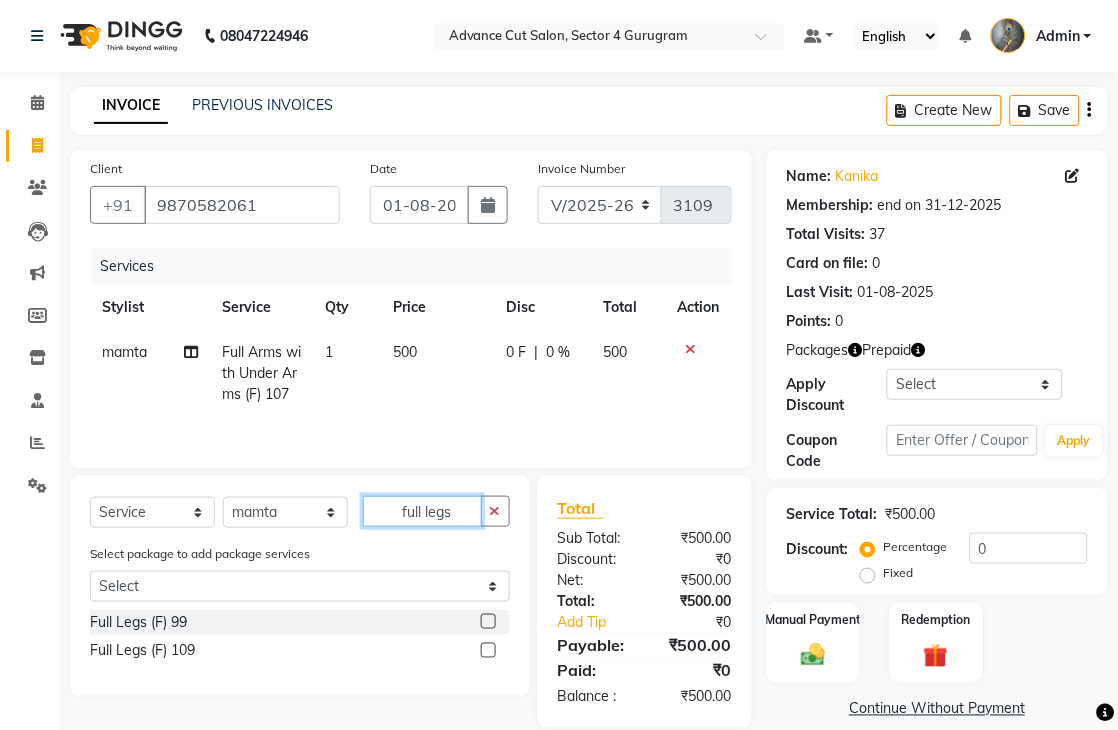 type on "full legs" 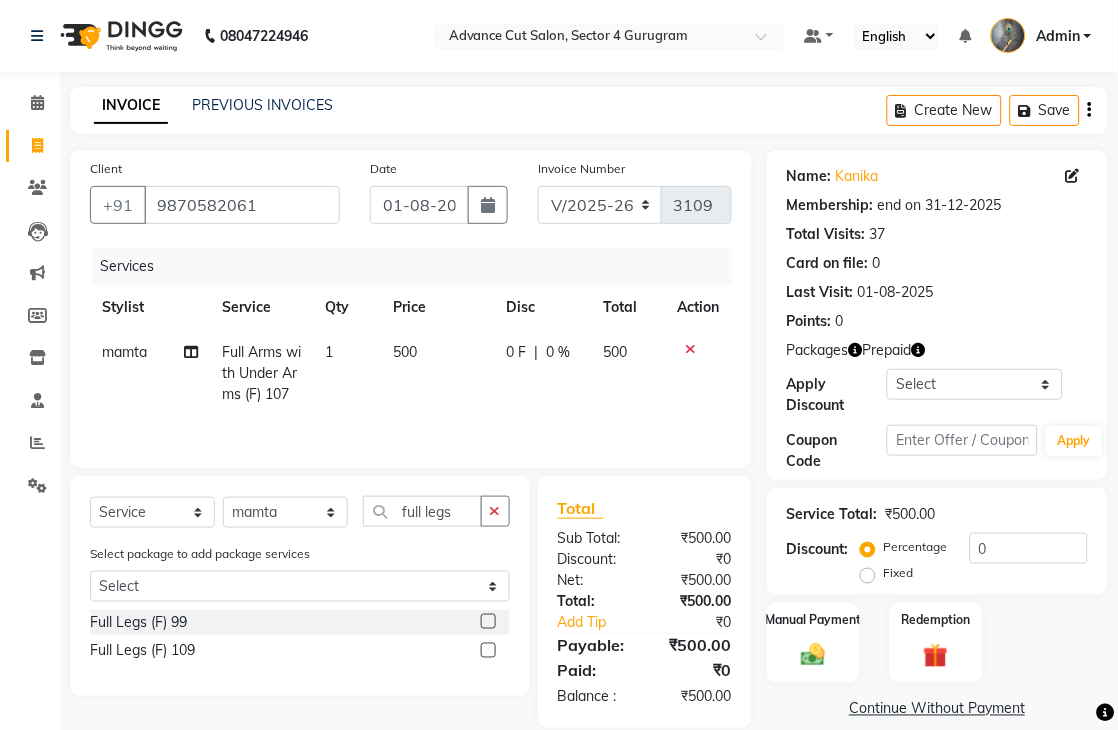 click 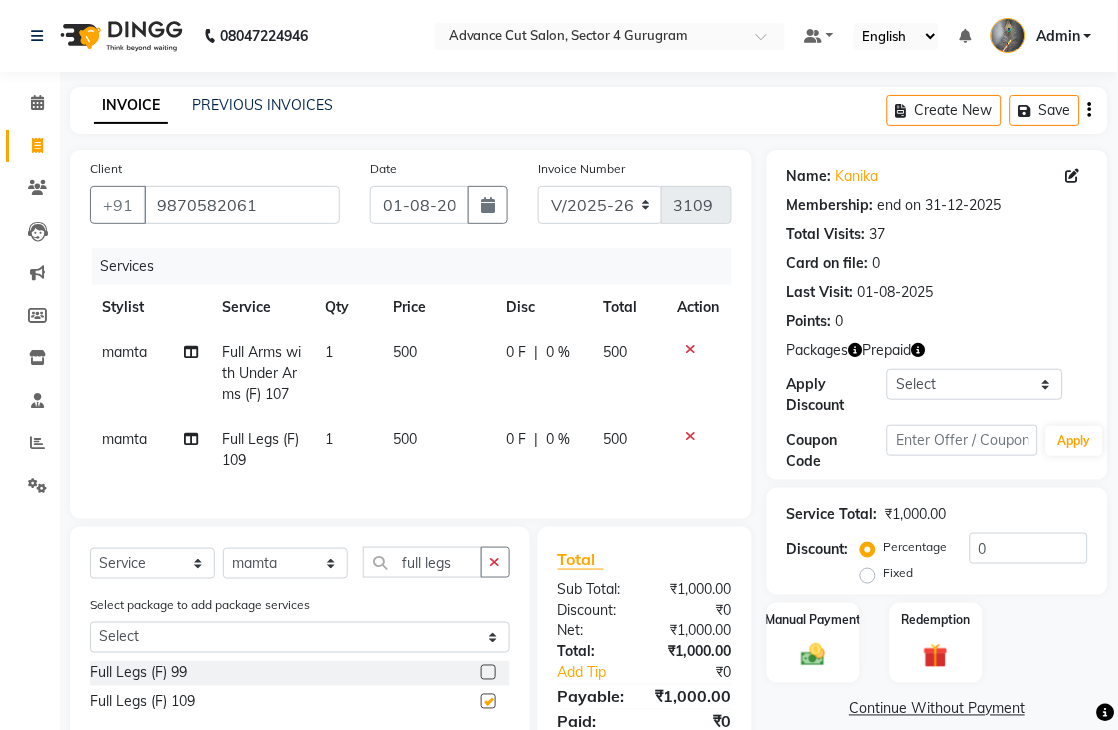 checkbox on "false" 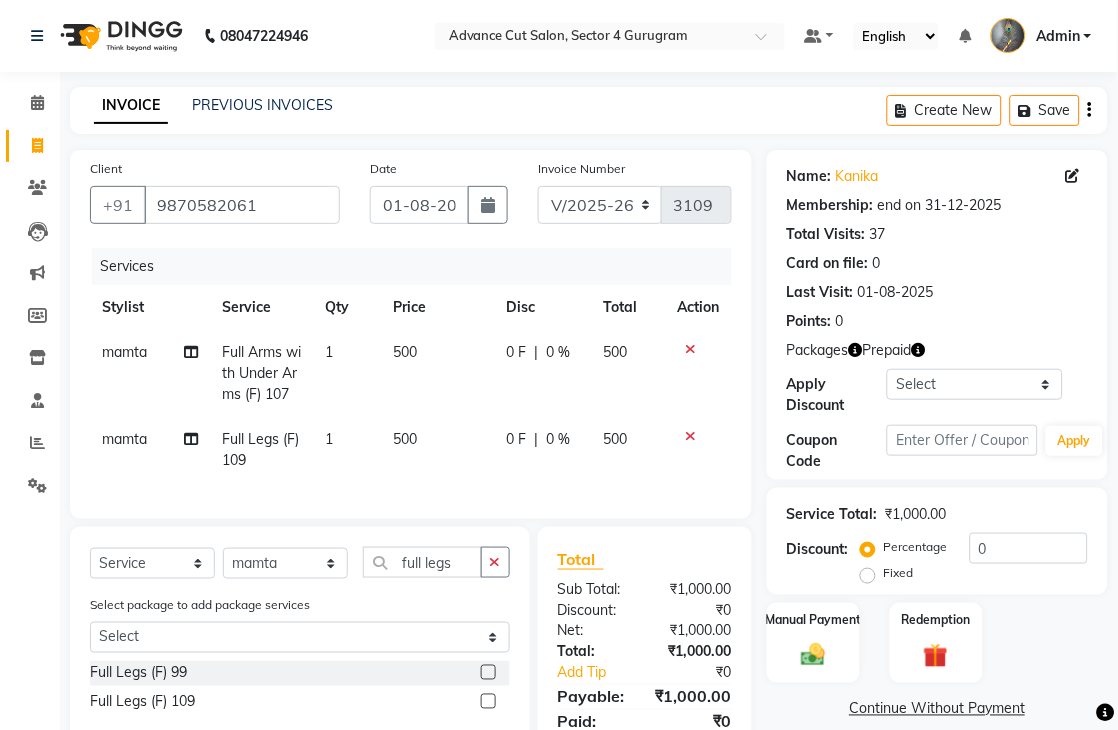 click on "500" 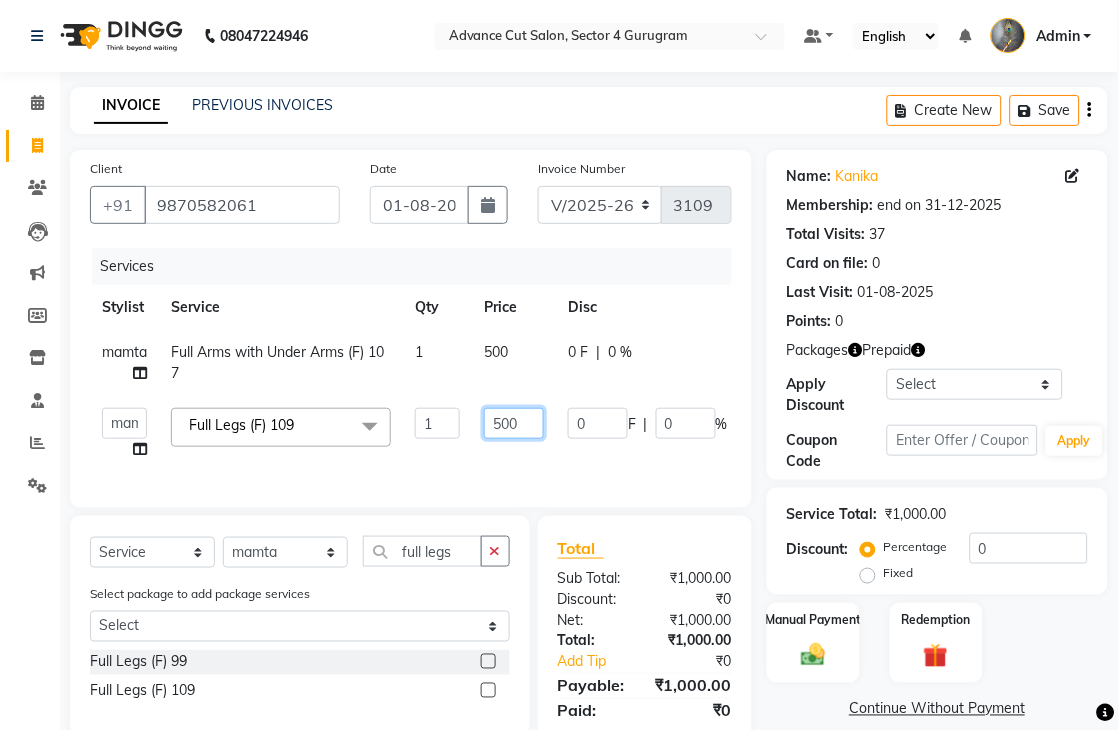 click on "500" 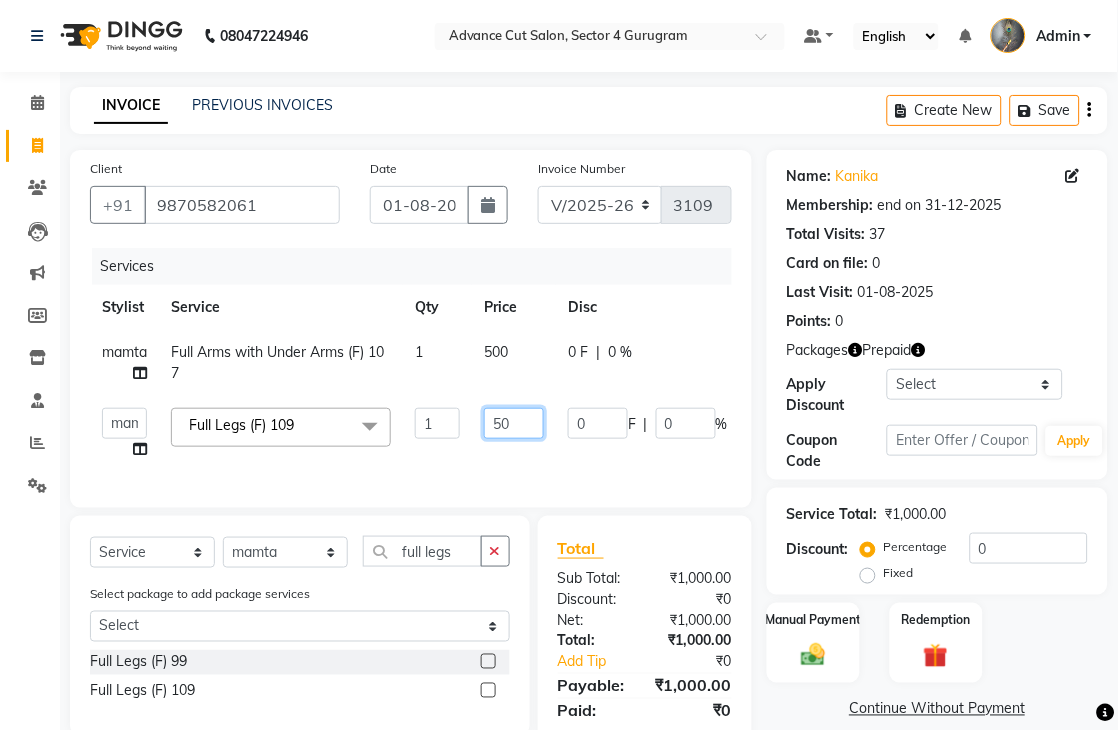 type on "5" 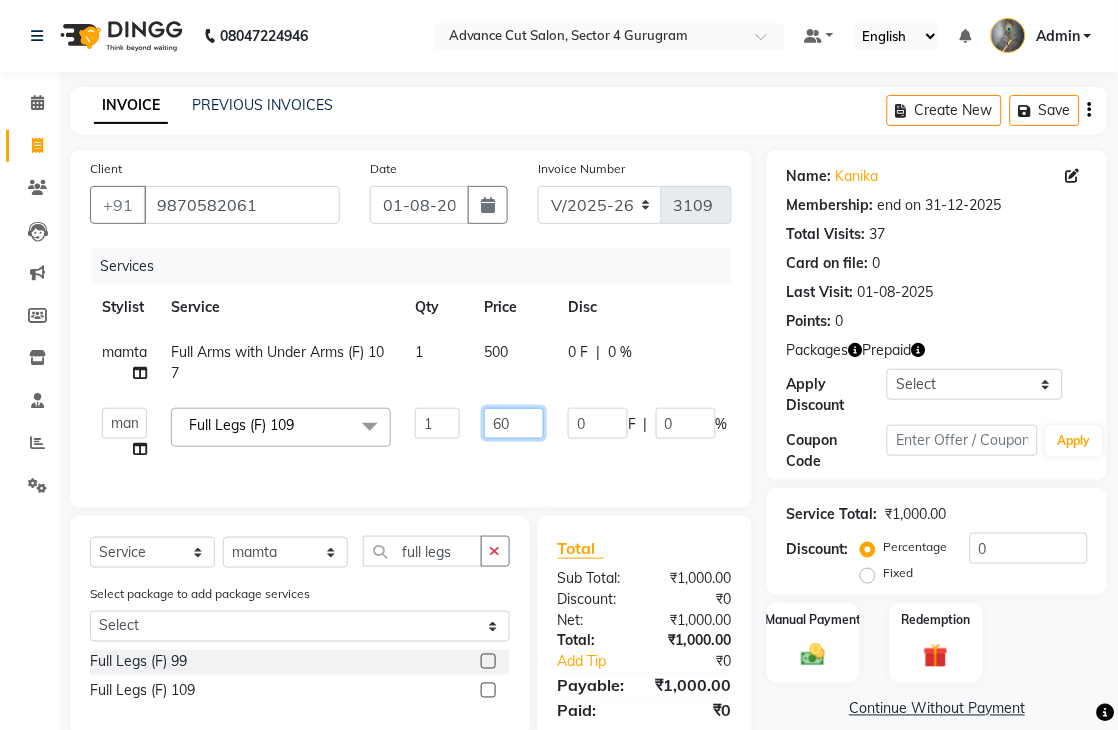 type on "600" 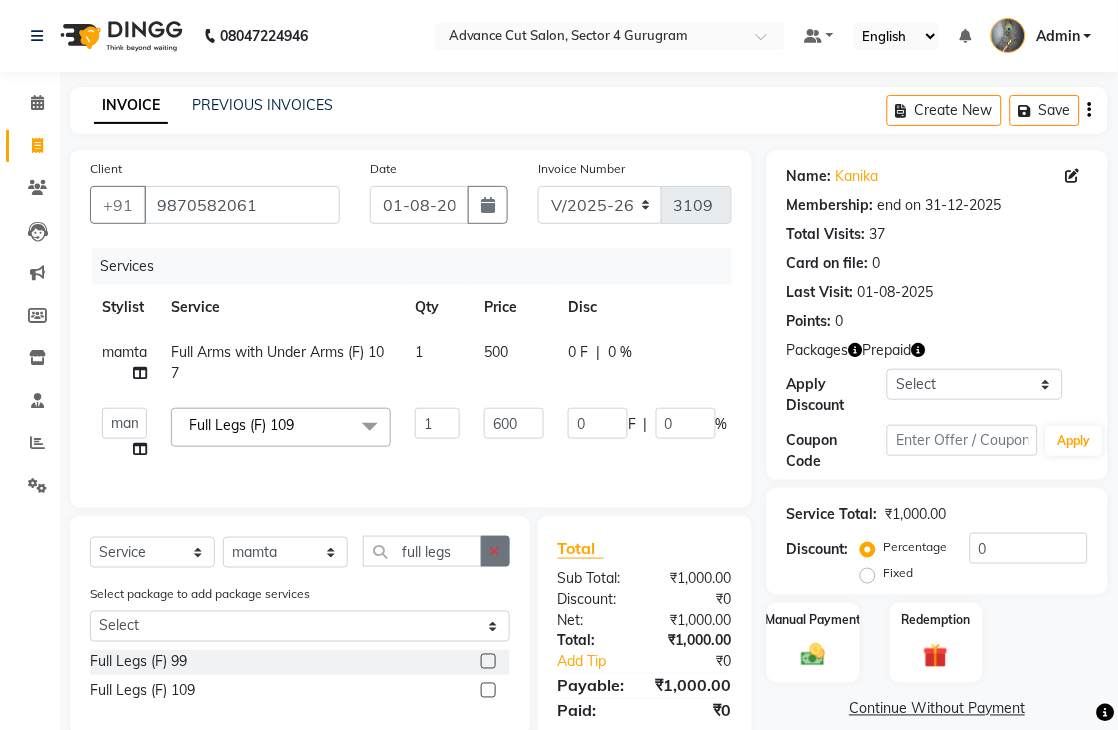 click 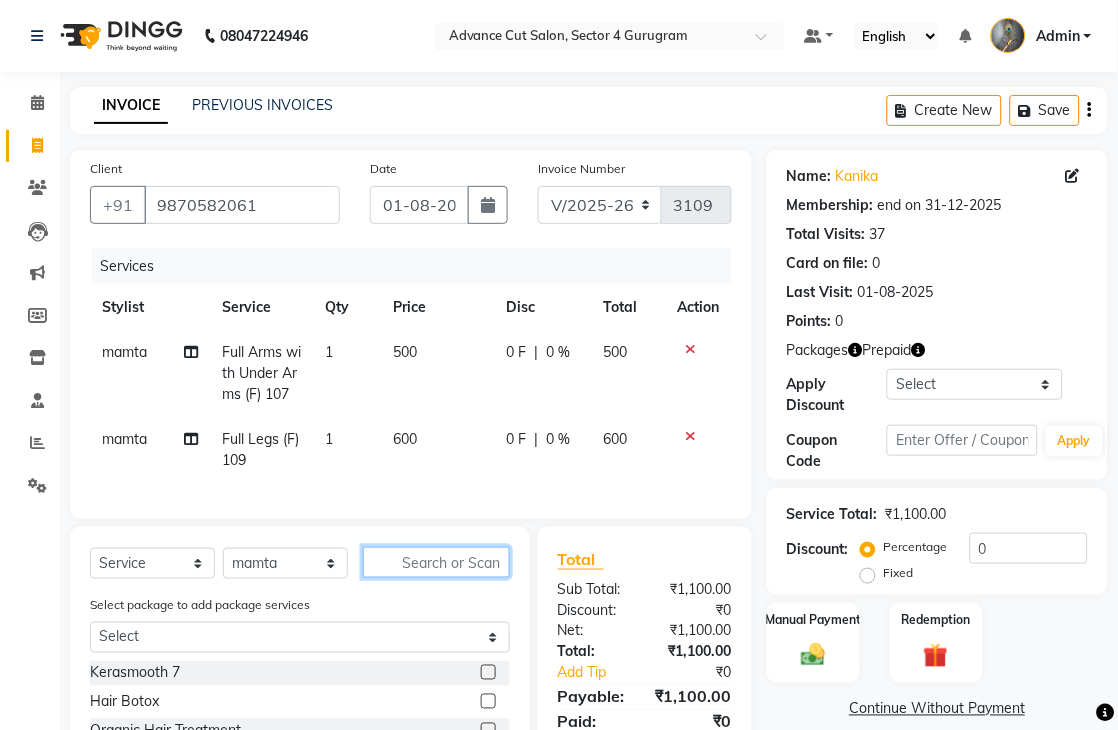 click 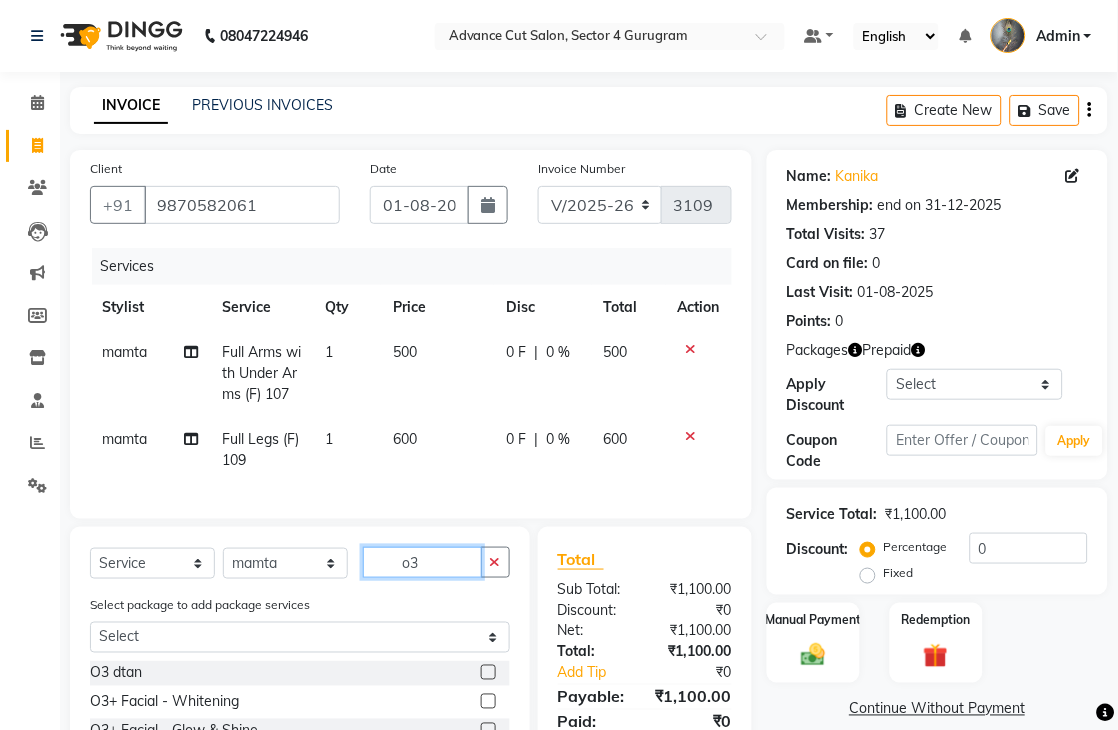 type on "o3" 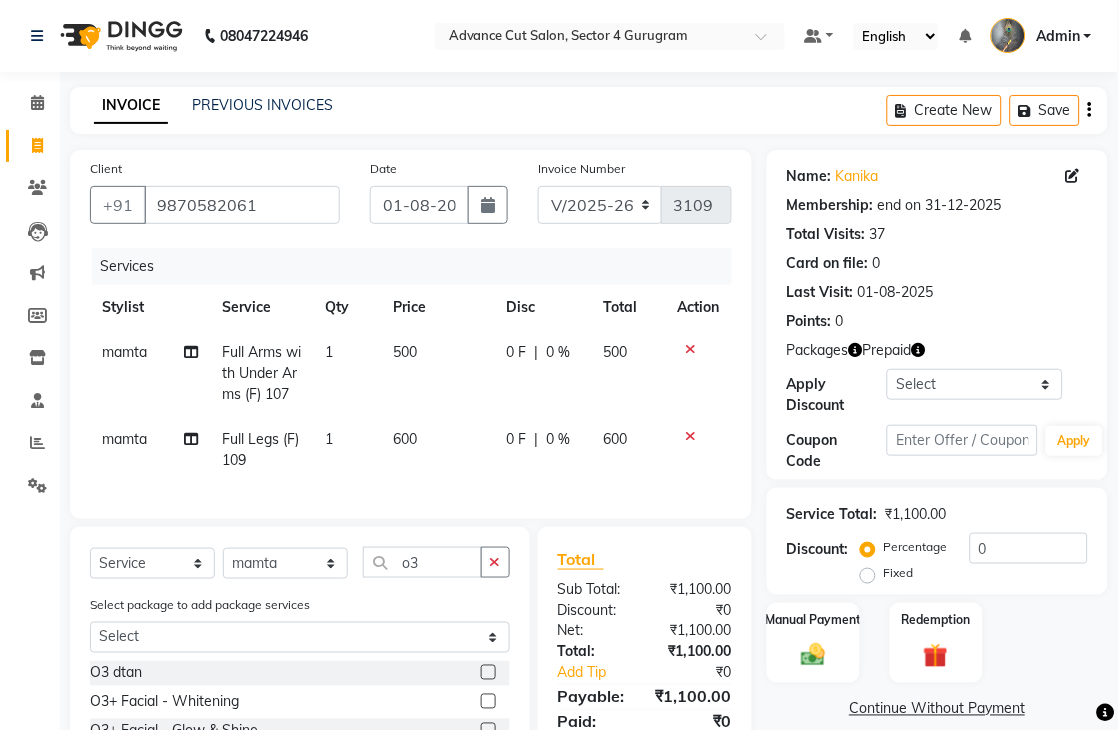 click 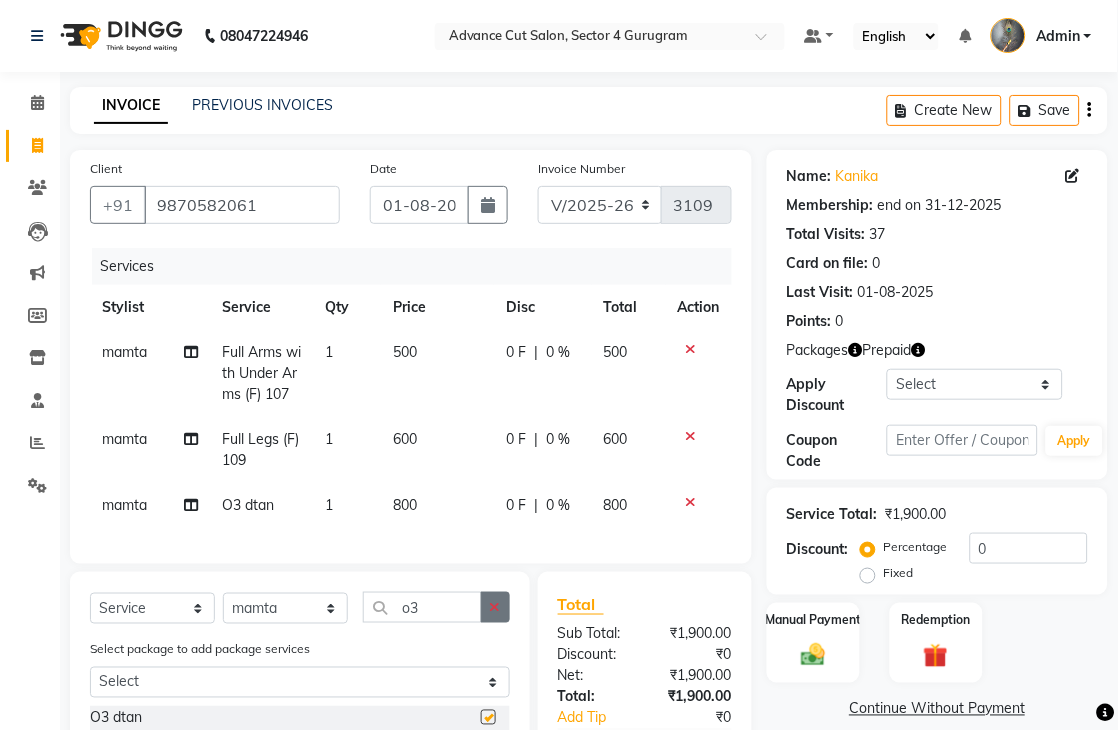 checkbox on "false" 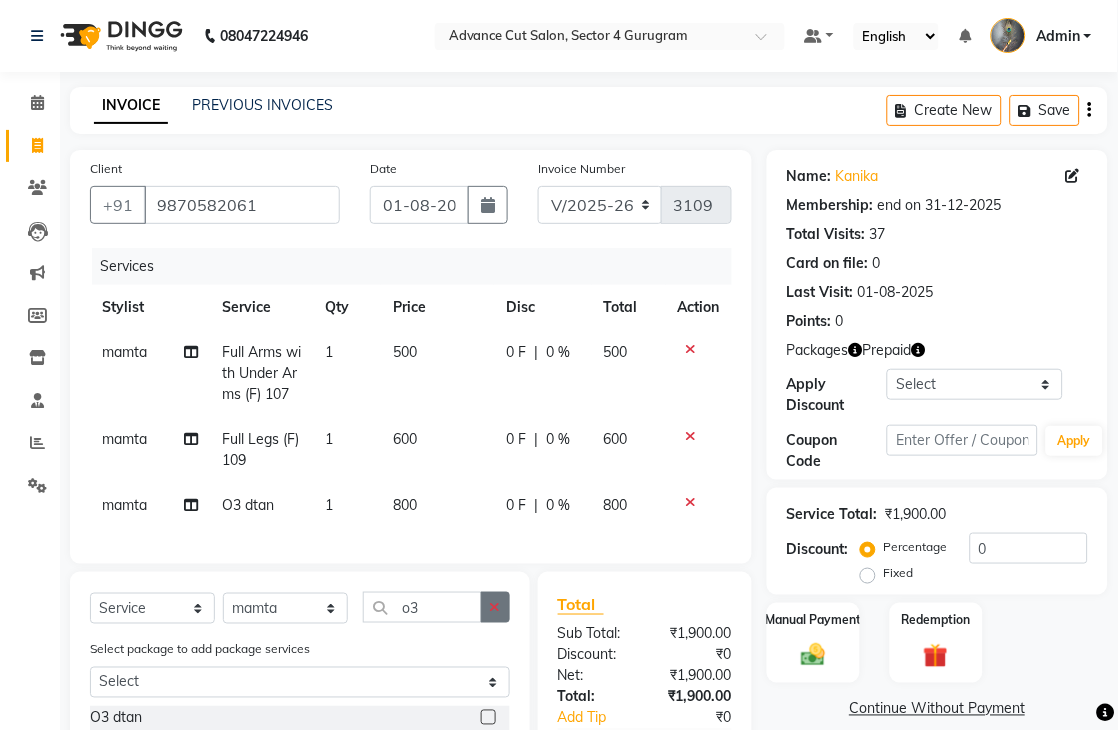 click 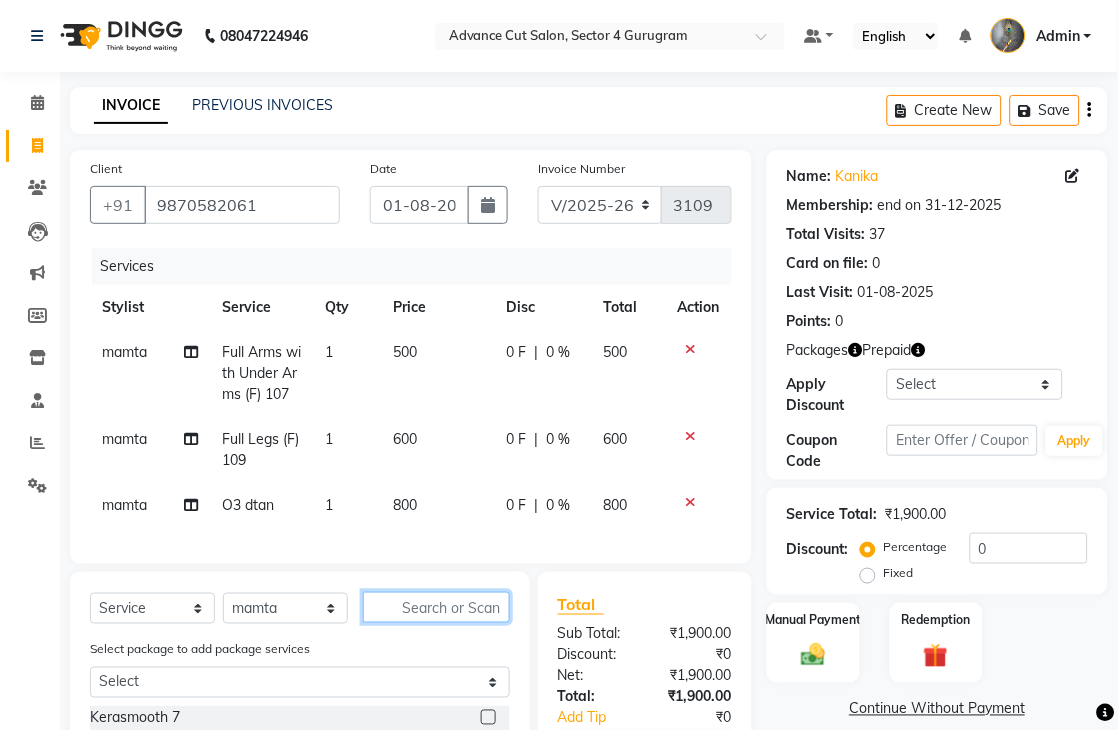 click 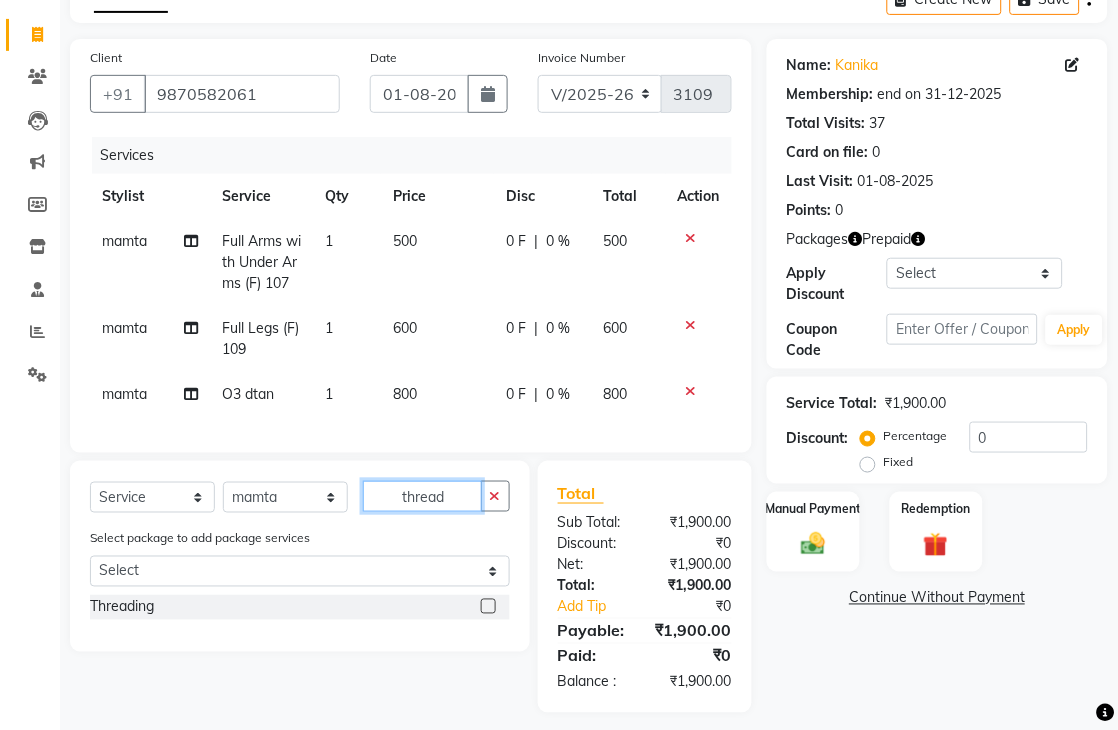scroll, scrollTop: 166, scrollLeft: 0, axis: vertical 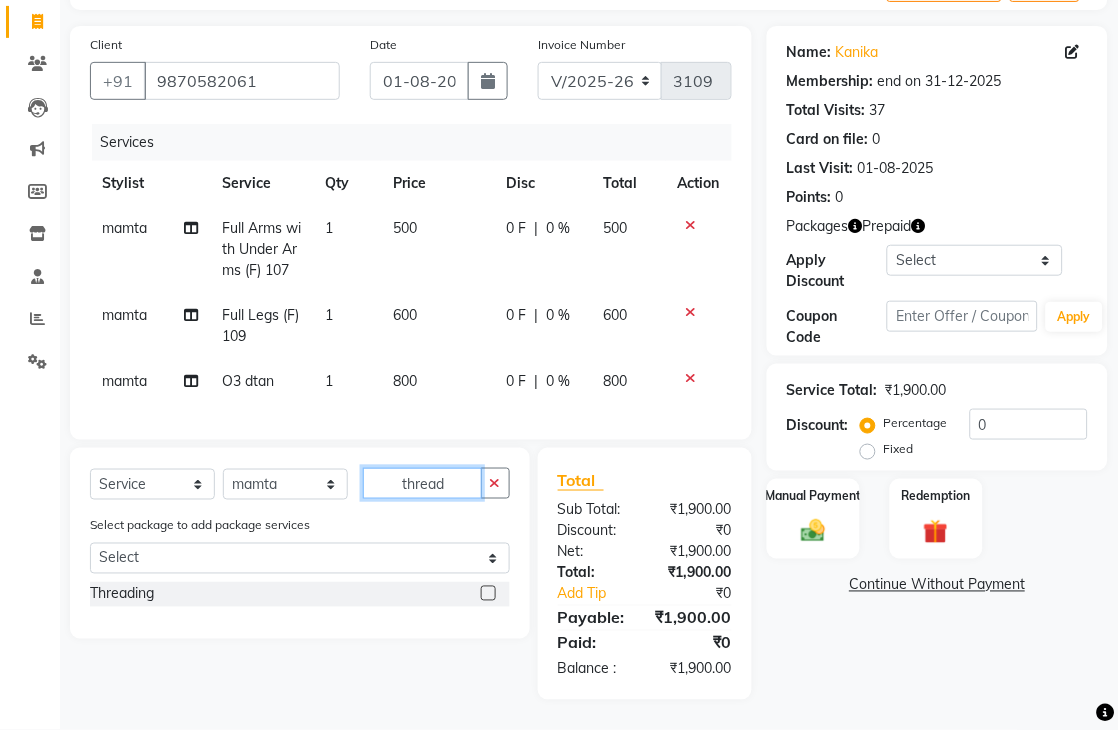 type on "thread" 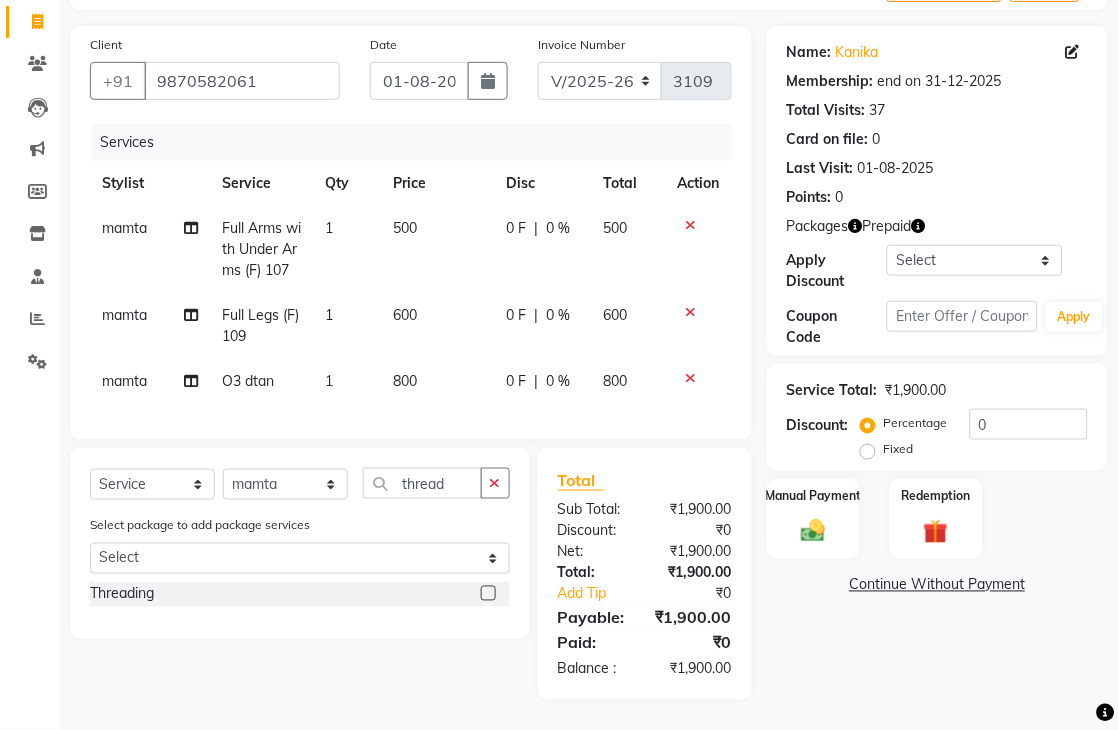 click 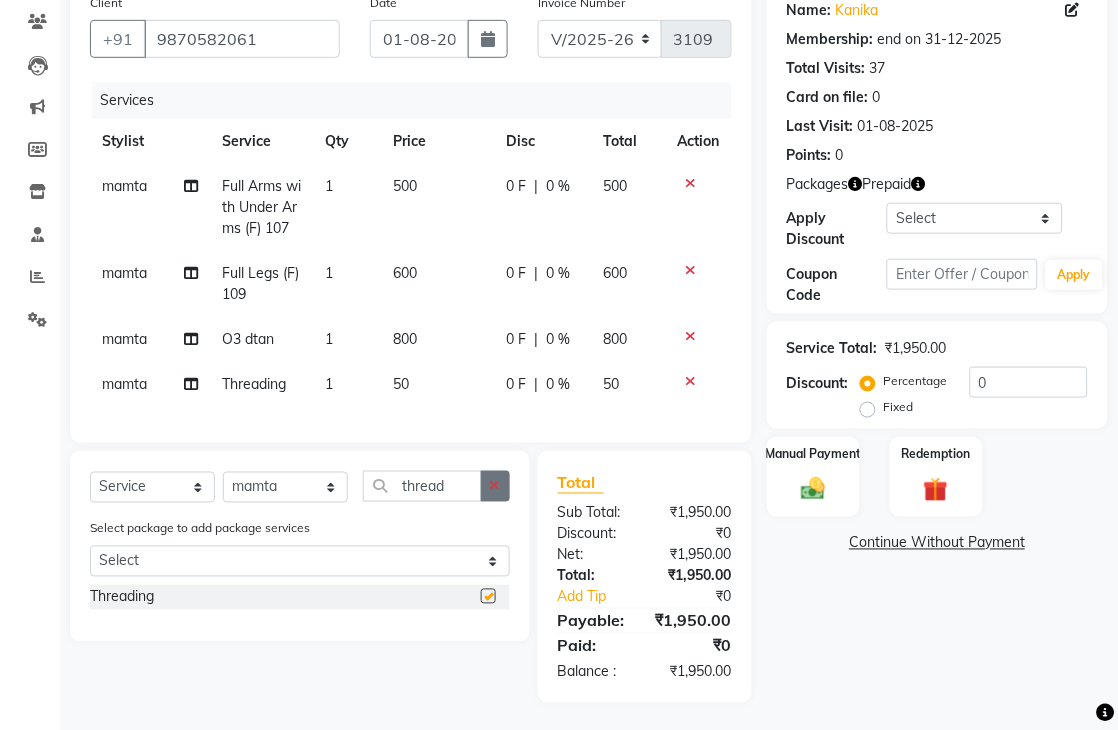 checkbox on "false" 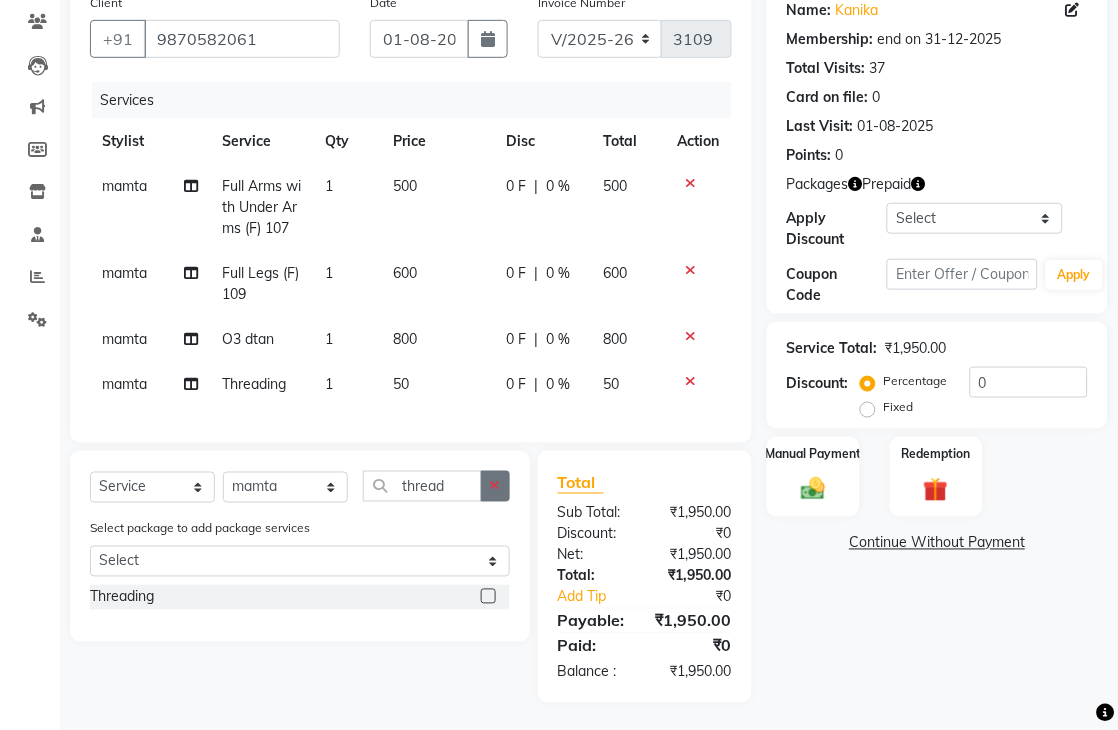 click 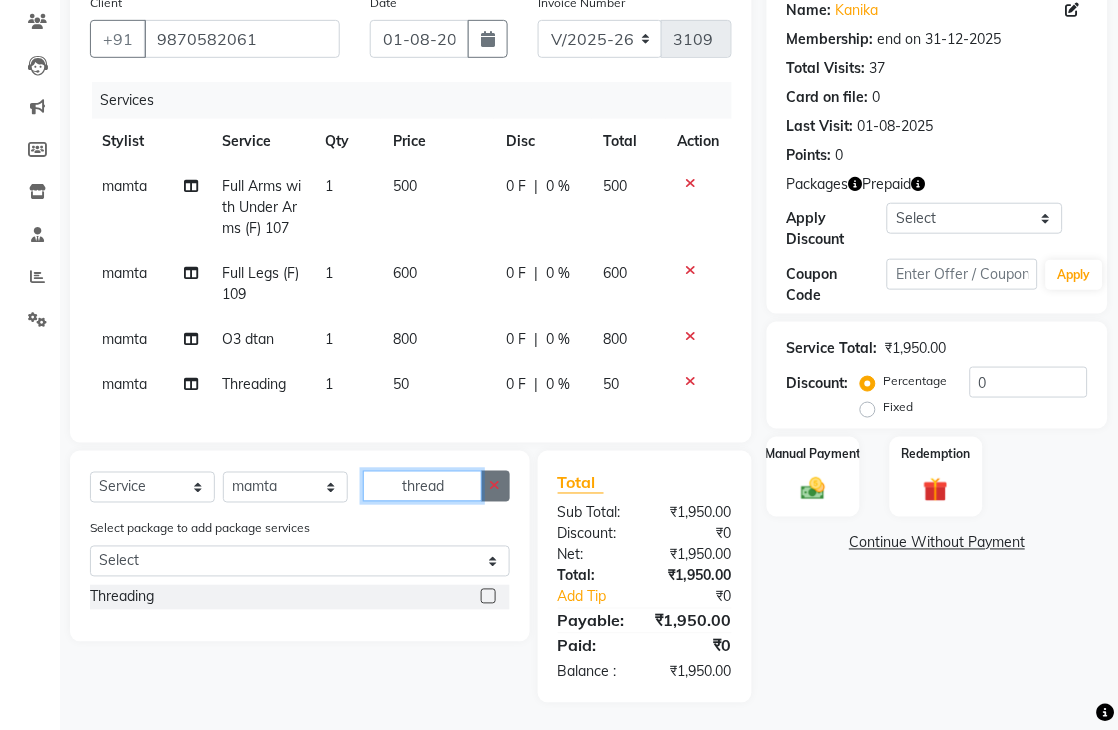 type 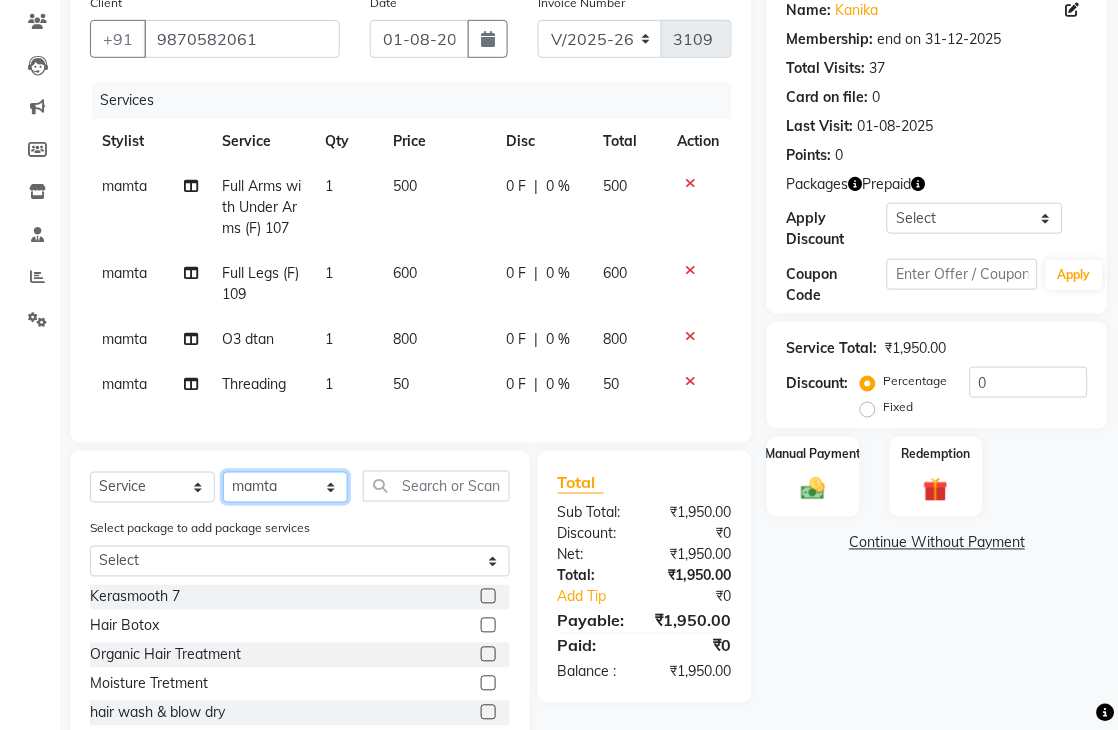 click on "Select Stylist Admin chahit COUNTOR hardeep mamta manisha MONISH navi NOSHAD ALI rahul shatnam shweta singh sunny tip" 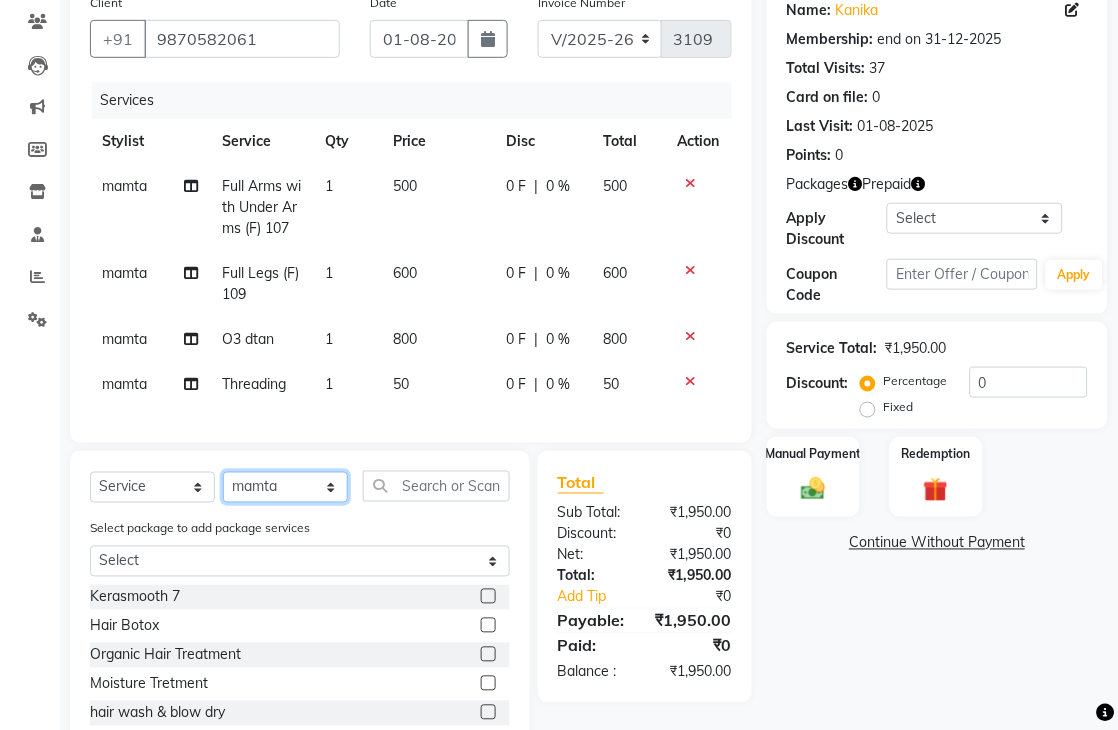 select on "61779" 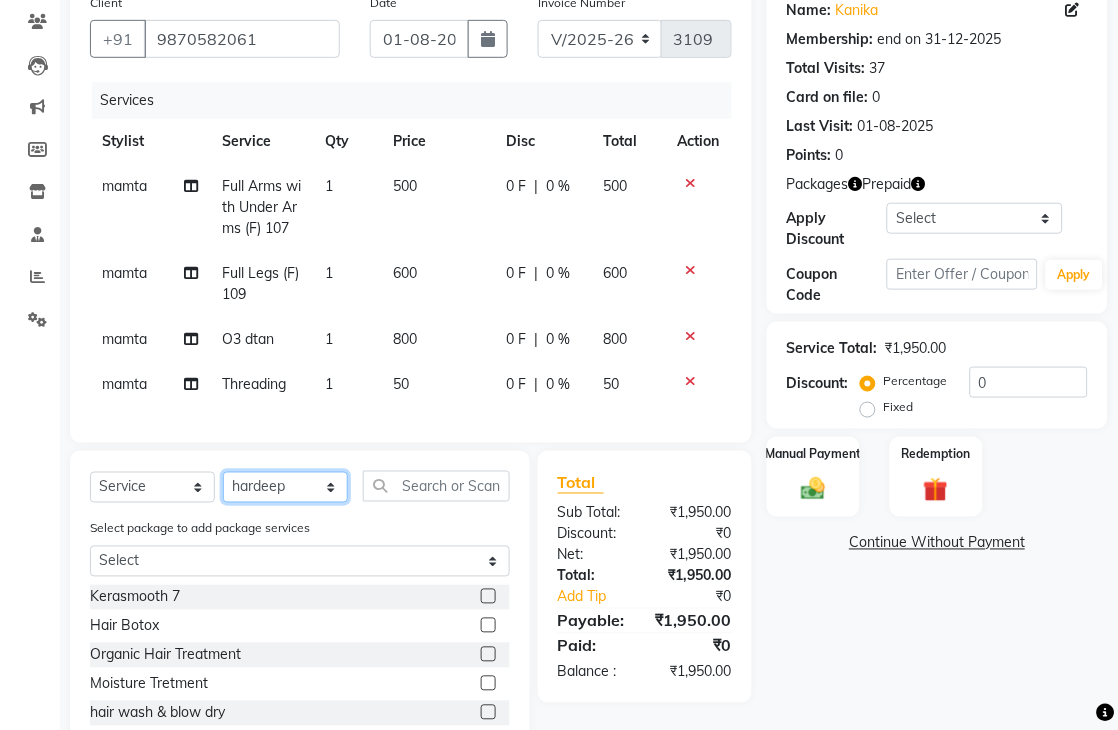 click on "Select Stylist Admin chahit COUNTOR hardeep mamta manisha MONISH navi NOSHAD ALI rahul shatnam shweta singh sunny tip" 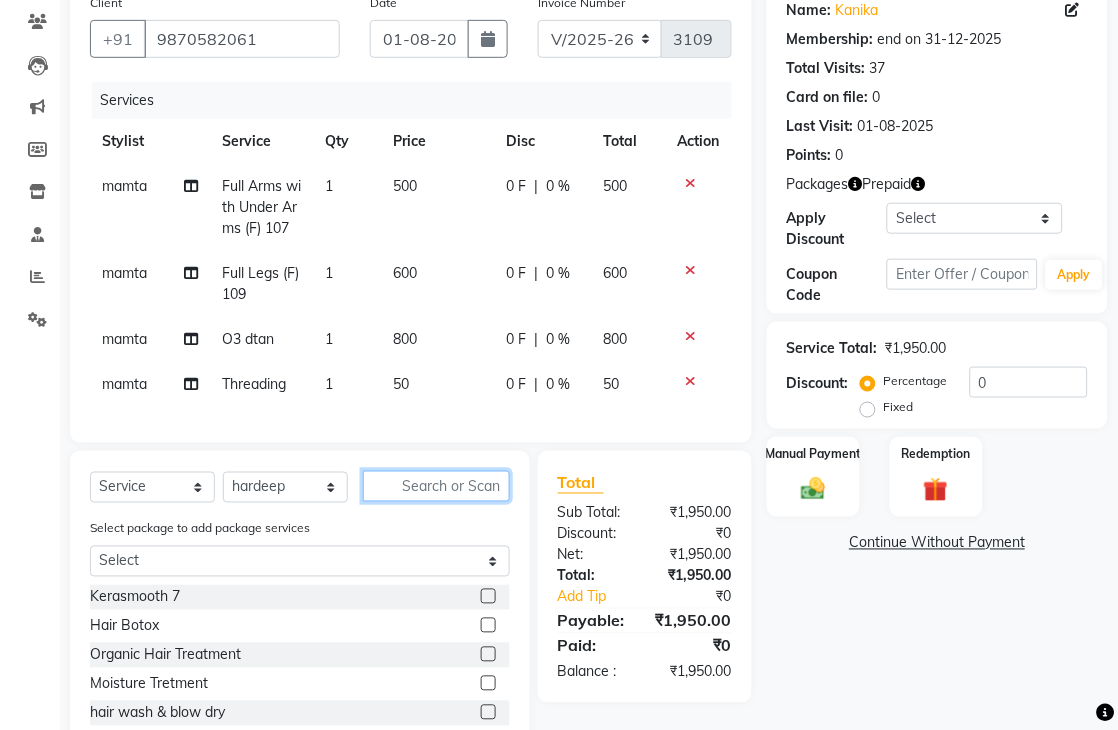click 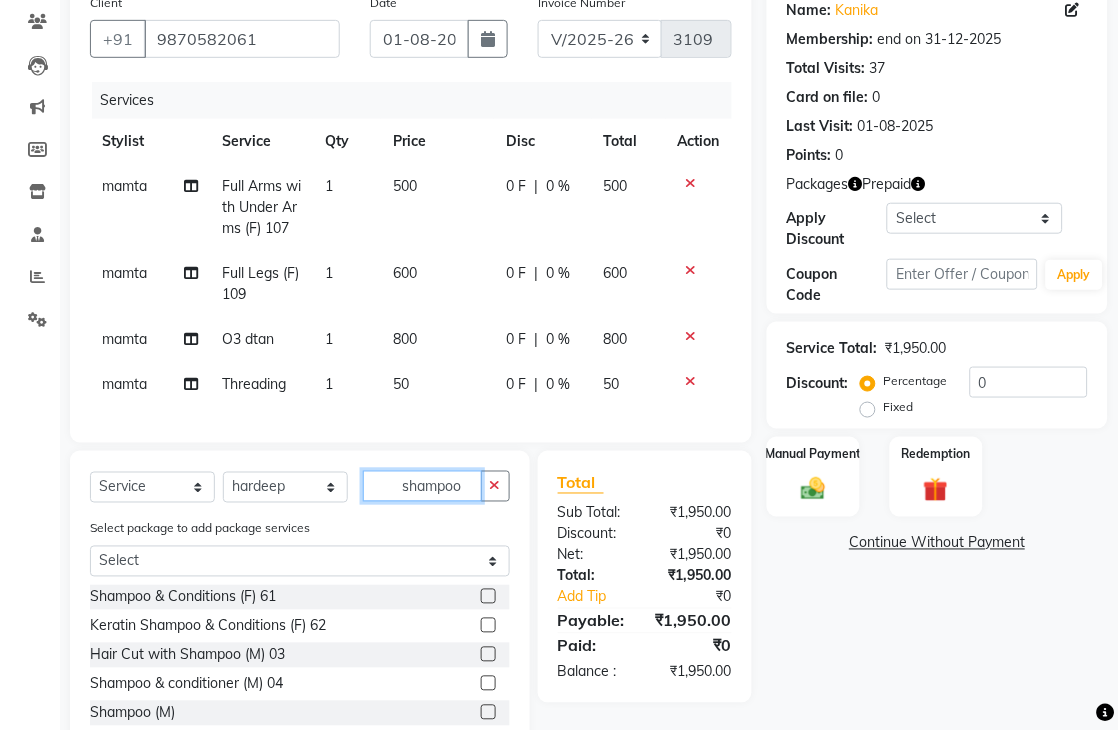 scroll, scrollTop: 243, scrollLeft: 0, axis: vertical 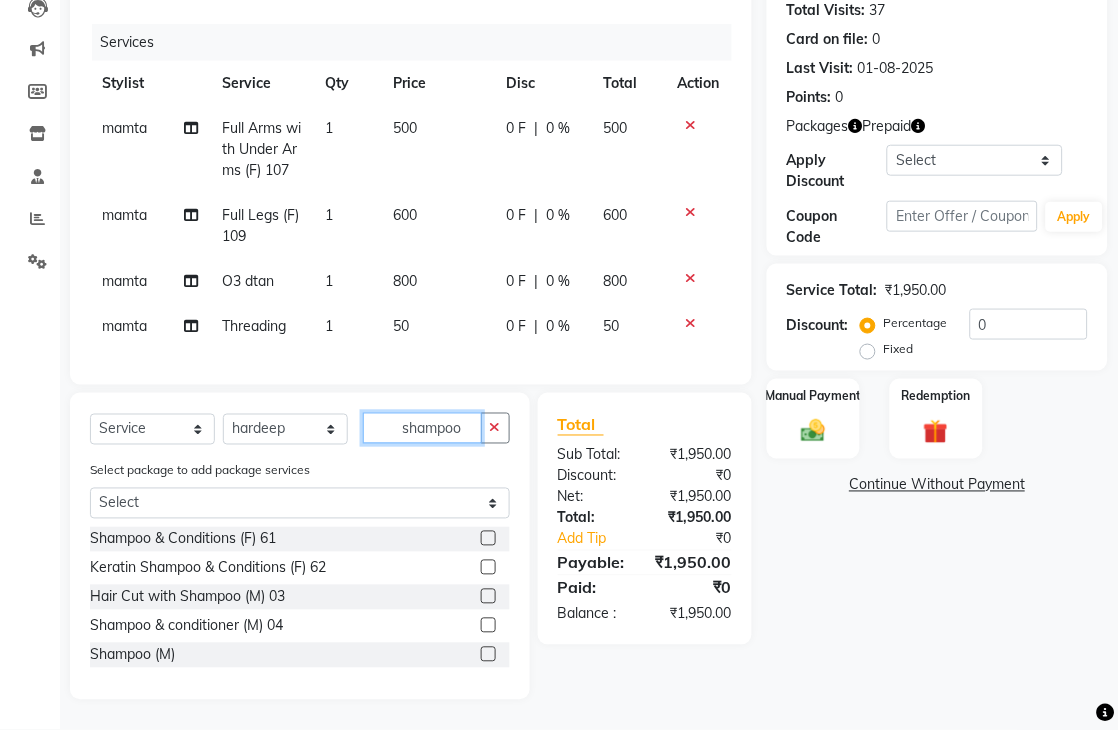type on "shampoo" 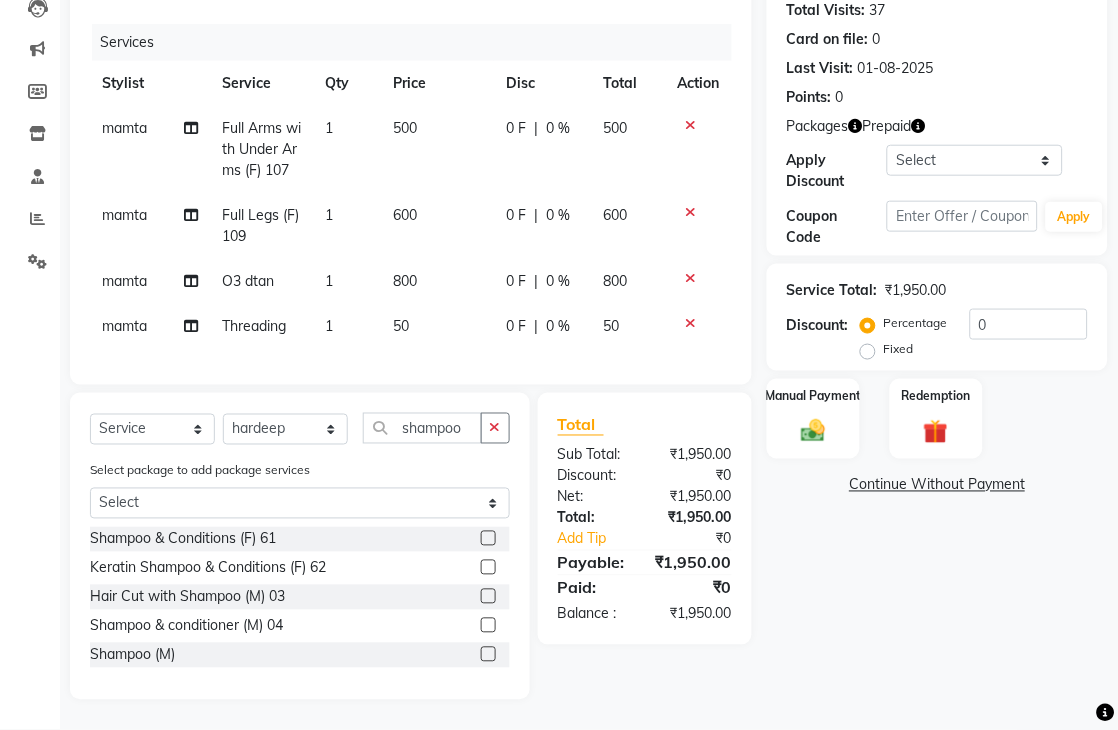 click 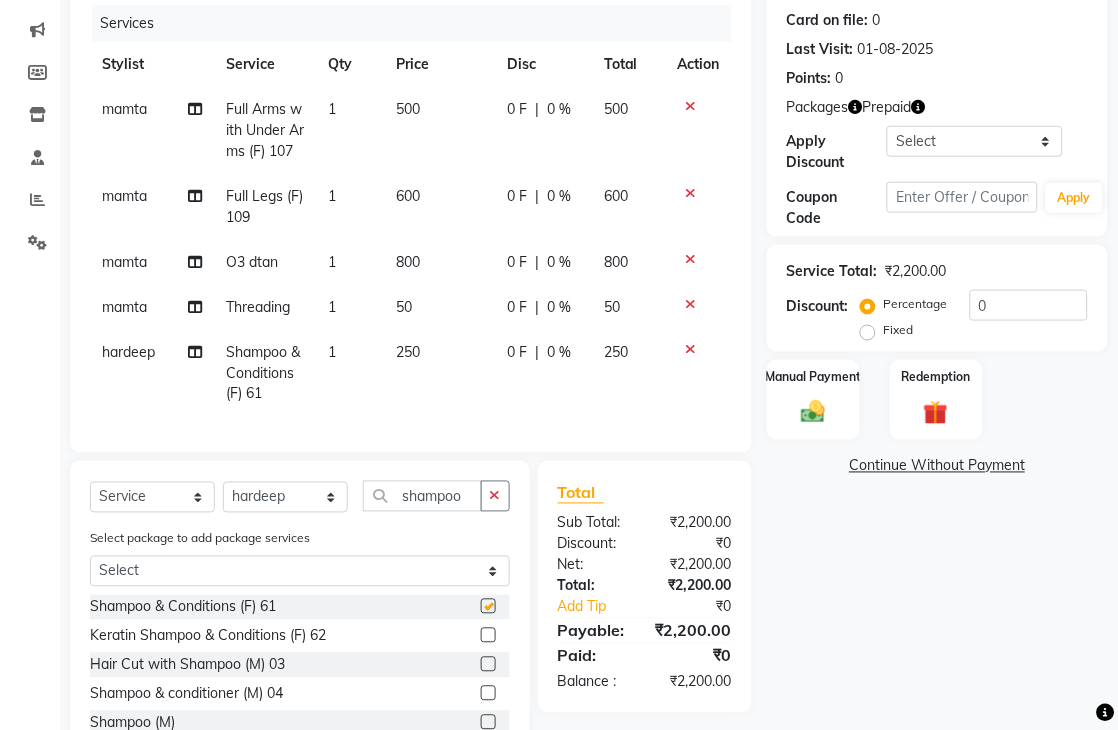 checkbox on "false" 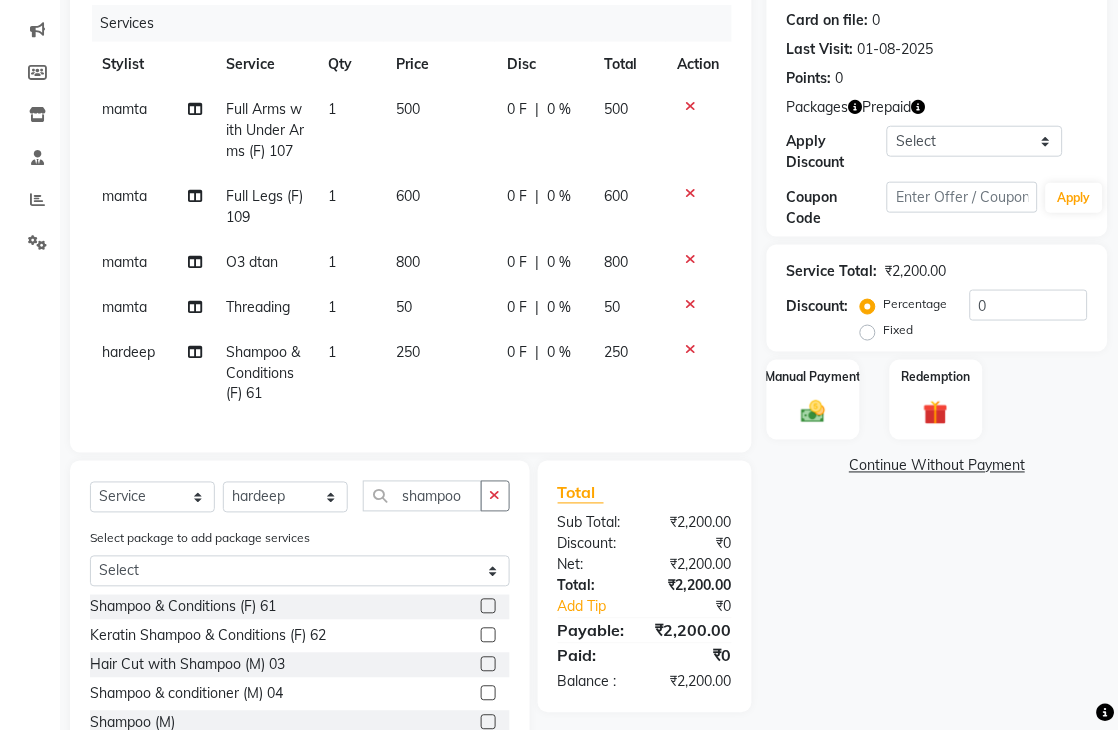 scroll, scrollTop: 330, scrollLeft: 0, axis: vertical 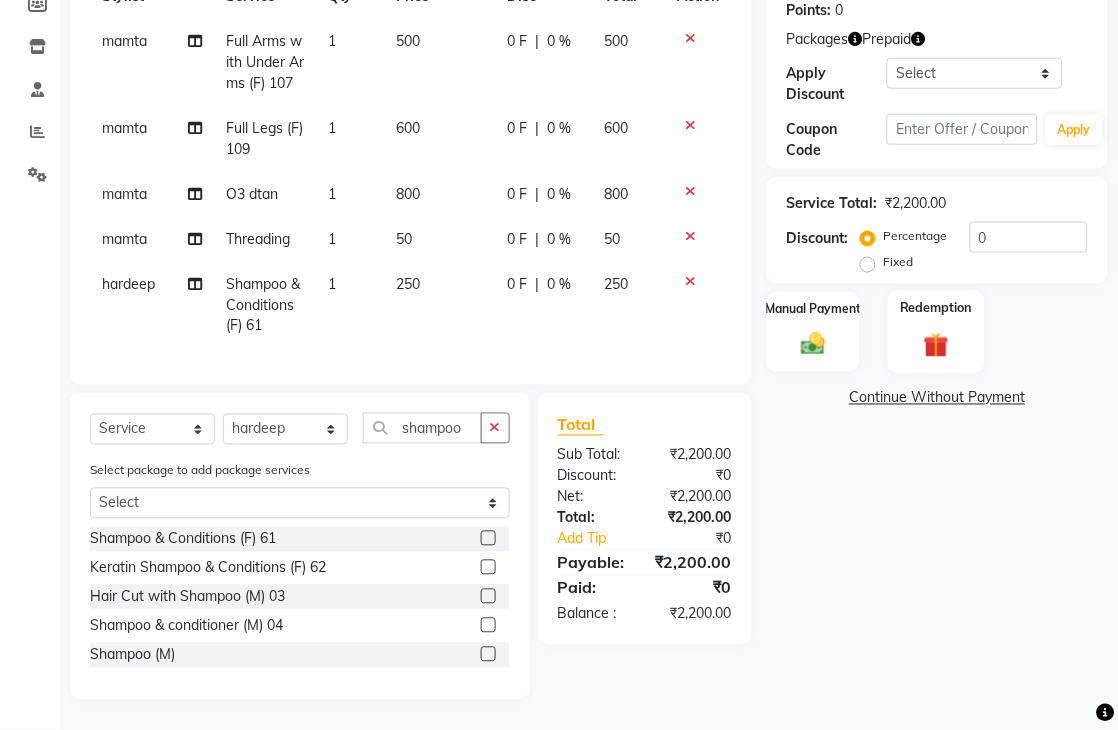 click 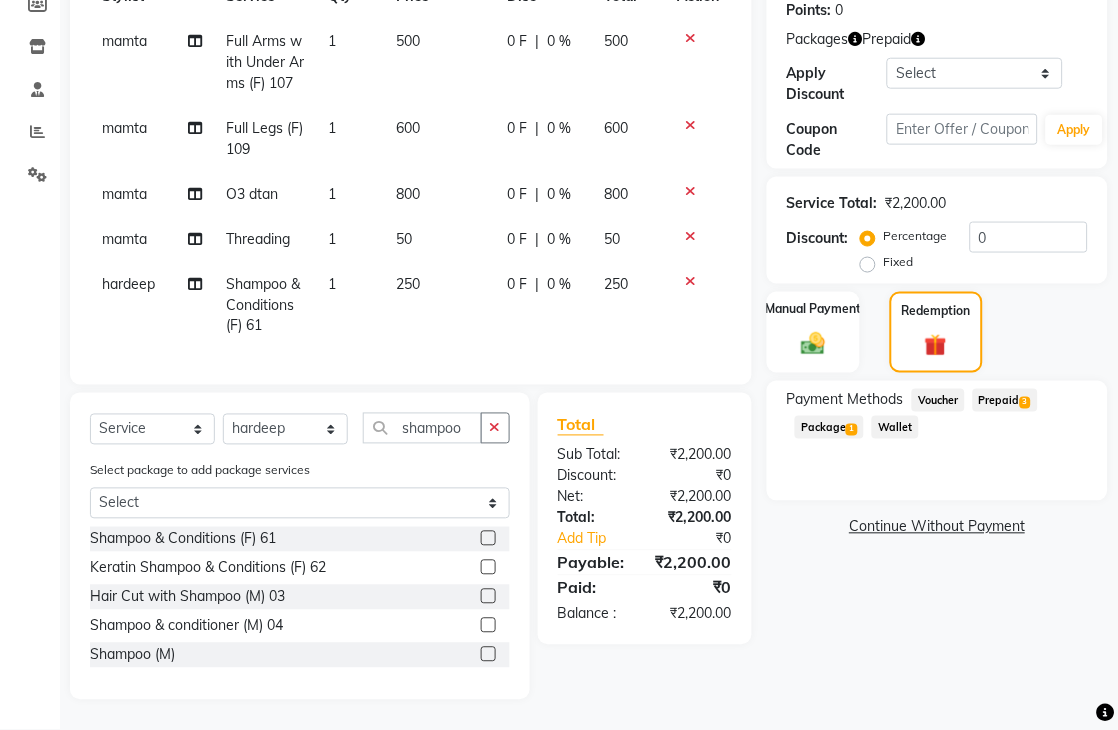 click on "Prepaid  3" 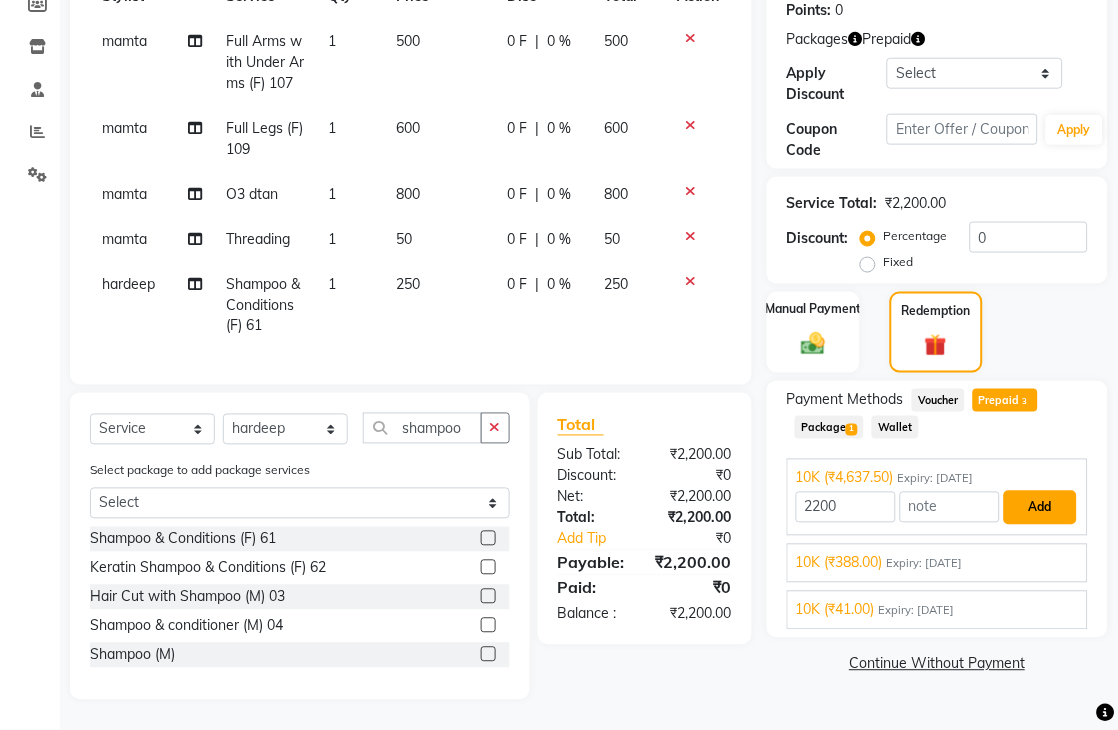 click on "Add" at bounding box center (1040, 508) 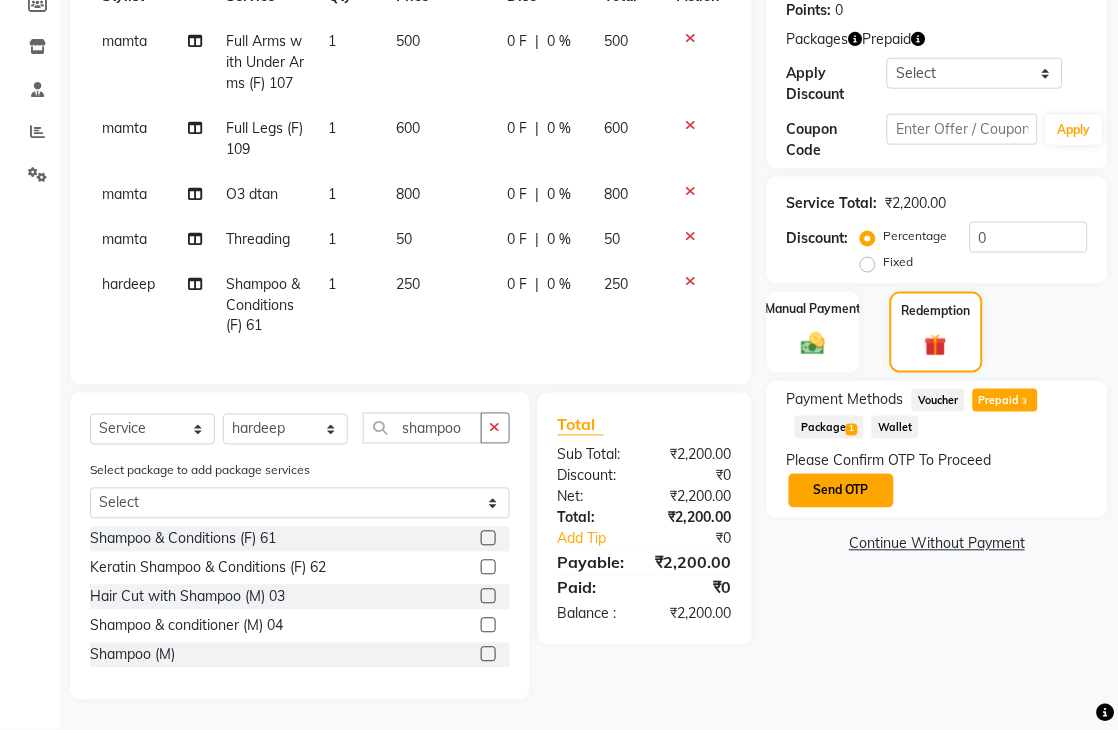 click on "Send OTP" 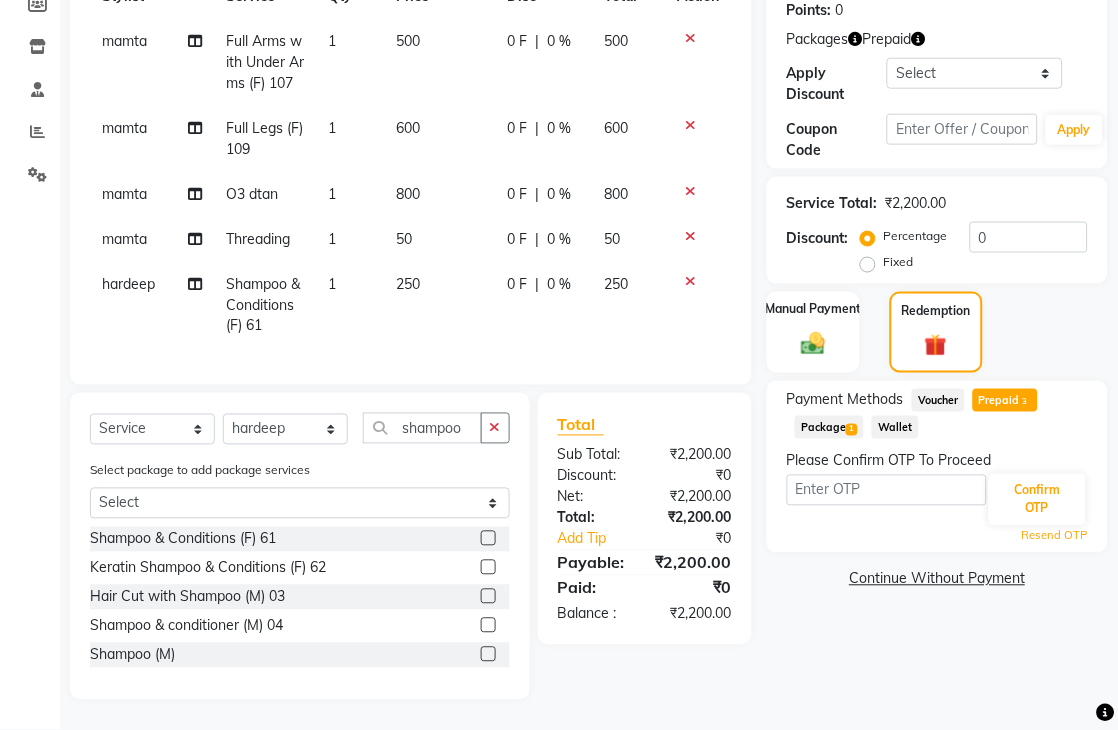 click on "Package  1" 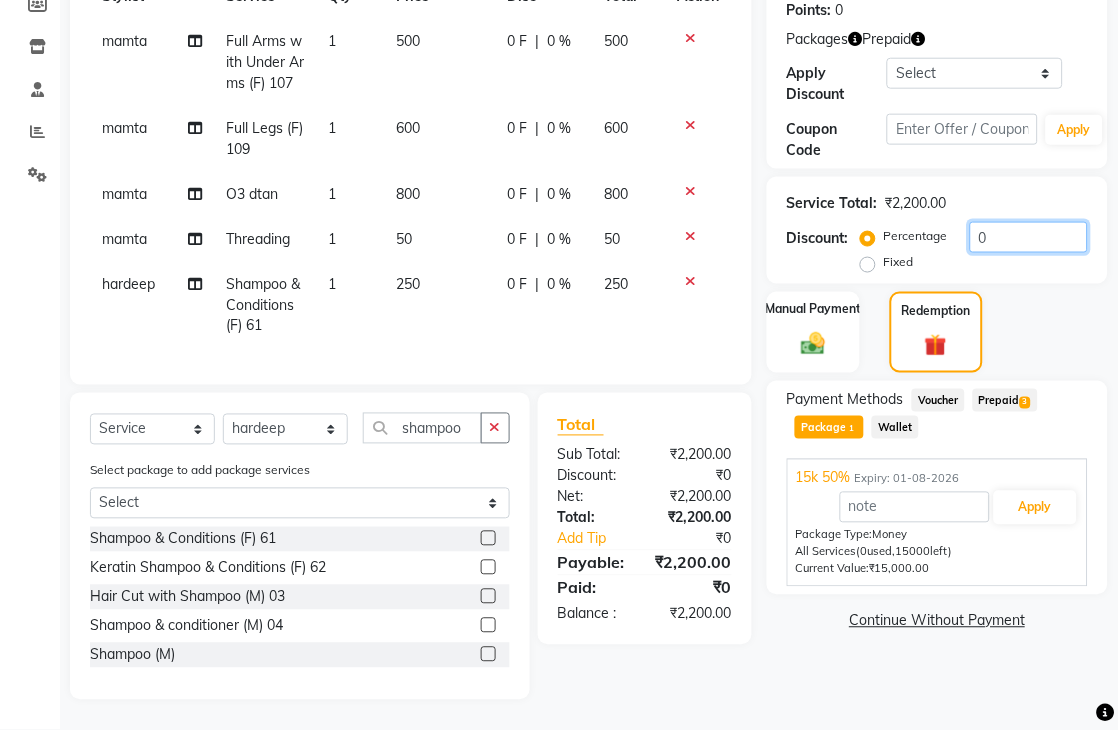click on "0" 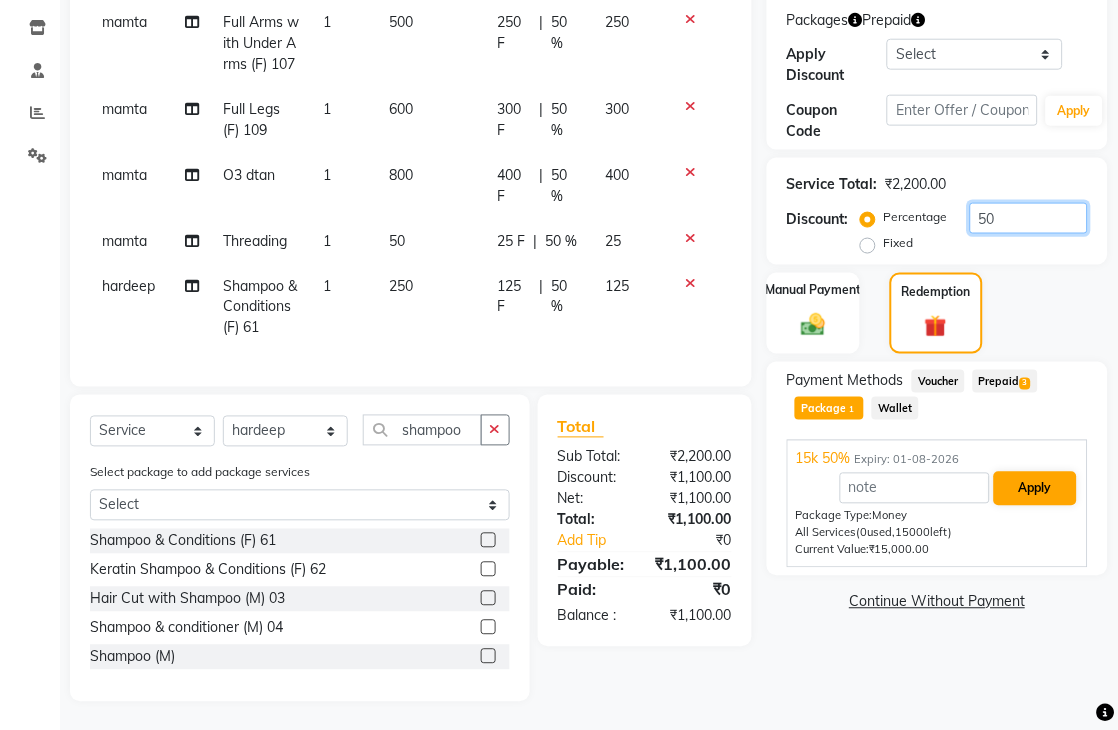 type on "50" 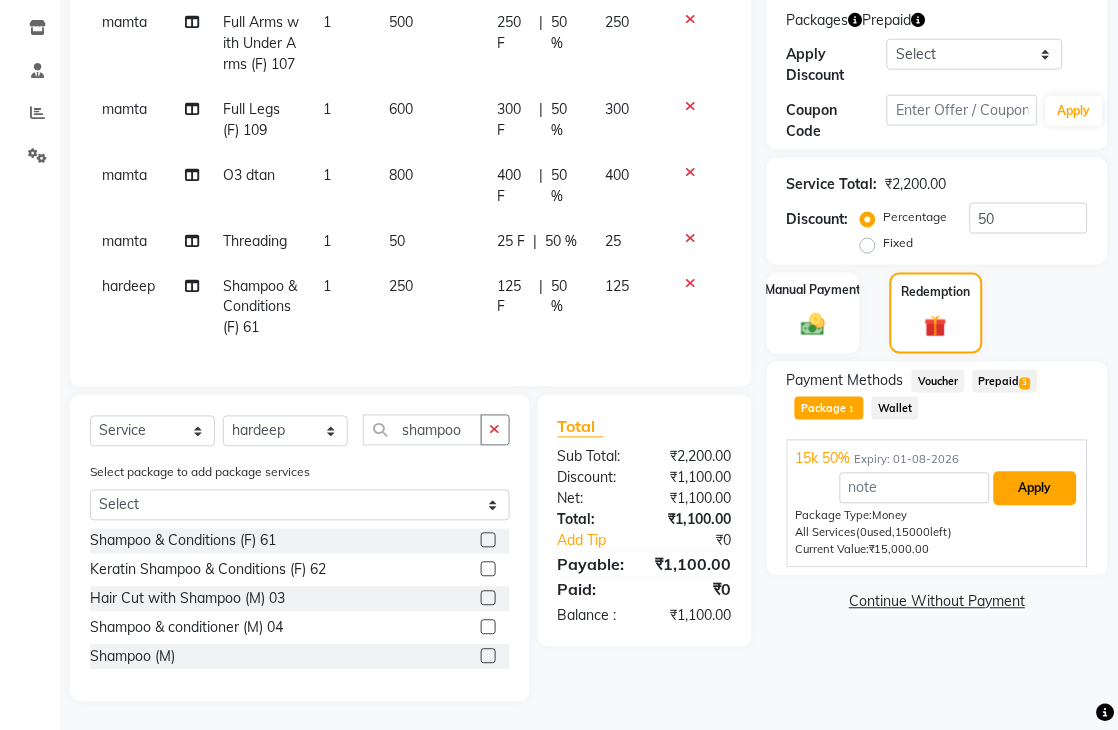 click on "Apply" at bounding box center [1035, 489] 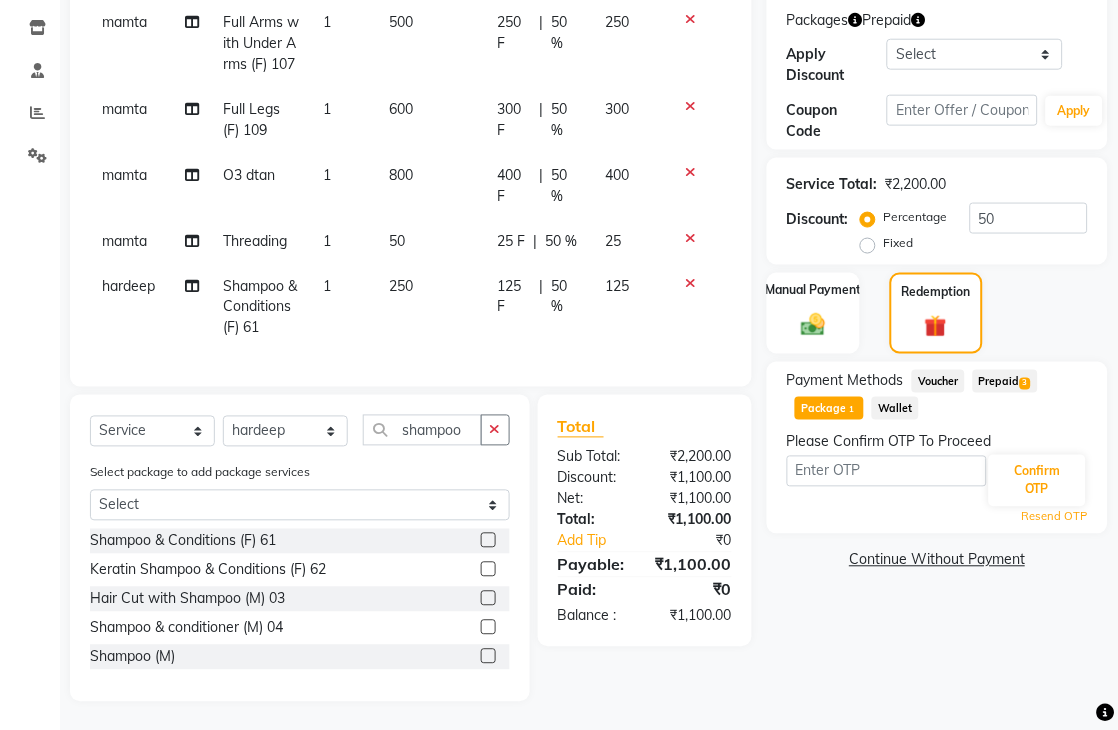 scroll, scrollTop: 351, scrollLeft: 0, axis: vertical 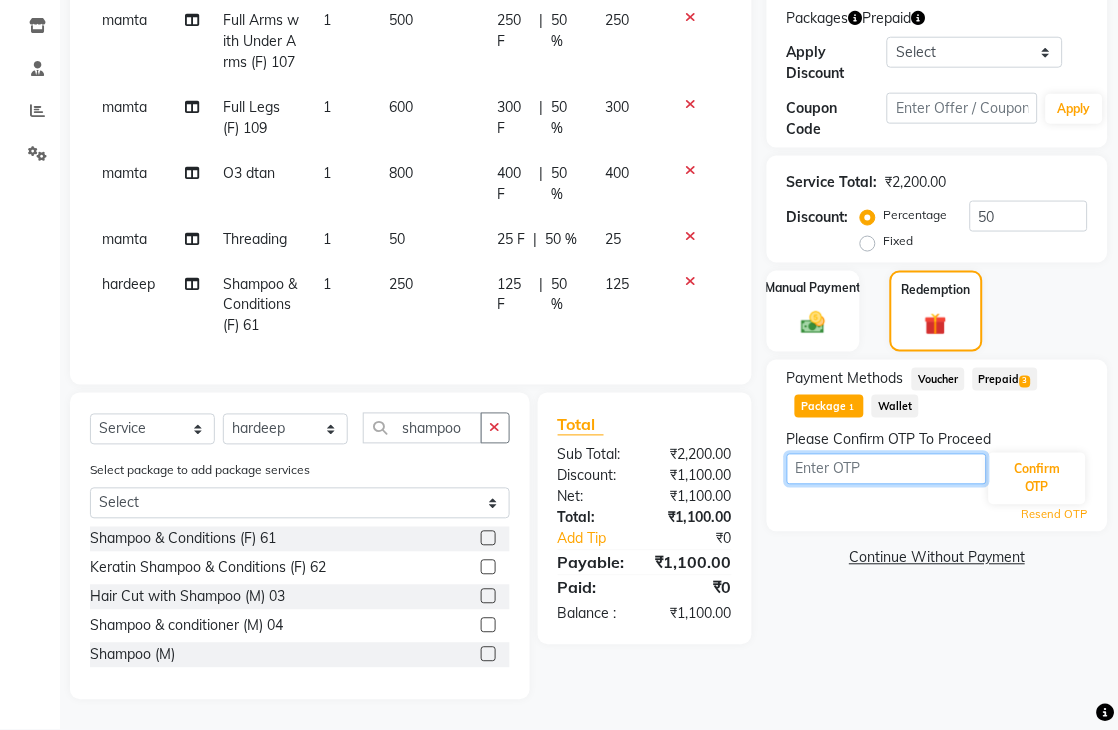 click at bounding box center (887, 469) 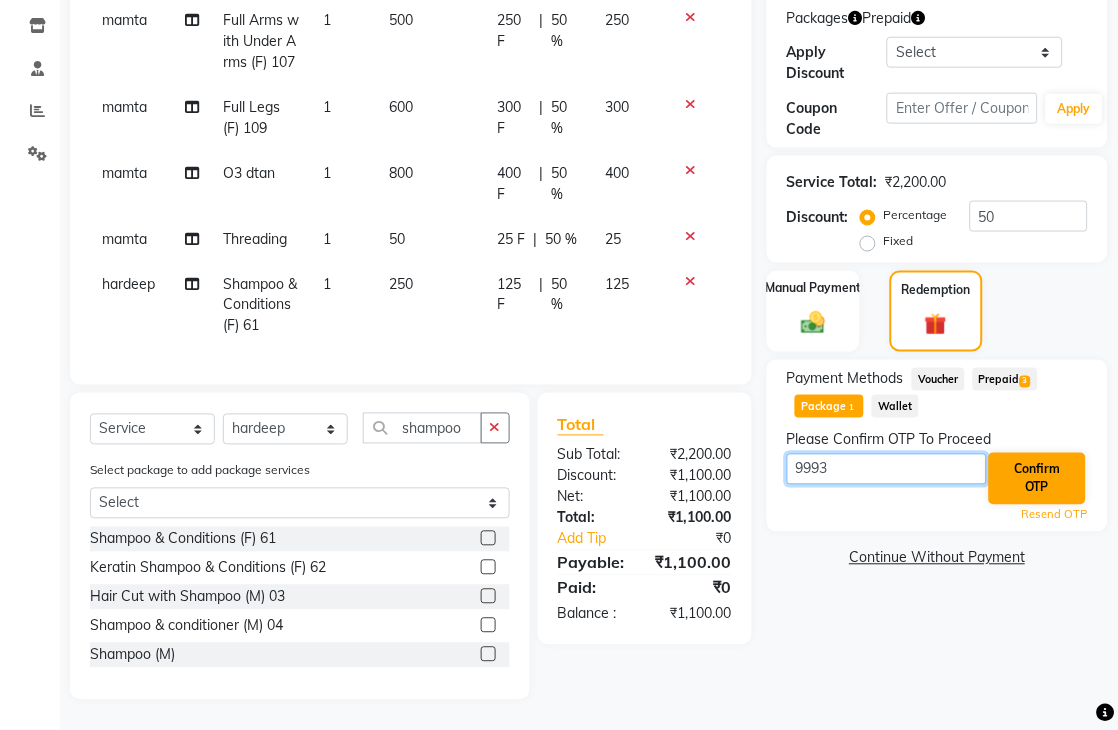 type on "9993" 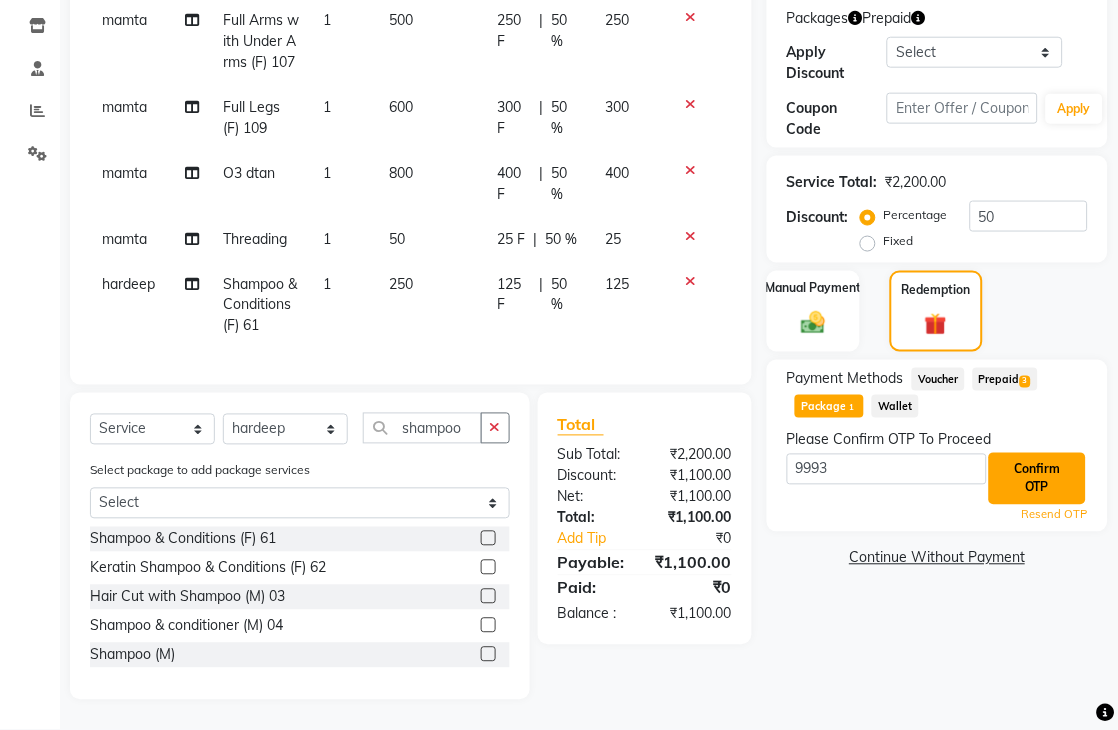click on "Confirm OTP" 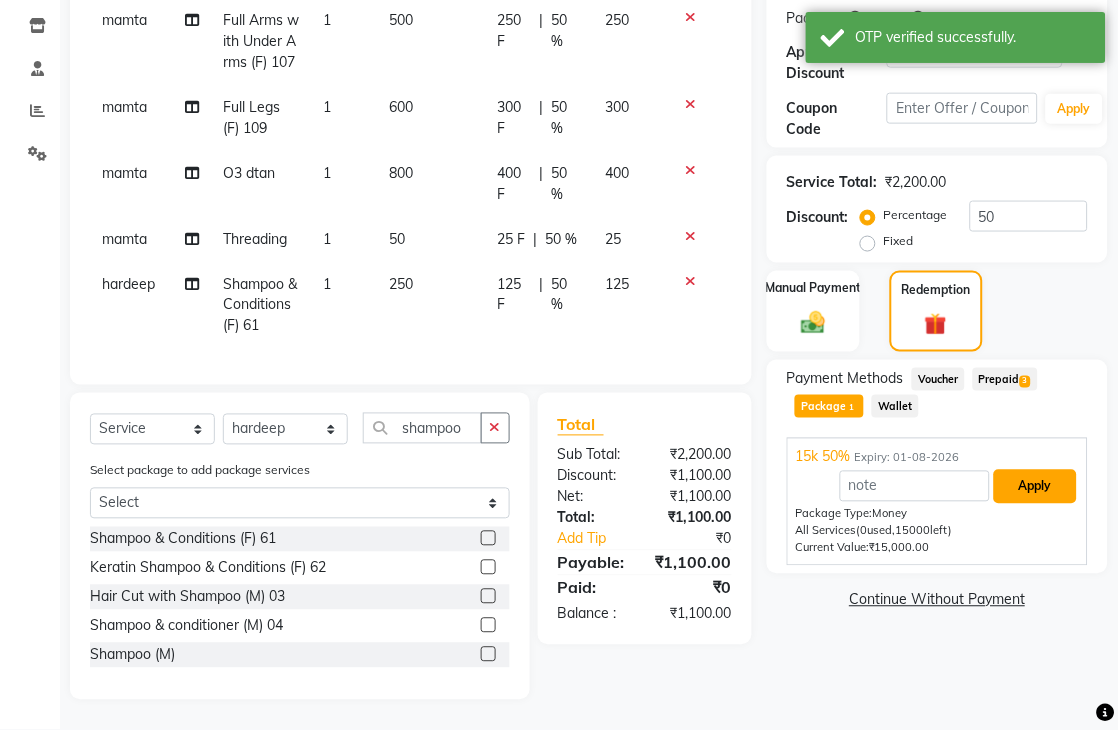 click on "Apply" at bounding box center (1035, 487) 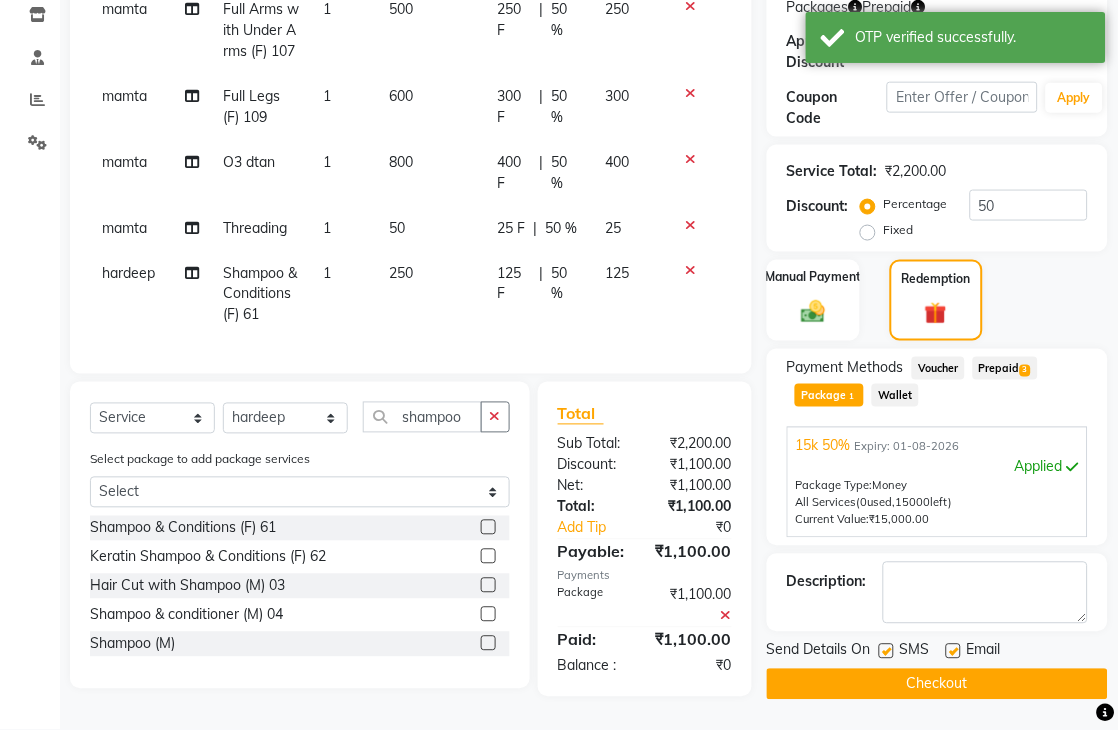 scroll, scrollTop: 383, scrollLeft: 0, axis: vertical 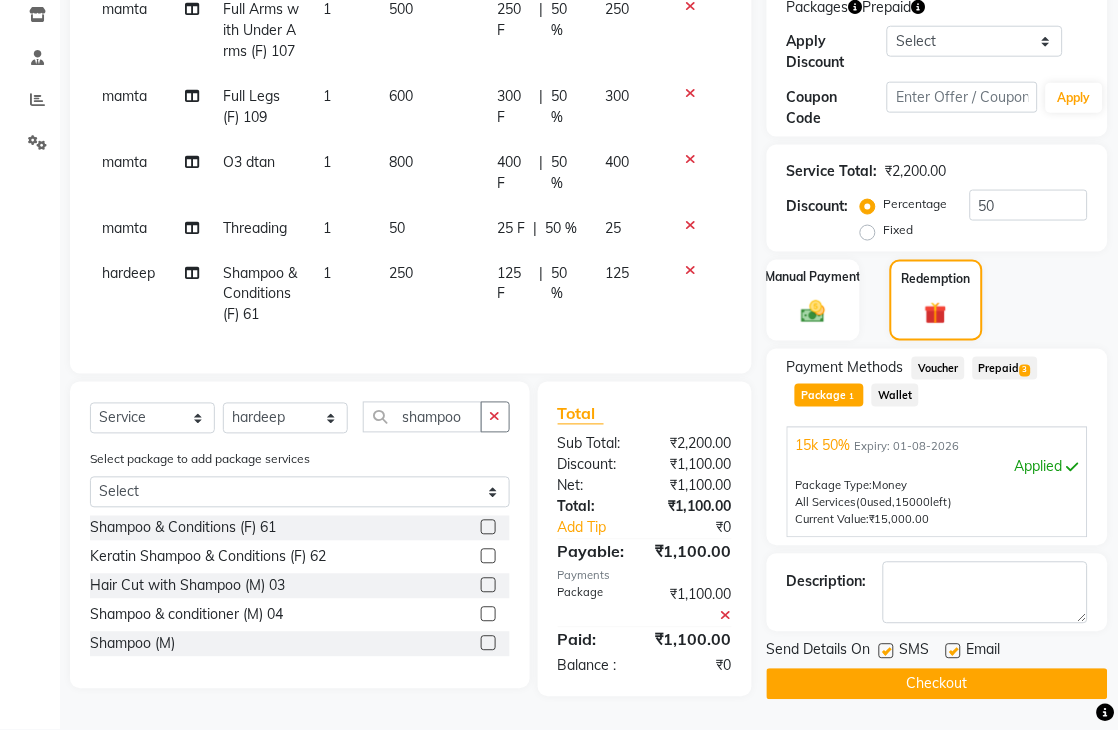click on "Checkout" 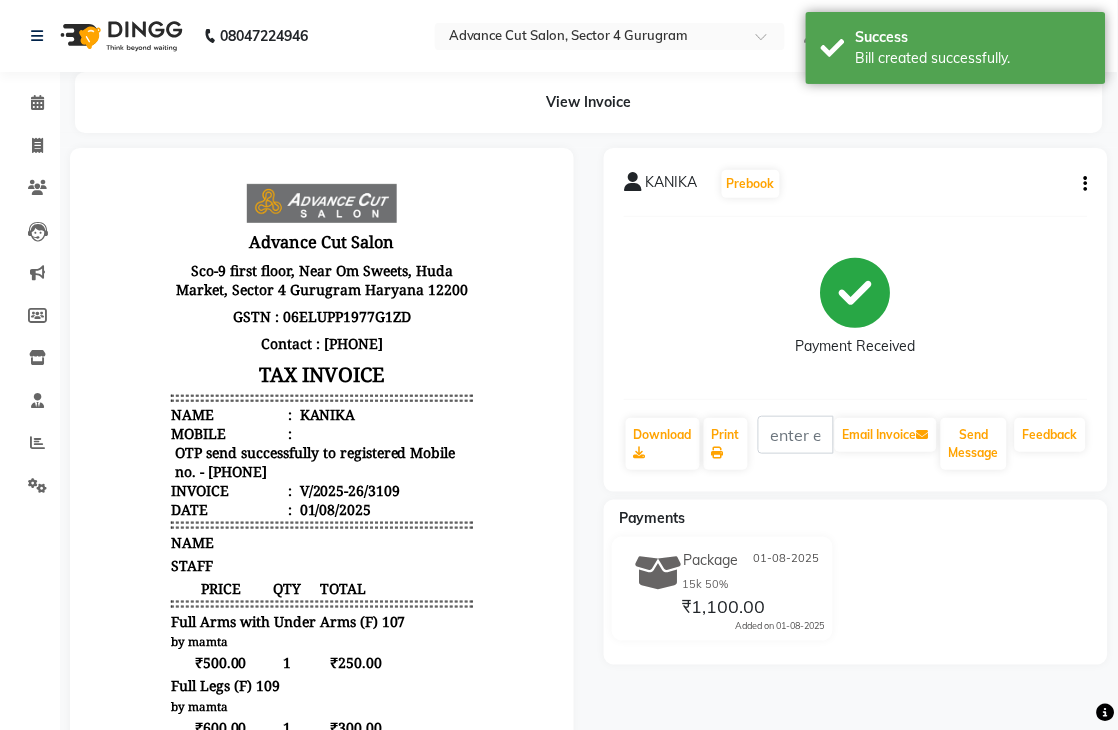 scroll, scrollTop: 0, scrollLeft: 0, axis: both 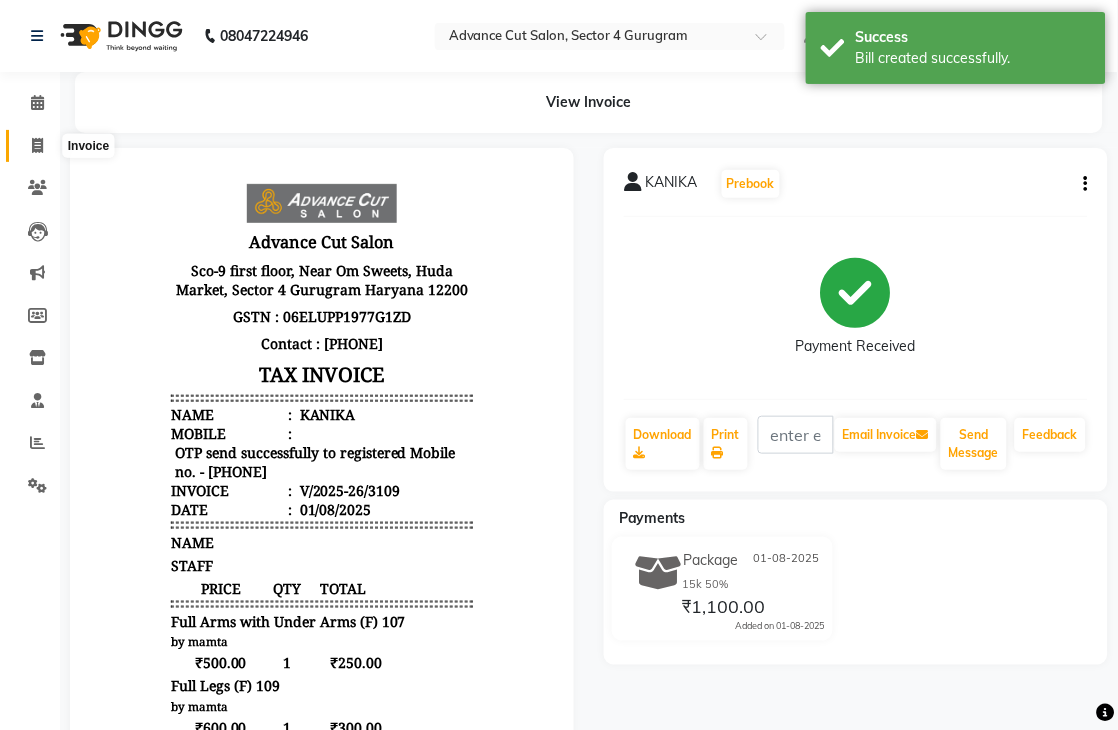 click 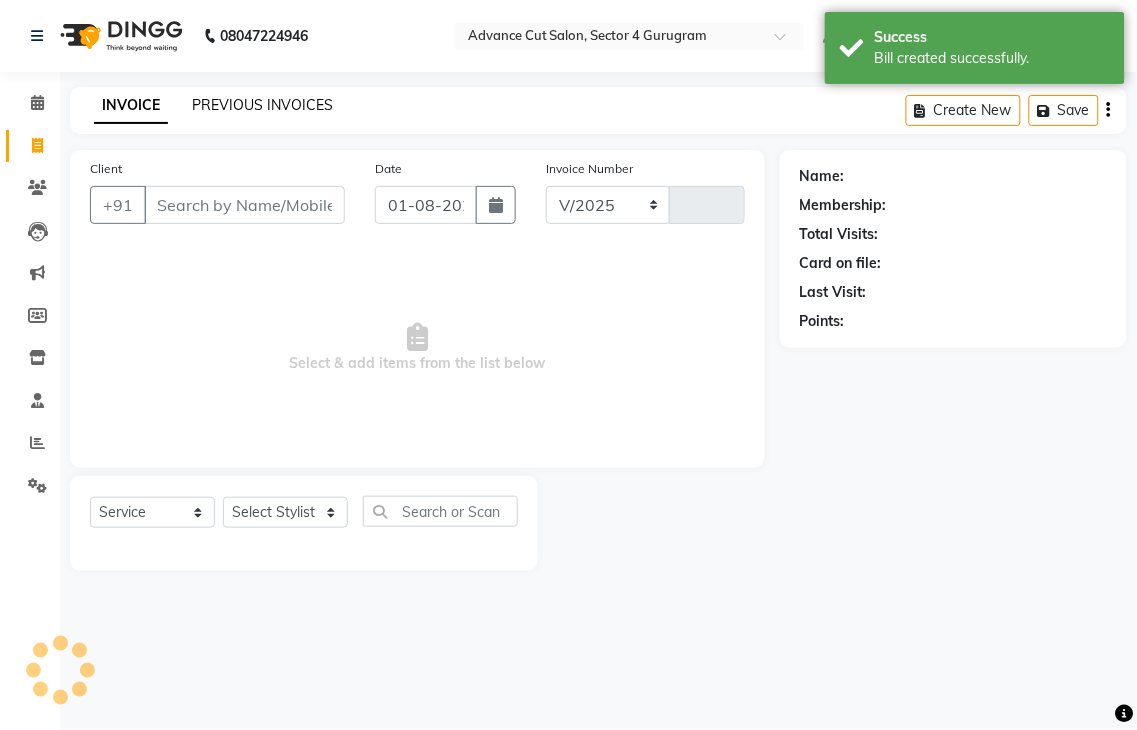 select on "4939" 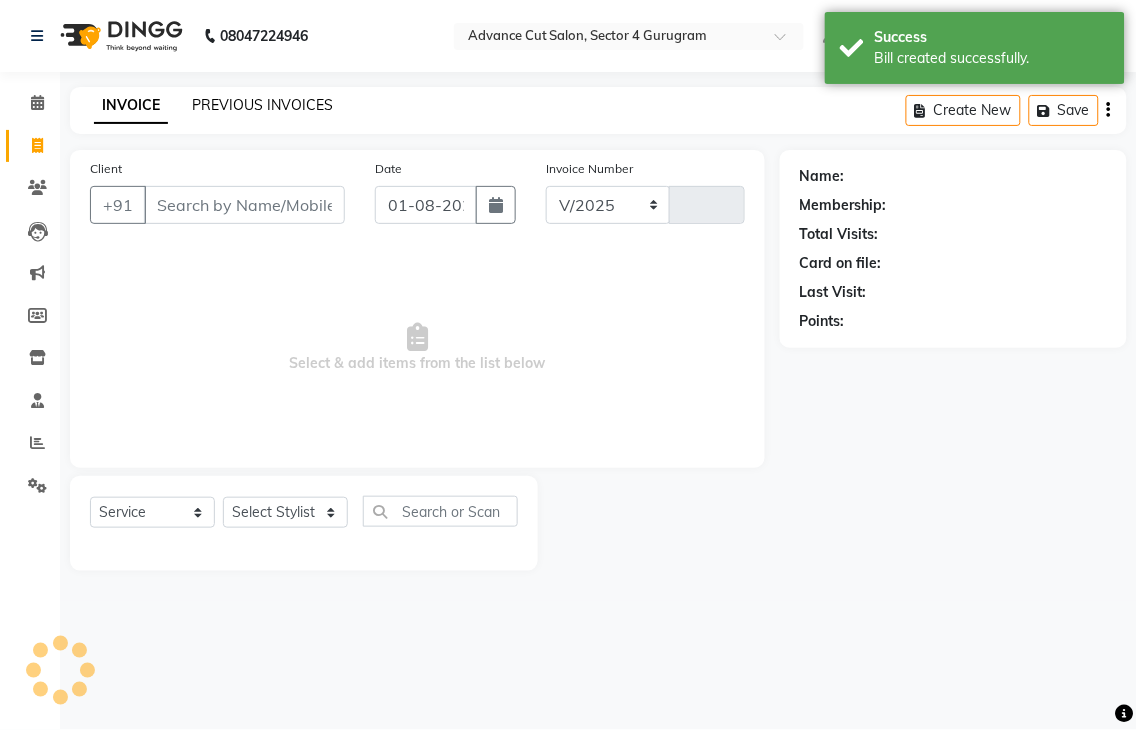type on "3110" 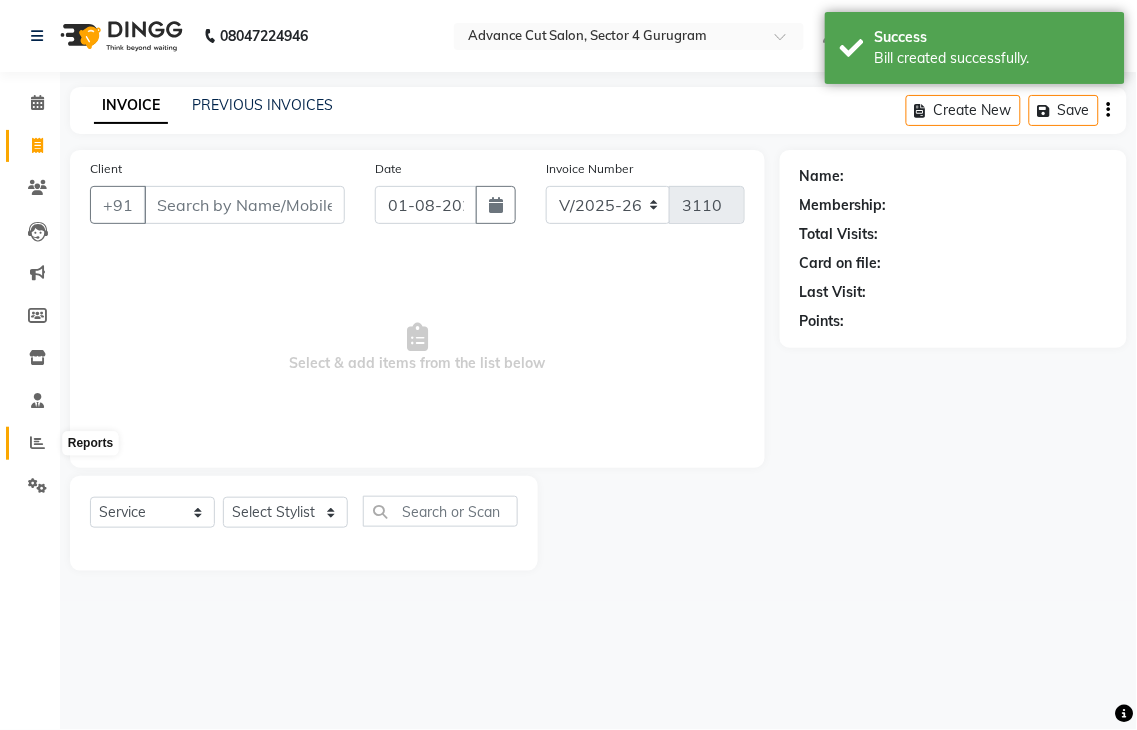 click 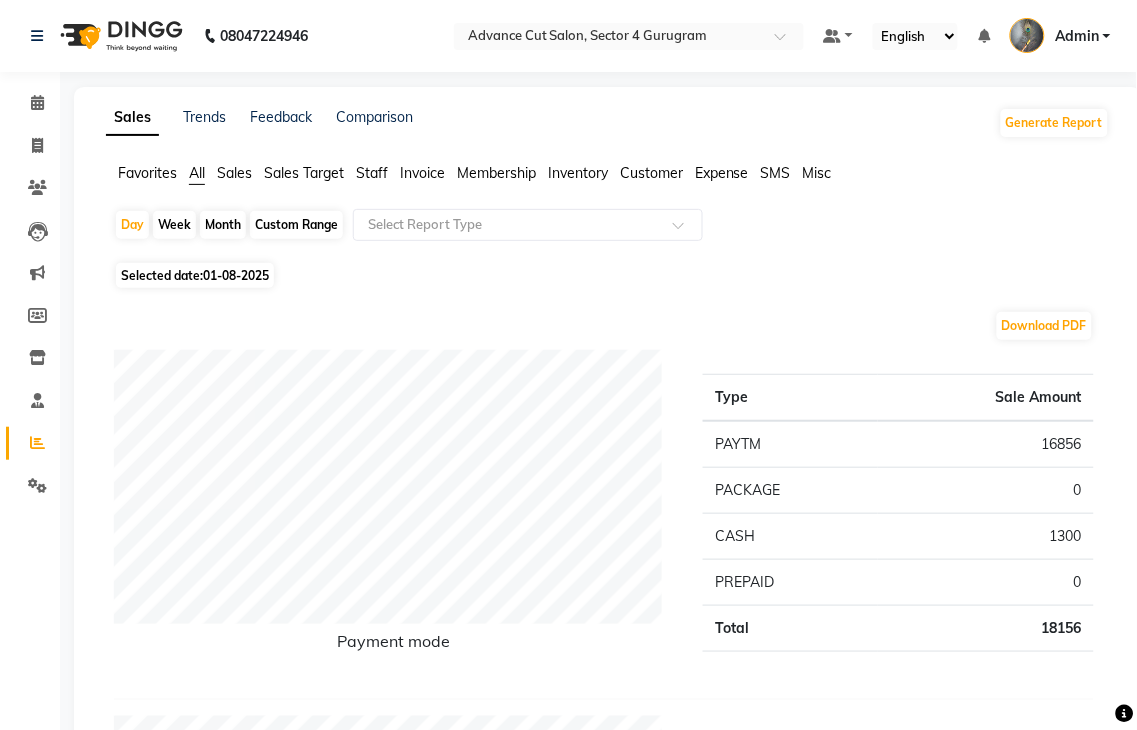 click on "Custom Range" 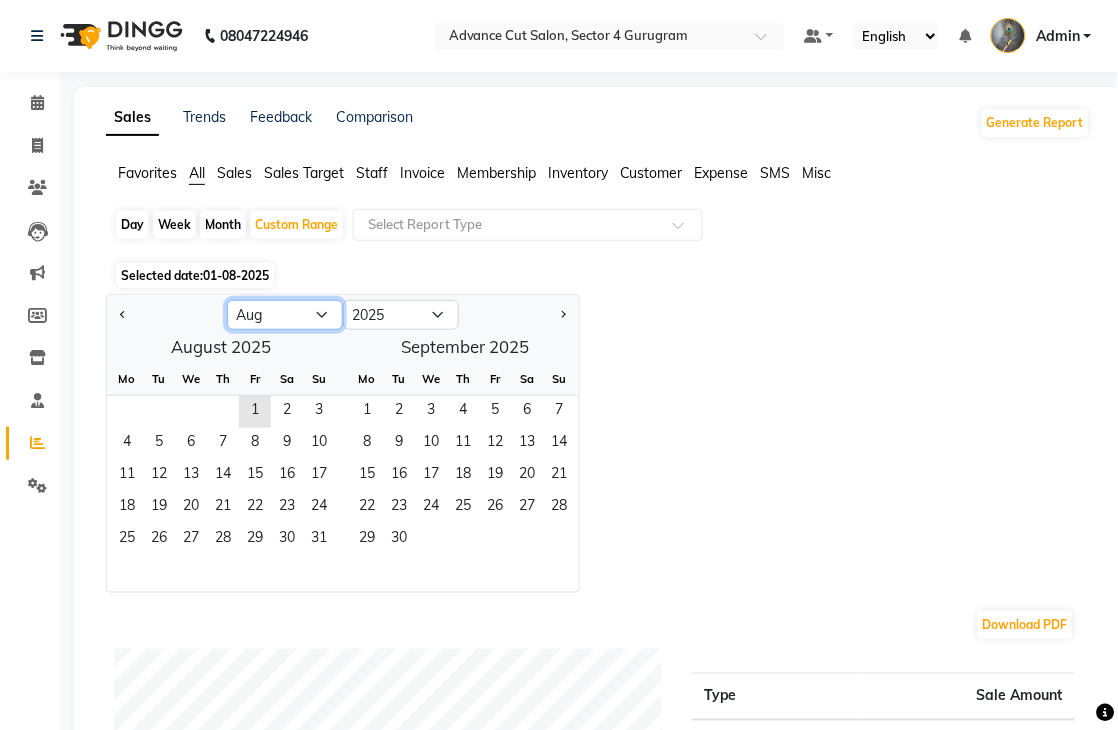 click on "Jan Feb Mar Apr May Jun Jul Aug Sep Oct Nov Dec" 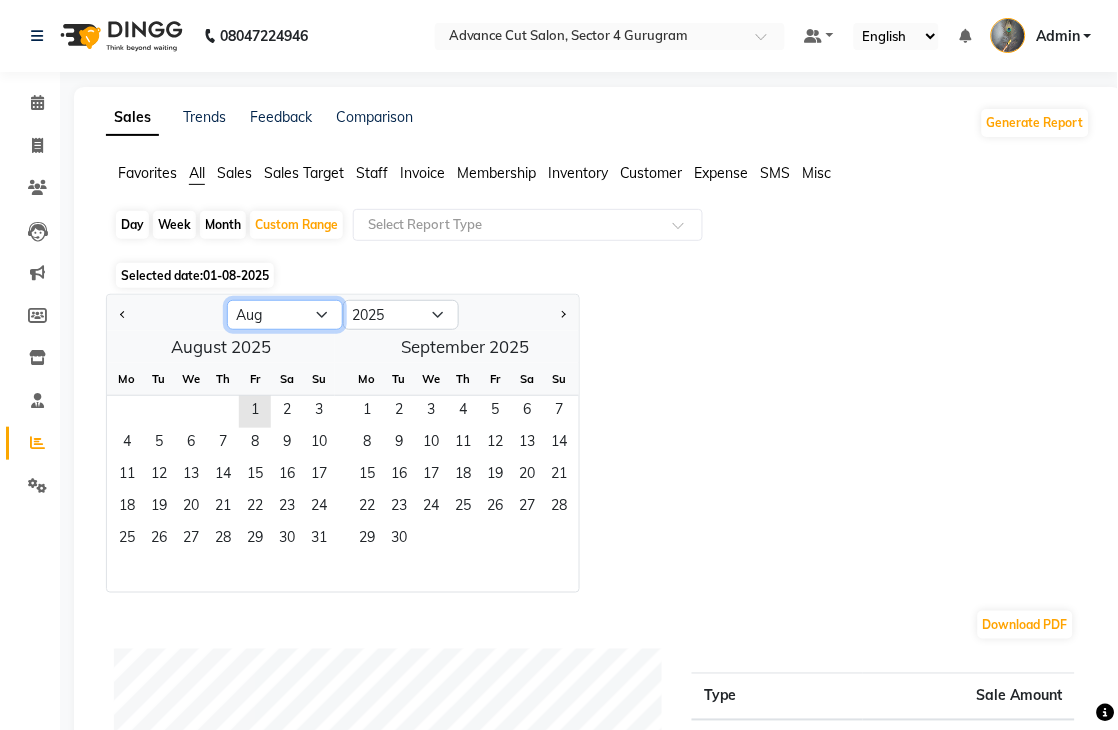 select on "7" 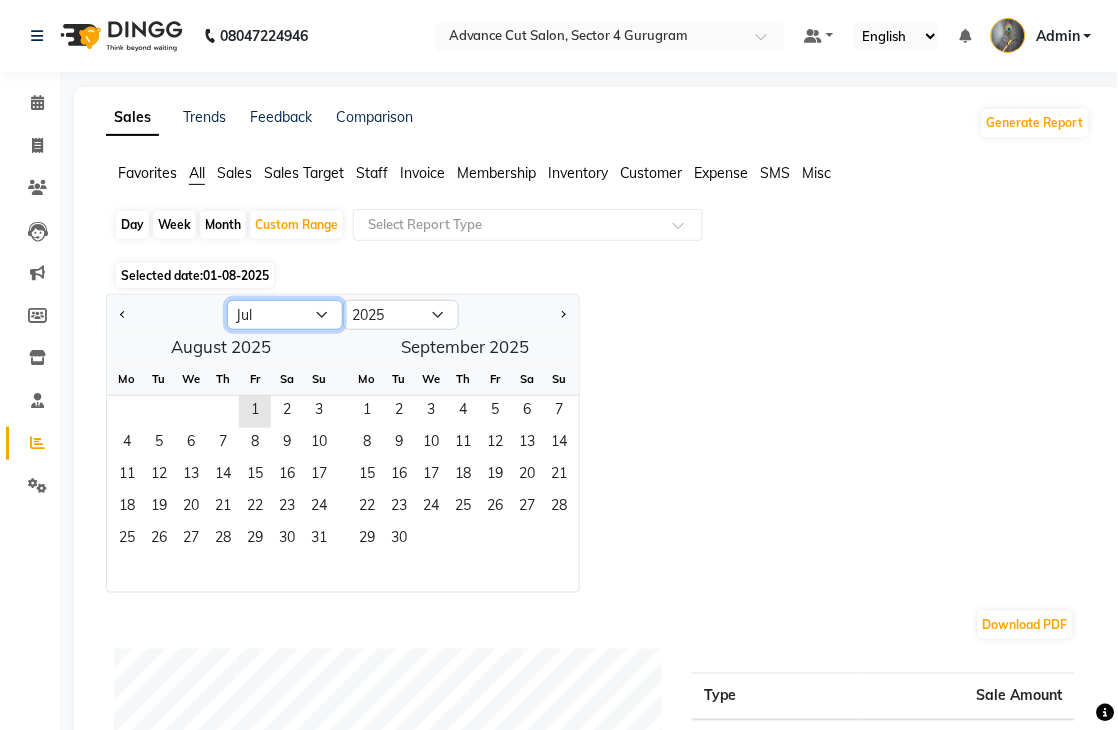 click on "Jan Feb Mar Apr May Jun Jul Aug Sep Oct Nov Dec" 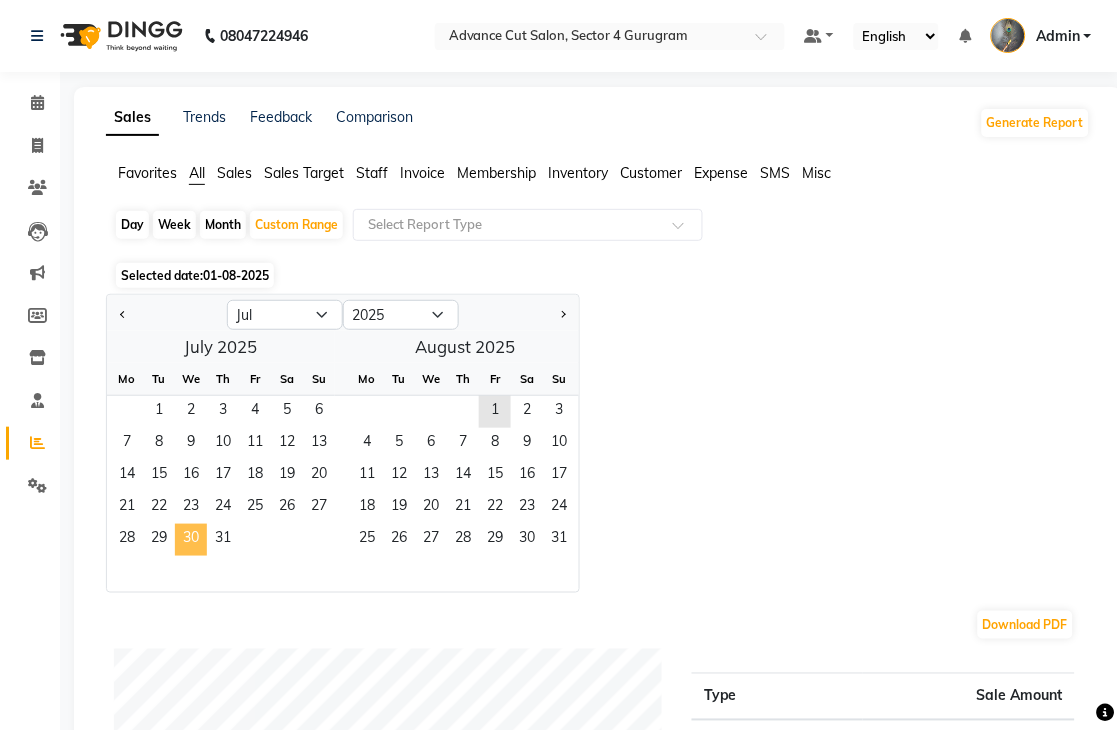 click on "30" 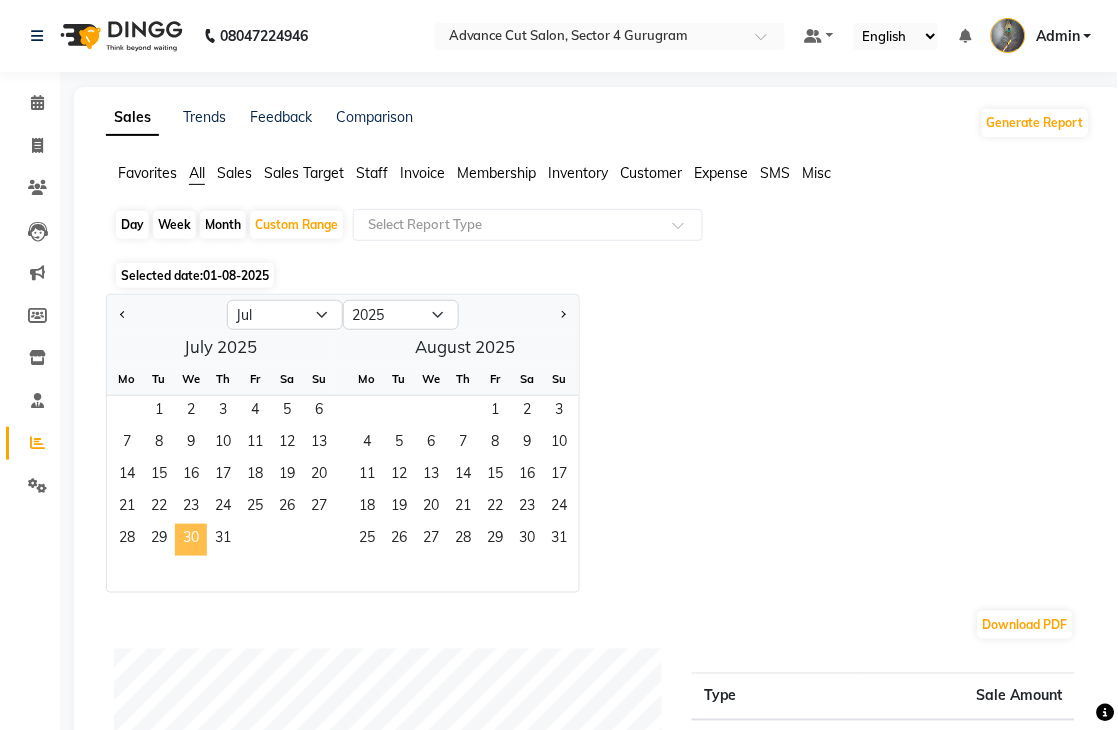 click on "30" 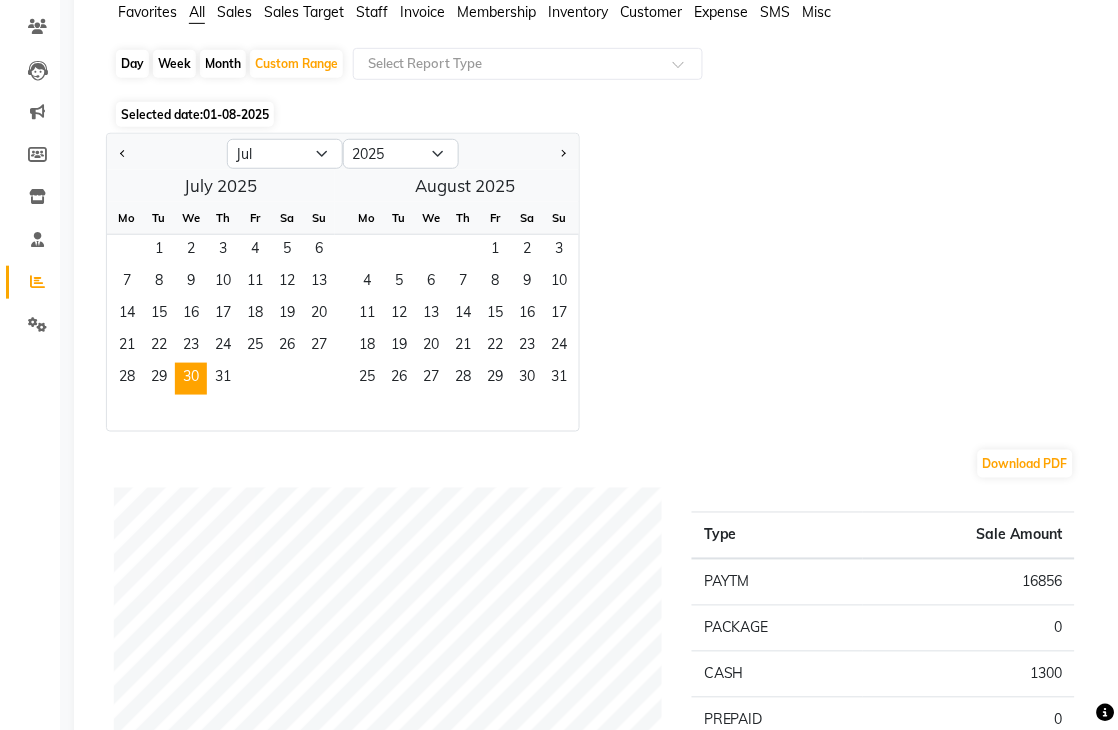 scroll, scrollTop: 111, scrollLeft: 0, axis: vertical 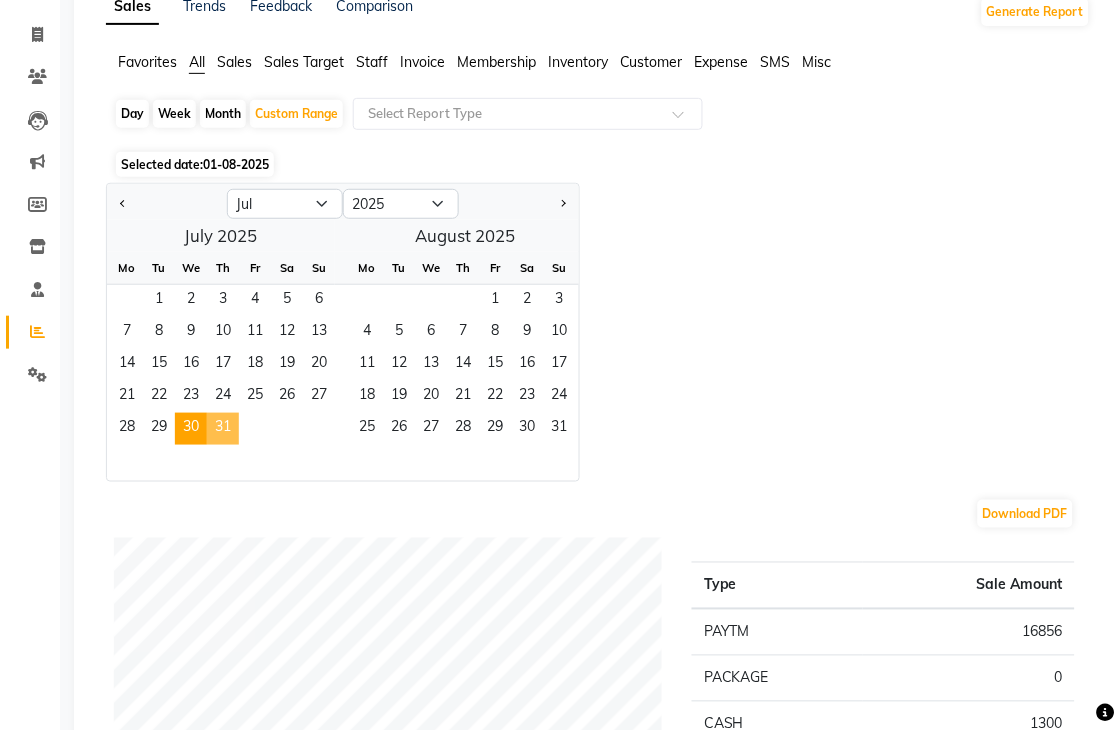 click on "31" 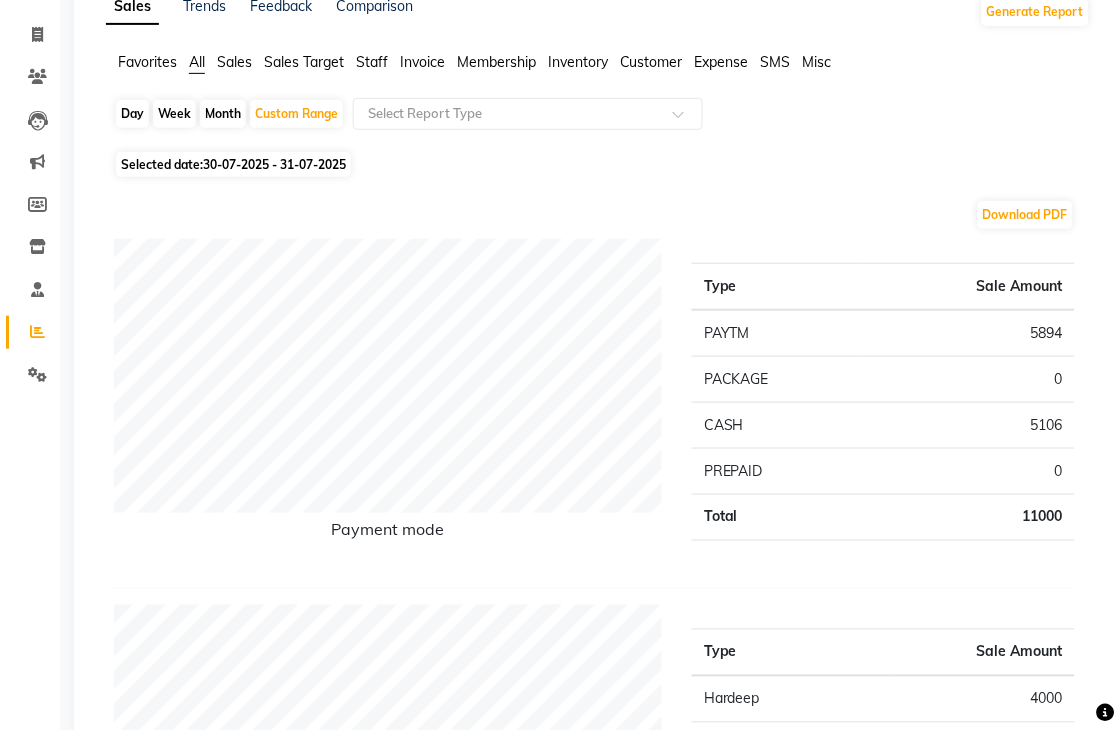 scroll, scrollTop: 0, scrollLeft: 0, axis: both 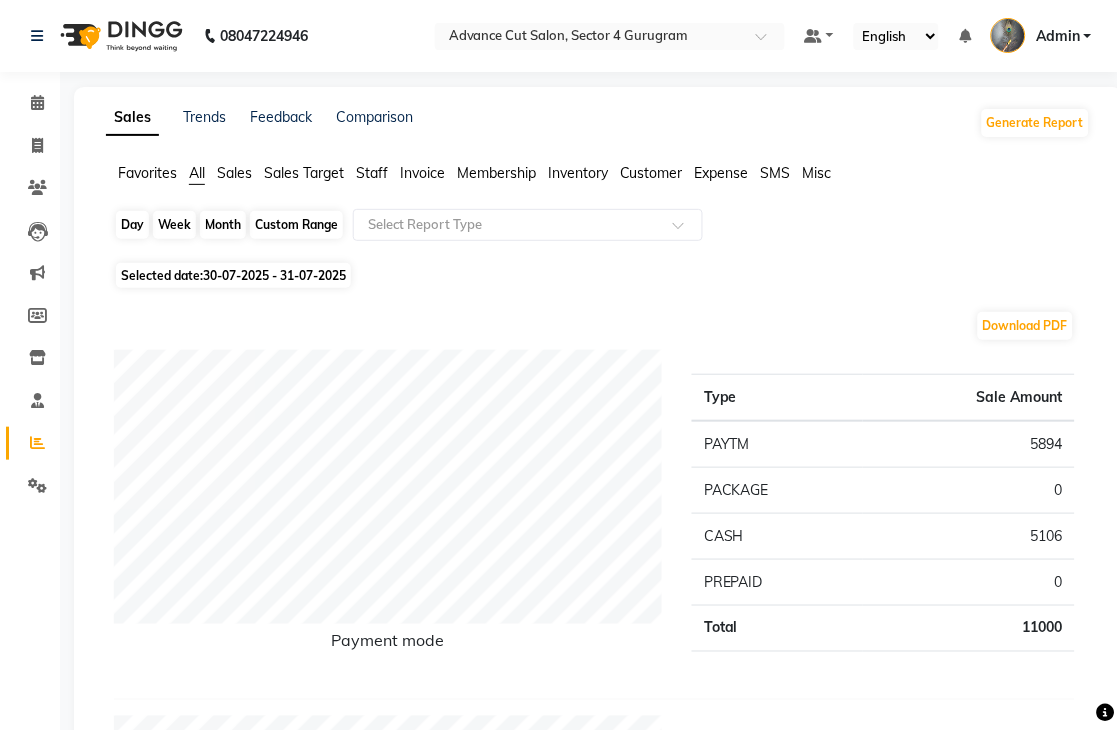 click on "Custom Range" 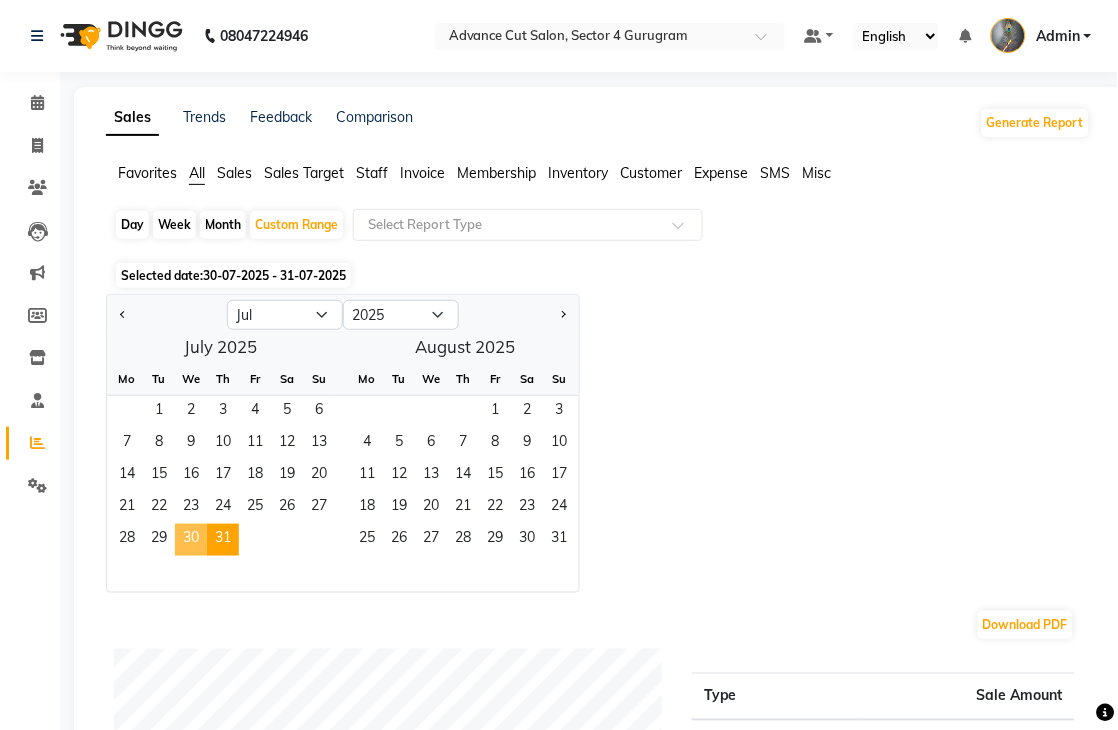 click on "30" 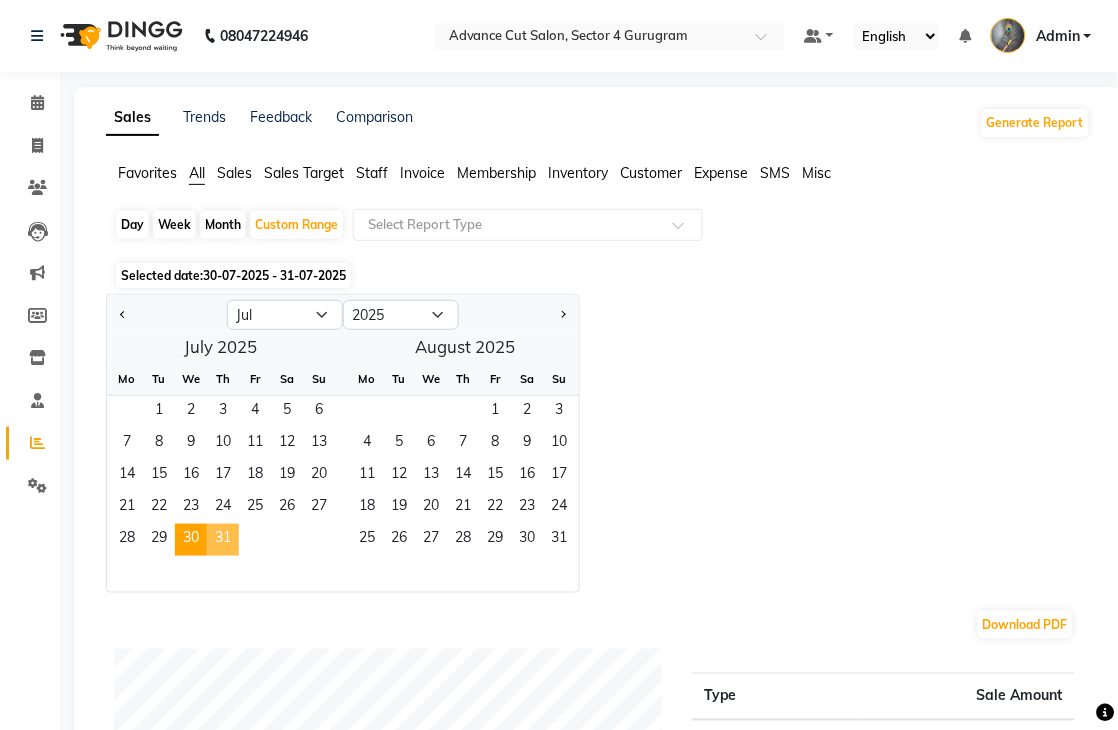 click on "31" 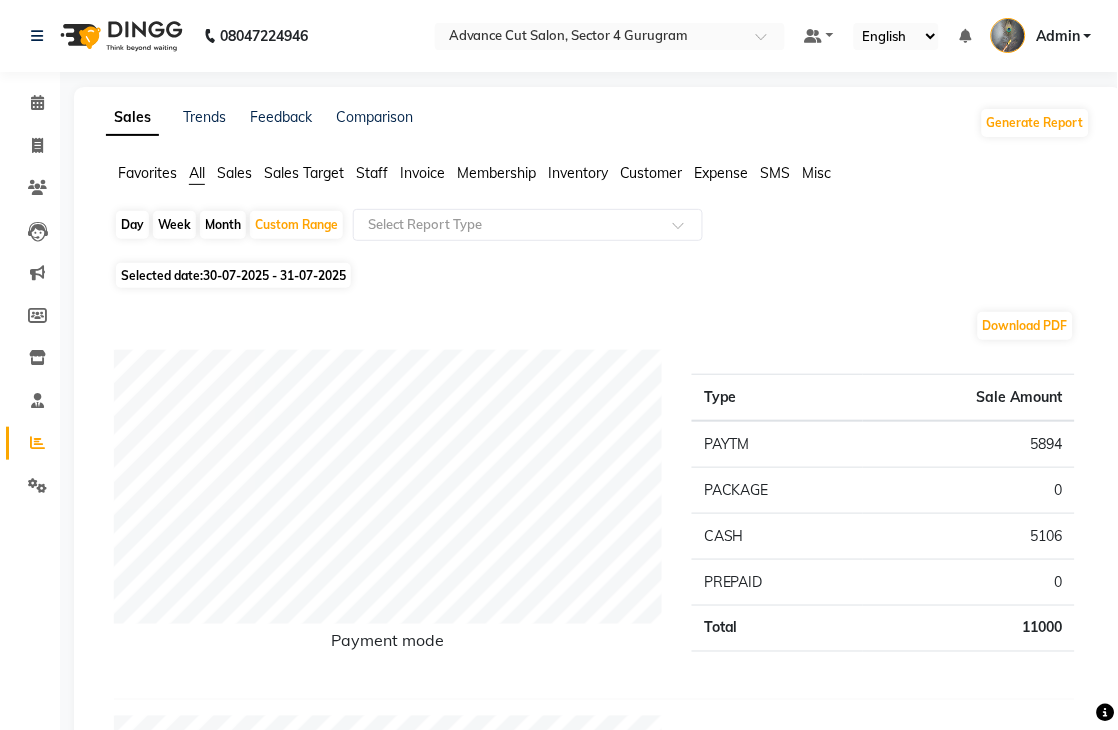 click on "30-07-2025 - 31-07-2025" 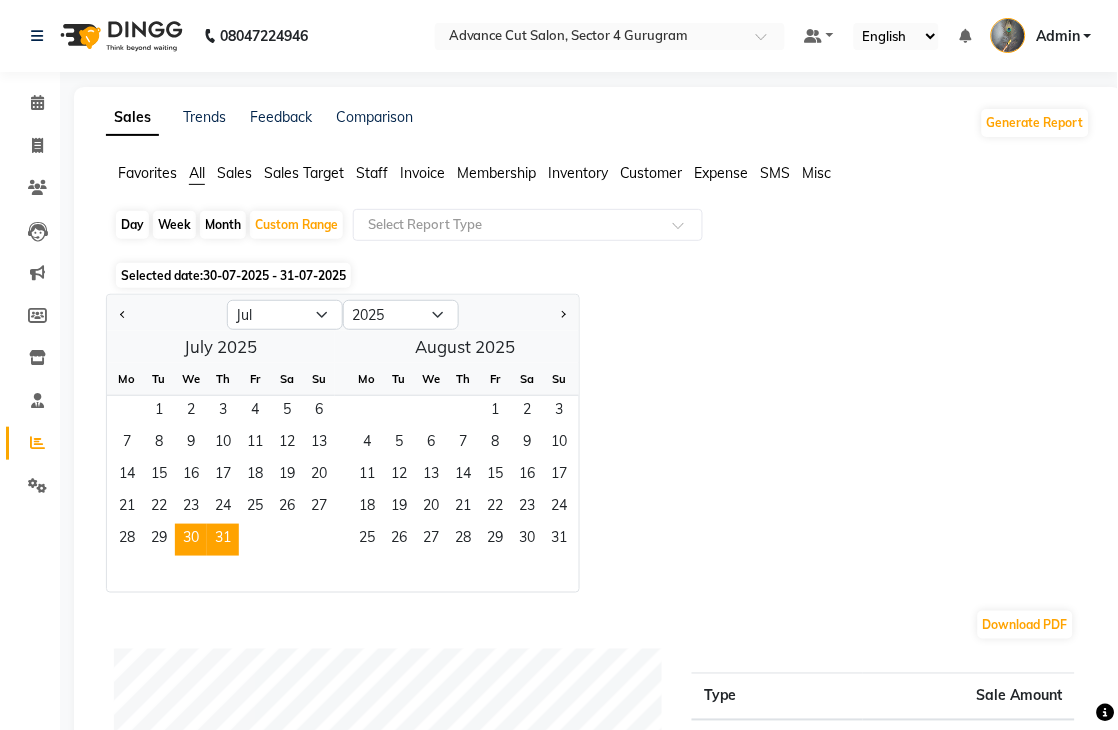 click on "July 2025  Mo Tu We Th Fr Sa Su  1   2   3   4   5   6   7   8   9   10   11   12   13   14   15   16   17   18   19   20   21   22   23   24   25   26   27   28   29   30   31   August 2025  Mo Tu We Th Fr Sa Su  1   2   3   4   5   6   7   8   9   10   11   12   13   14   15   16   17   18   19   20   21   22   23   24   25   26   27   28   29   30   31" 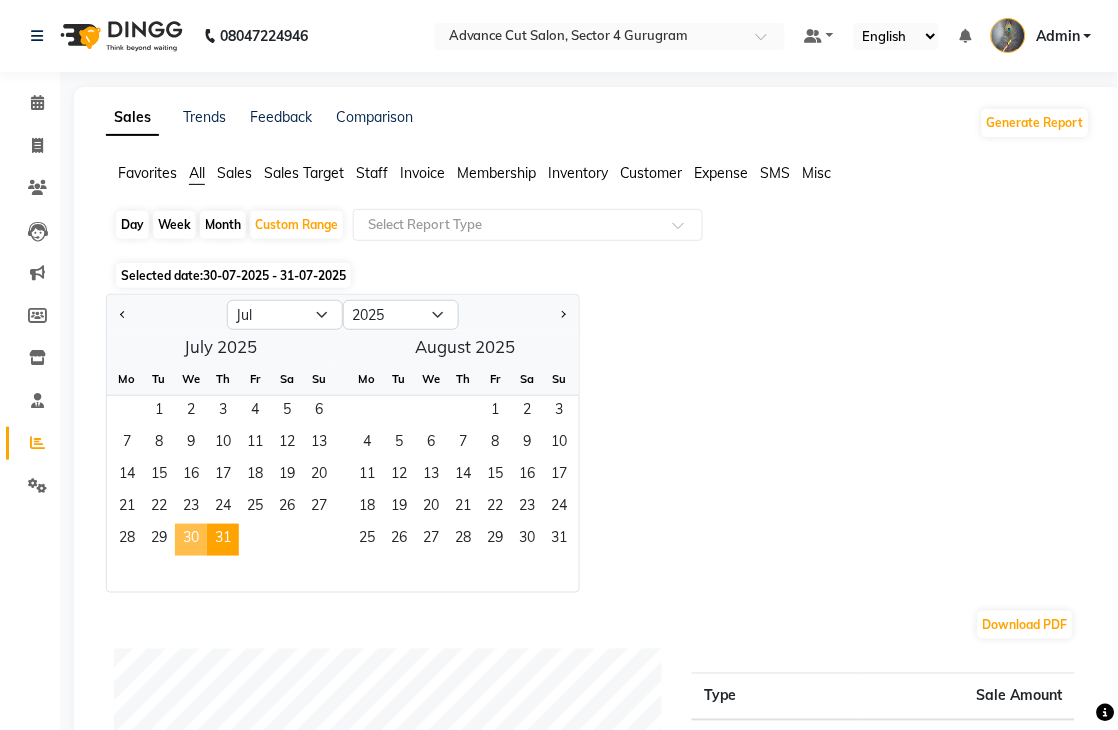 click on "30" 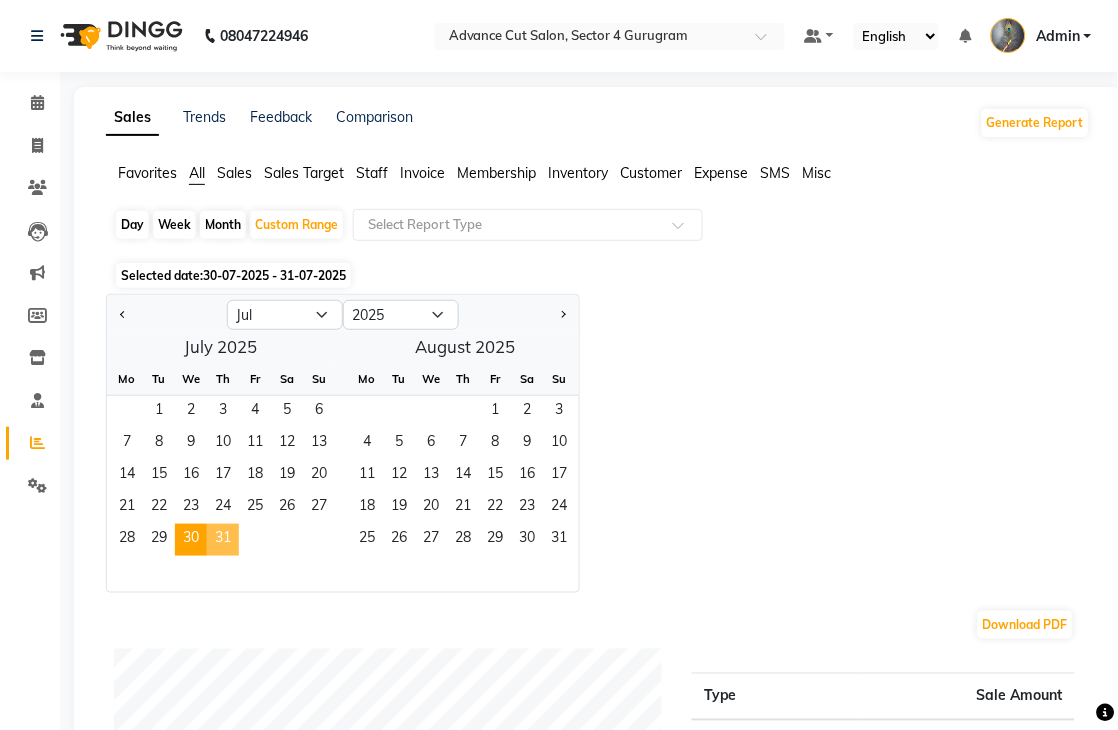 click on "31" 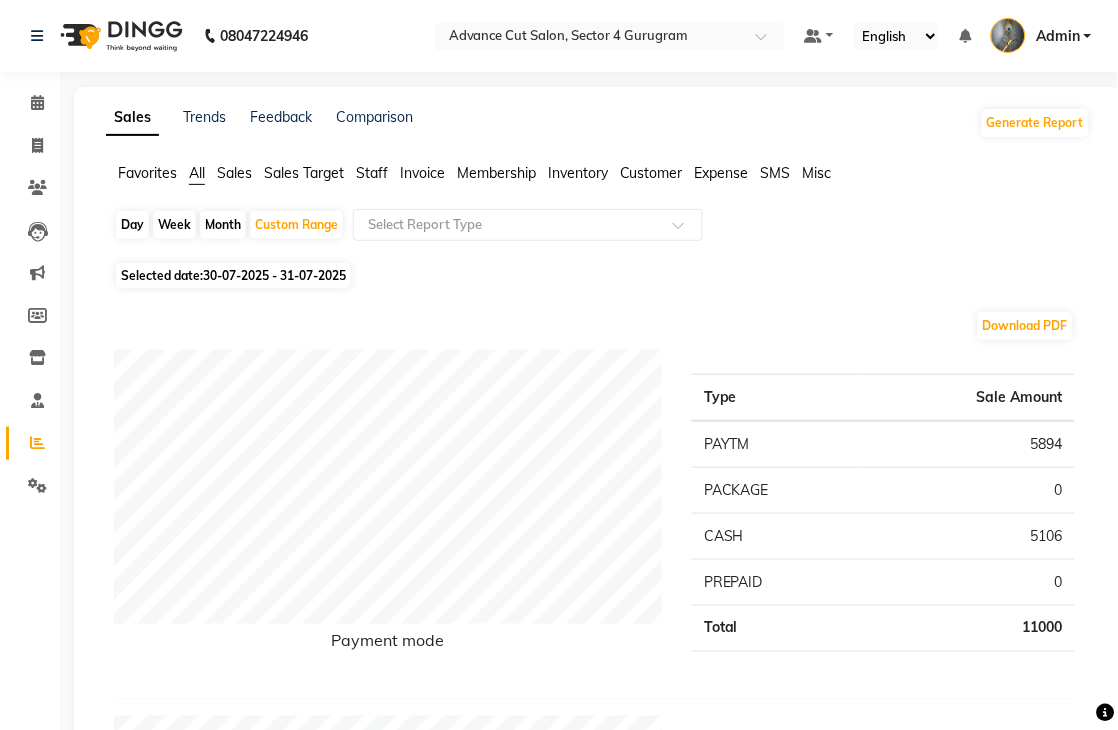 click on "30-07-2025 - 31-07-2025" 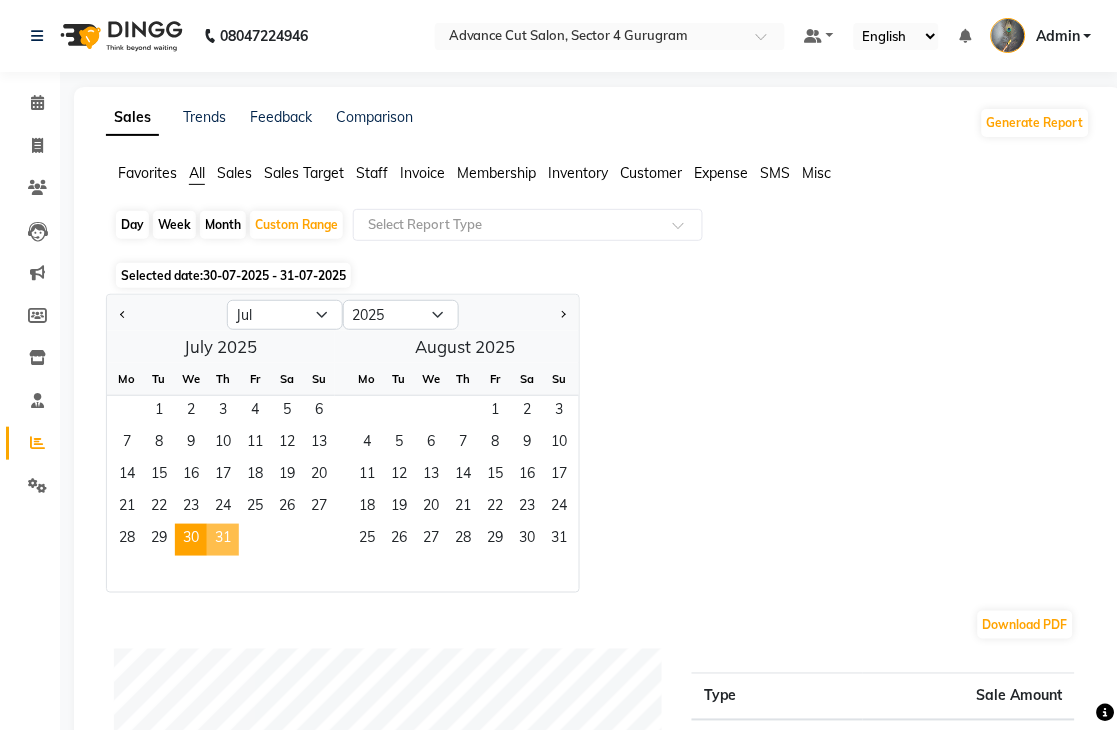click on "31" 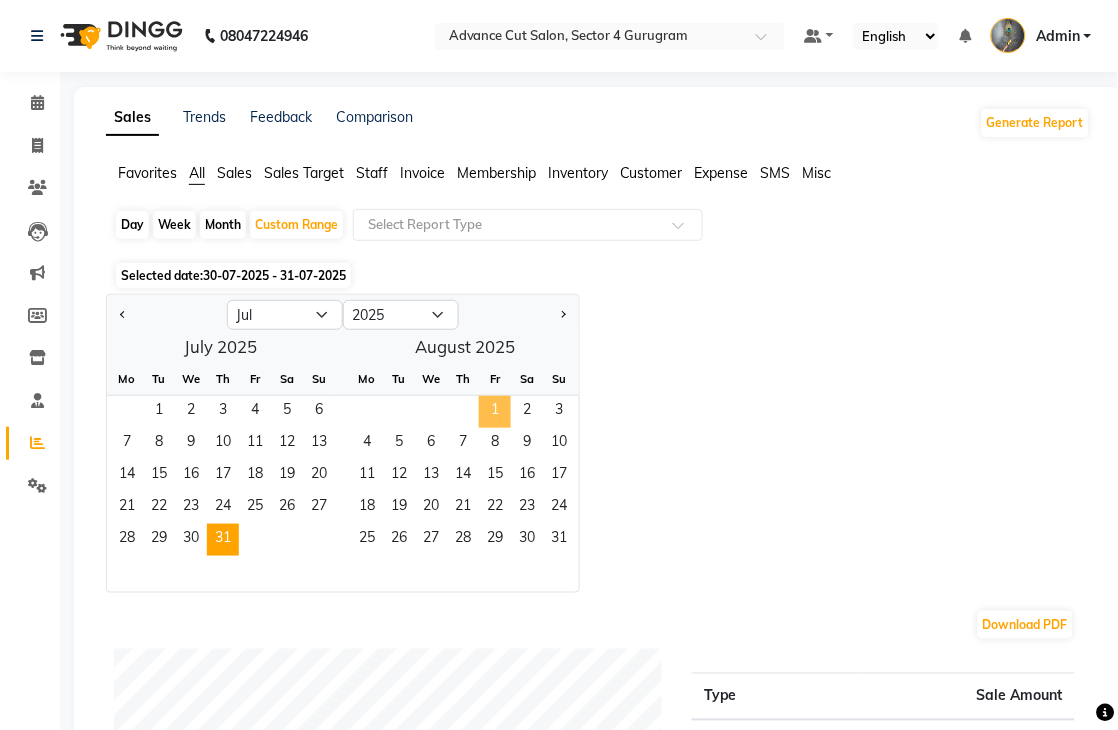 click on "1" 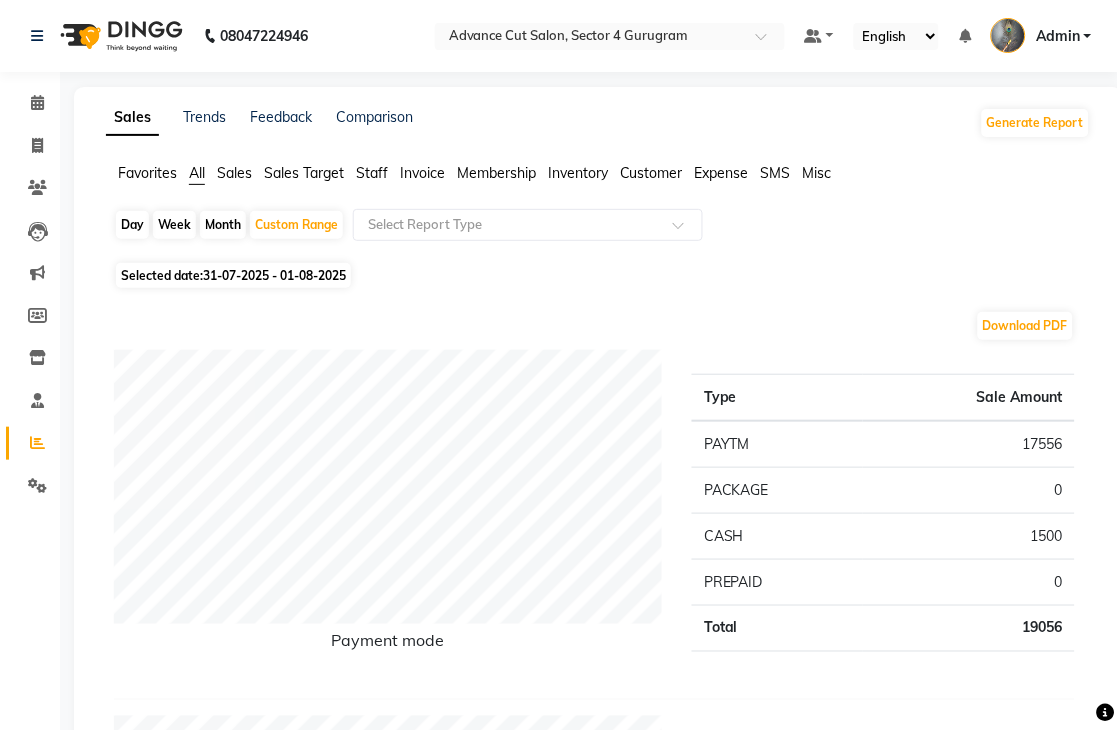 scroll, scrollTop: 111, scrollLeft: 0, axis: vertical 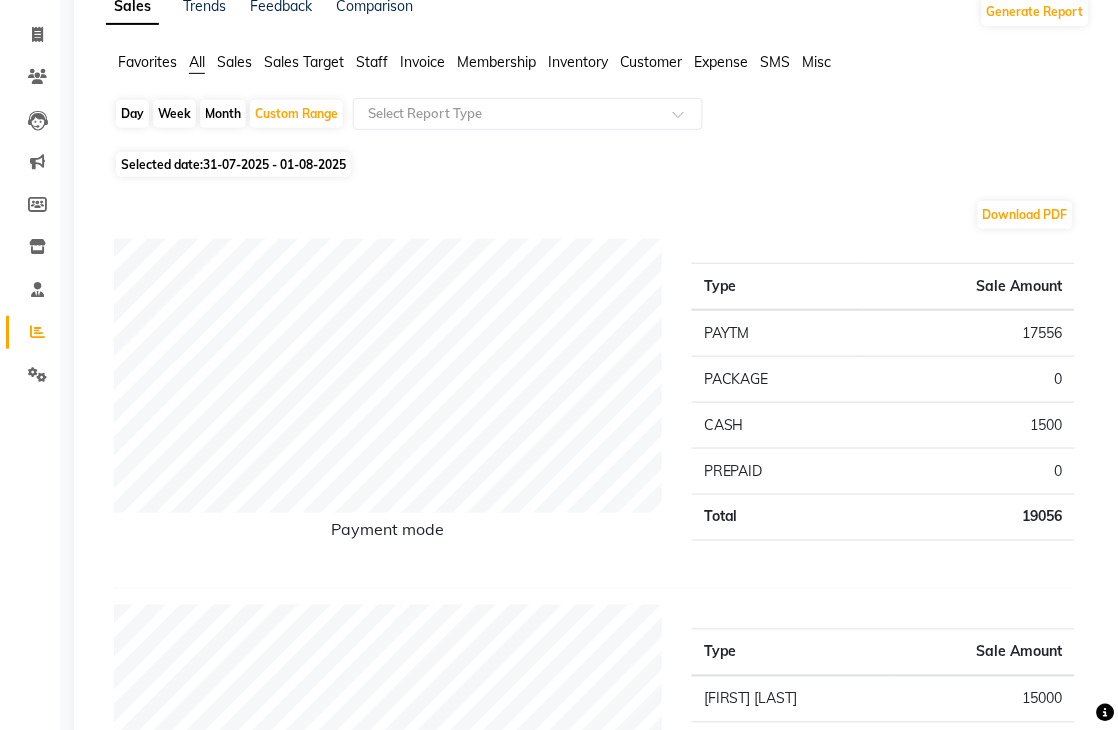 click on "31-07-2025 - 01-08-2025" 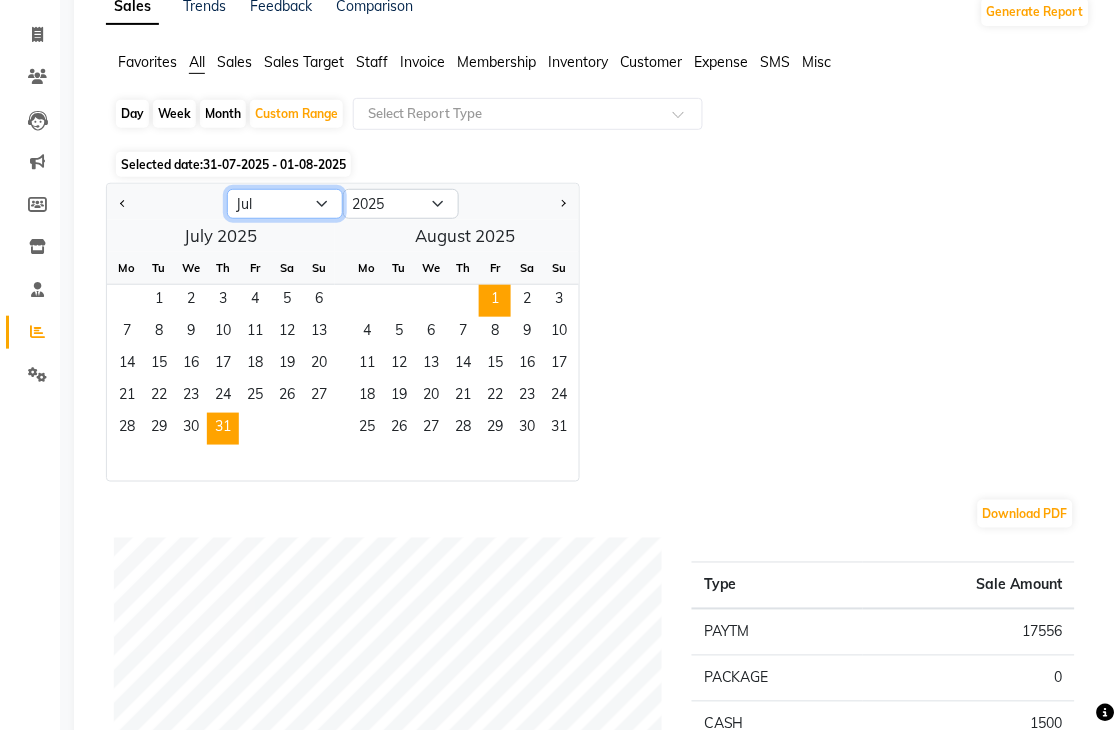 click on "Jan Feb Mar Apr May Jun Jul Aug Sep Oct Nov Dec" 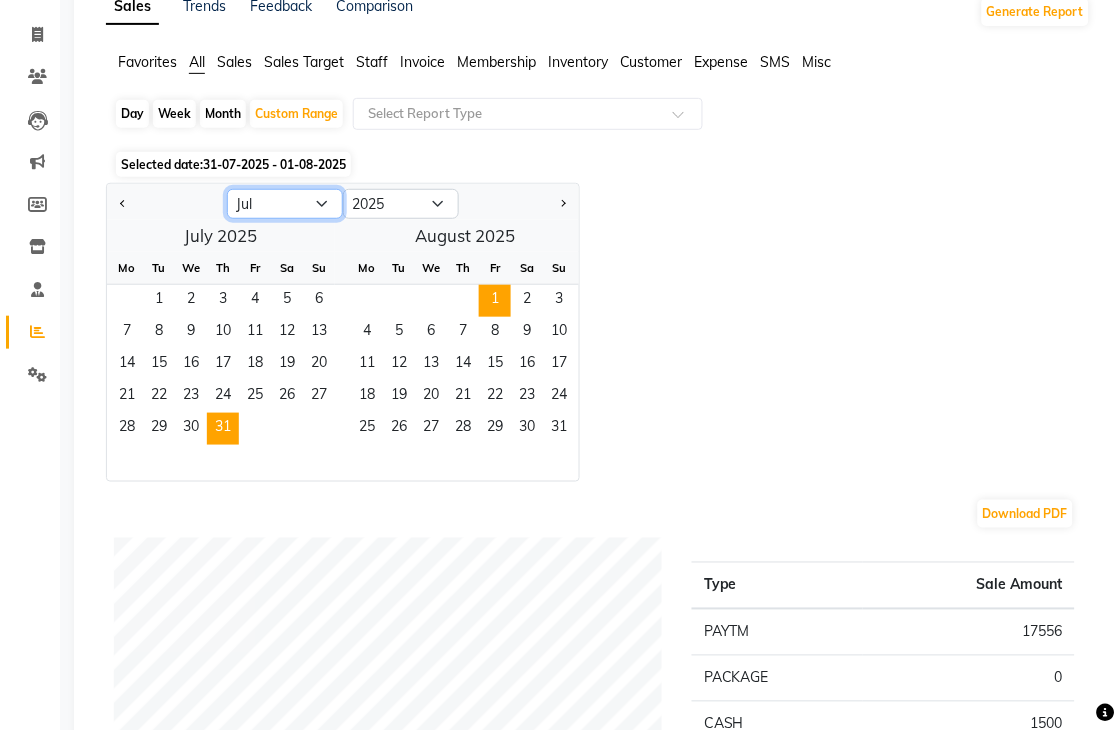 click on "Jan Feb Mar Apr May Jun Jul Aug Sep Oct Nov Dec" 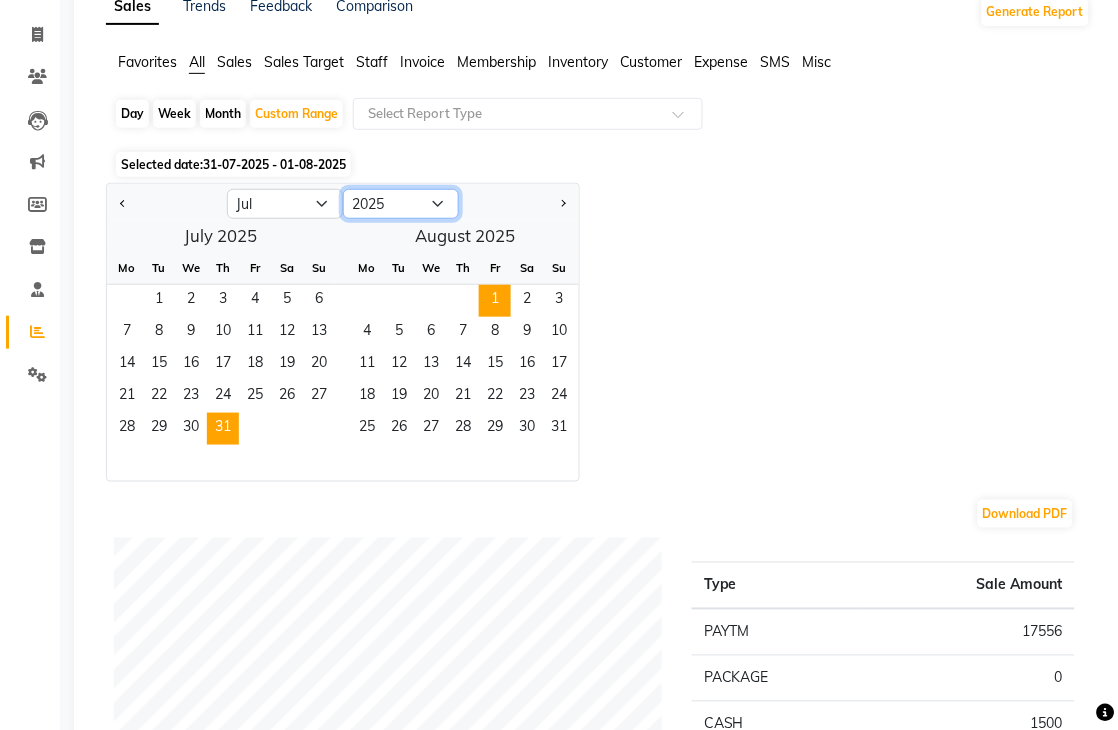 click on "2015 2016 2017 2018 2019 2020 2021 2022 2023 2024 2025 2026 2027 2028 2029 2030 2031 2032 2033 2034 2035" 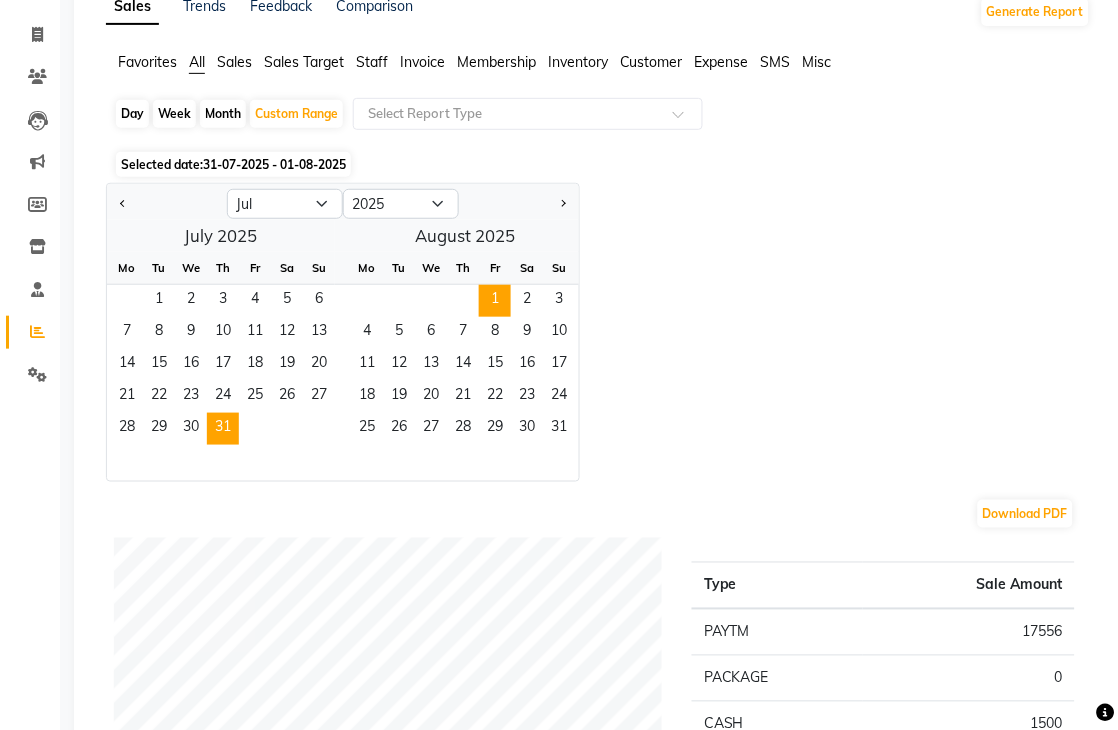 click on "Download PDF" 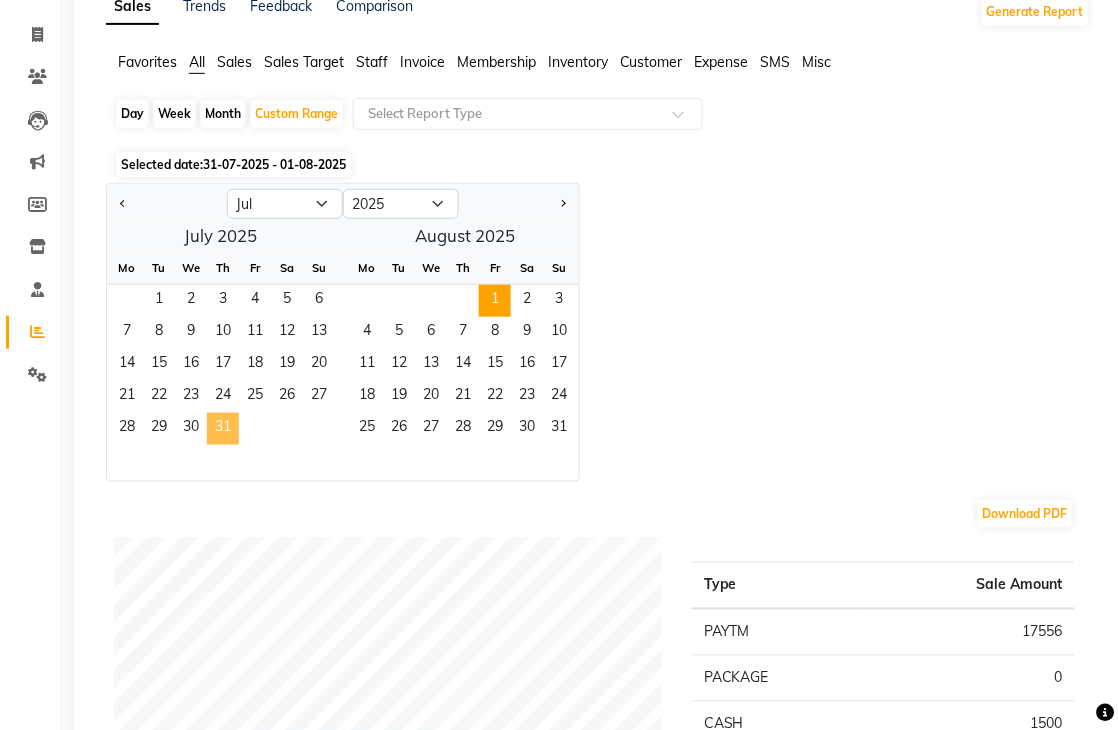 click on "31" 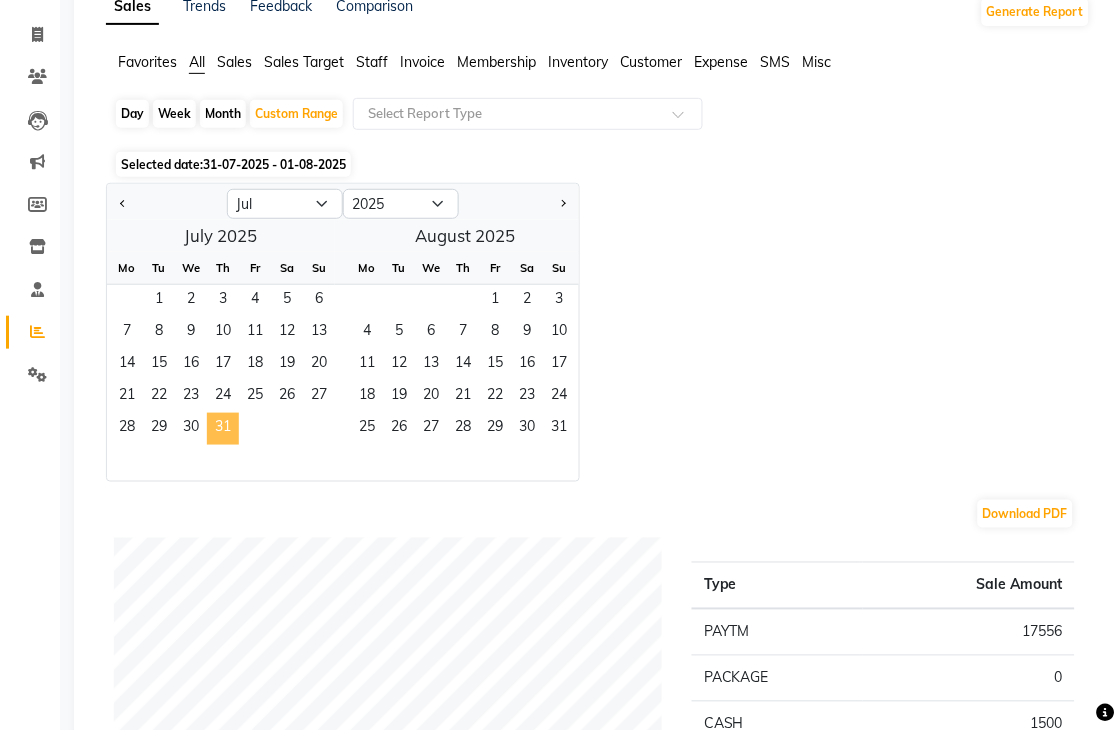 click on "31" 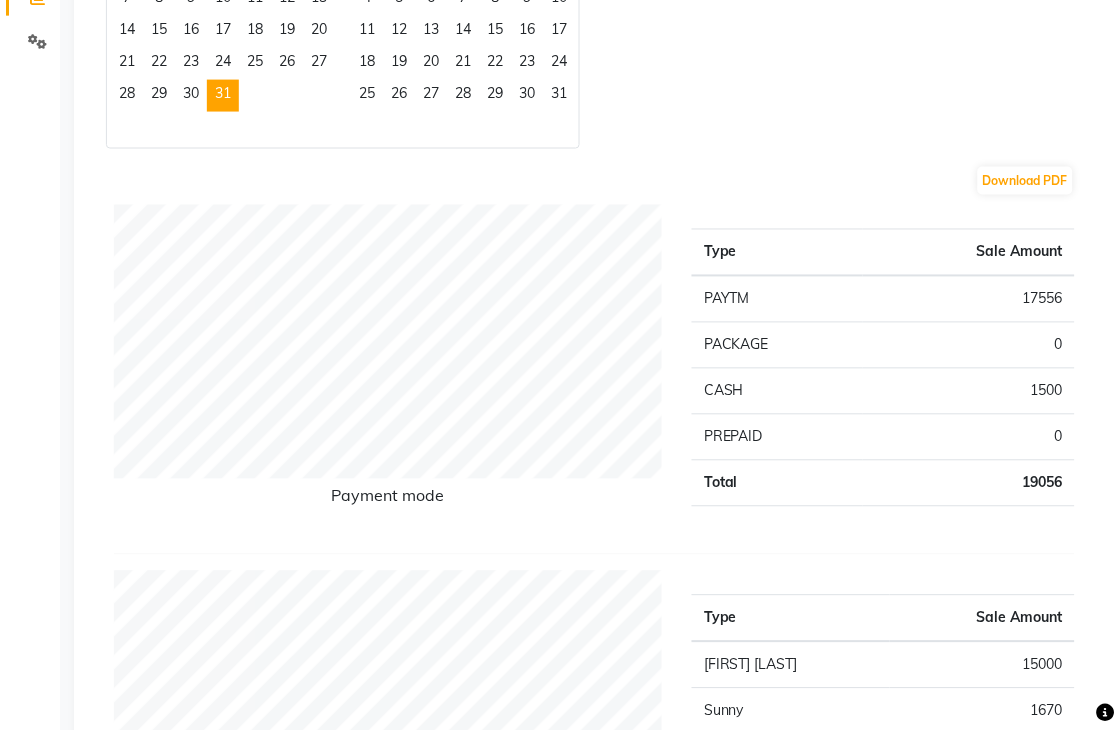scroll, scrollTop: 111, scrollLeft: 0, axis: vertical 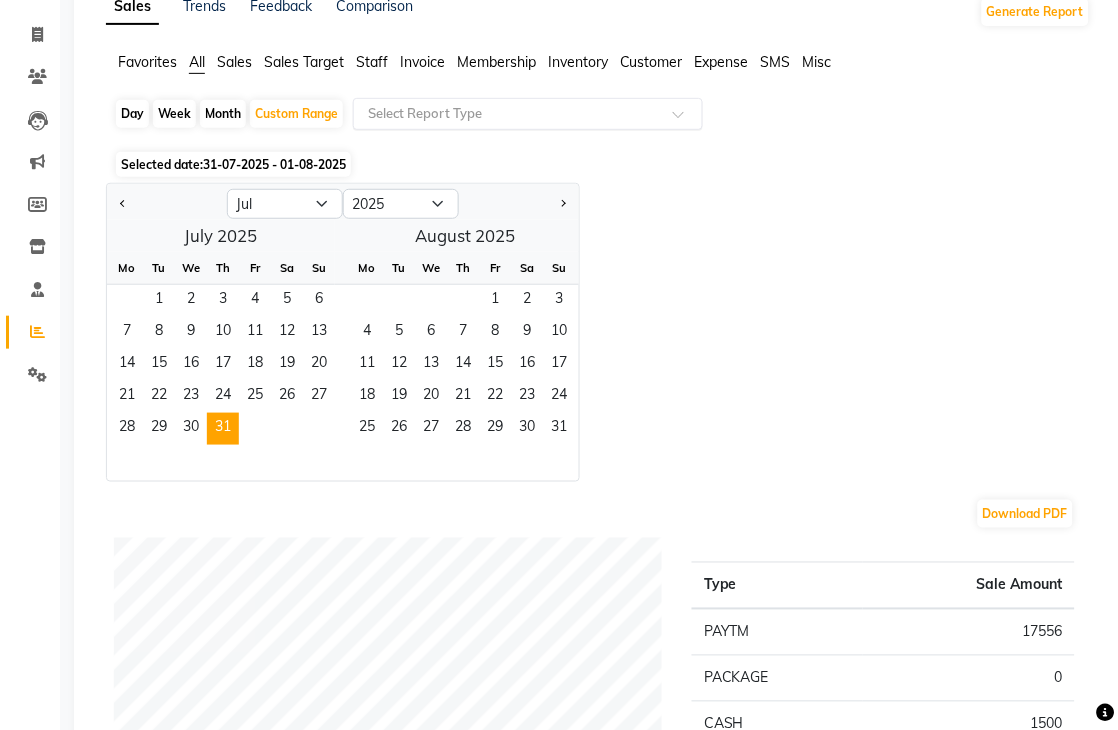 click 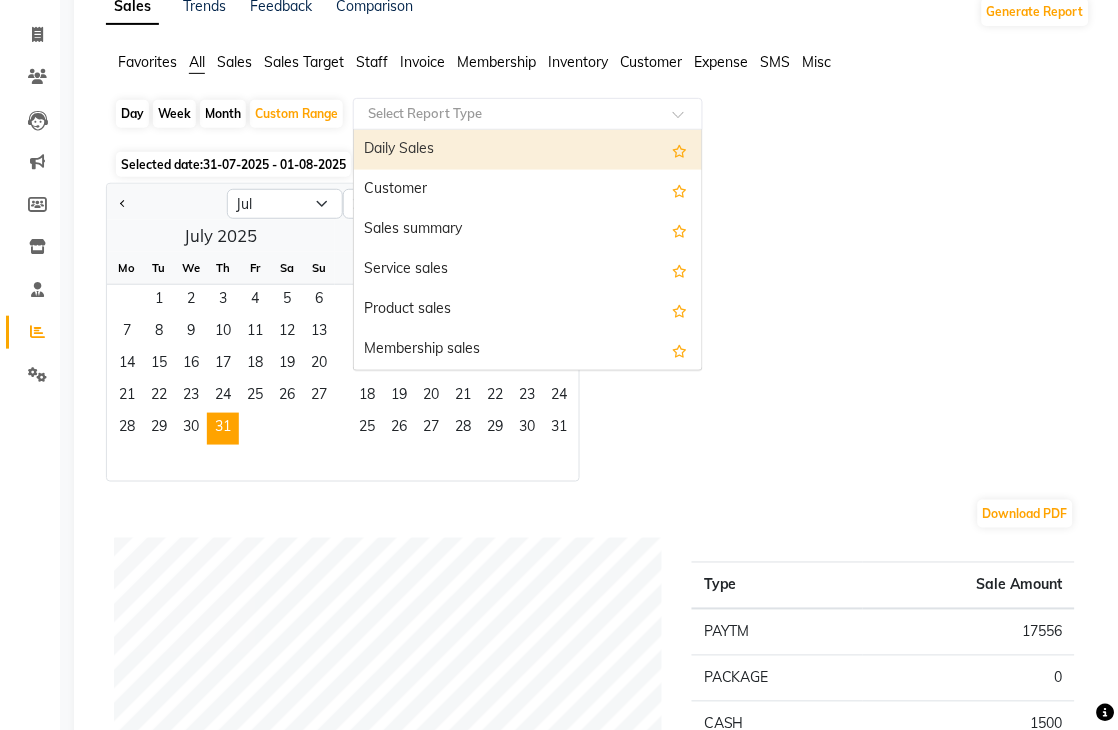 click on "Daily Sales" at bounding box center (528, 150) 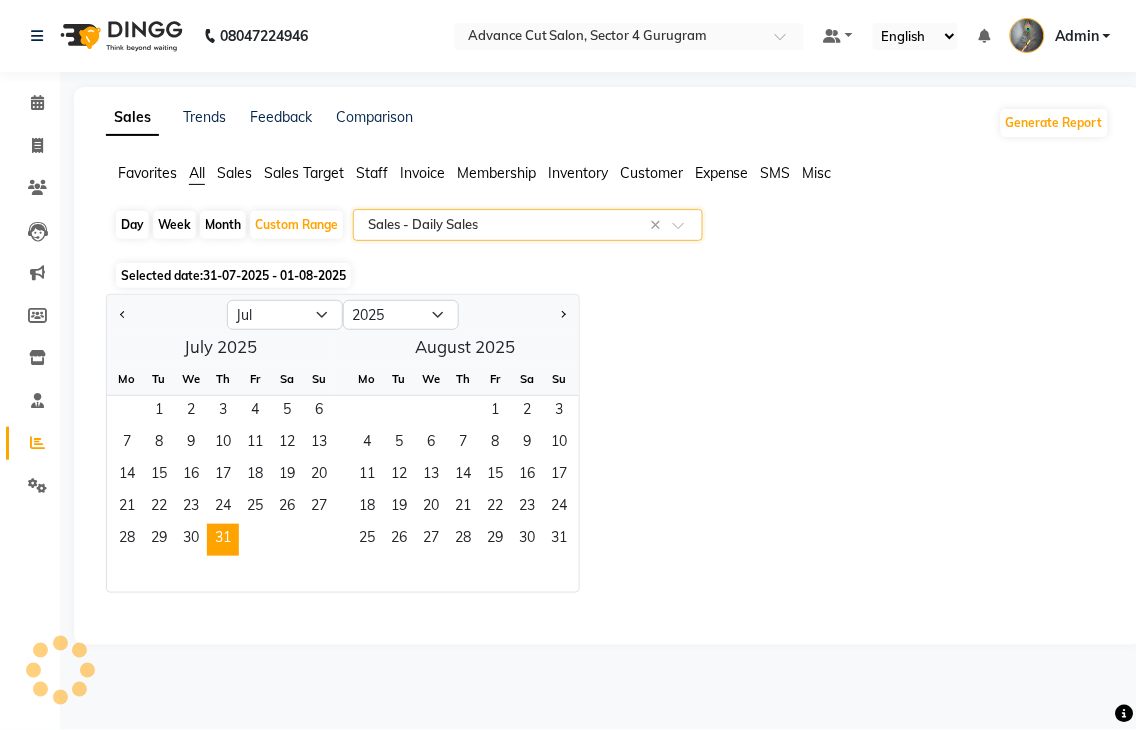 select on "full_report" 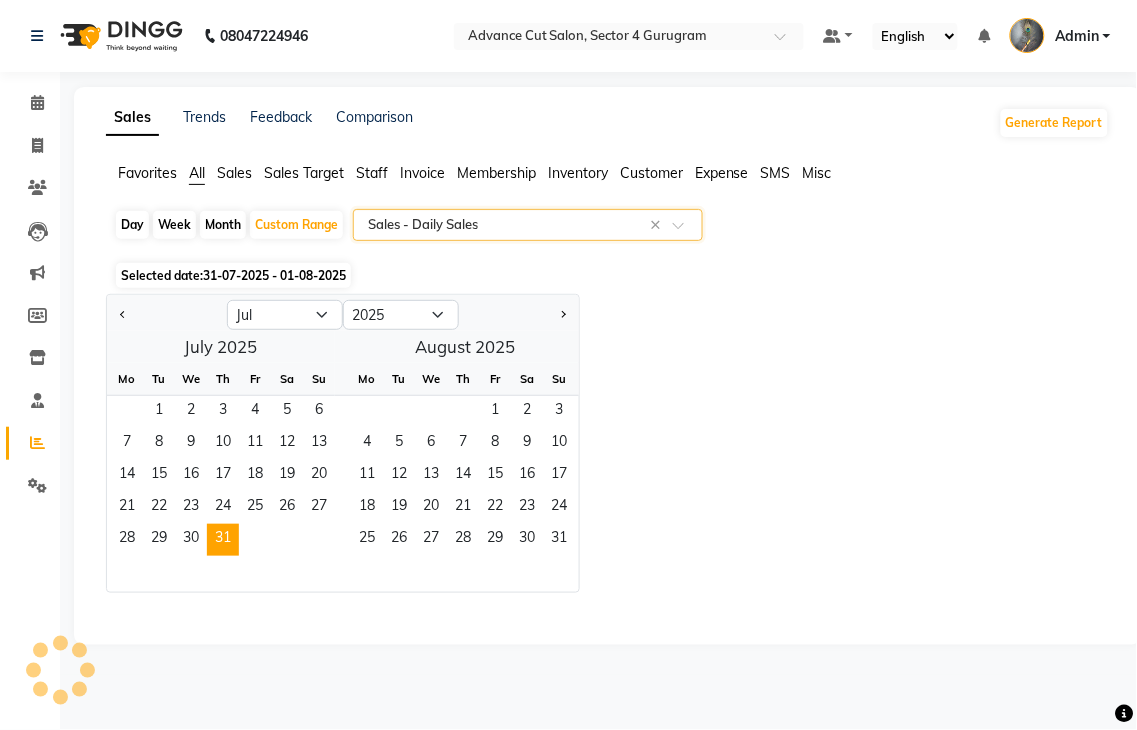 select on "csv" 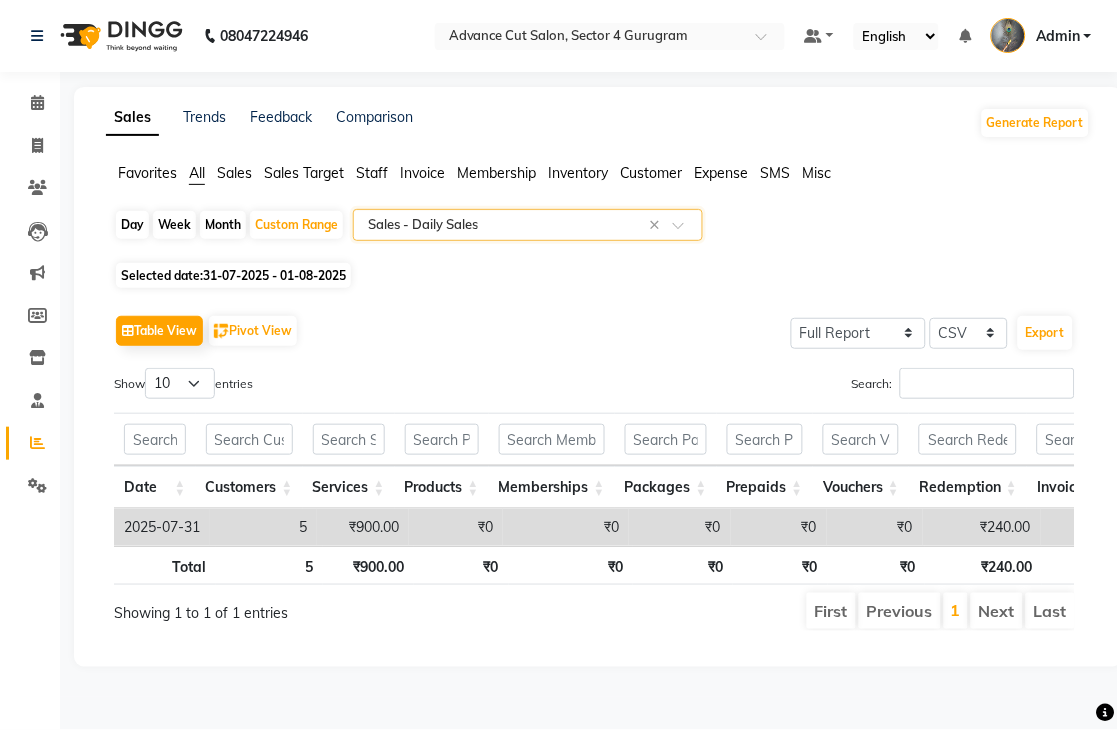 click on "31-07-2025 - 01-08-2025" 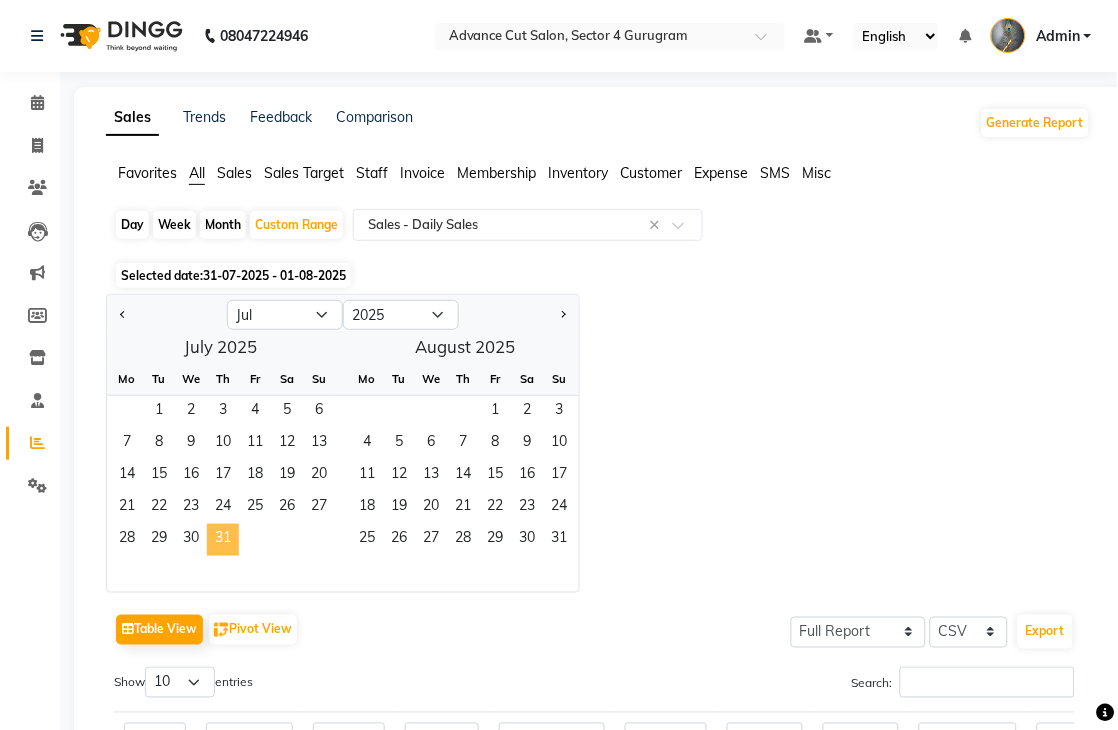 click on "31" 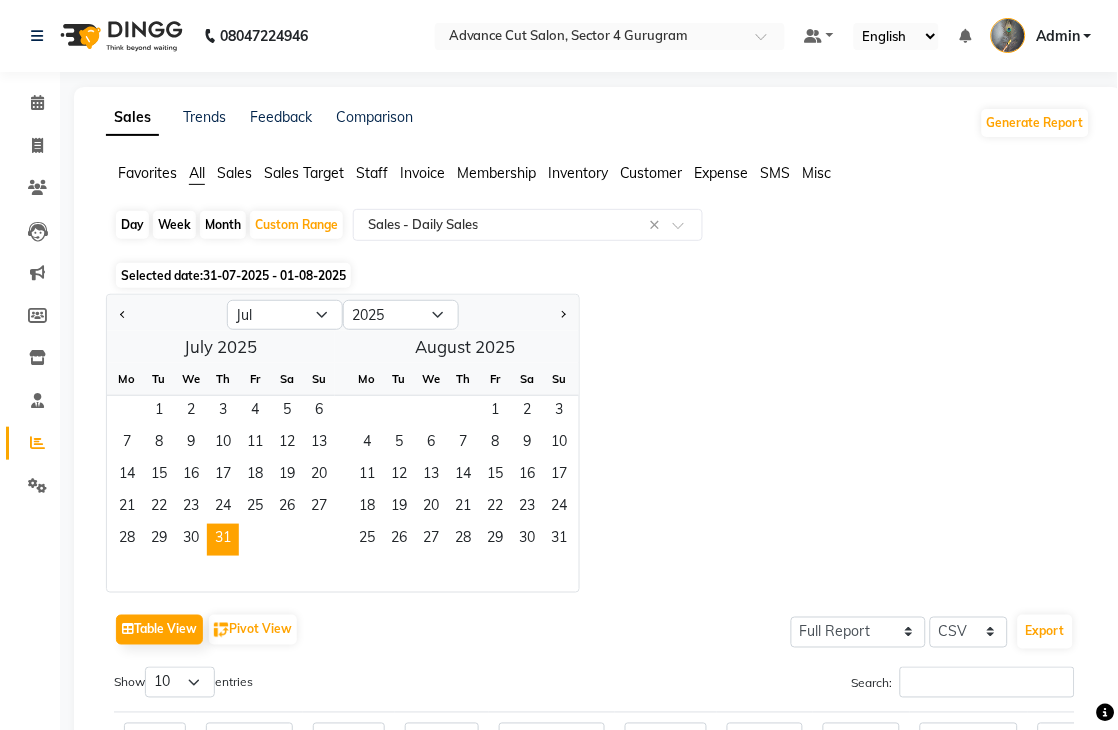 scroll, scrollTop: 305, scrollLeft: 0, axis: vertical 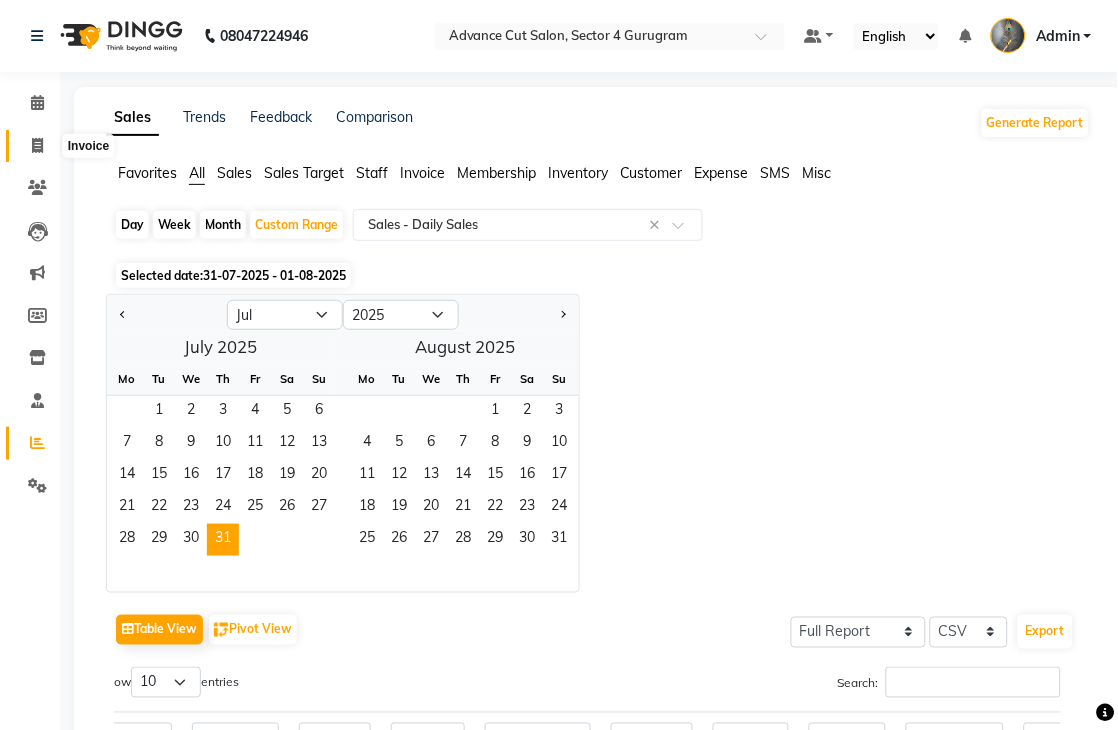 click 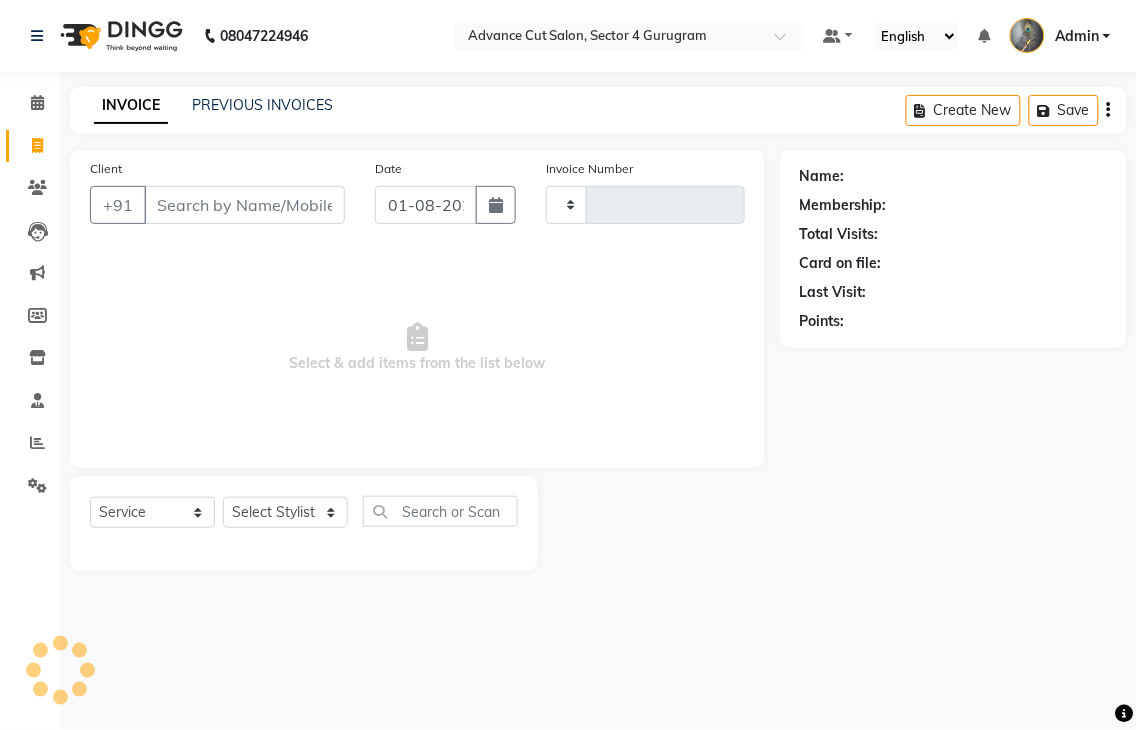 type on "3110" 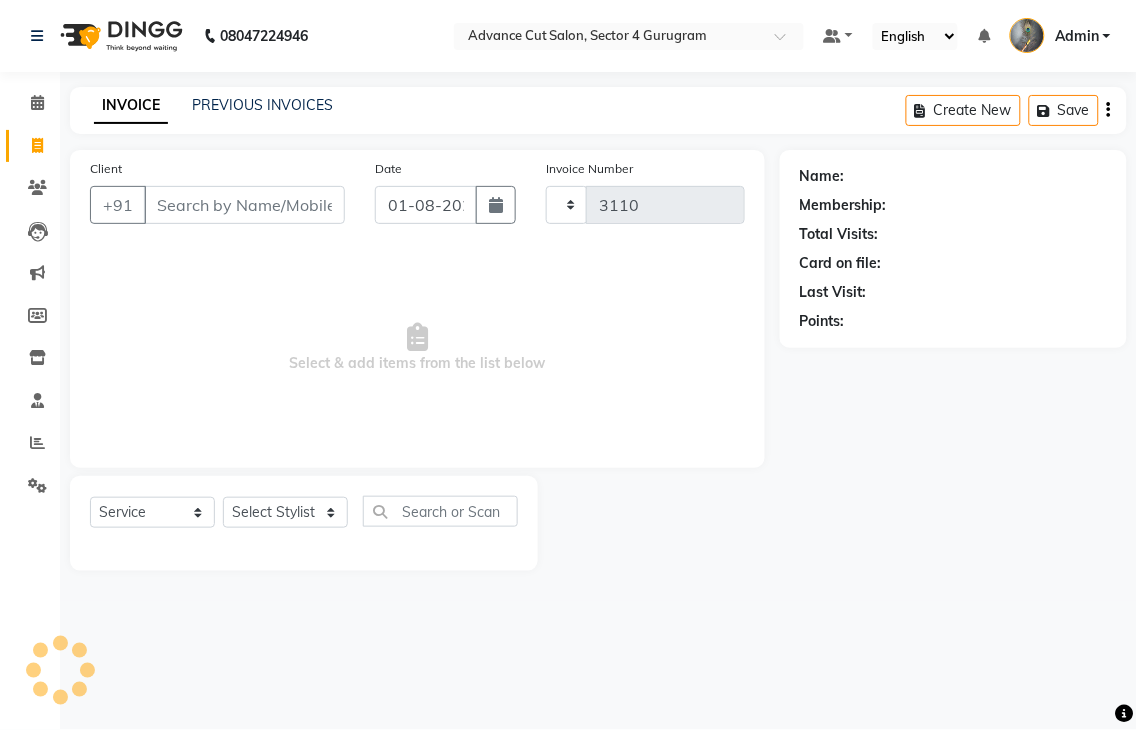 select on "4939" 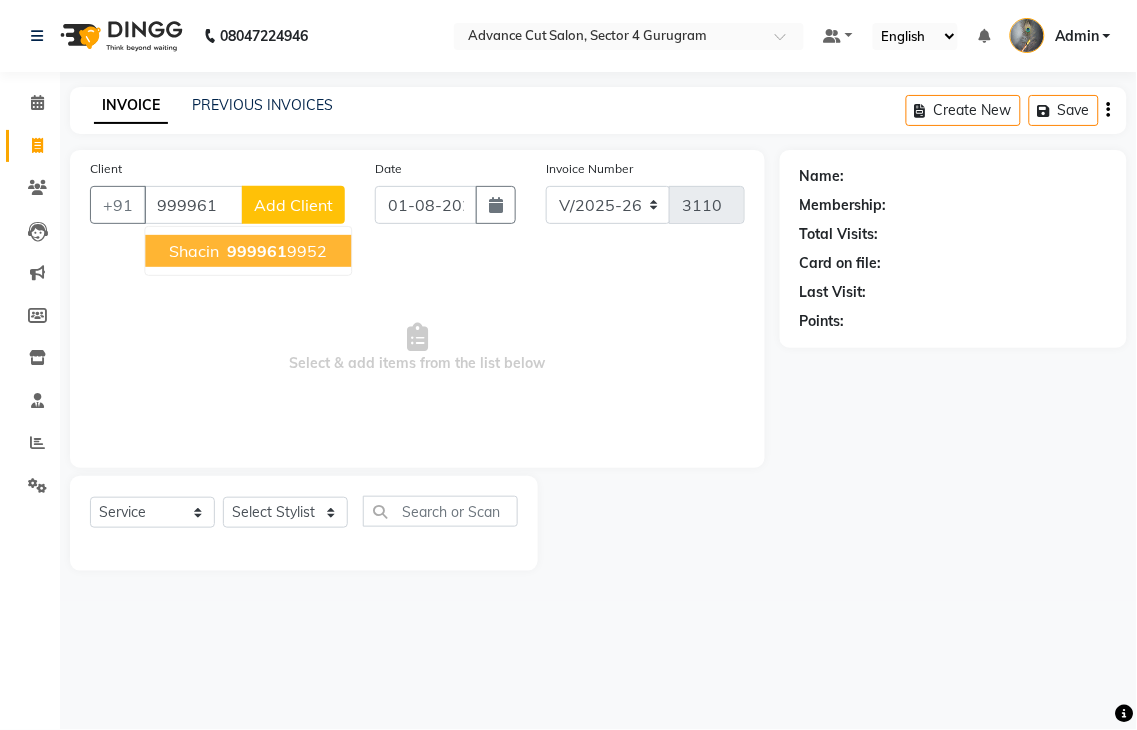 click on "999961 9952" at bounding box center (275, 251) 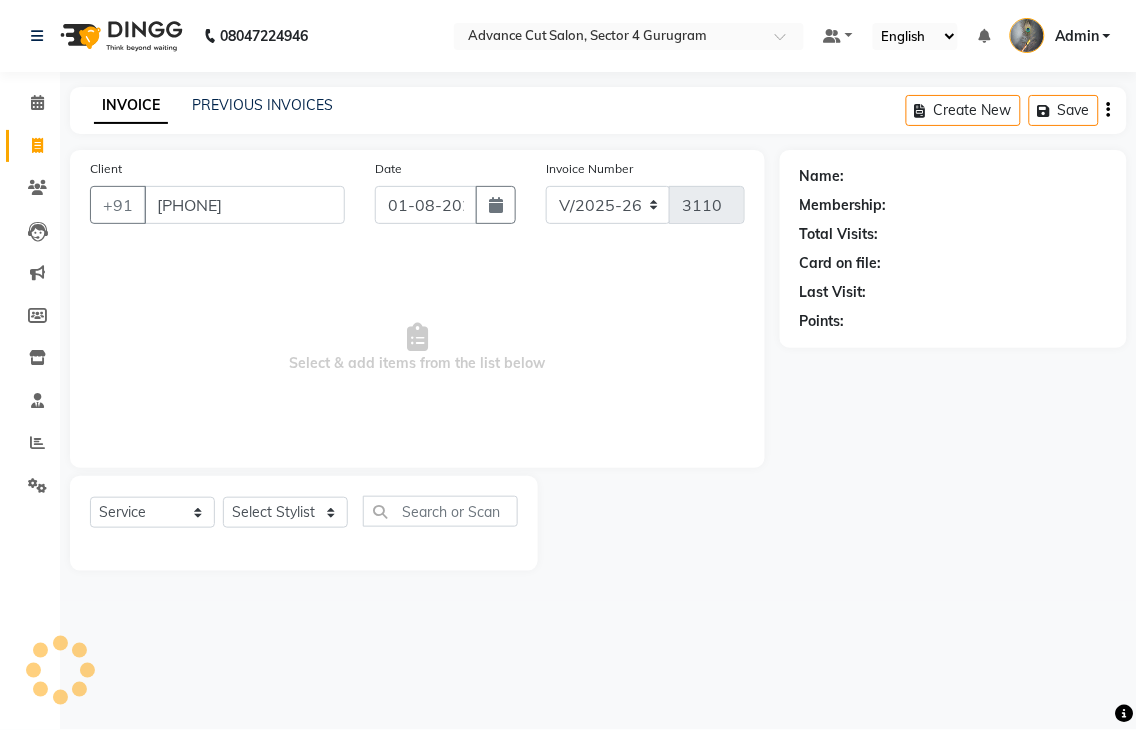 type on "9999619952" 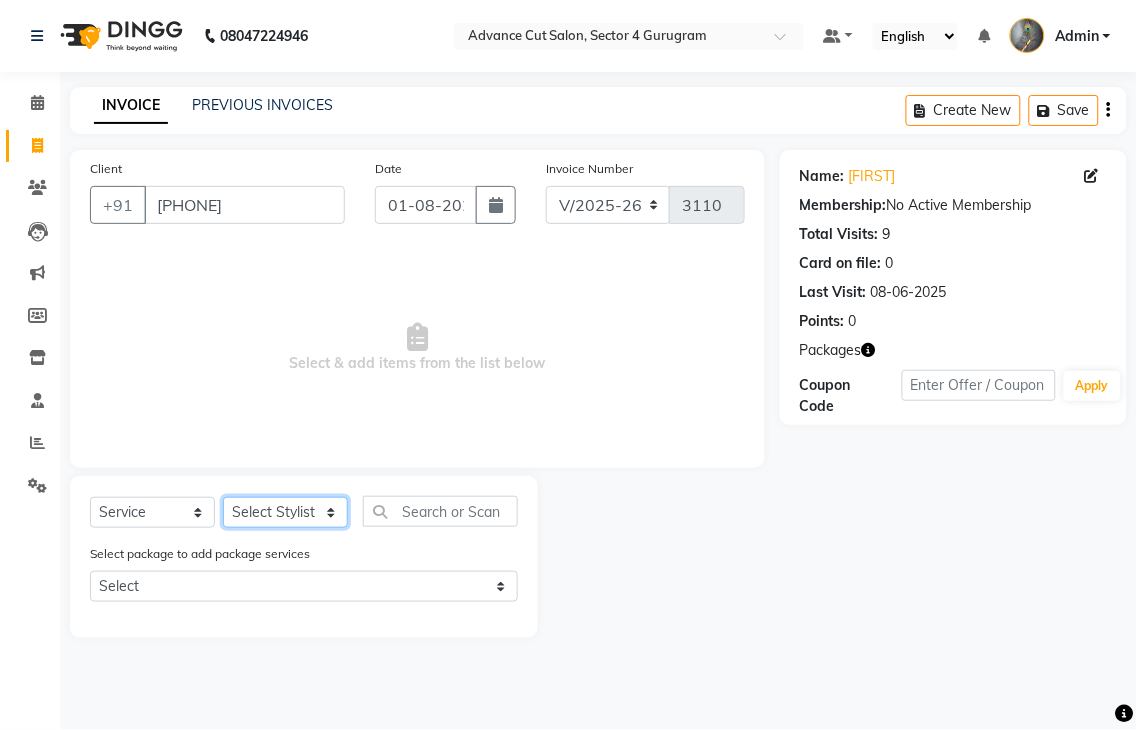 click on "Select Stylist Admin chahit COUNTOR hardeep mamta manisha MONISH navi NOSHAD ALI rahul shatnam shweta singh sunny tip" 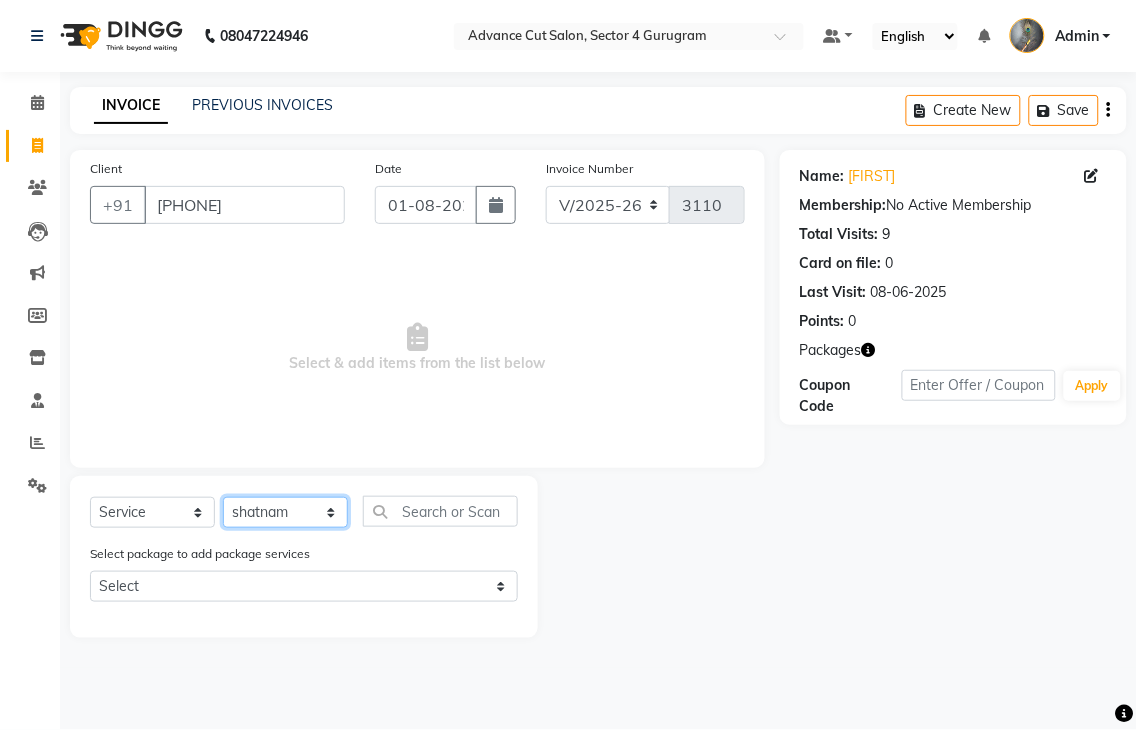 click on "Select Stylist Admin chahit COUNTOR hardeep mamta manisha MONISH navi NOSHAD ALI rahul shatnam shweta singh sunny tip" 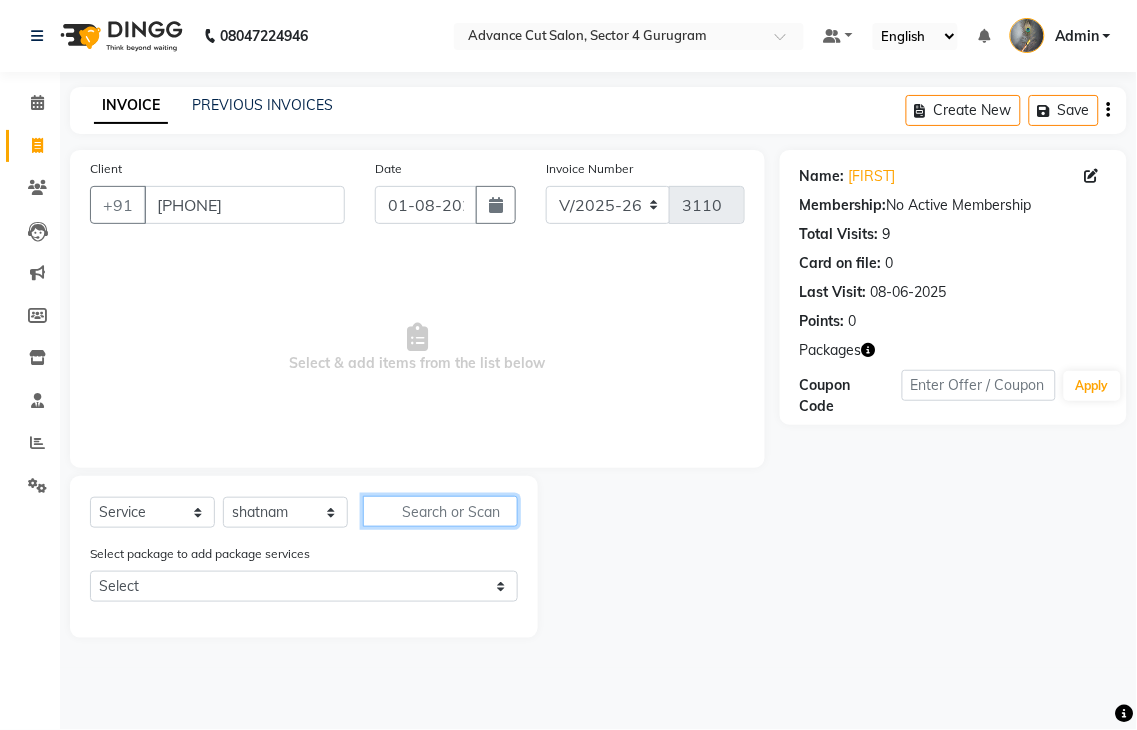 click 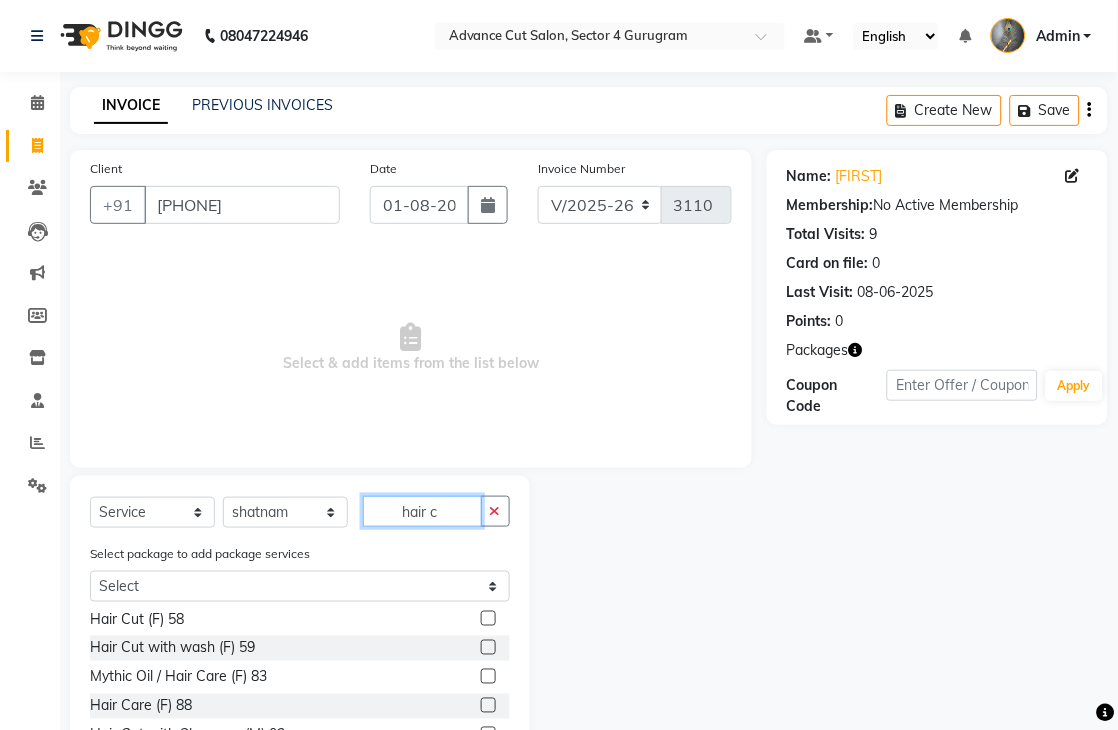 scroll, scrollTop: 0, scrollLeft: 0, axis: both 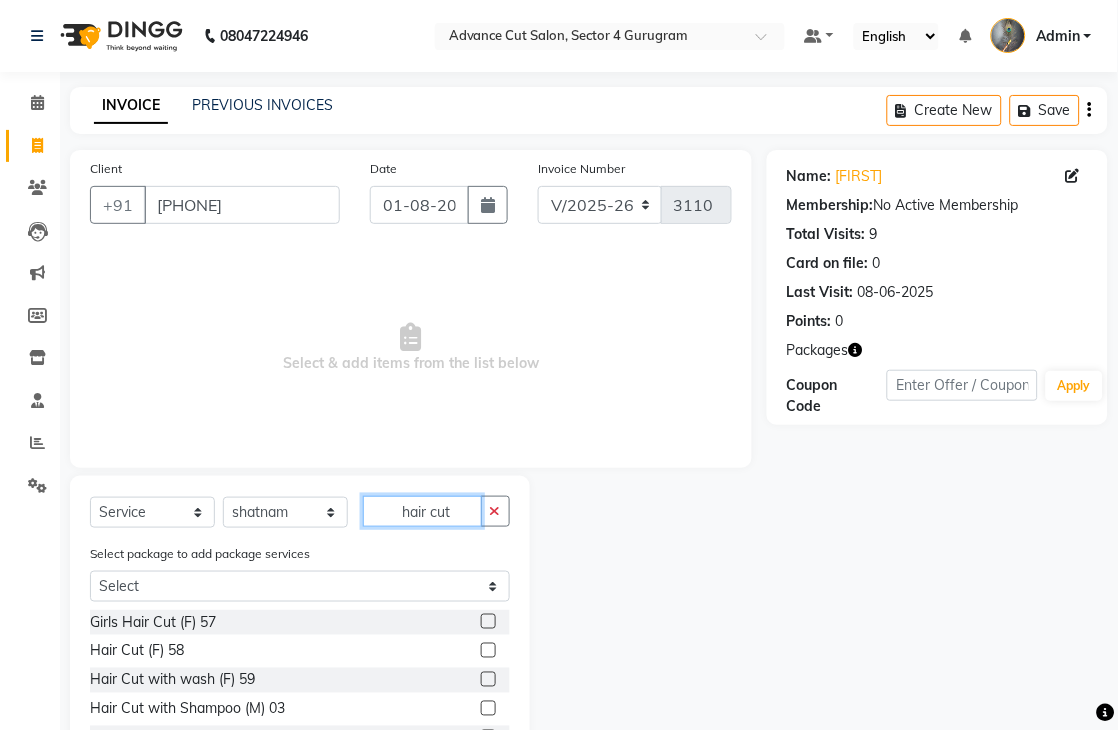 type on "hair cut" 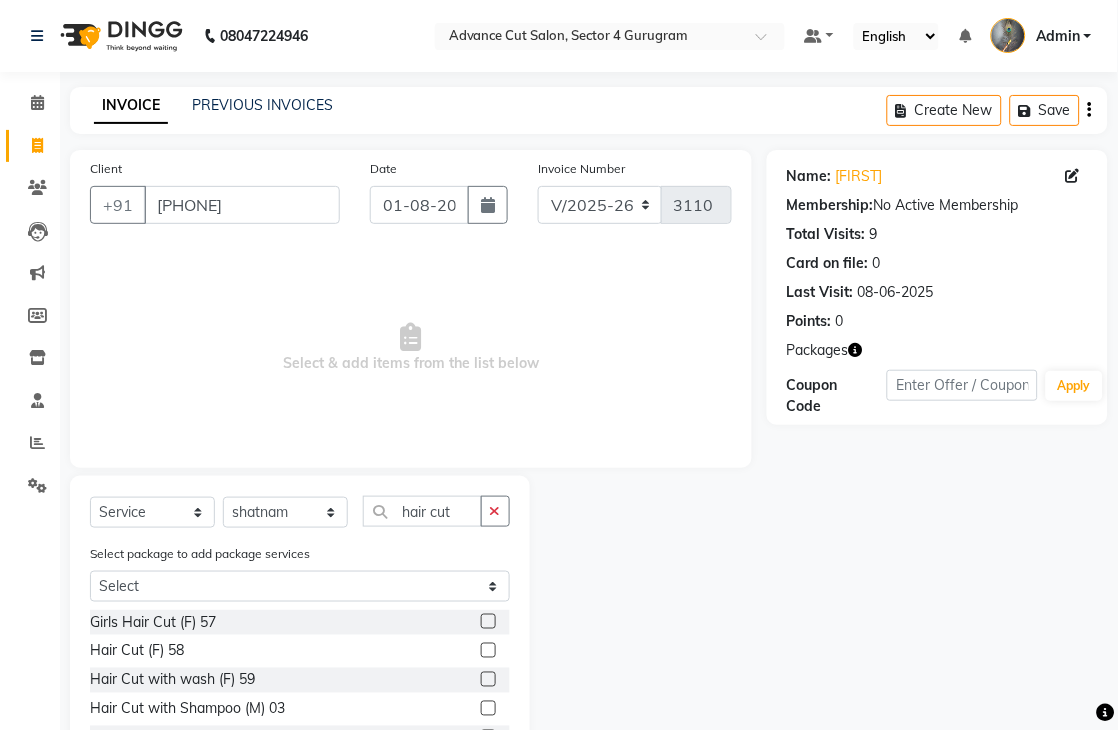 click 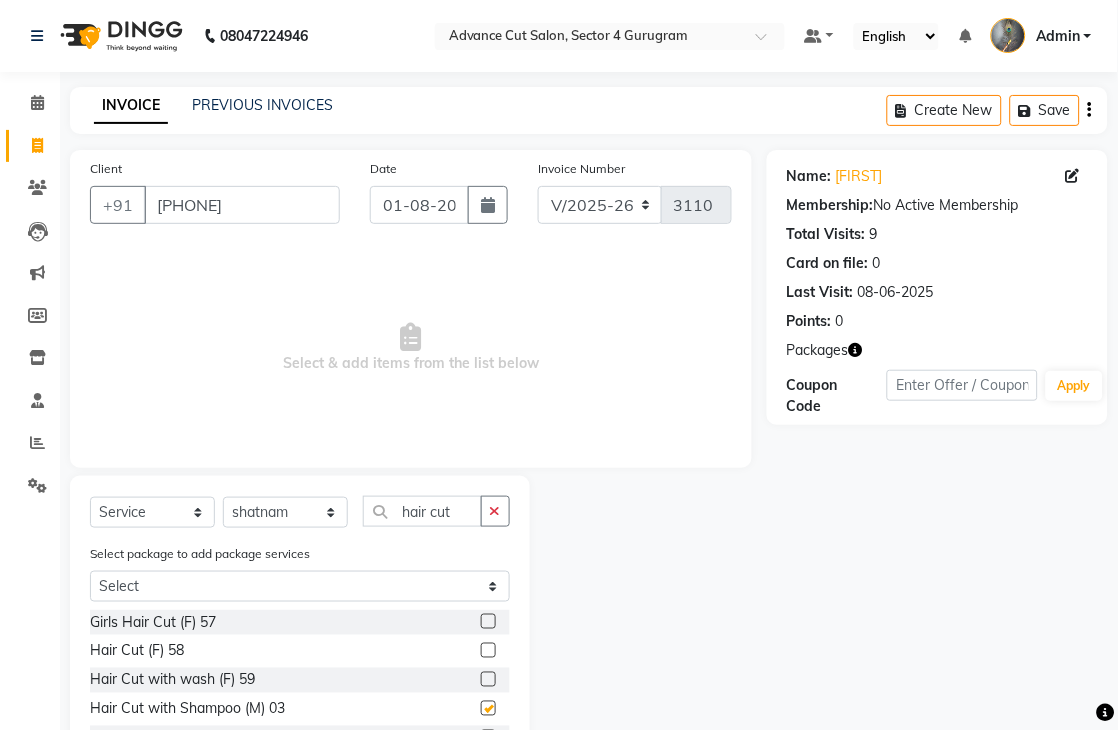 click 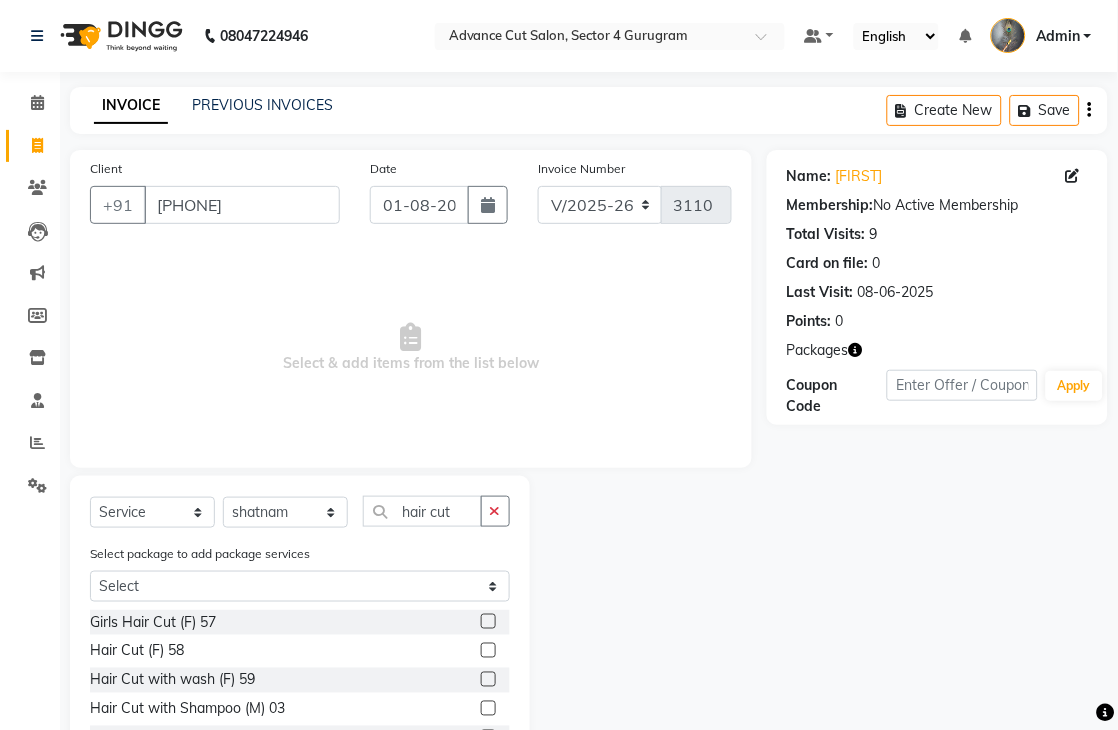 click 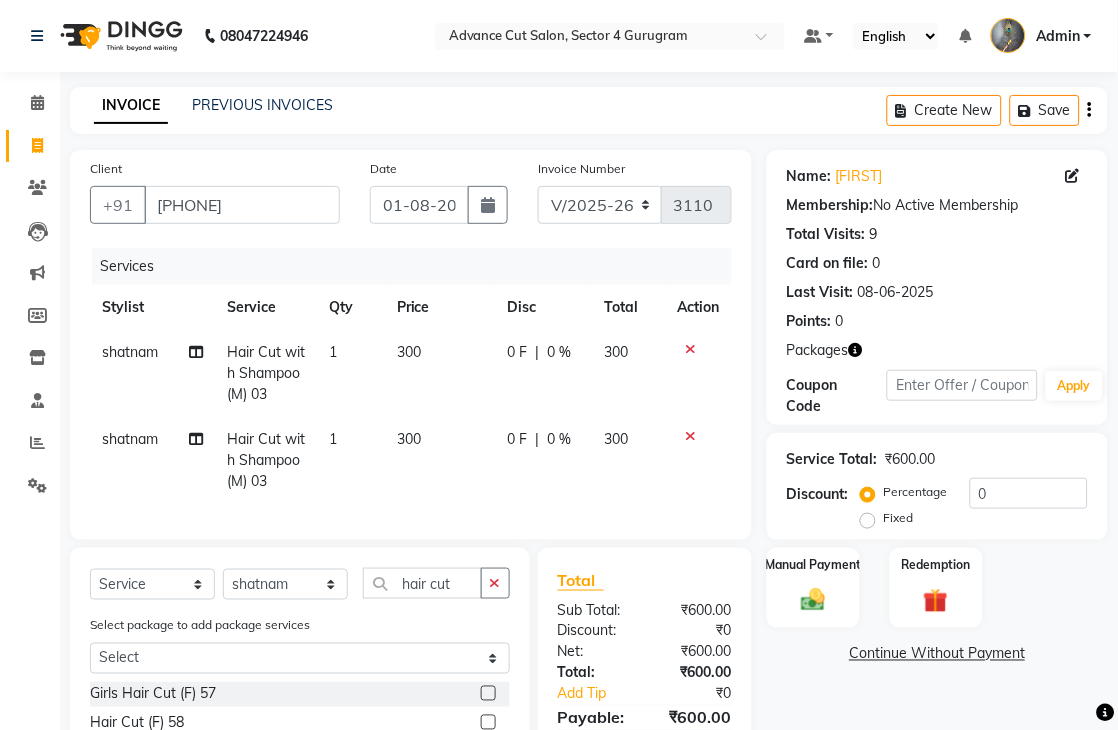 checkbox on "false" 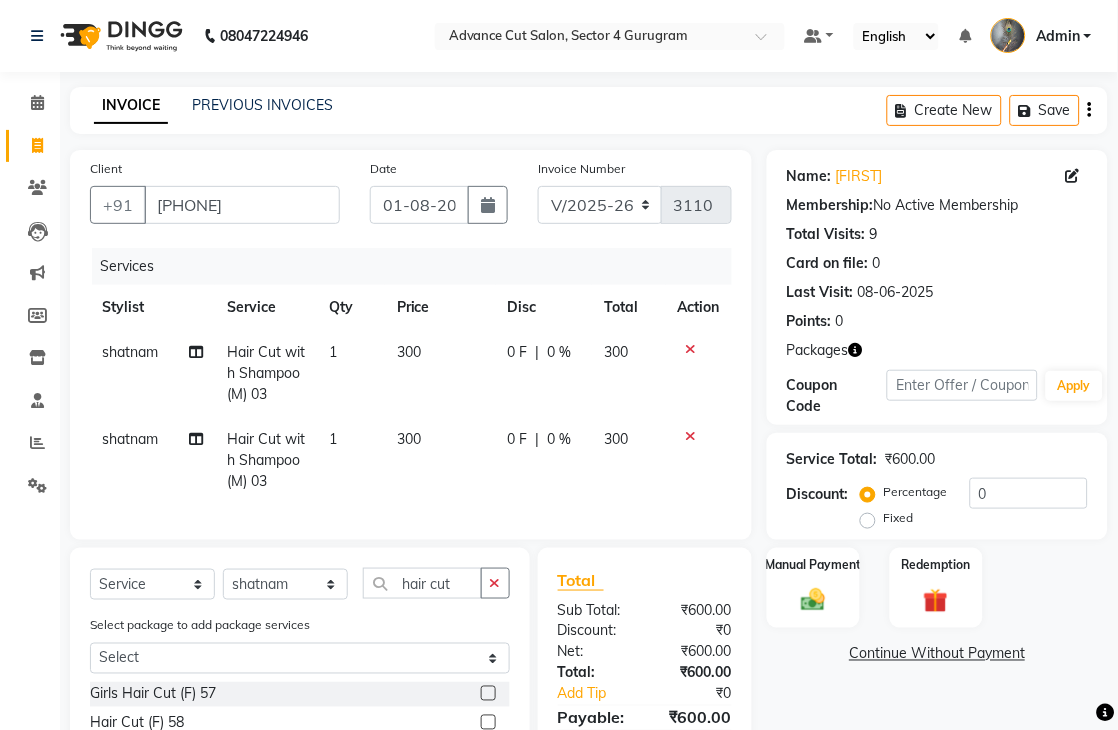 click 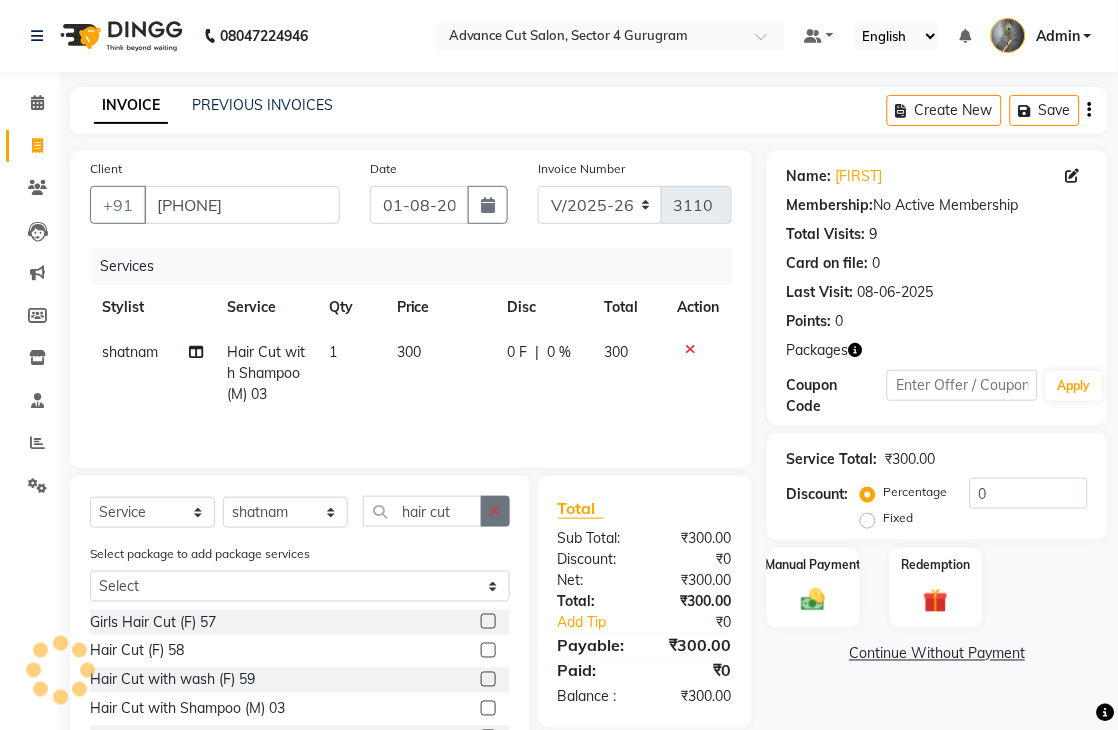 click 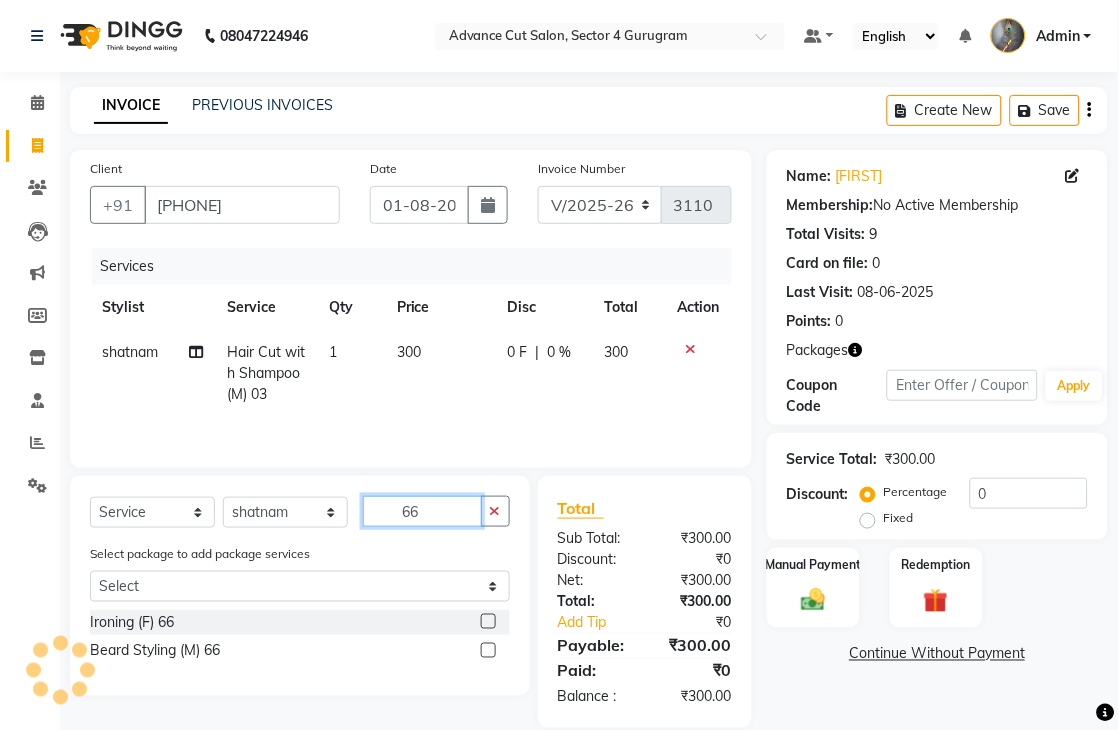 type on "66" 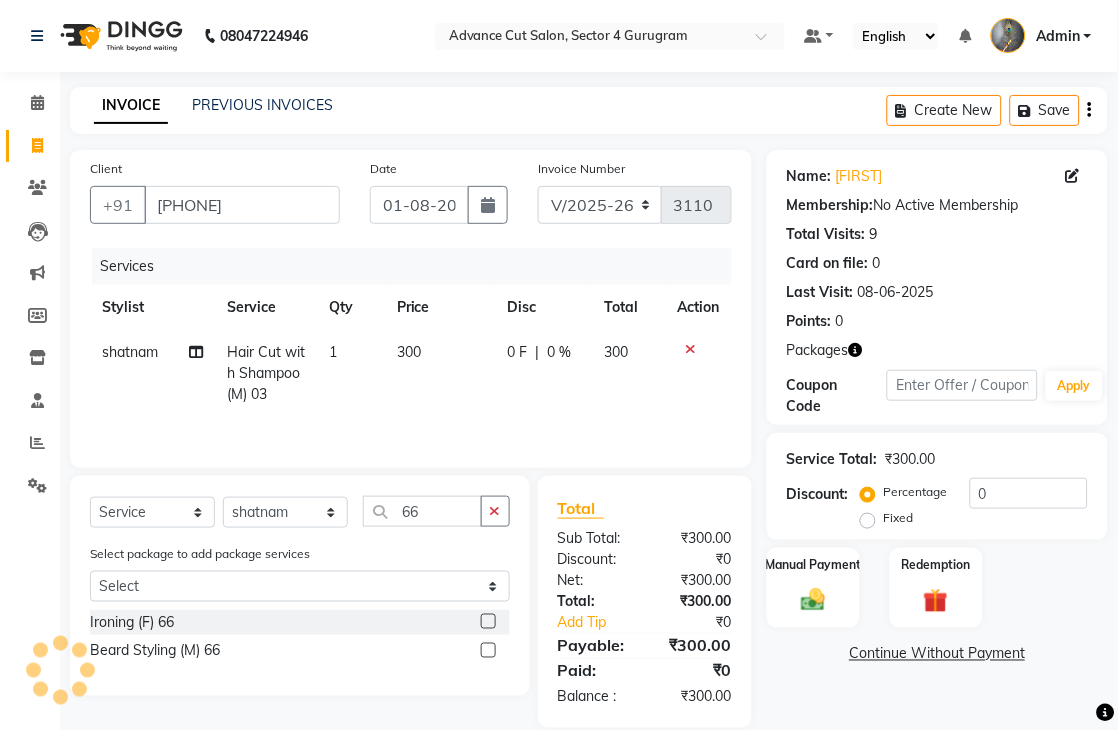 click 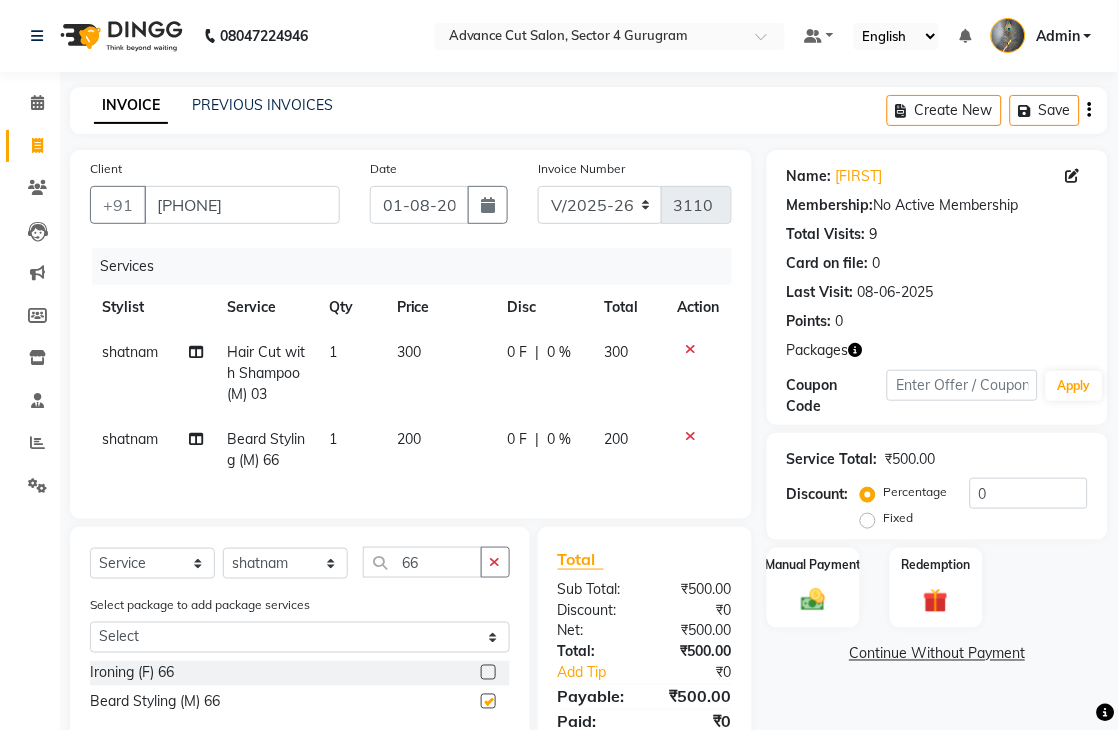 checkbox on "false" 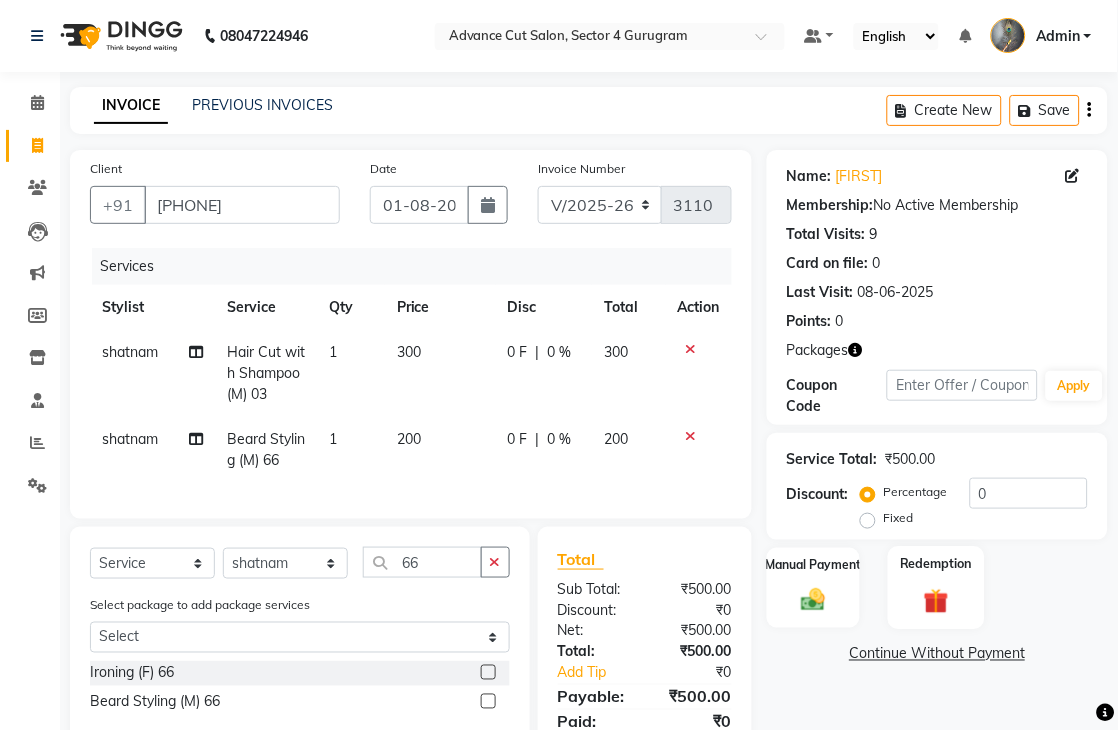 click 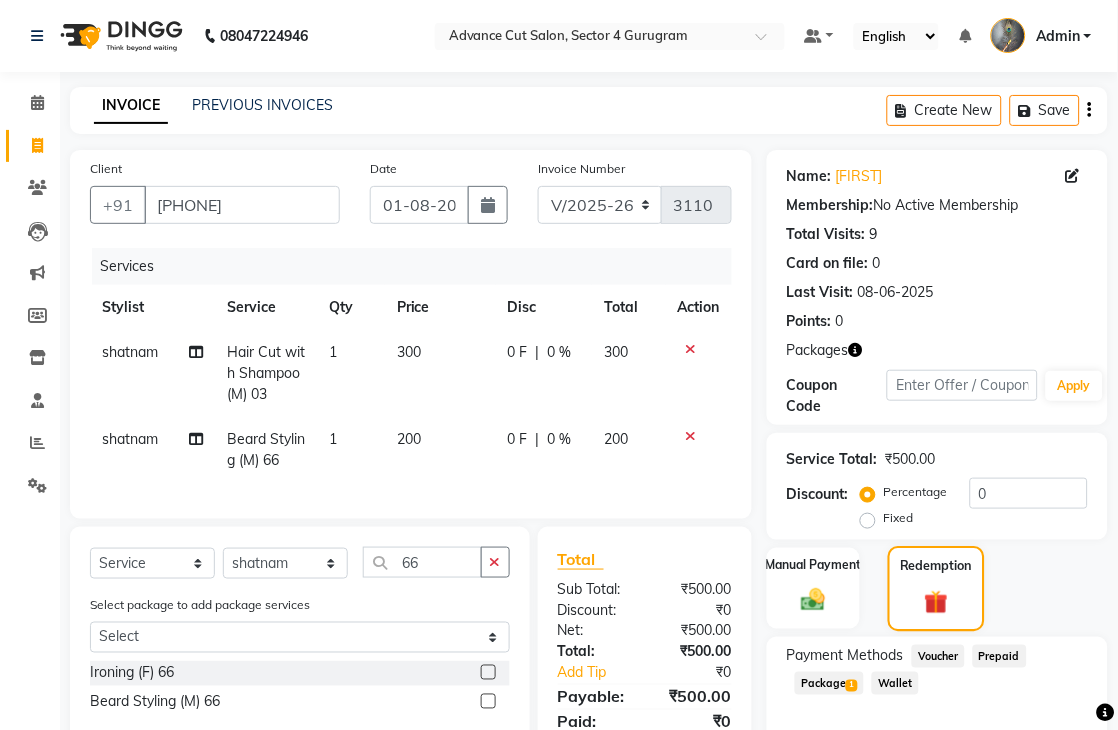scroll, scrollTop: 97, scrollLeft: 0, axis: vertical 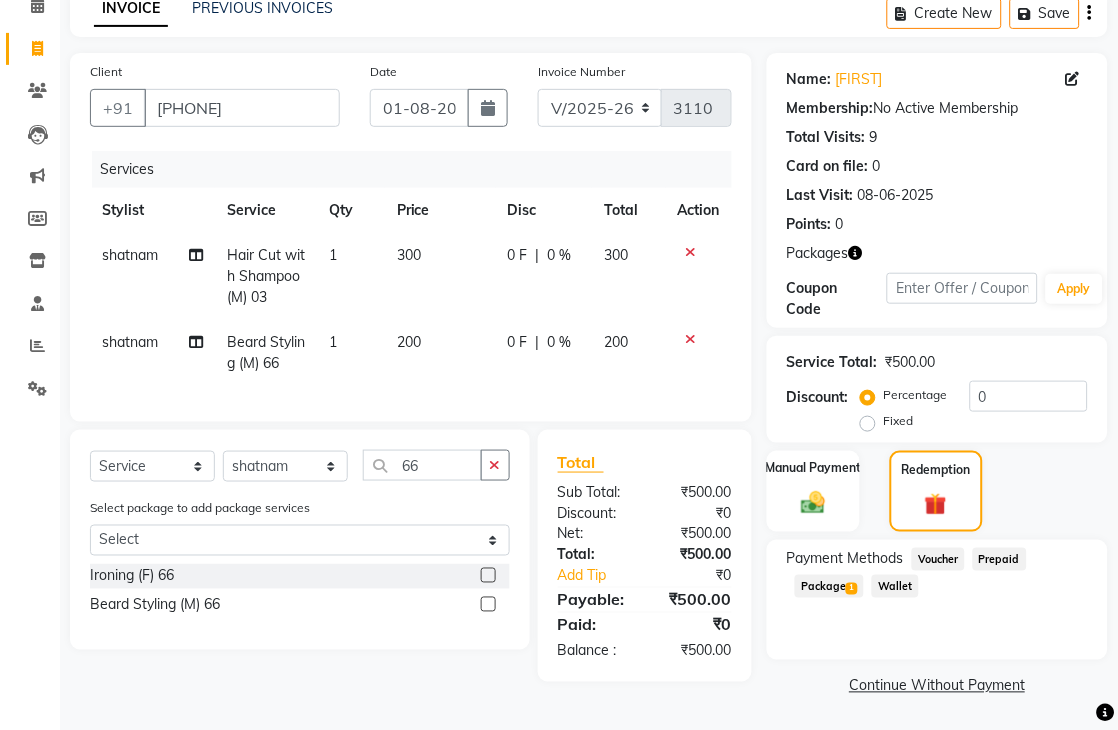 click on "Package  1" 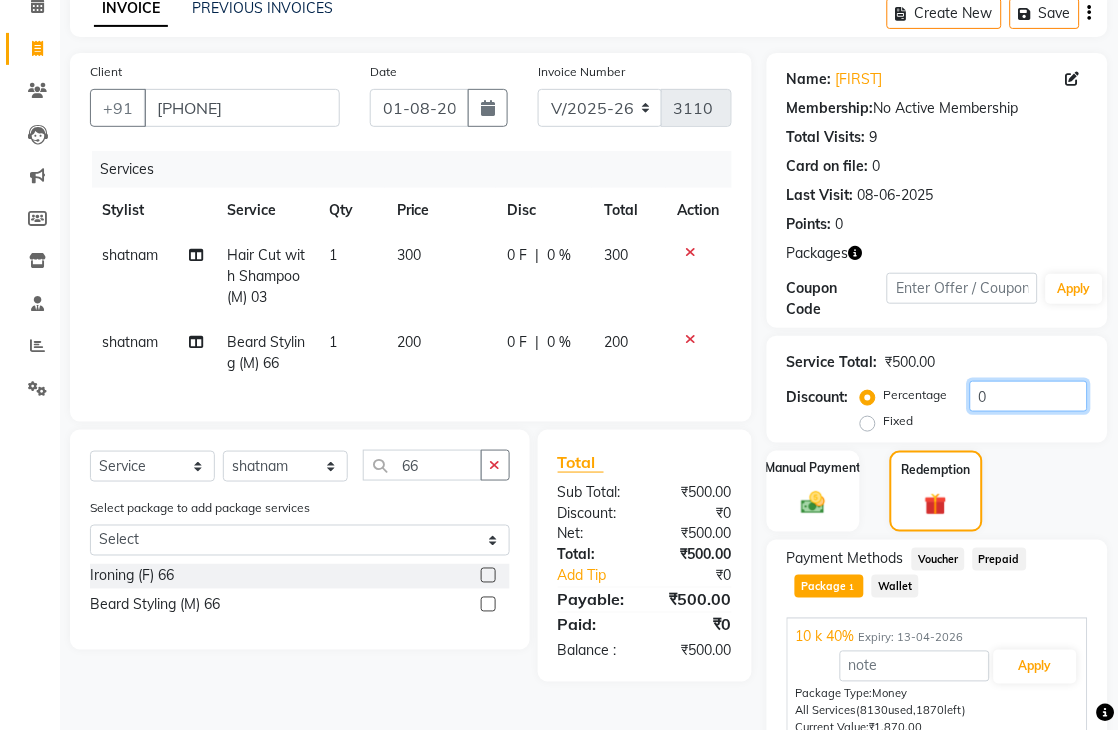 click on "0" 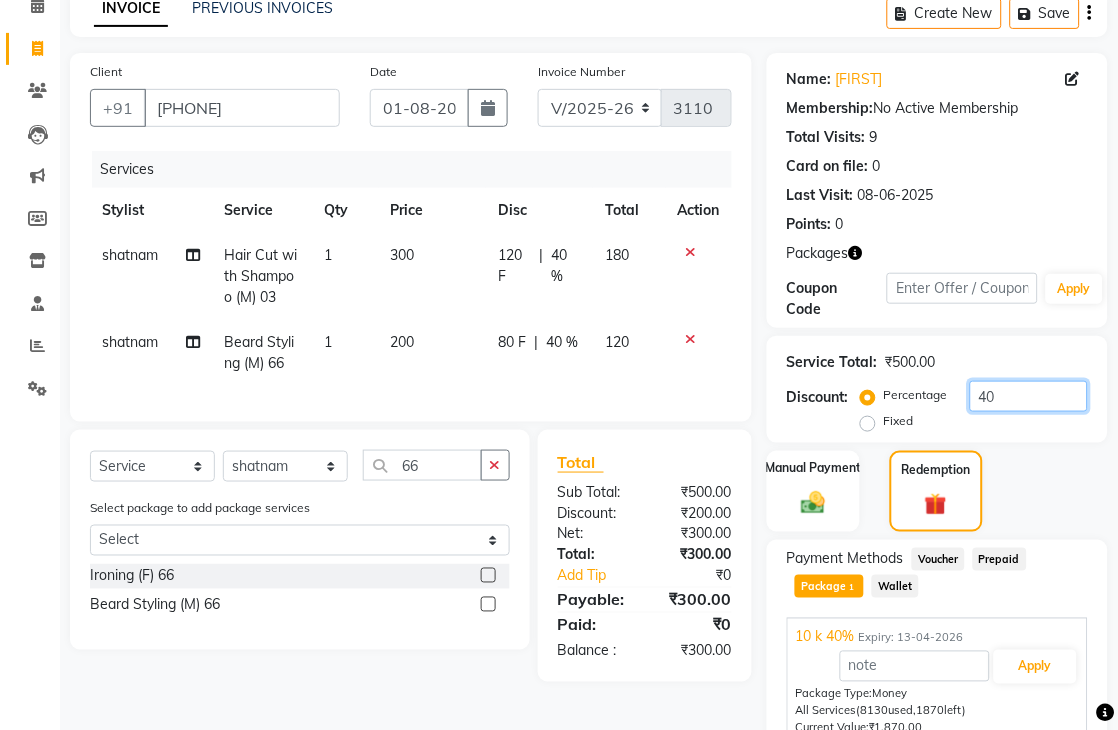 scroll, scrollTop: 192, scrollLeft: 0, axis: vertical 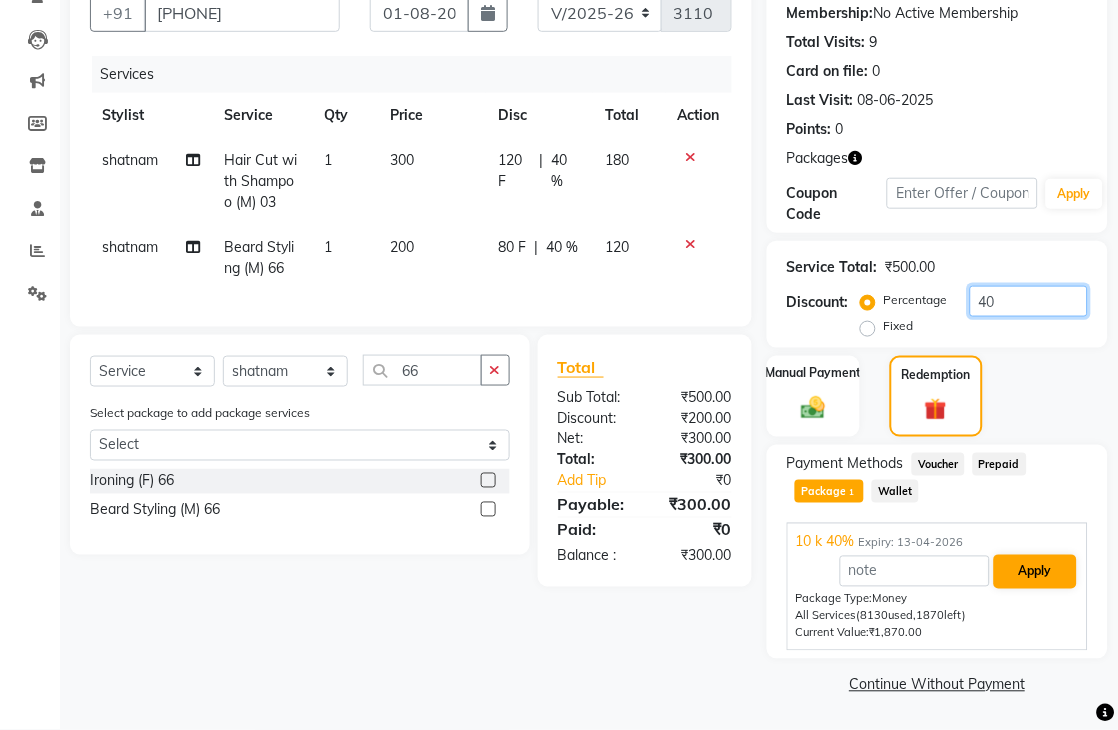 type on "40" 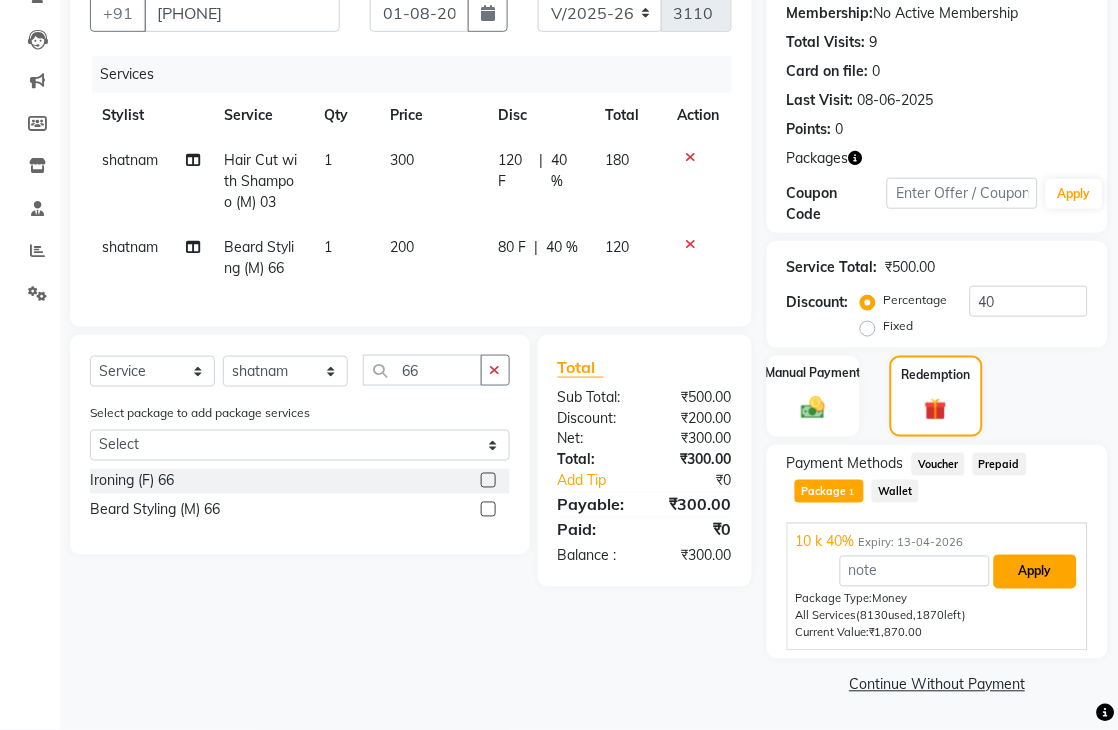 click on "Apply" at bounding box center (1035, 572) 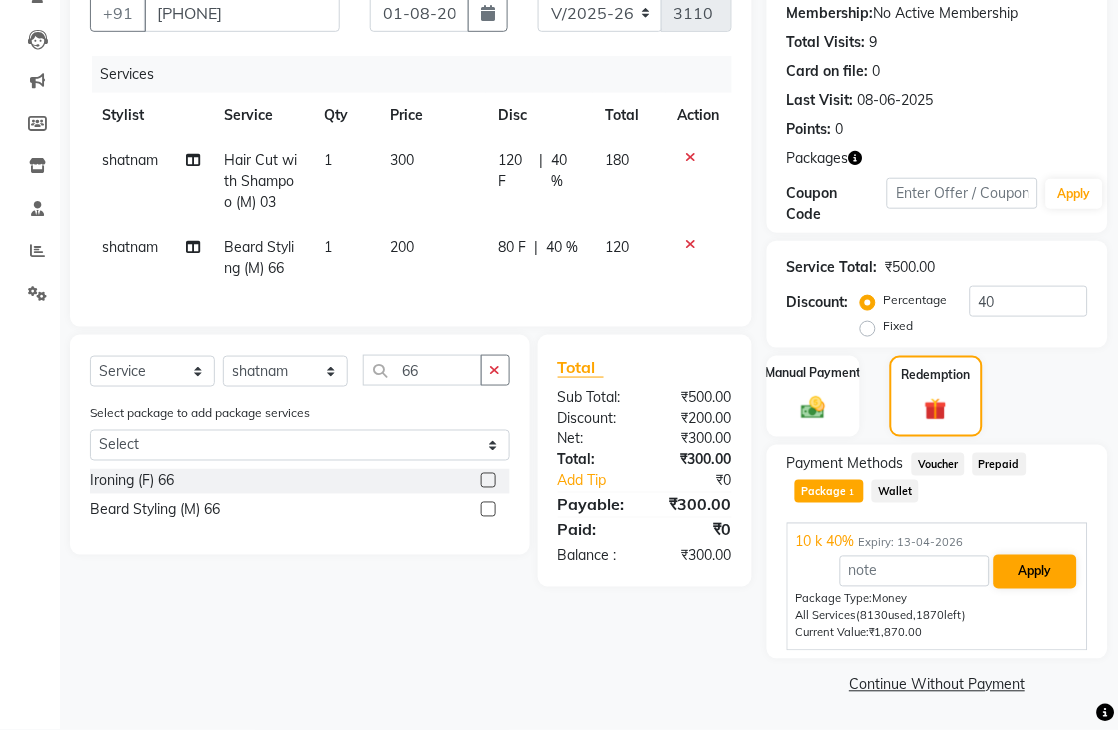scroll, scrollTop: 115, scrollLeft: 0, axis: vertical 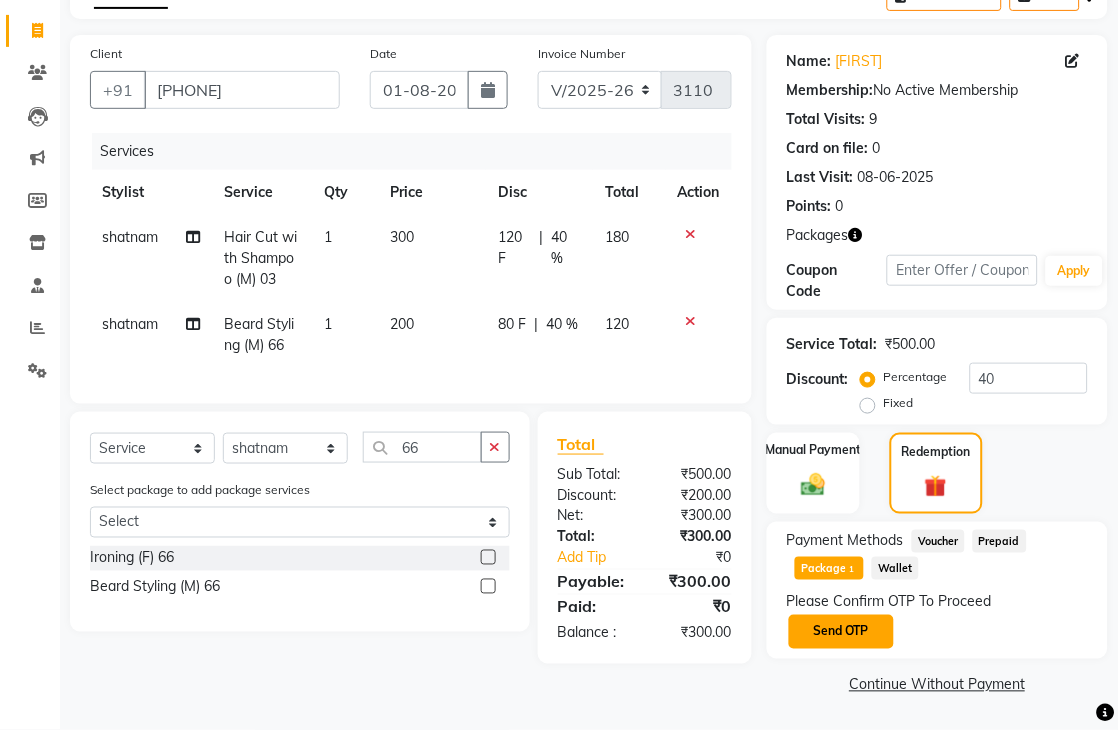 click on "Send OTP" 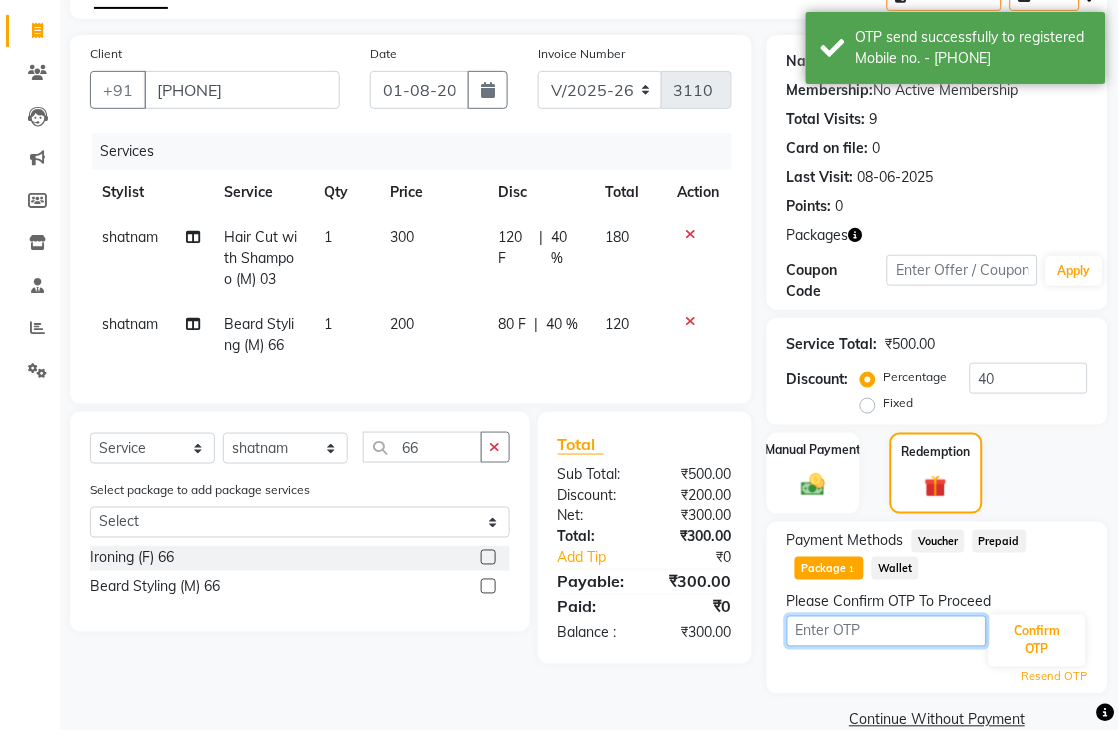 click at bounding box center [887, 631] 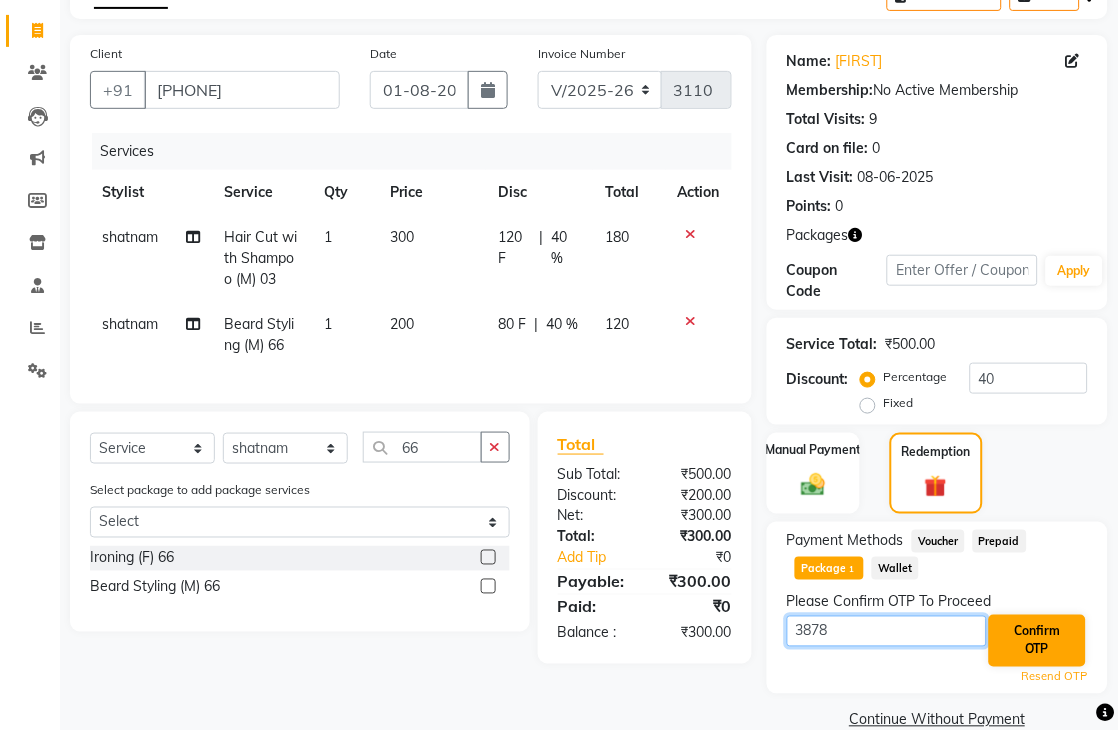 type on "3878" 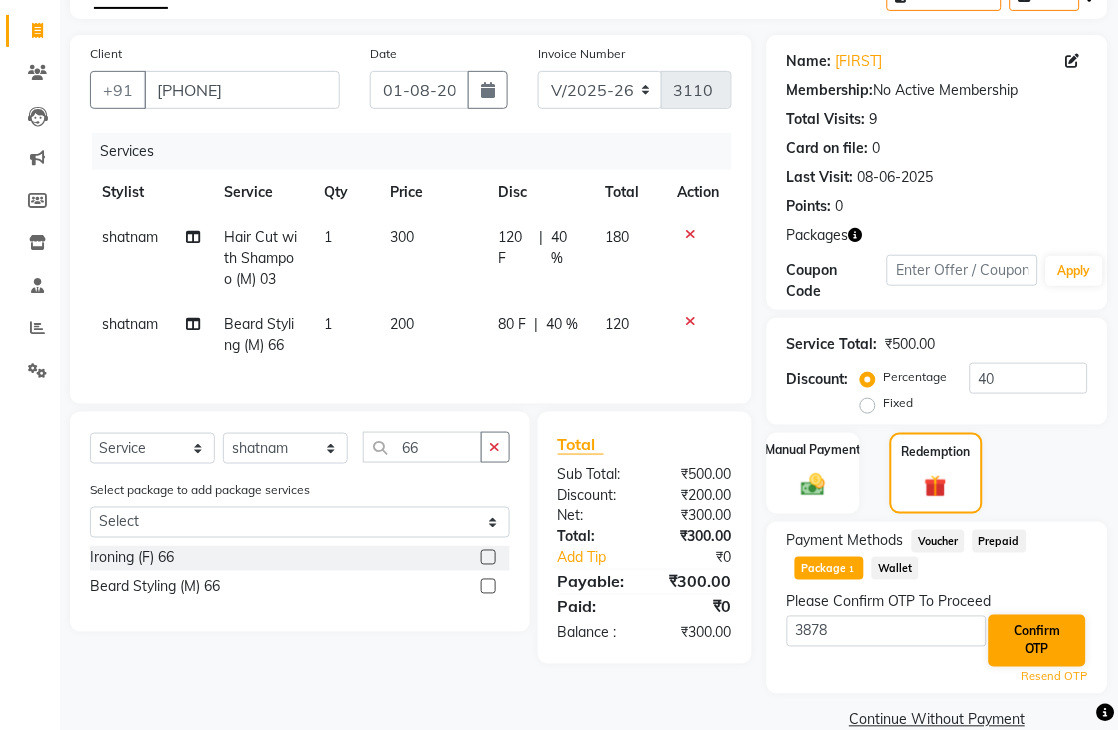 click on "3878 Confirm OTP" 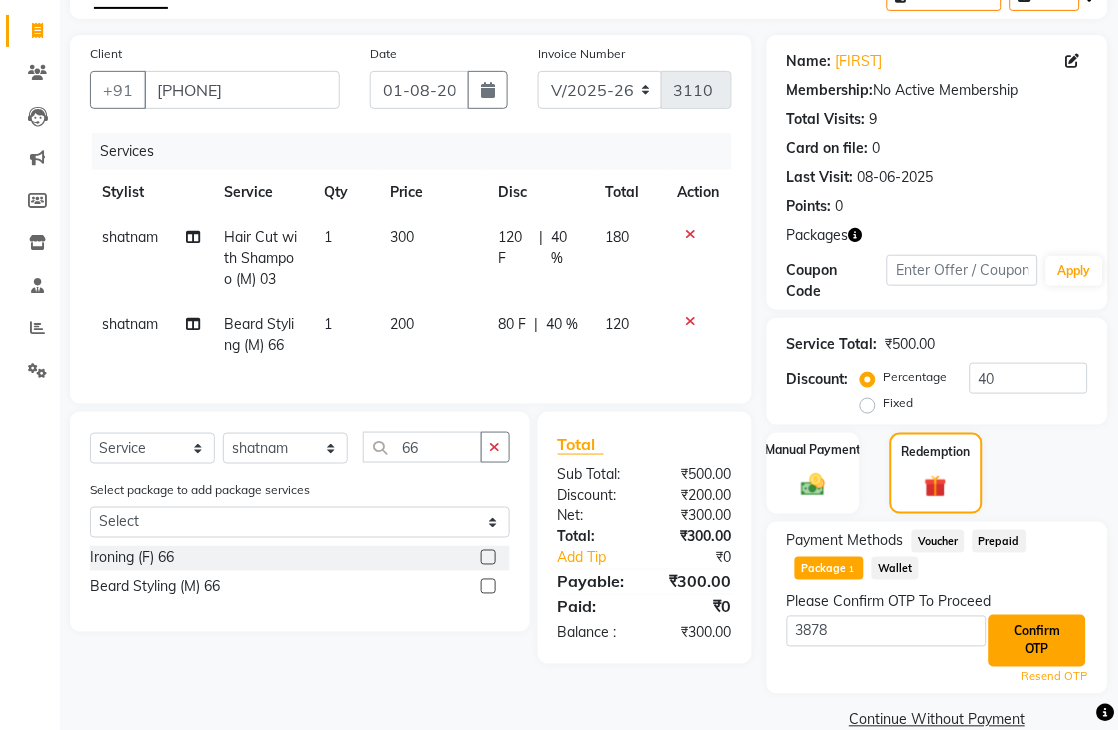click on "Confirm OTP" 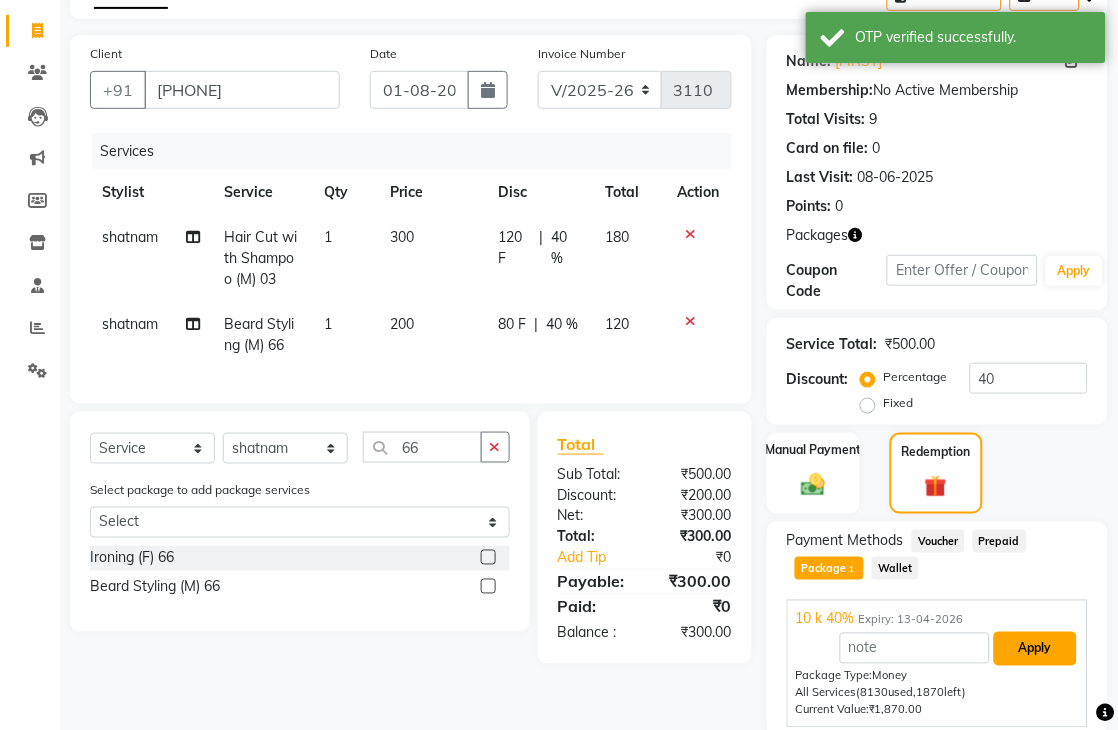 click on "Apply" at bounding box center [1035, 649] 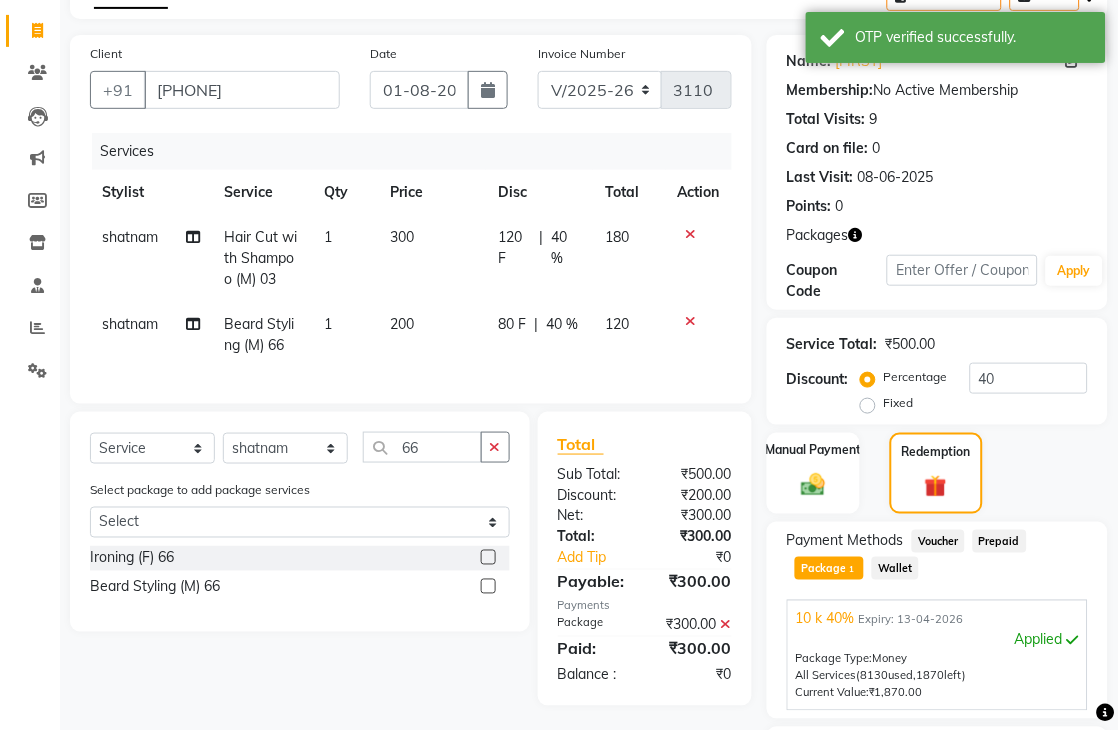 scroll, scrollTop: 287, scrollLeft: 0, axis: vertical 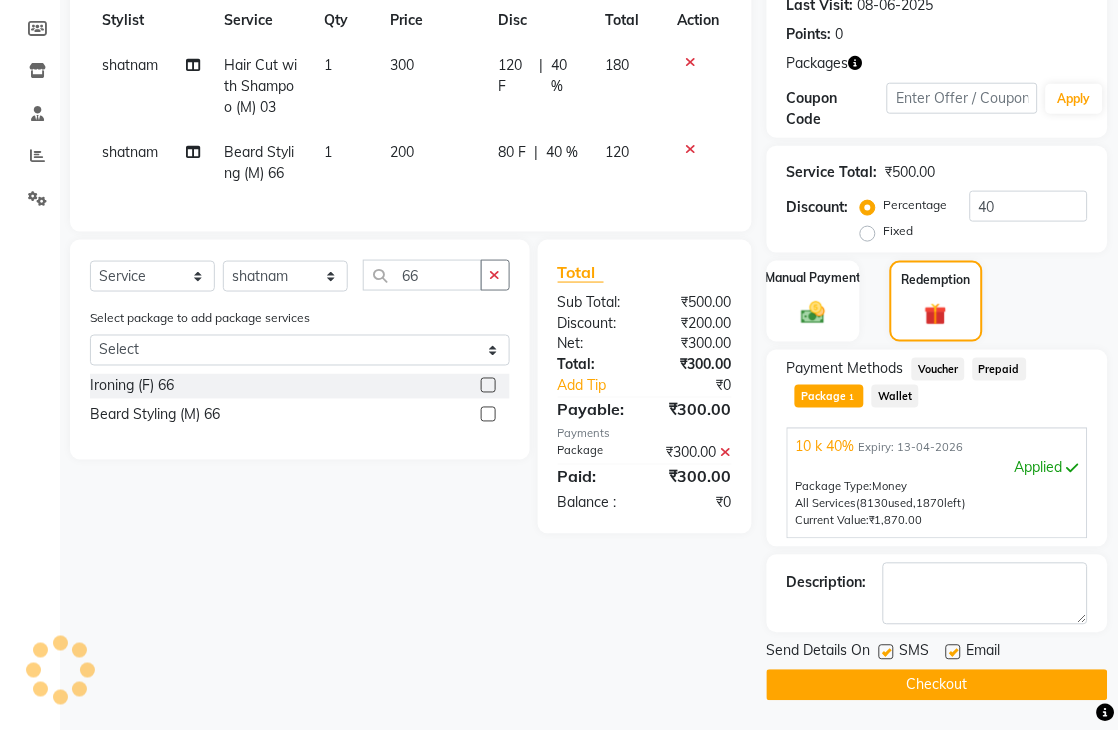 click on "Checkout" 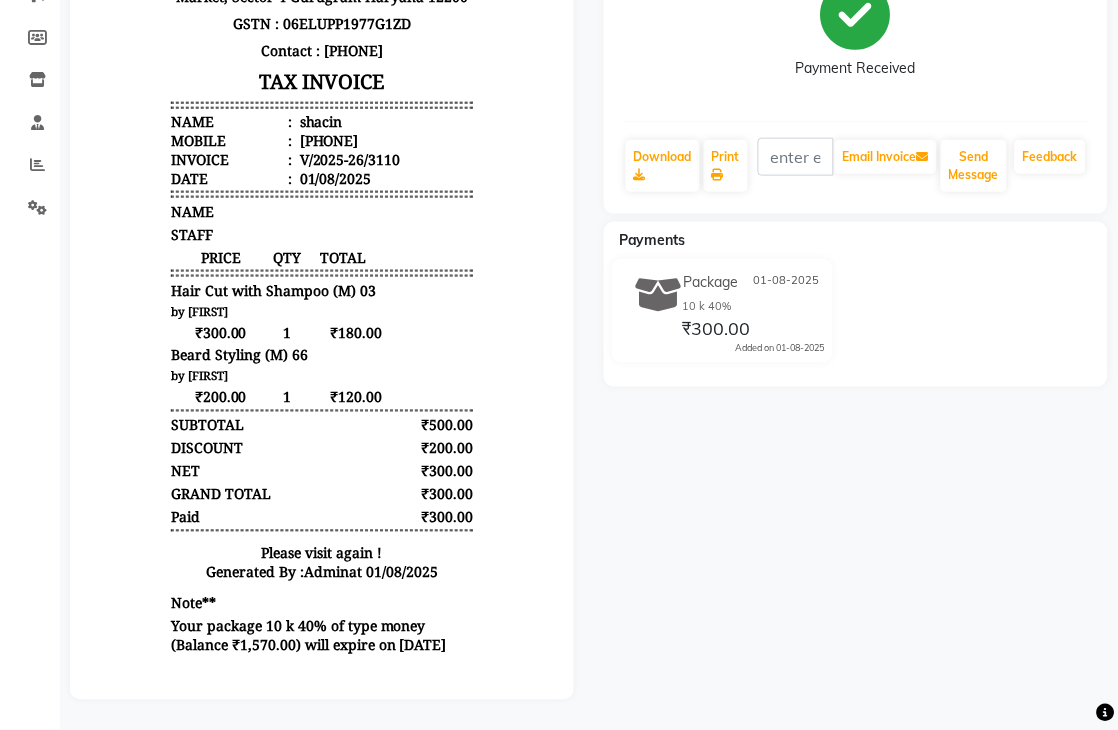 scroll, scrollTop: 0, scrollLeft: 0, axis: both 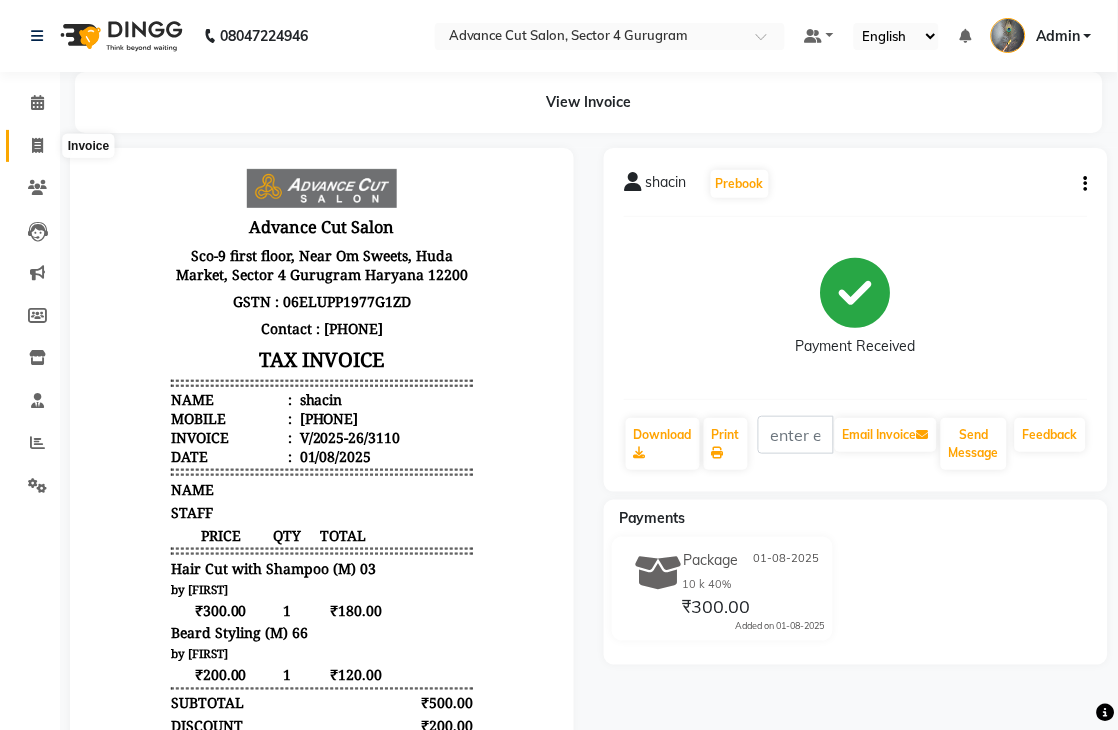 click 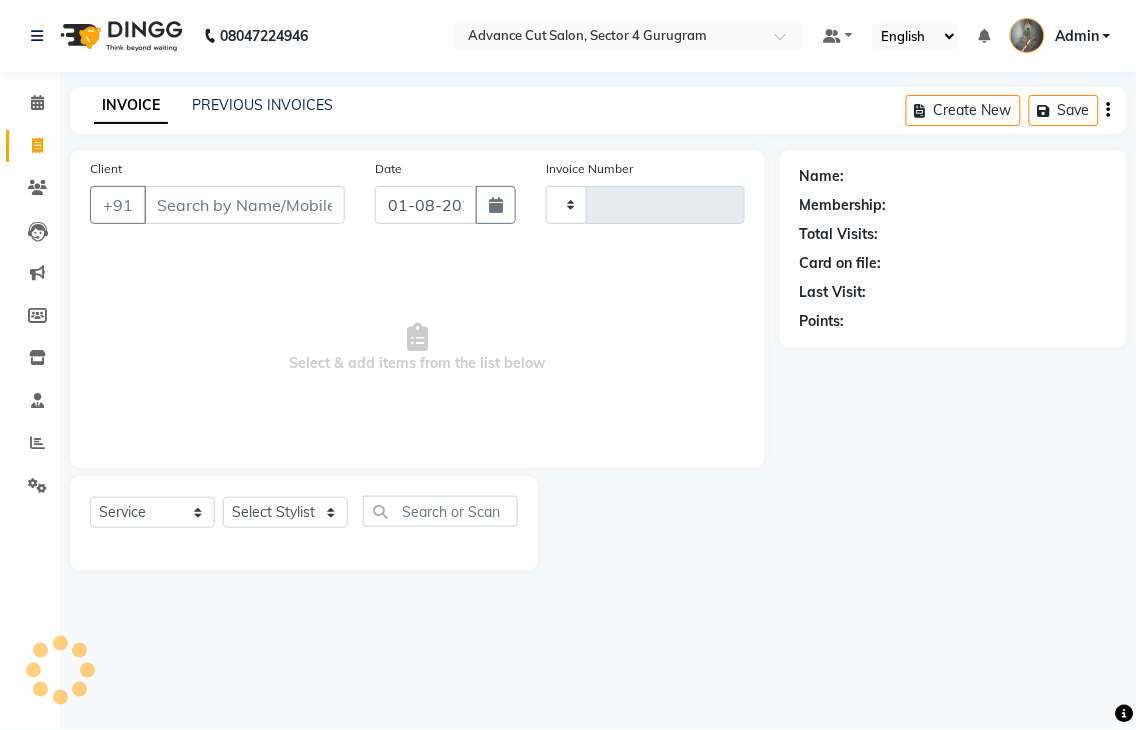 type on "3111" 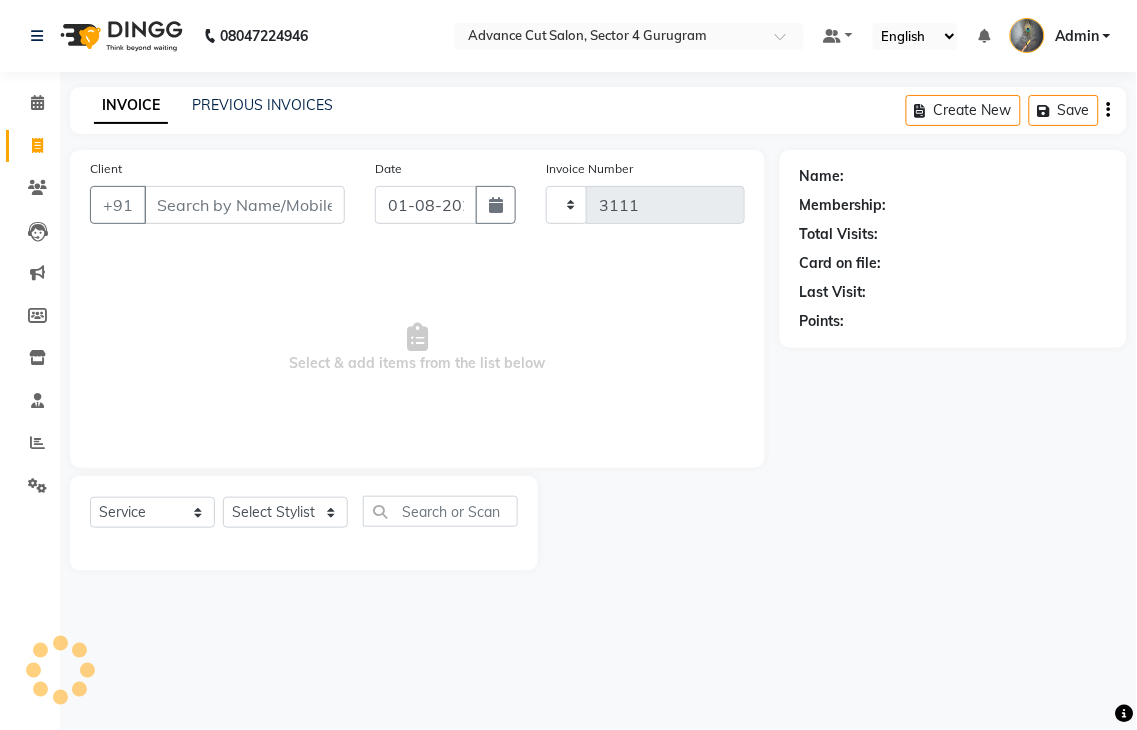 select on "4939" 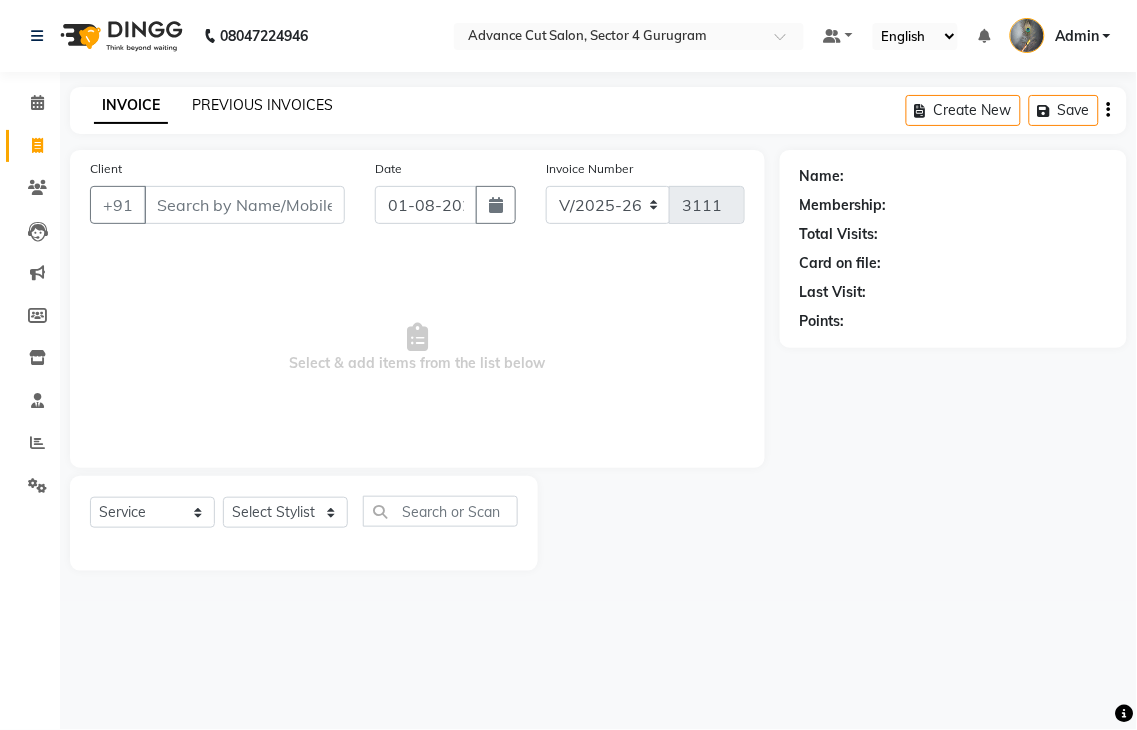 click on "PREVIOUS INVOICES" 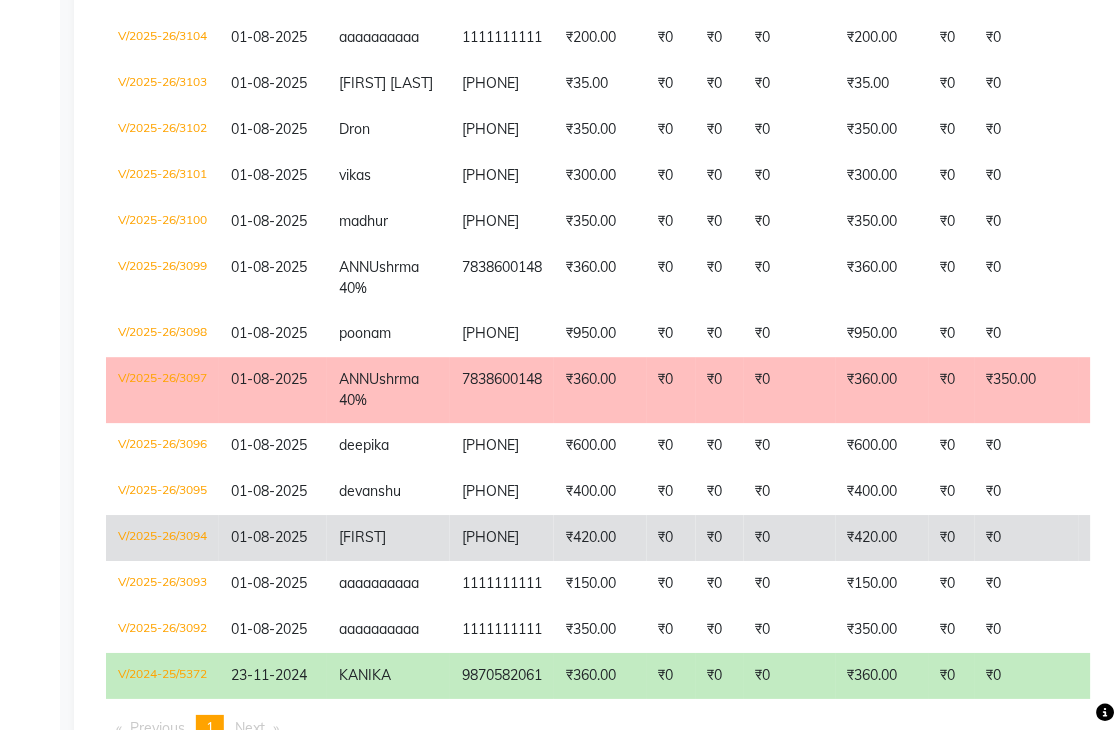 scroll, scrollTop: 786, scrollLeft: 0, axis: vertical 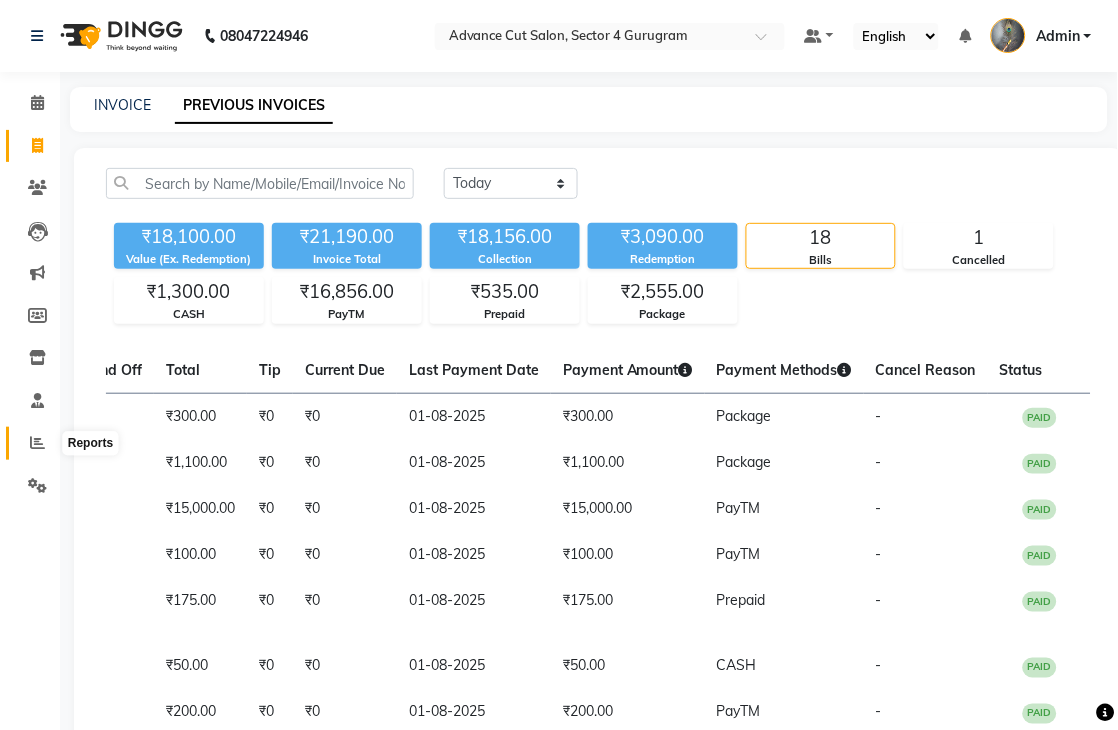 click 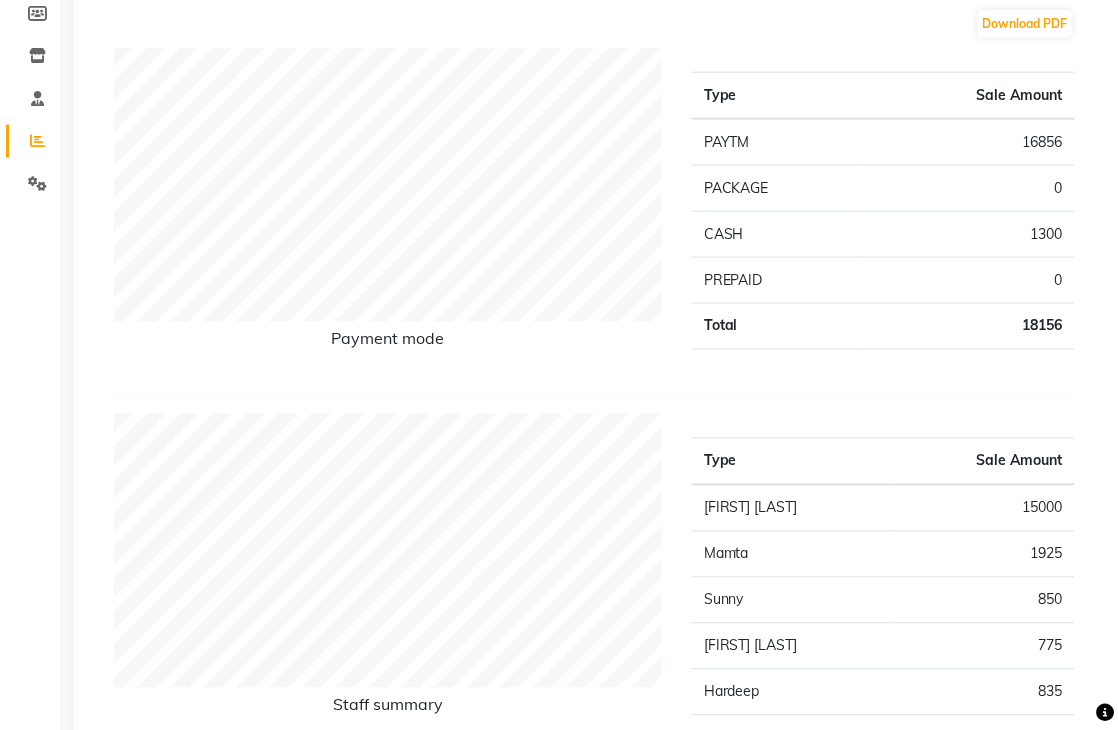 scroll, scrollTop: 333, scrollLeft: 0, axis: vertical 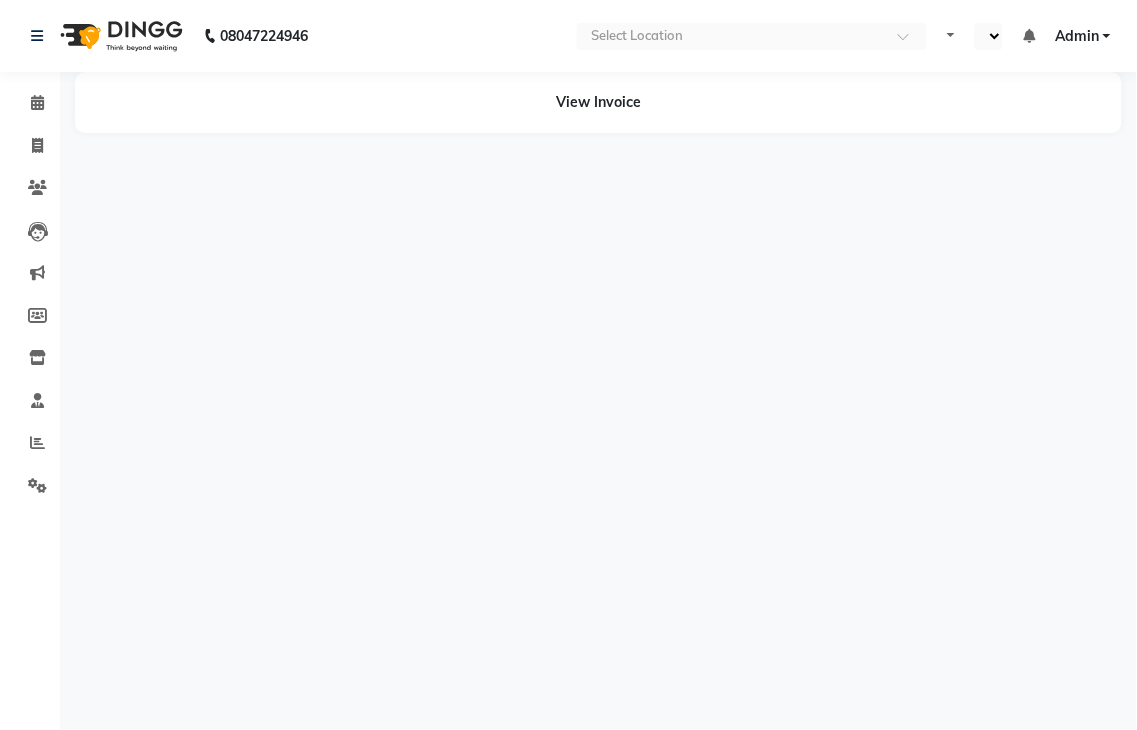 select on "en" 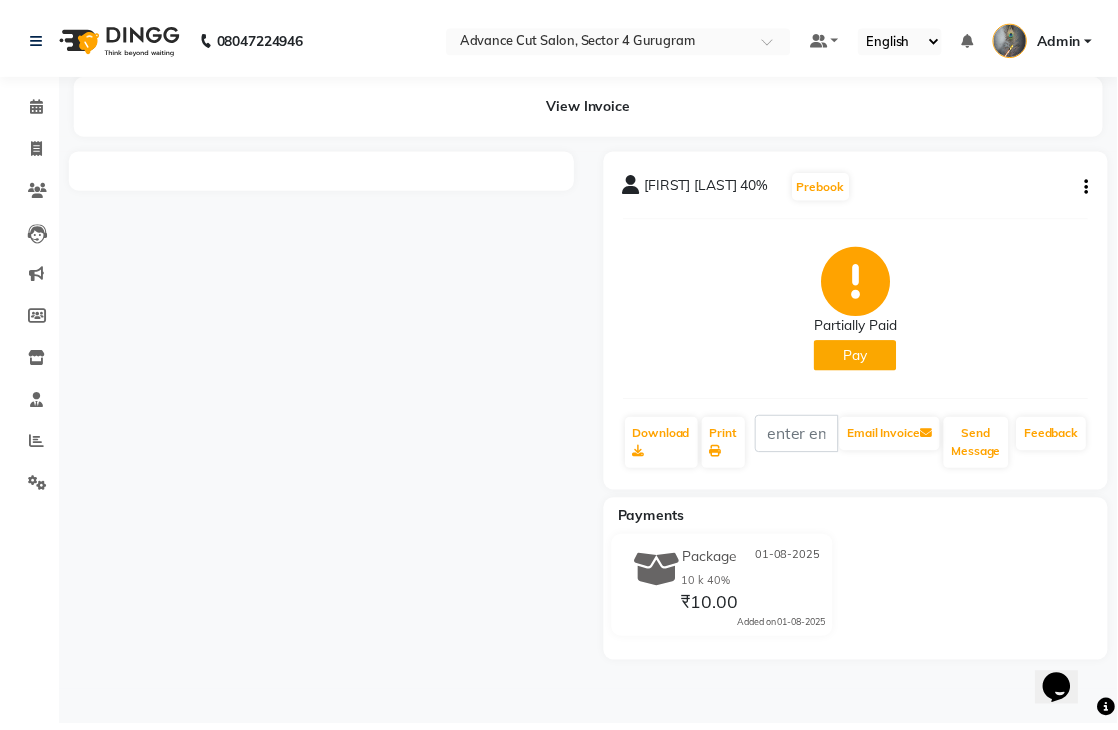 scroll, scrollTop: 0, scrollLeft: 0, axis: both 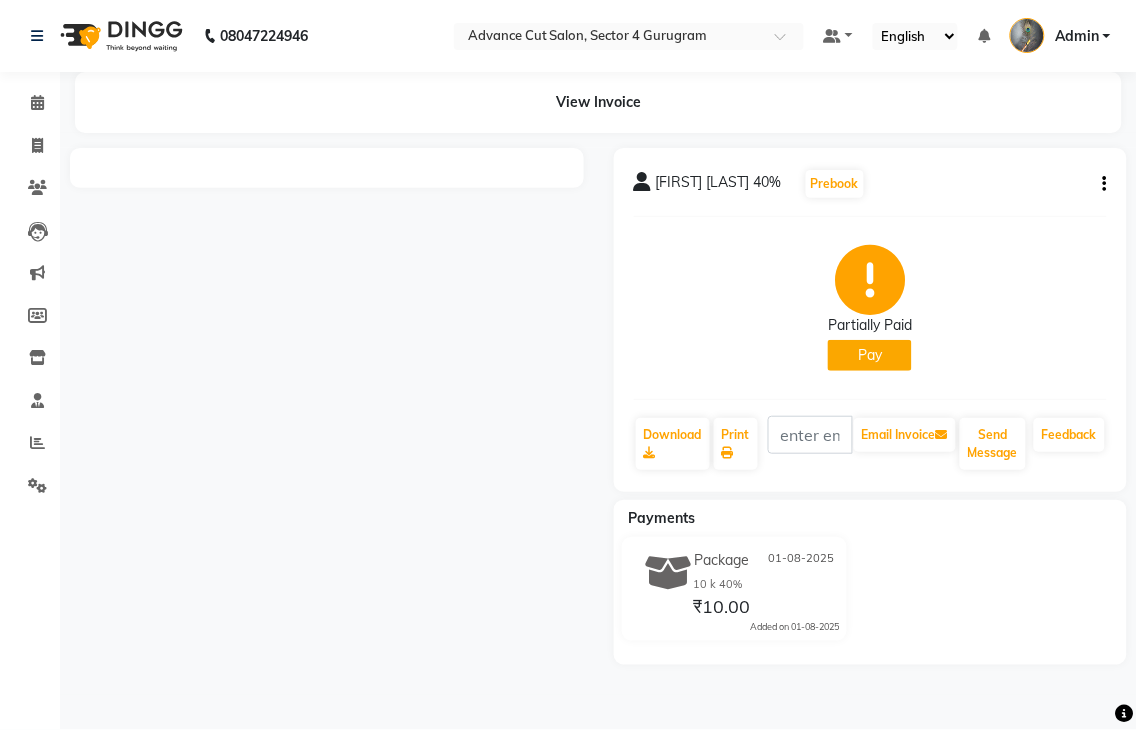 click 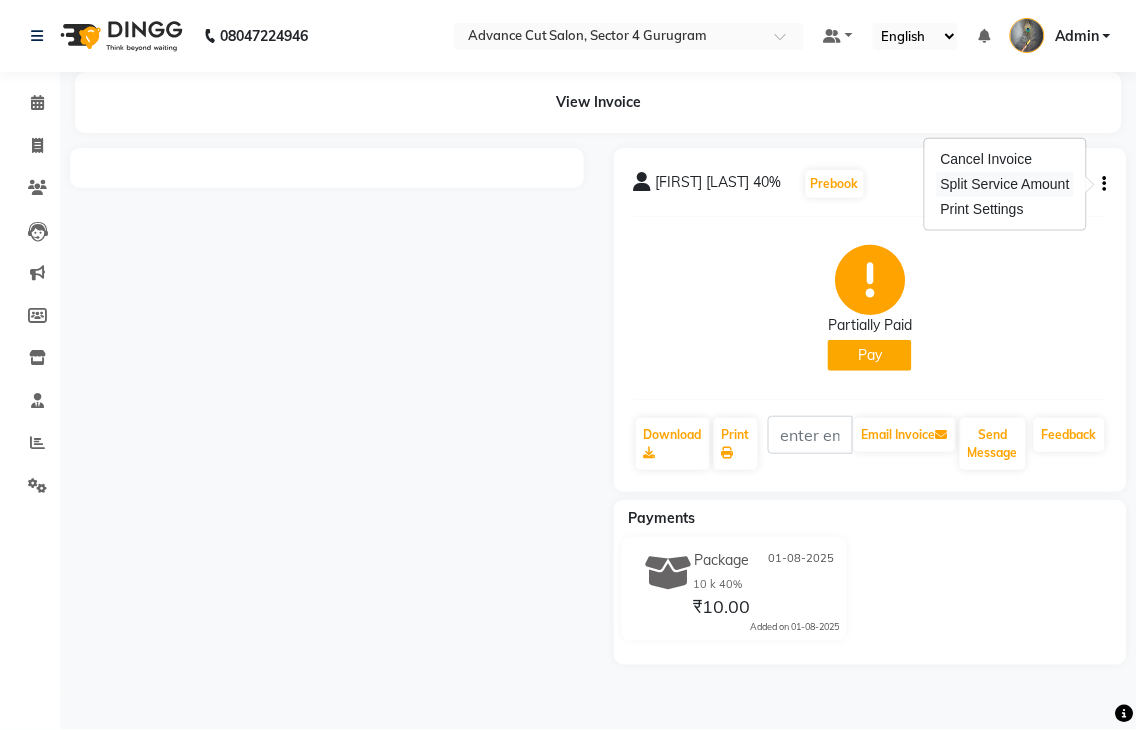 drag, startPoint x: 1018, startPoint y: 186, endPoint x: 1031, endPoint y: 186, distance: 13 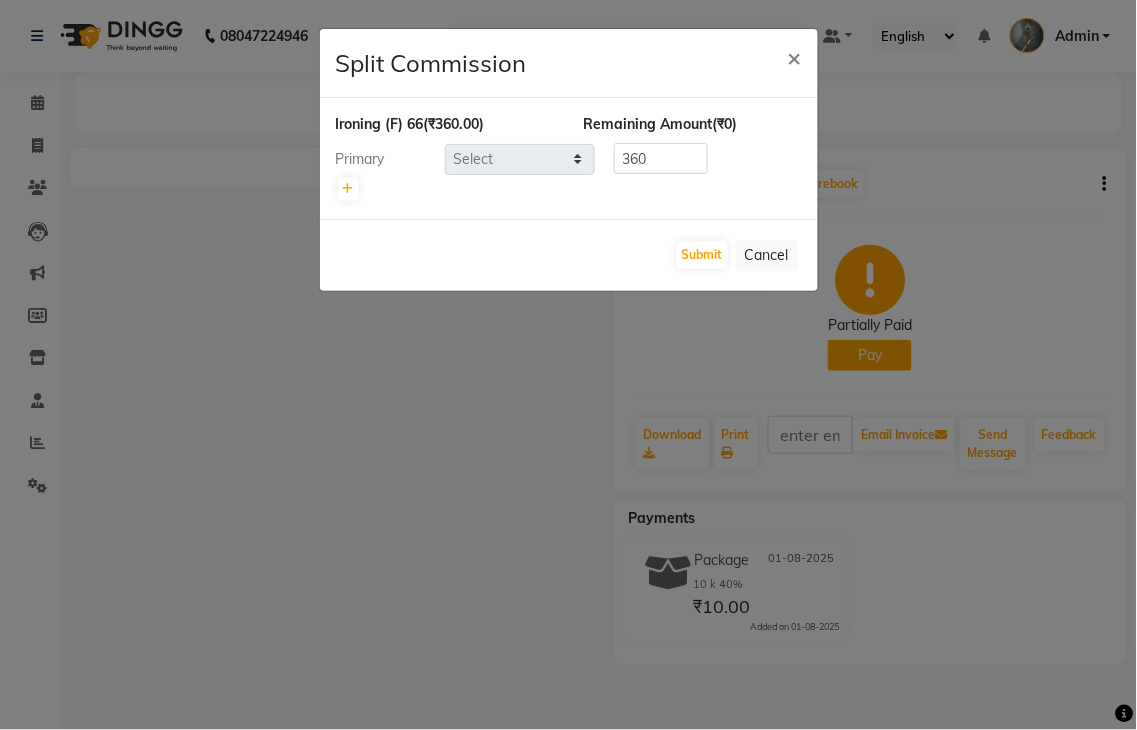 select on "61779" 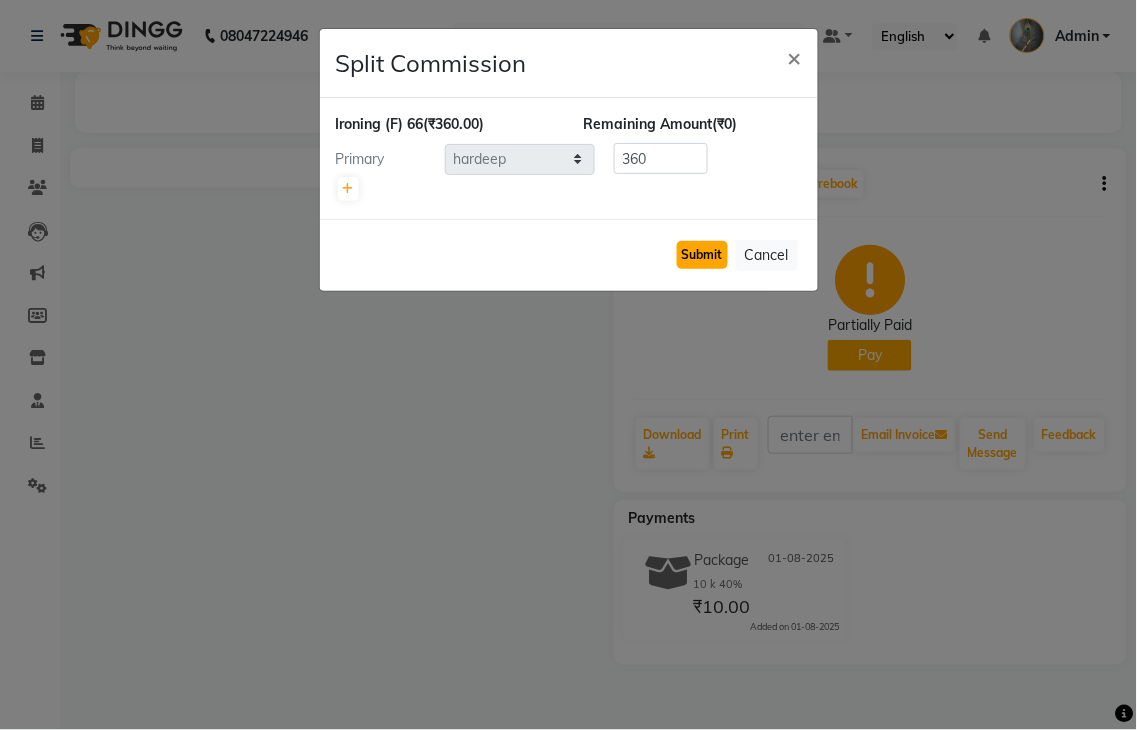 click on "Submit" 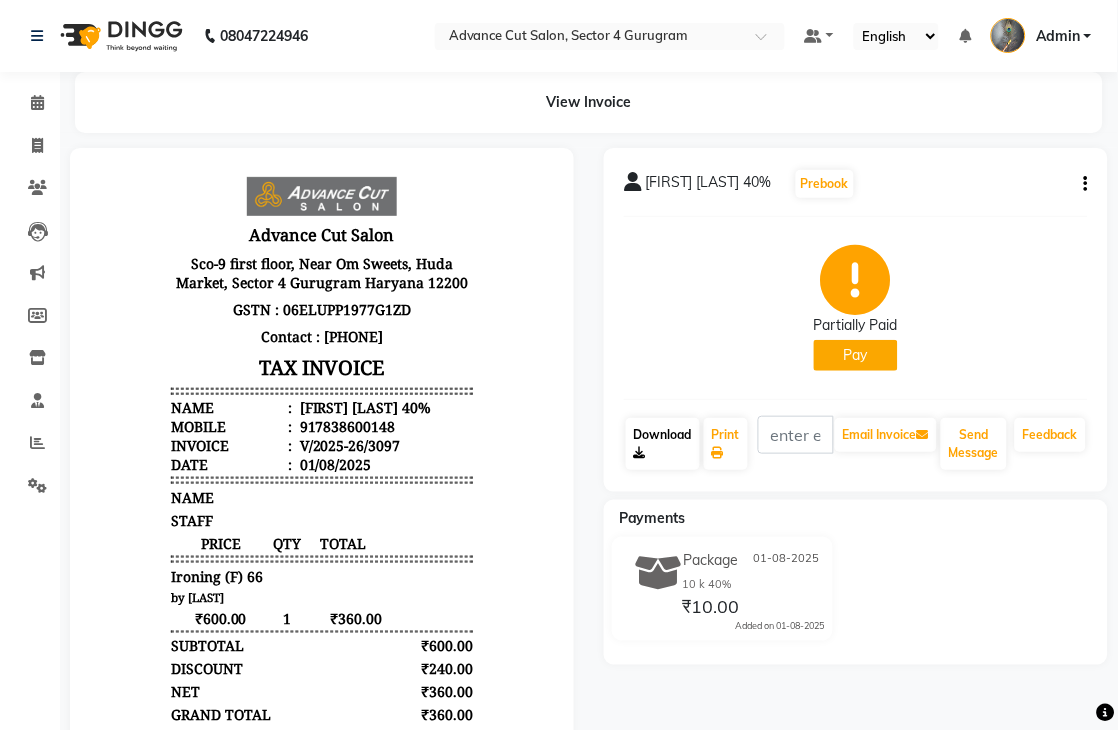 scroll, scrollTop: 16, scrollLeft: 0, axis: vertical 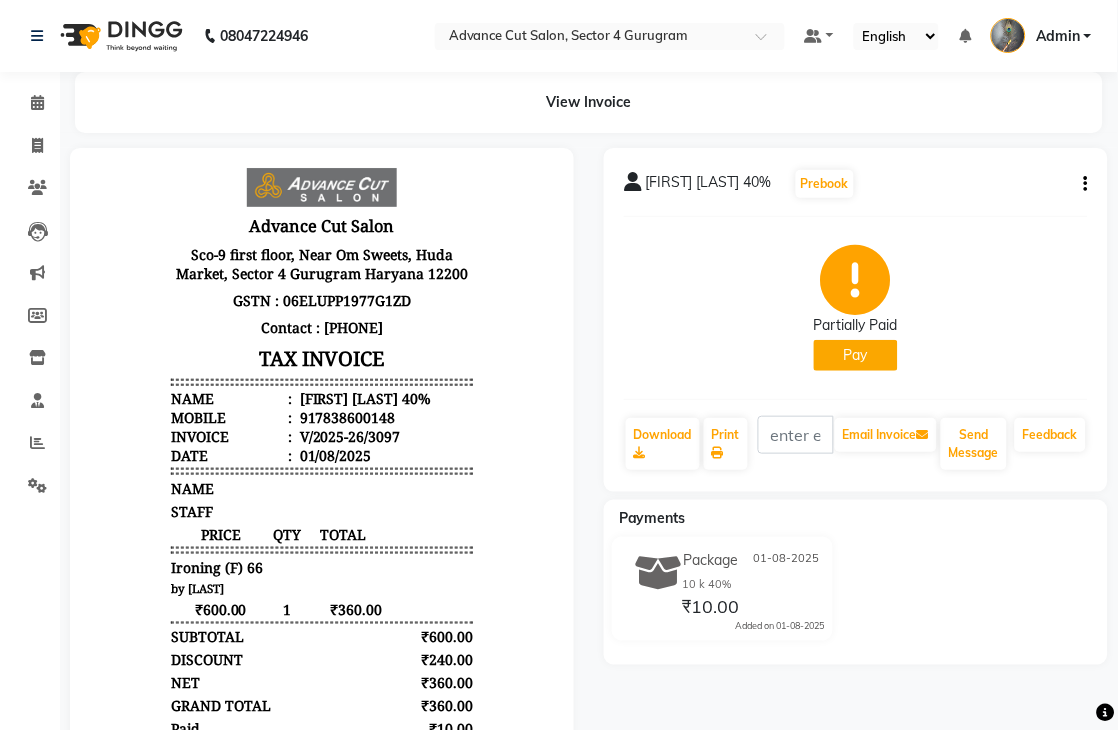 click 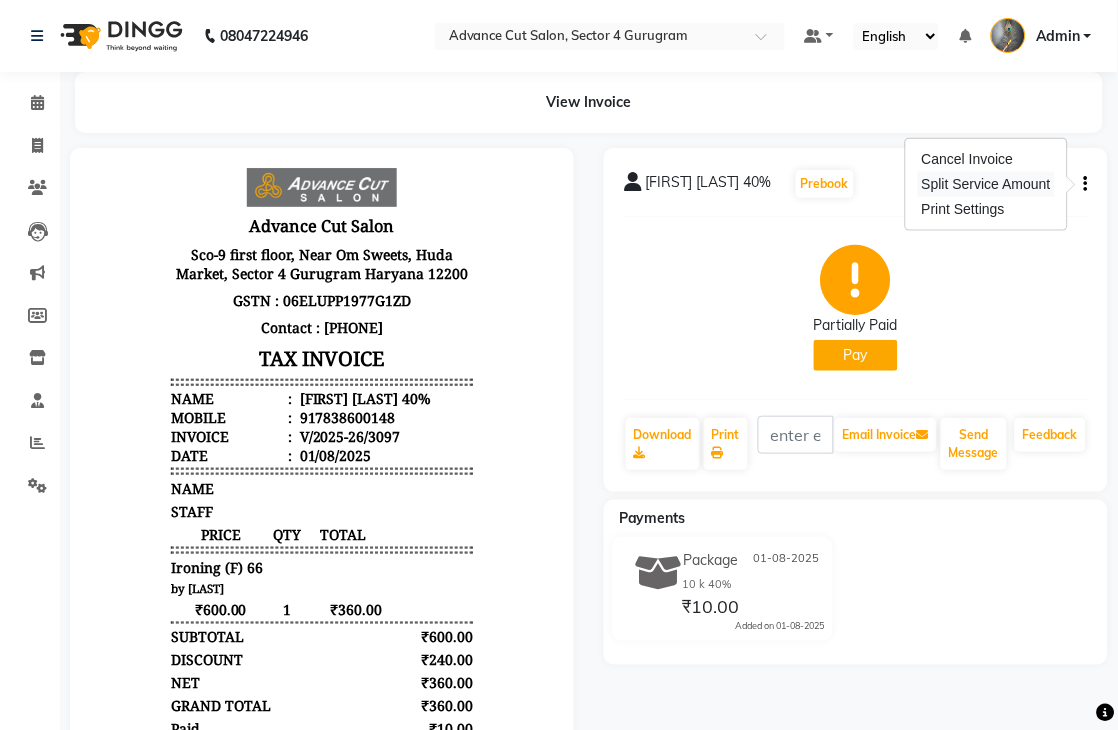 click on "Split Service Amount" at bounding box center (986, 184) 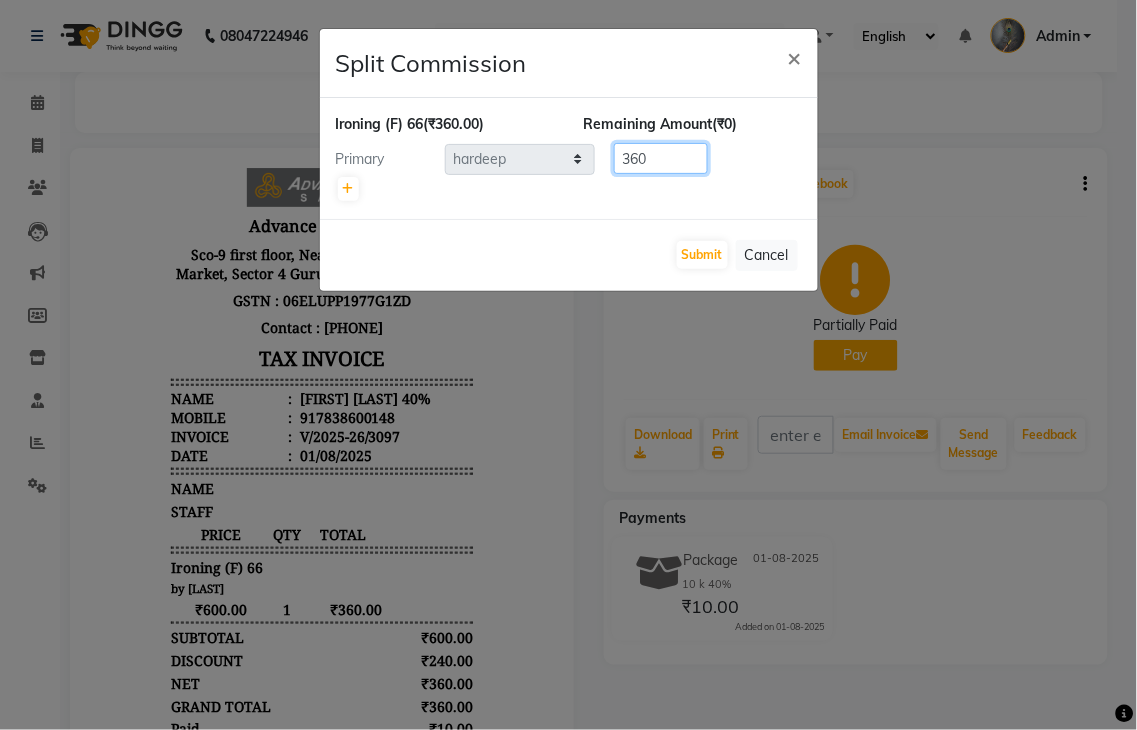 click on "360" 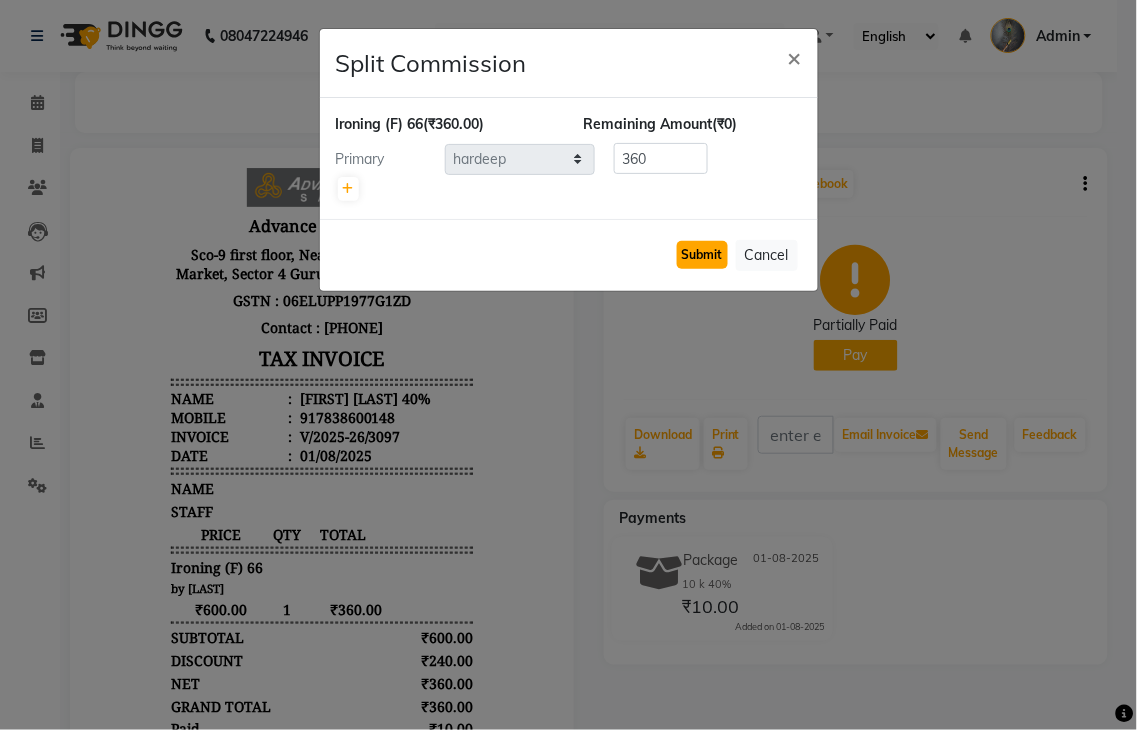 click on "Submit" 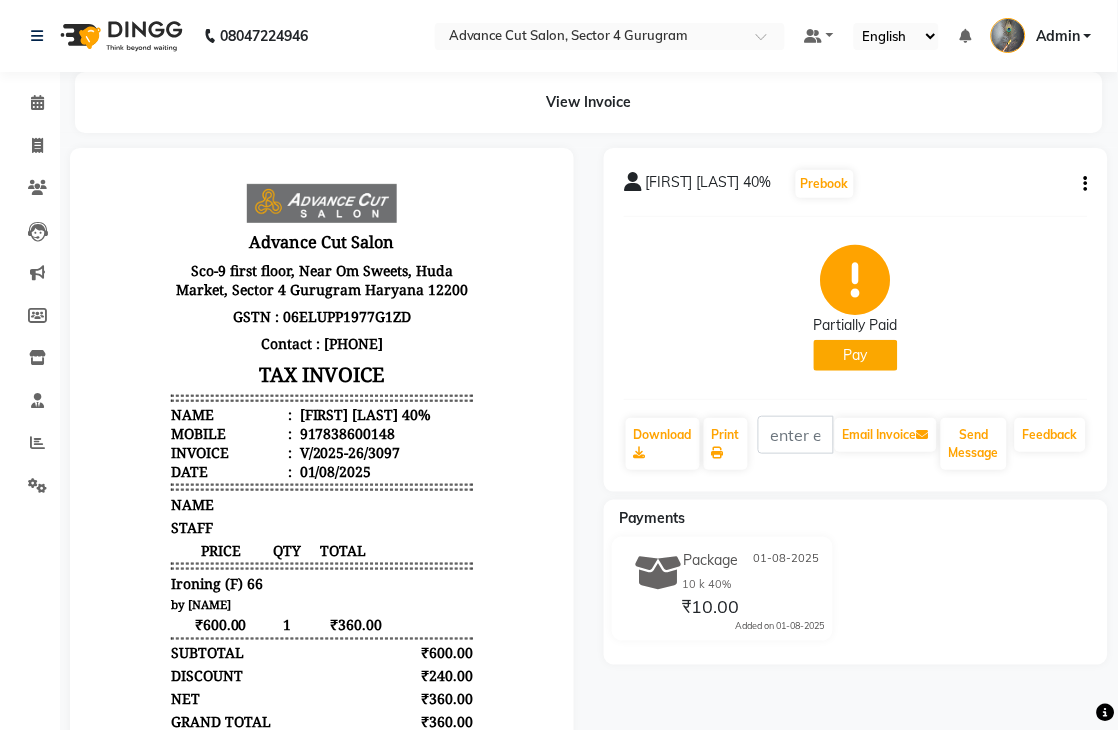 scroll, scrollTop: 0, scrollLeft: 0, axis: both 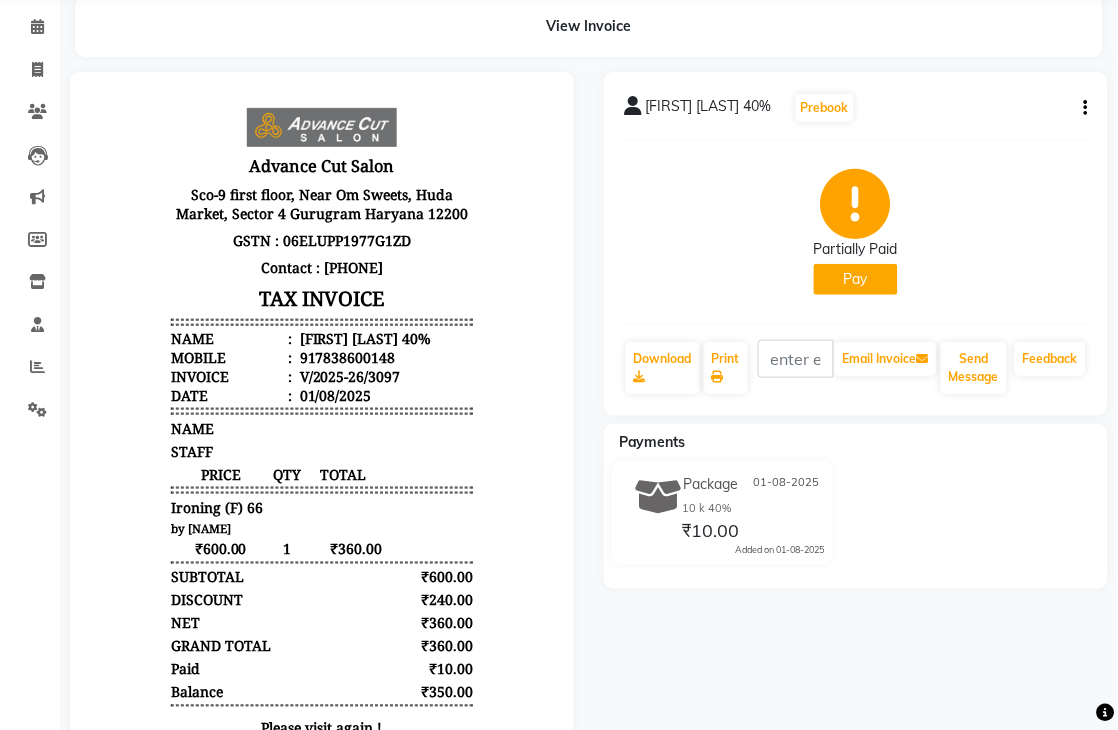 click 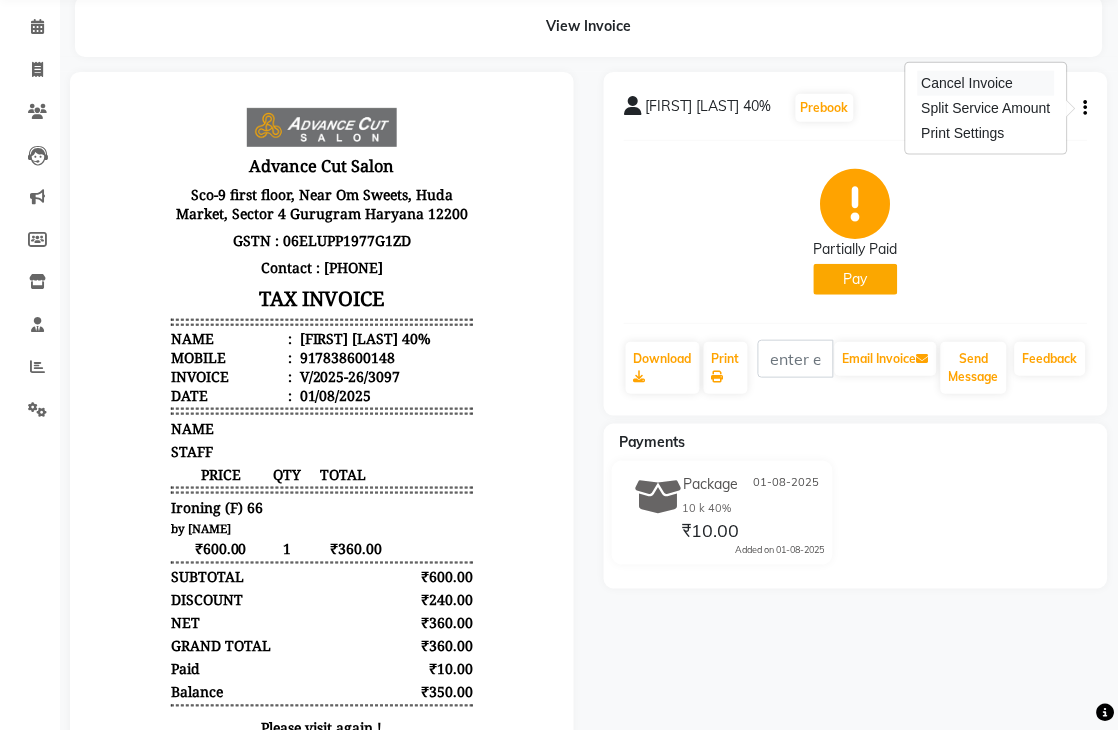 click on "Cancel Invoice" at bounding box center (986, 83) 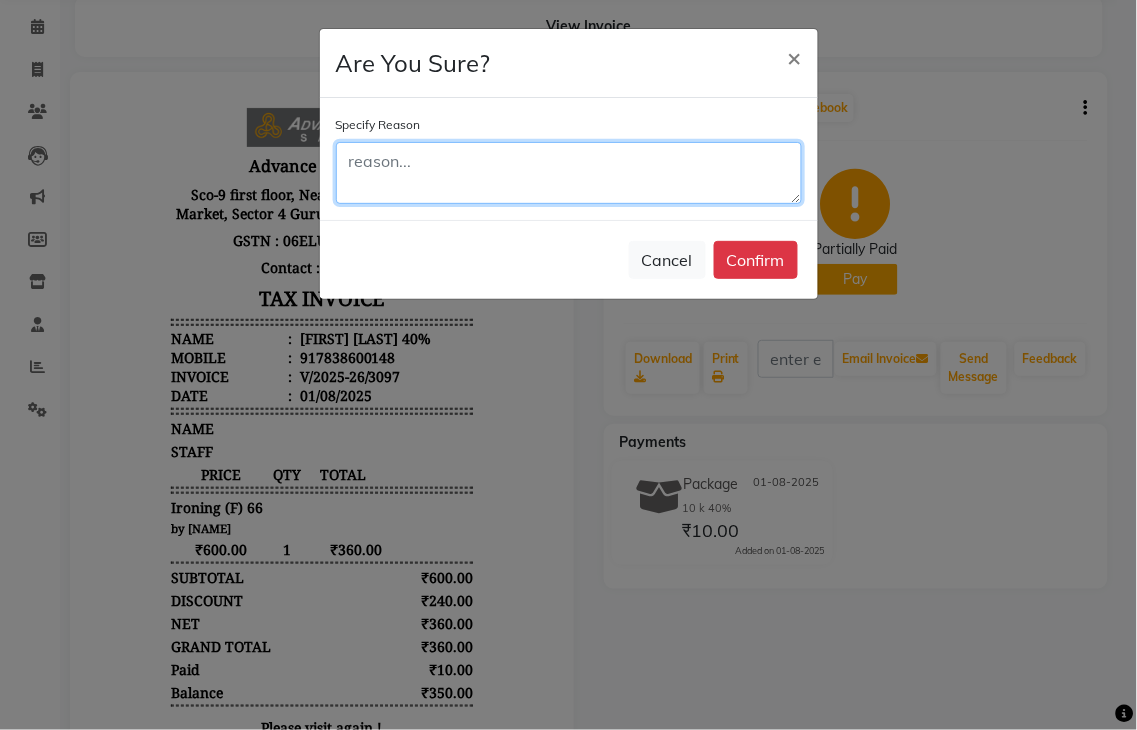 click 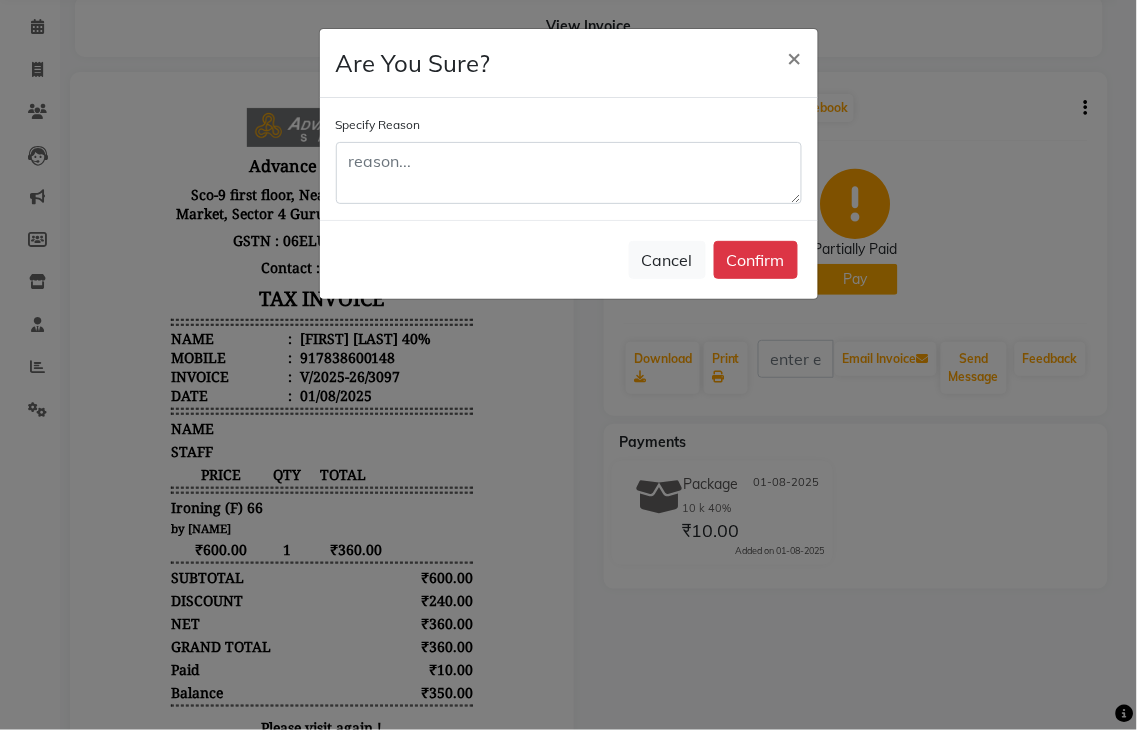 drag, startPoint x: 0, startPoint y: 524, endPoint x: 21, endPoint y: 536, distance: 24.186773 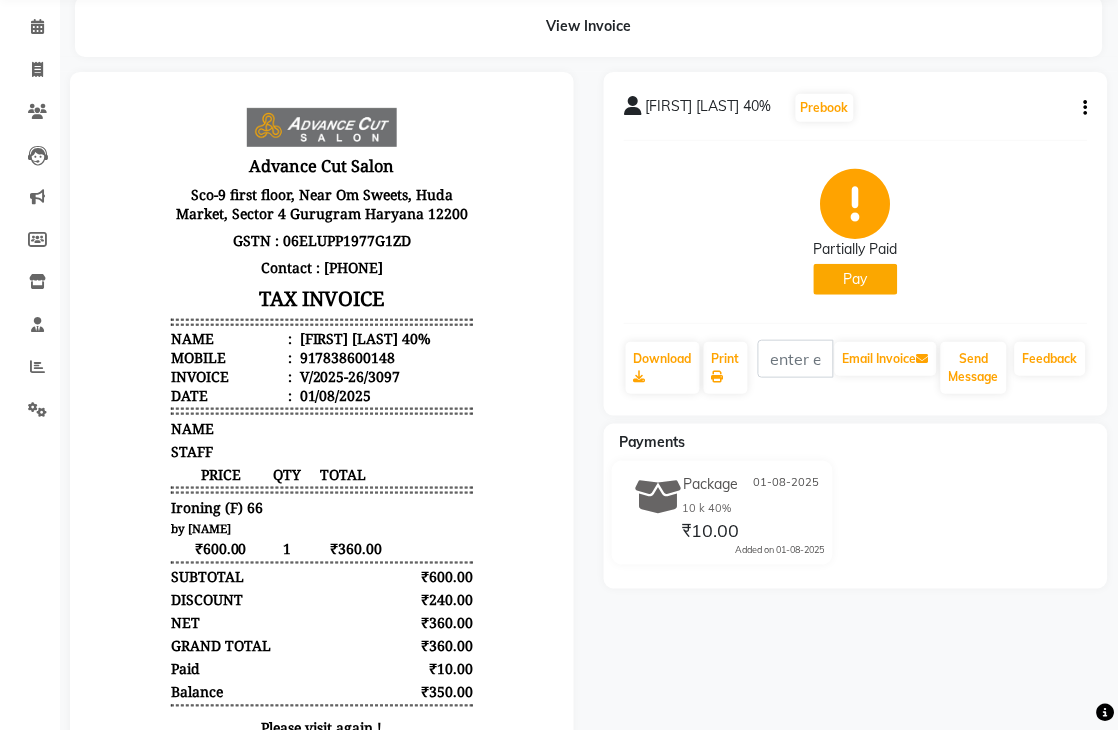 click on "ANNU shrma 40%  Prebook   Partially Paid   Pay  Download  Print   Email Invoice   Send Message Feedback" 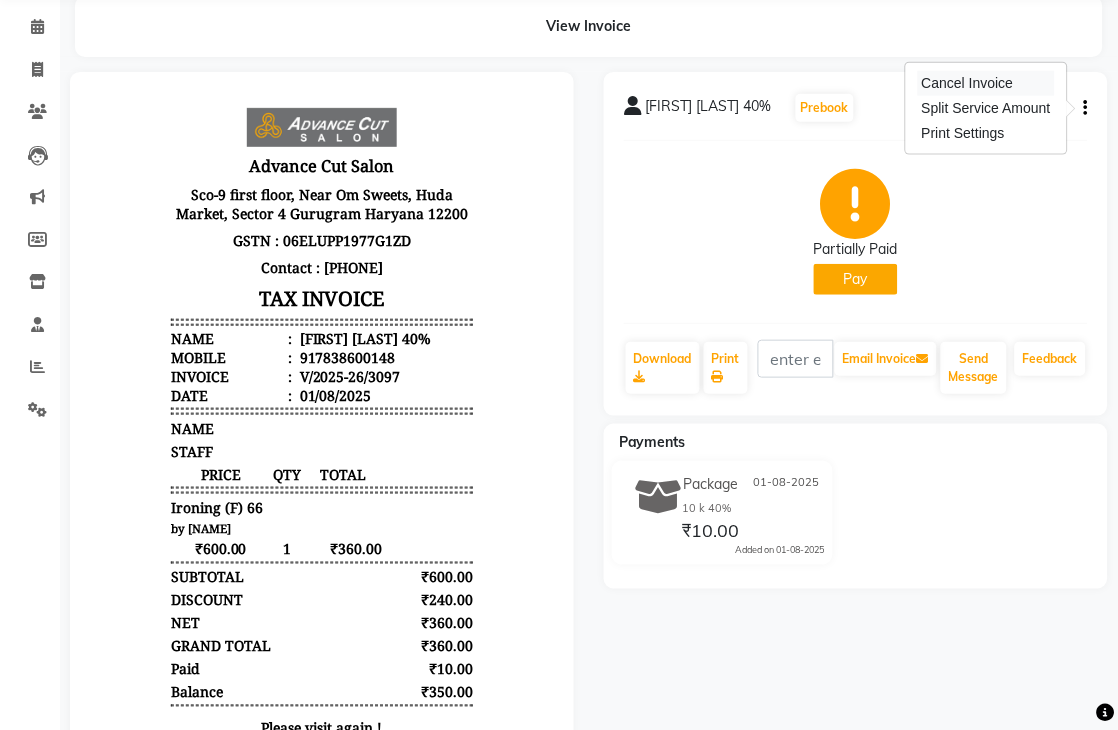click on "Cancel Invoice" at bounding box center (986, 83) 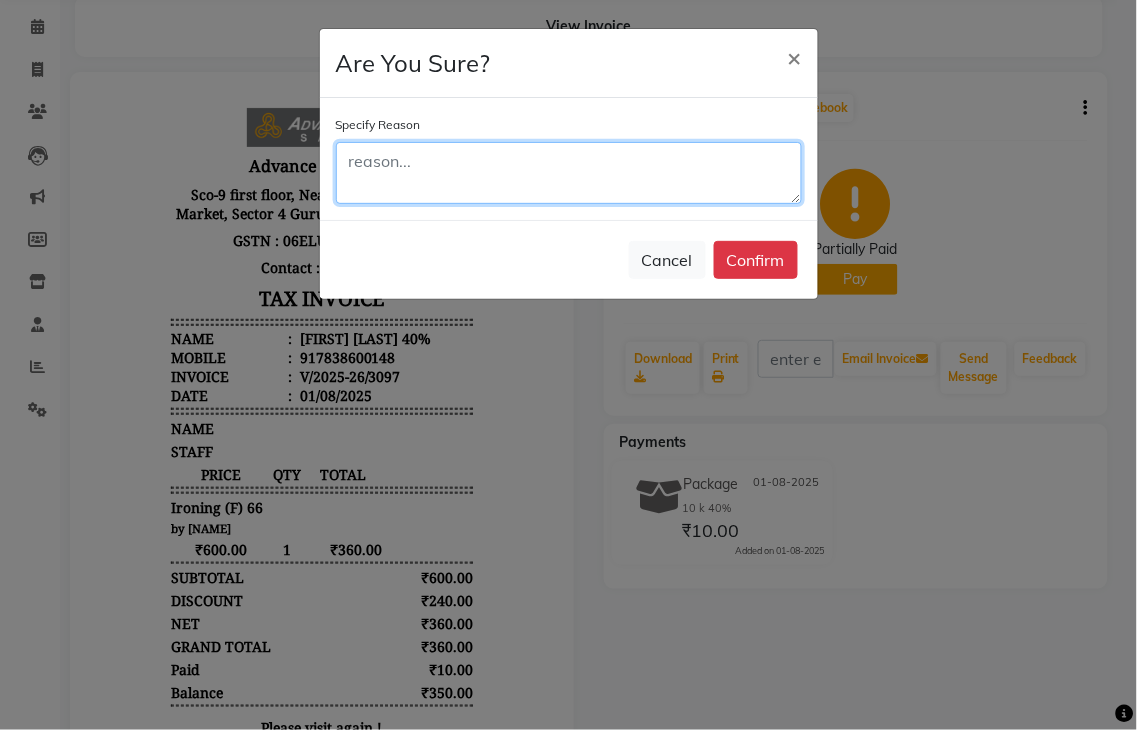 click 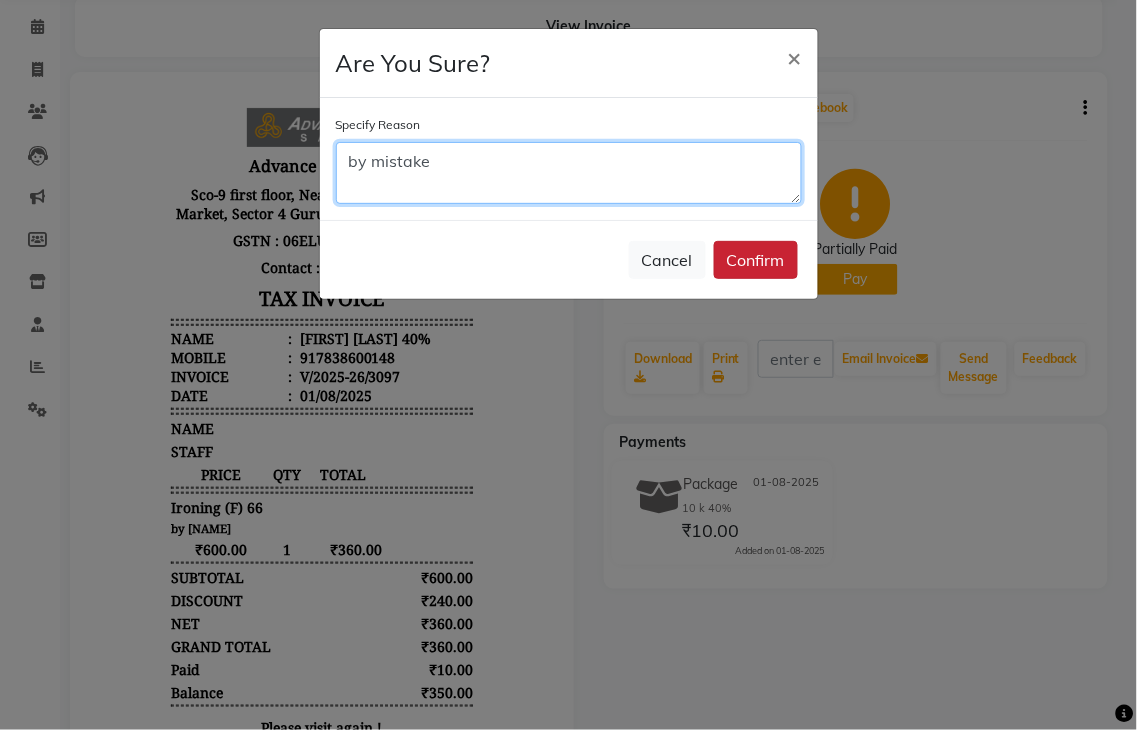 type on "by mistake" 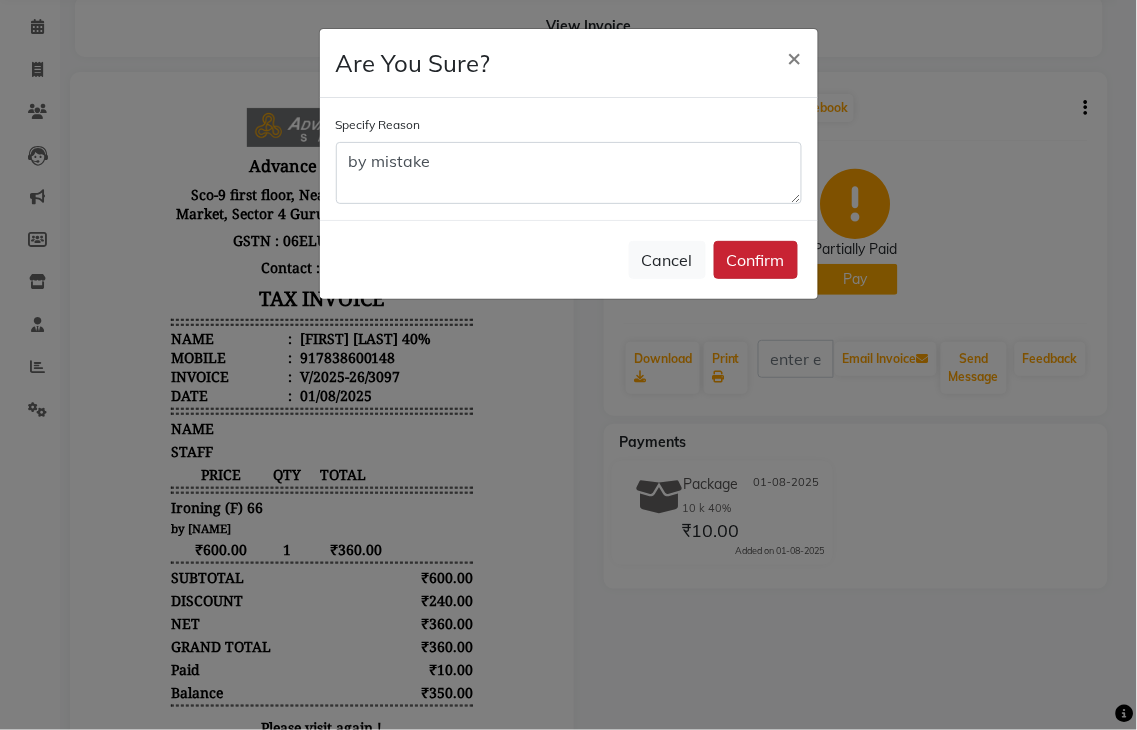 click on "Confirm" 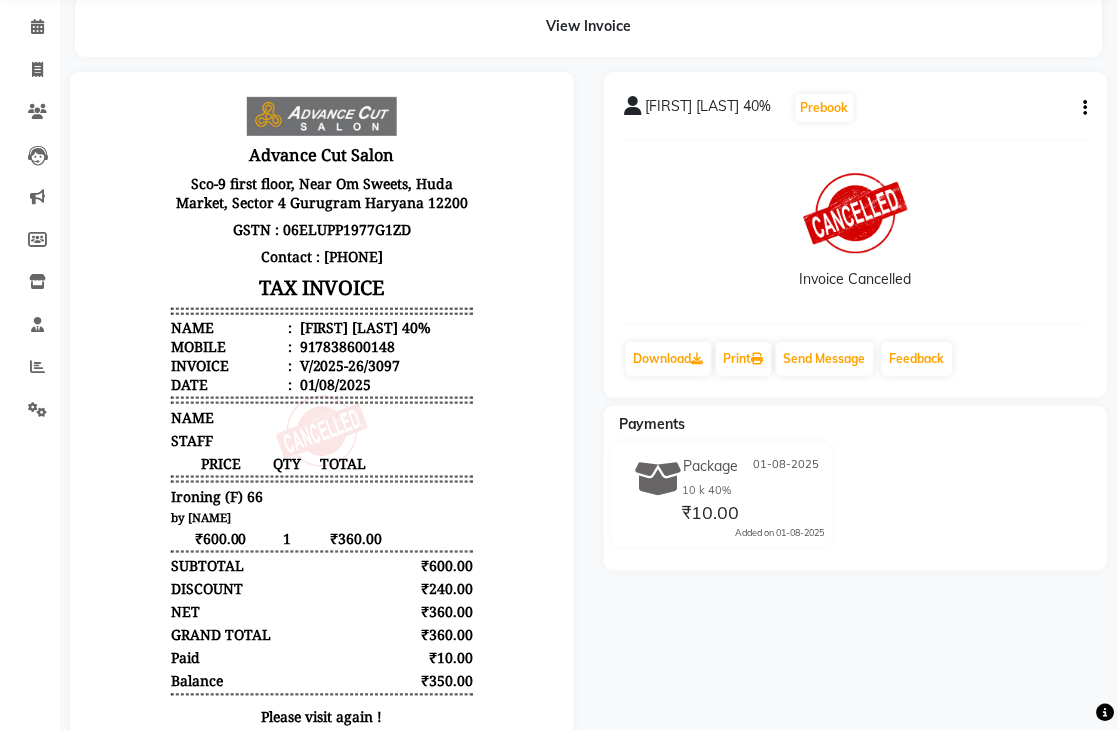 scroll, scrollTop: 16, scrollLeft: 0, axis: vertical 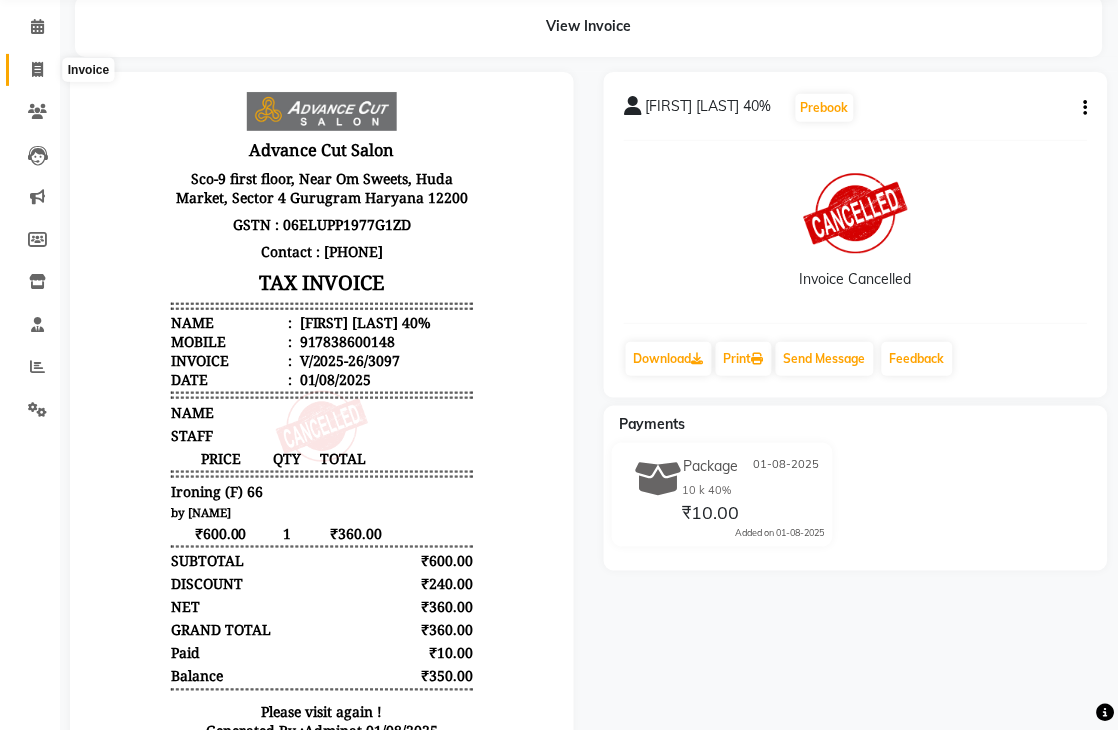 click 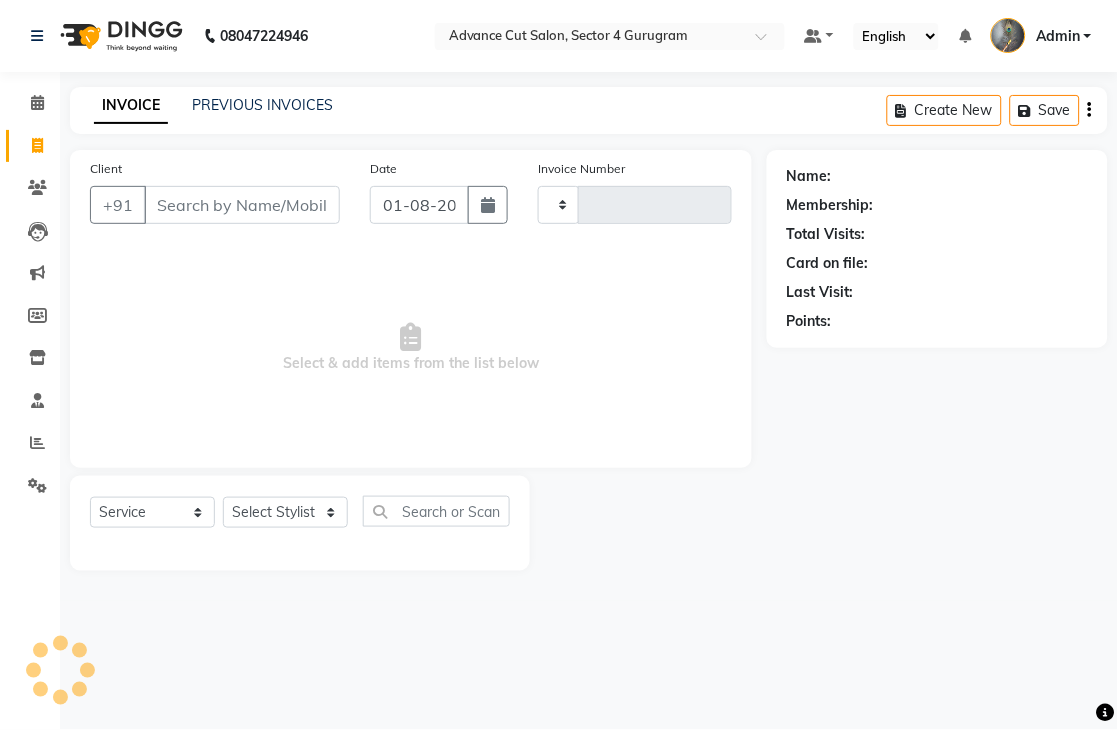 type on "3099" 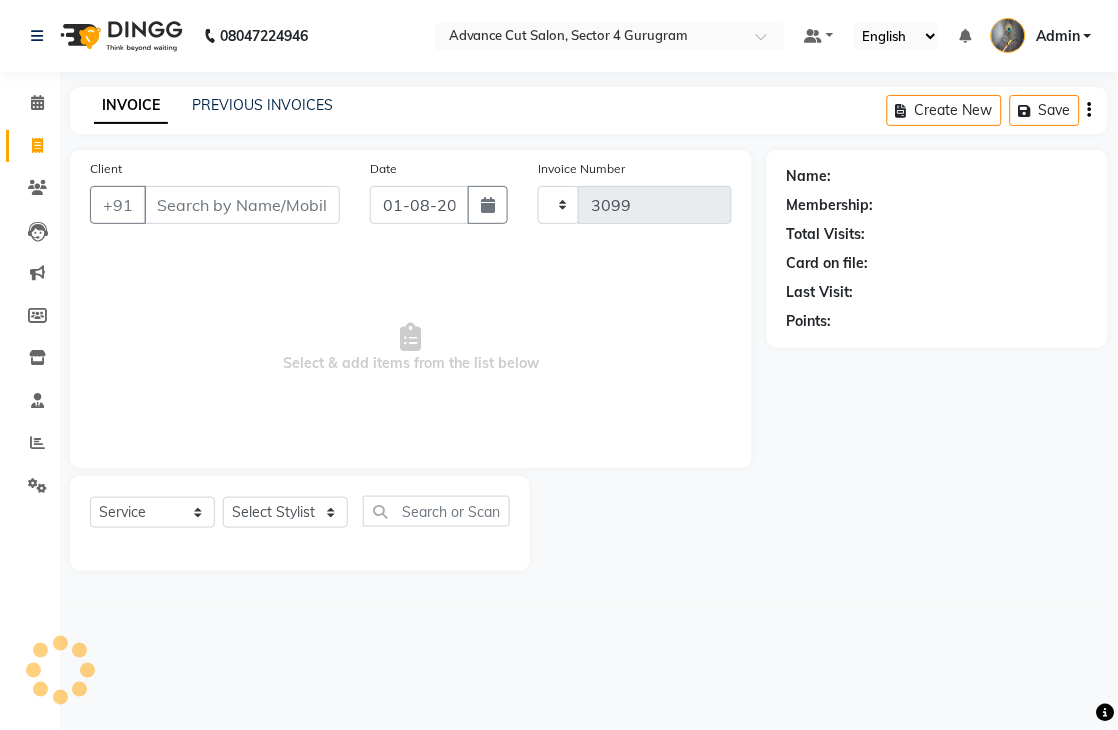 select on "4939" 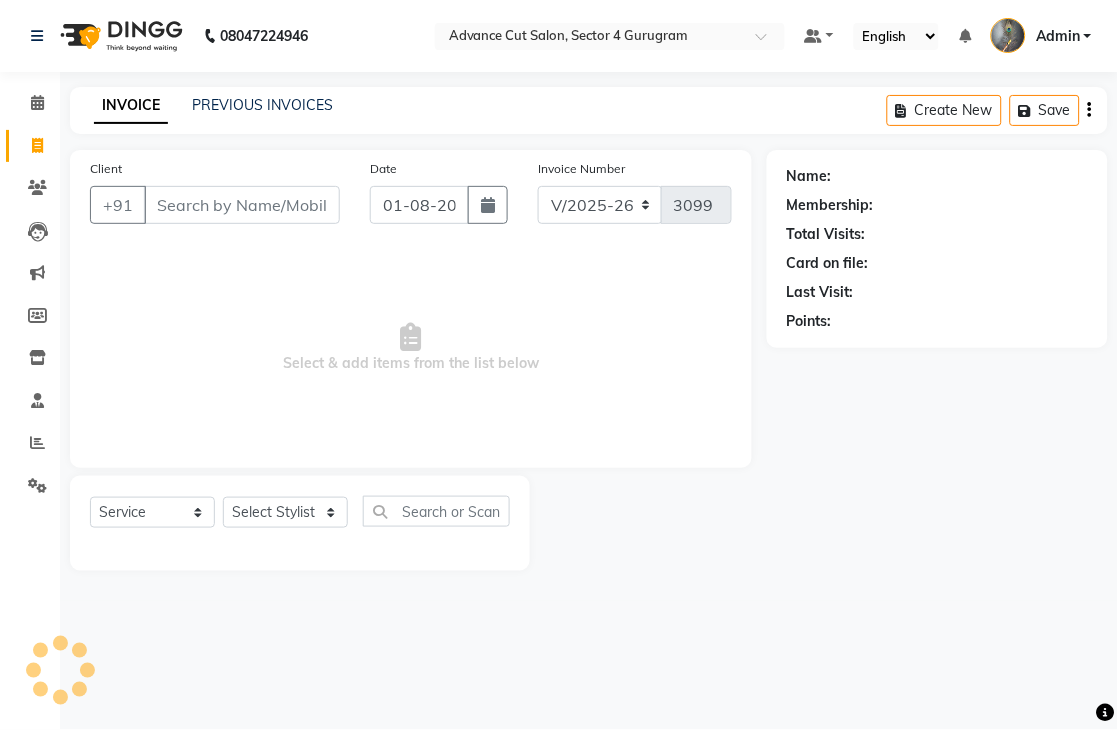 scroll, scrollTop: 0, scrollLeft: 0, axis: both 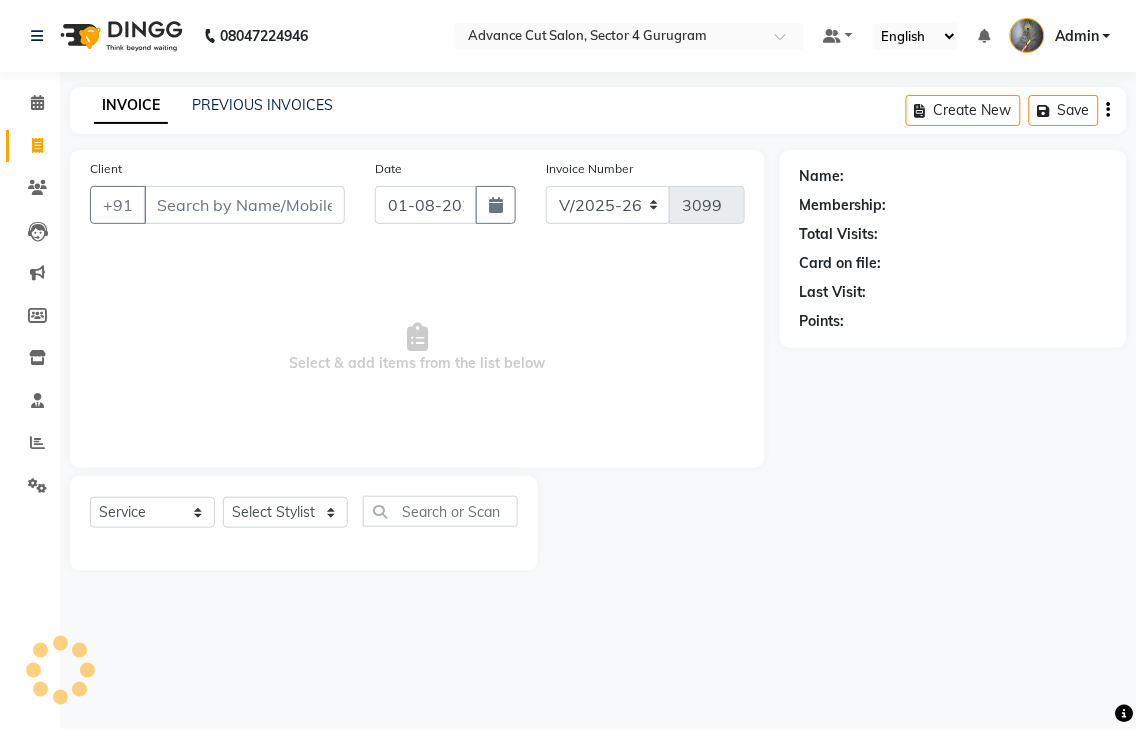 drag, startPoint x: 224, startPoint y: 197, endPoint x: 222, endPoint y: 210, distance: 13.152946 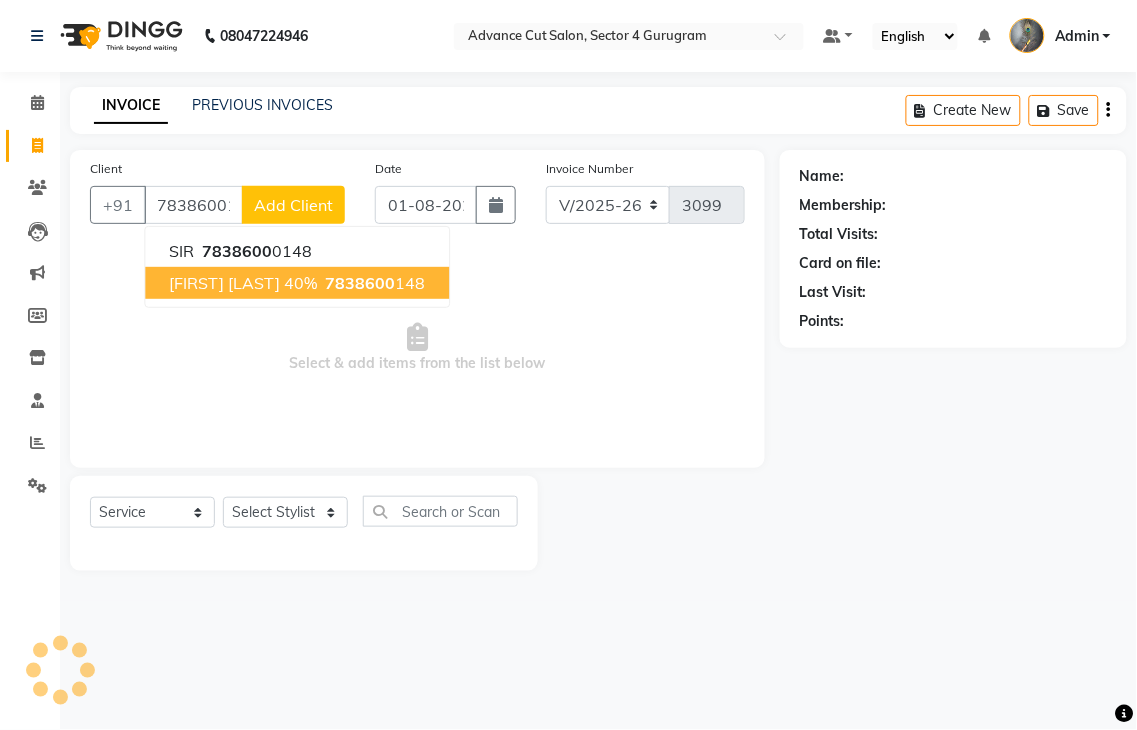 type on "7838600148" 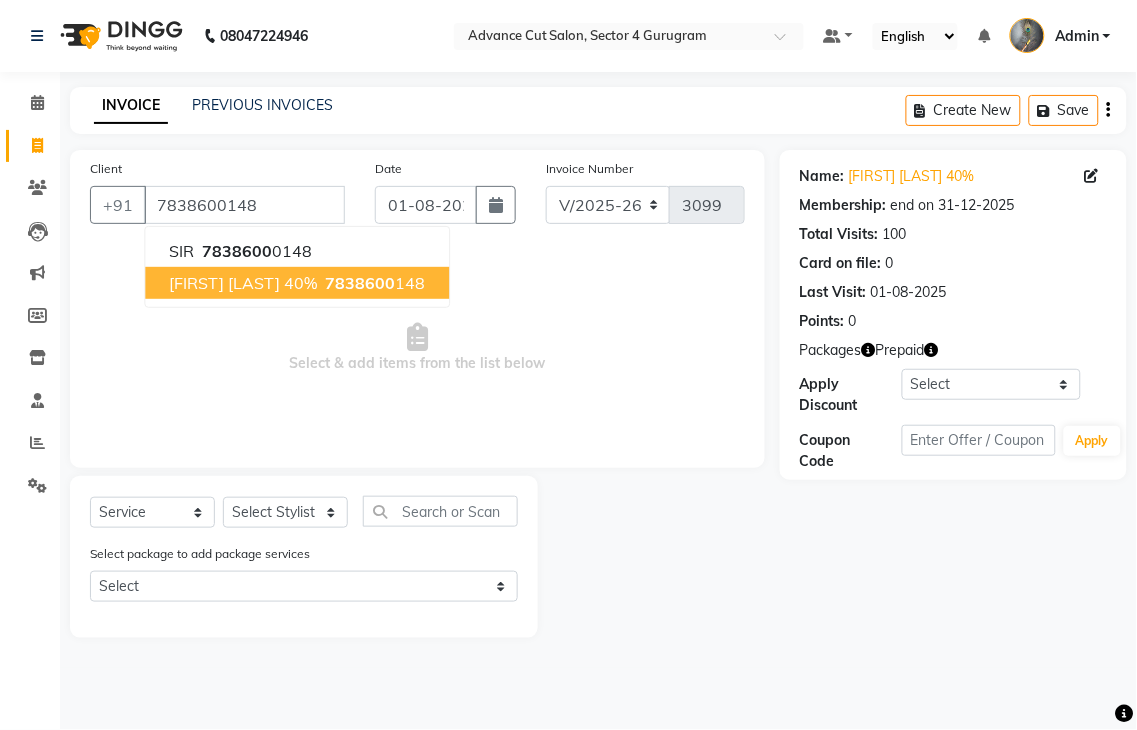 click on "[FIRST] [LAST] 40%" at bounding box center [243, 283] 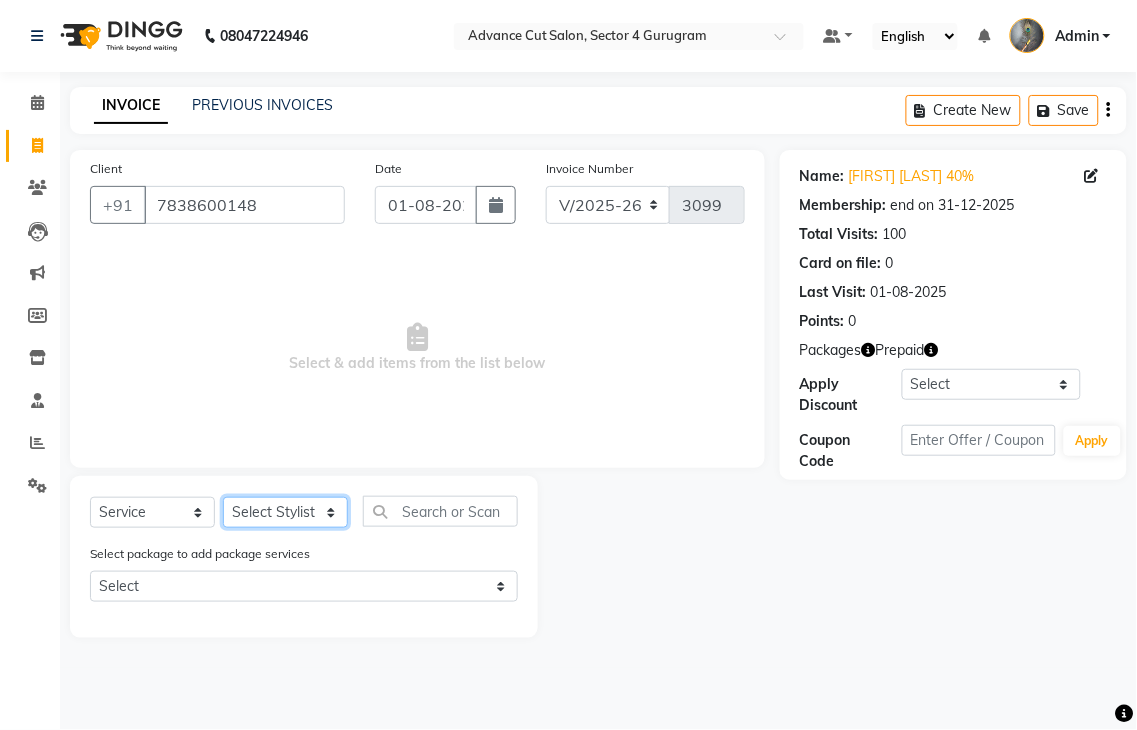 drag, startPoint x: 266, startPoint y: 512, endPoint x: 278, endPoint y: 503, distance: 15 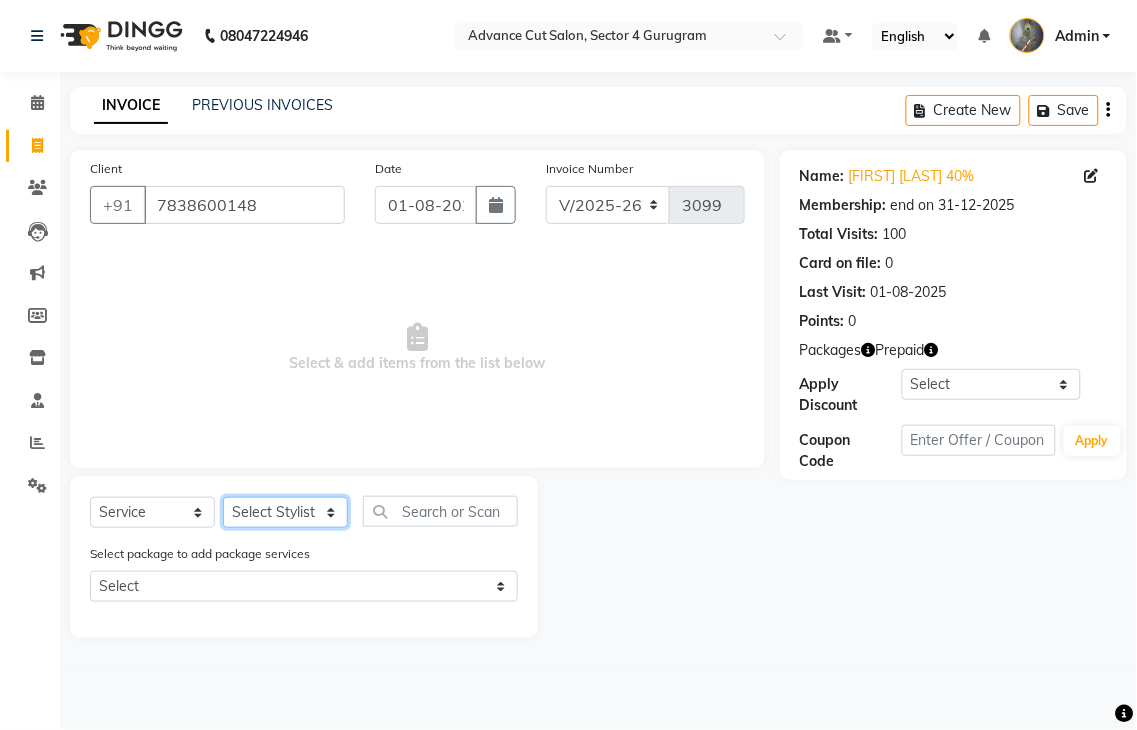 select on "61779" 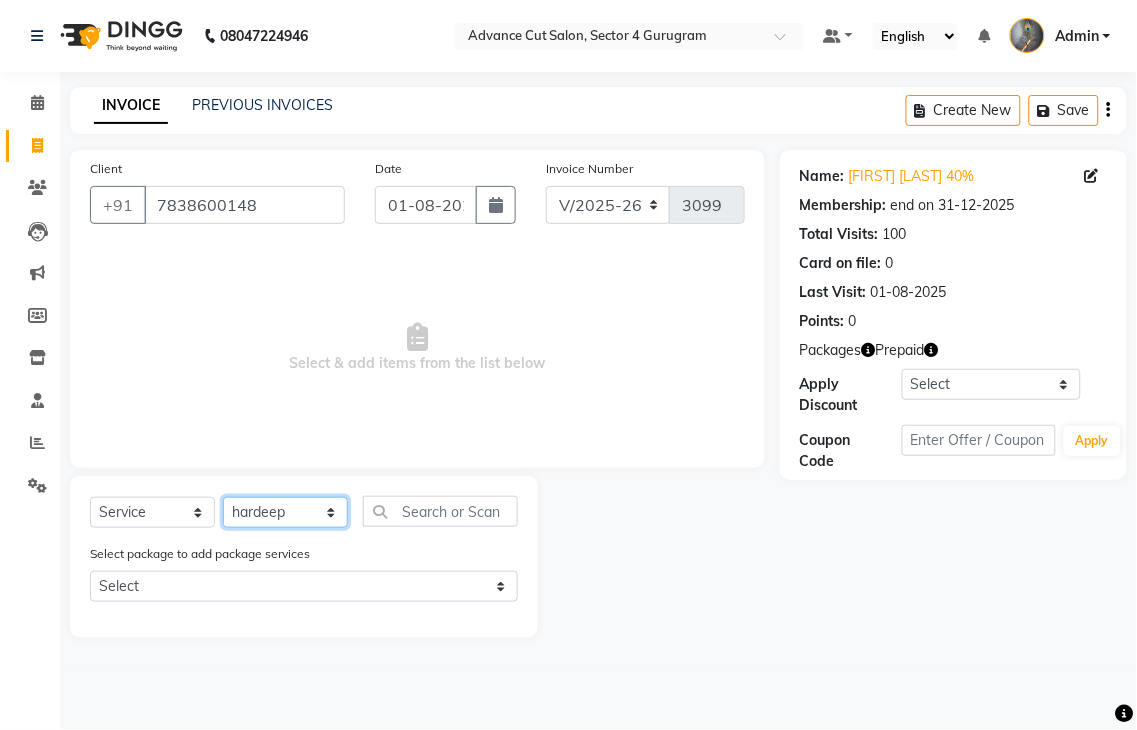 click on "Select Stylist Admin chahit COUNTOR hardeep mamta manisha MONISH navi NOSHAD ALI rahul shatnam shweta singh sunny tip" 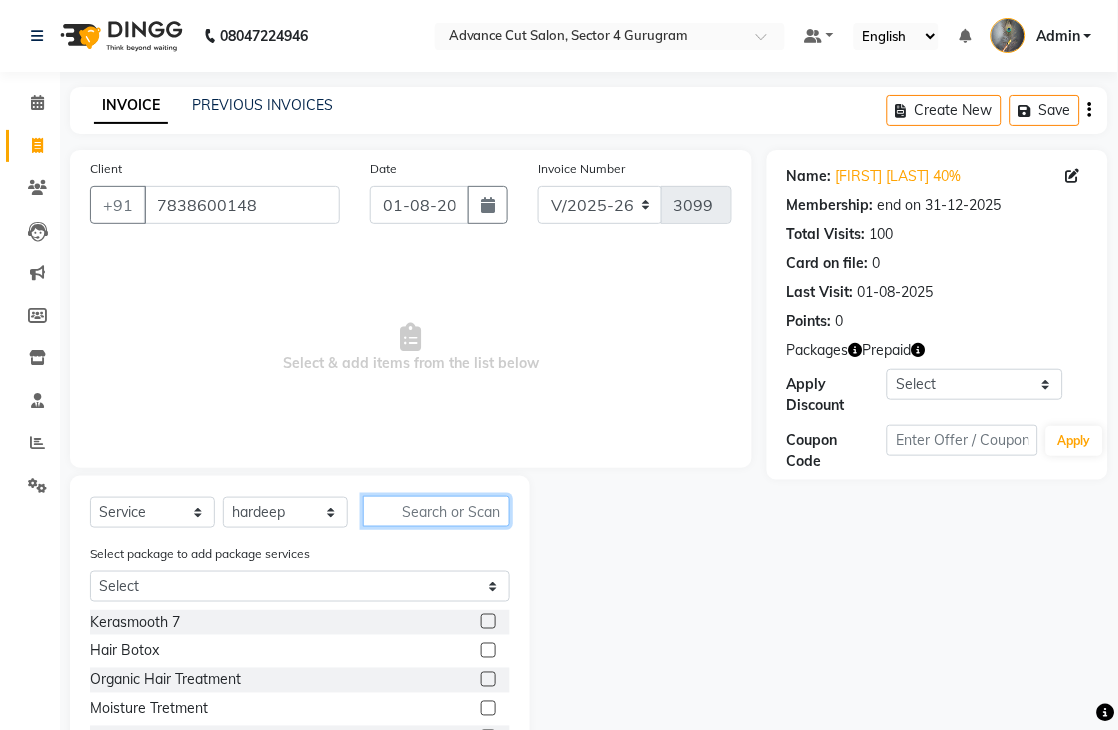 click 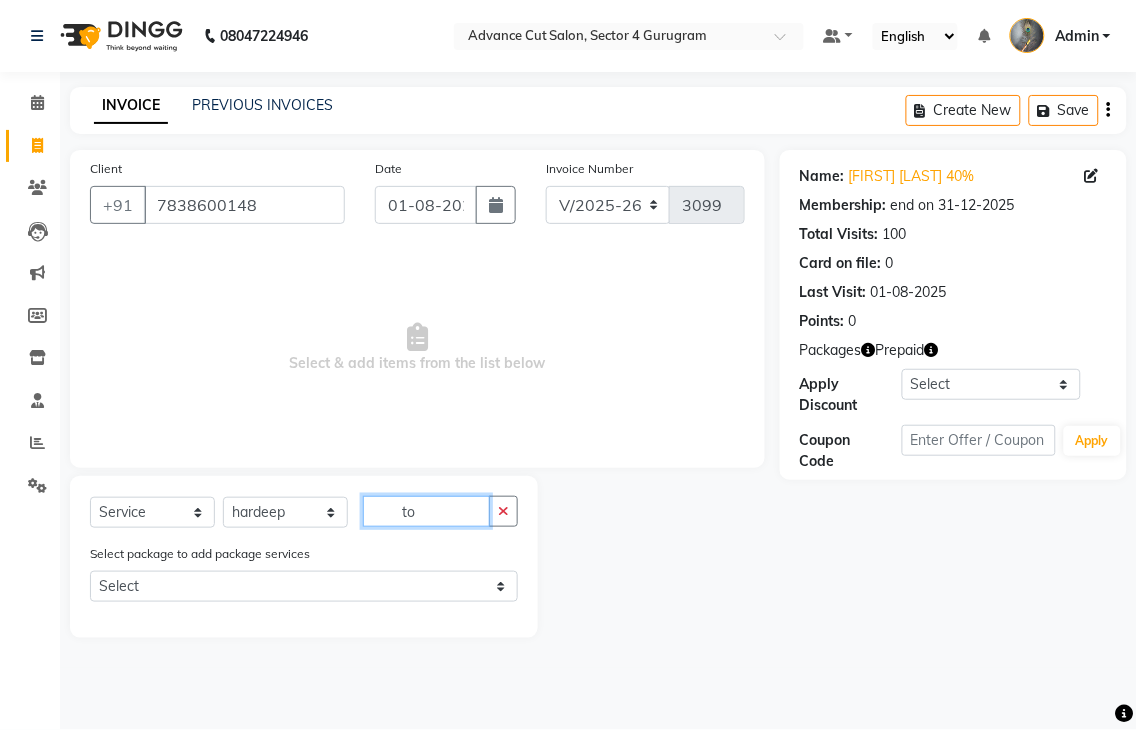 type on "t" 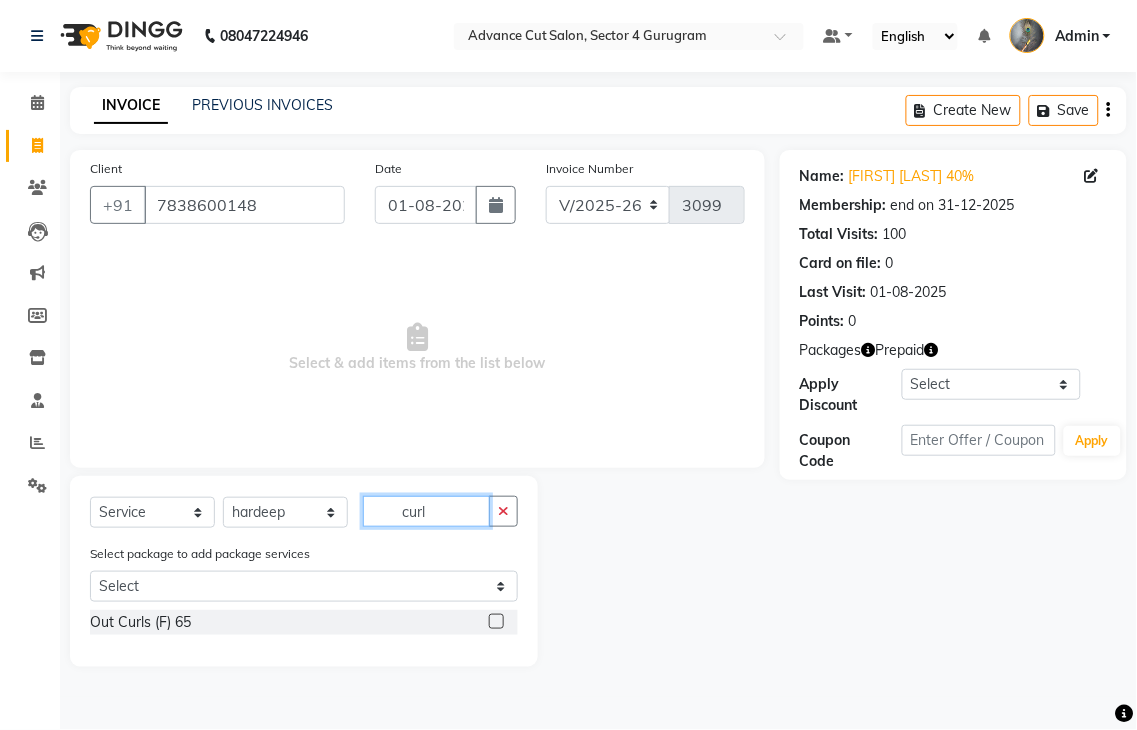 type on "curl" 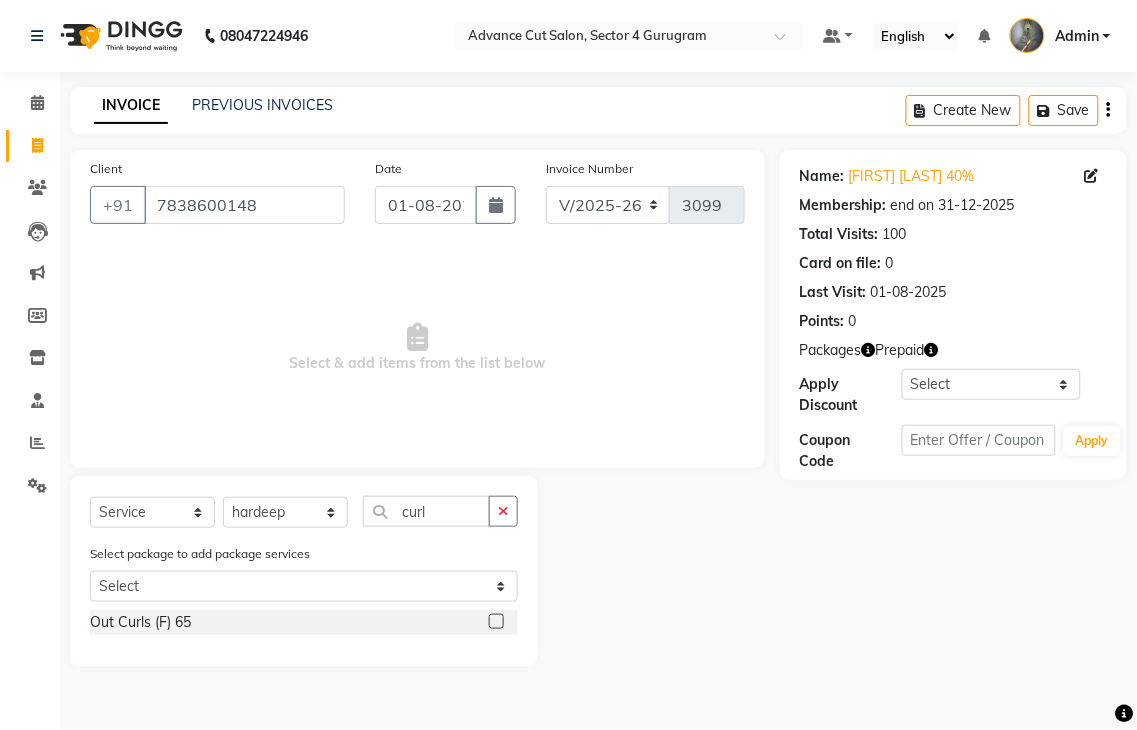 click 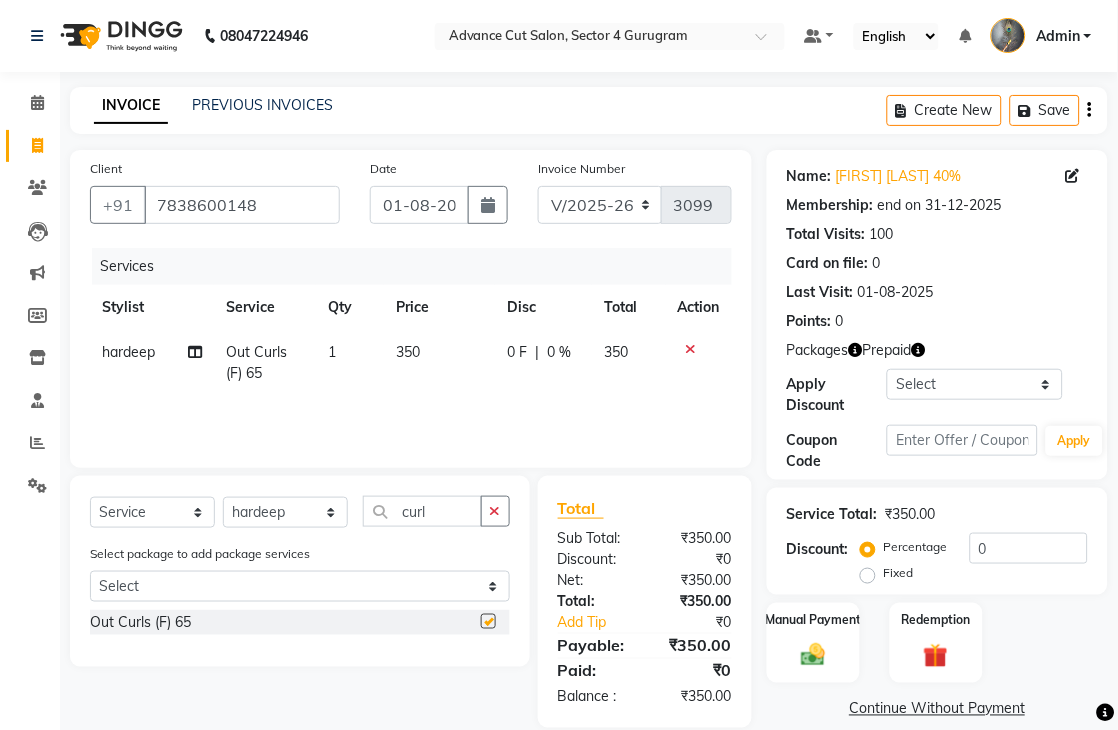 checkbox on "false" 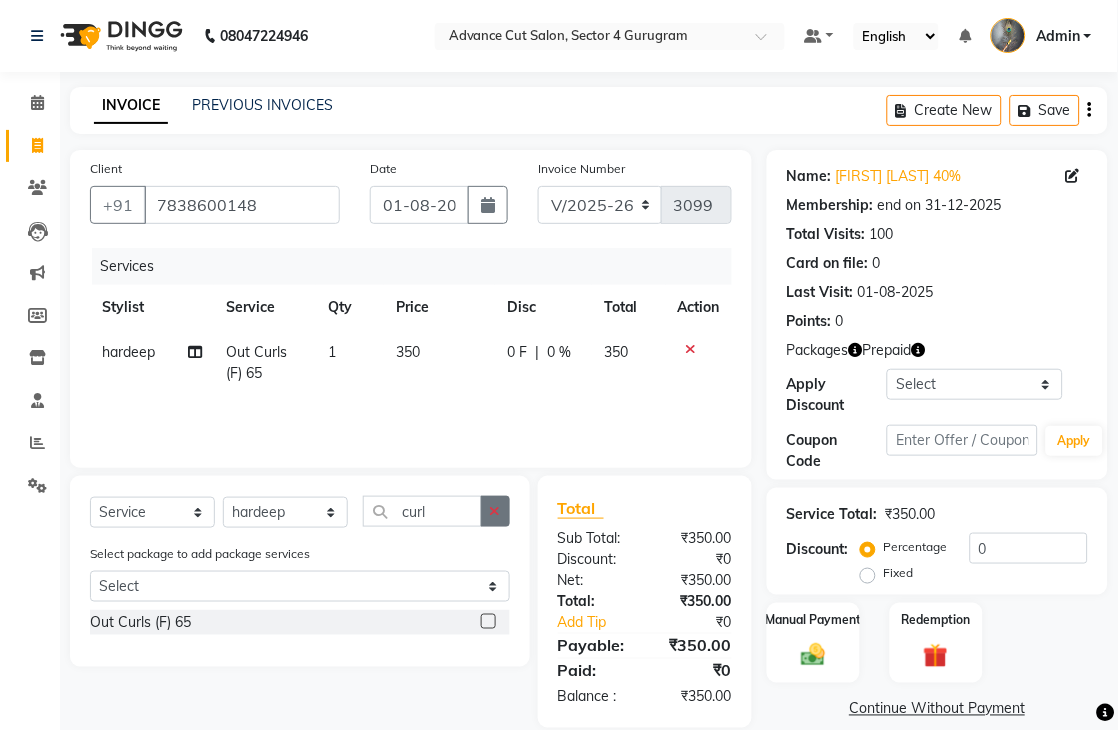 click 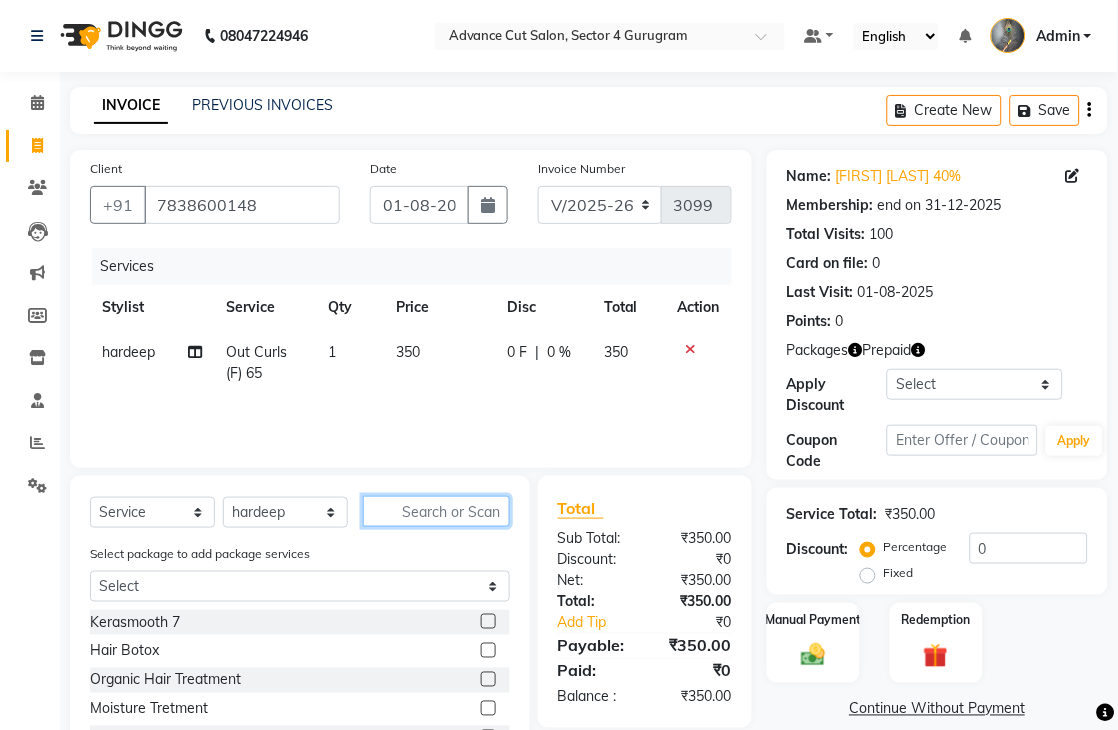 click 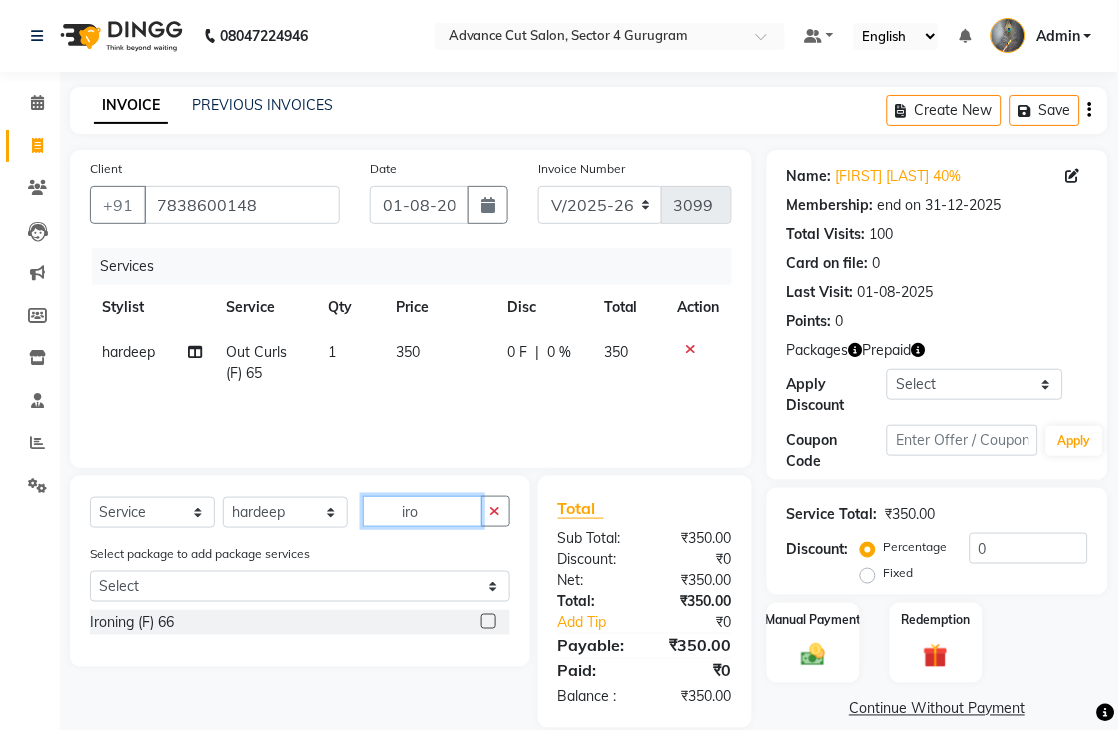 type on "iro" 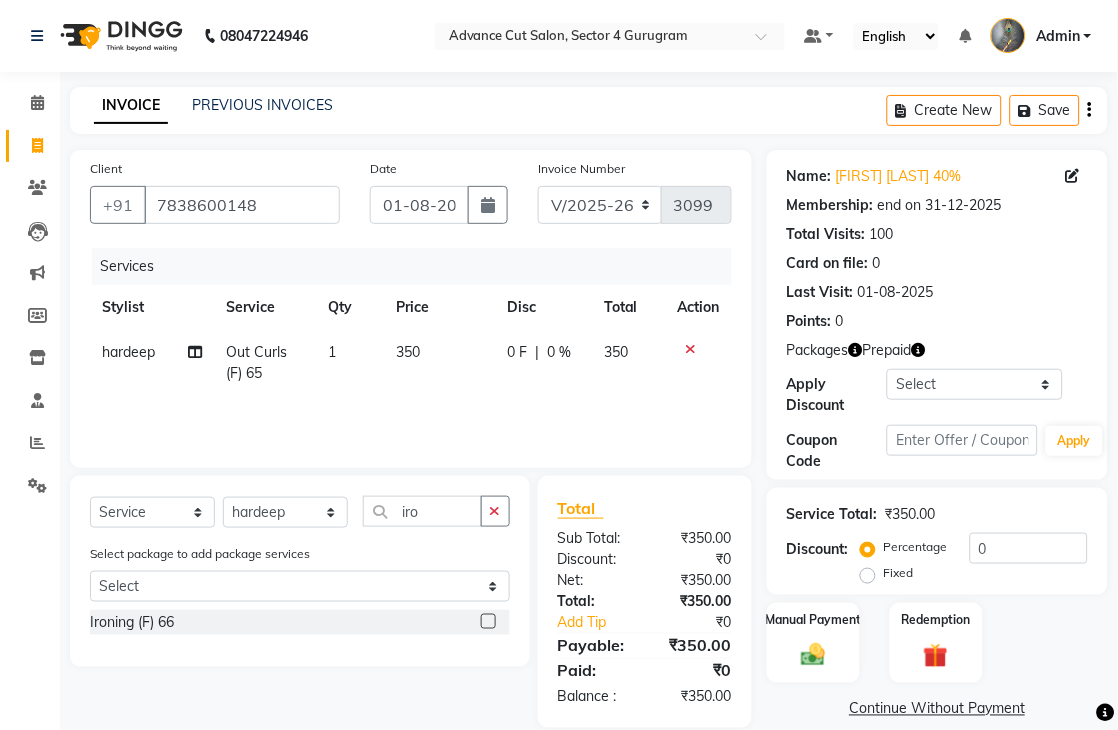 click 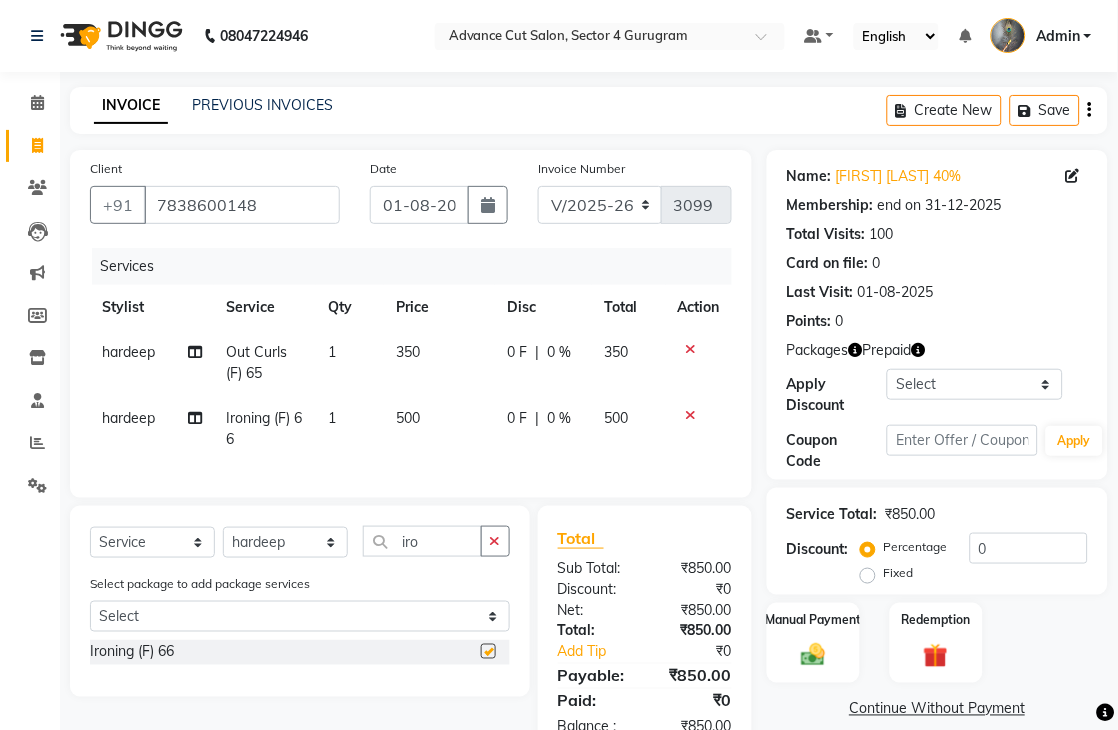 checkbox on "false" 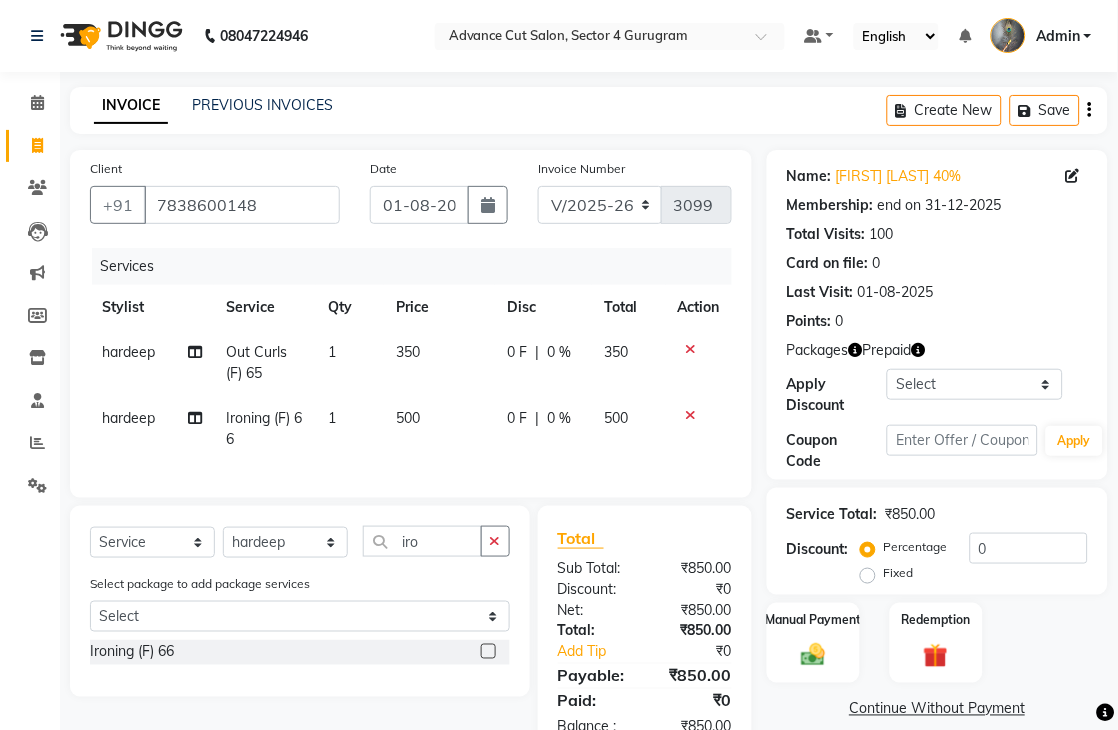 click 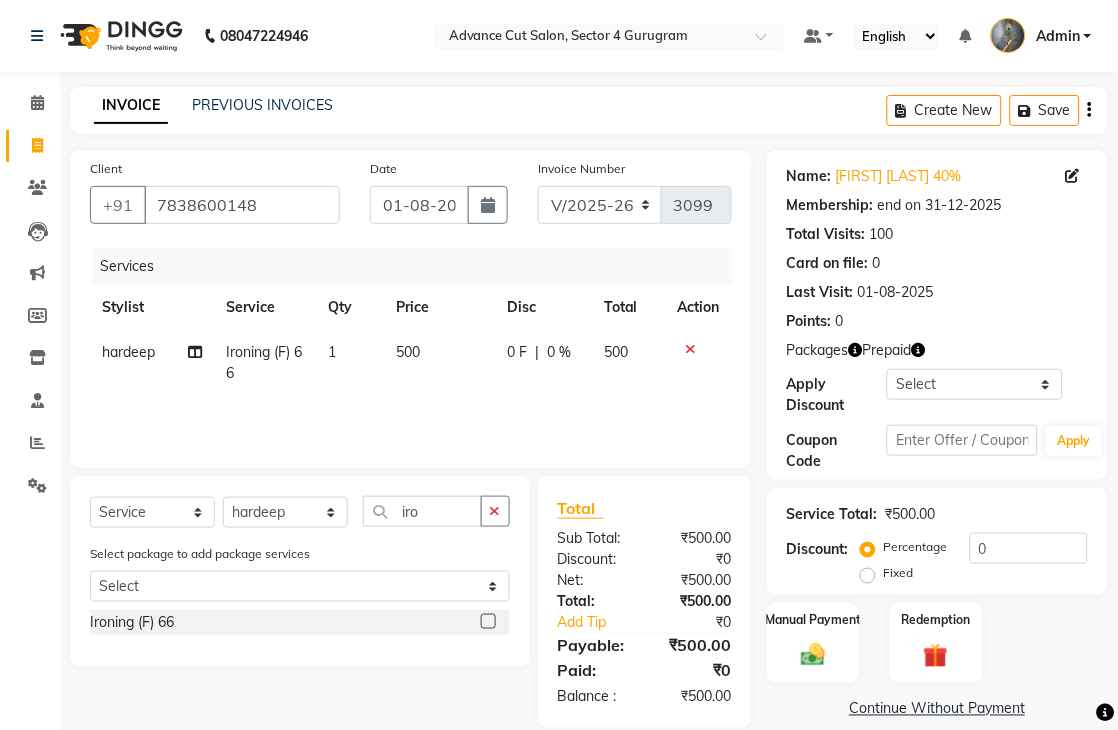 click on "500" 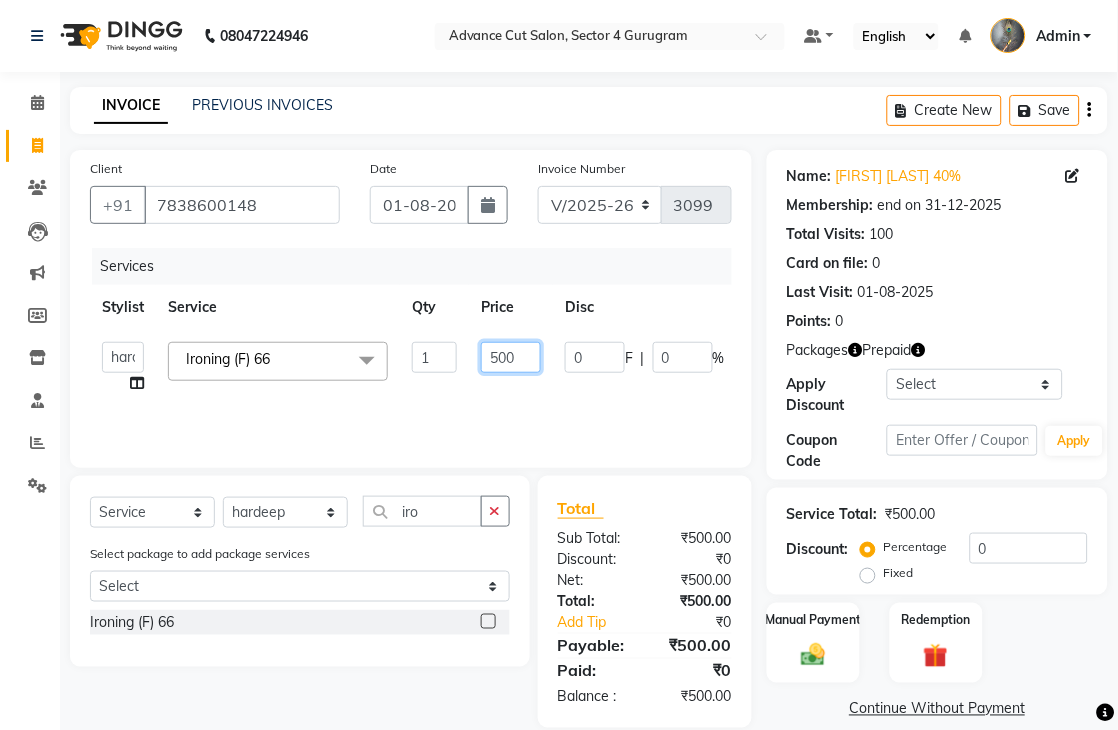 click on "500" 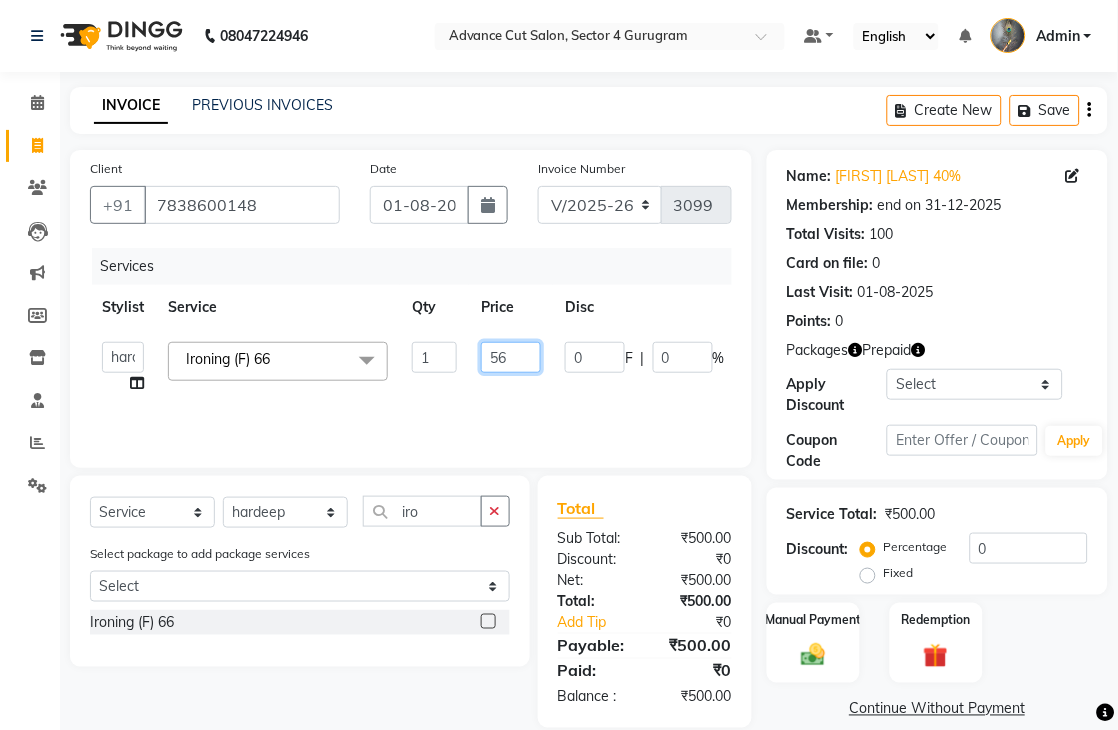 type on "5" 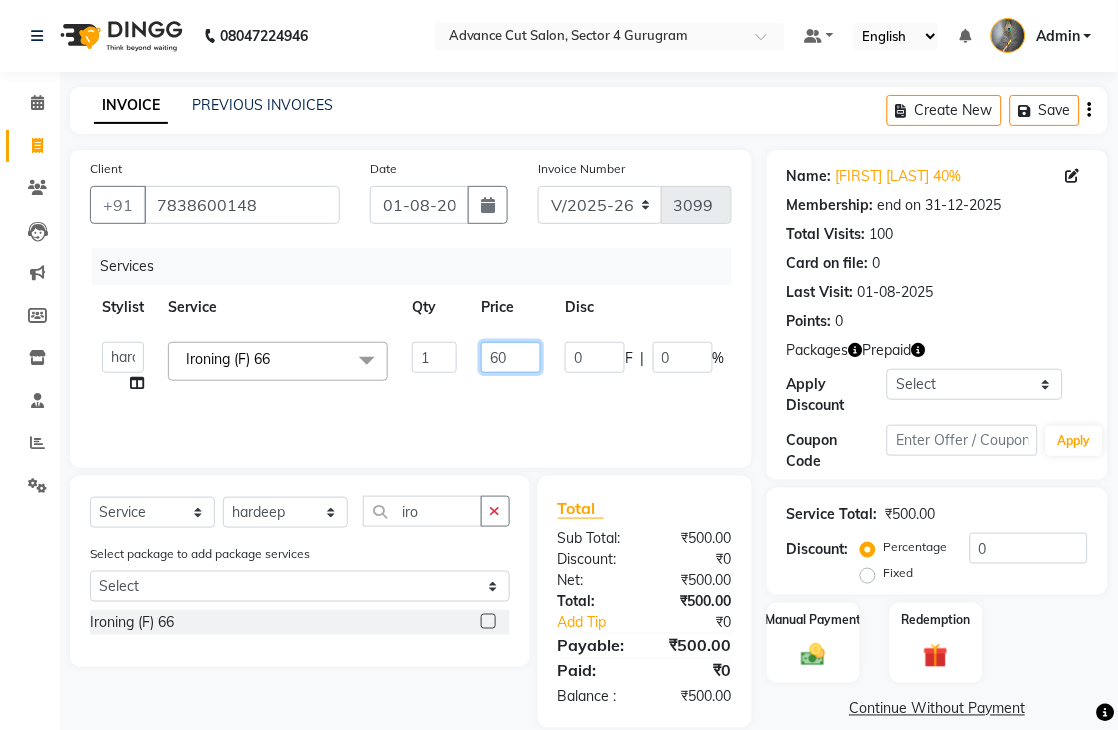 type on "600" 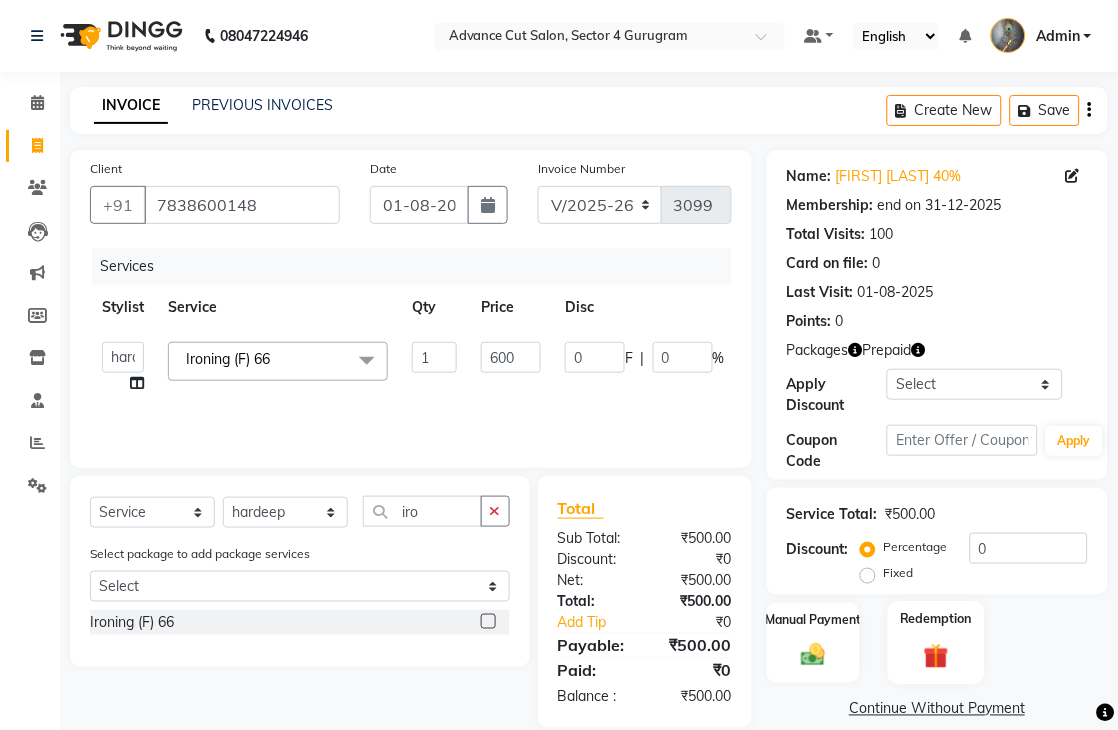 click on "Redemption" 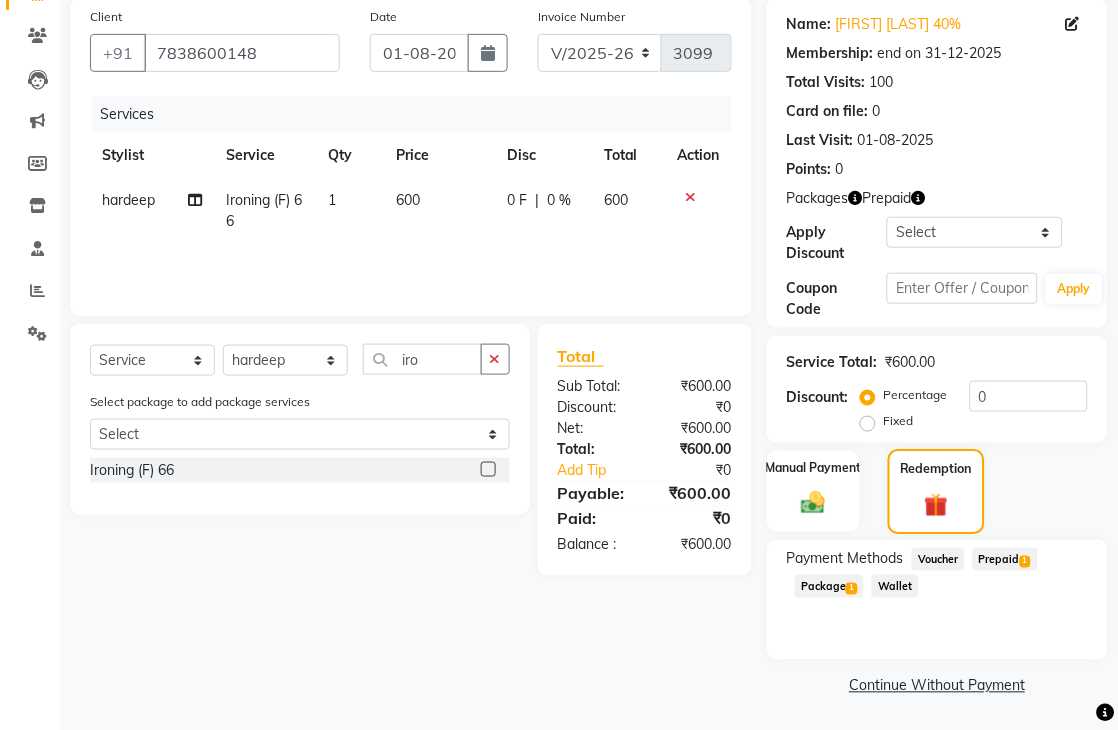 scroll, scrollTop: 153, scrollLeft: 0, axis: vertical 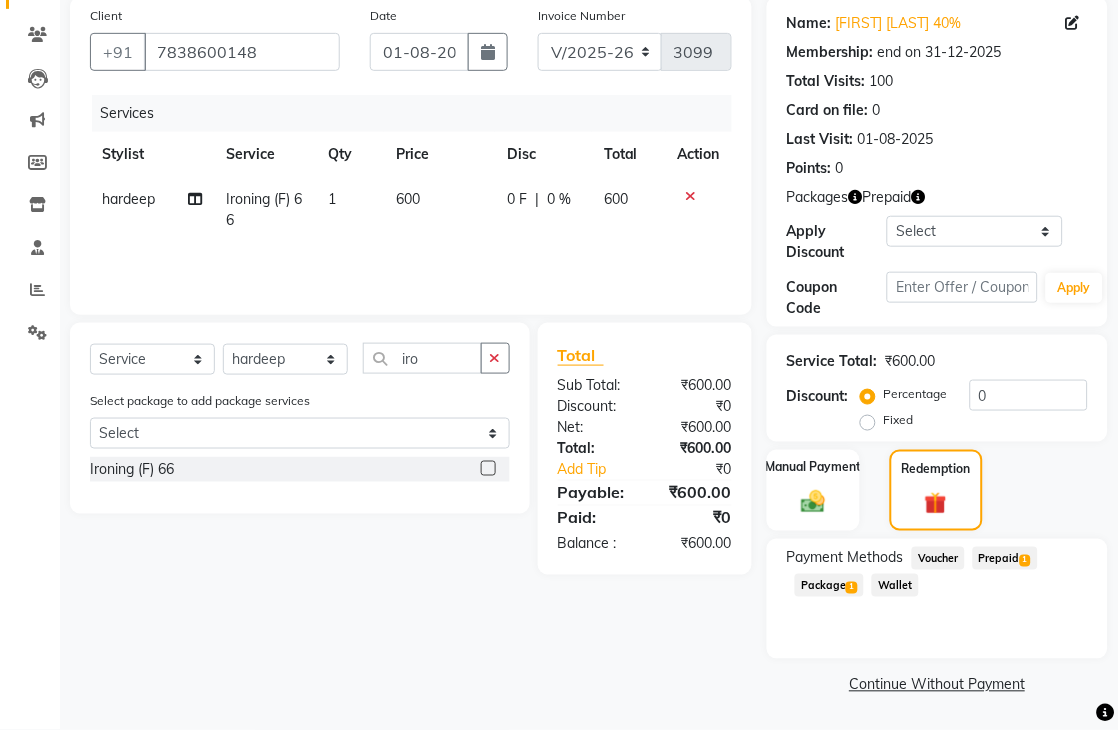 click on "Prepaid  1" 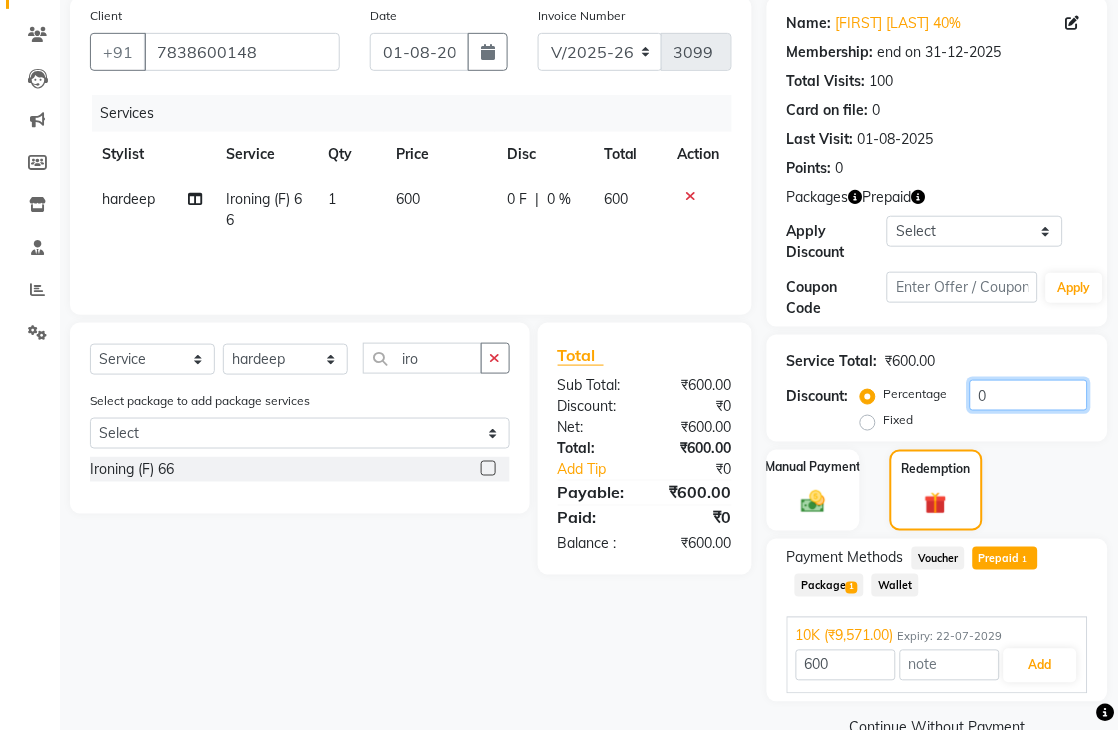 click on "0" 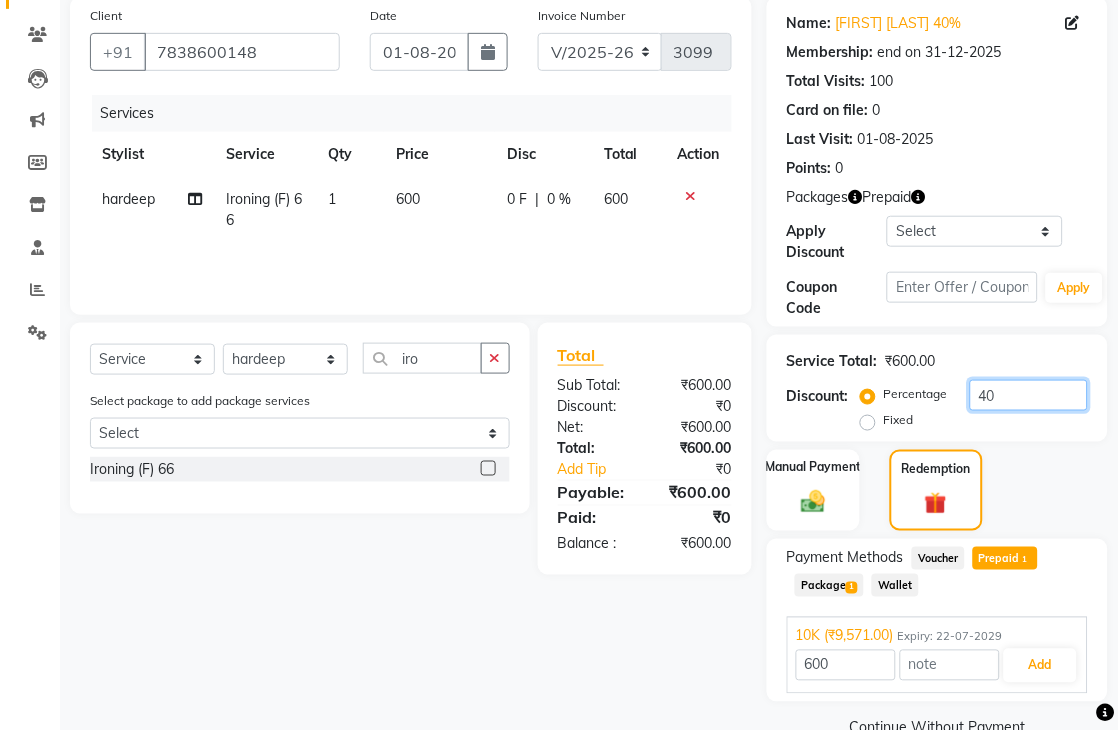 type on "9571" 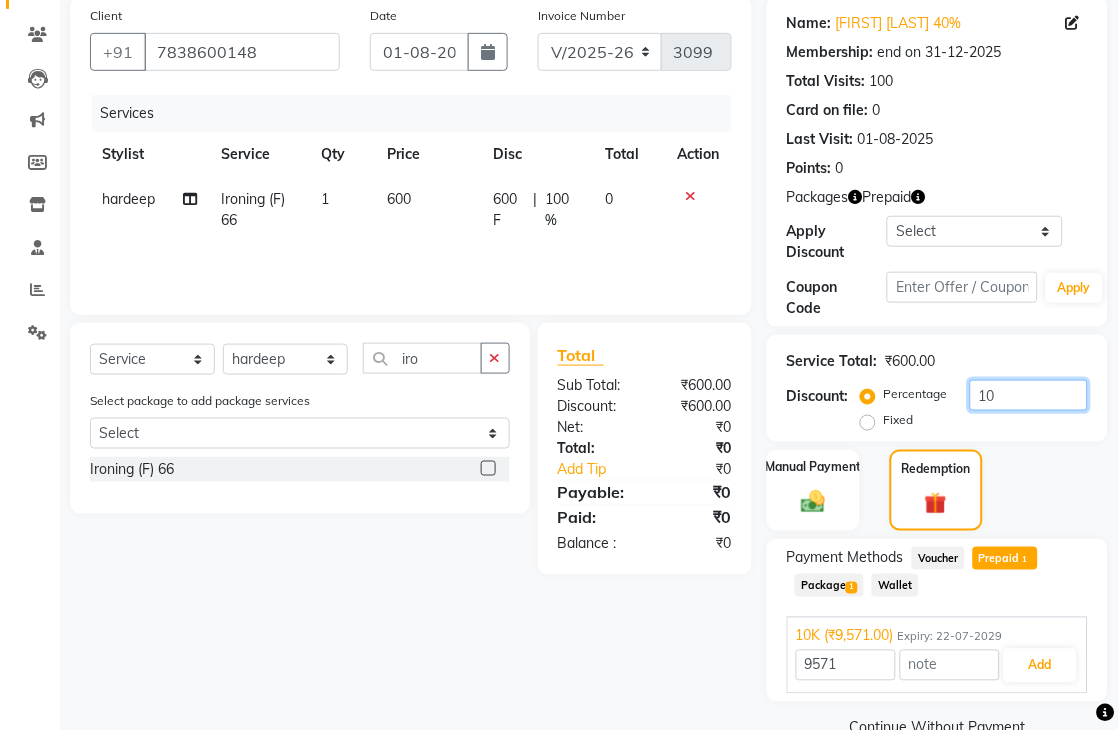 type on "1" 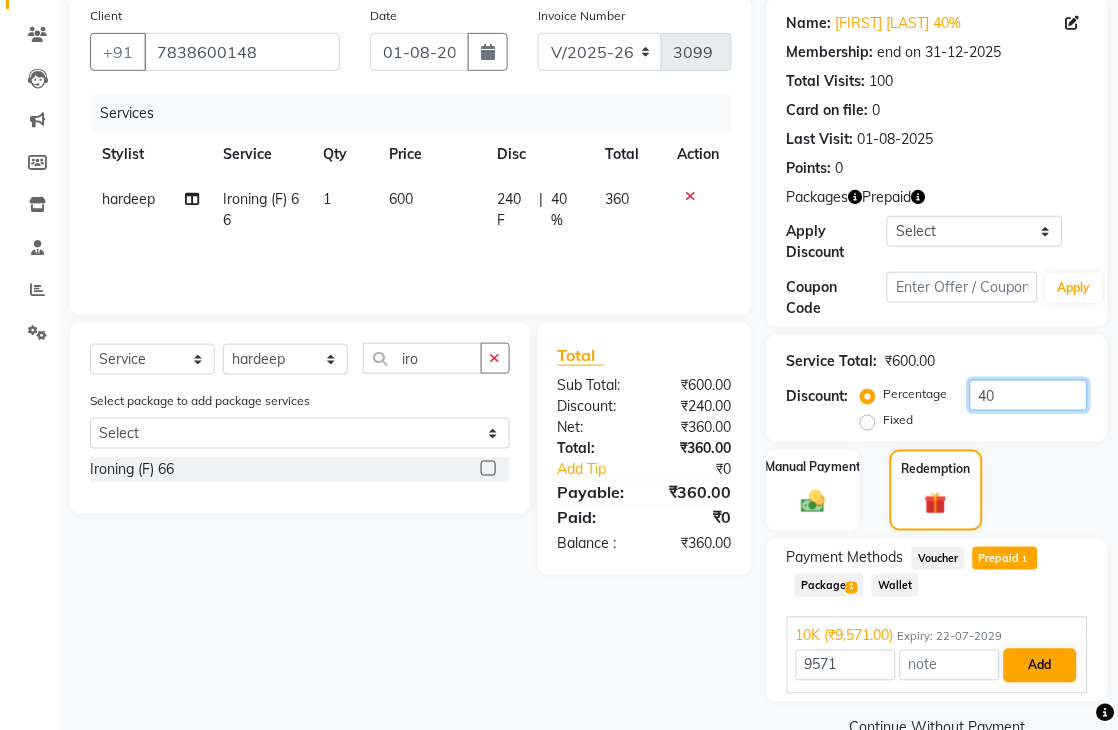 type on "40" 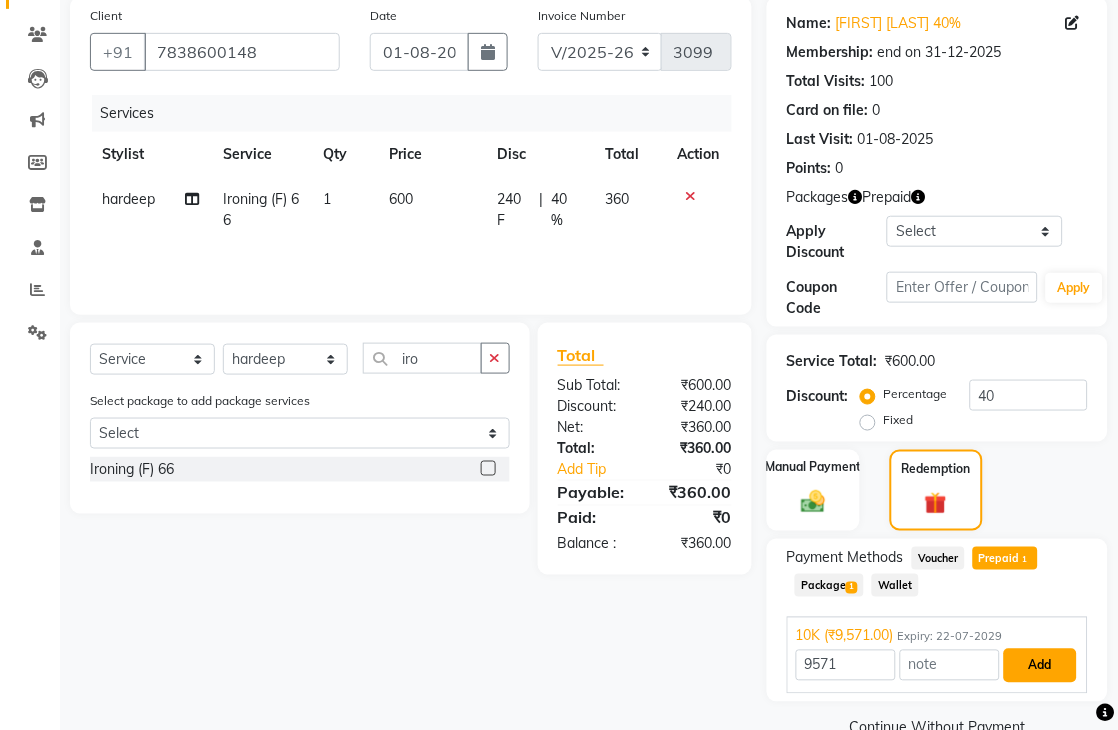 click on "Add" at bounding box center (1040, 666) 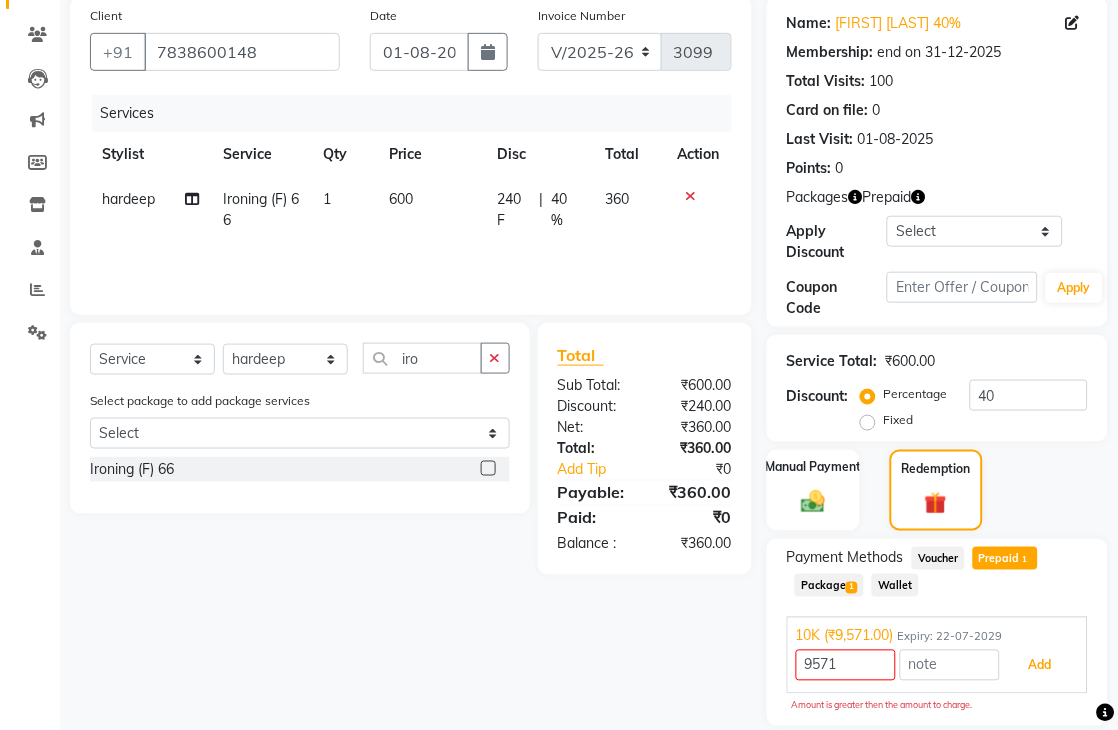scroll, scrollTop: 220, scrollLeft: 0, axis: vertical 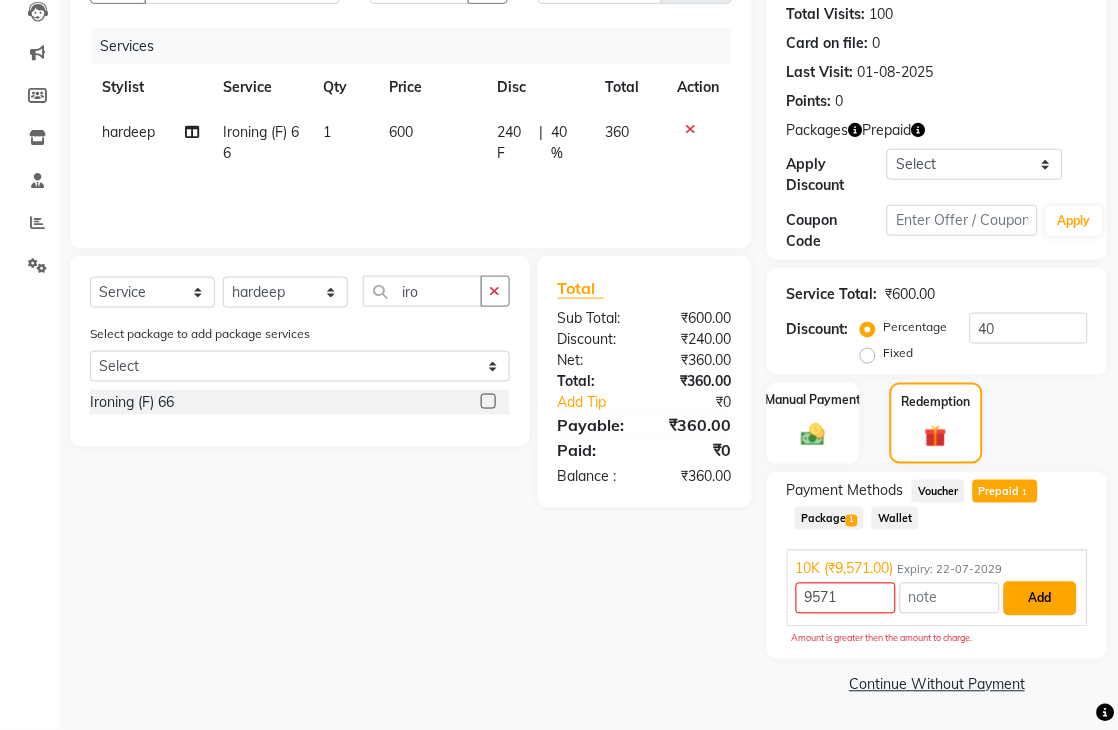 click on "Add" at bounding box center [1040, 599] 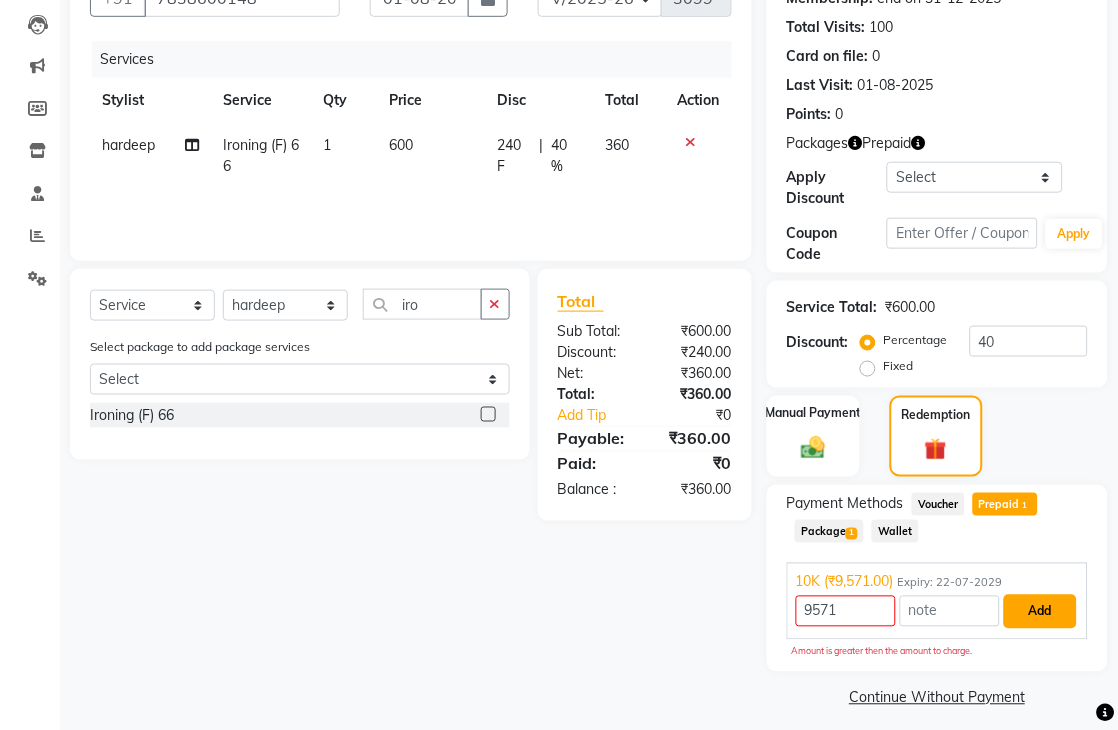 scroll, scrollTop: 220, scrollLeft: 0, axis: vertical 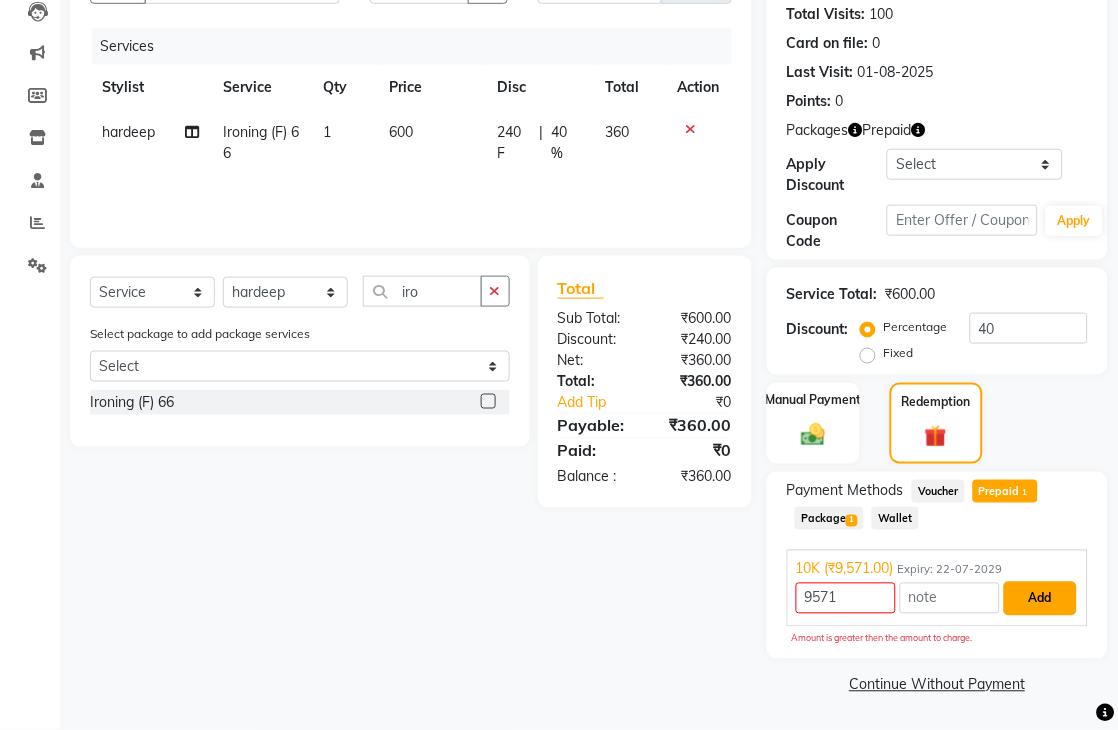 click on "Add" at bounding box center (1040, 599) 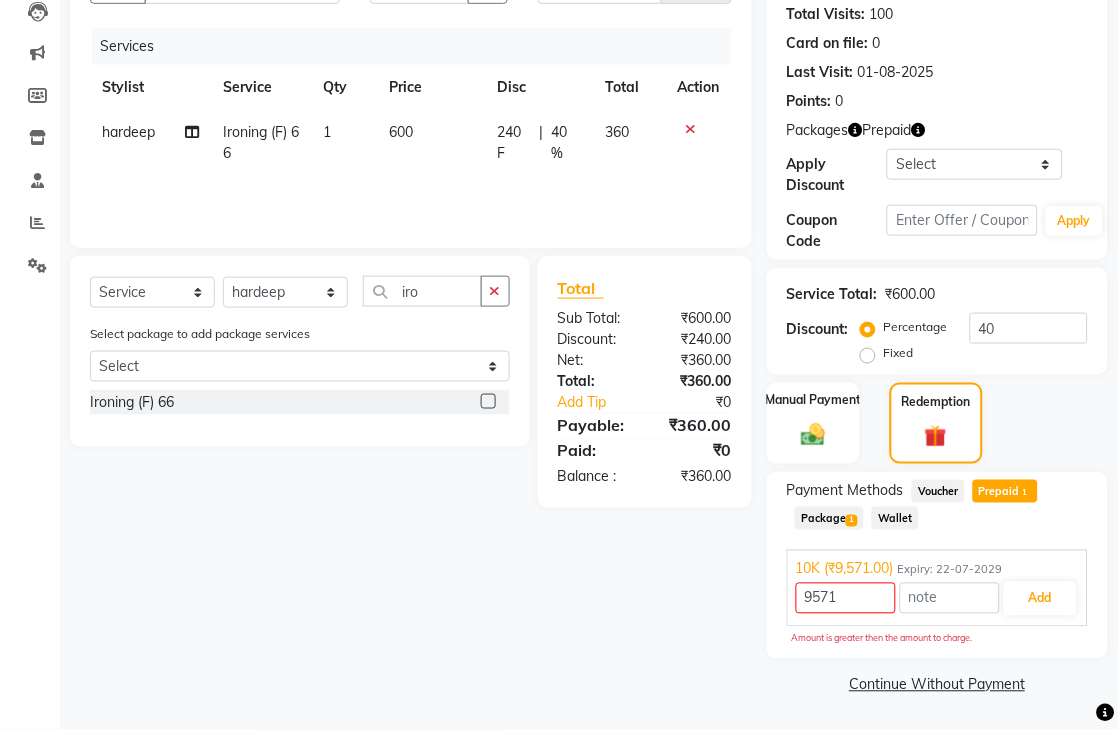 click on "Package  1" 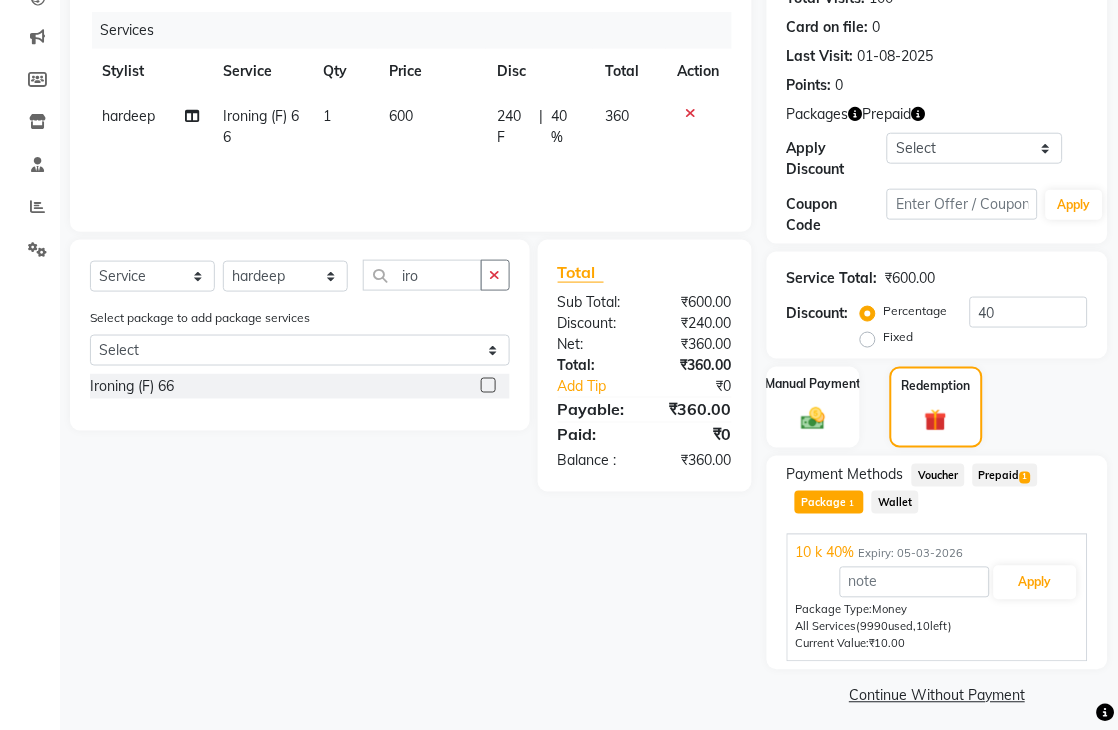 scroll, scrollTop: 246, scrollLeft: 0, axis: vertical 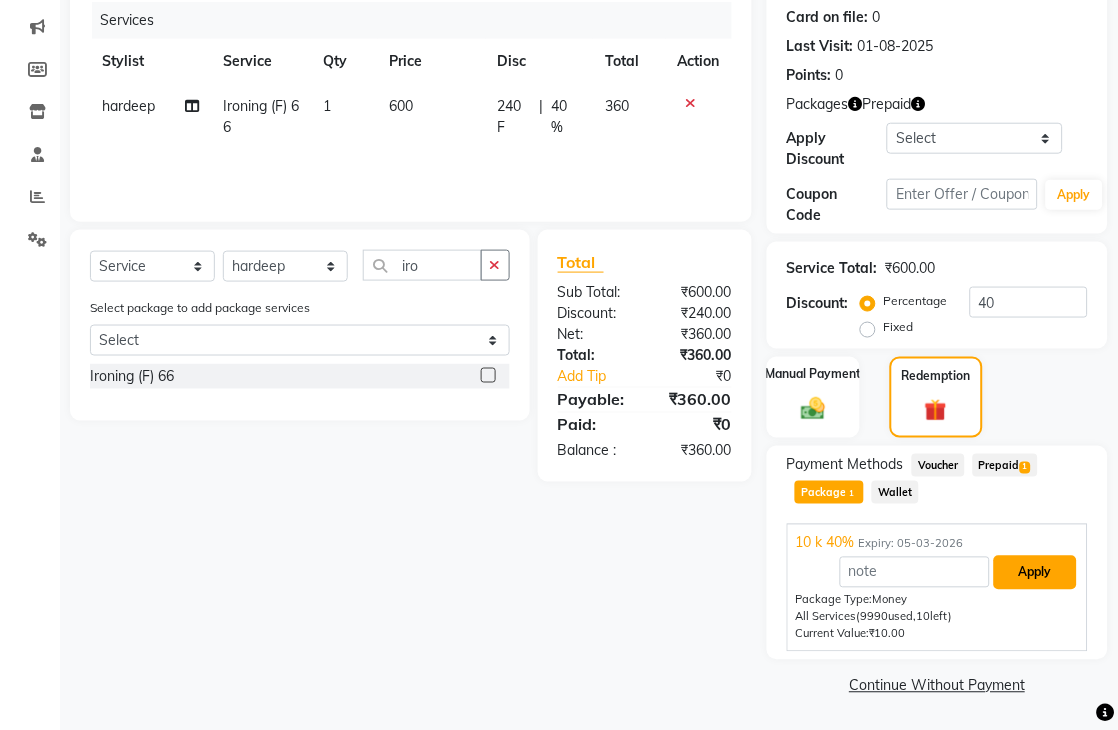 click on "Apply" at bounding box center [1035, 573] 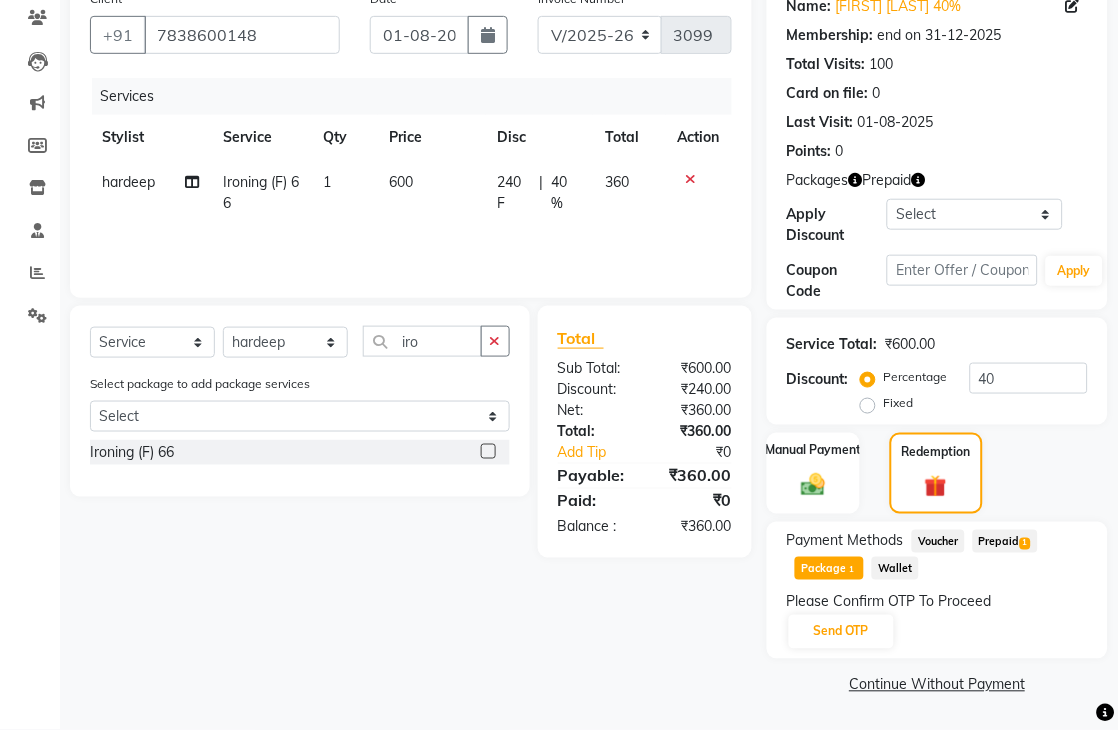 scroll, scrollTop: 170, scrollLeft: 0, axis: vertical 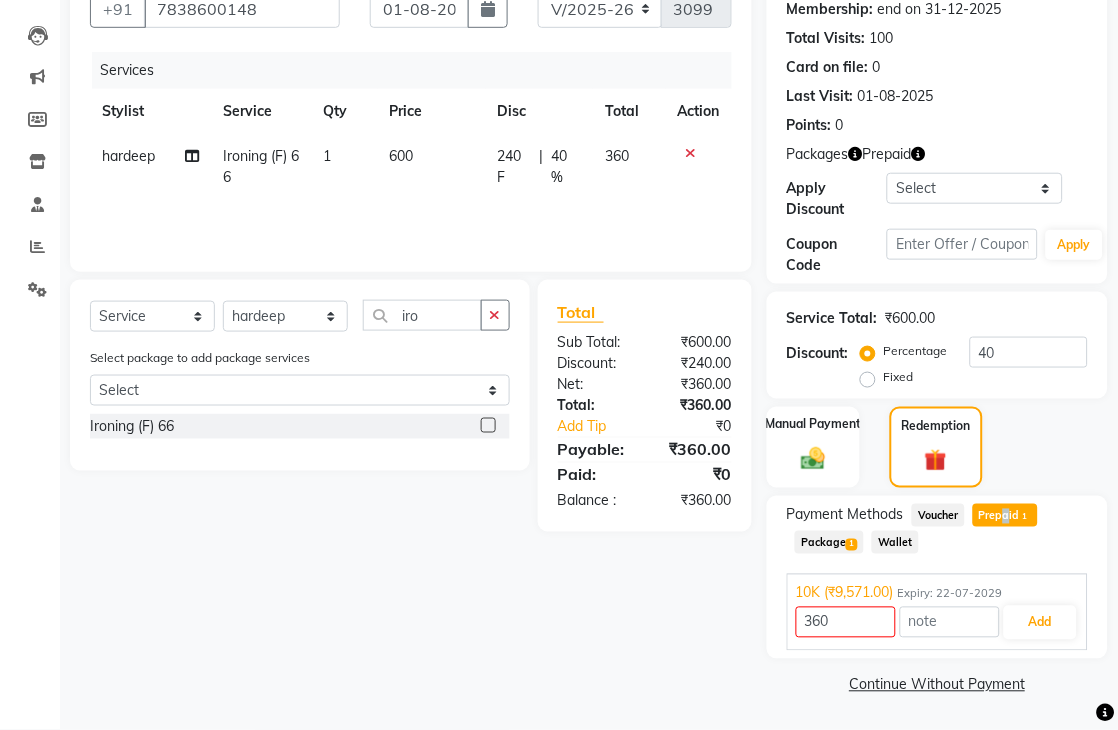 click on "Prepaid  1" 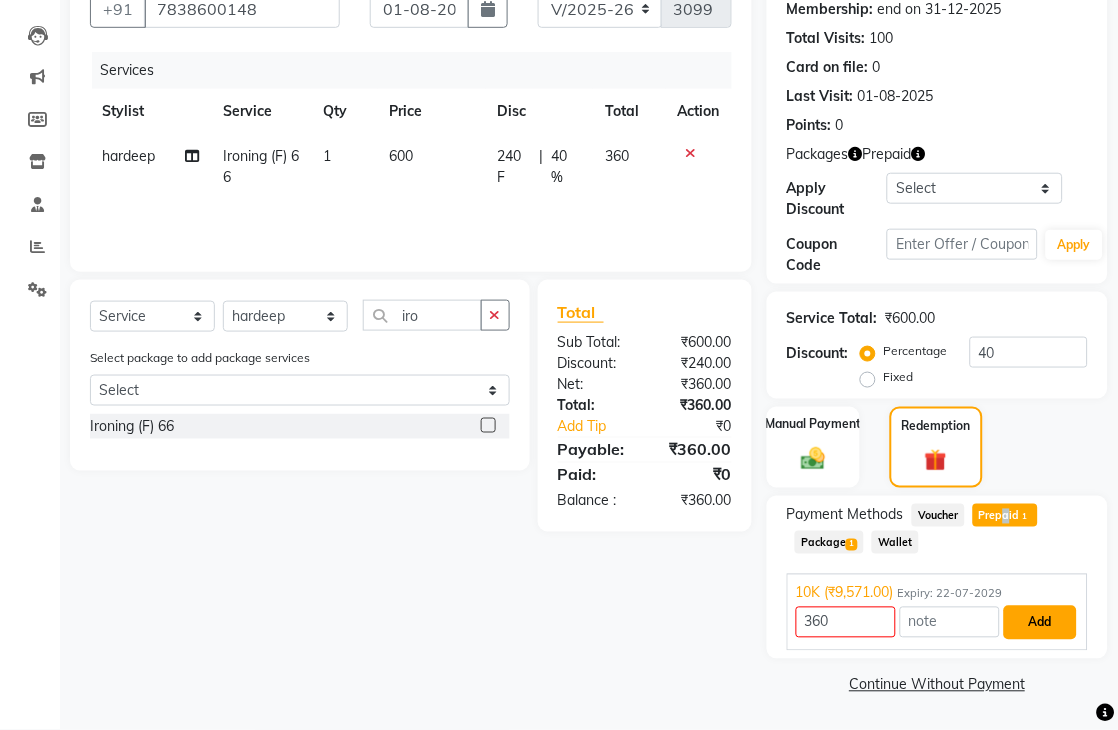 click on "Add" at bounding box center [1040, 623] 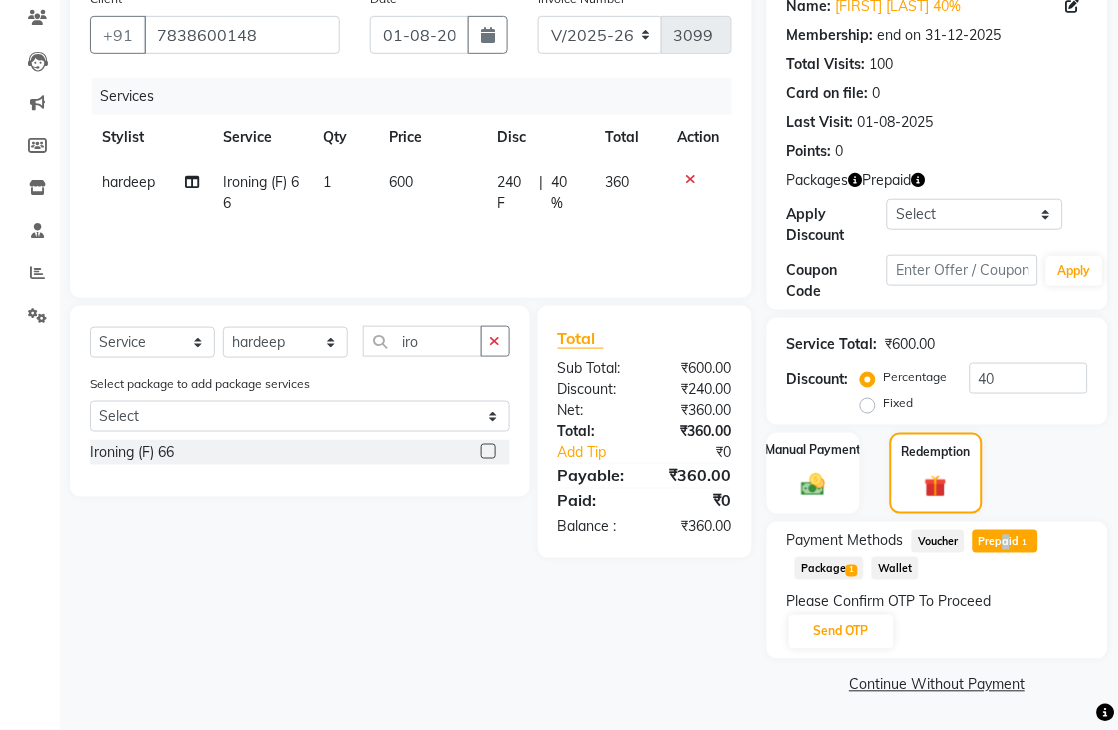 scroll, scrollTop: 170, scrollLeft: 0, axis: vertical 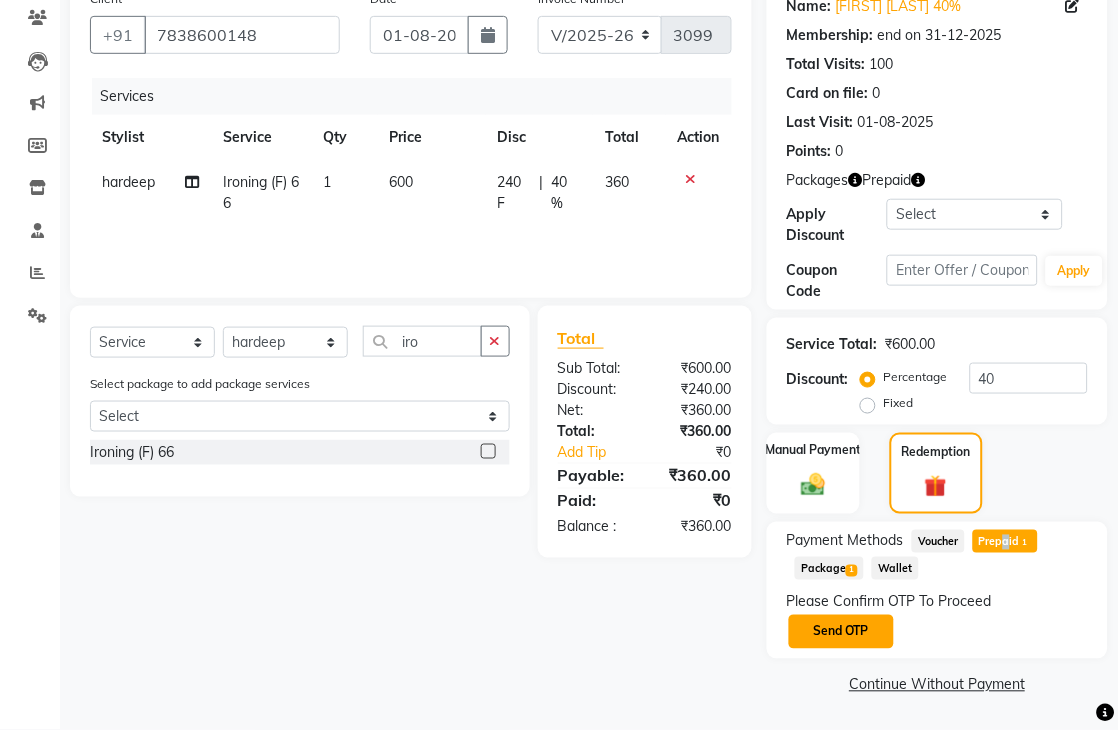 click on "Send OTP" 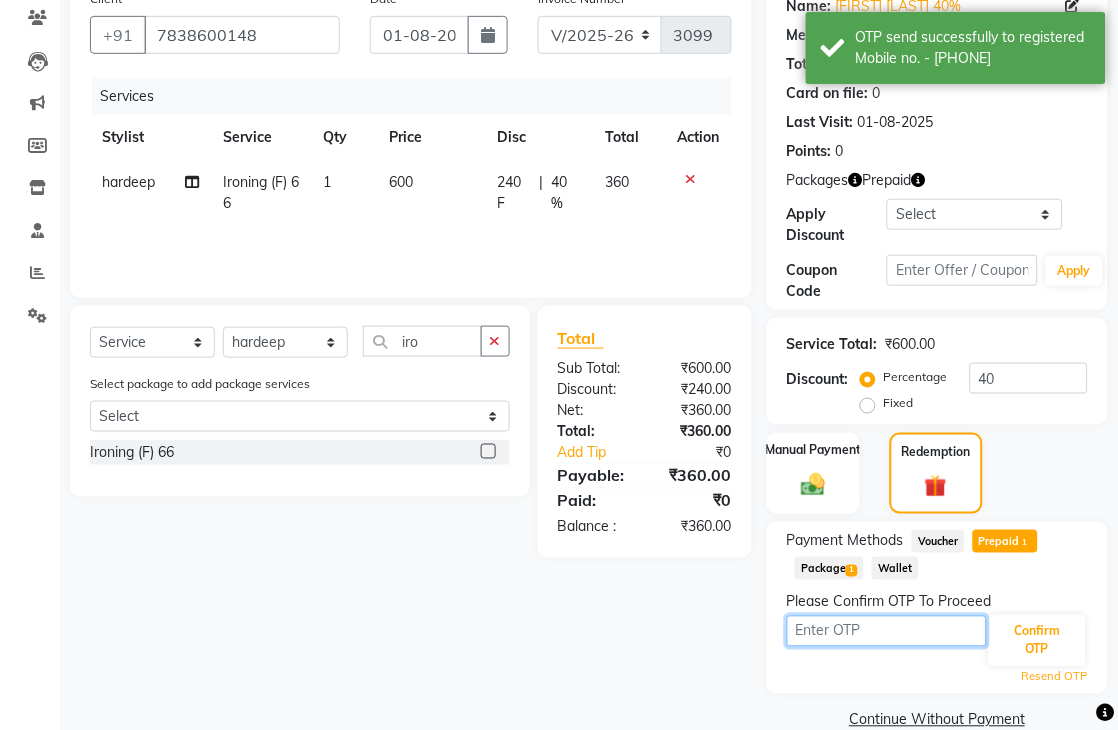 click at bounding box center [887, 631] 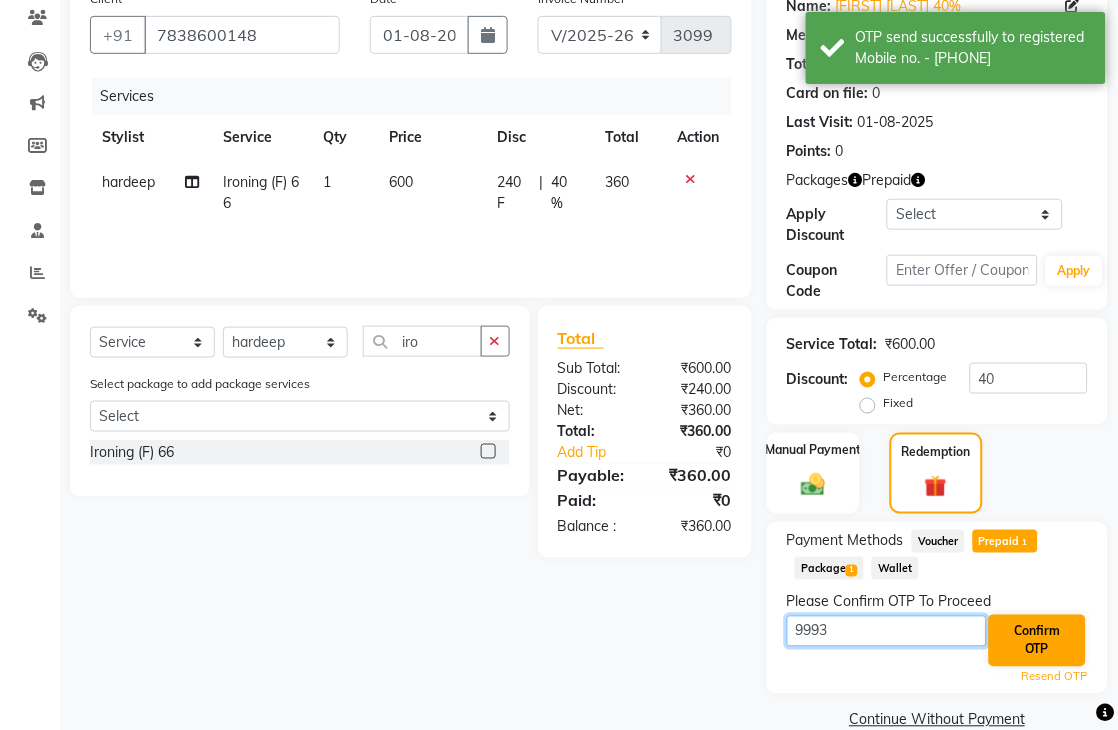 type on "9993" 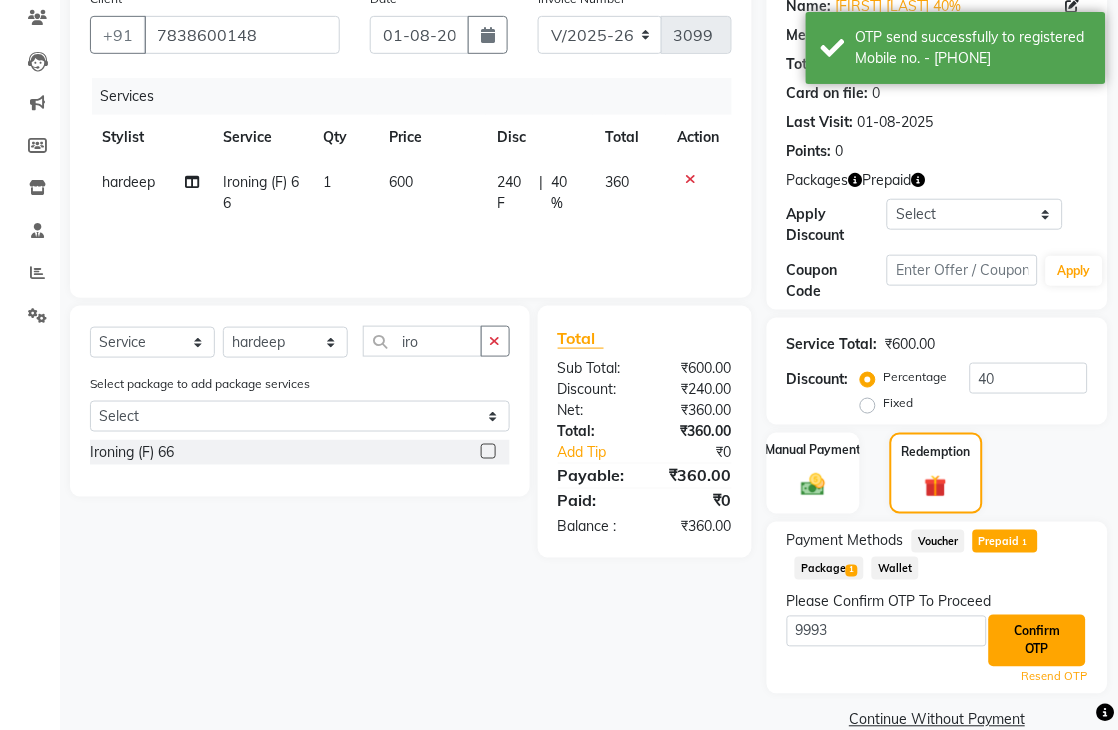 click on "Confirm OTP" 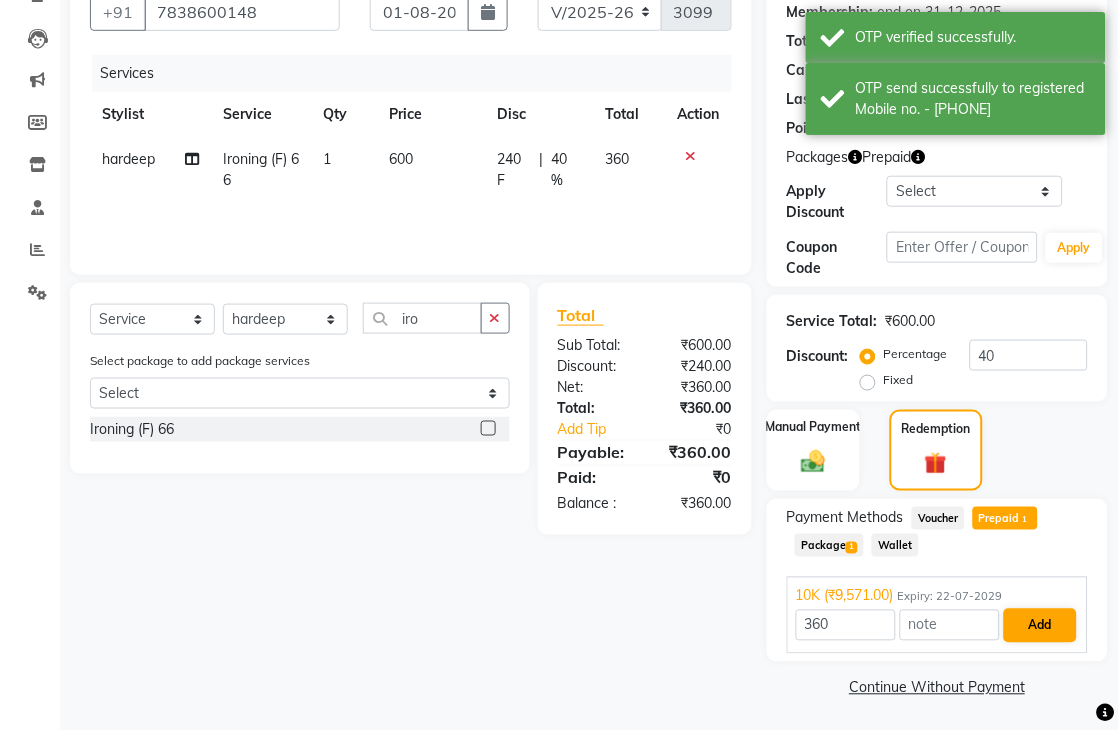 scroll, scrollTop: 196, scrollLeft: 0, axis: vertical 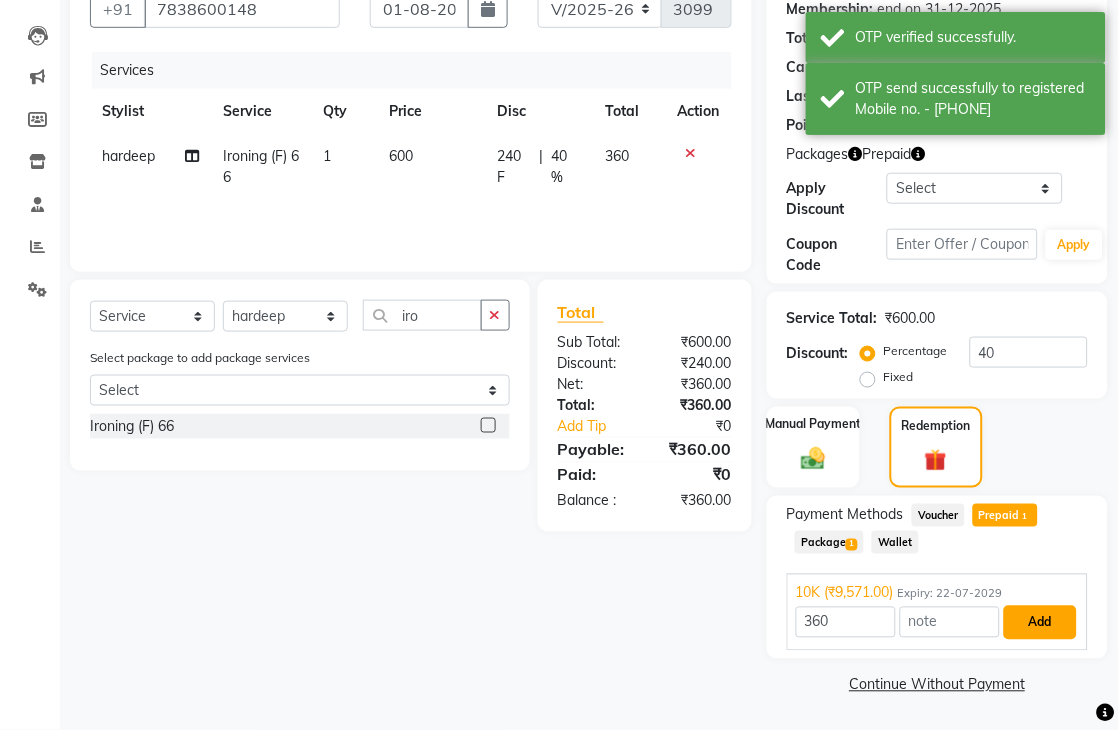 click on "Add" at bounding box center (1040, 623) 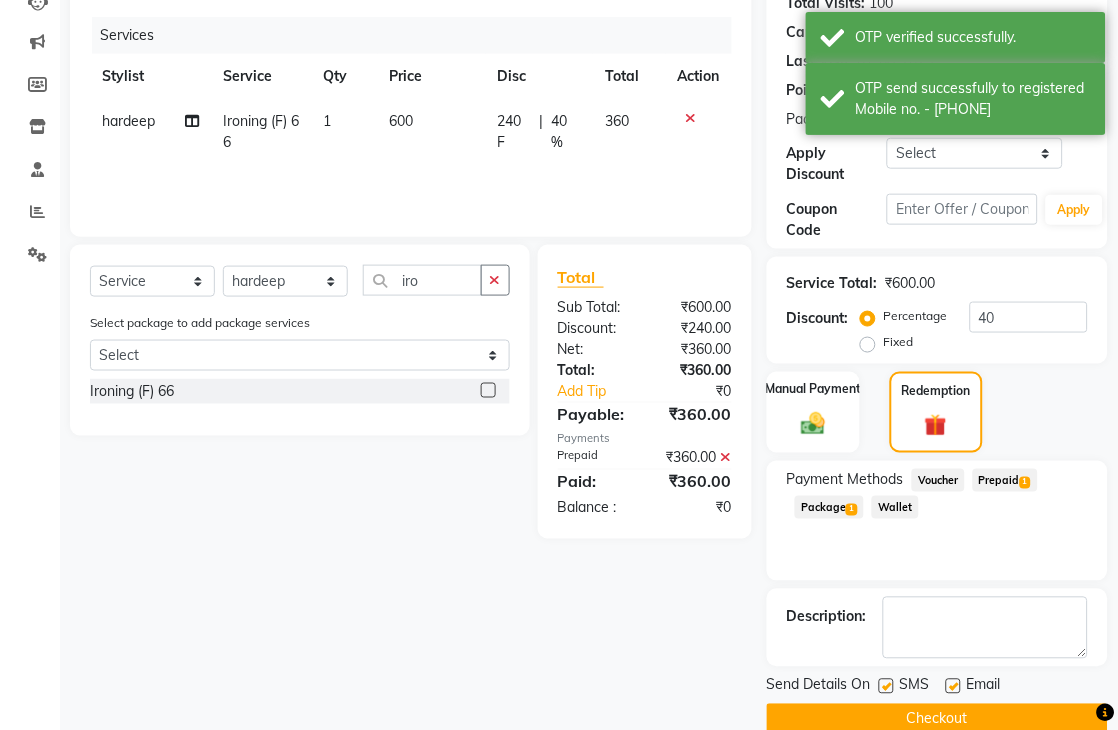 scroll, scrollTop: 265, scrollLeft: 0, axis: vertical 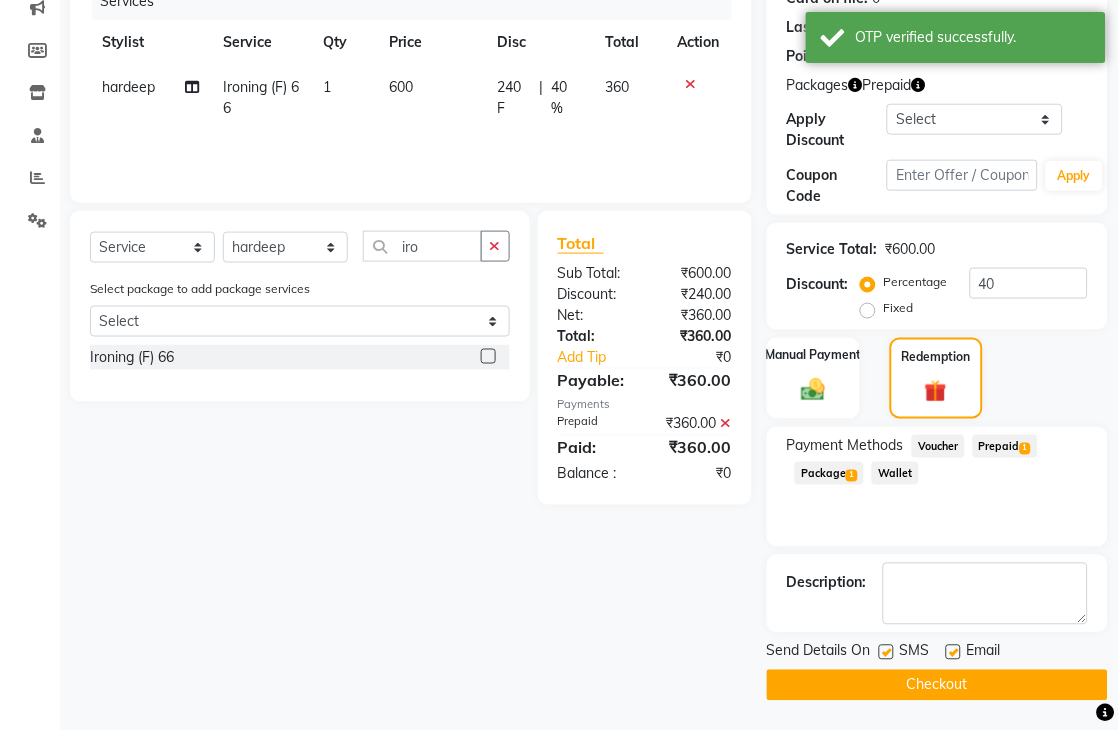 click on "Checkout" 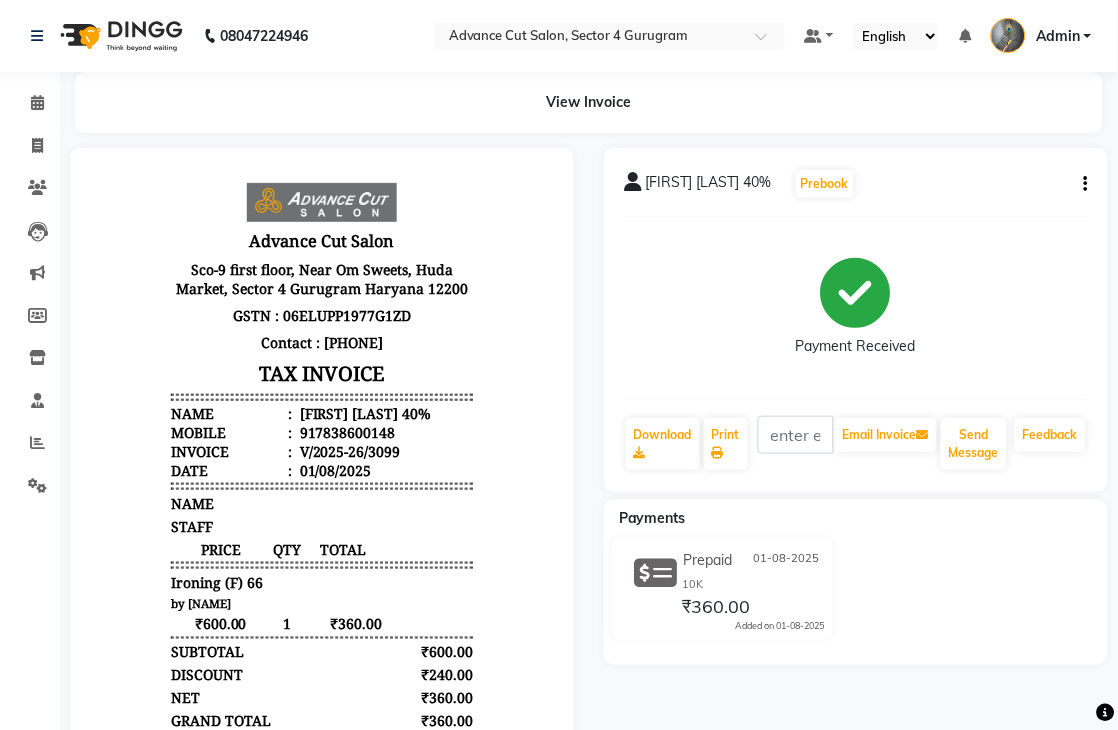 scroll, scrollTop: 0, scrollLeft: 0, axis: both 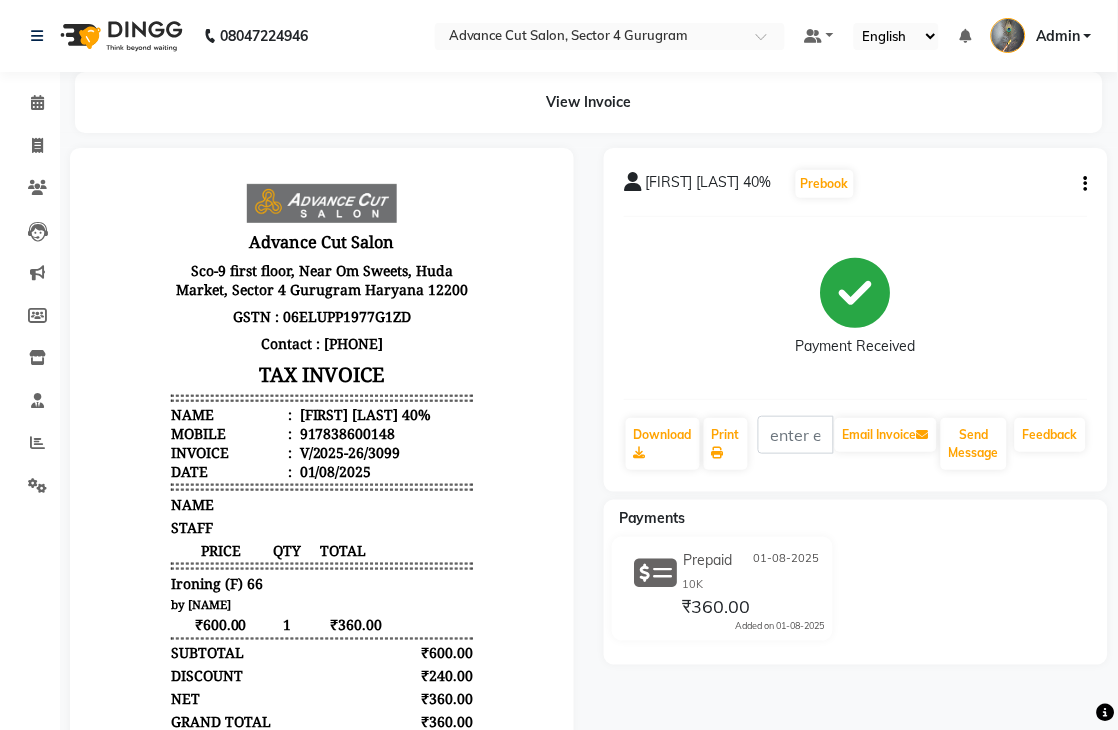 select on "service" 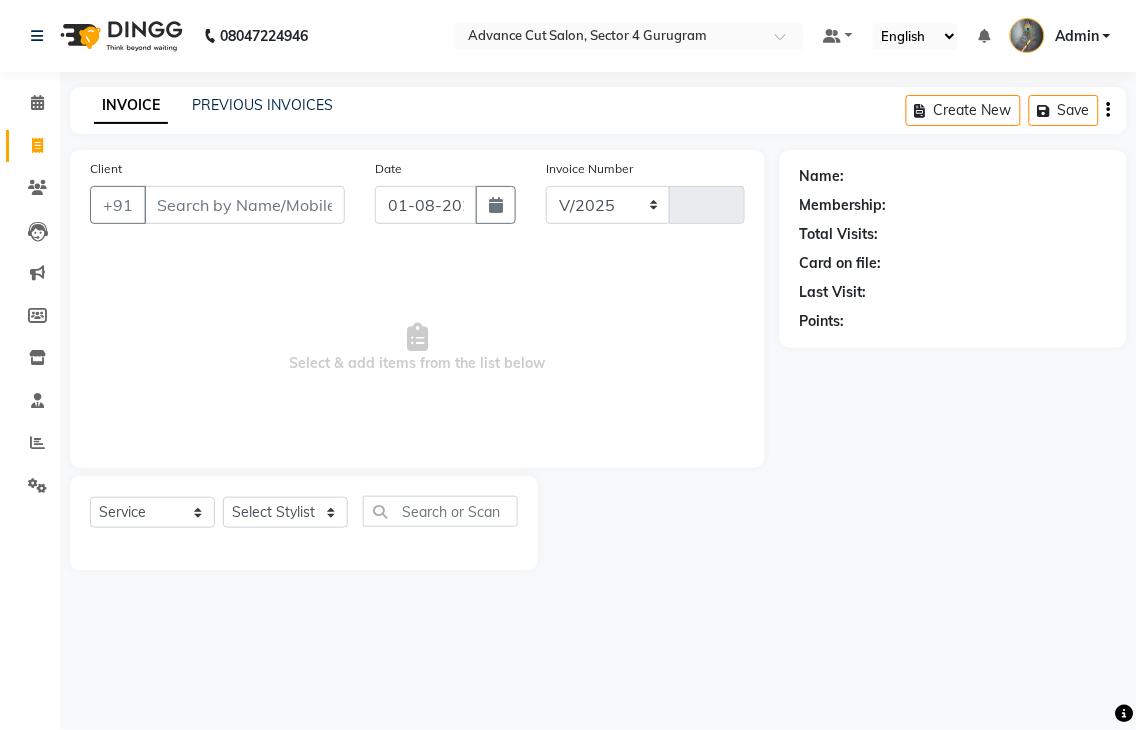 select on "4939" 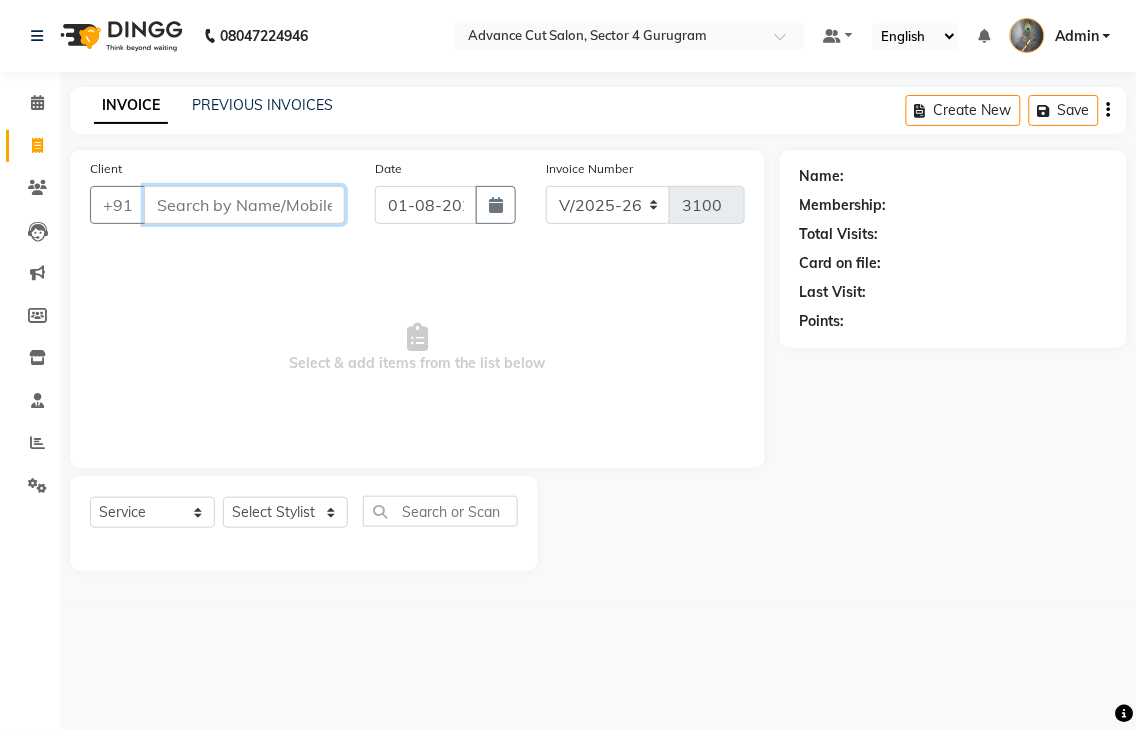 click on "Client" at bounding box center (244, 205) 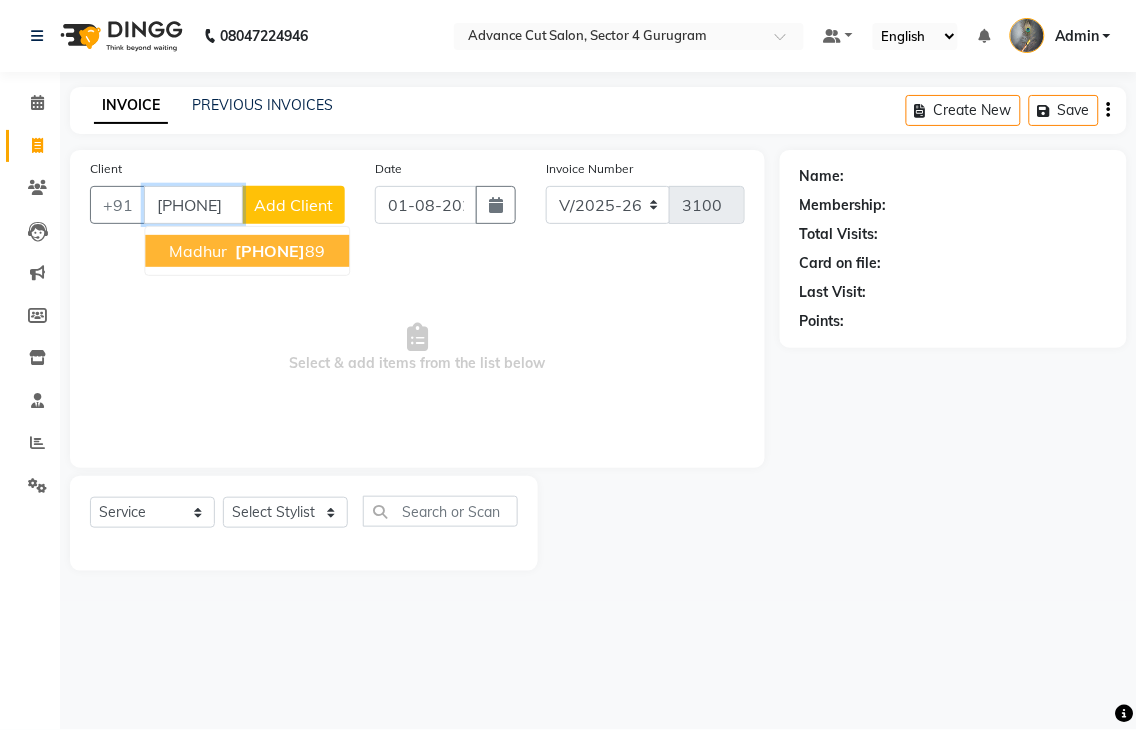 click on "madhur" at bounding box center [198, 251] 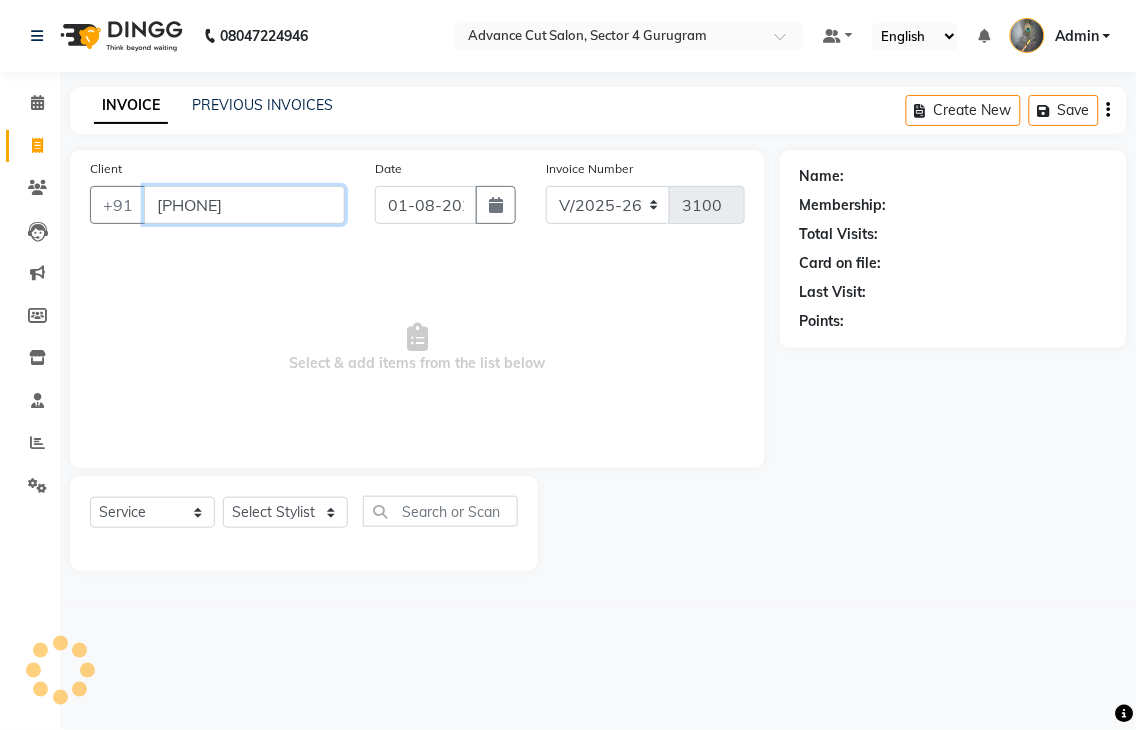 type on "9899099089" 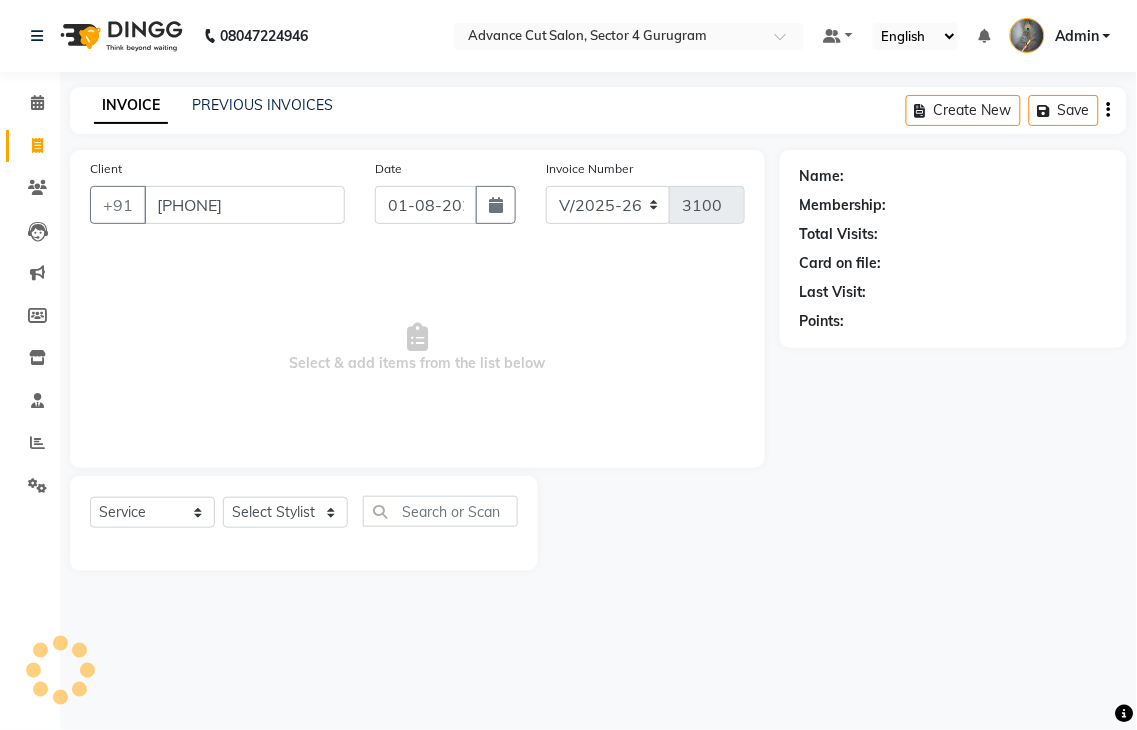 click on "Select & add items from the list below" at bounding box center [417, 348] 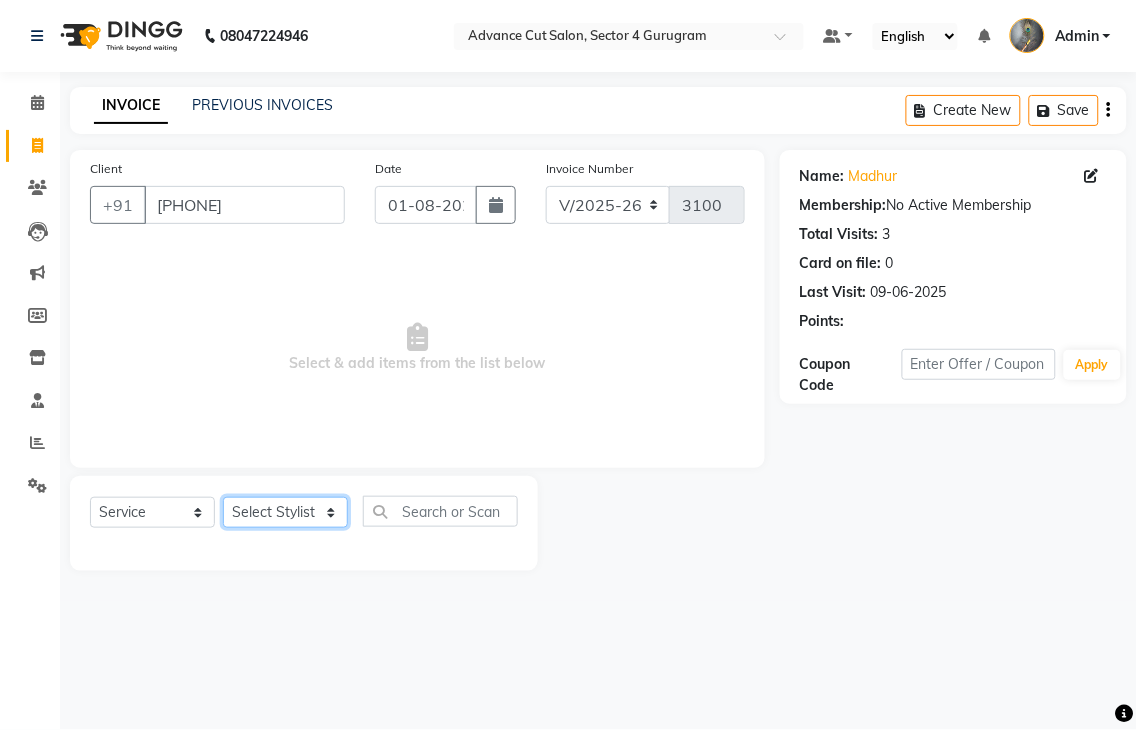 click on "Select Stylist Admin chahit COUNTOR hardeep mamta manisha MONISH navi NOSHAD ALI rahul shatnam shweta singh sunny tip" 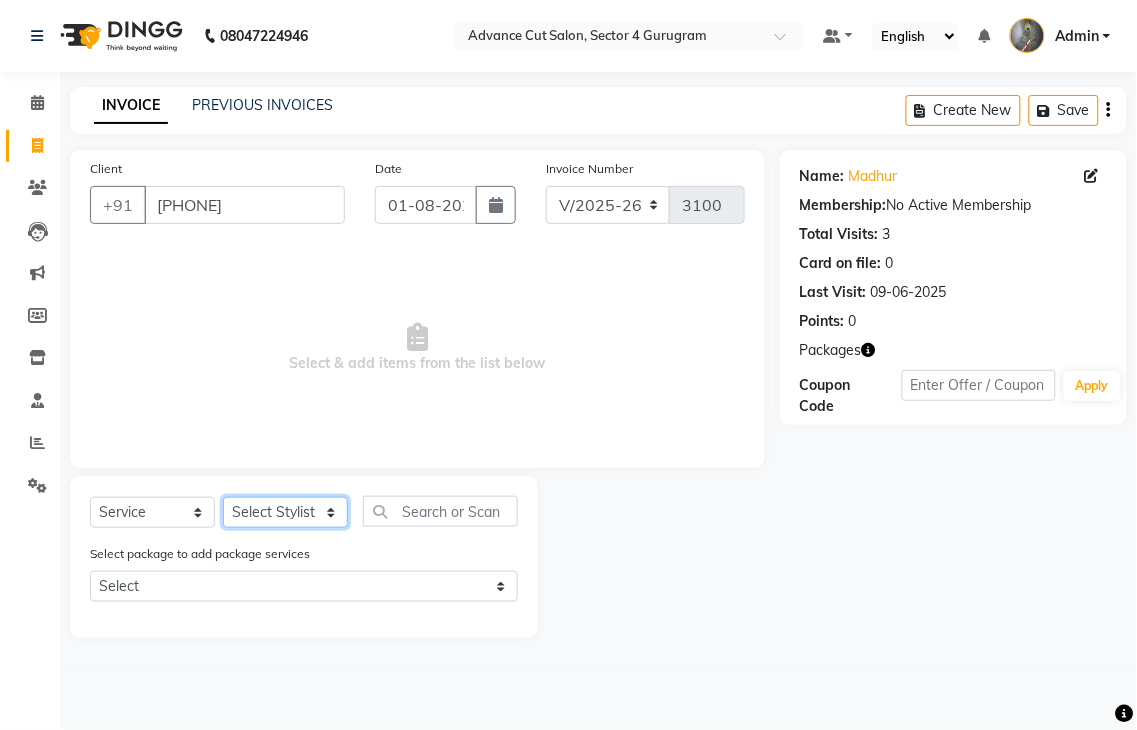 select on "78660" 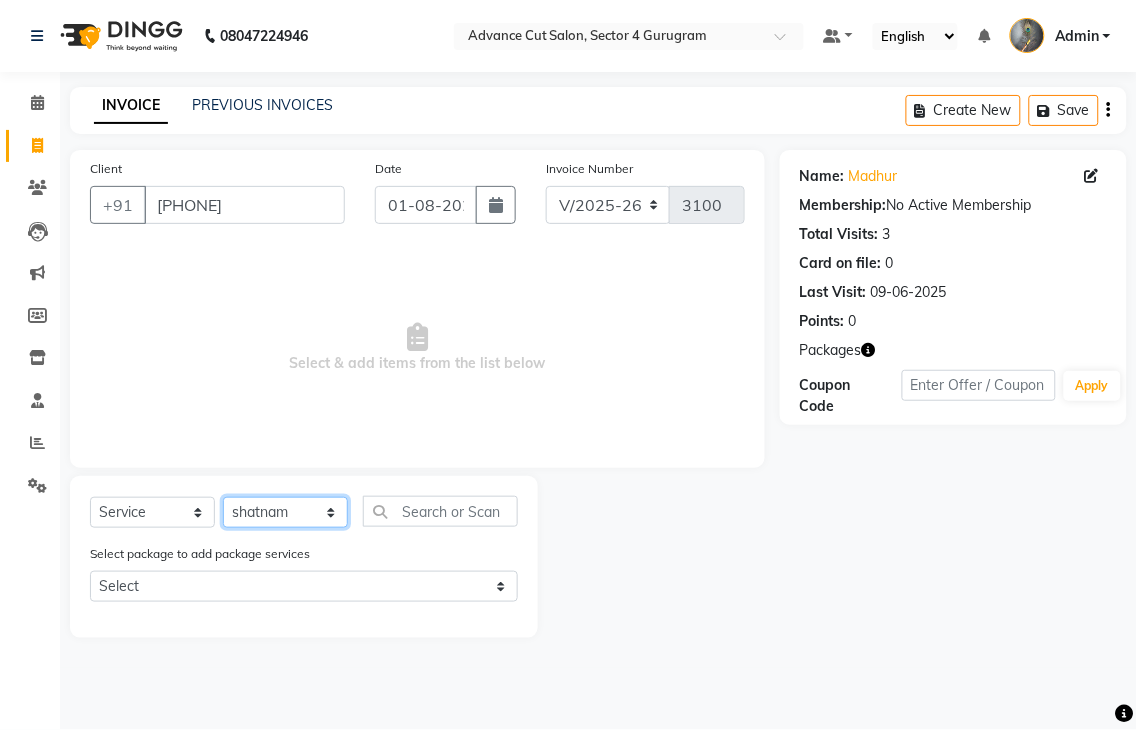 click on "Select Stylist Admin chahit COUNTOR hardeep mamta manisha MONISH navi NOSHAD ALI rahul shatnam shweta singh sunny tip" 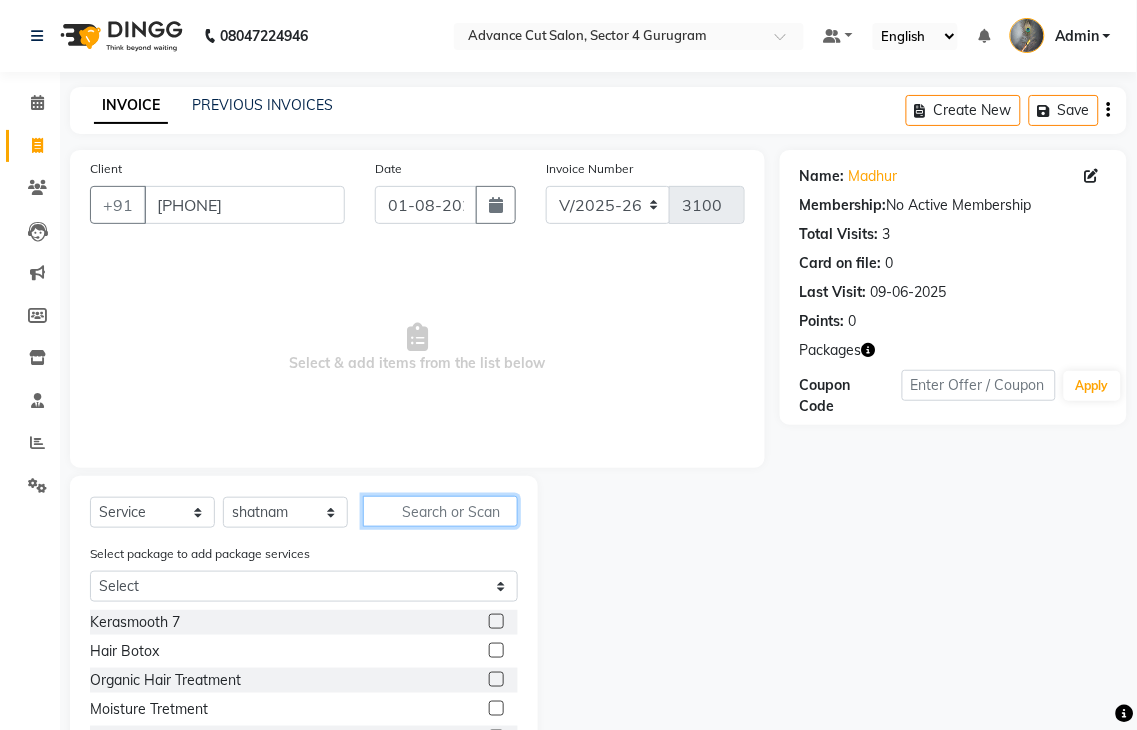 click 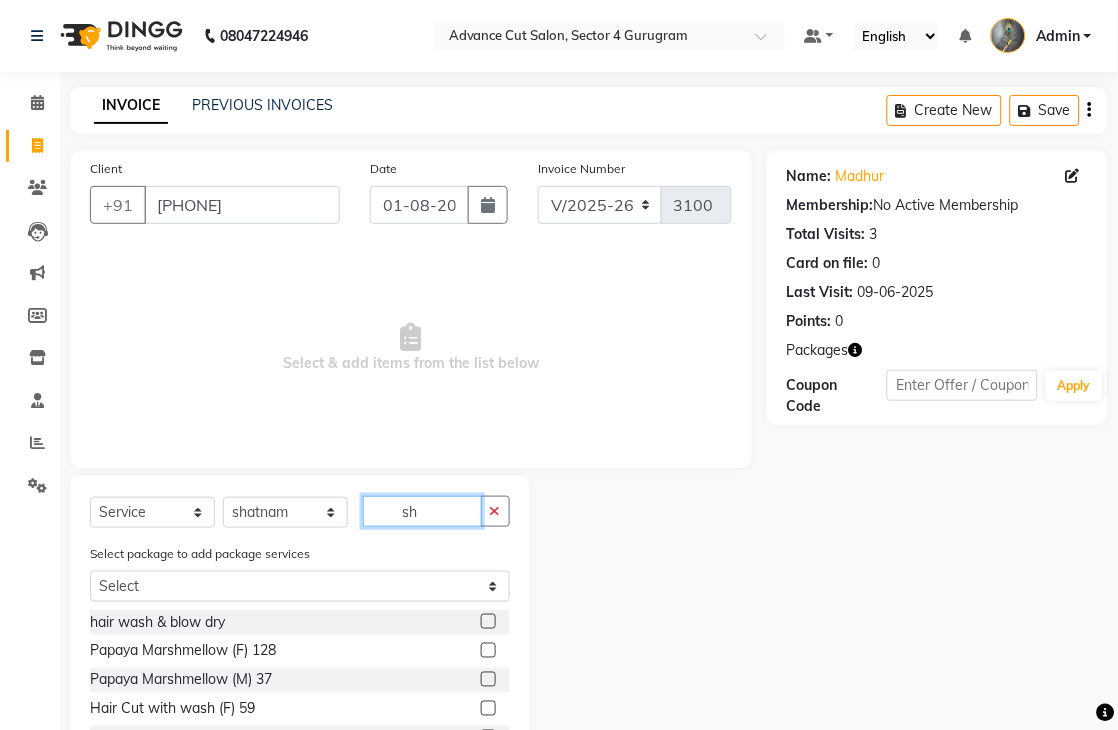 type on "s" 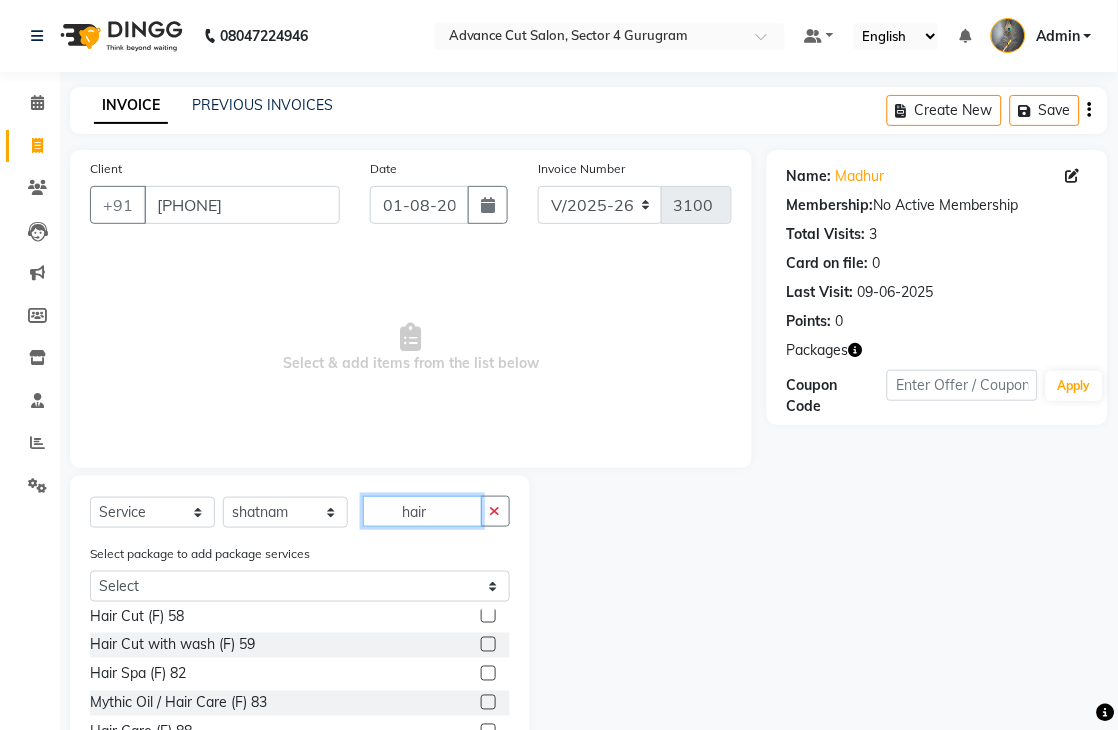 scroll, scrollTop: 222, scrollLeft: 0, axis: vertical 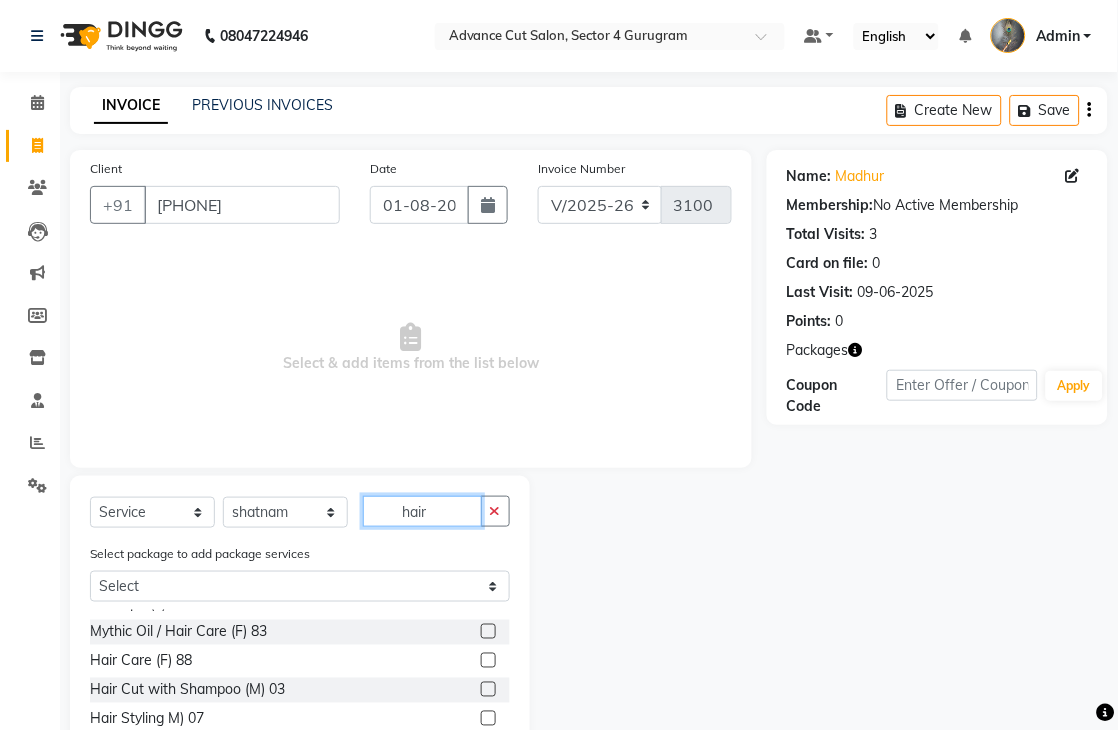 type on "hair" 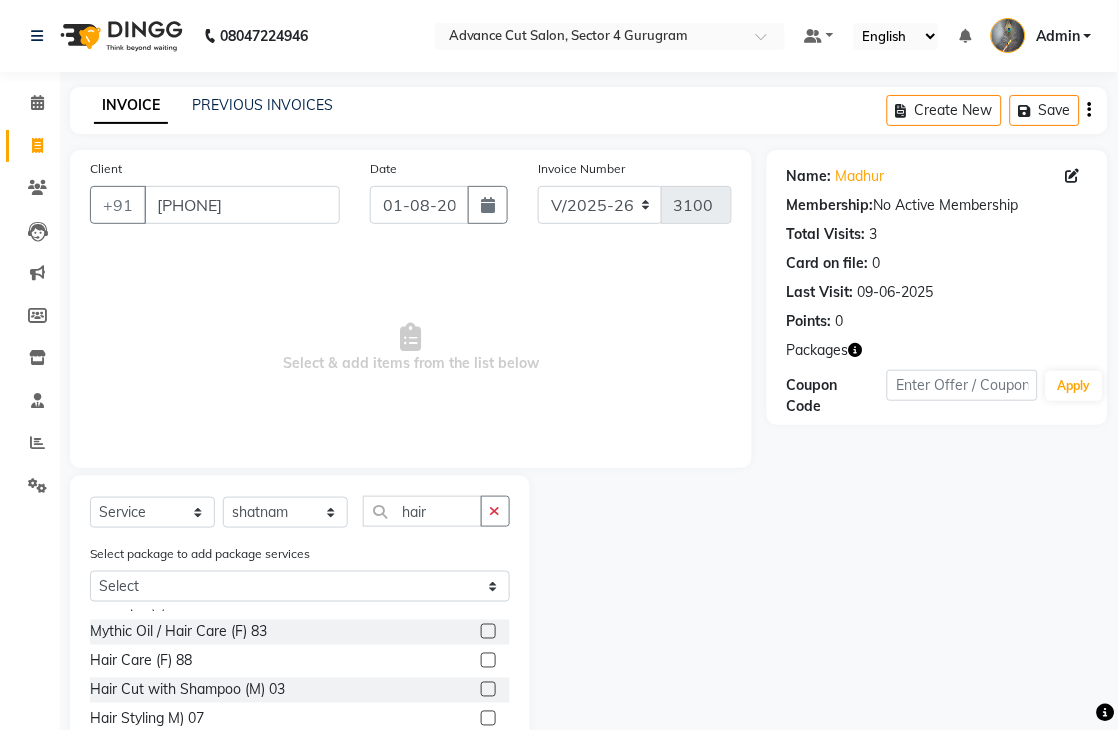click 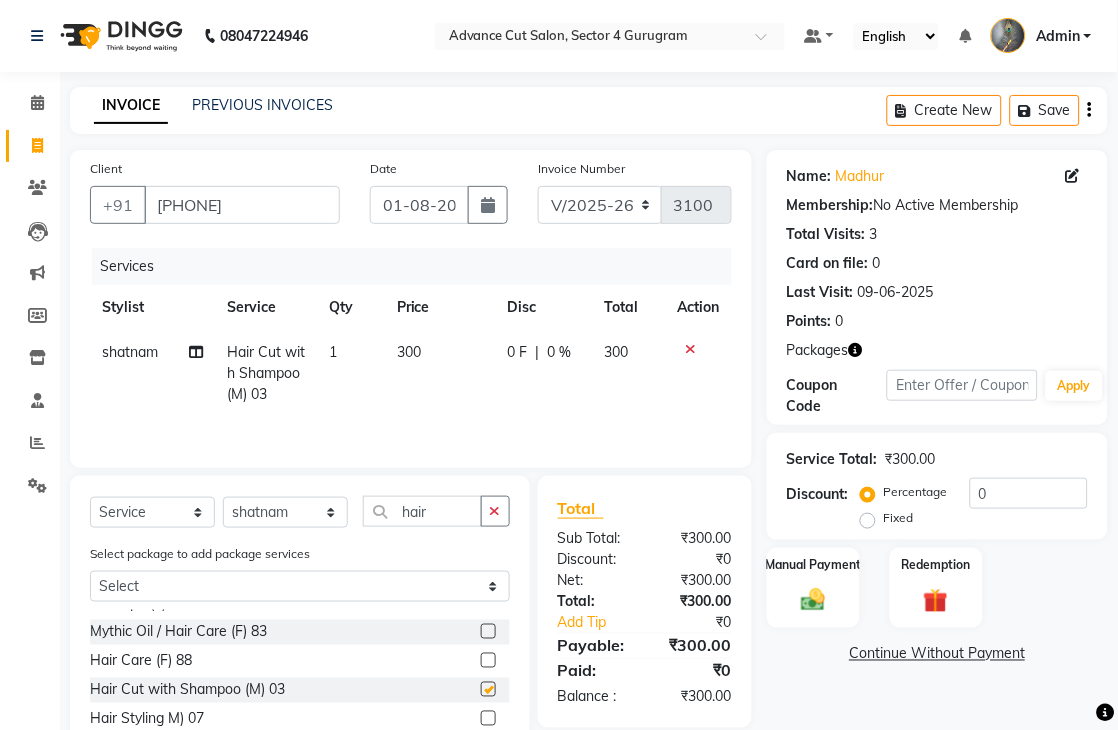checkbox on "false" 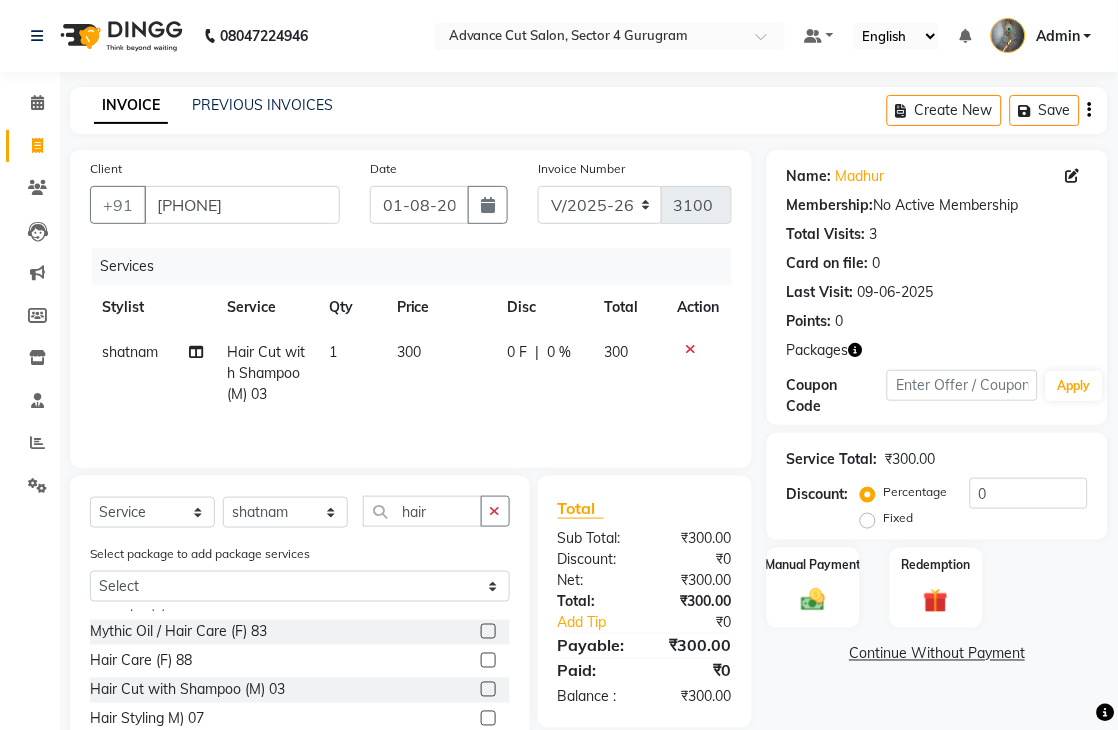 click 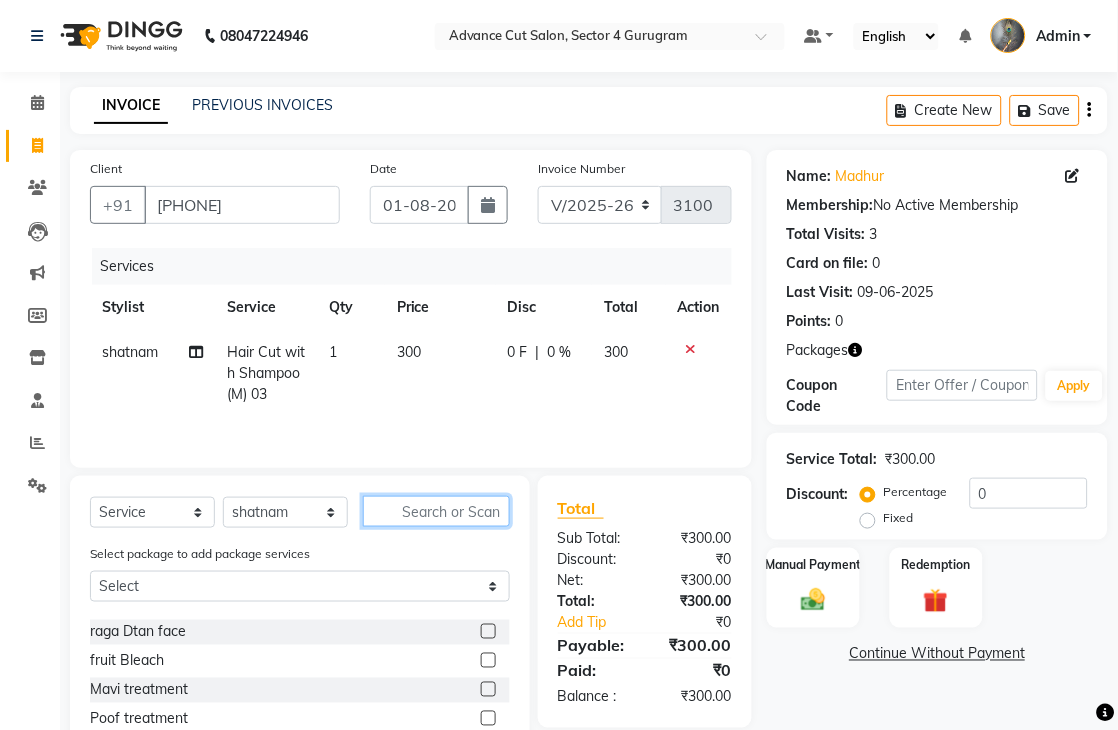 click 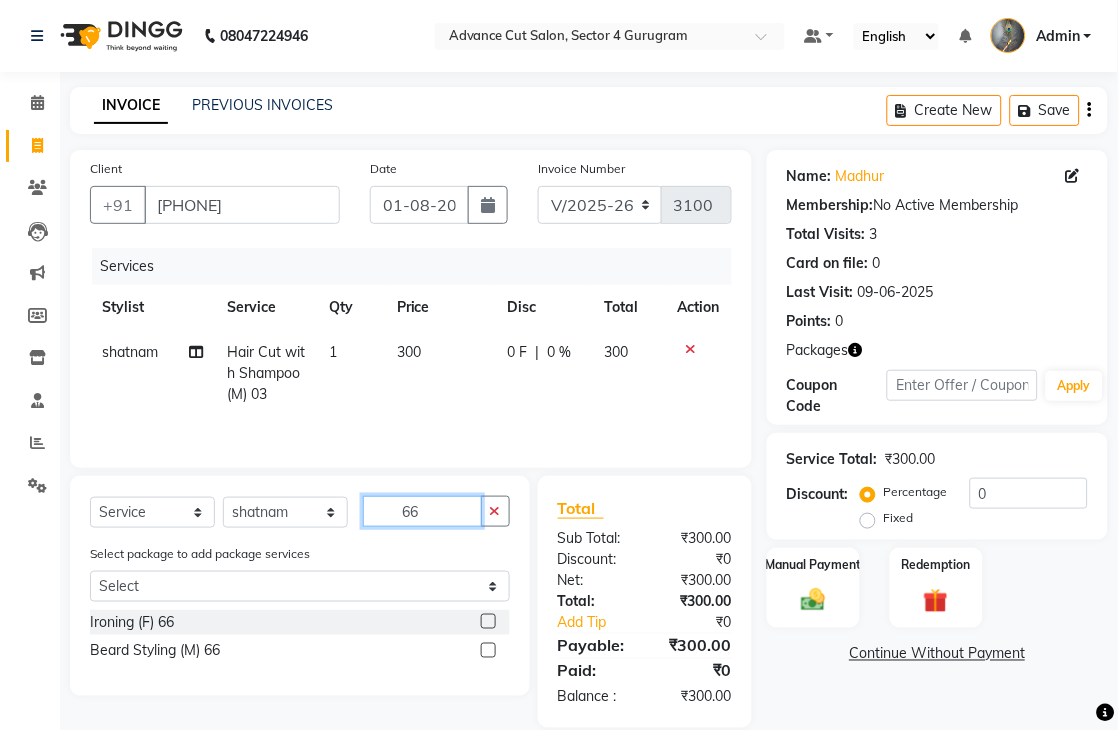 scroll, scrollTop: 0, scrollLeft: 0, axis: both 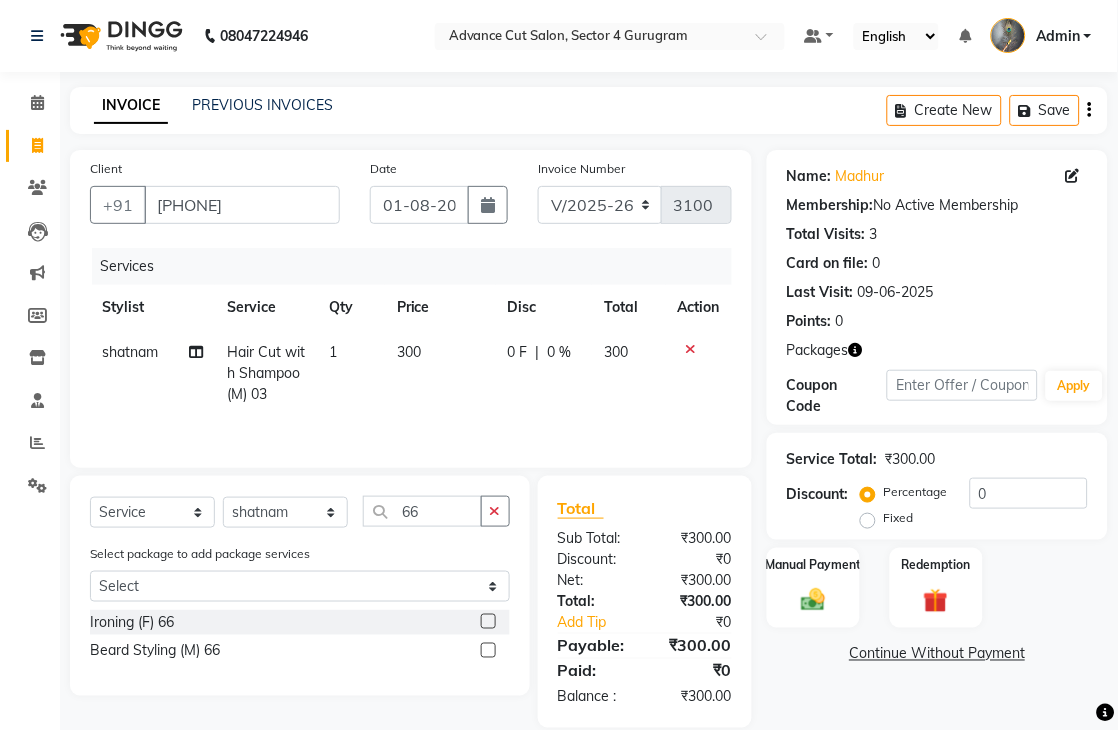 click 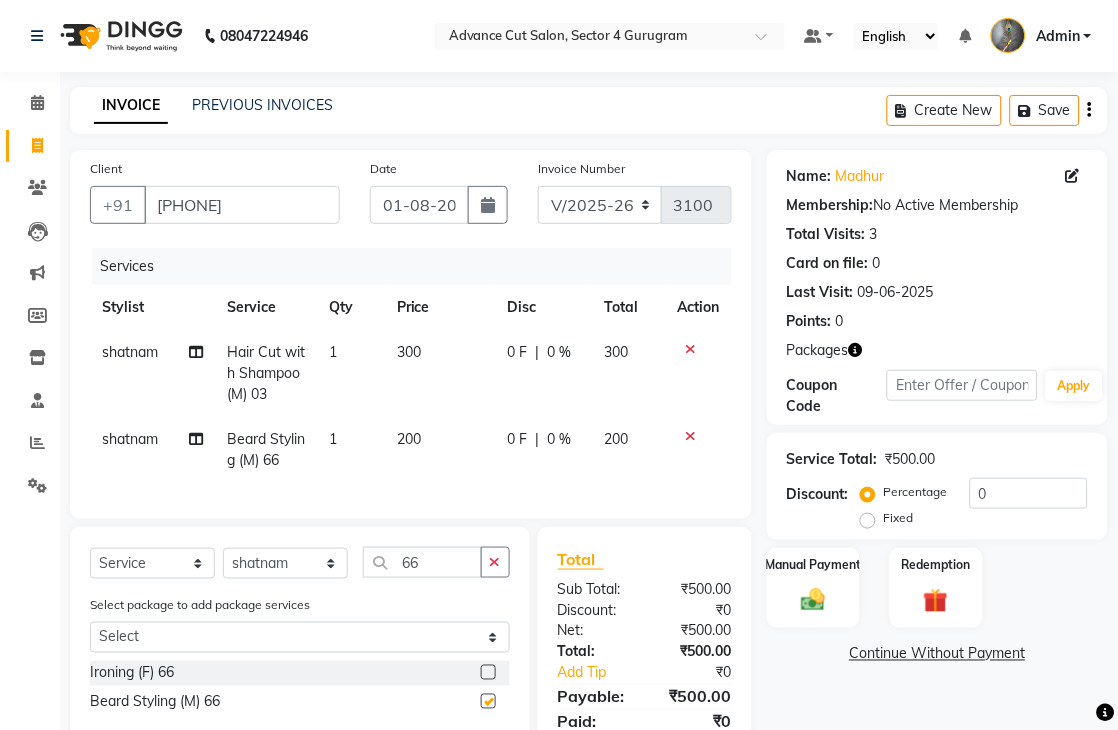 checkbox on "false" 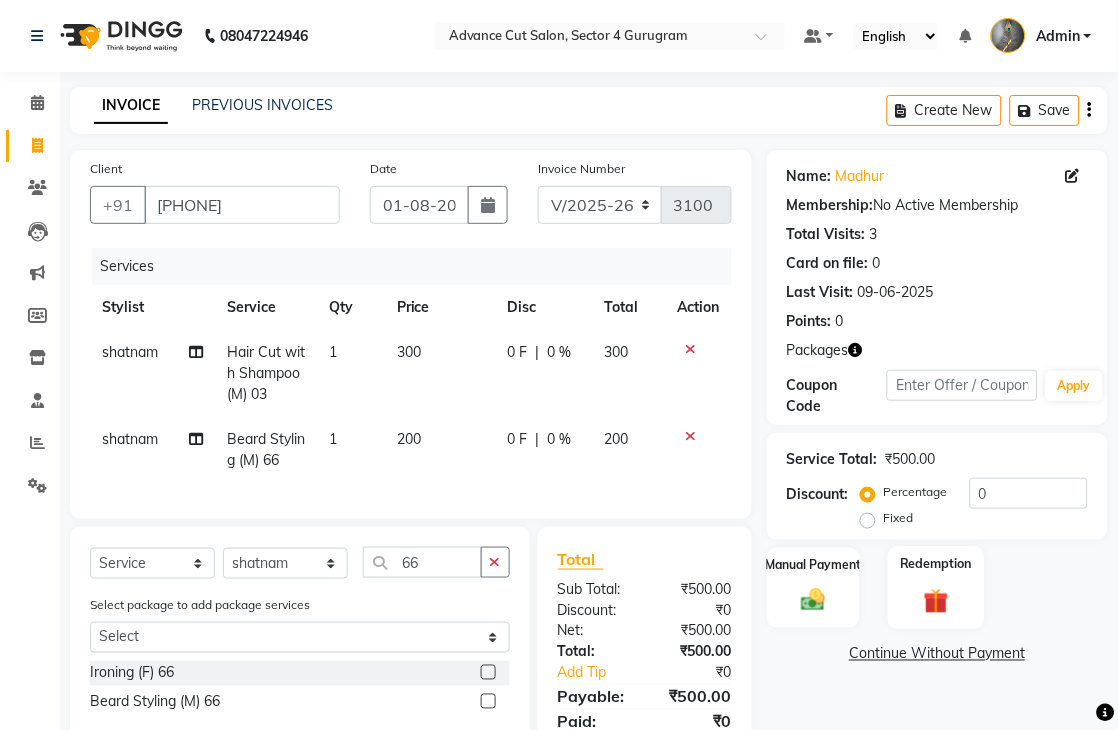 click 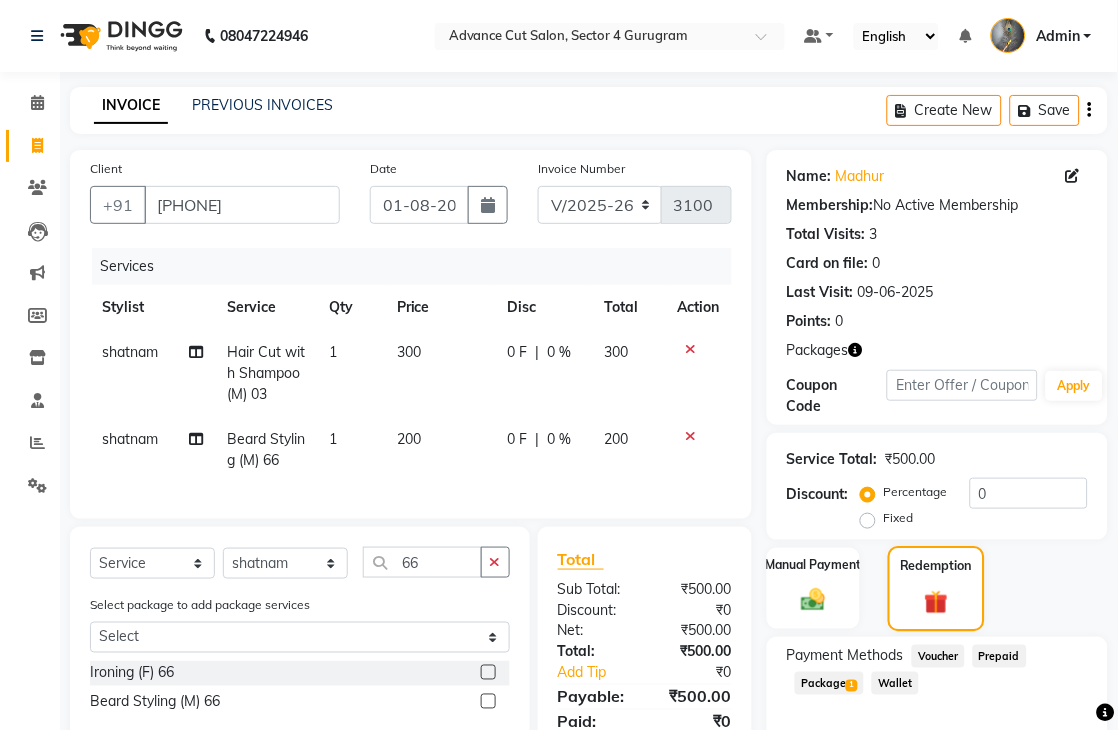 scroll, scrollTop: 97, scrollLeft: 0, axis: vertical 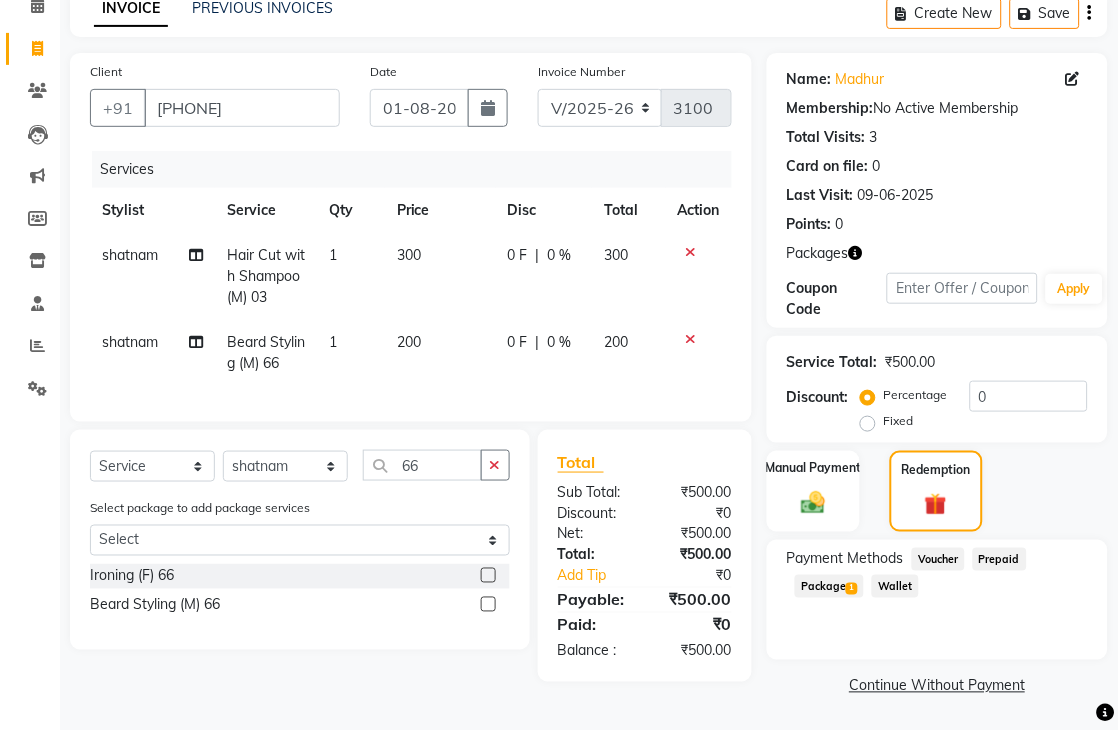 click on "Package  1" 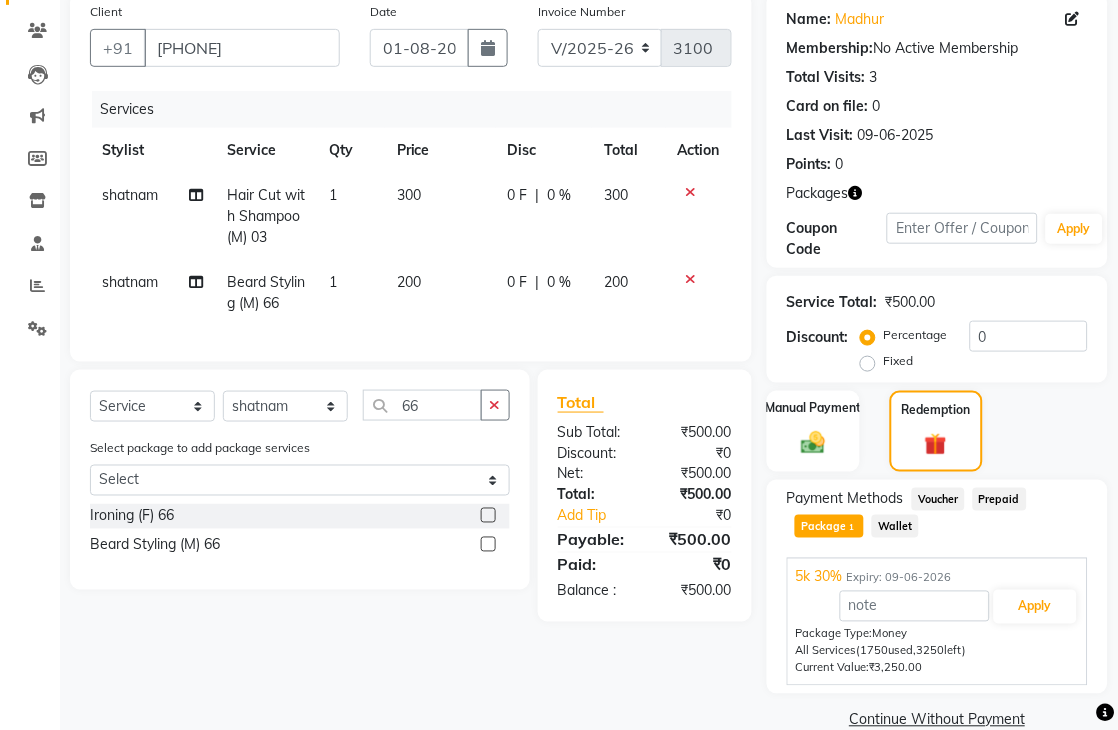 scroll, scrollTop: 192, scrollLeft: 0, axis: vertical 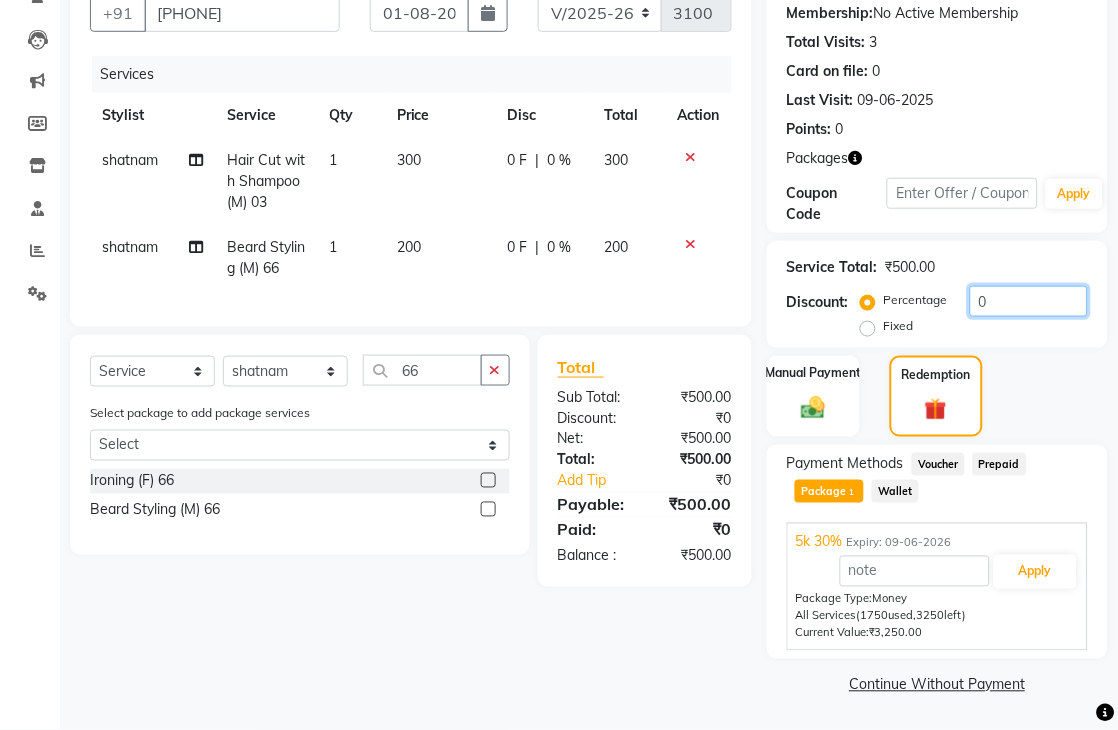 click on "0" 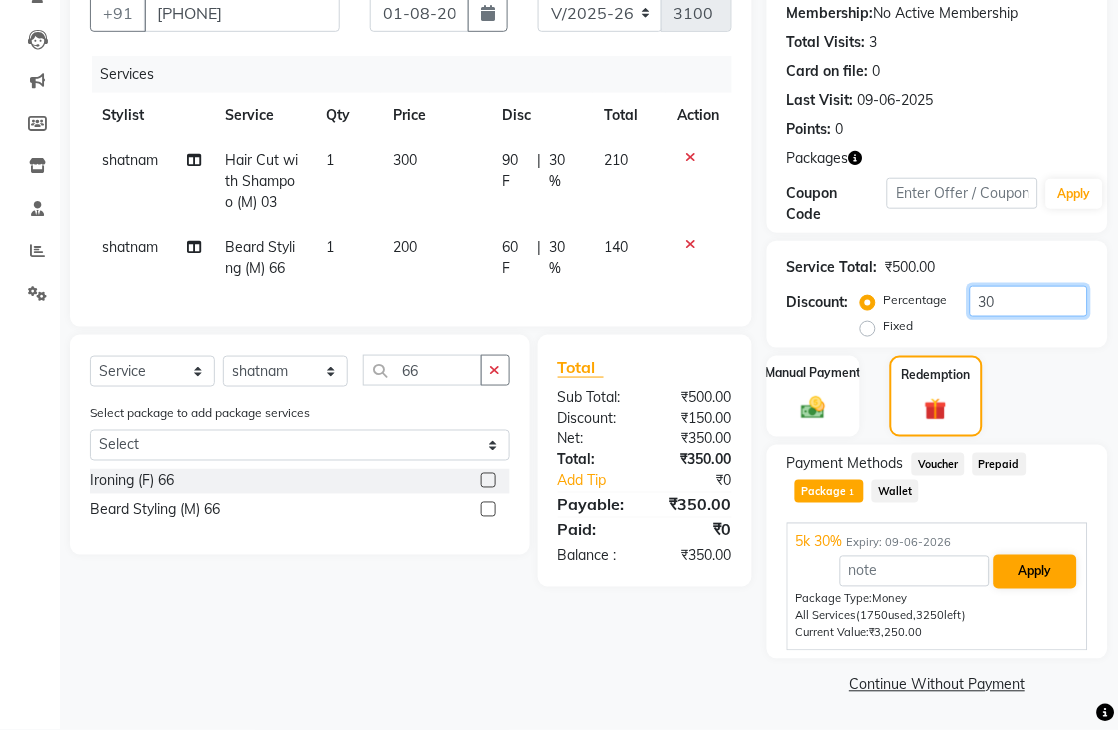 type on "30" 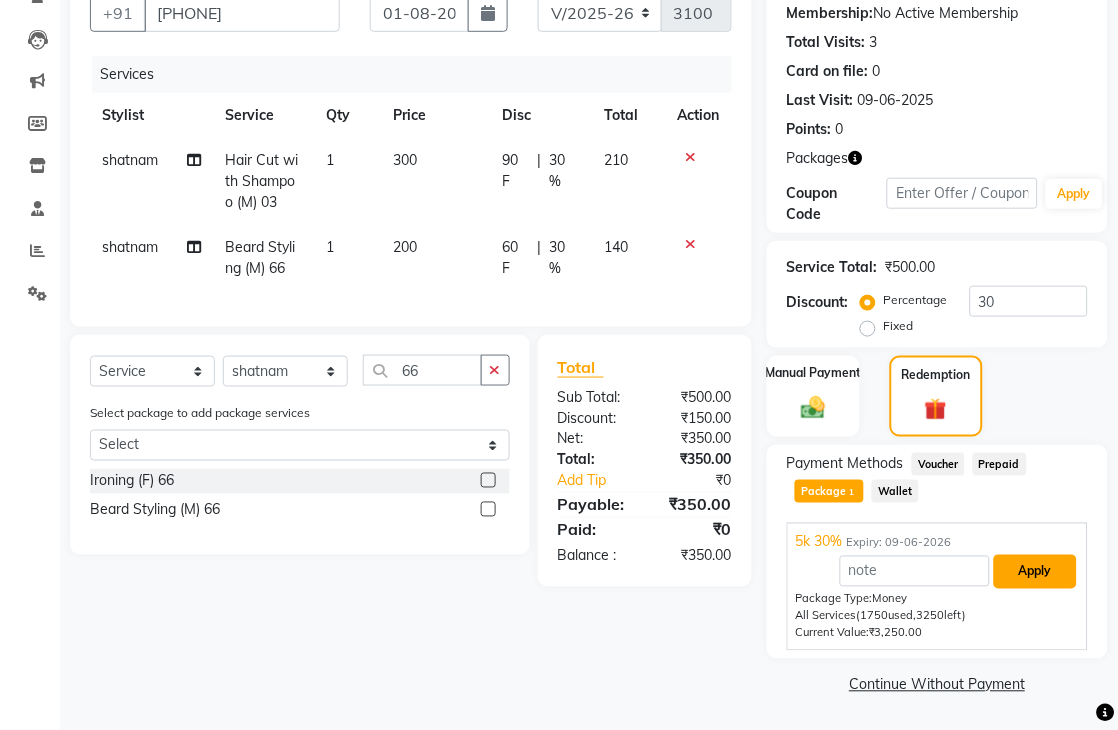 click on "Apply" at bounding box center [1035, 572] 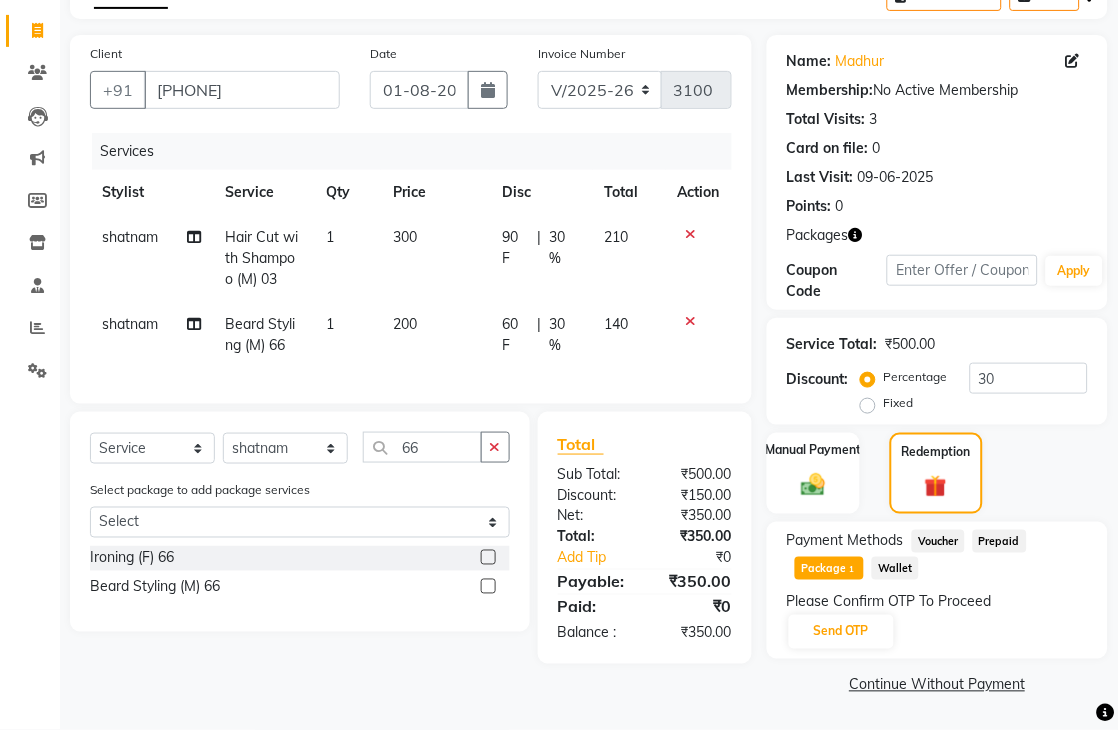 scroll, scrollTop: 115, scrollLeft: 0, axis: vertical 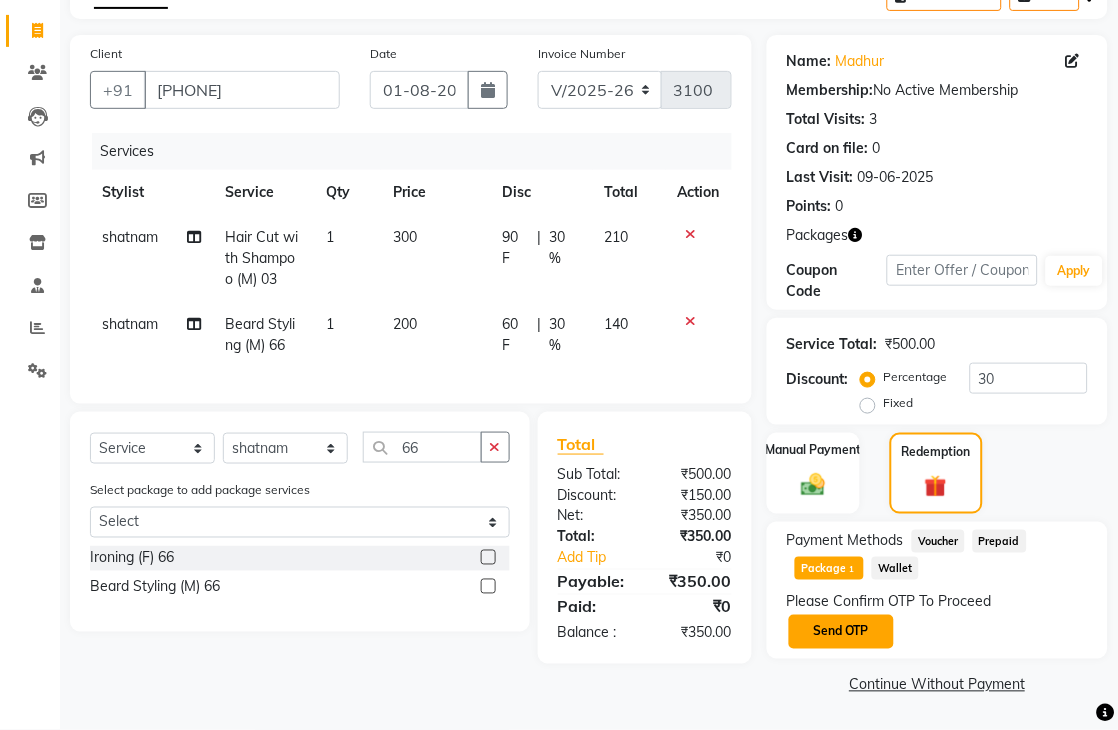 click on "Send OTP" 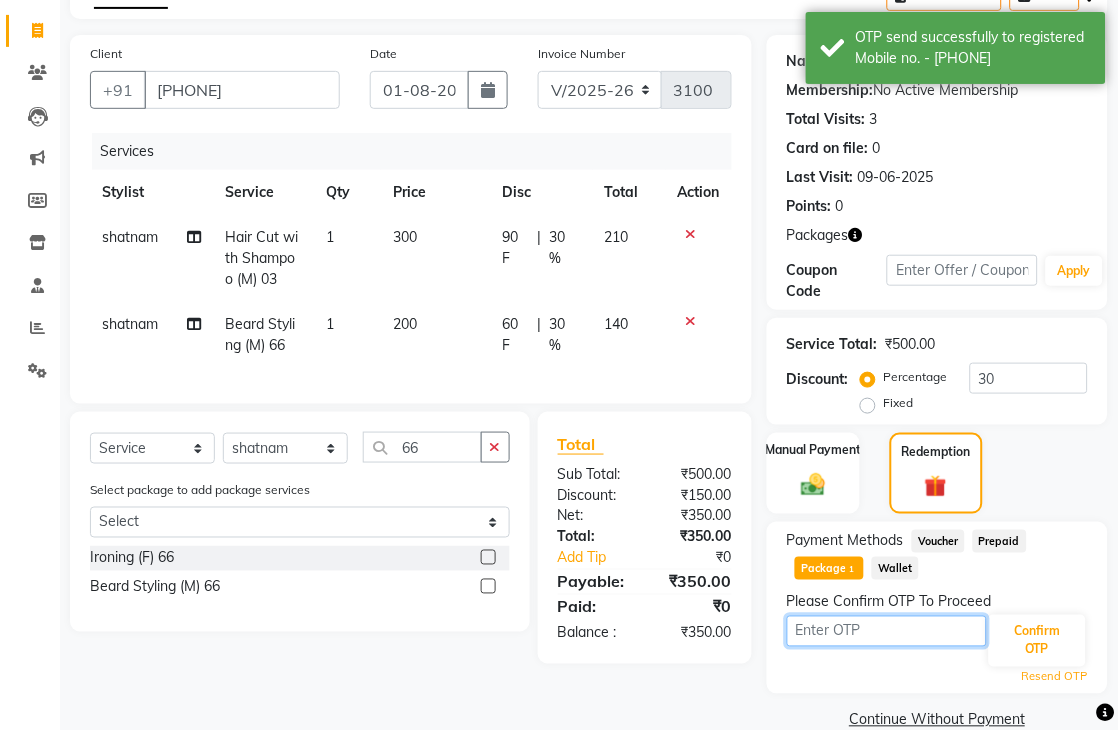 click at bounding box center [887, 631] 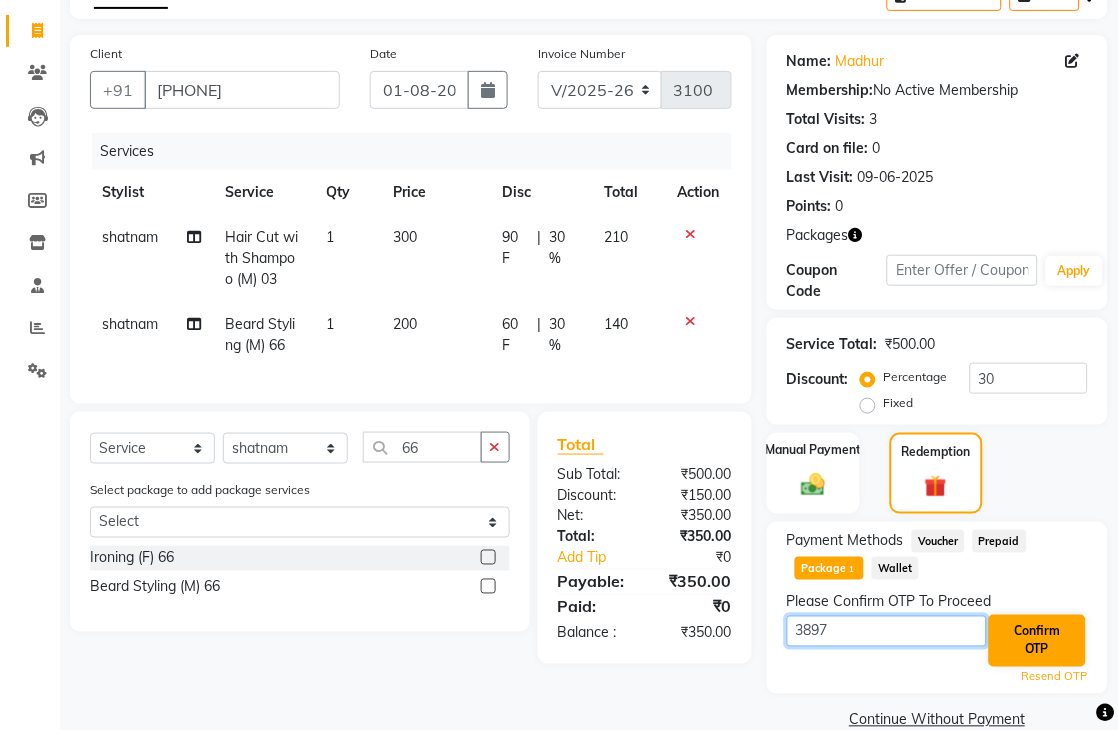 type on "3897" 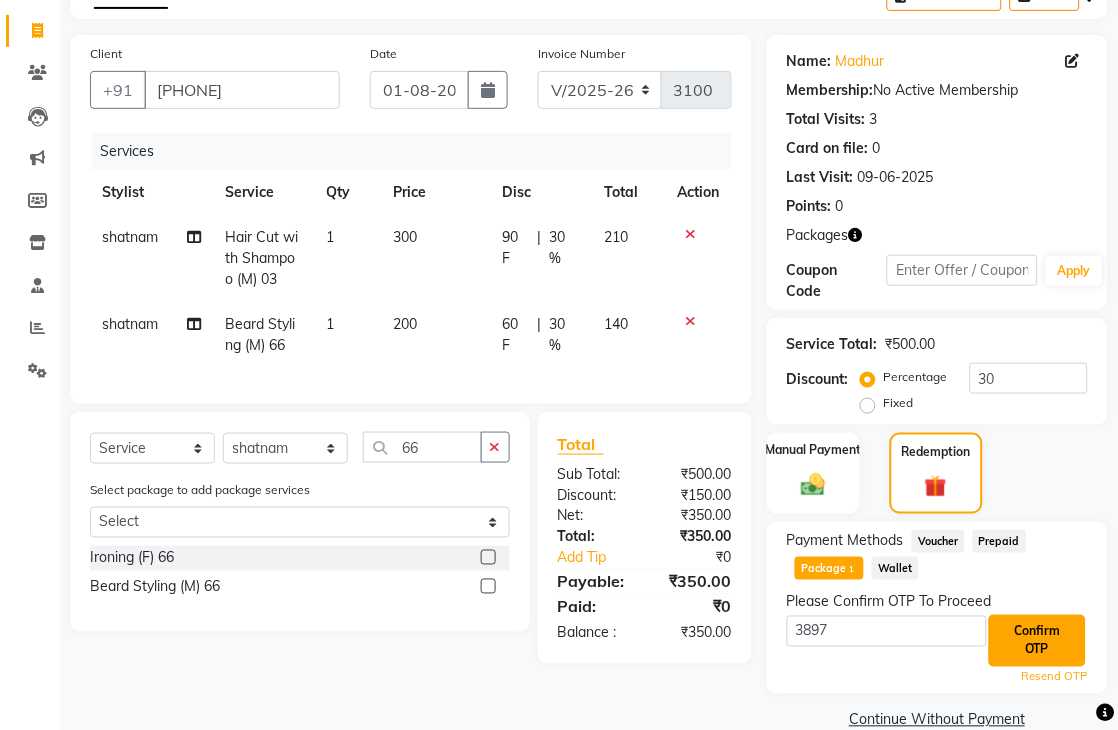 click on "Confirm OTP" 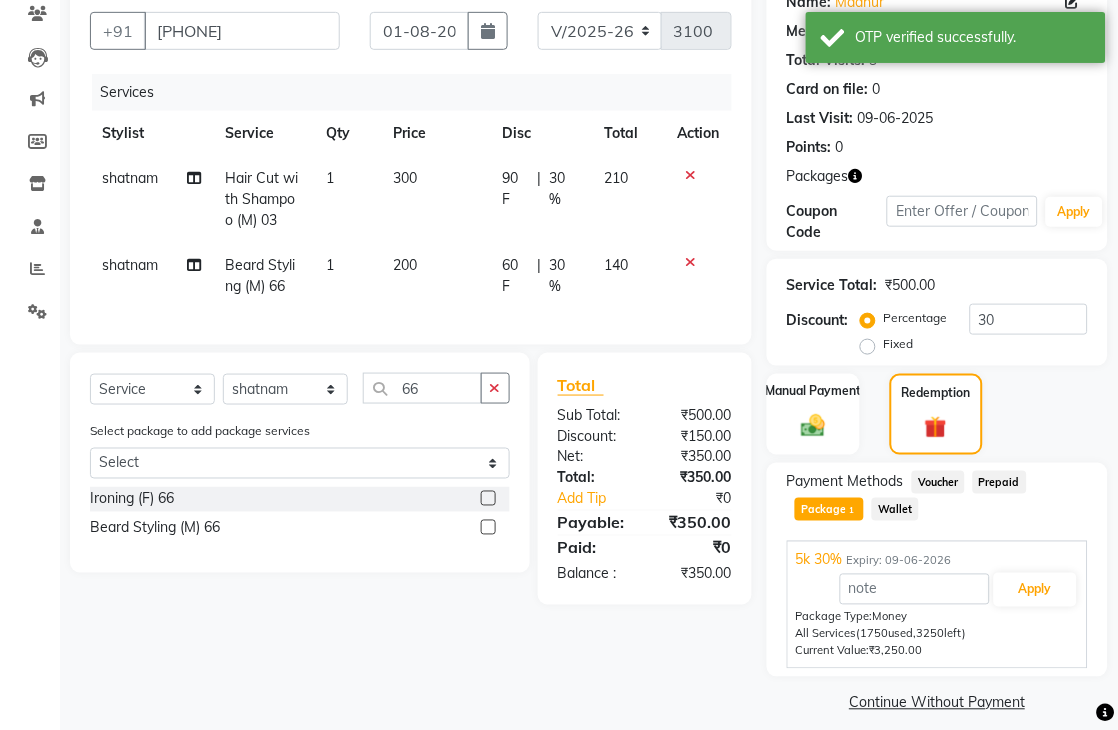 scroll, scrollTop: 192, scrollLeft: 0, axis: vertical 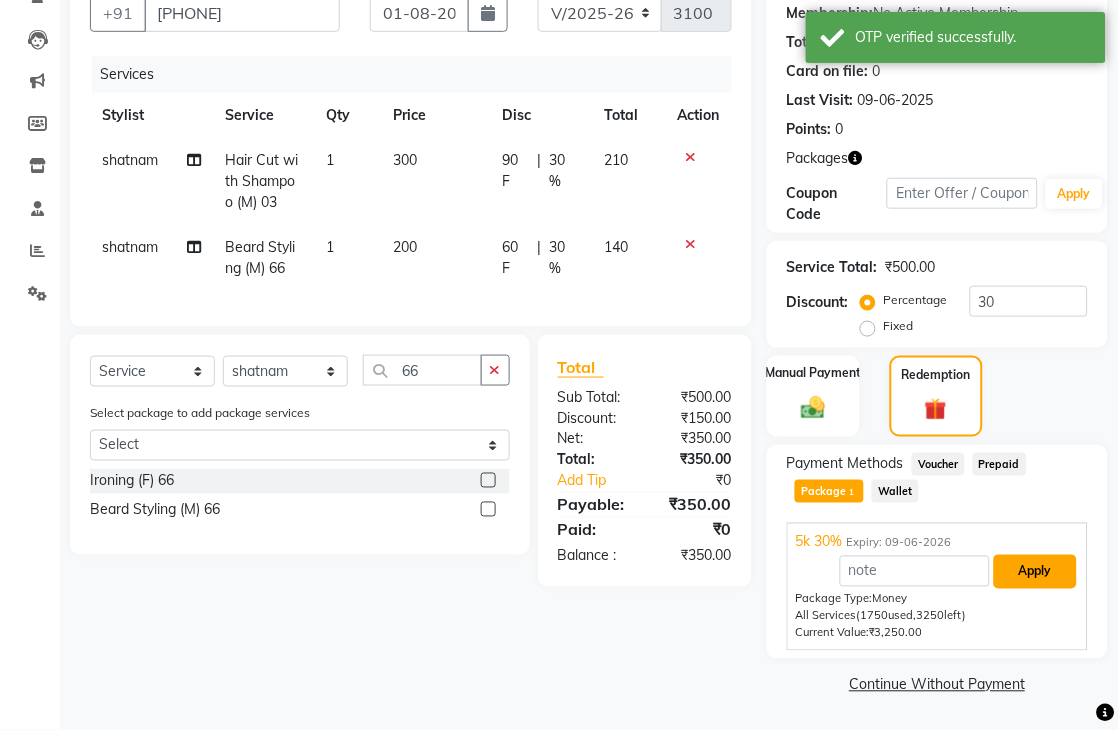 click on "Apply" at bounding box center (1035, 572) 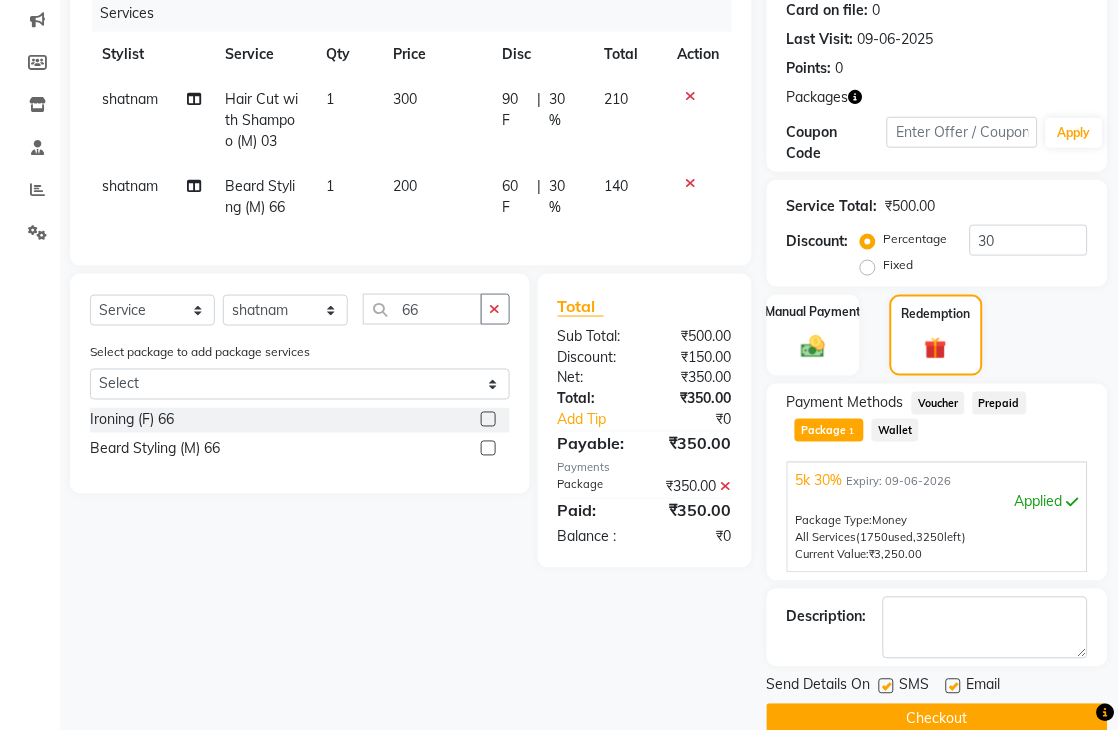 scroll, scrollTop: 287, scrollLeft: 0, axis: vertical 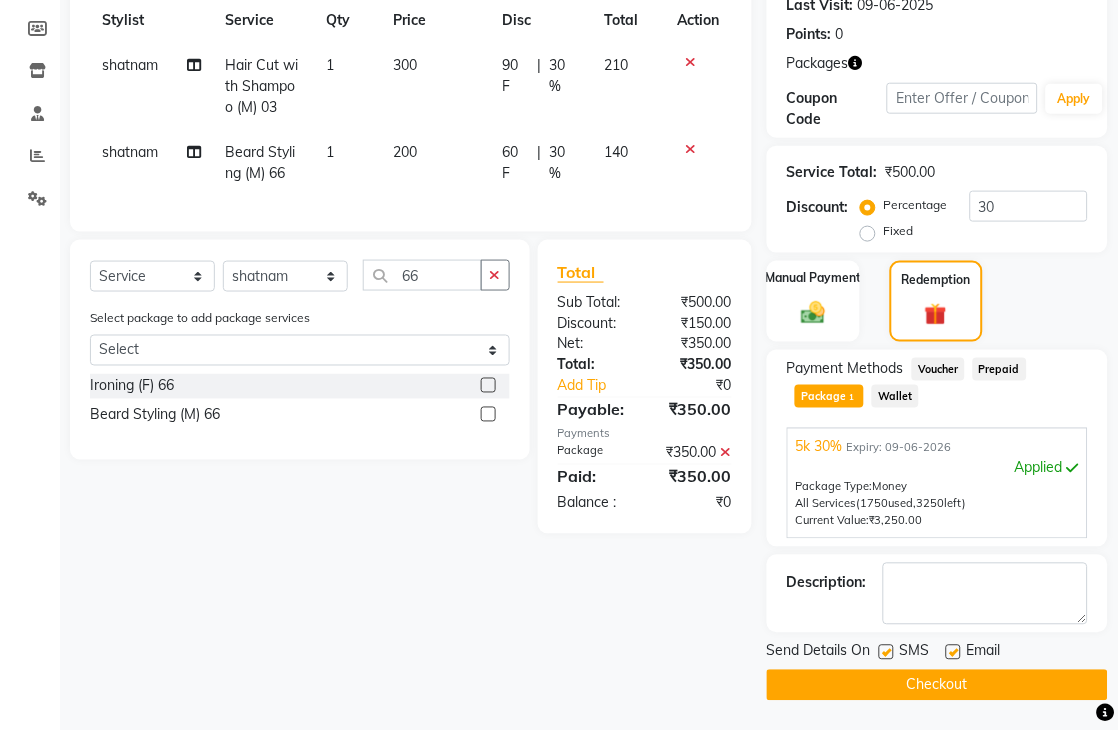 click on "Checkout" 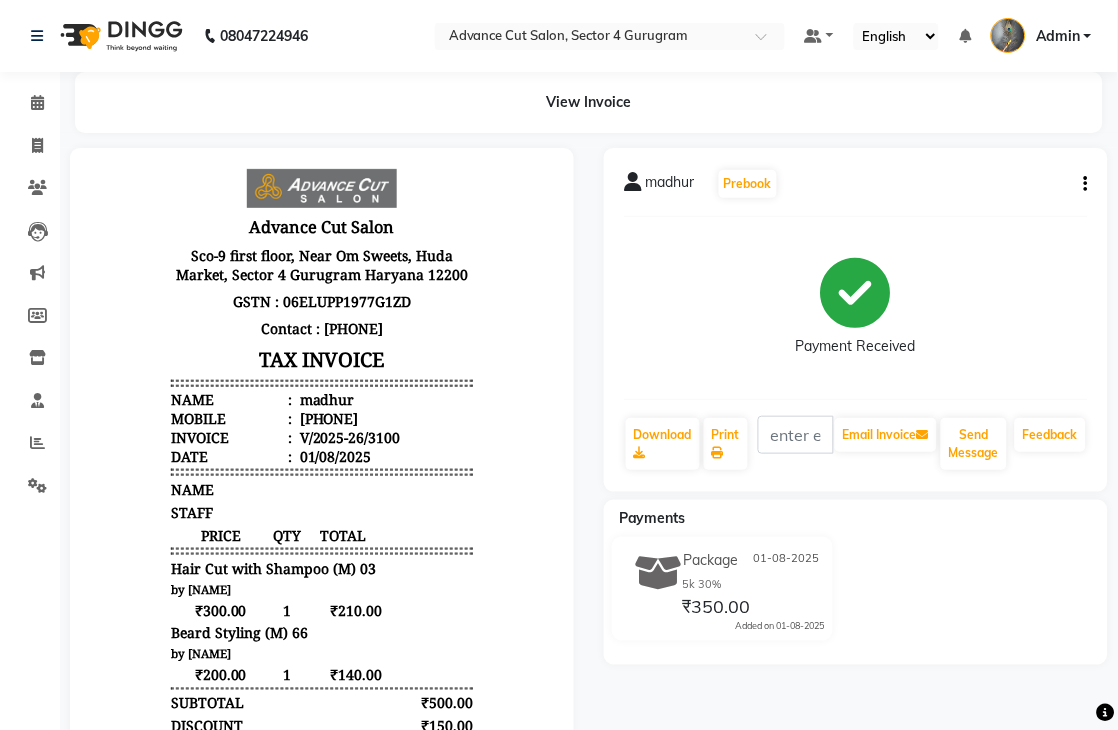 scroll, scrollTop: 296, scrollLeft: 0, axis: vertical 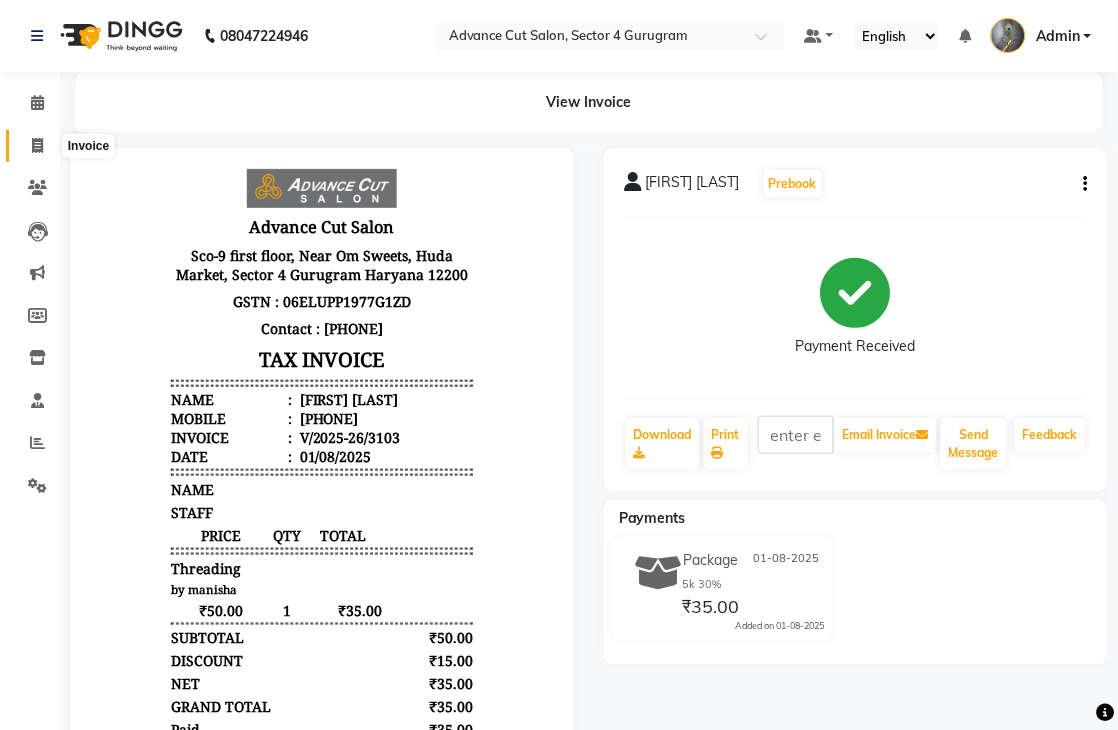 click 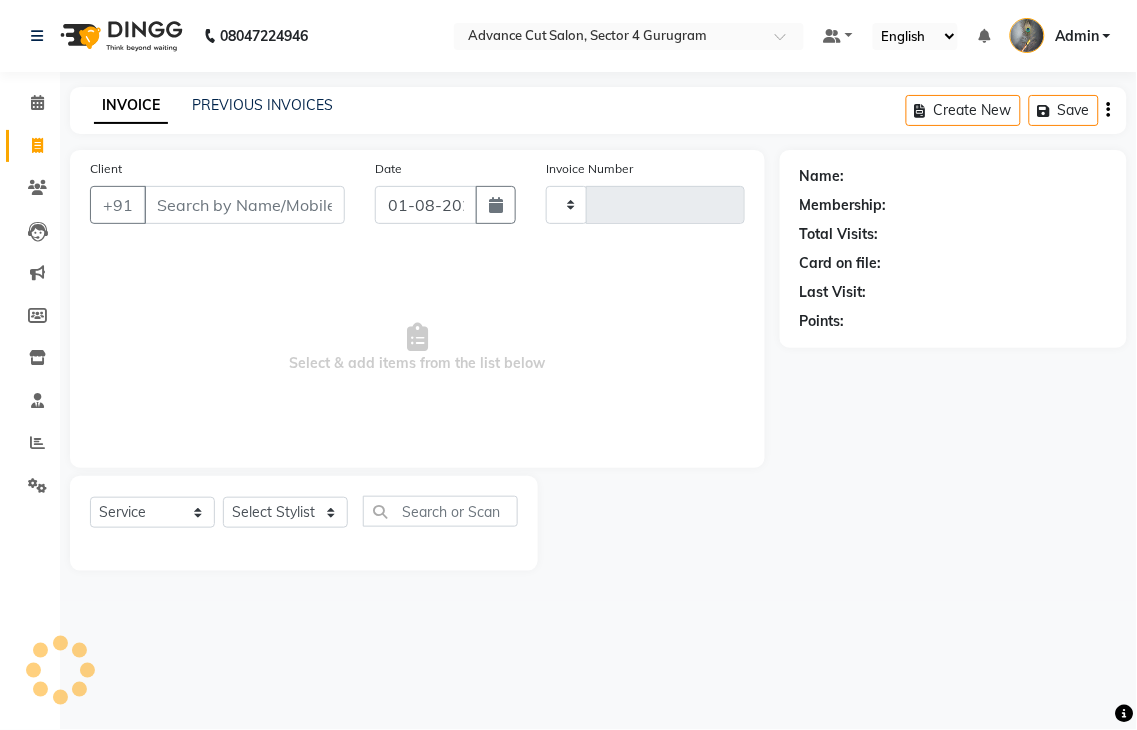 type on "3104" 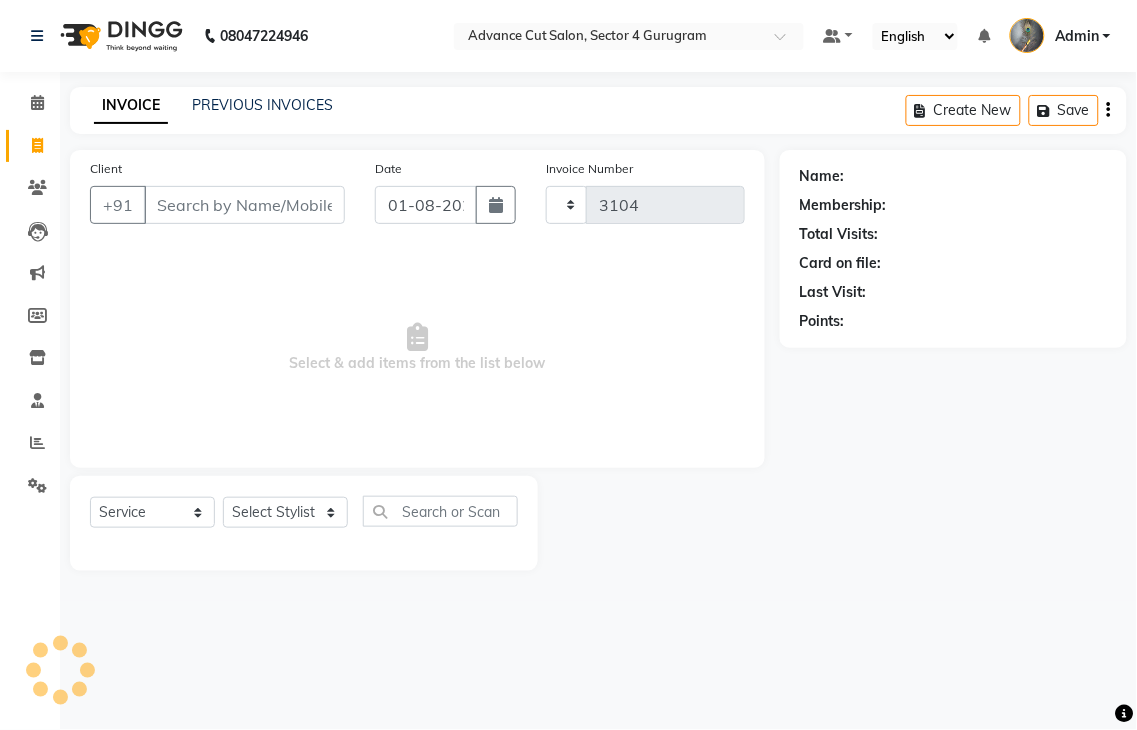 select on "4939" 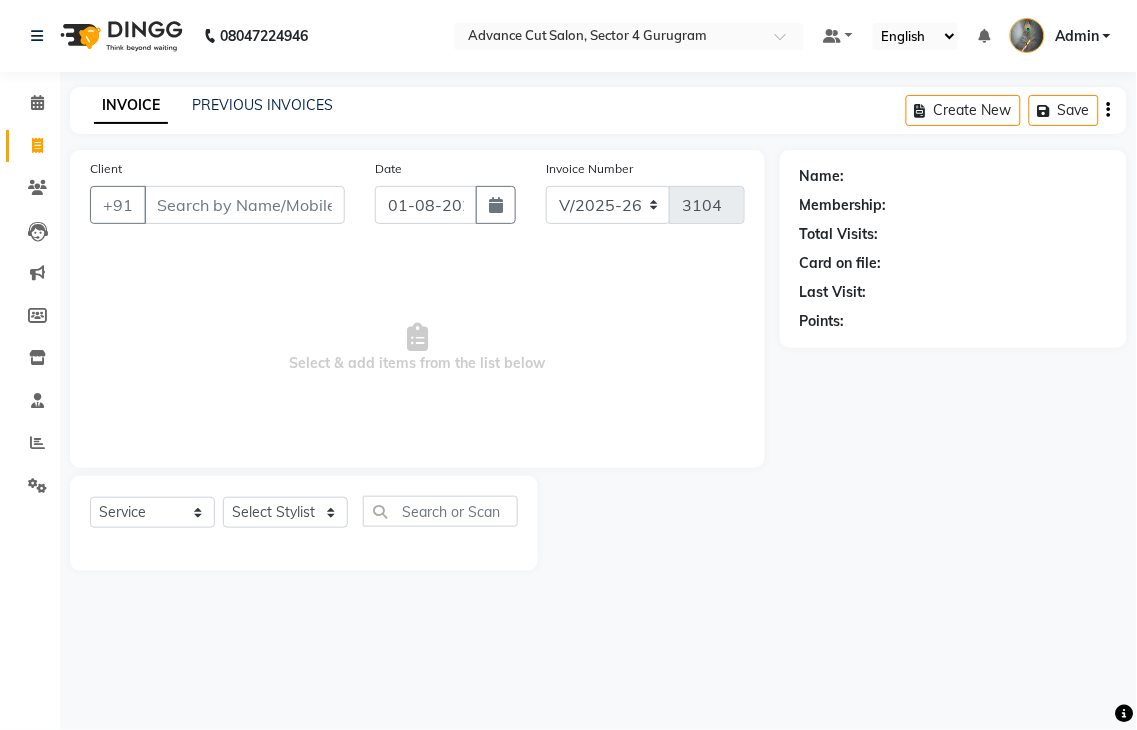 click on "Client" at bounding box center (244, 205) 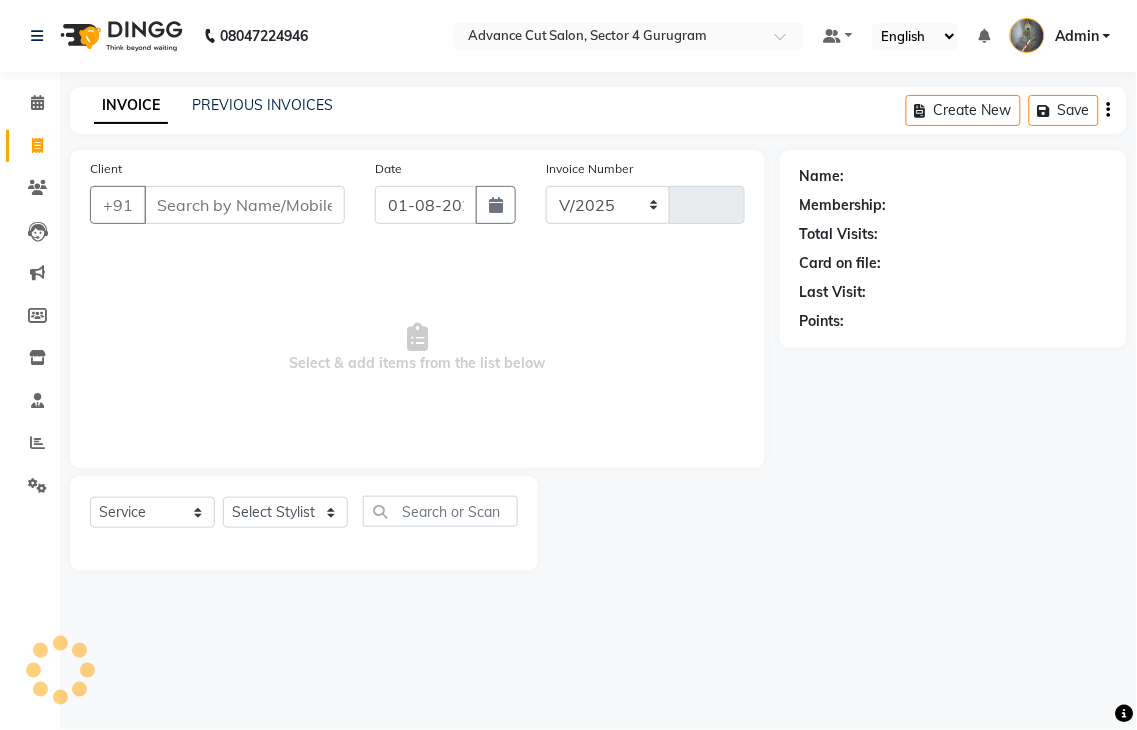 select on "4939" 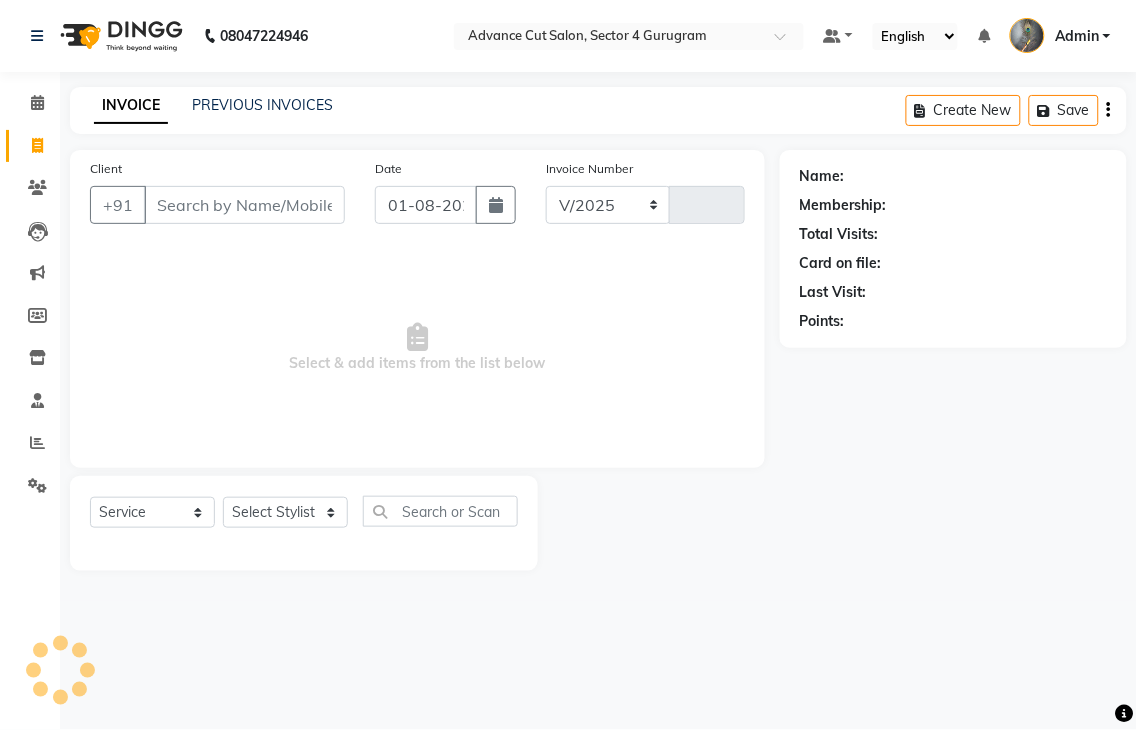 type on "3104" 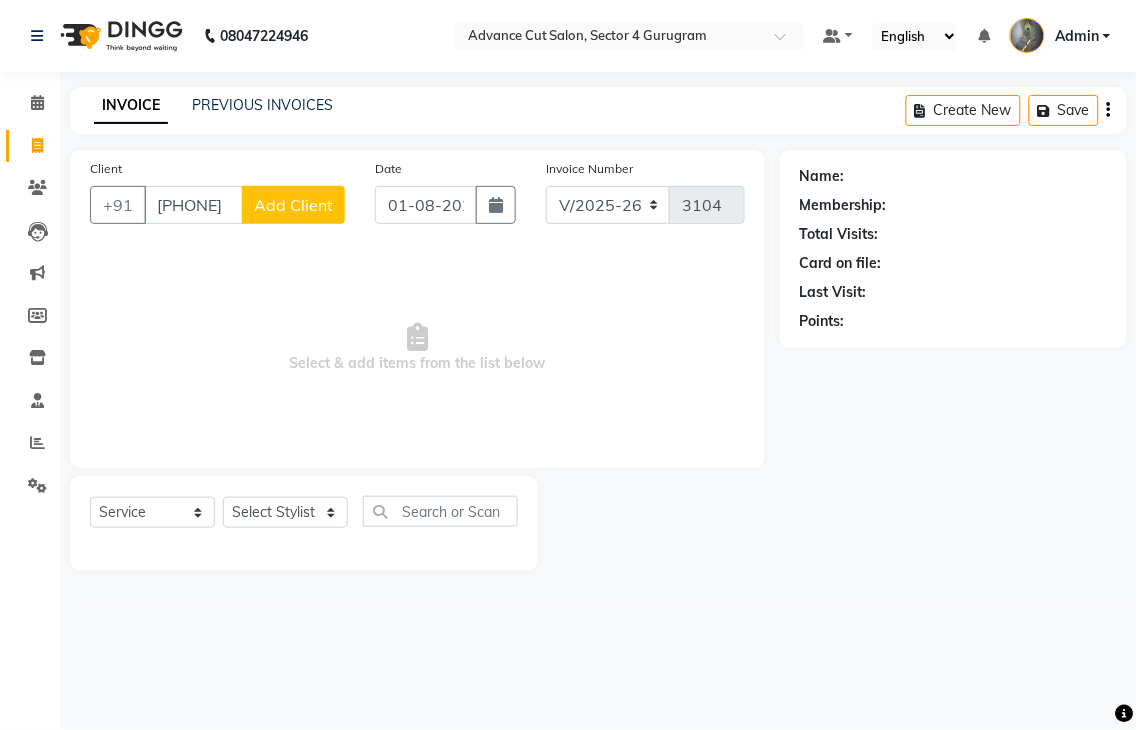 type on "9319255763" 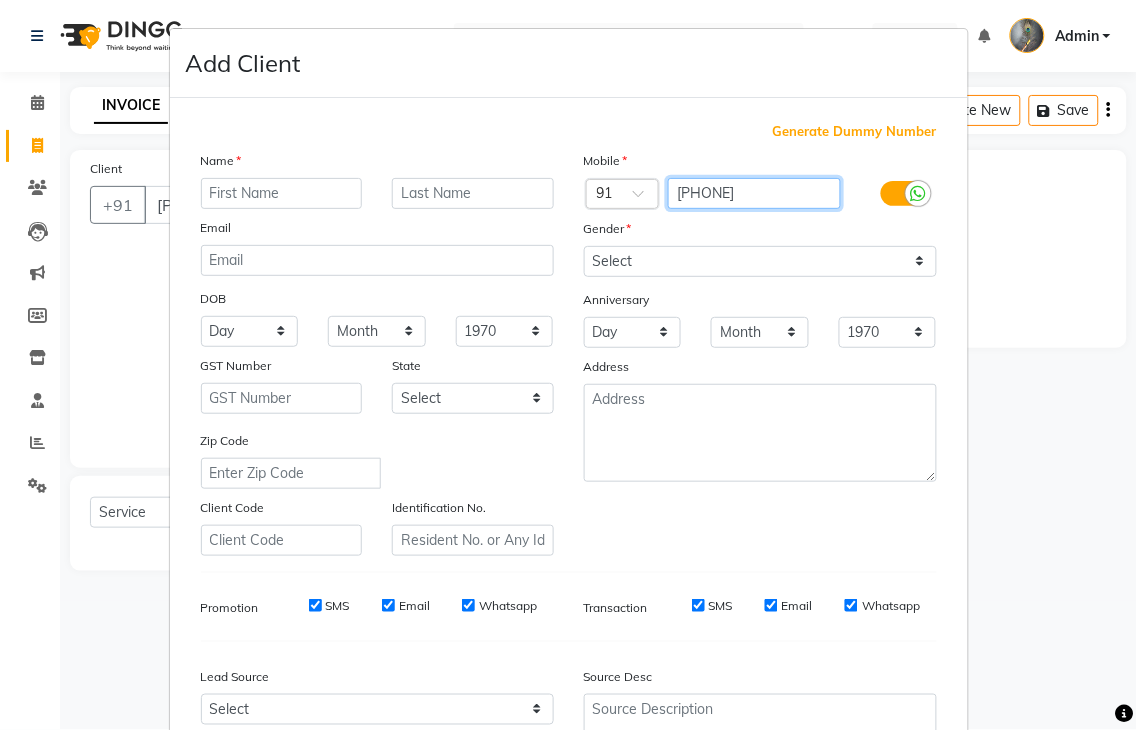 drag, startPoint x: 671, startPoint y: 192, endPoint x: 763, endPoint y: 201, distance: 92.43917 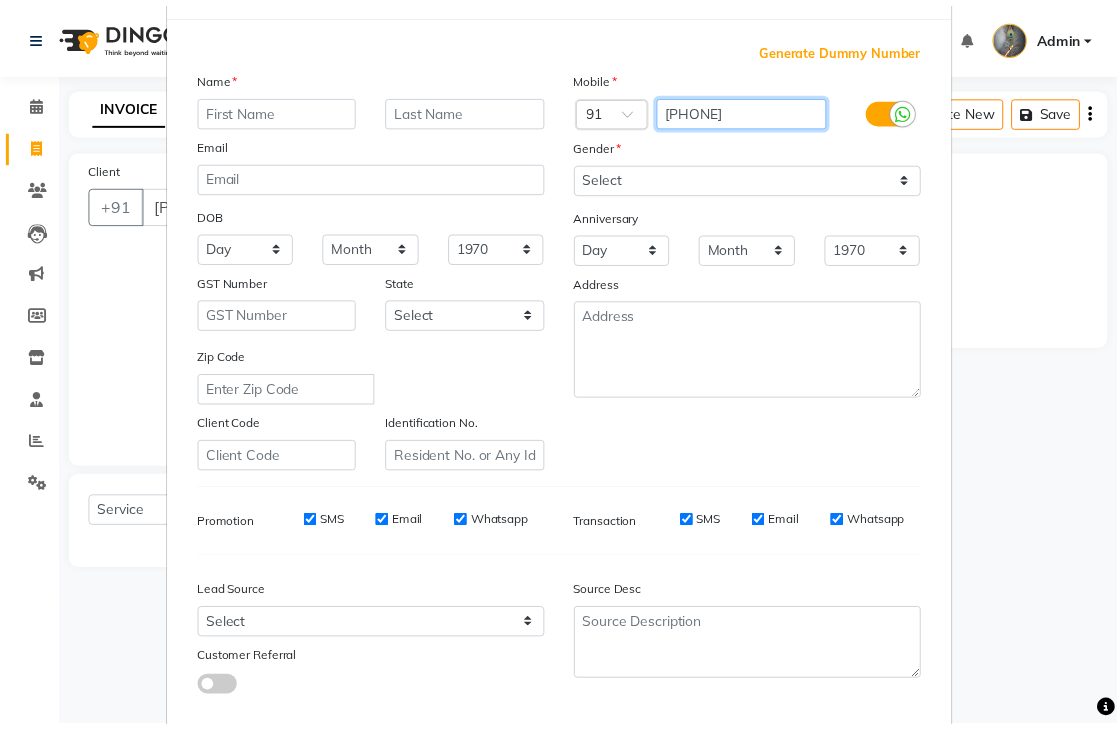 scroll, scrollTop: 194, scrollLeft: 0, axis: vertical 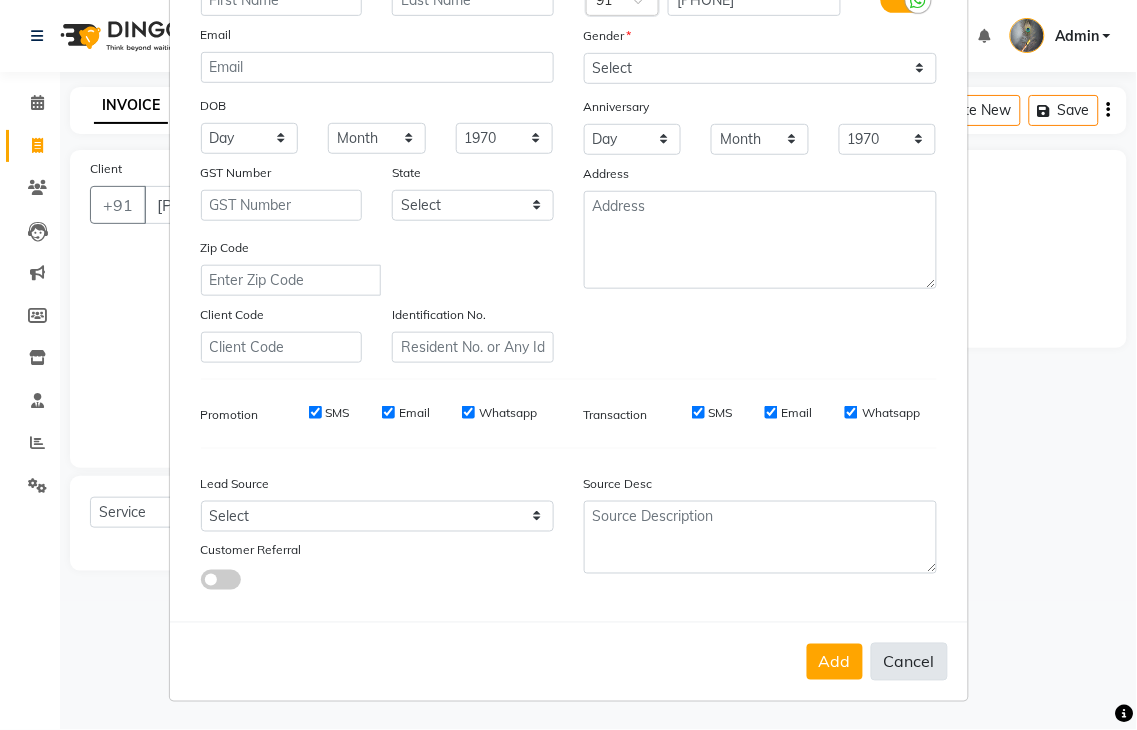 click on "Cancel" at bounding box center (909, 662) 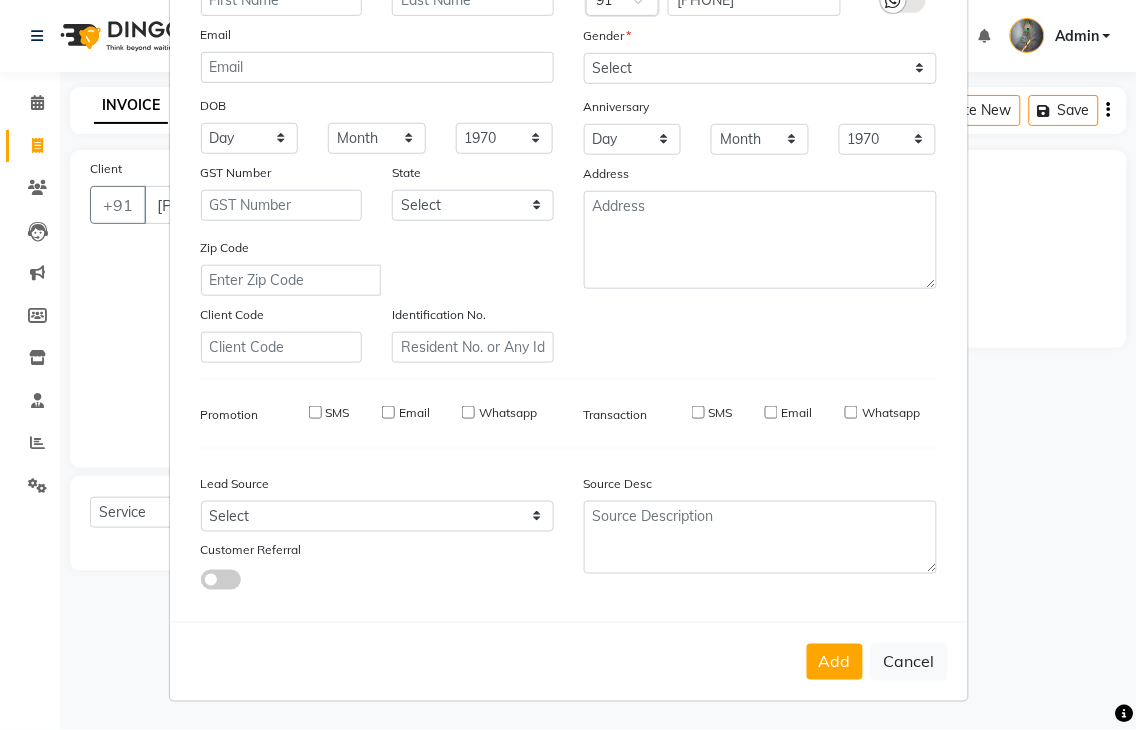 select 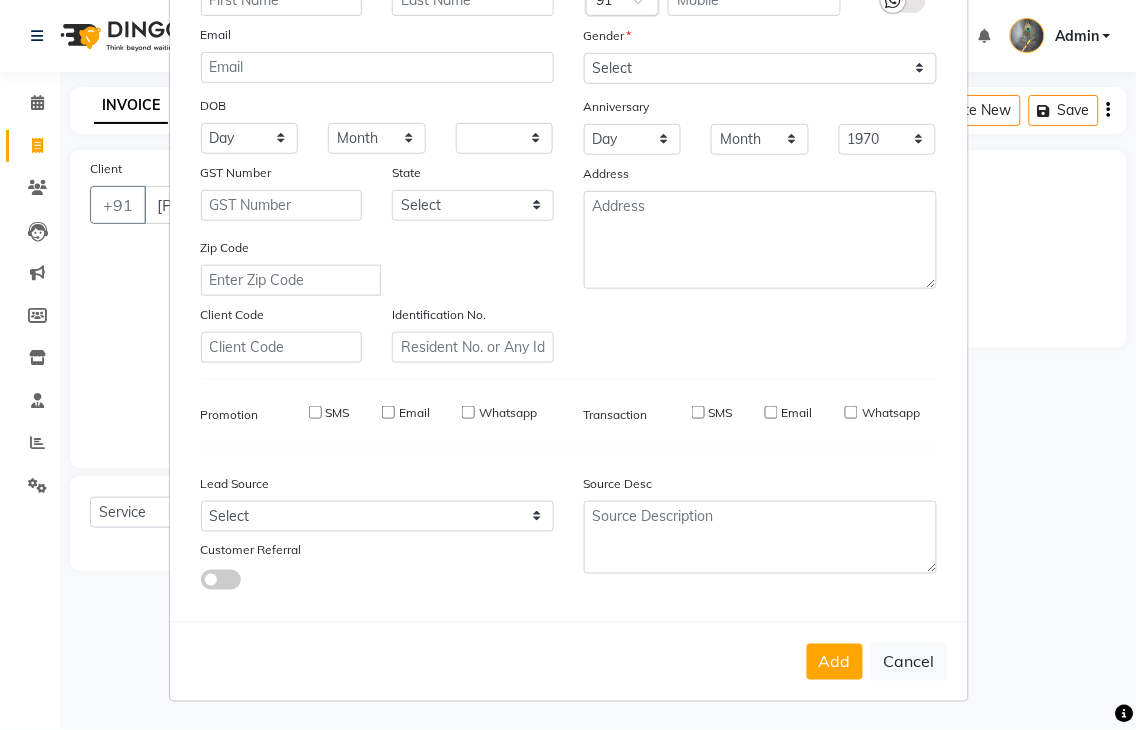 select 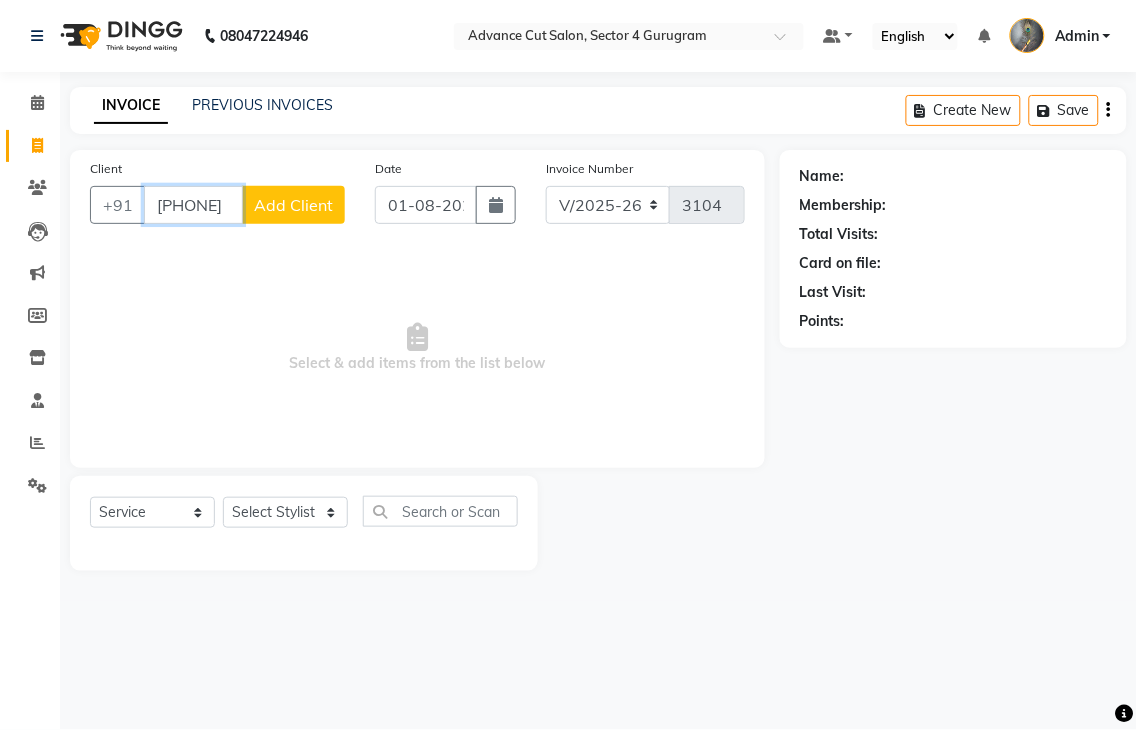 click on "9319255763" at bounding box center [193, 205] 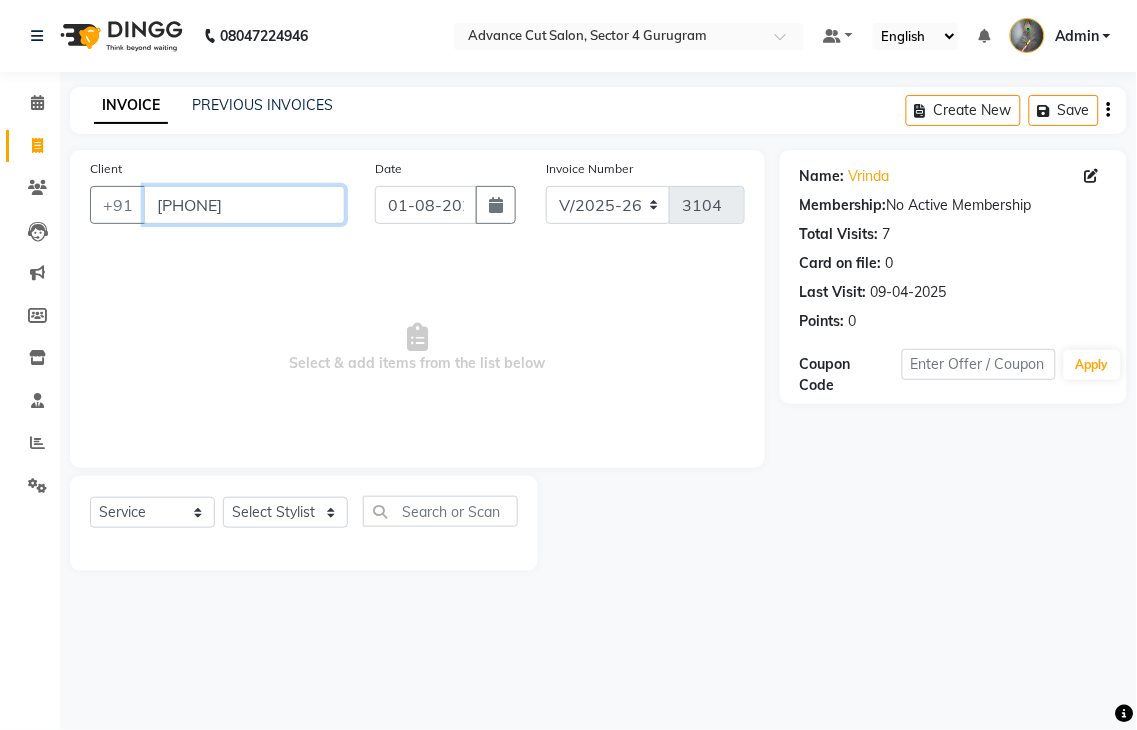 click on "[PHONE]" at bounding box center (244, 205) 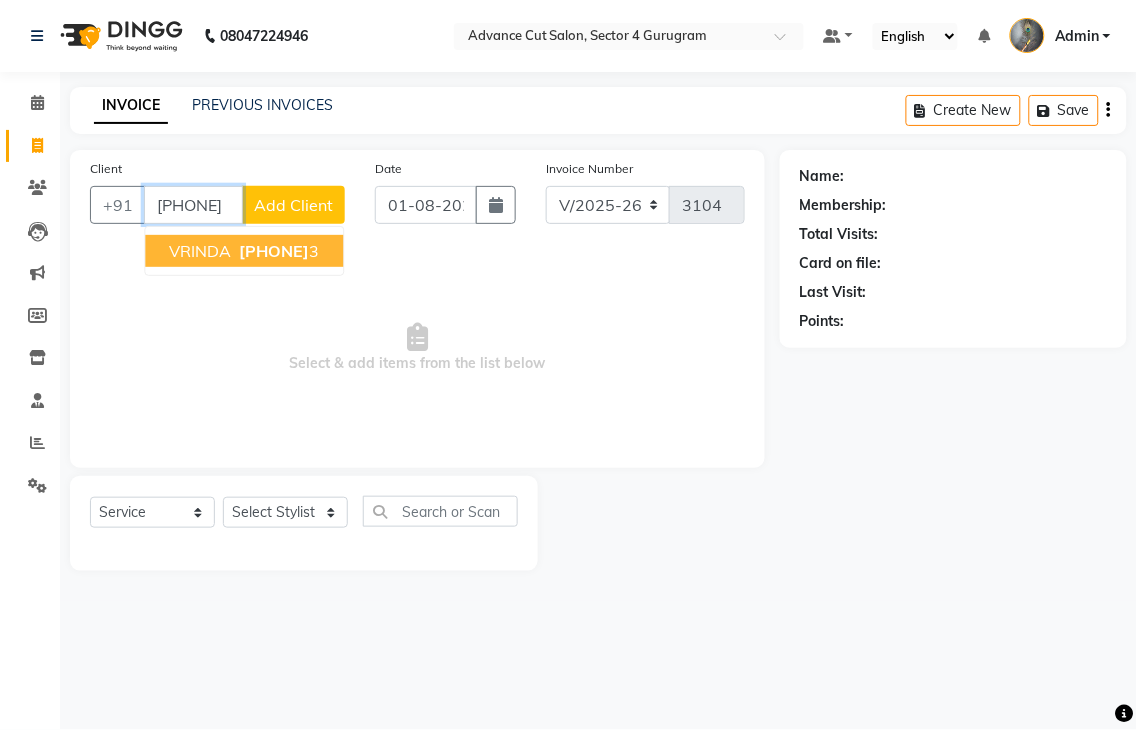 click on "931935576" at bounding box center (274, 251) 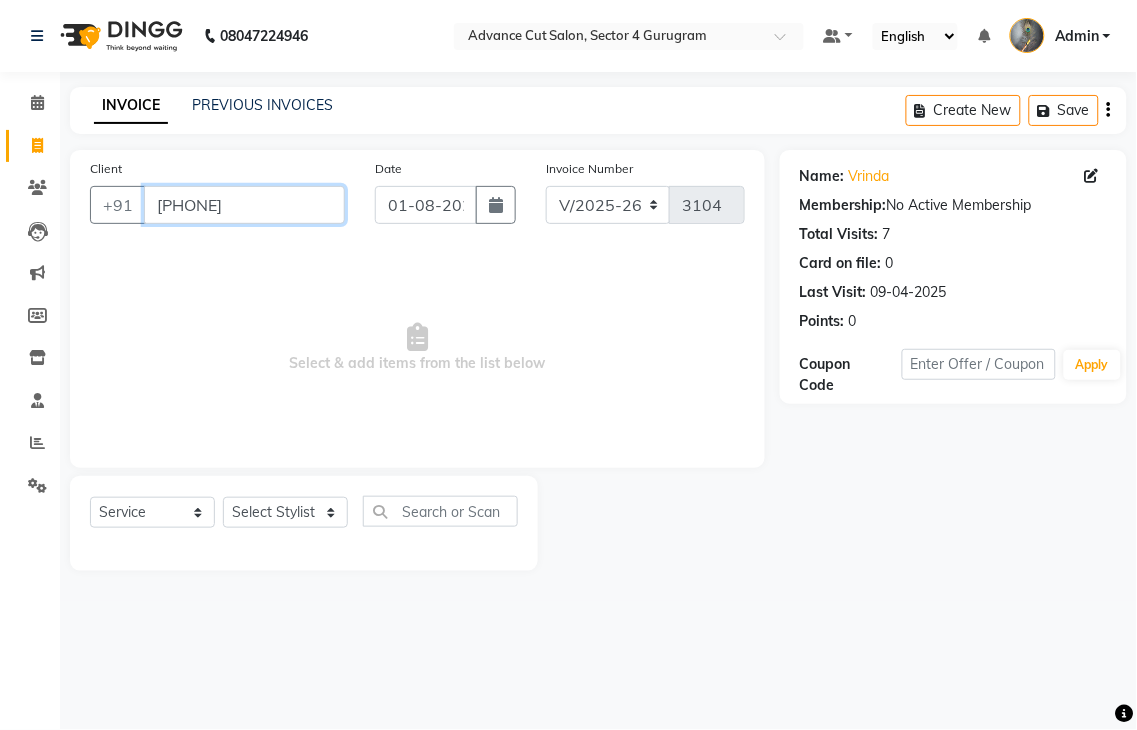 click on "[PHONE]" at bounding box center [244, 205] 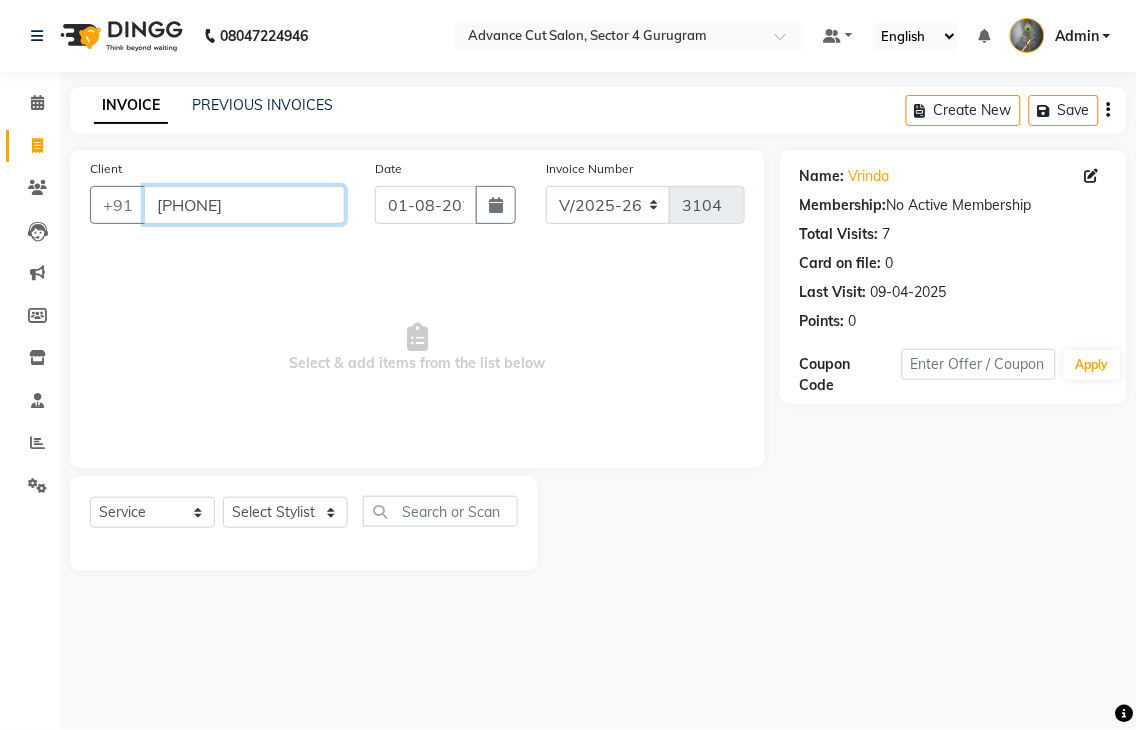 click on "[PHONE]" at bounding box center (244, 205) 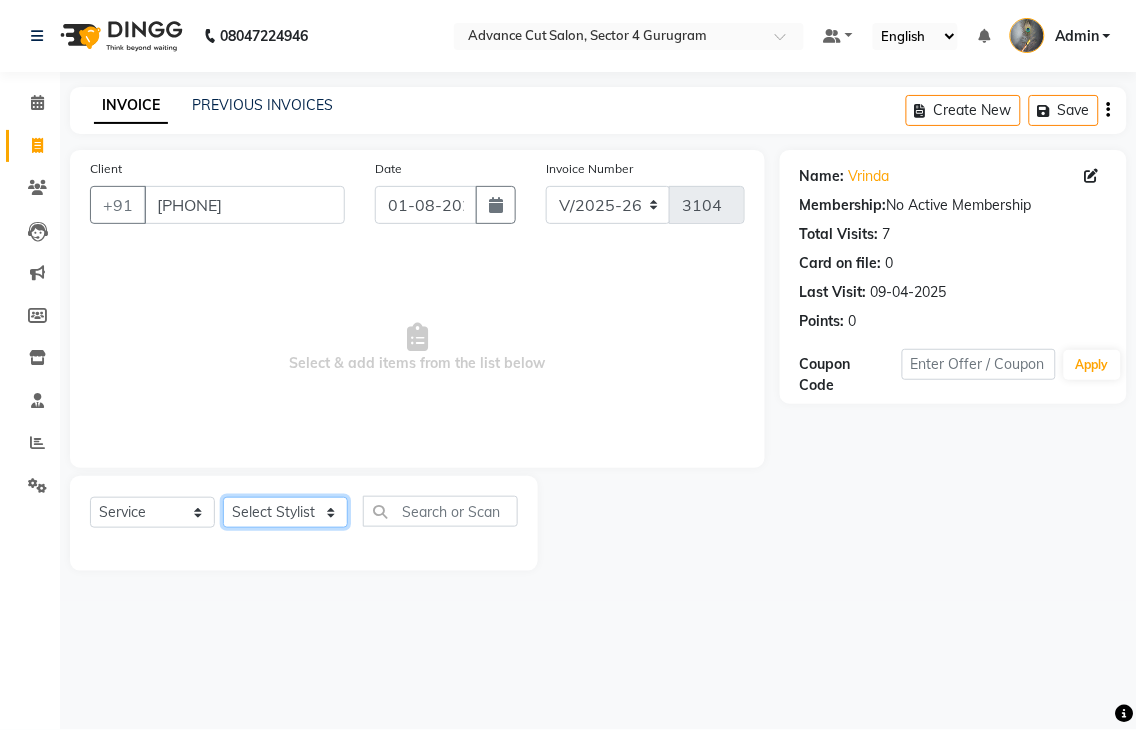 click on "Select Stylist Admin chahit COUNTOR hardeep mamta manisha MONISH navi NOSHAD ALI rahul shatnam shweta singh sunny tip" 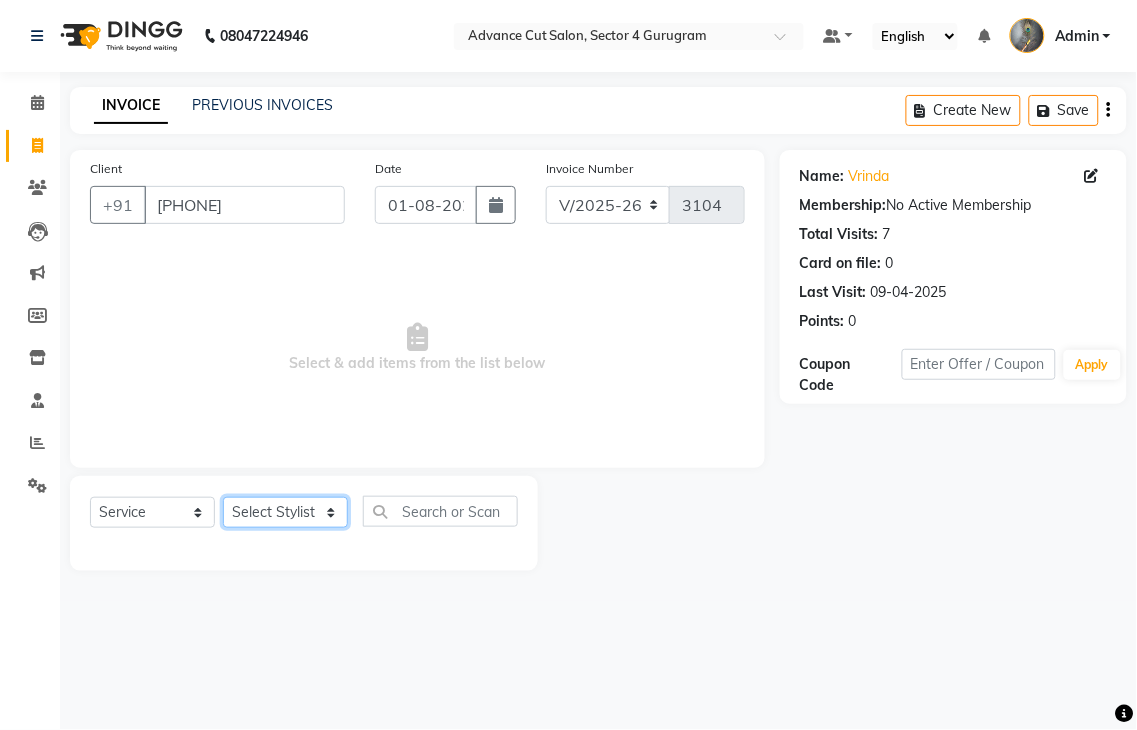 select on "38522" 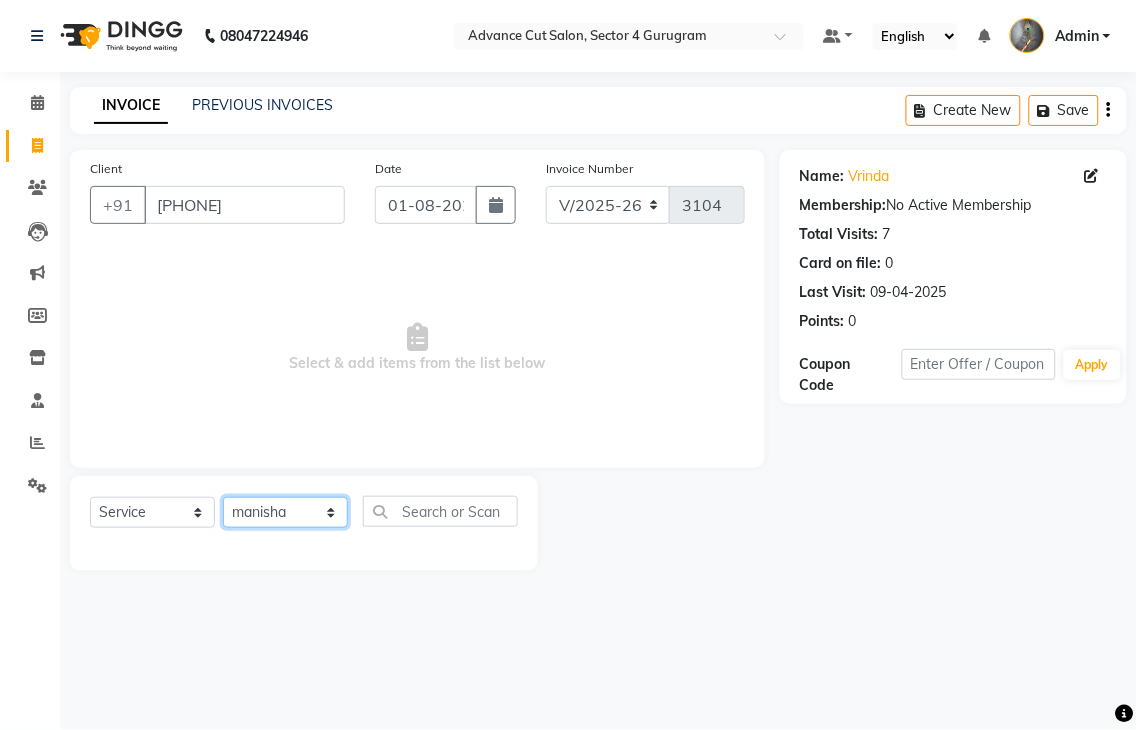 click on "Select Stylist Admin chahit COUNTOR hardeep mamta manisha MONISH navi NOSHAD ALI rahul shatnam shweta singh sunny tip" 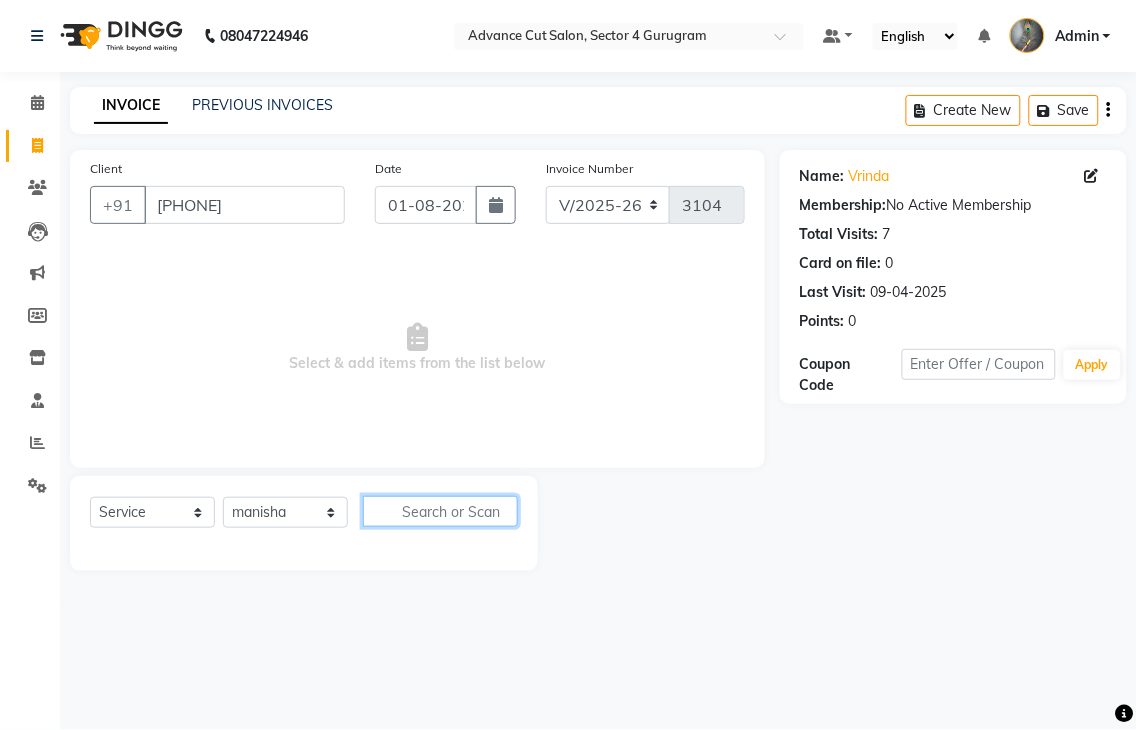 click 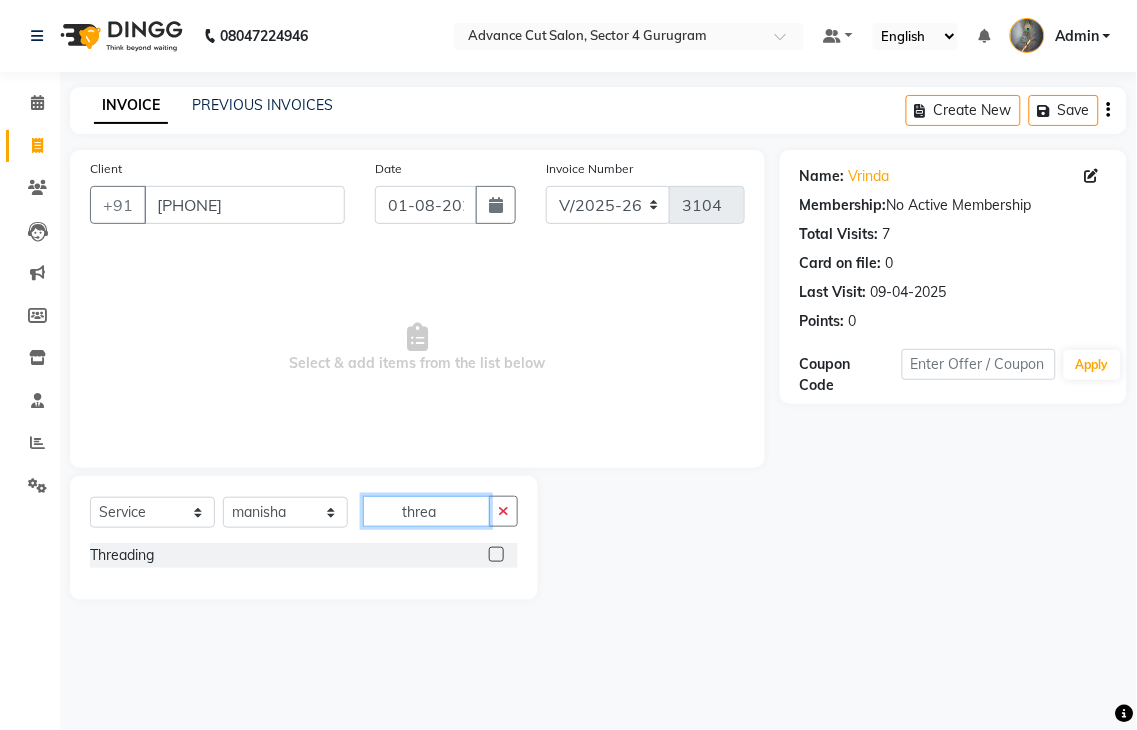 type on "threa" 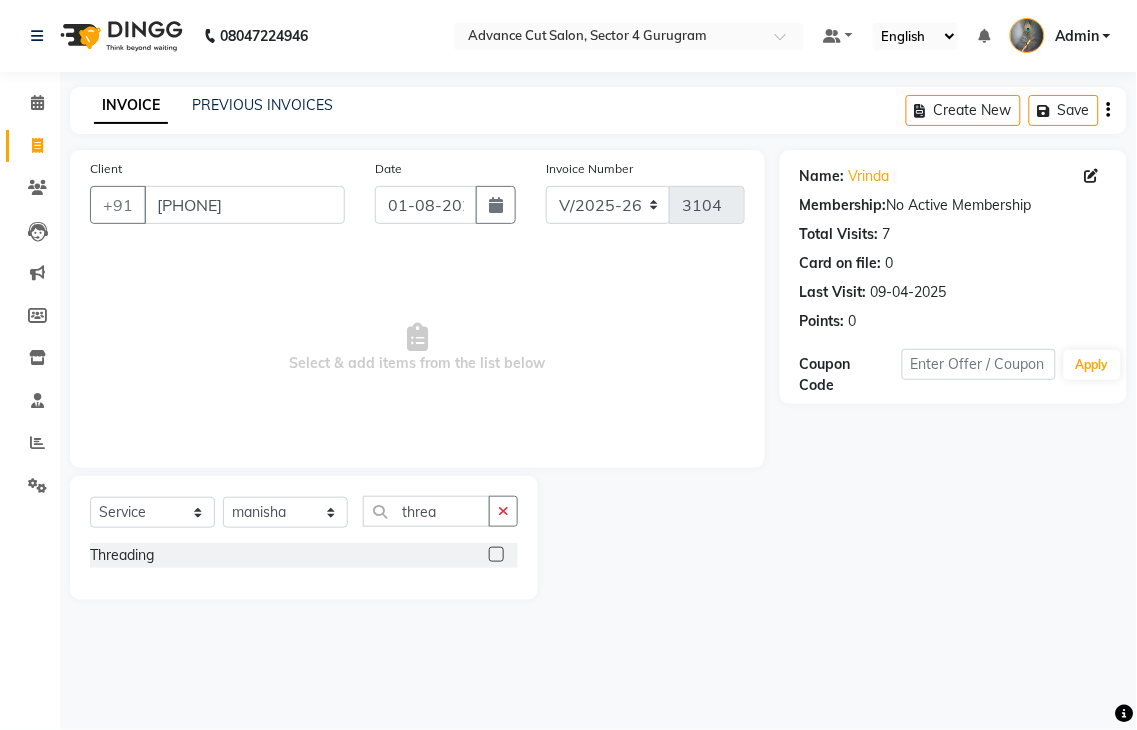 click 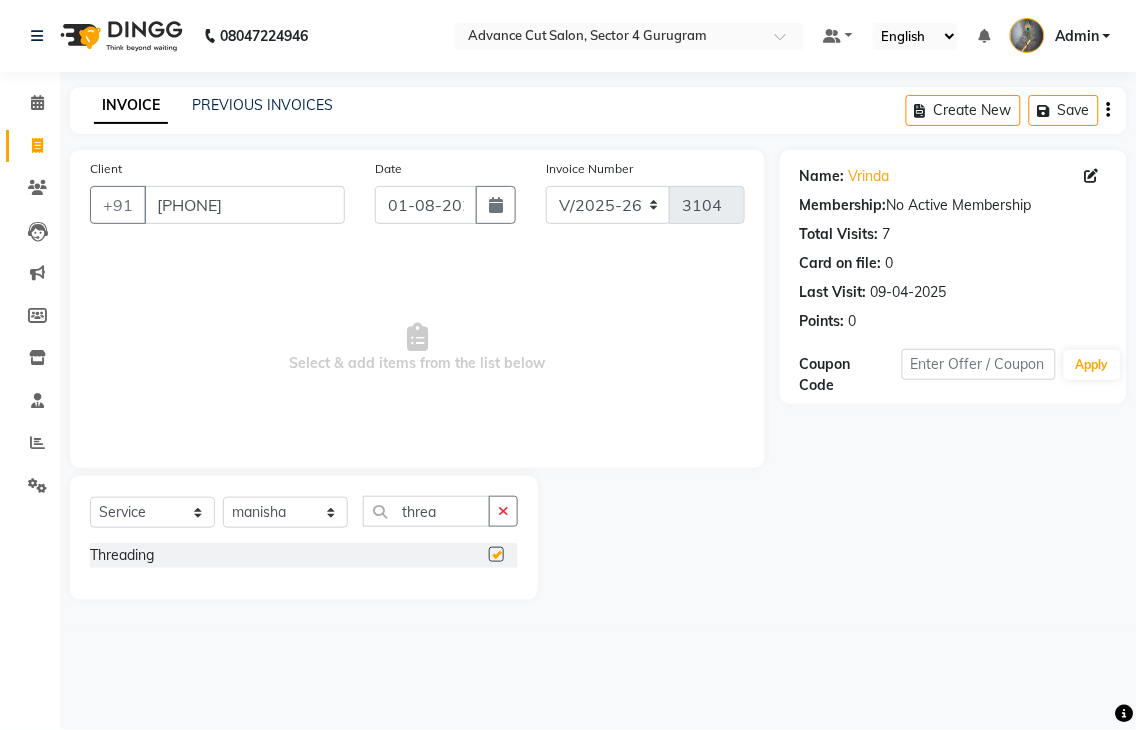 click 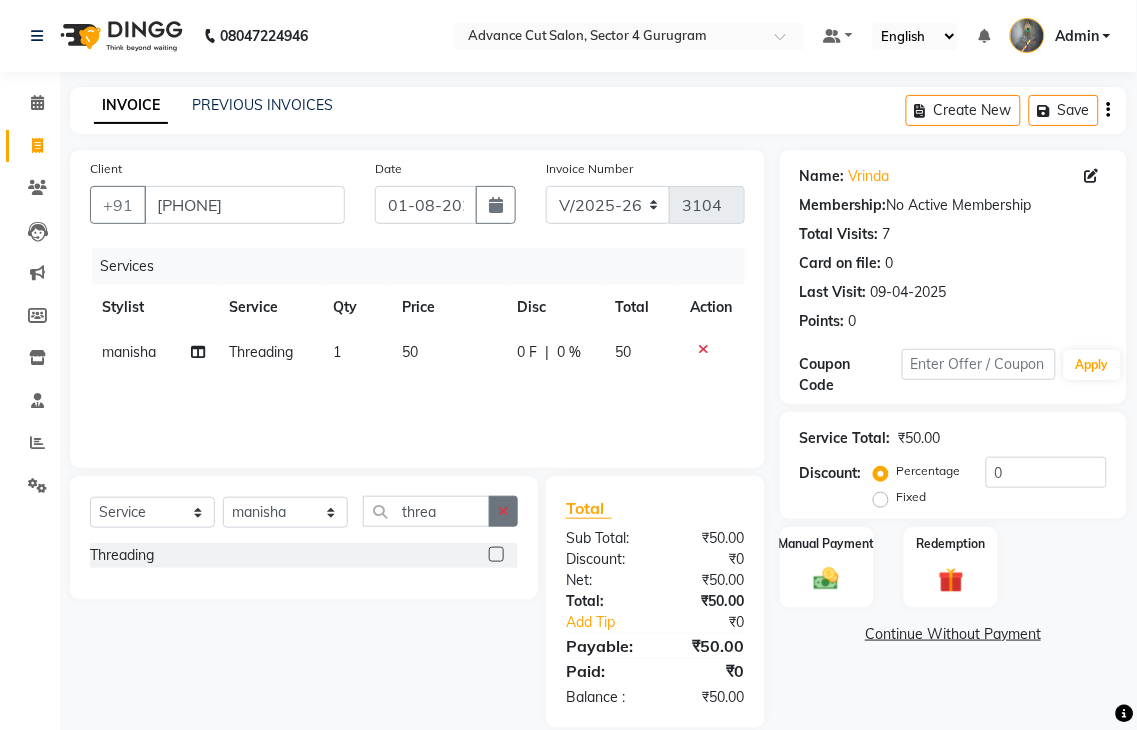checkbox on "false" 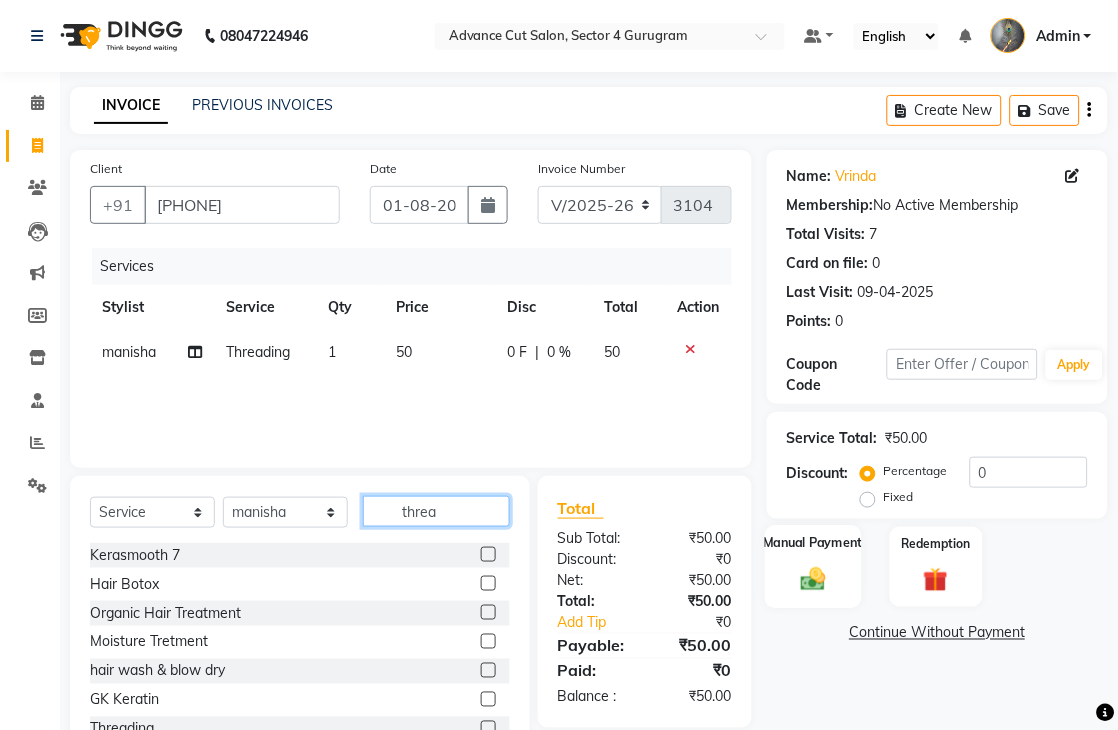 type 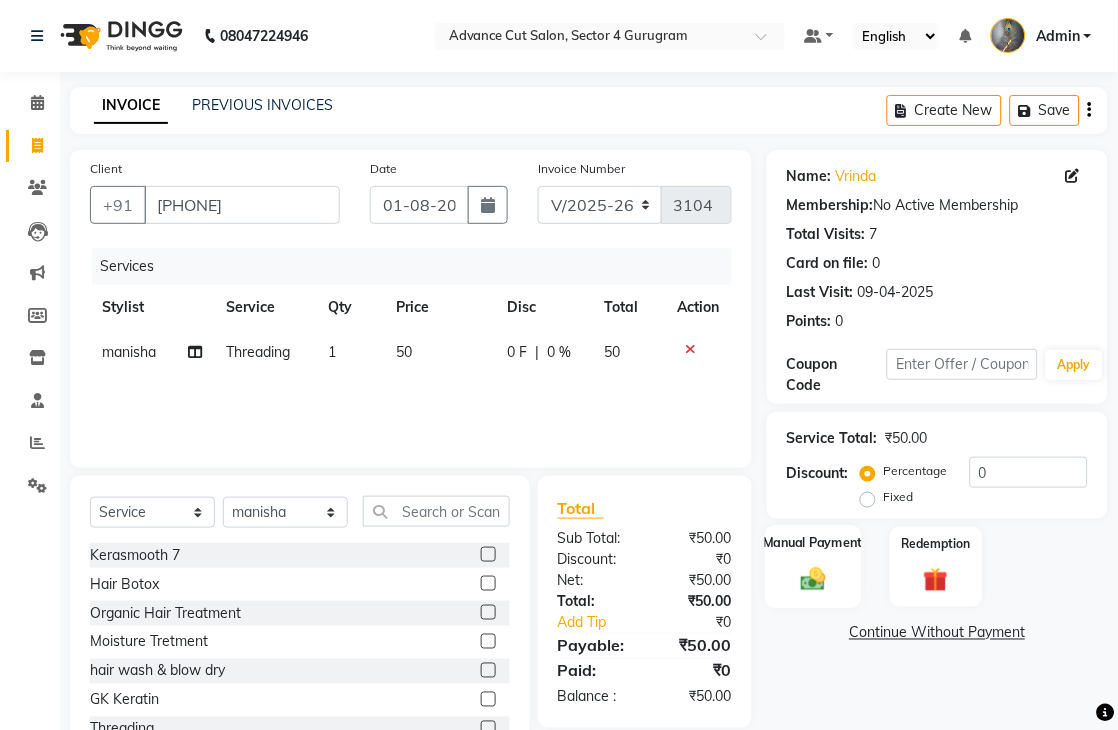 click 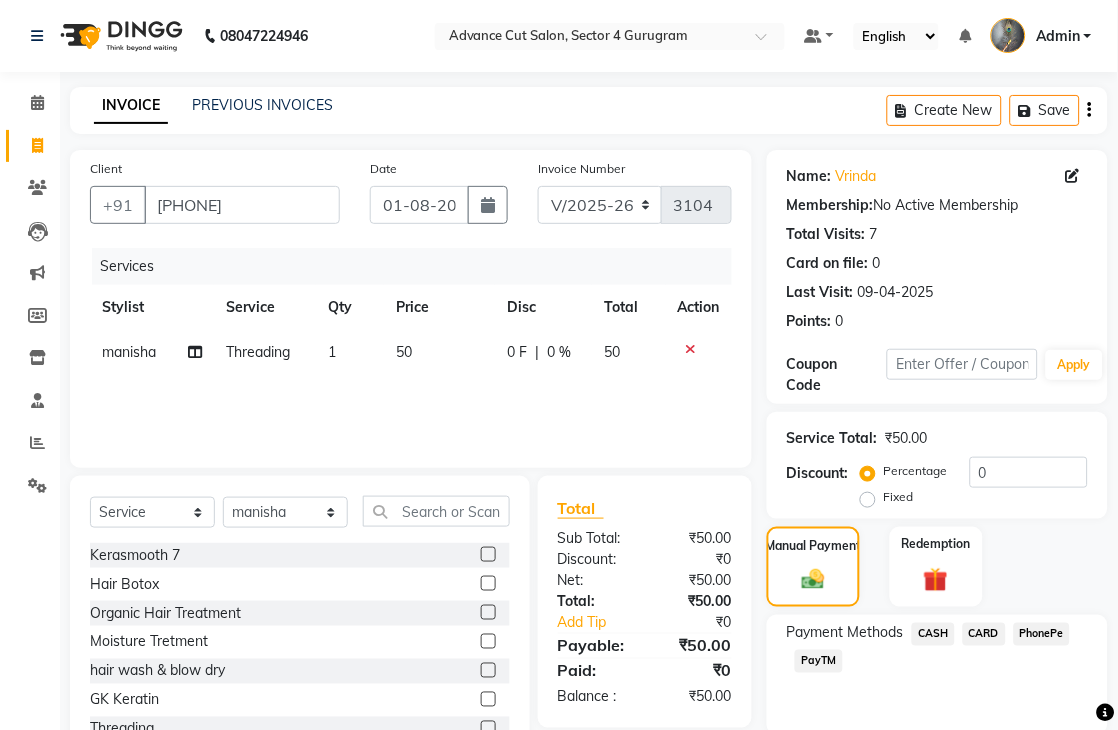 scroll, scrollTop: 75, scrollLeft: 0, axis: vertical 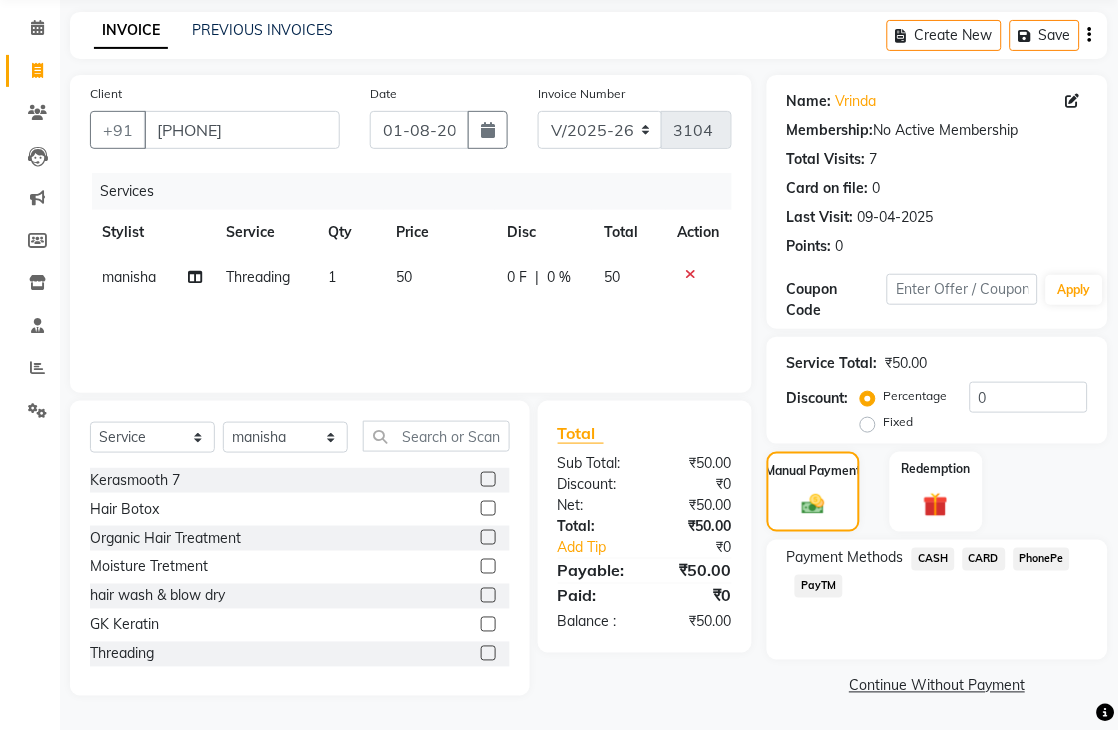 click on "CASH" 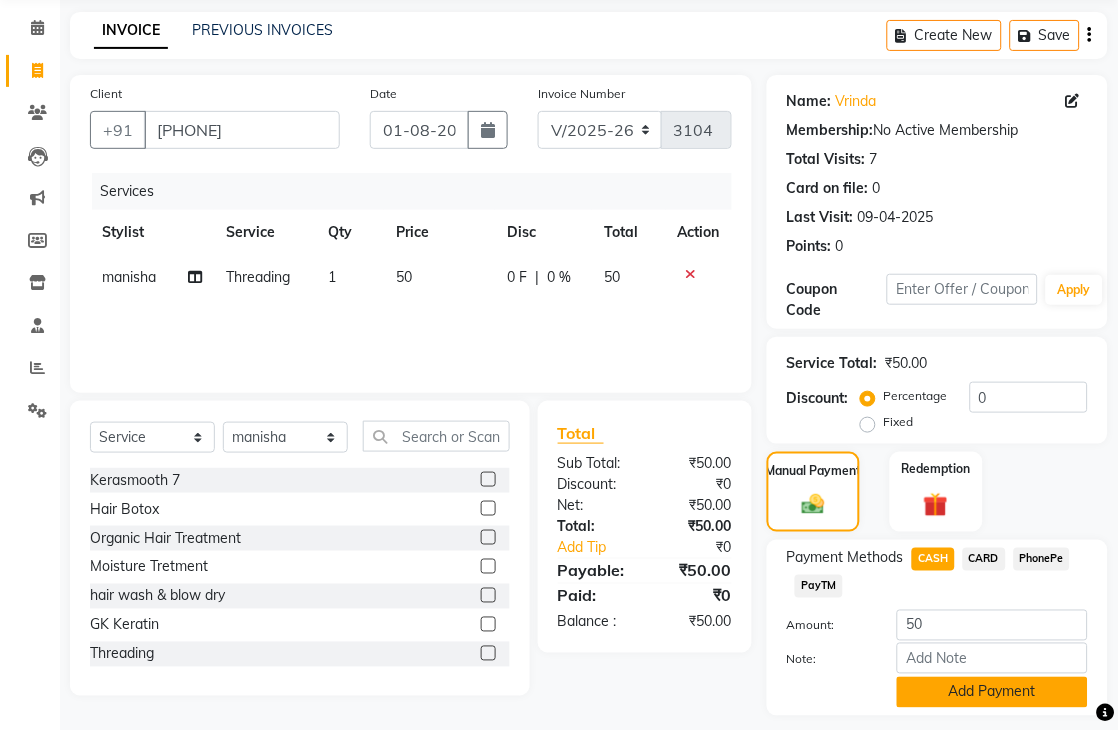 click on "Add Payment" 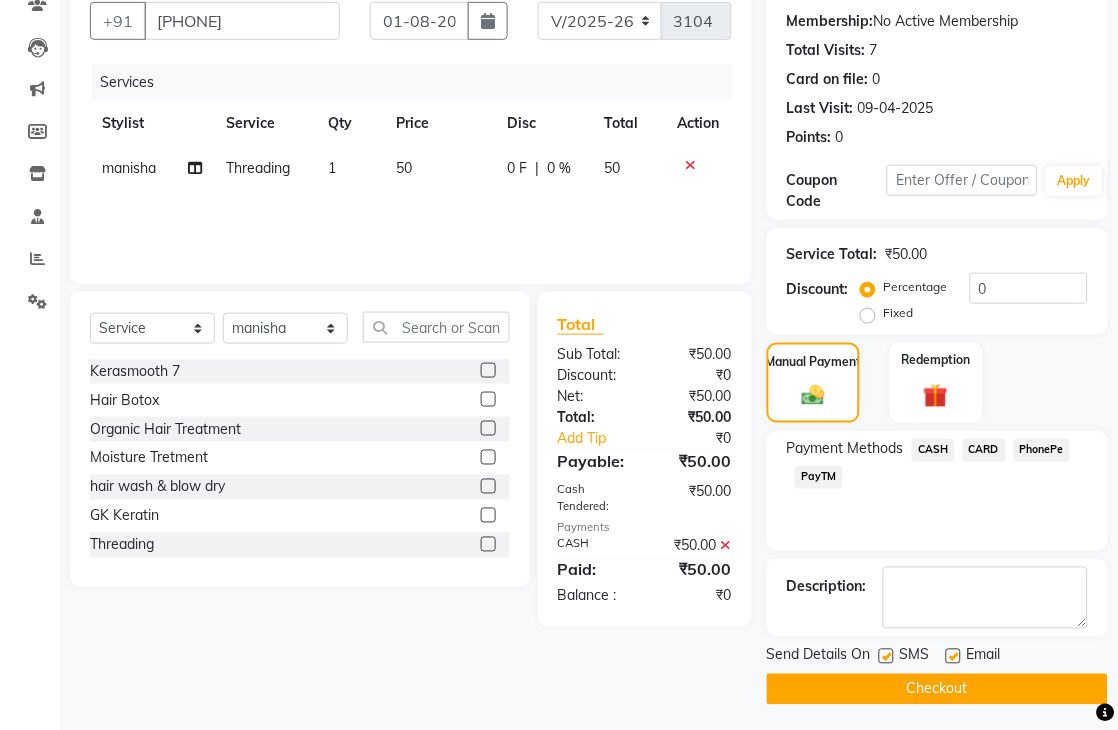scroll, scrollTop: 188, scrollLeft: 0, axis: vertical 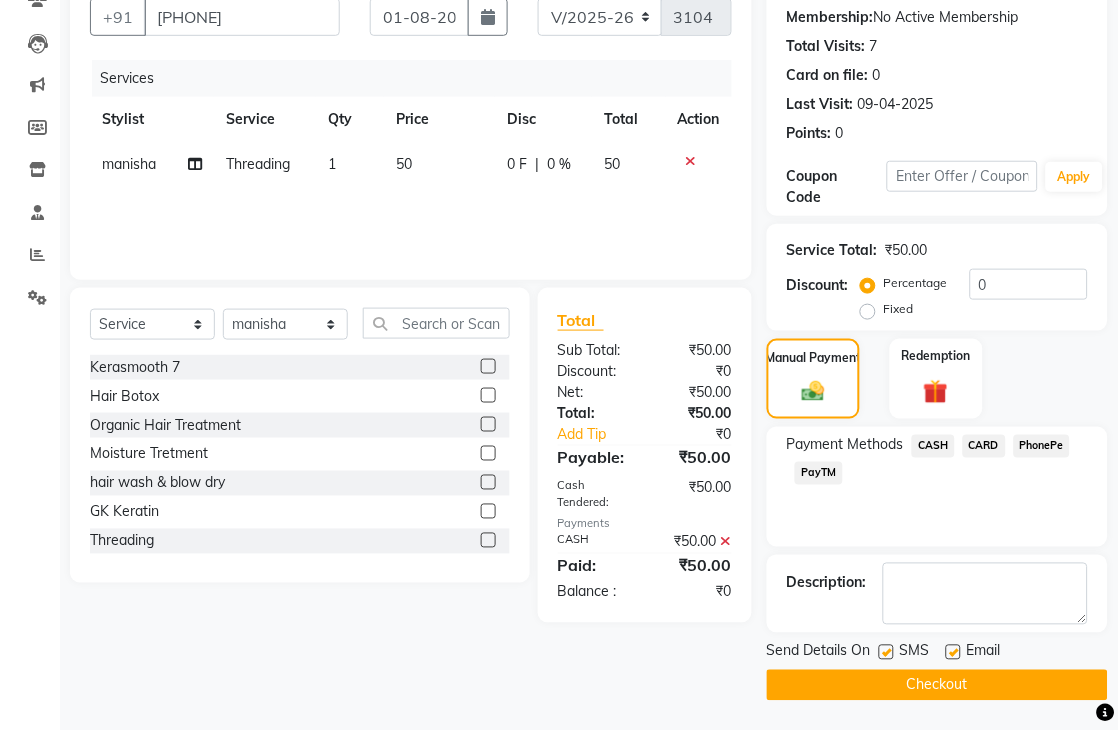 click on "Checkout" 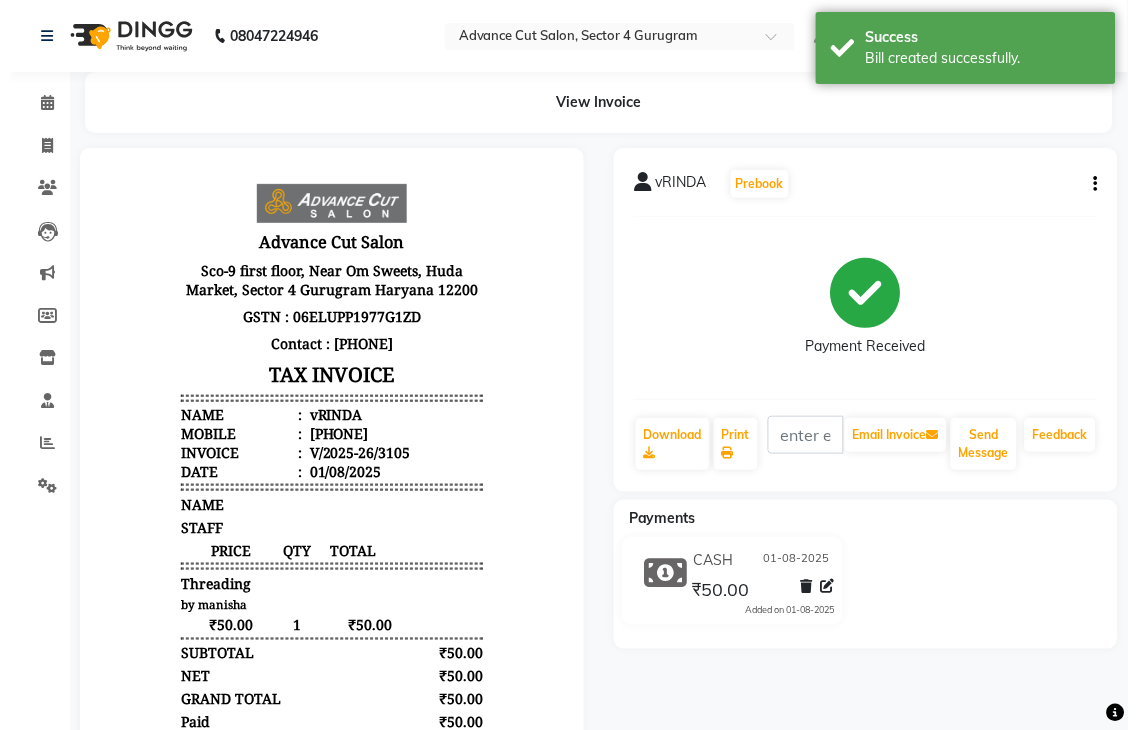 scroll, scrollTop: 0, scrollLeft: 0, axis: both 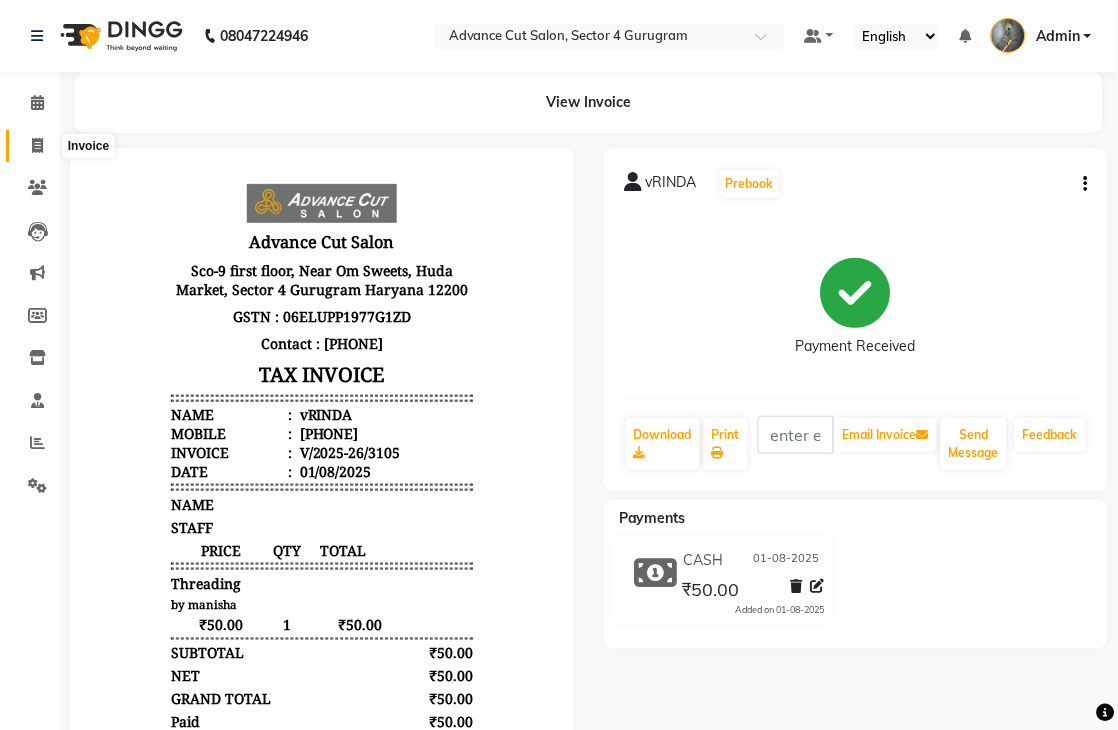 click 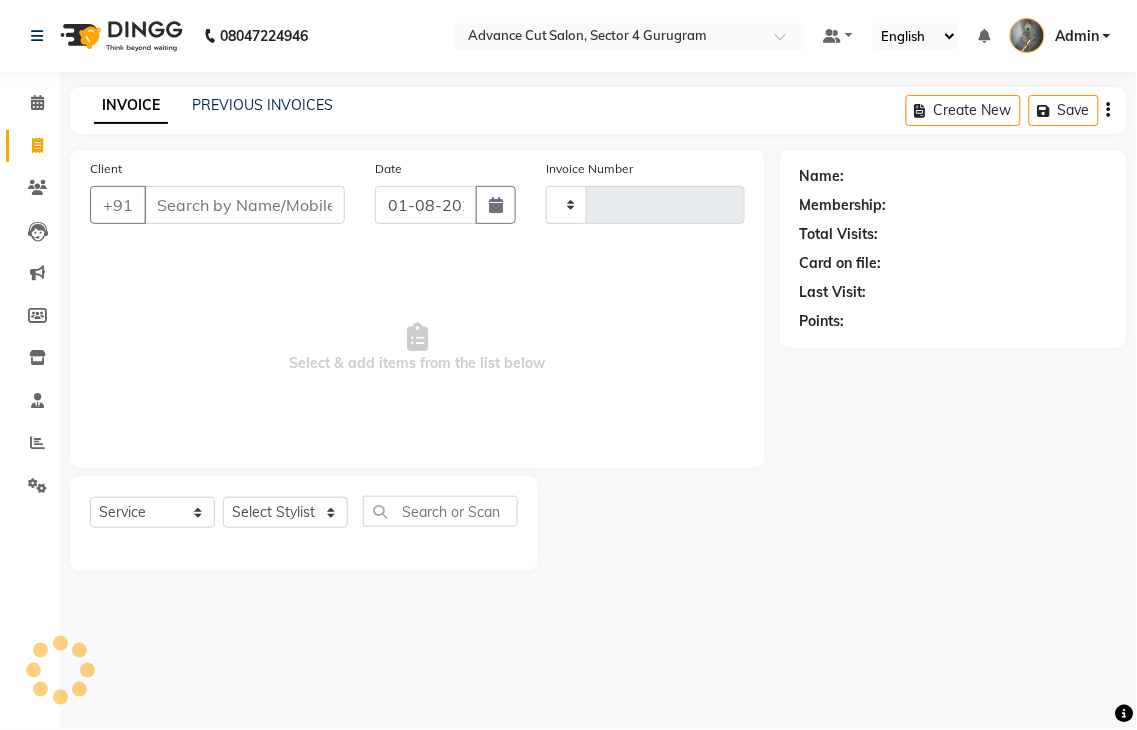 type on "3106" 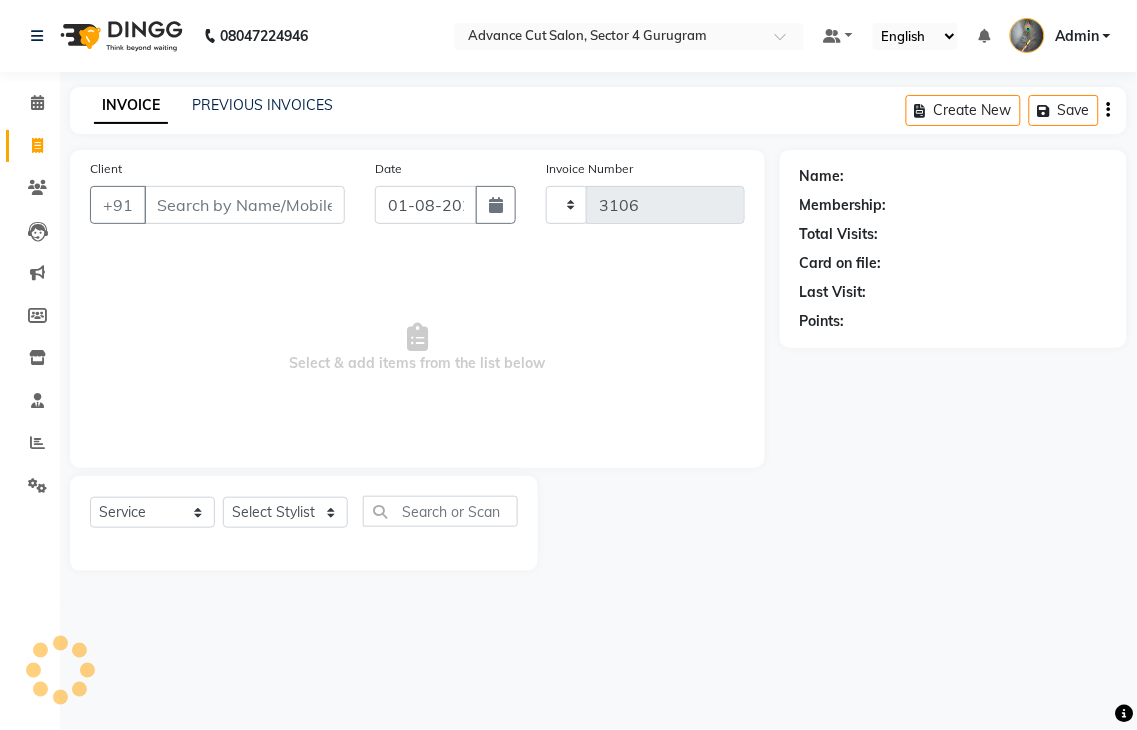 select on "4939" 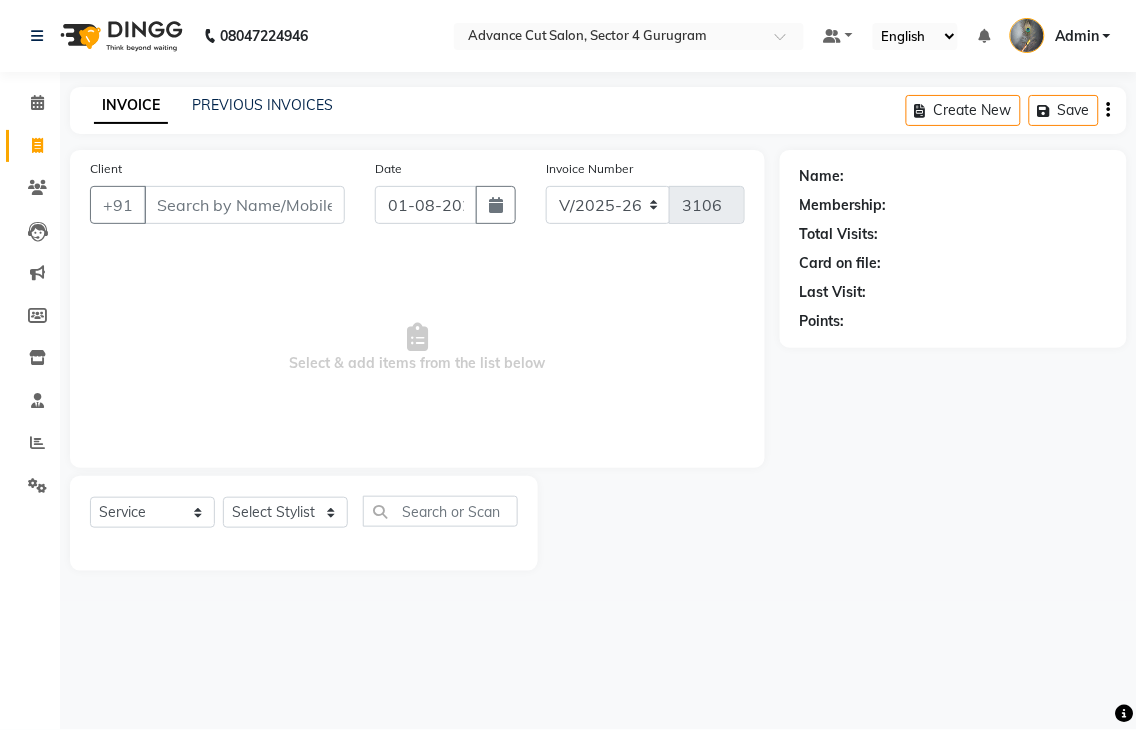 click on "Client" at bounding box center [244, 205] 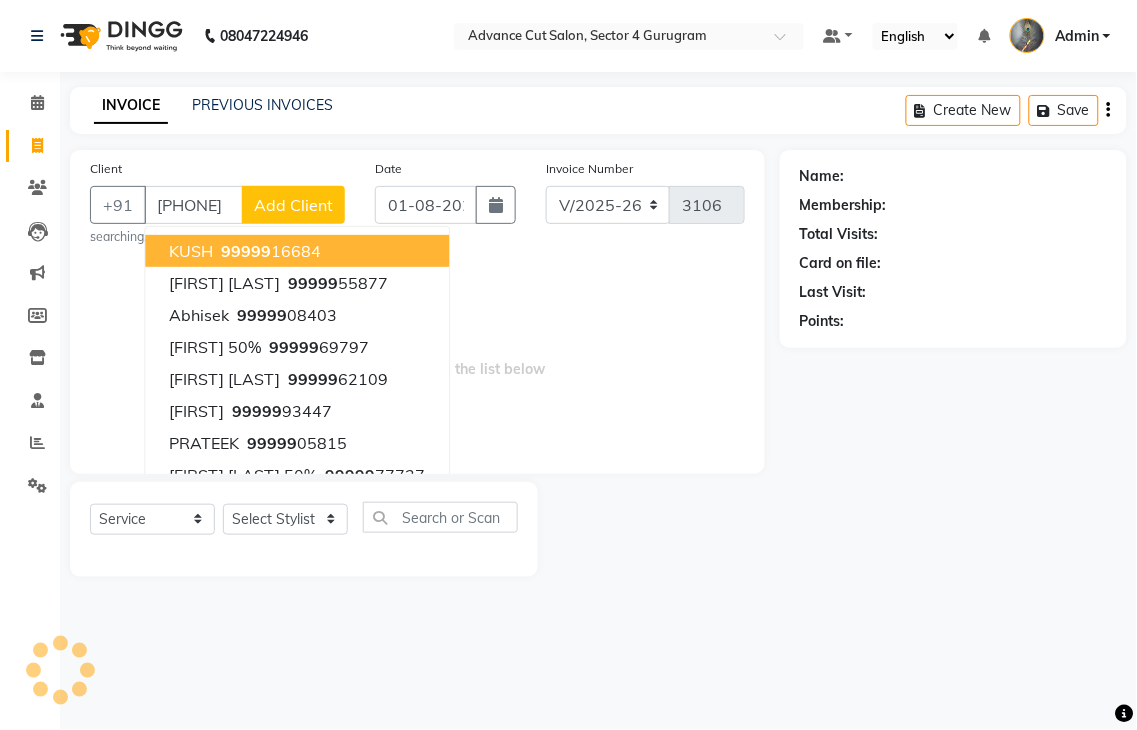 click on "9999977772" at bounding box center (193, 205) 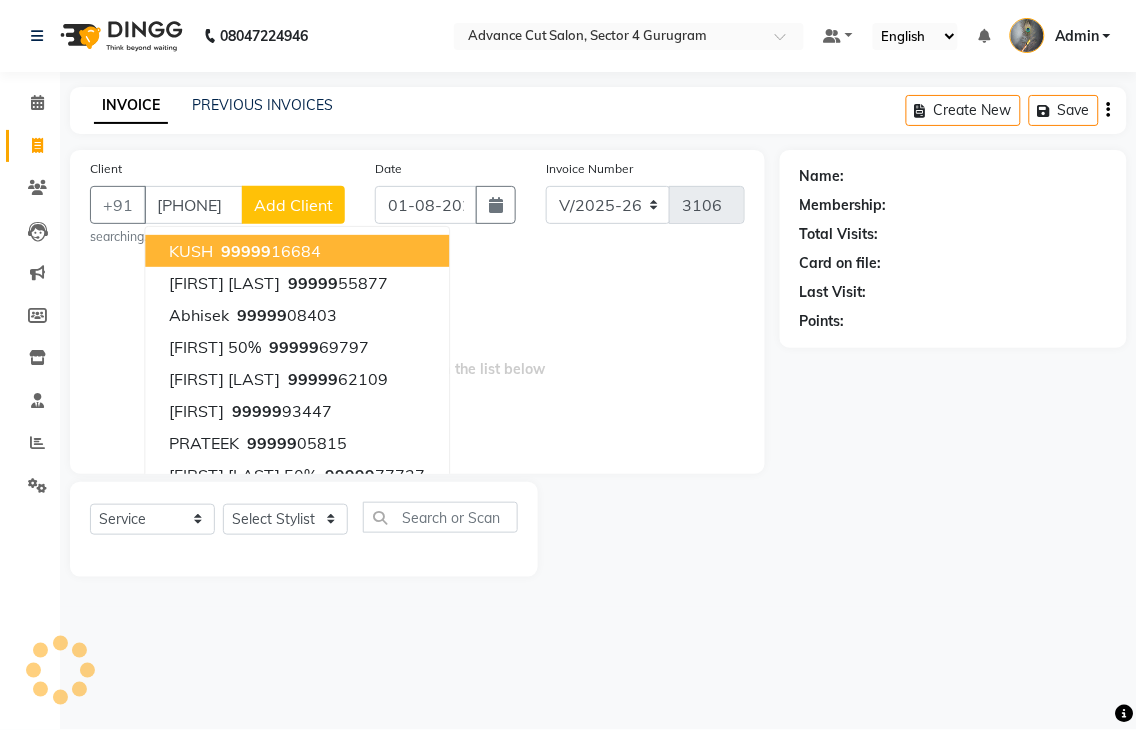 click on "9999977772" at bounding box center (193, 205) 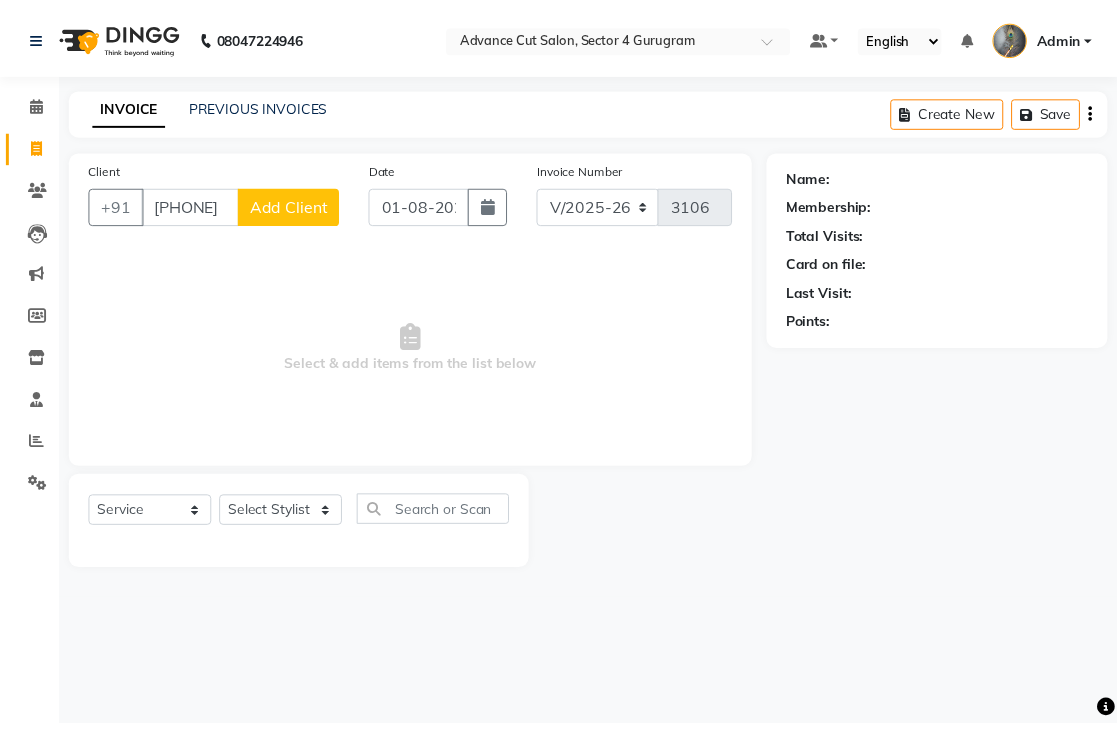 scroll, scrollTop: 0, scrollLeft: 0, axis: both 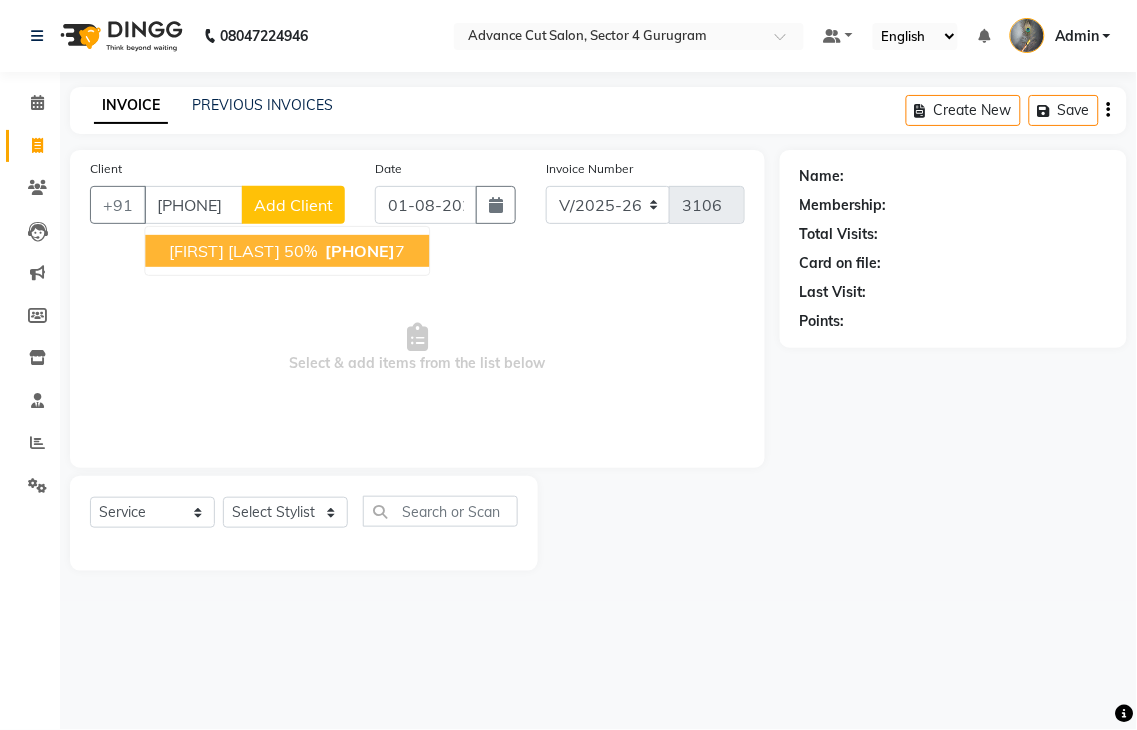 click on "999997772" at bounding box center (360, 251) 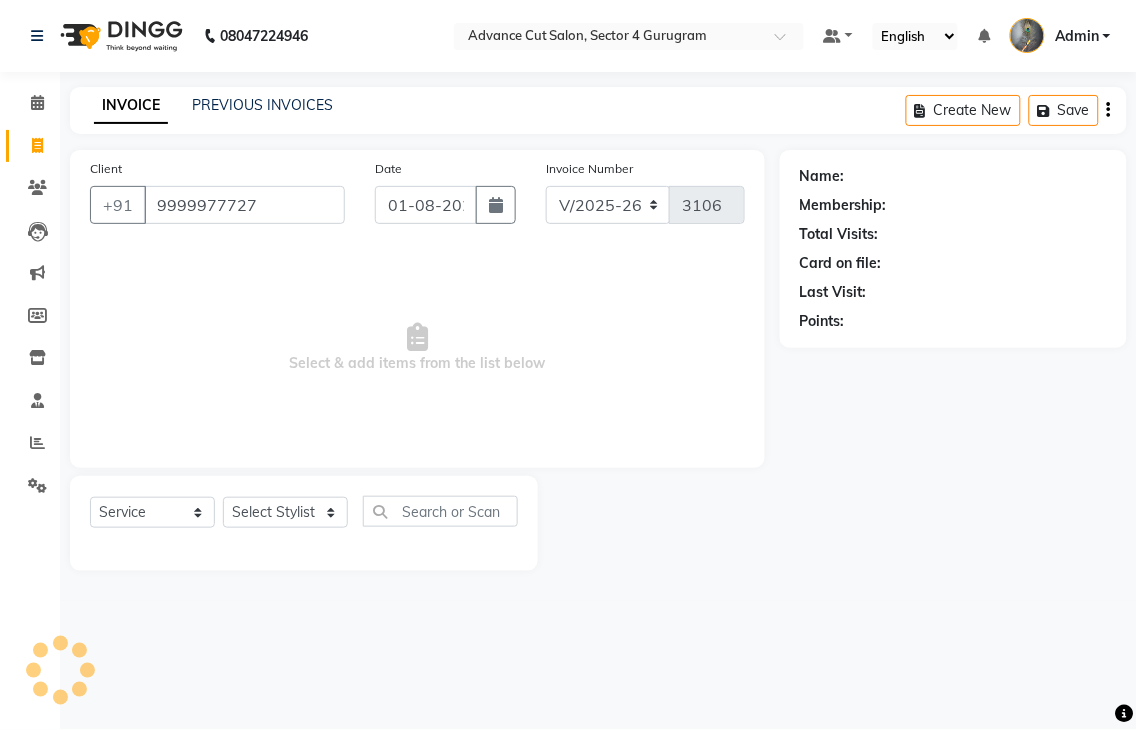 type on "9999977727" 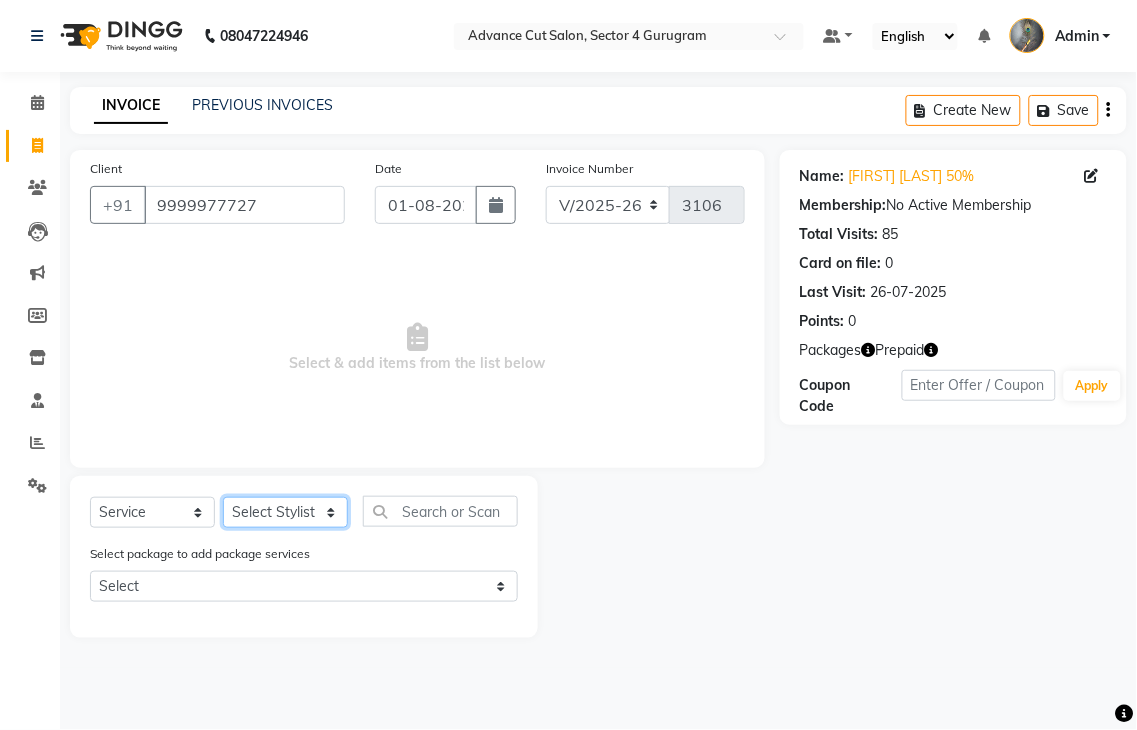 click on "Select Stylist Admin chahit COUNTOR hardeep mamta manisha MONISH navi NOSHAD ALI rahul shatnam shweta singh sunny tip" 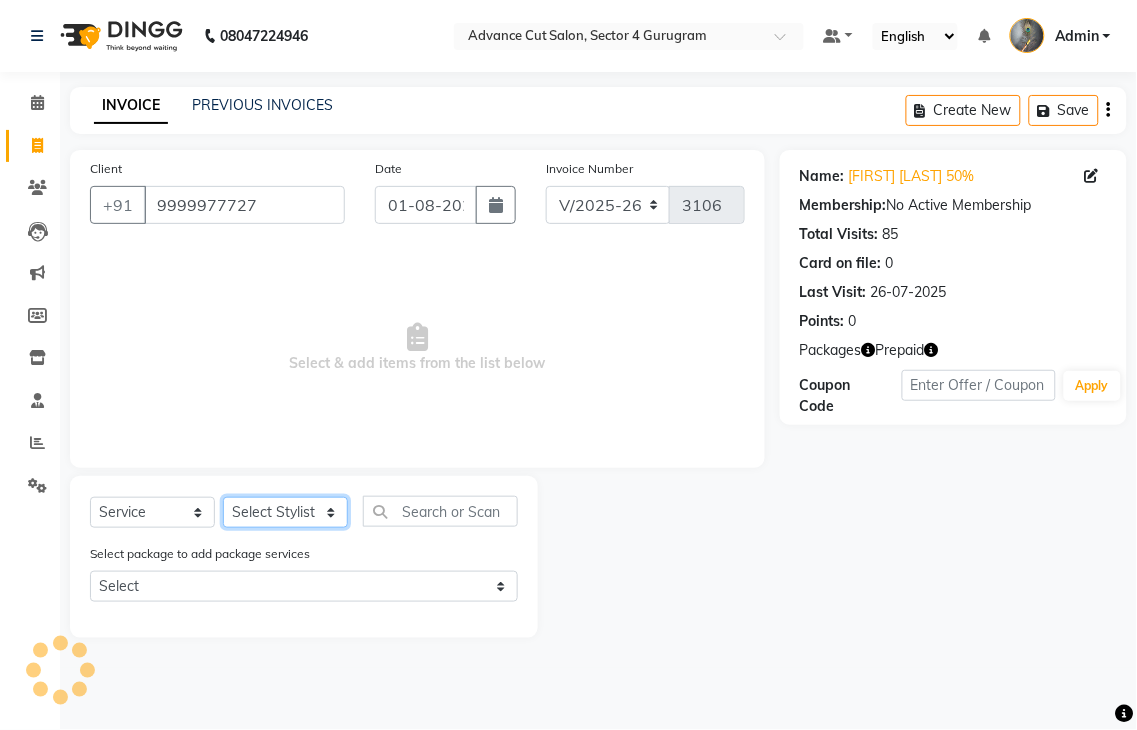 select on "30646" 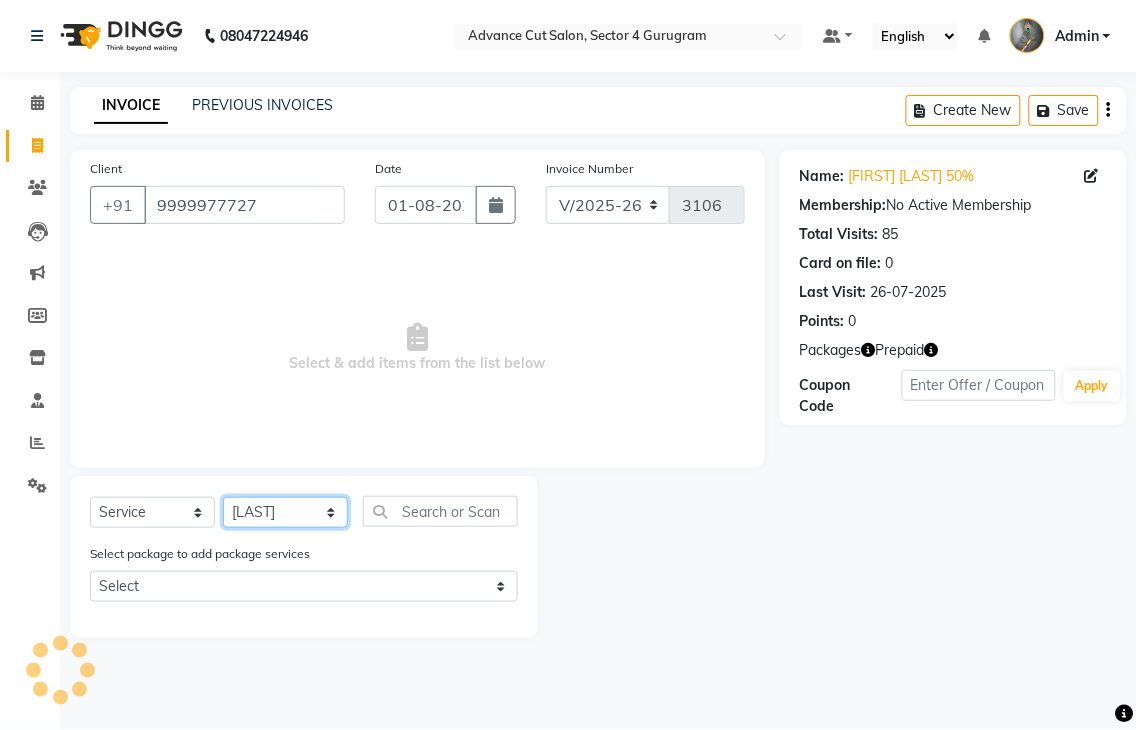 click on "Select Stylist Admin chahit COUNTOR hardeep mamta manisha MONISH navi NOSHAD ALI rahul shatnam shweta singh sunny tip" 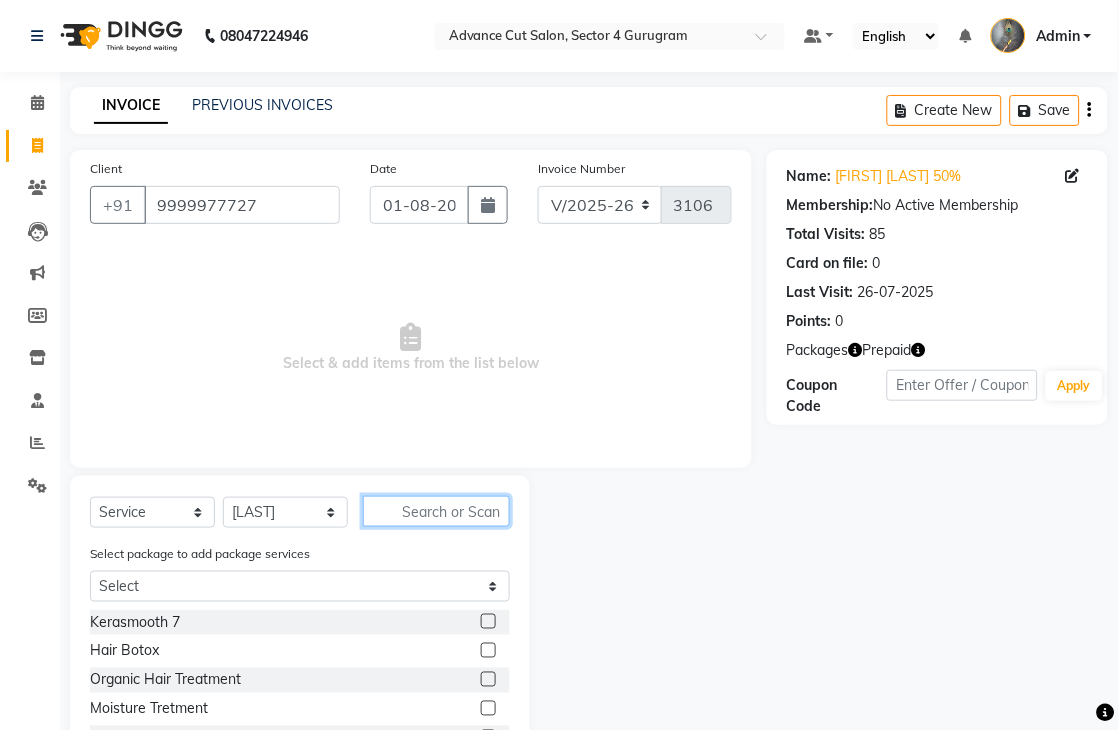click 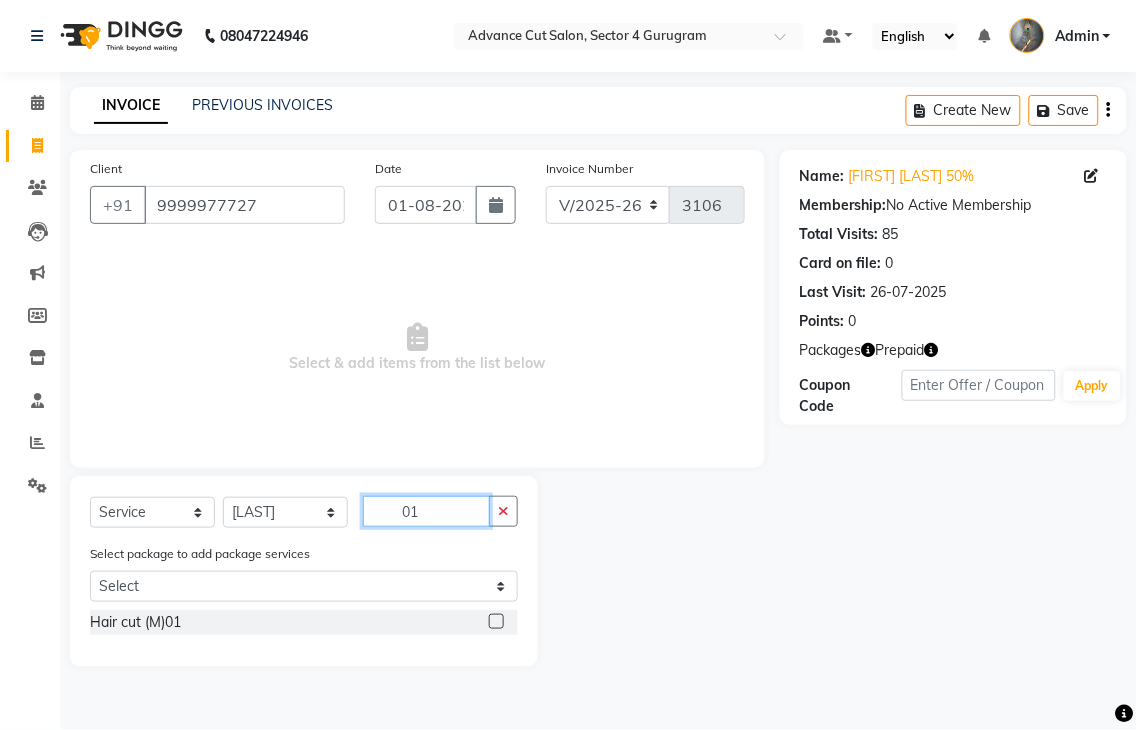 type on "01" 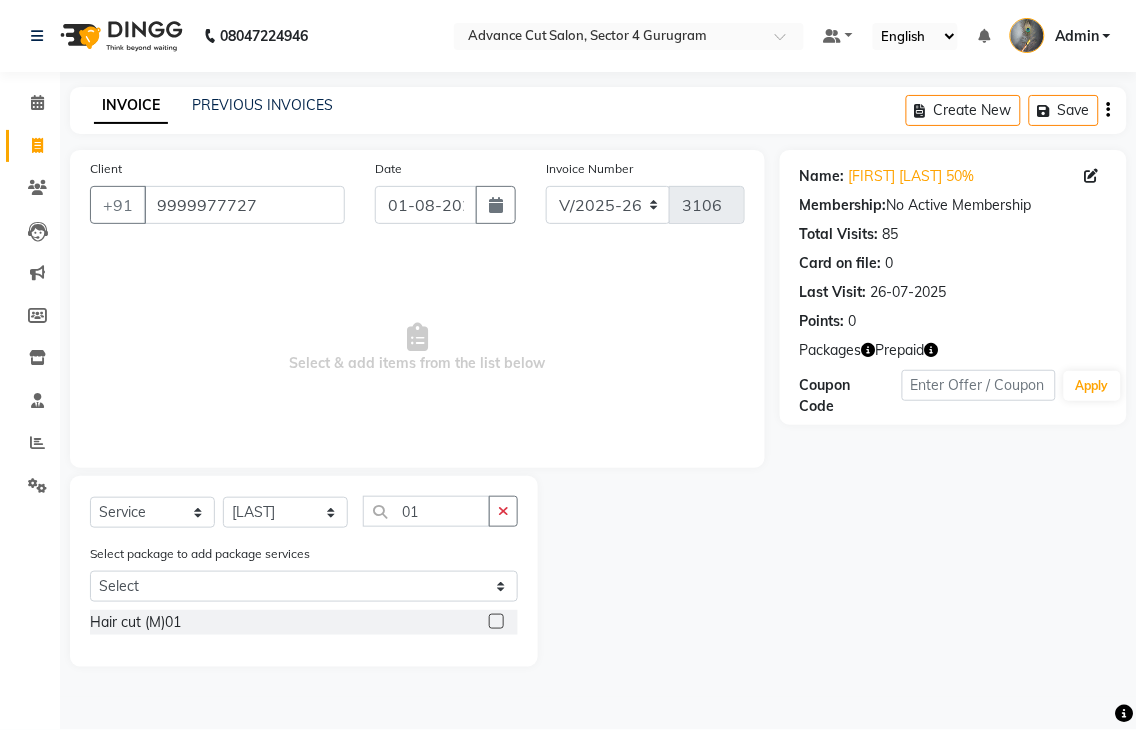 click 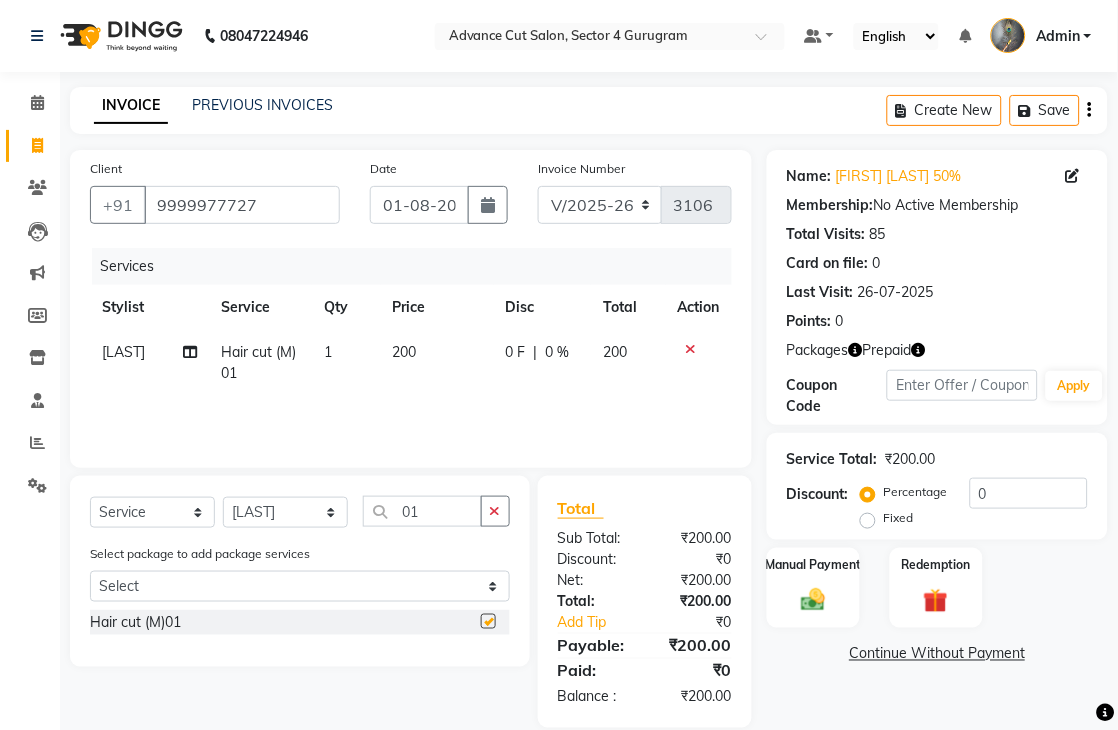 checkbox on "false" 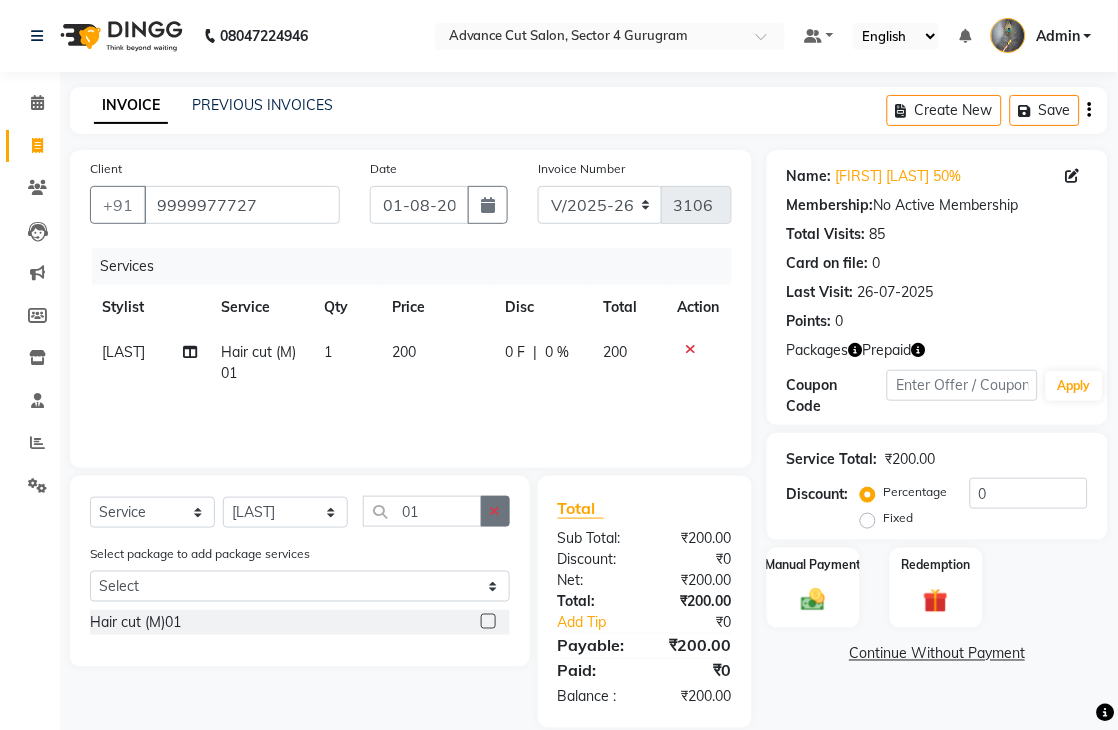 click 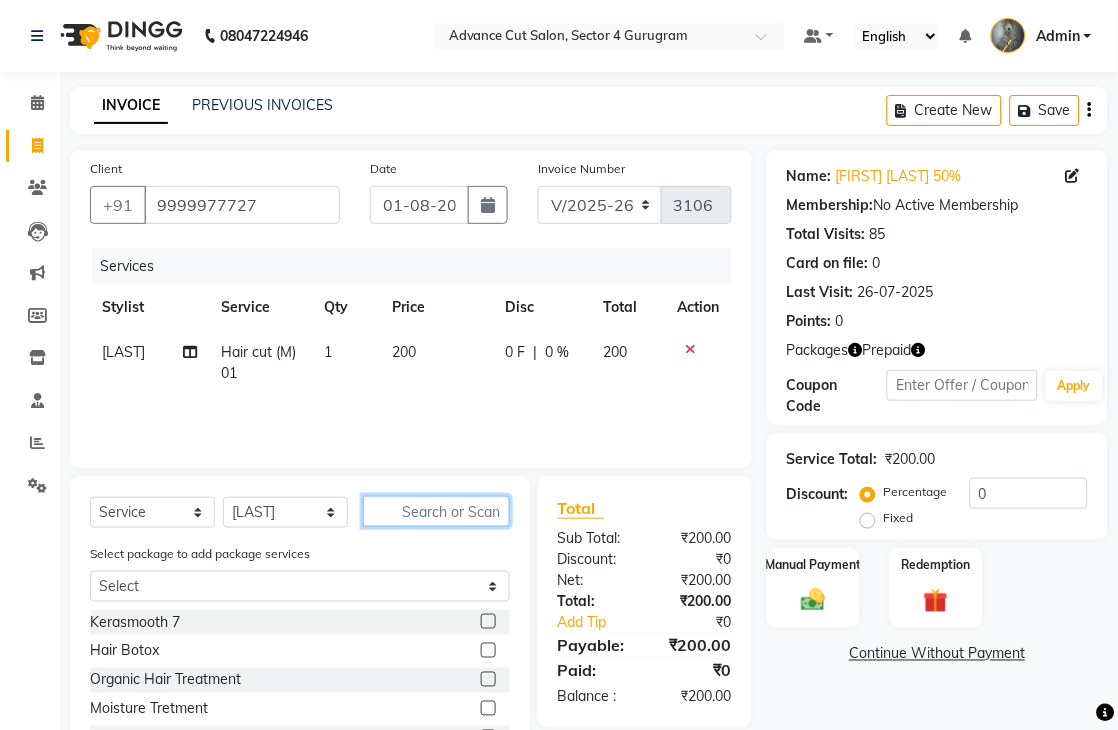 click 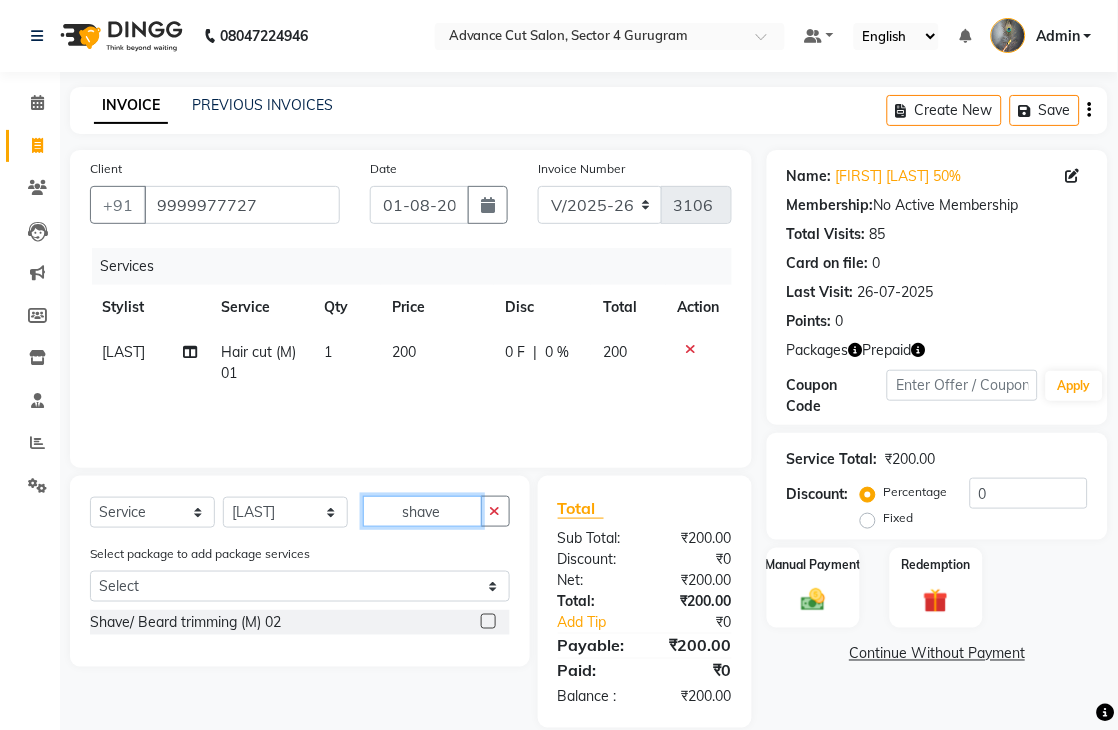 type on "shave" 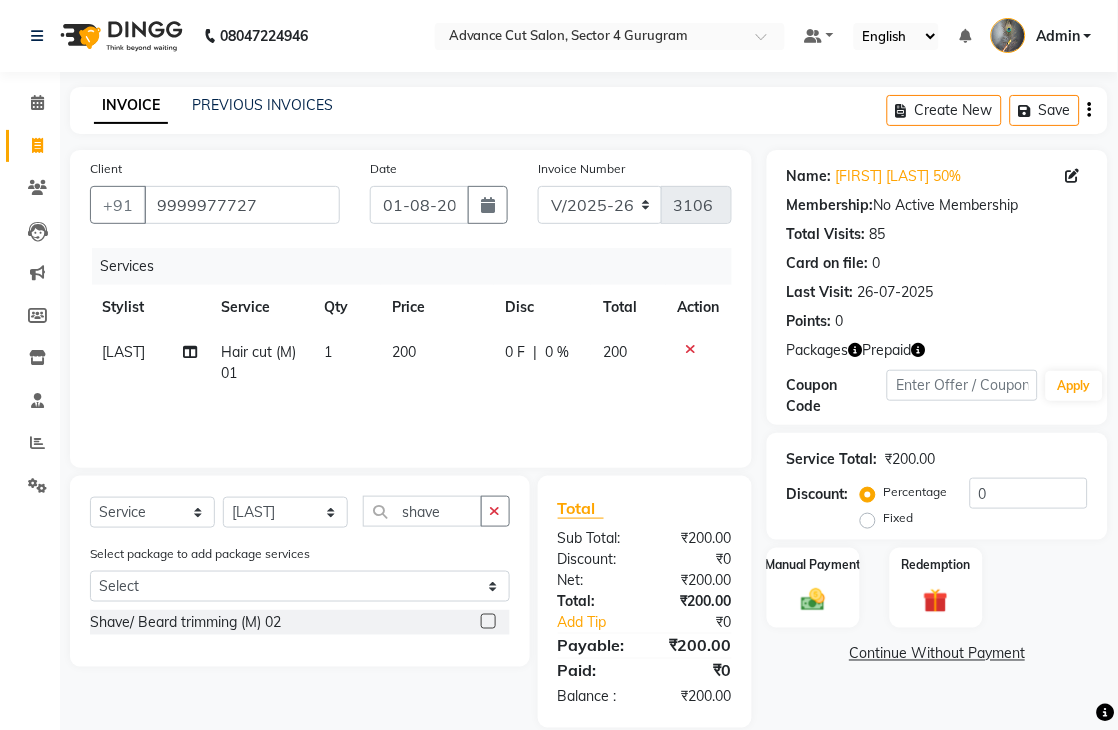 click 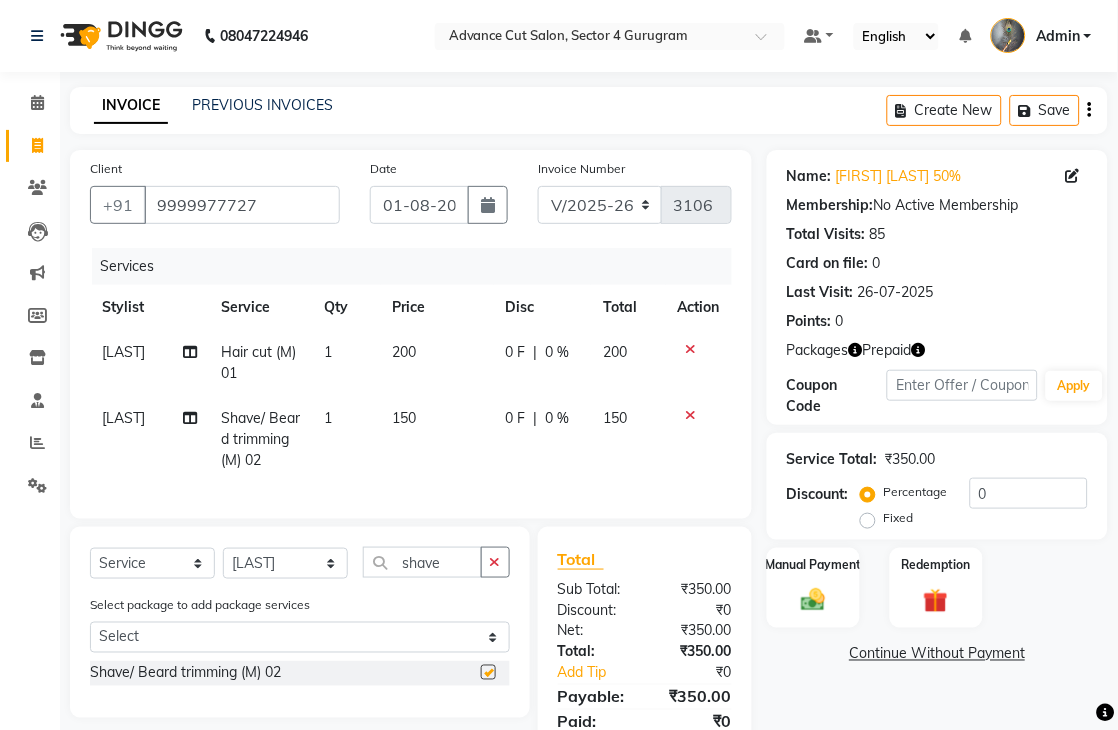 checkbox on "false" 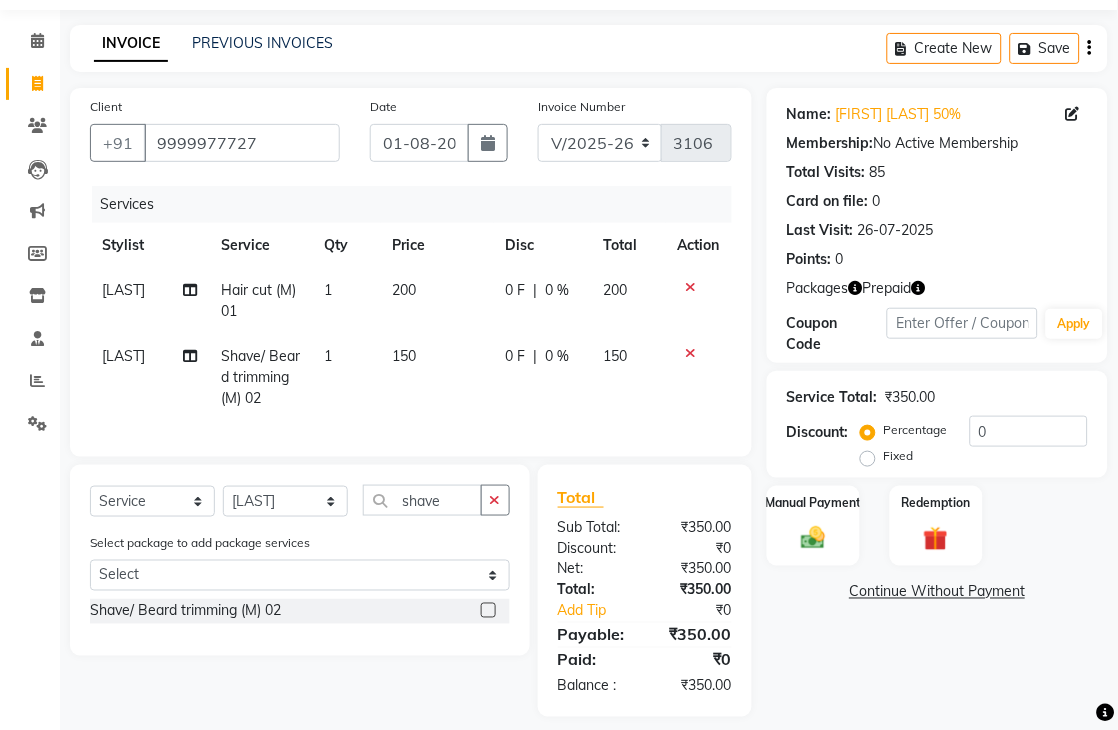 scroll, scrollTop: 97, scrollLeft: 0, axis: vertical 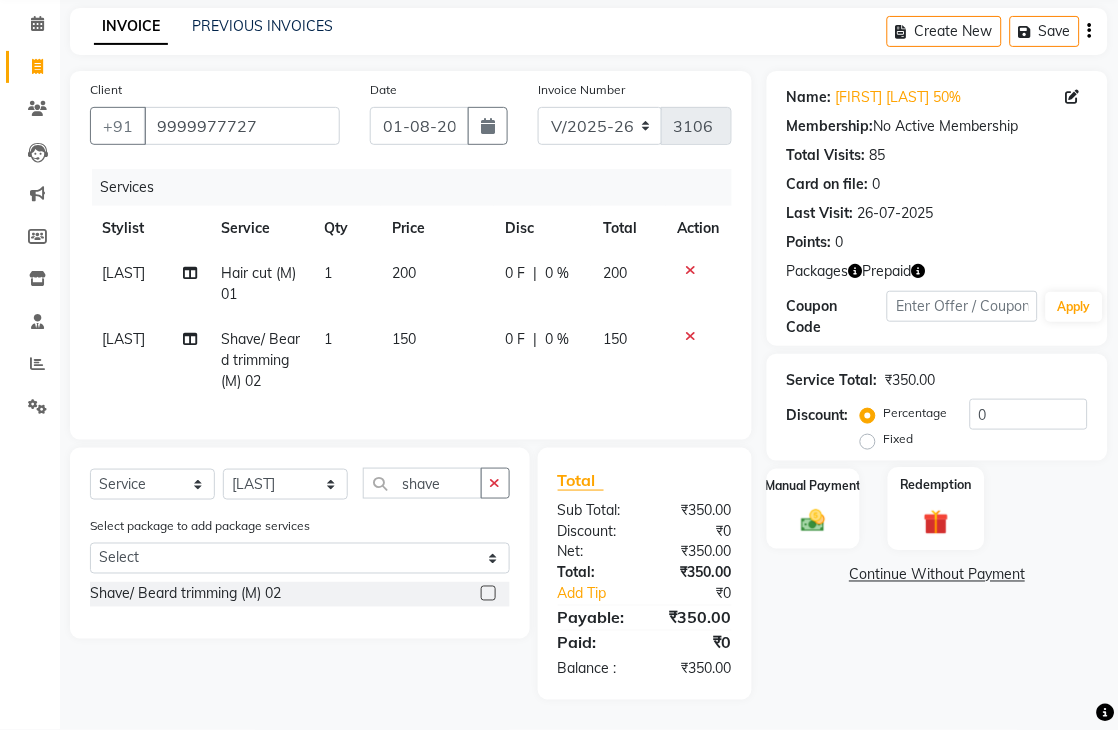 click 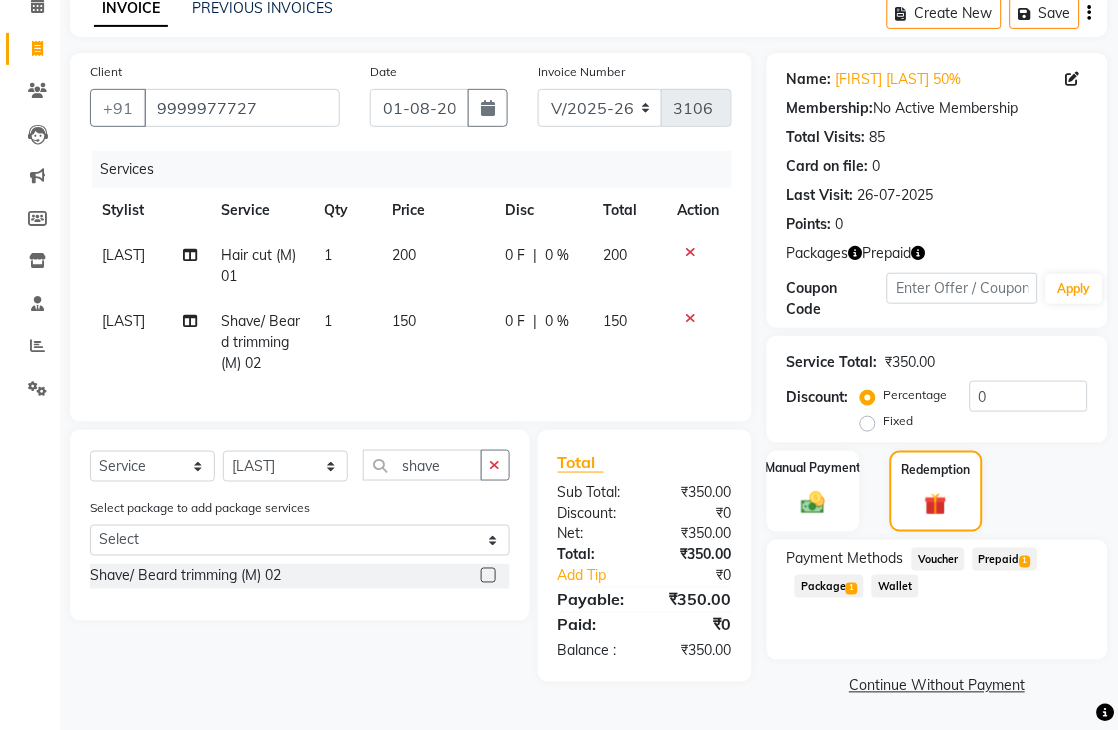 click on "Package  1" 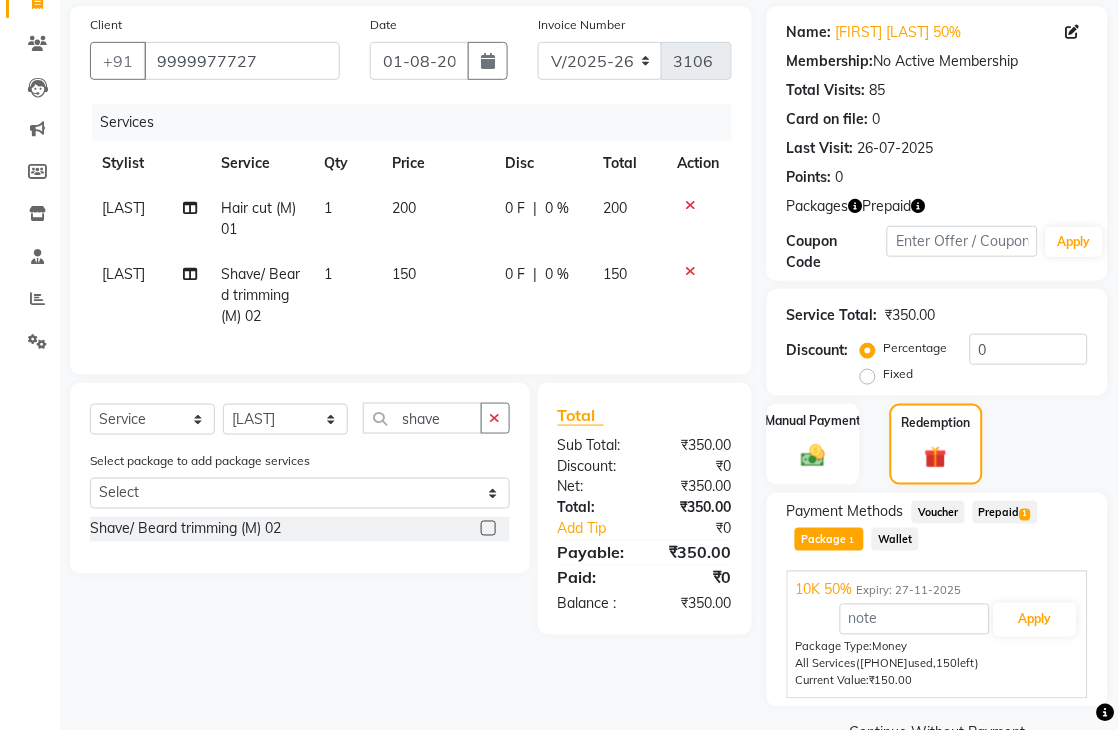 scroll, scrollTop: 192, scrollLeft: 0, axis: vertical 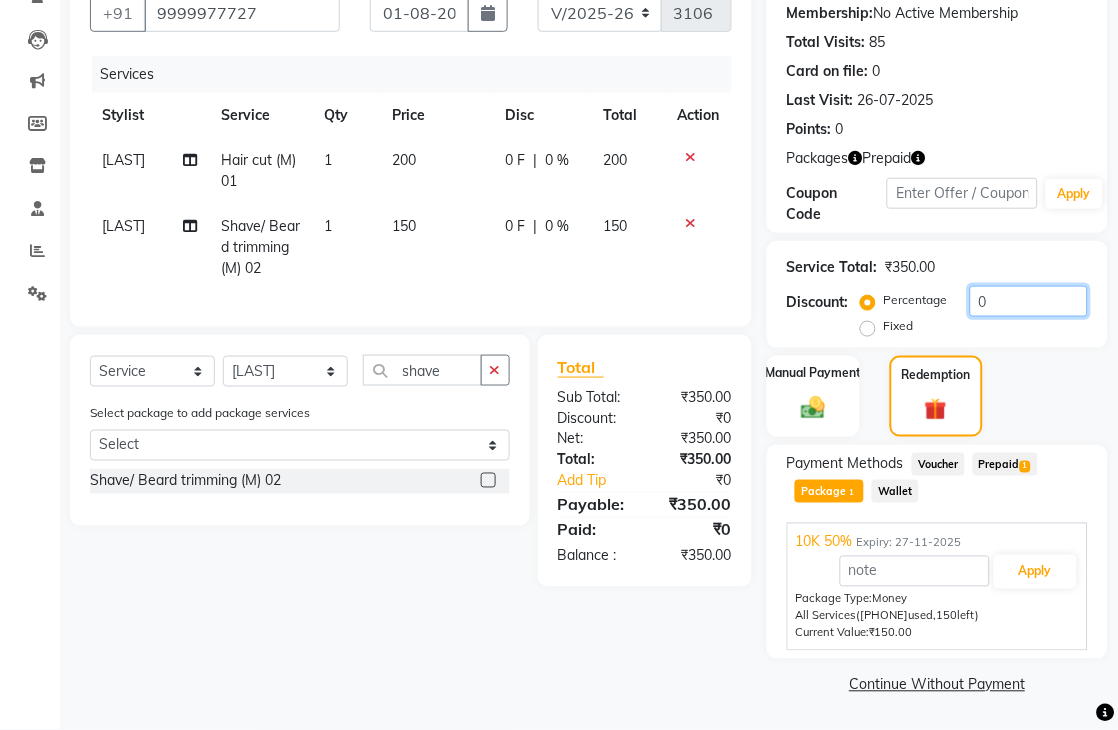click on "0" 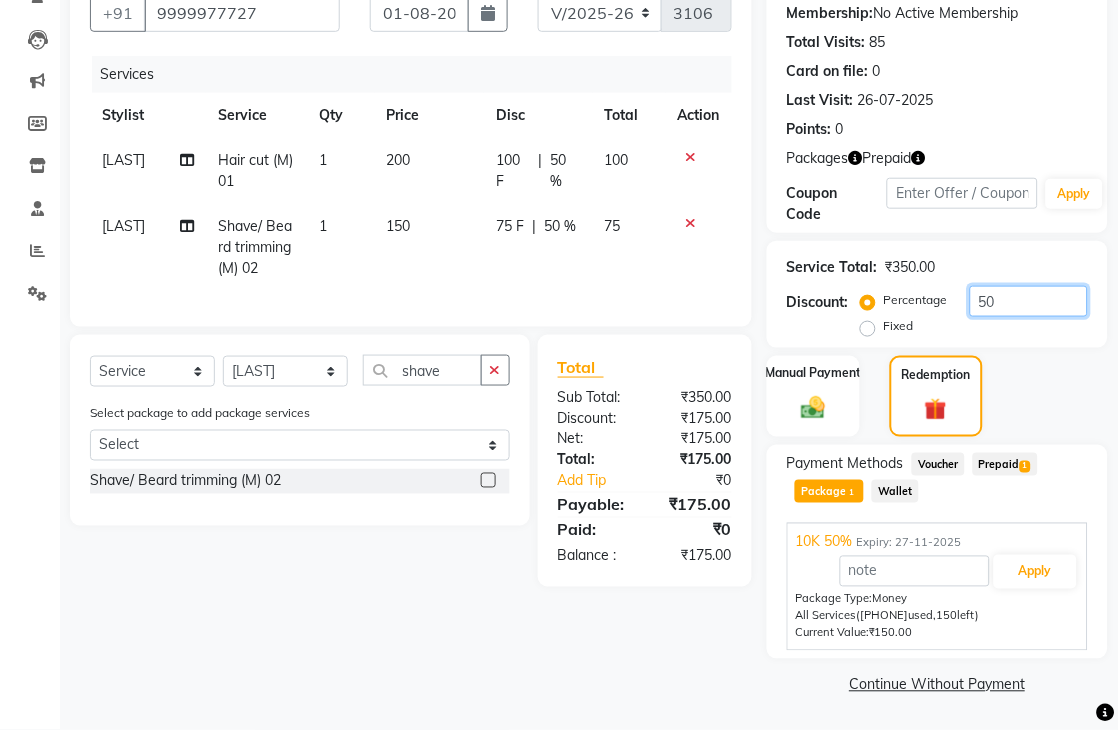 type on "50" 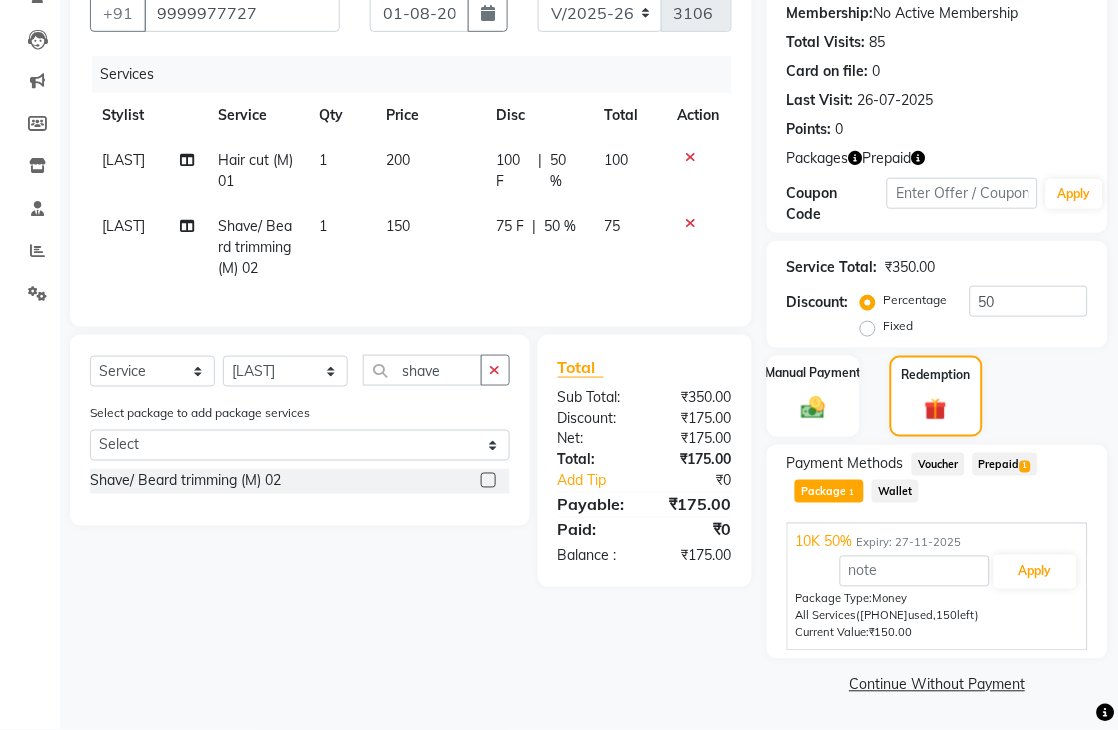 click on "Prepaid  1" 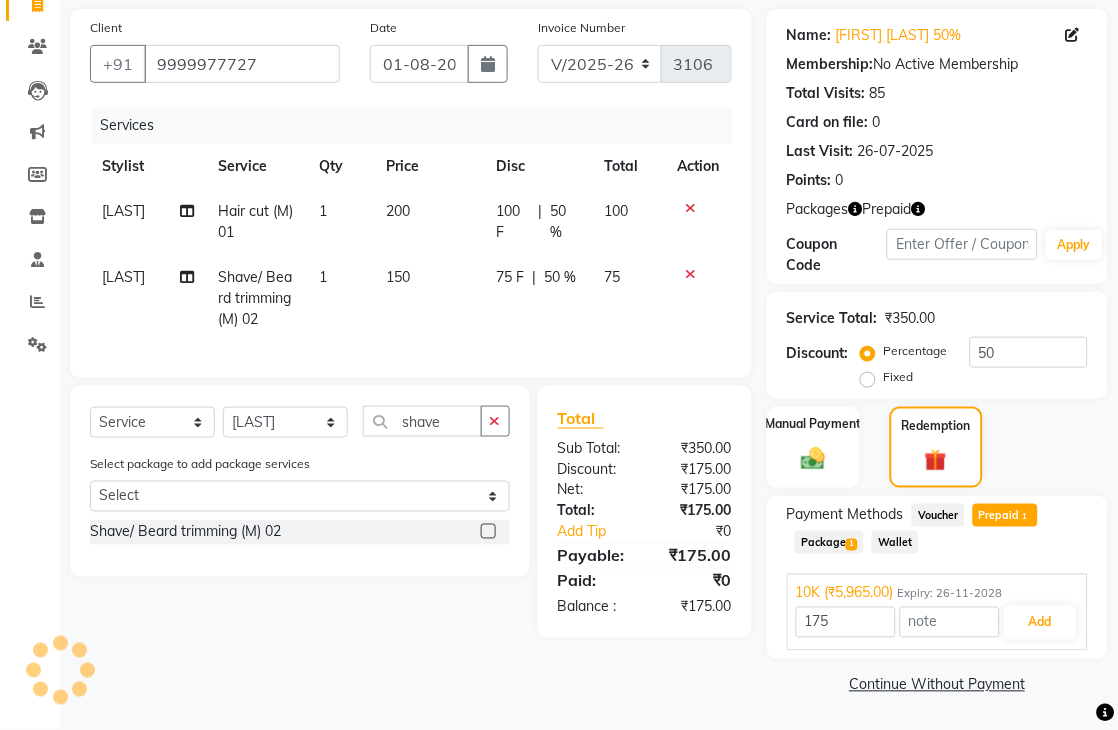scroll, scrollTop: 141, scrollLeft: 0, axis: vertical 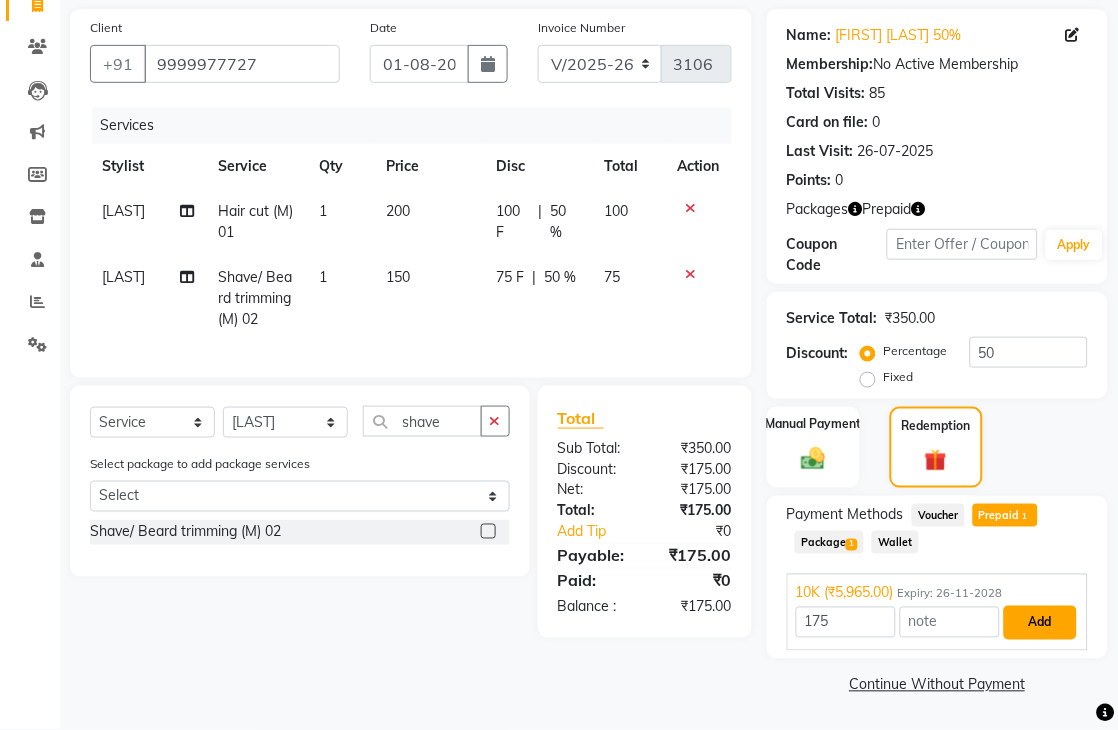 click on "Add" at bounding box center (1040, 623) 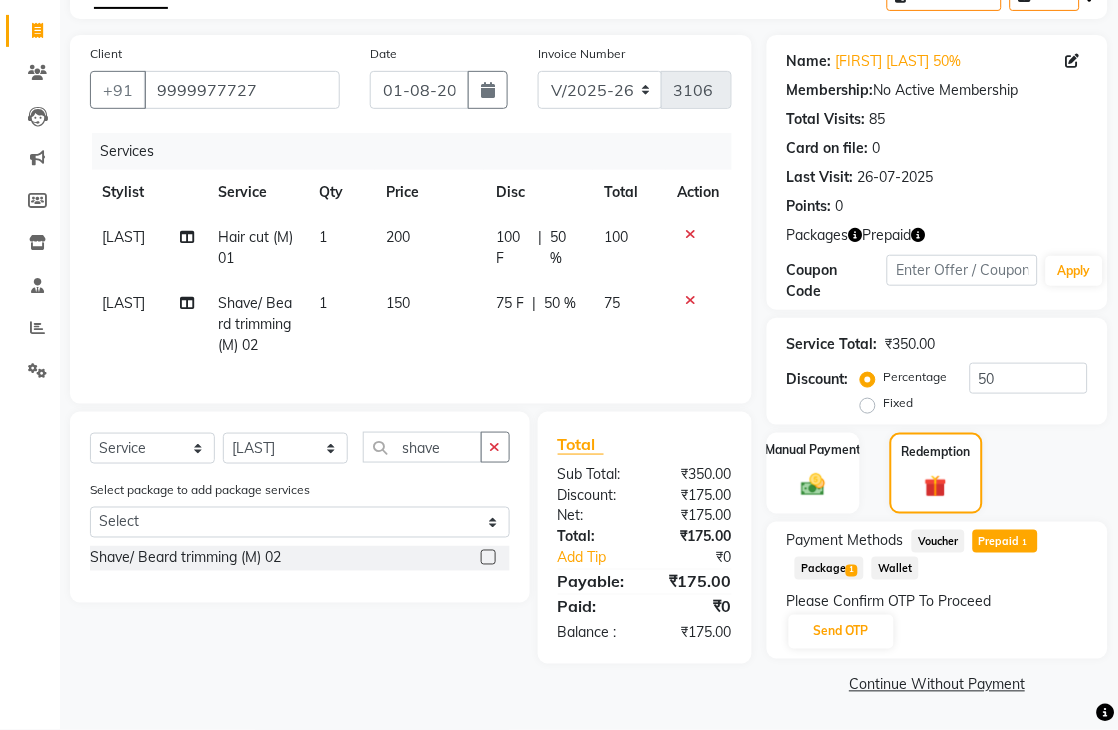 scroll, scrollTop: 115, scrollLeft: 0, axis: vertical 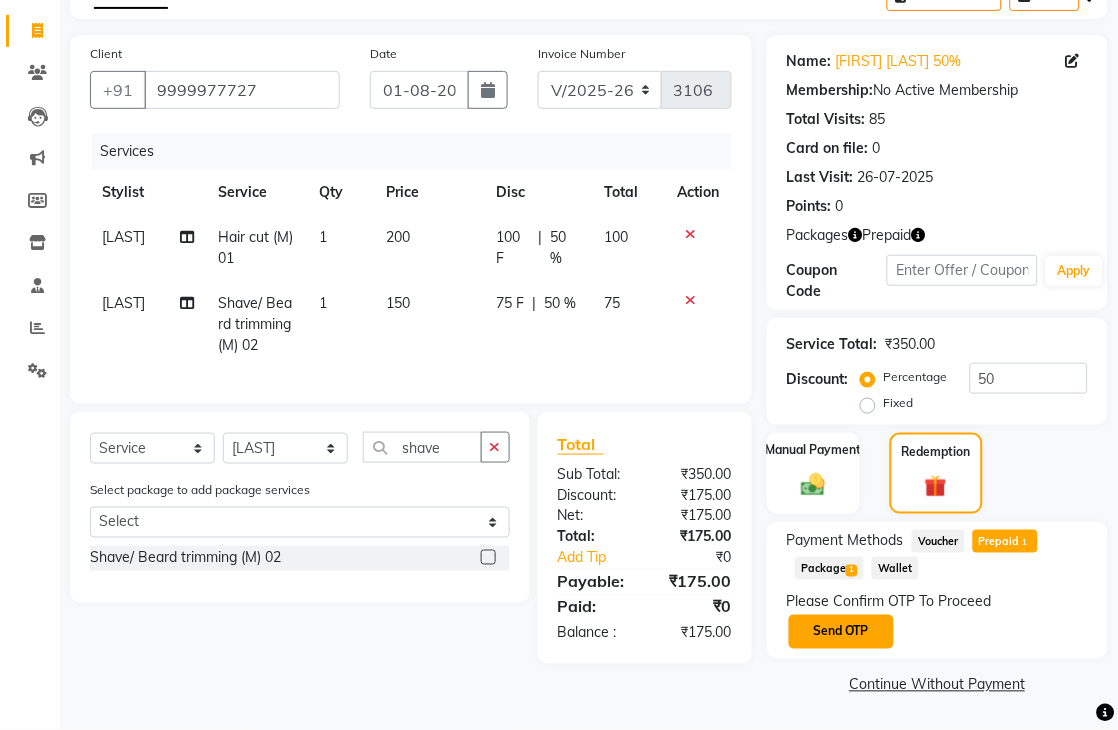 click on "Send OTP" 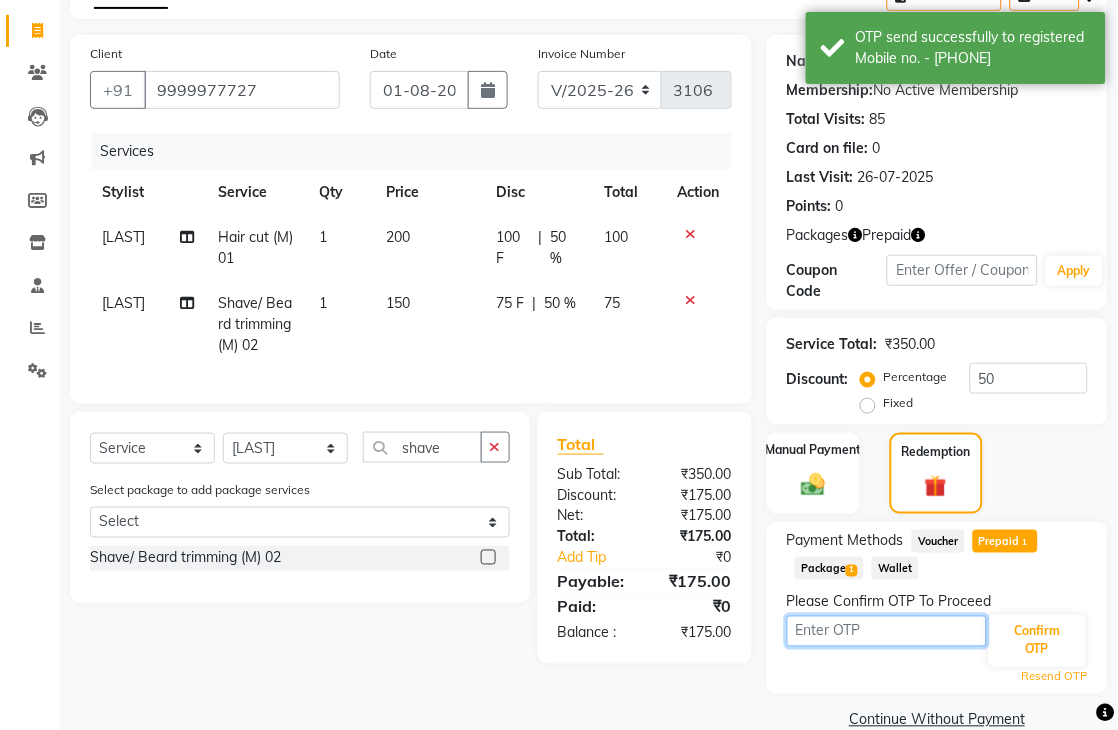 click at bounding box center [887, 631] 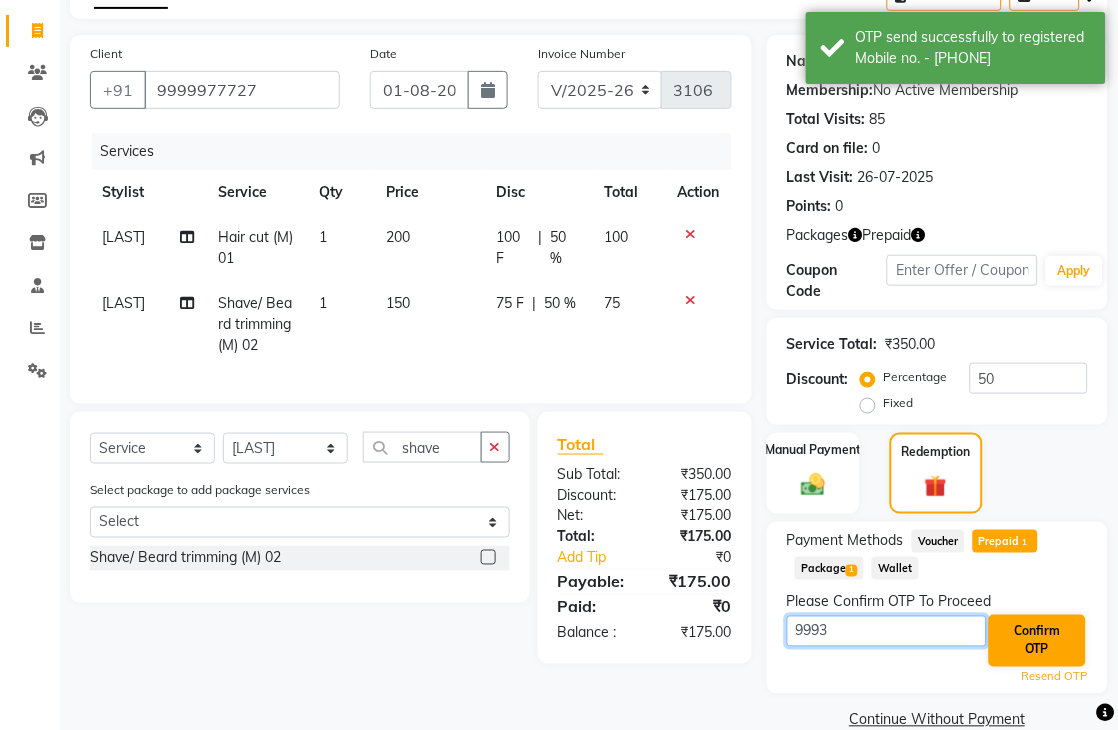 type on "9993" 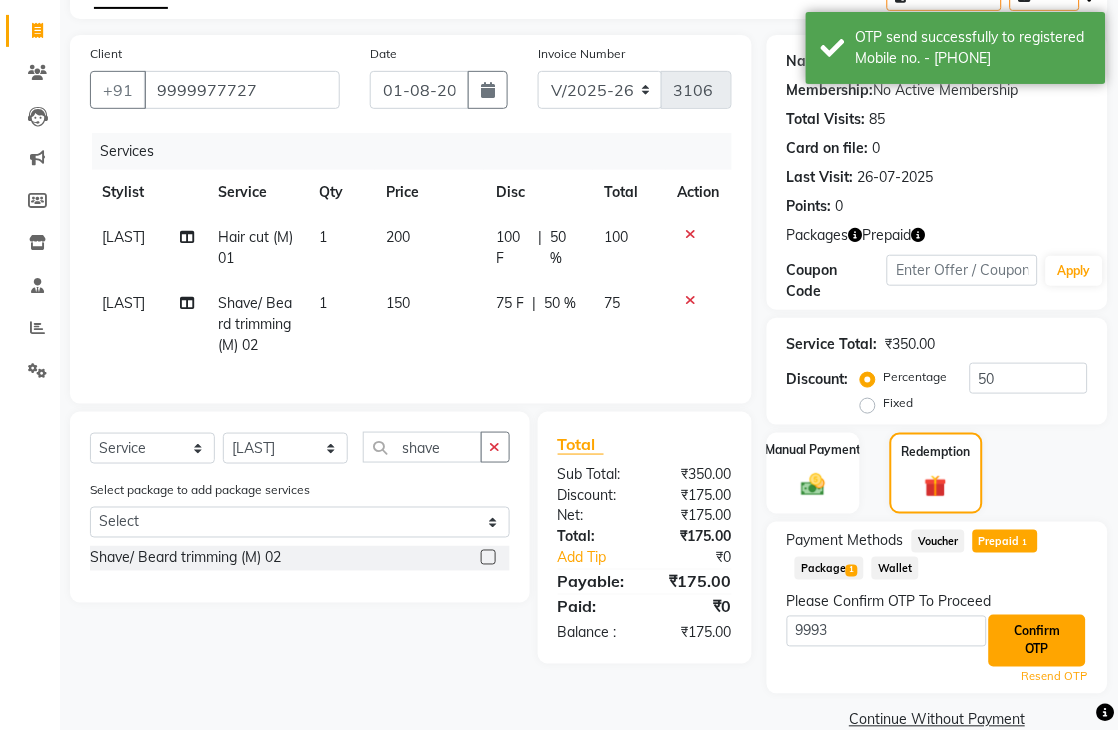 click on "Confirm OTP" 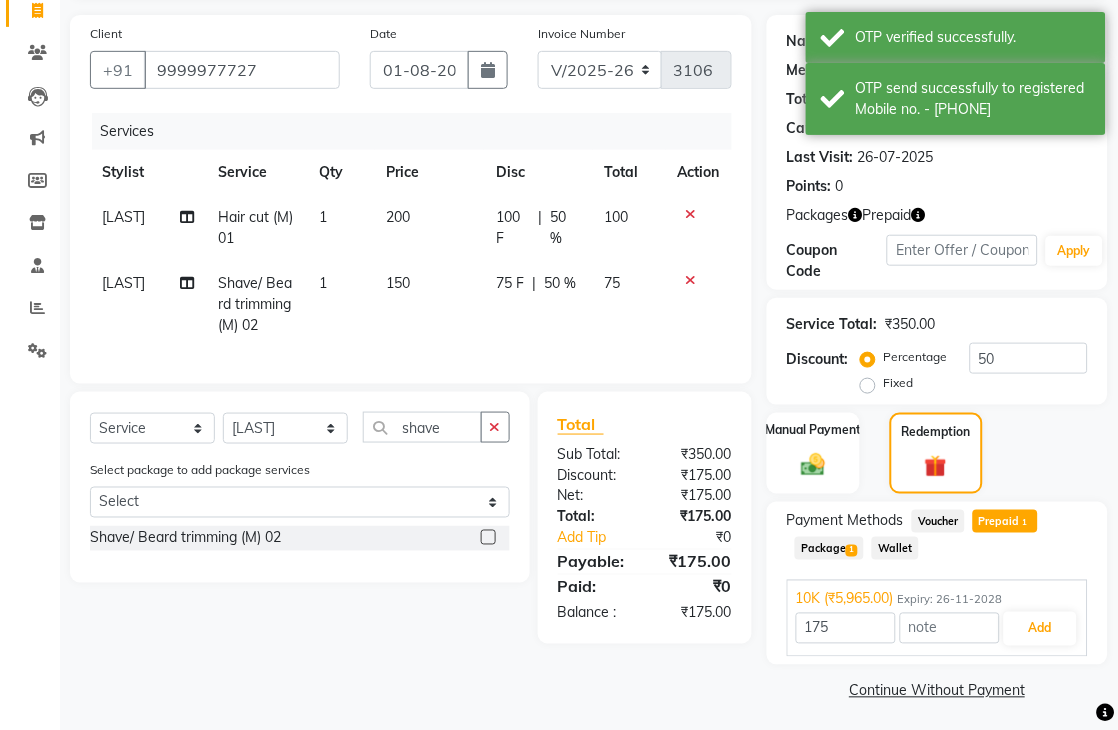 scroll, scrollTop: 141, scrollLeft: 0, axis: vertical 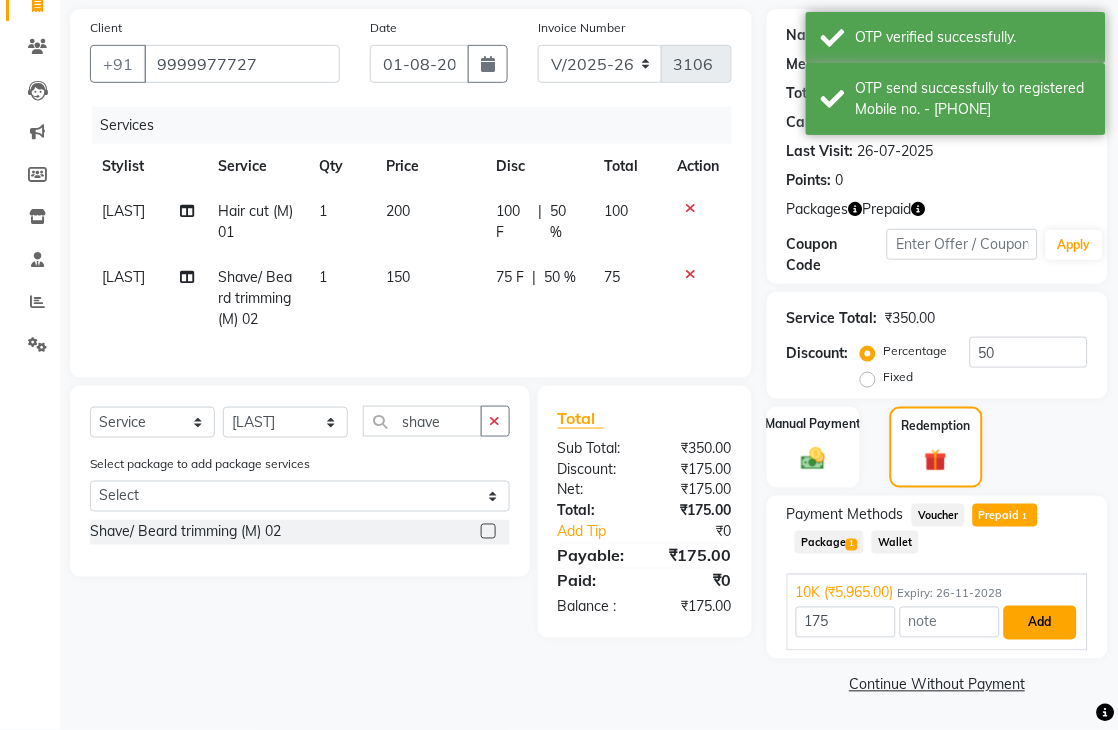 click on "Add" at bounding box center [1040, 623] 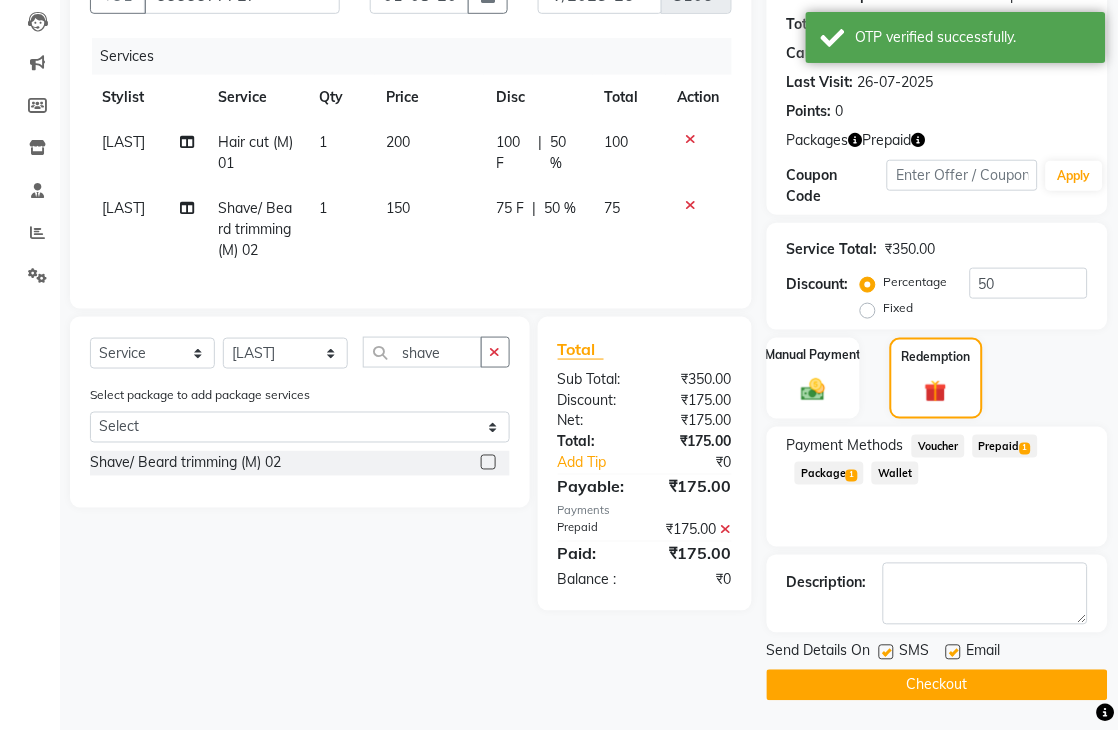 scroll, scrollTop: 211, scrollLeft: 0, axis: vertical 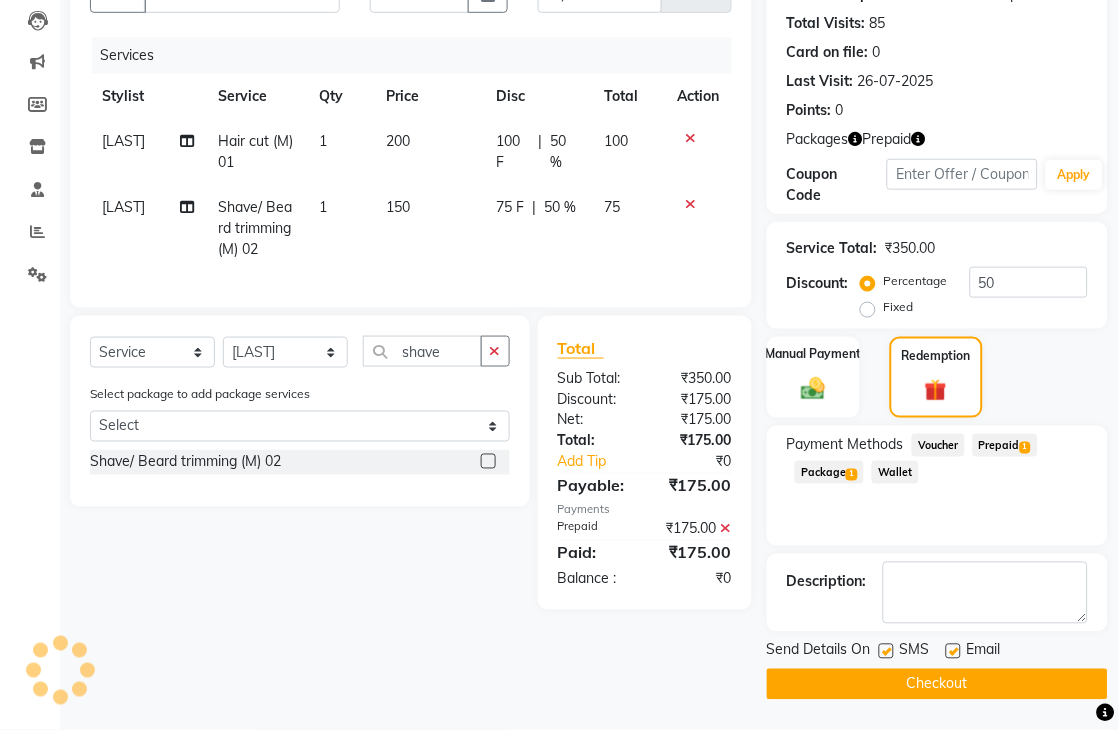 click on "Checkout" 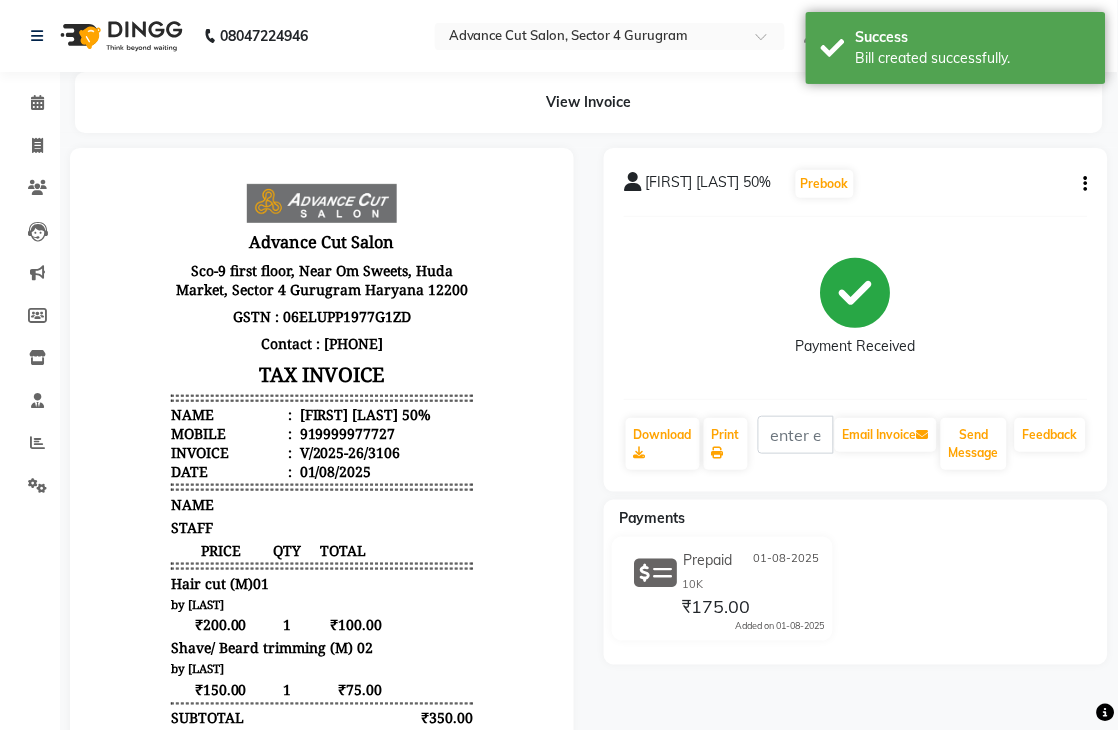 scroll, scrollTop: 0, scrollLeft: 0, axis: both 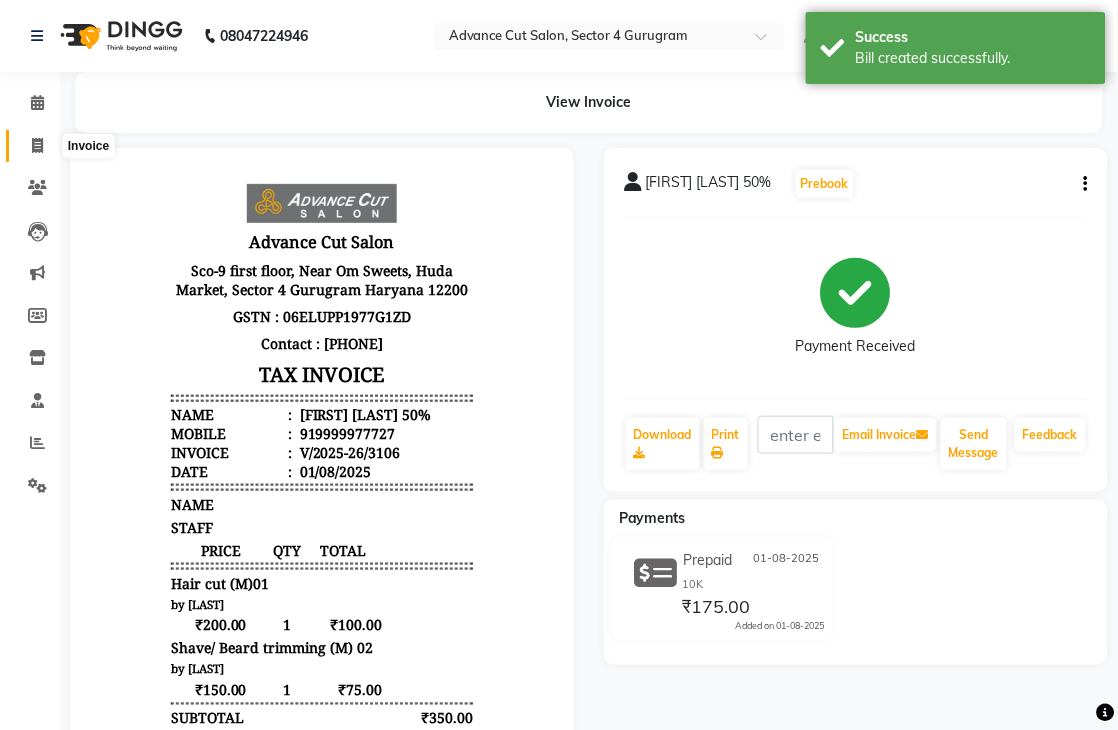 click 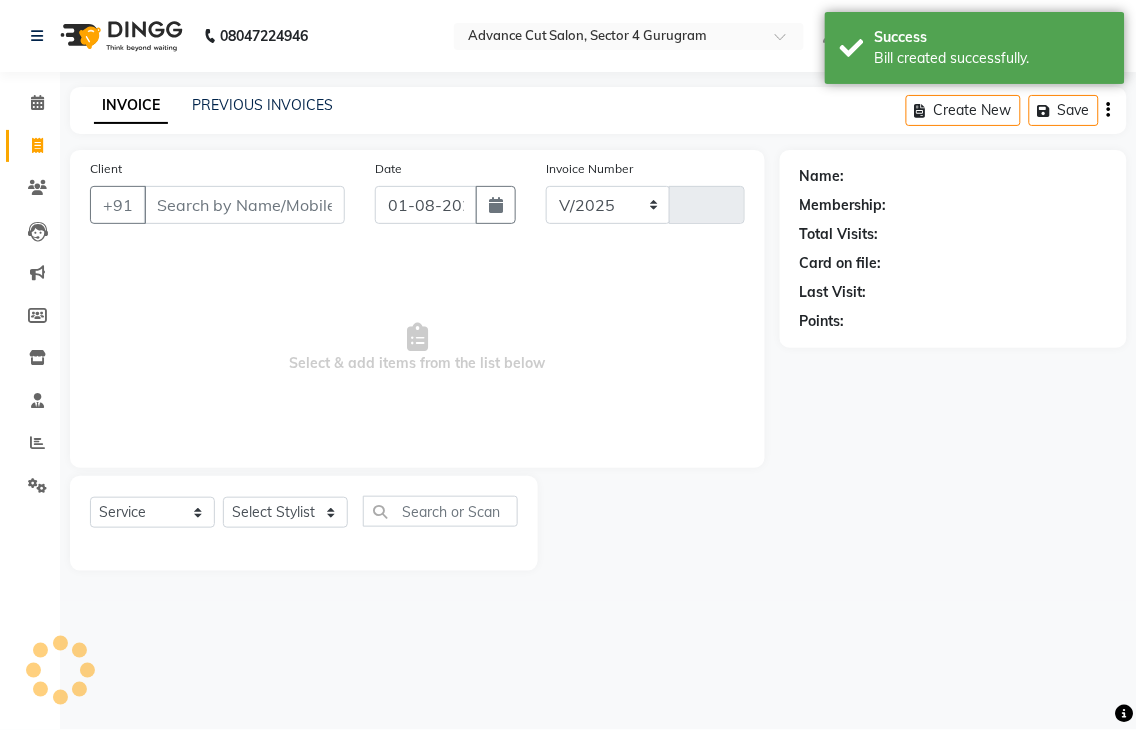 select on "4939" 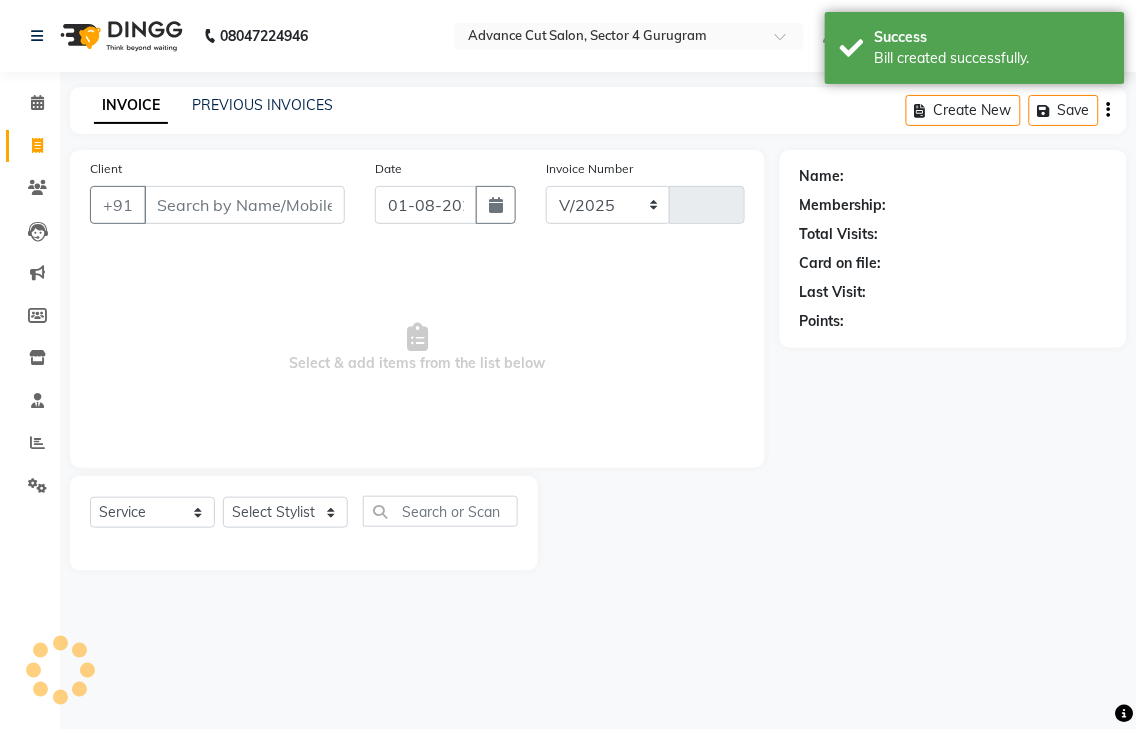 type on "3107" 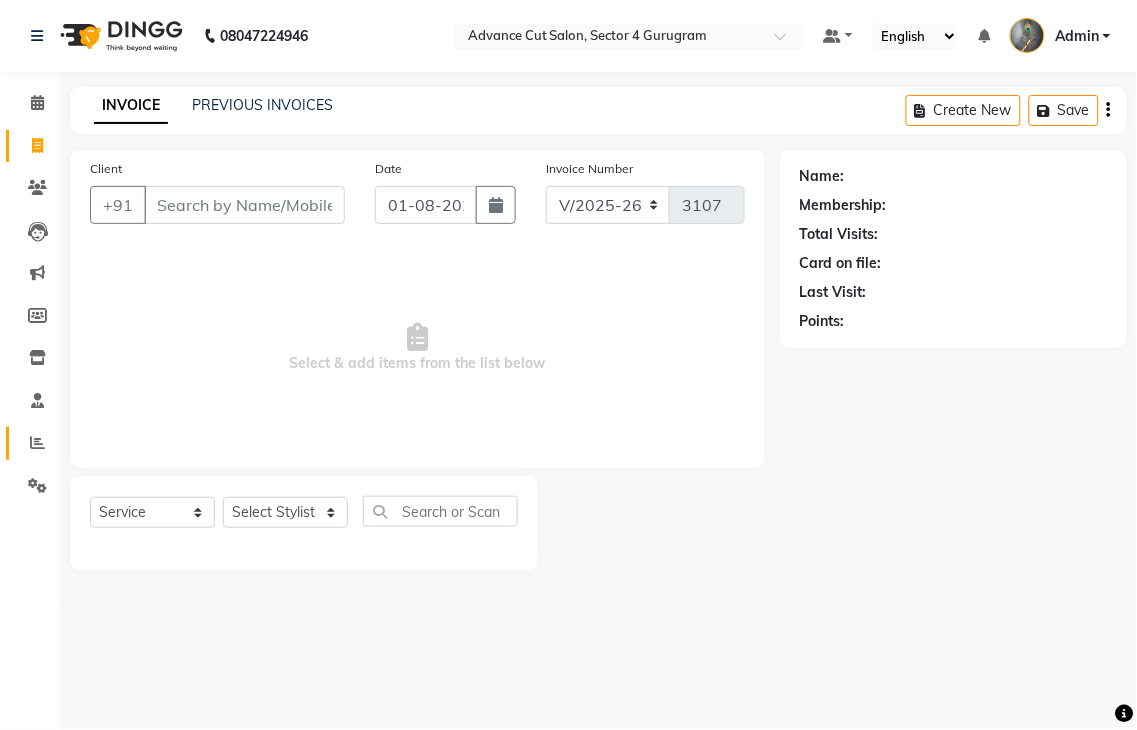 click 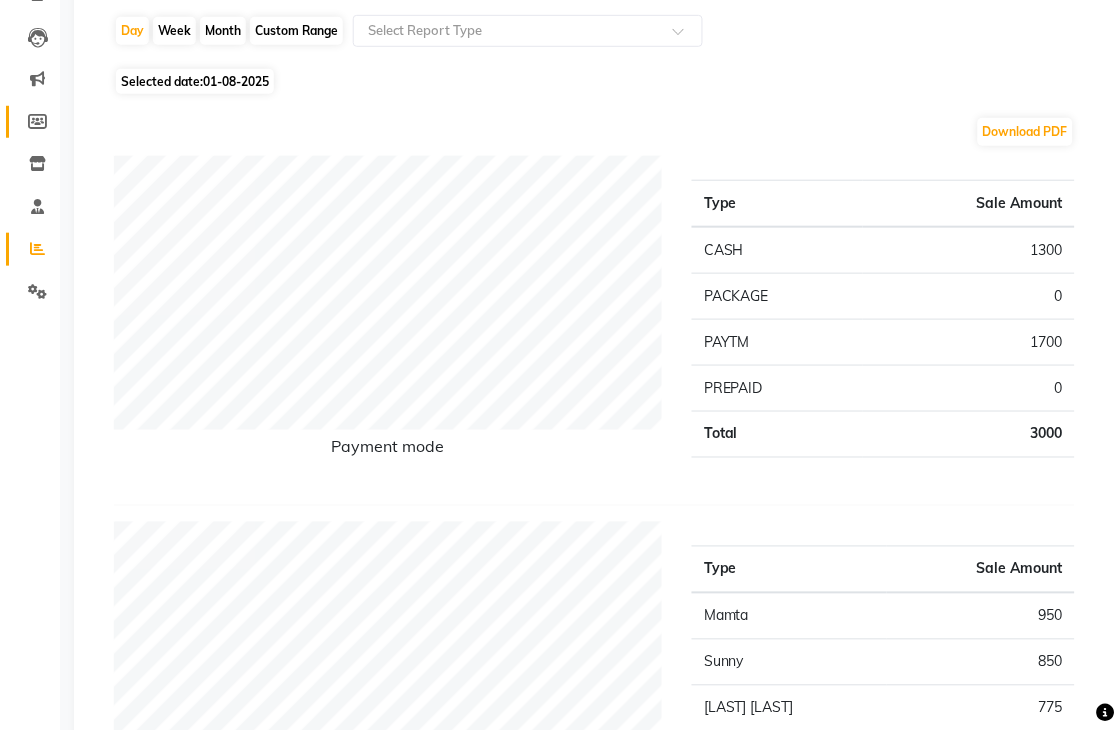 scroll, scrollTop: 0, scrollLeft: 0, axis: both 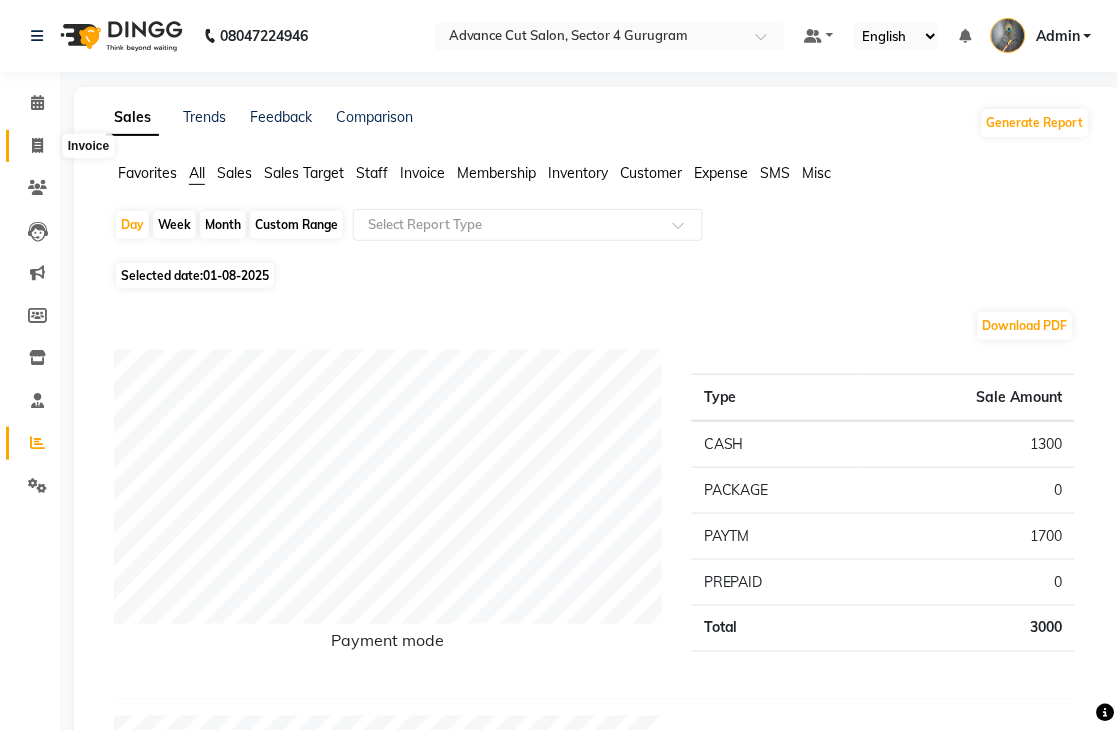 click 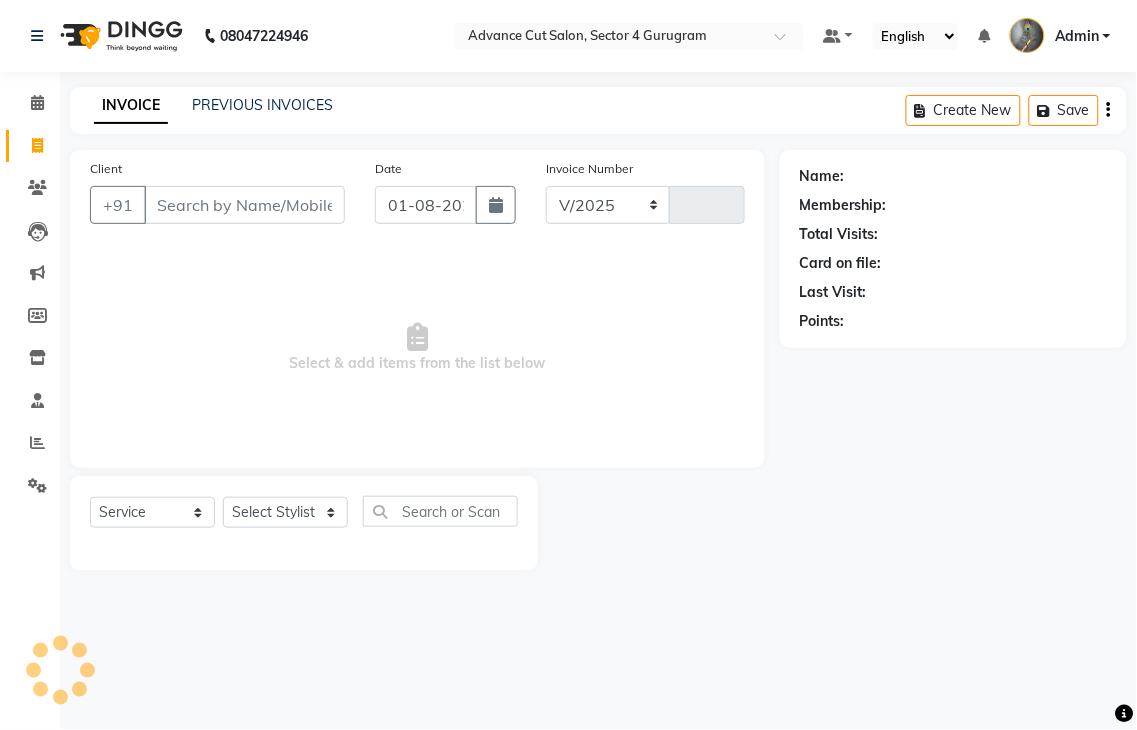 select on "4939" 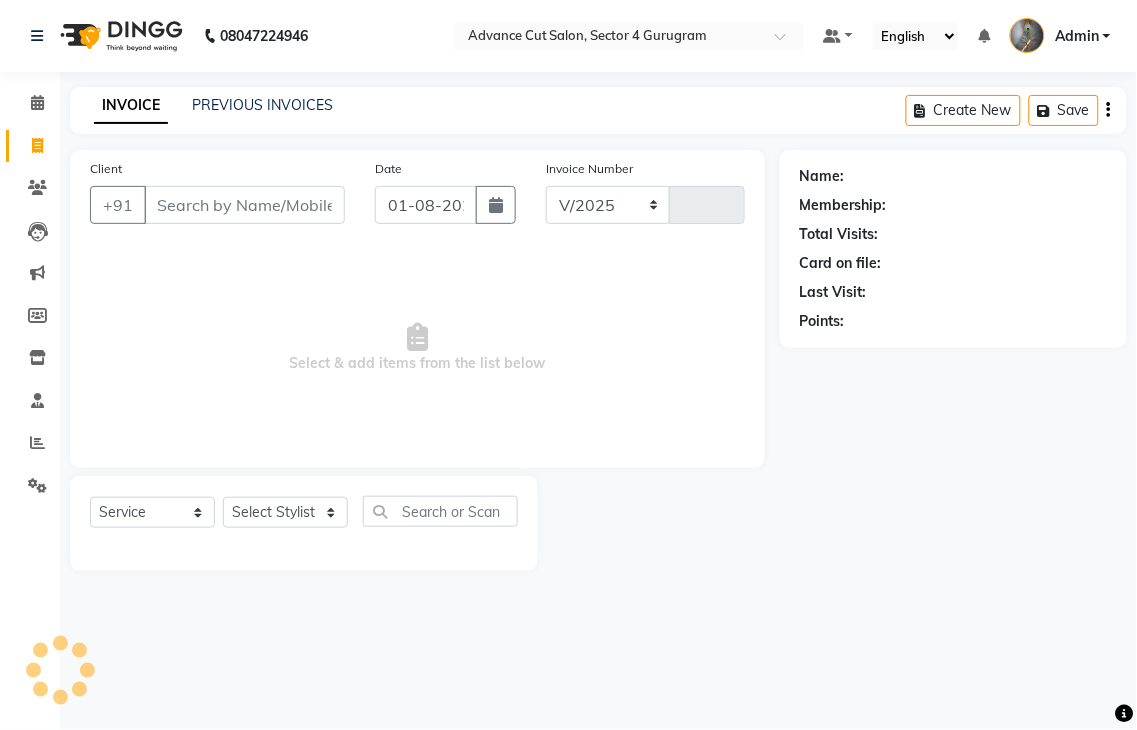 type on "3107" 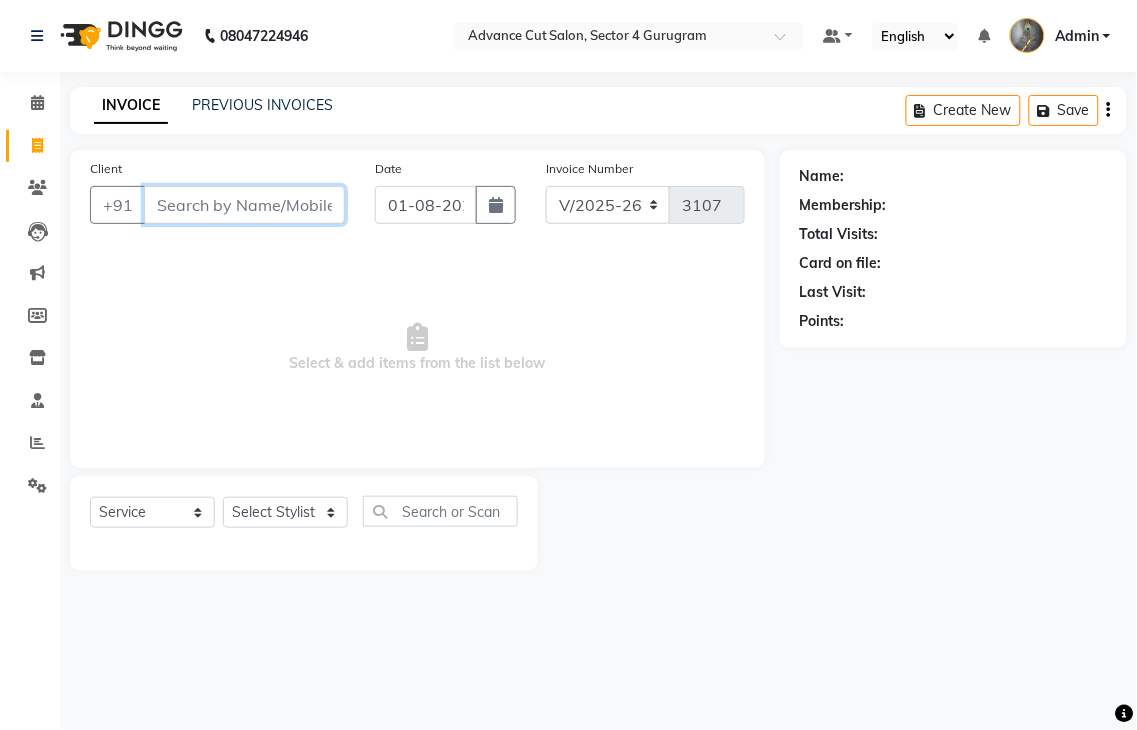 click on "Client" at bounding box center [244, 205] 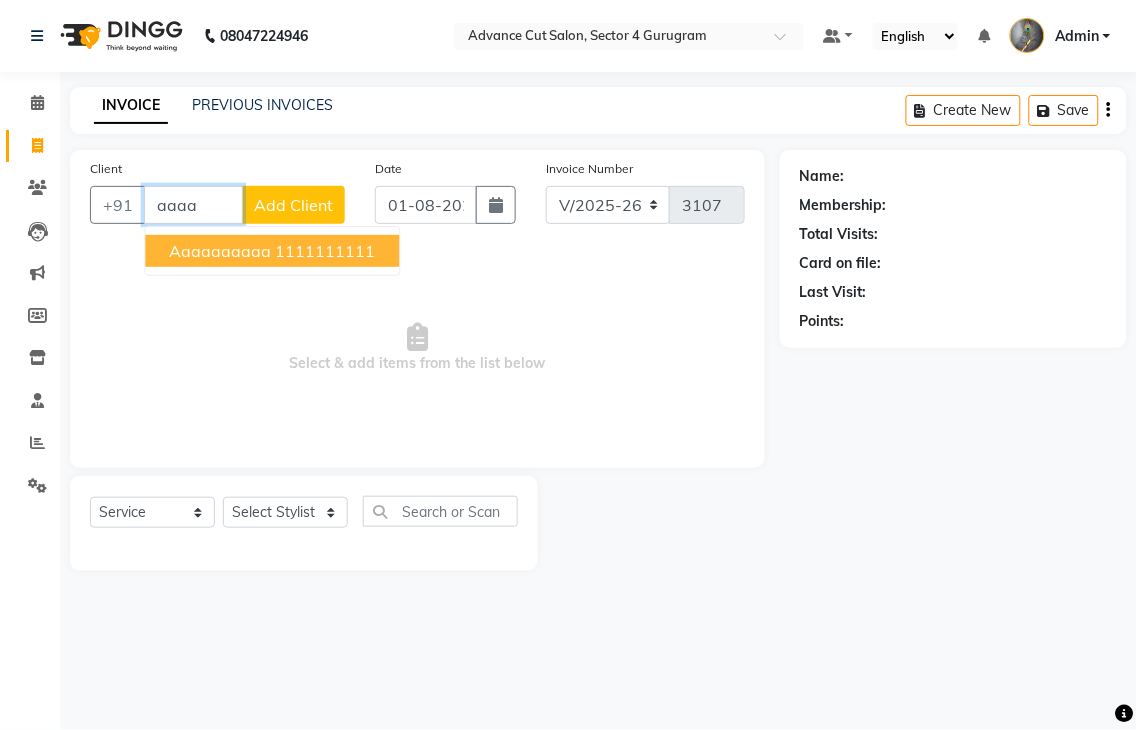 click on "1111111111" at bounding box center (325, 251) 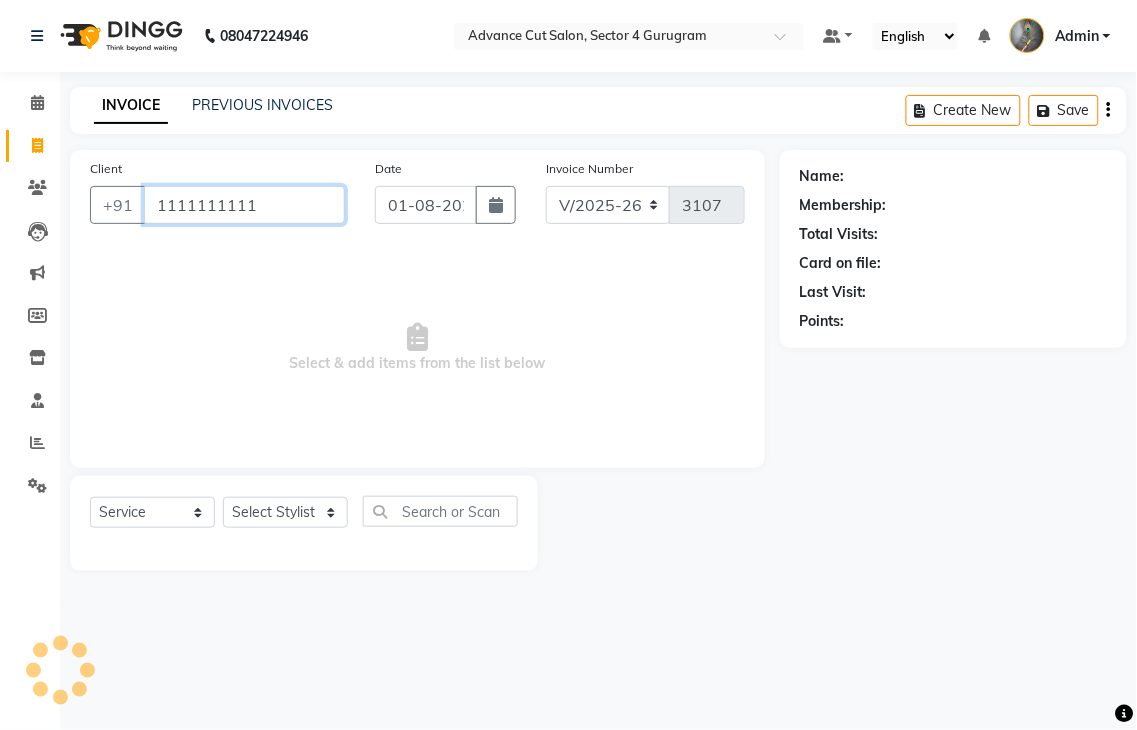type on "1111111111" 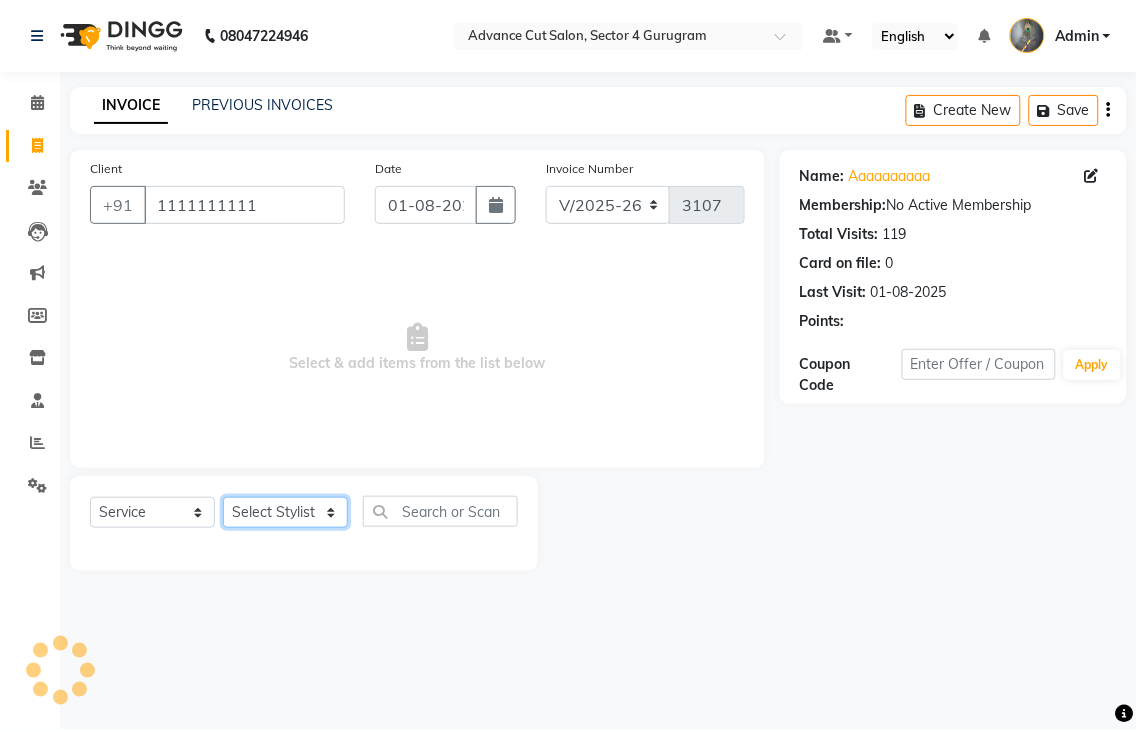 click on "Select Stylist Admin chahit COUNTOR hardeep mamta manisha MONISH navi NOSHAD ALI rahul shatnam shweta singh sunny tip" 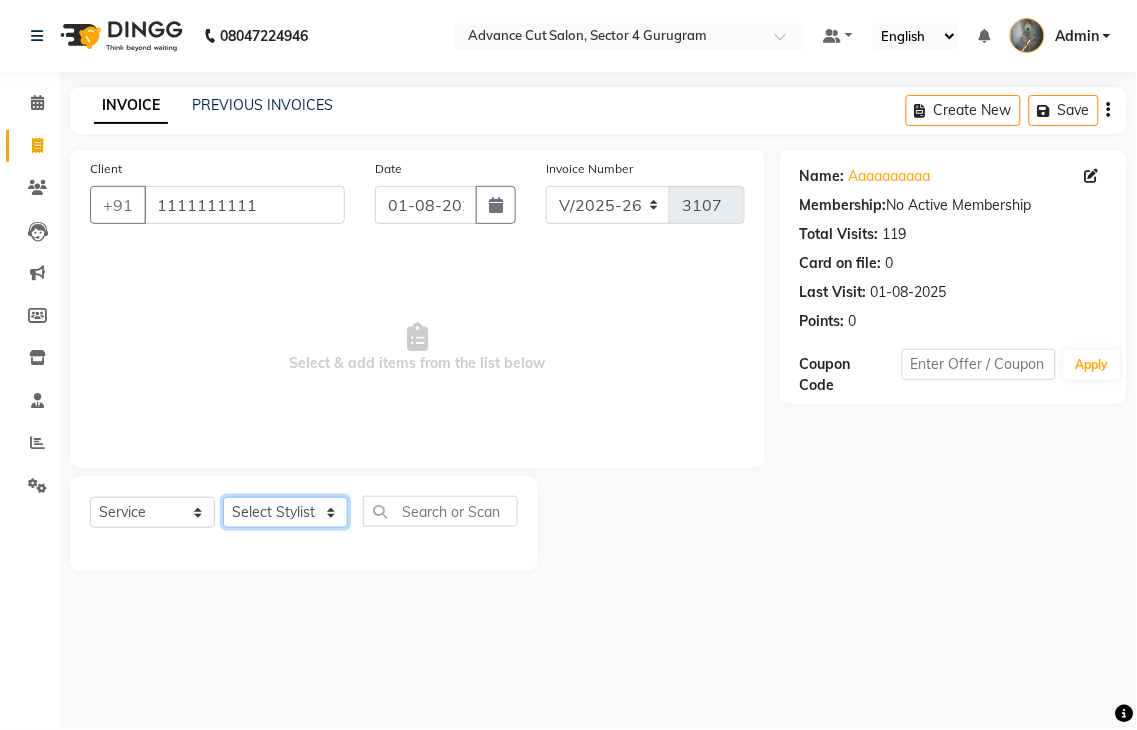 select on "38522" 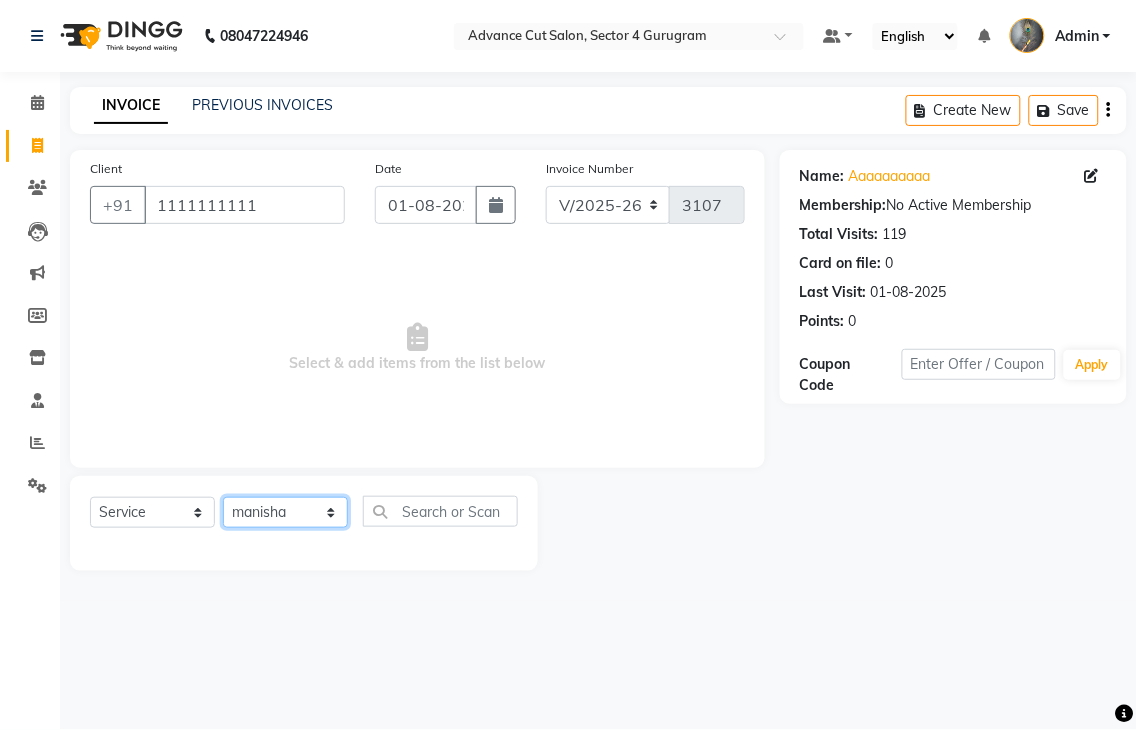 click on "Select Stylist Admin chahit COUNTOR hardeep mamta manisha MONISH navi NOSHAD ALI rahul shatnam shweta singh sunny tip" 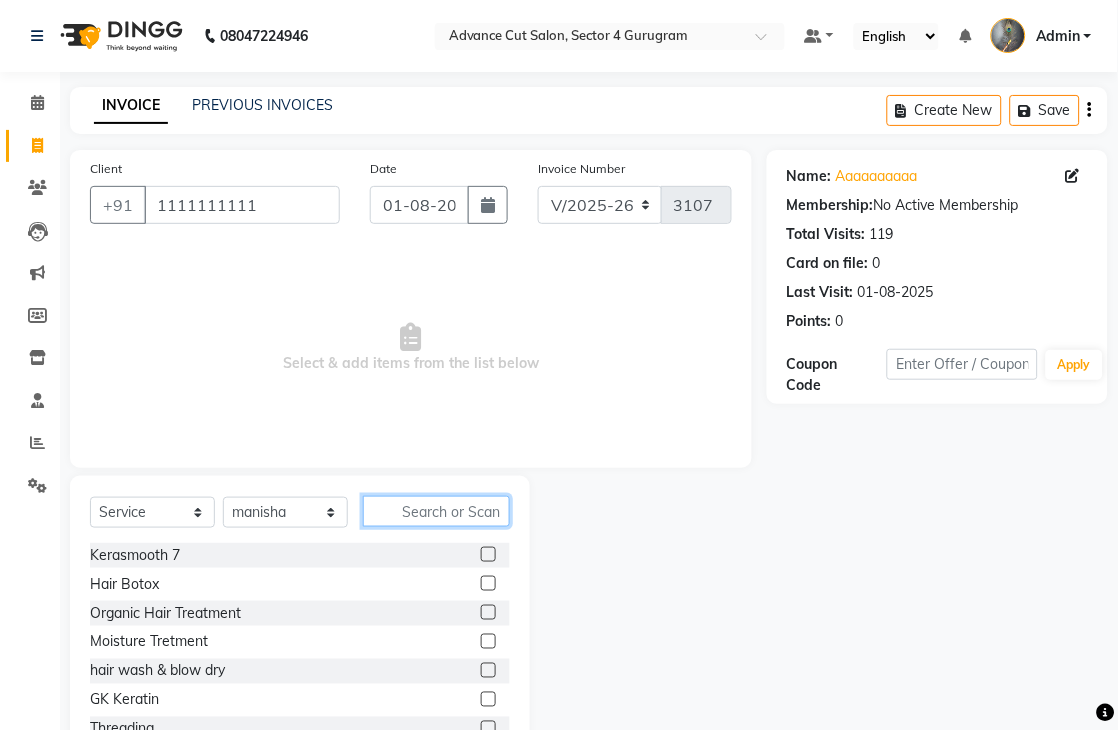 click 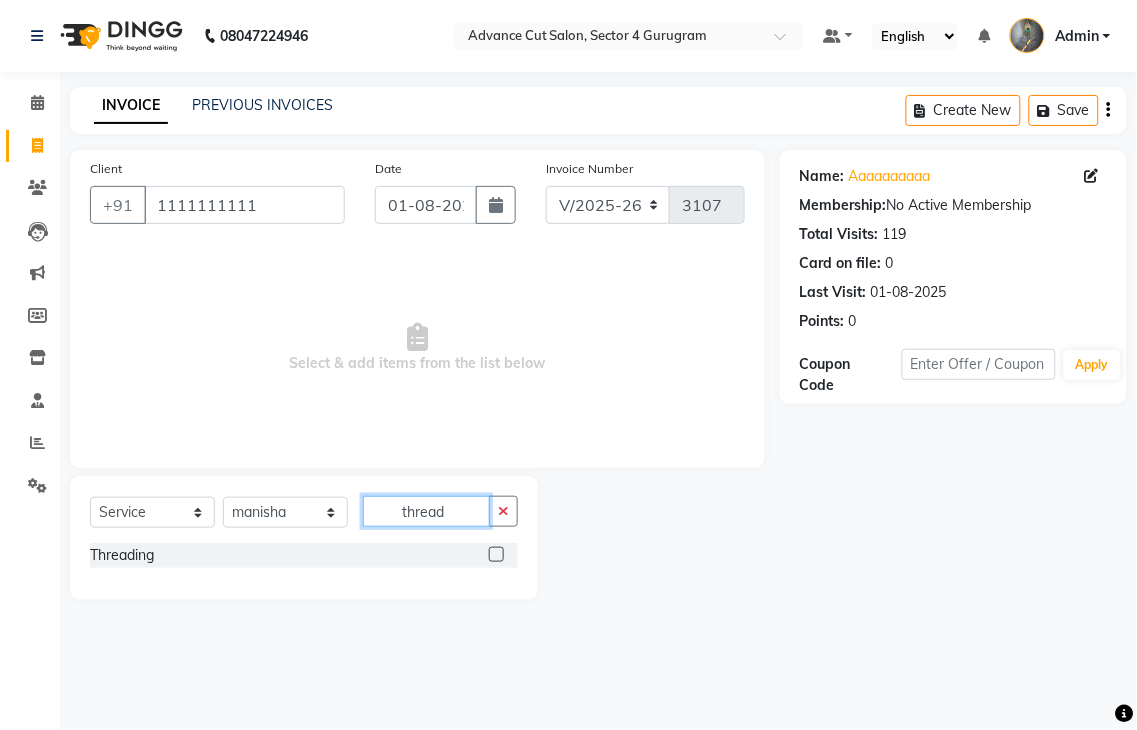 type on "thread" 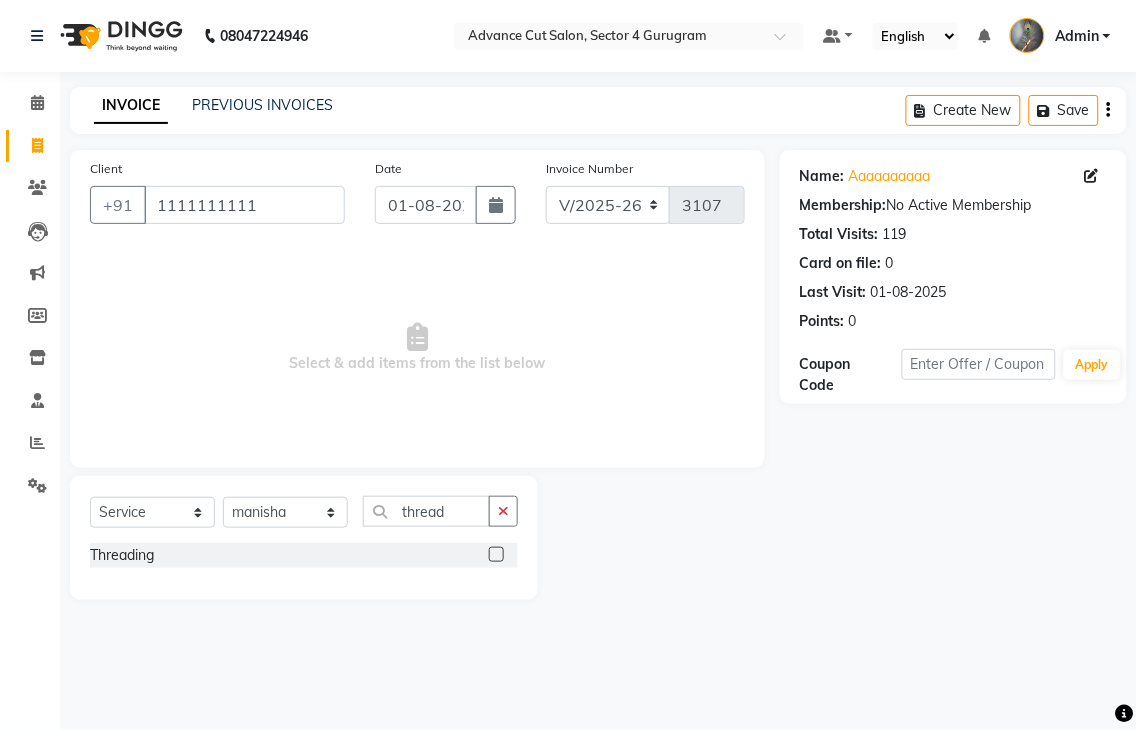 click 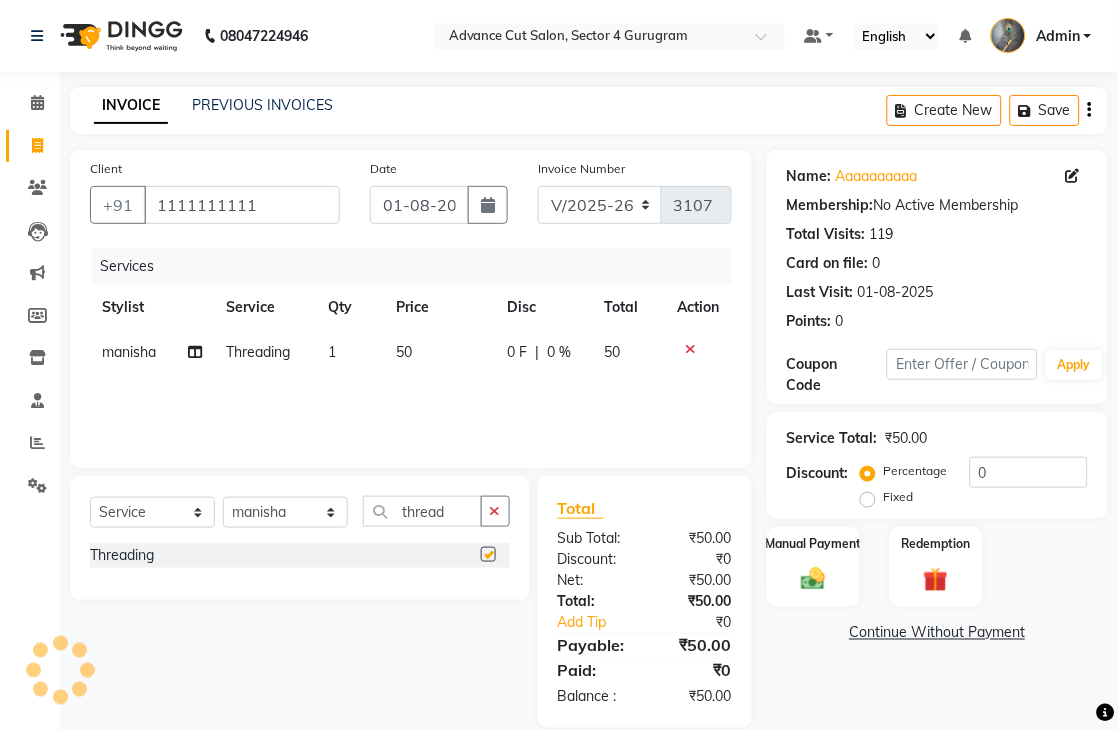 checkbox on "false" 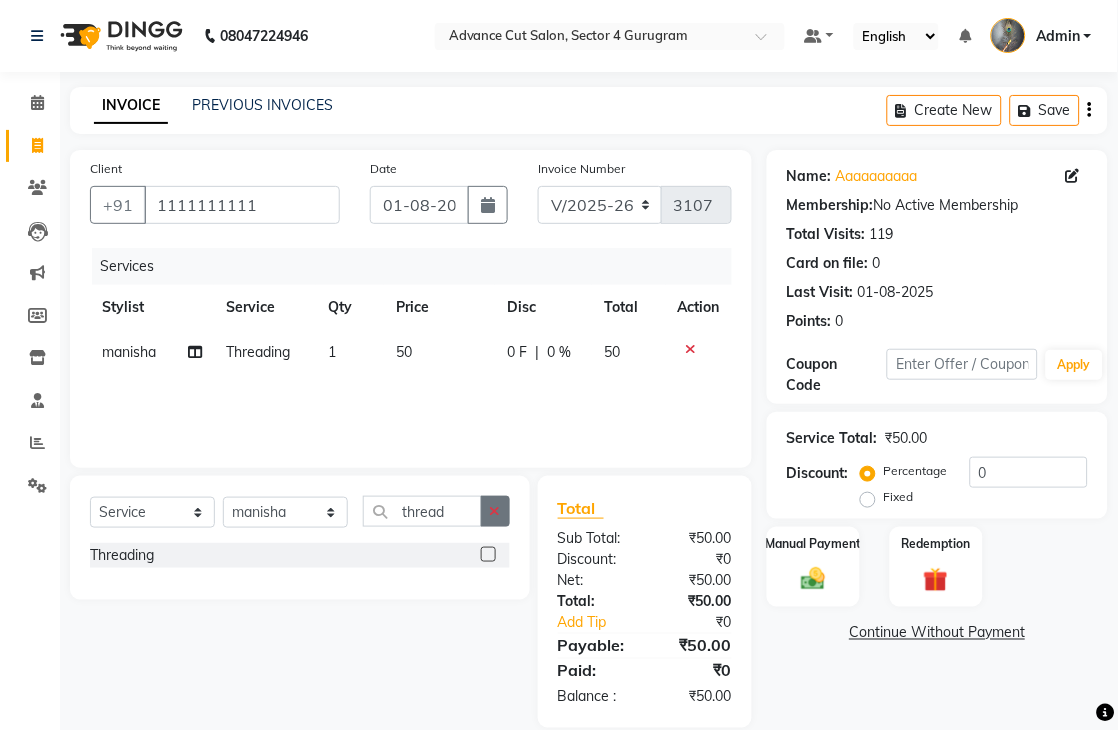 click 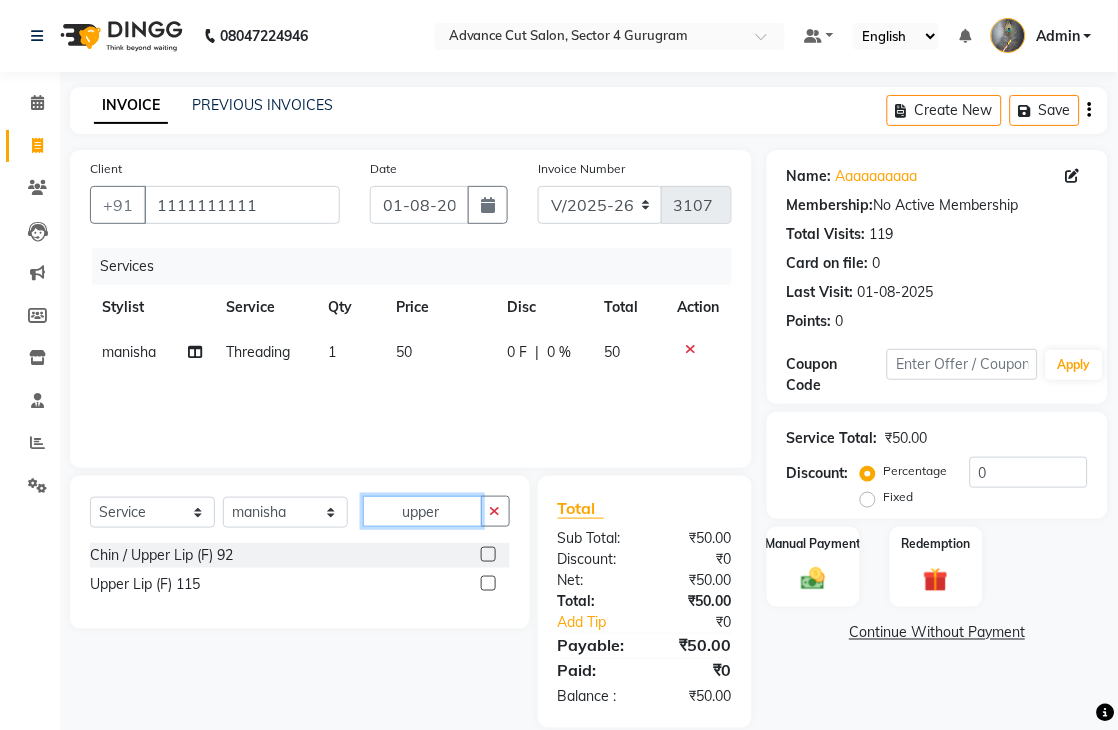 type on "upper" 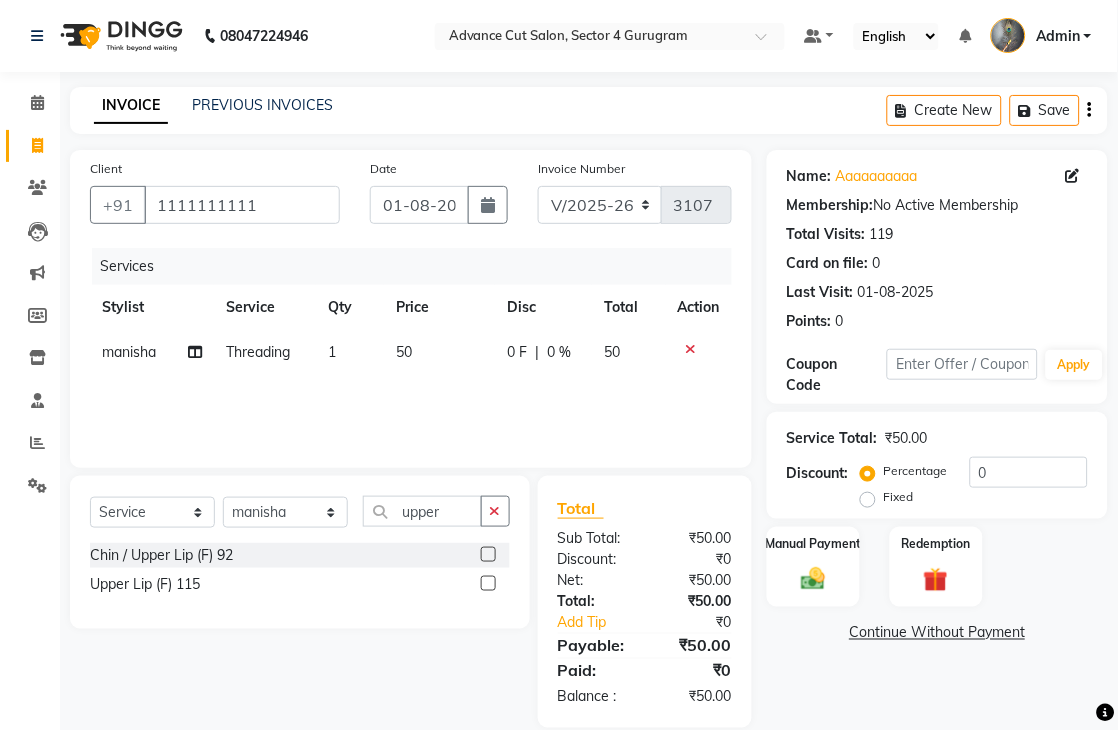 click 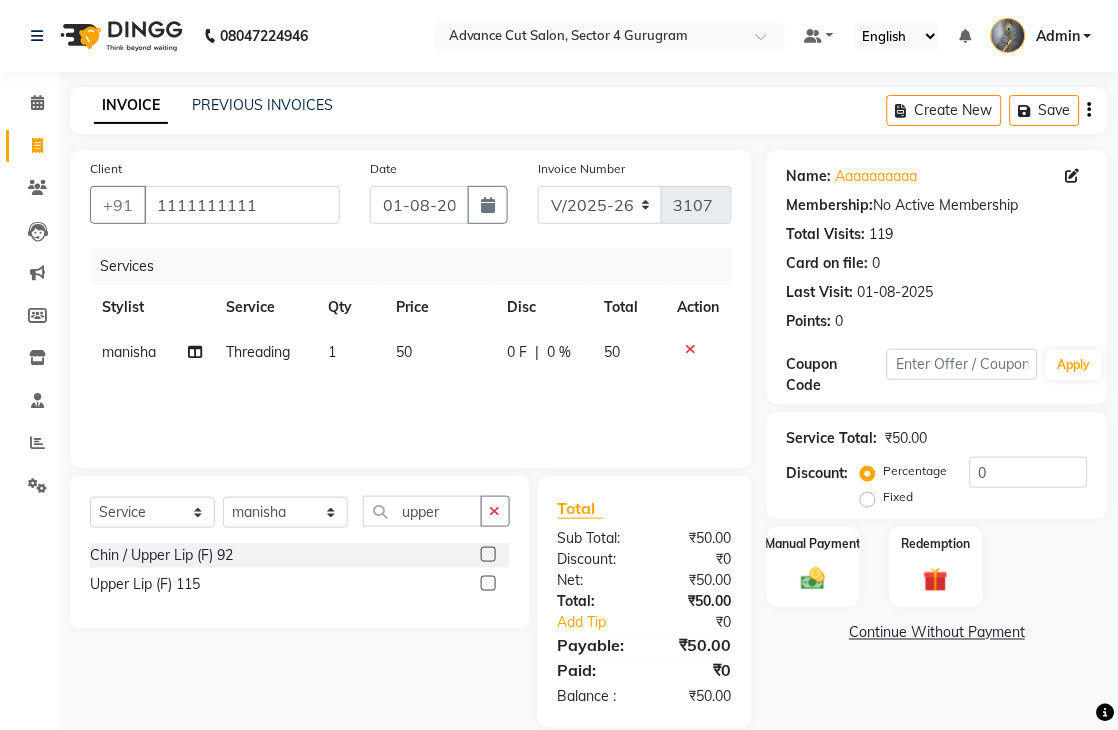 click at bounding box center (487, 584) 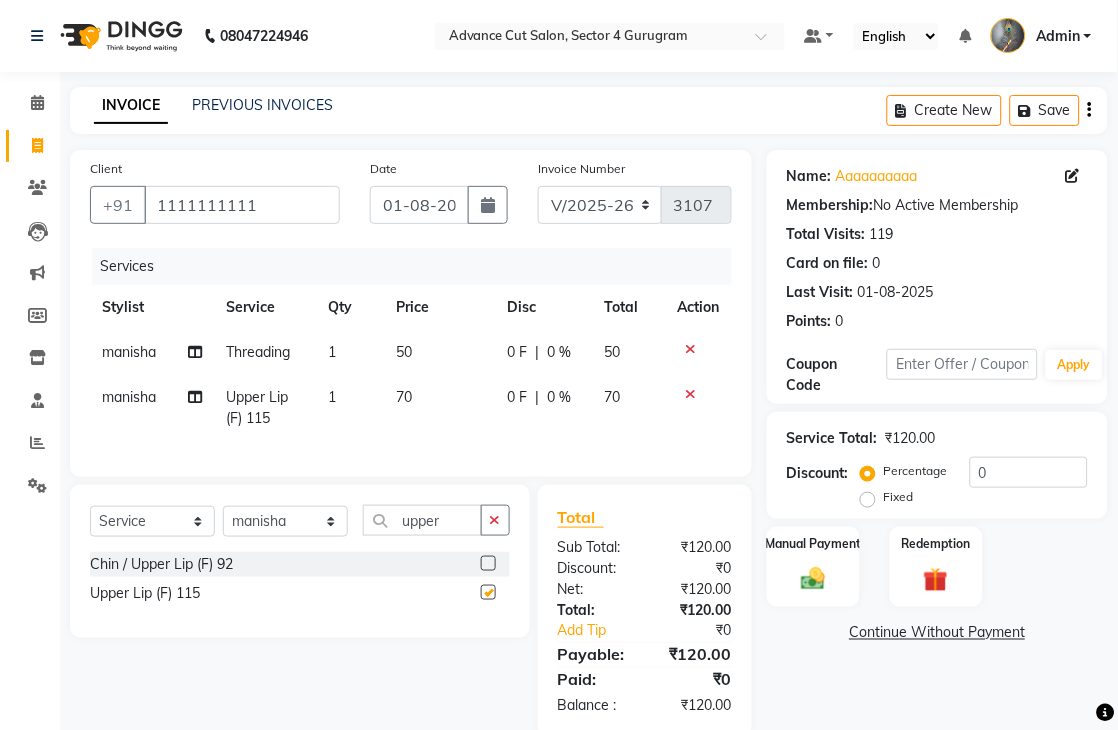 checkbox on "false" 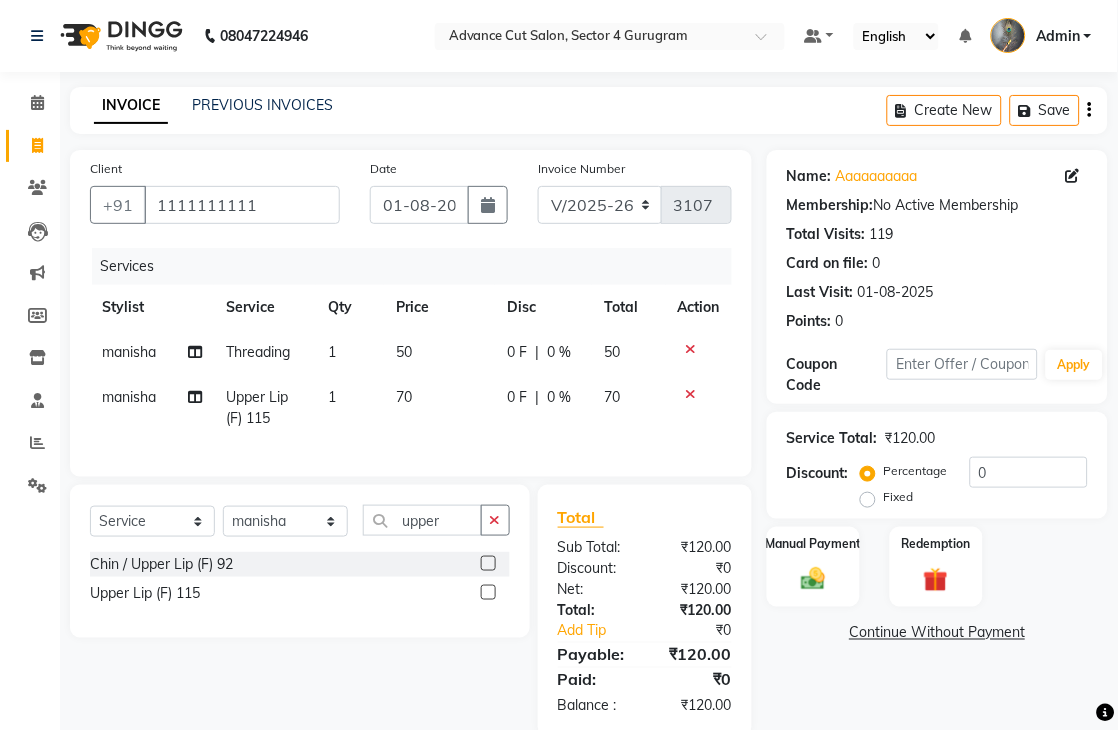 click 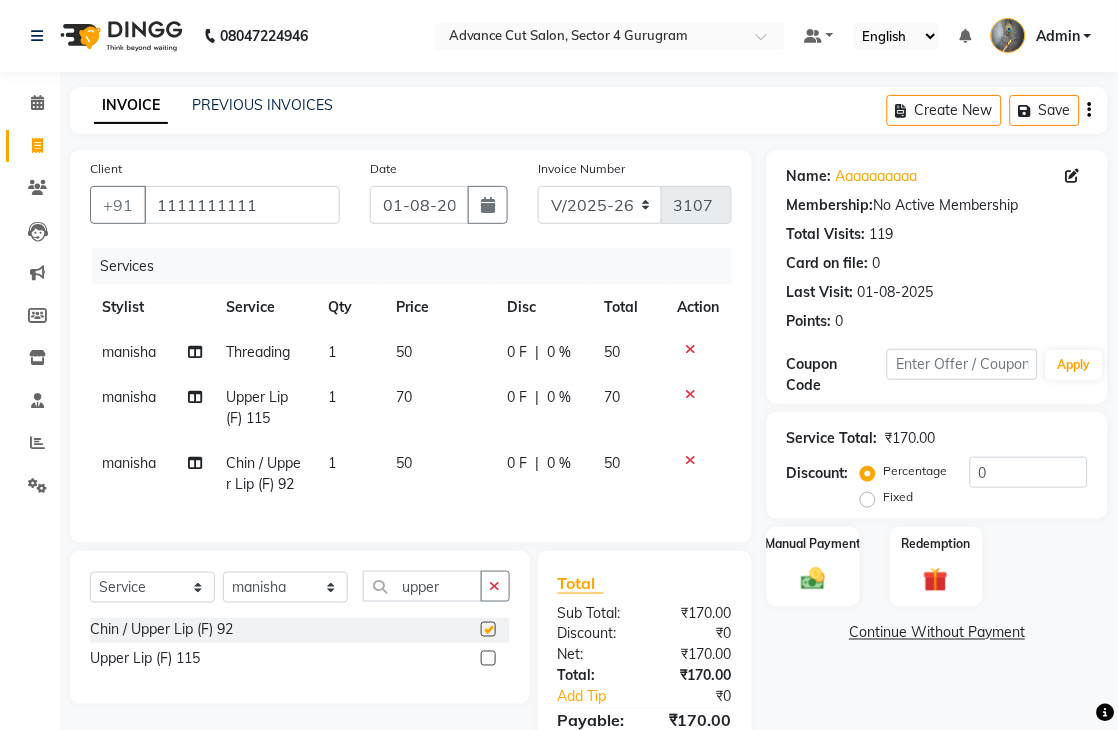 checkbox on "false" 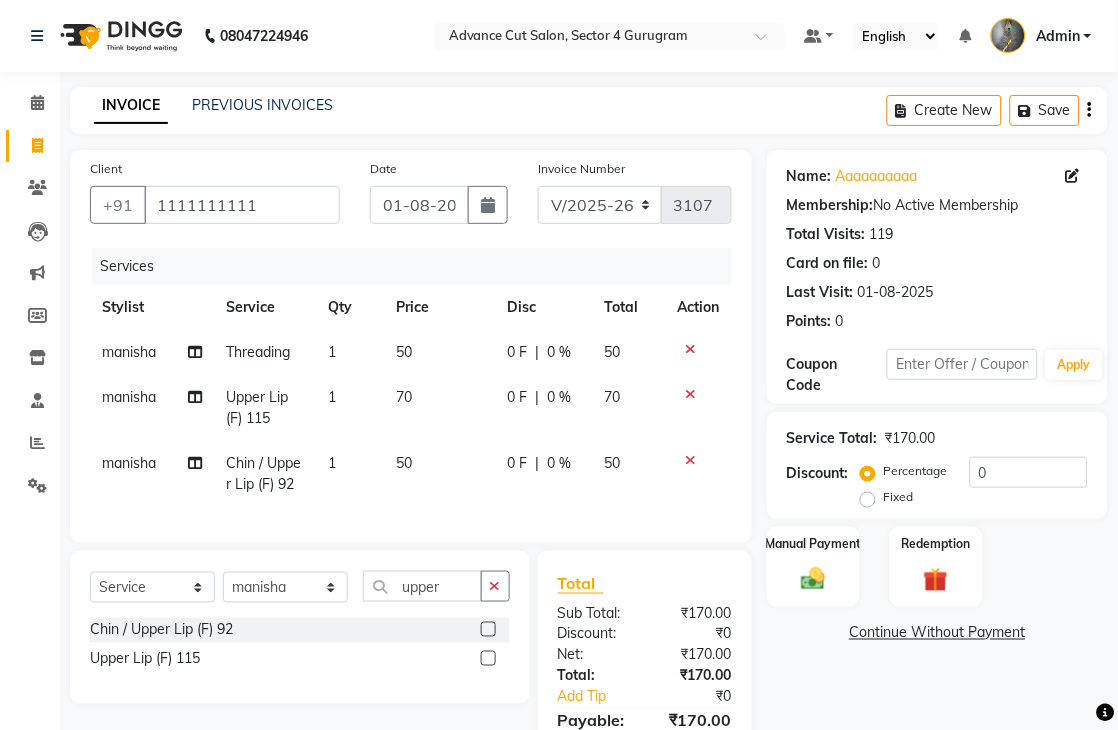click 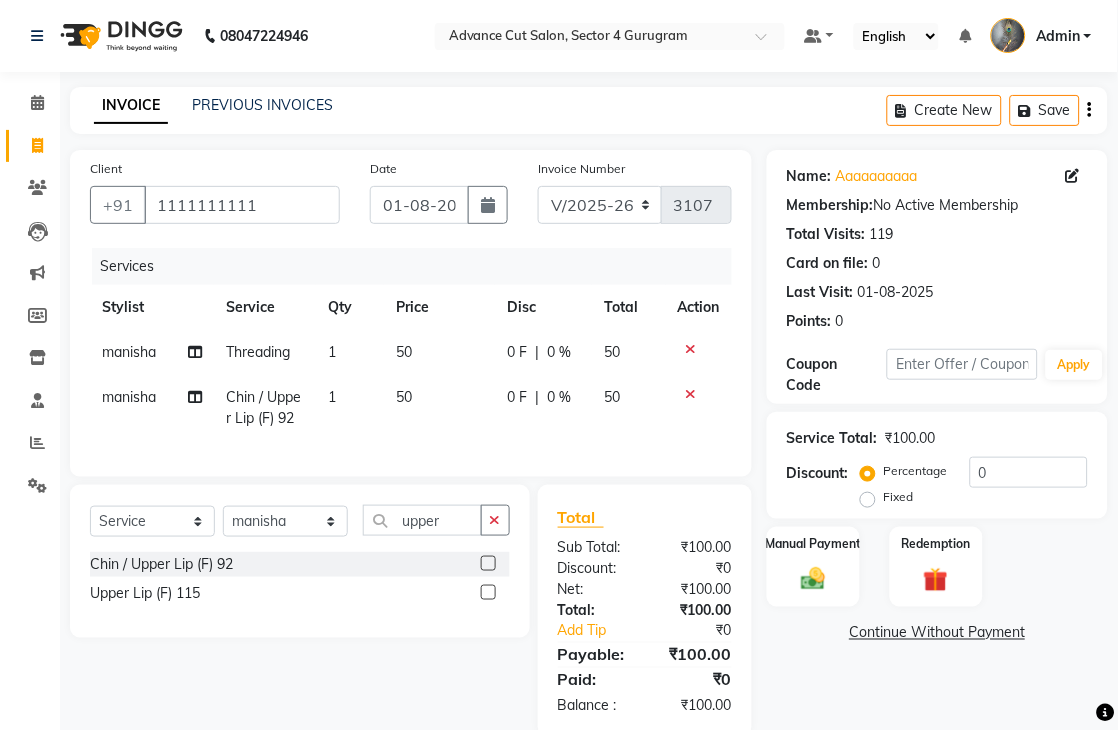 scroll, scrollTop: 55, scrollLeft: 0, axis: vertical 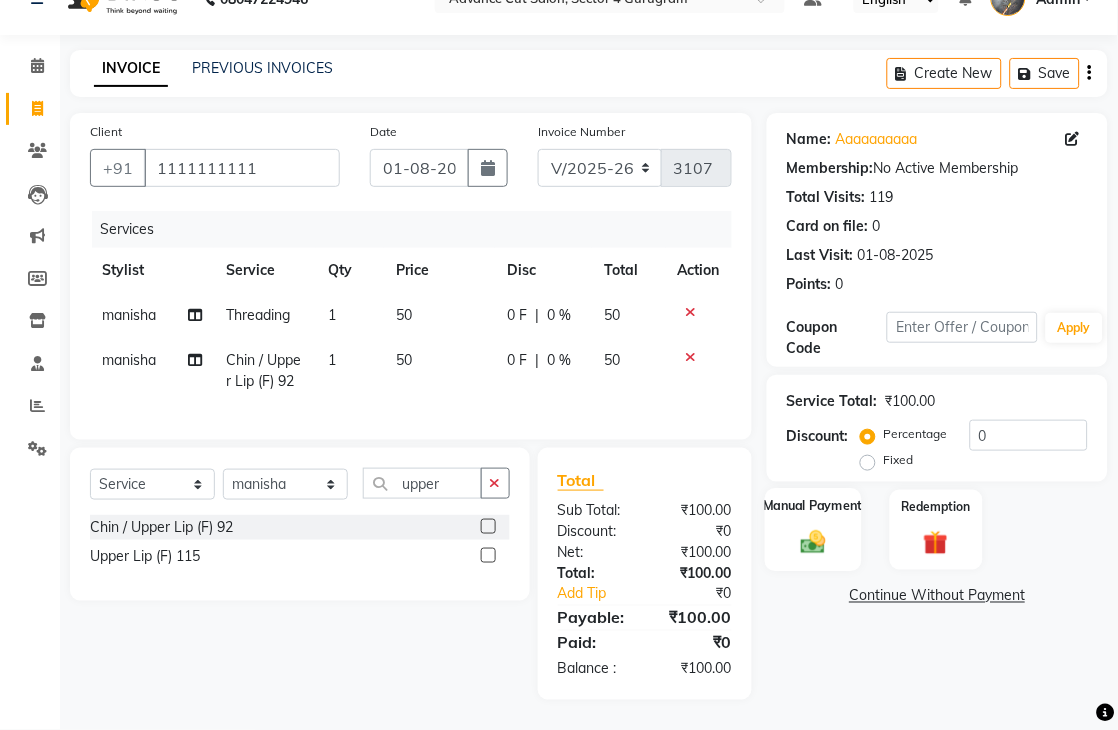 click 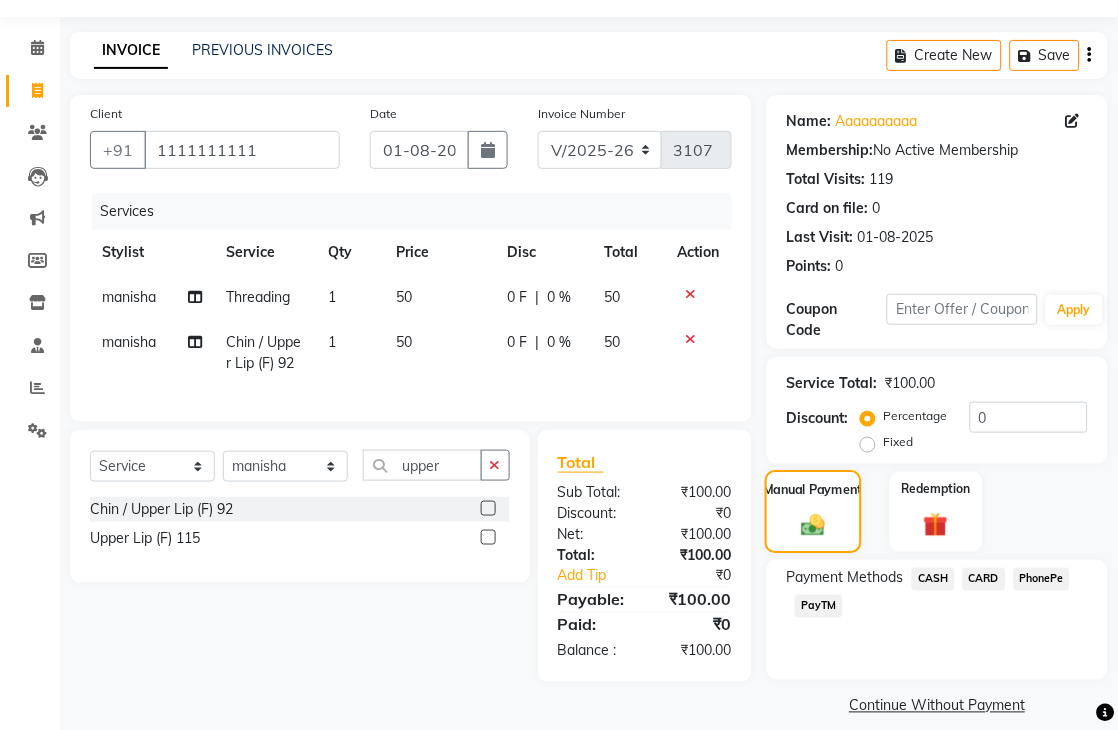 scroll, scrollTop: 56, scrollLeft: 0, axis: vertical 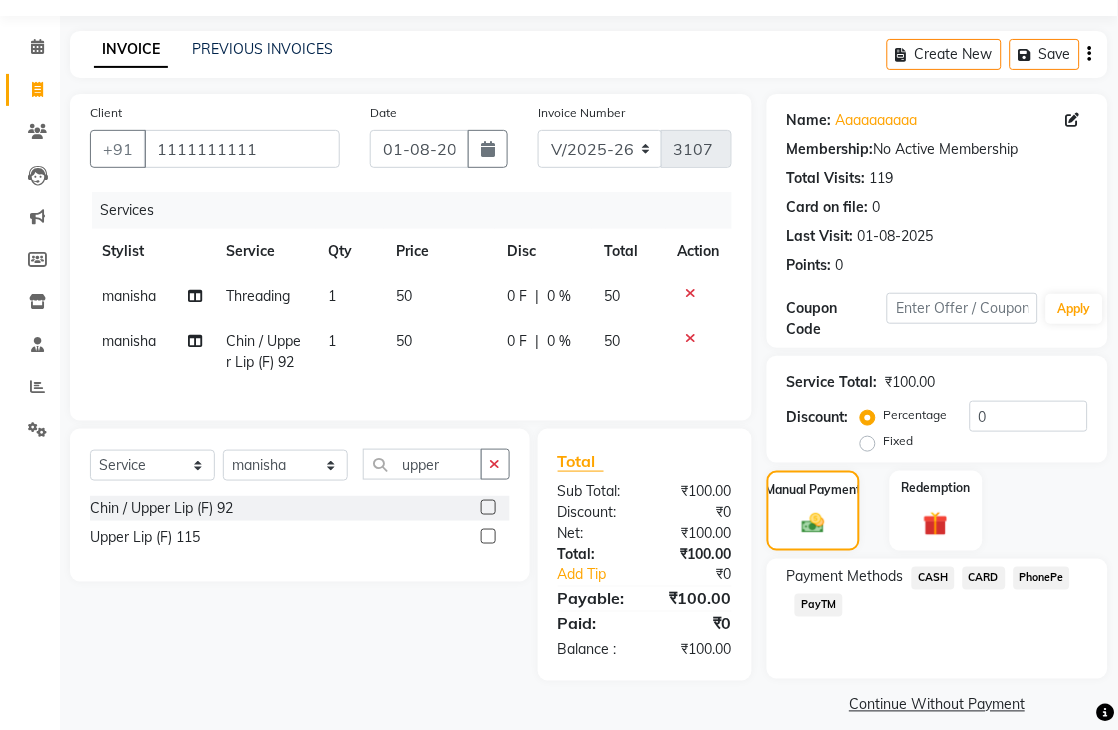 click on "PayTM" 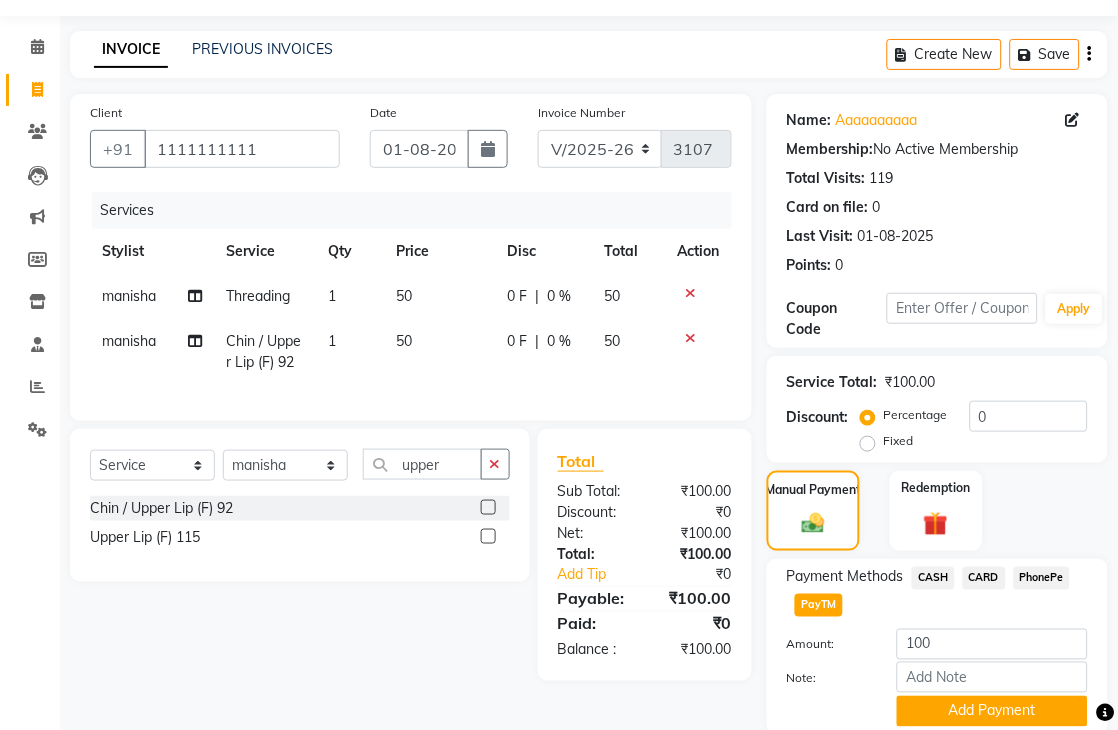 scroll, scrollTop: 133, scrollLeft: 0, axis: vertical 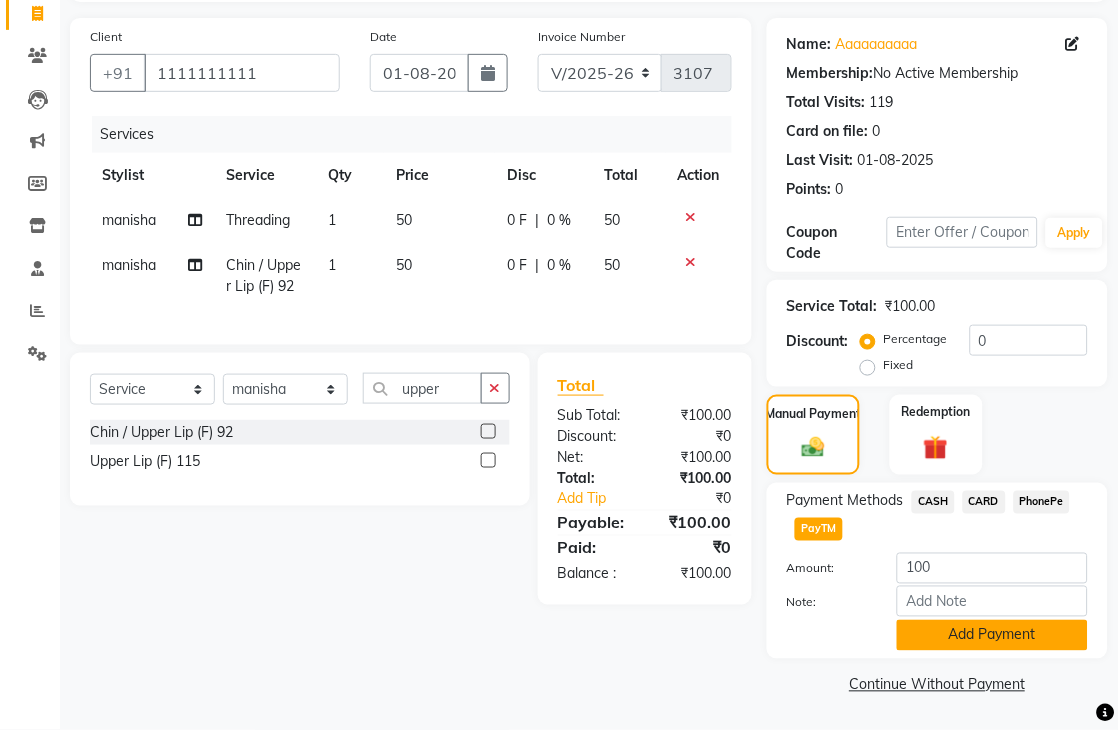 click on "Add Payment" 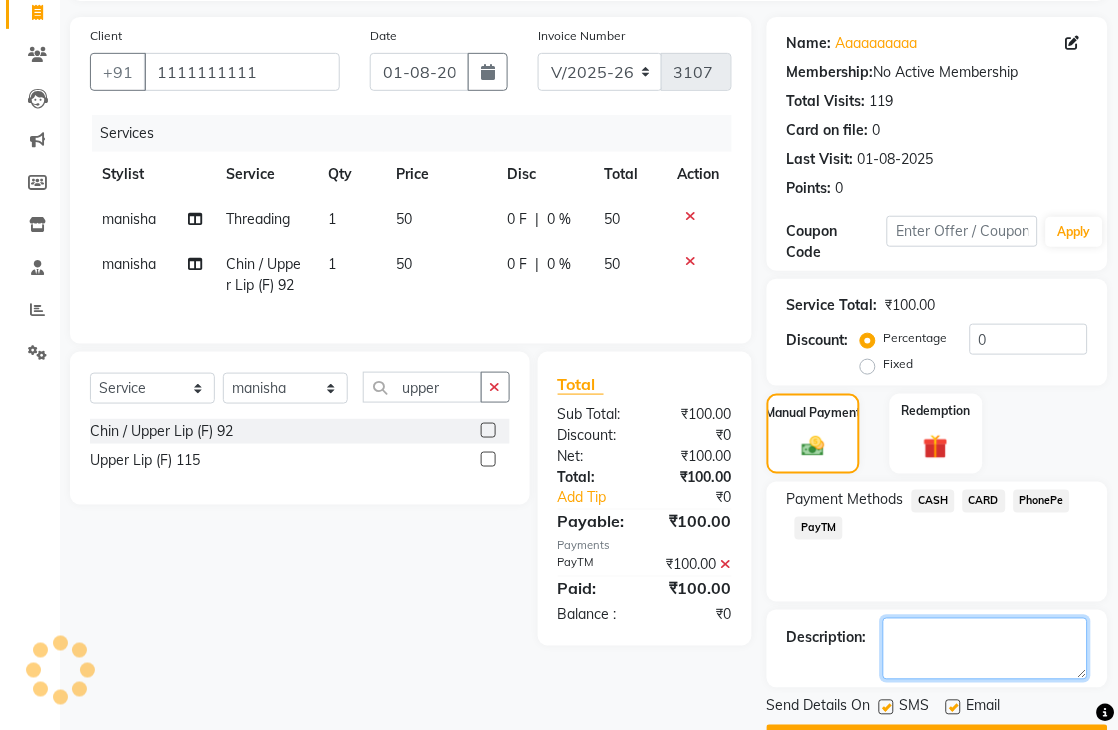 click 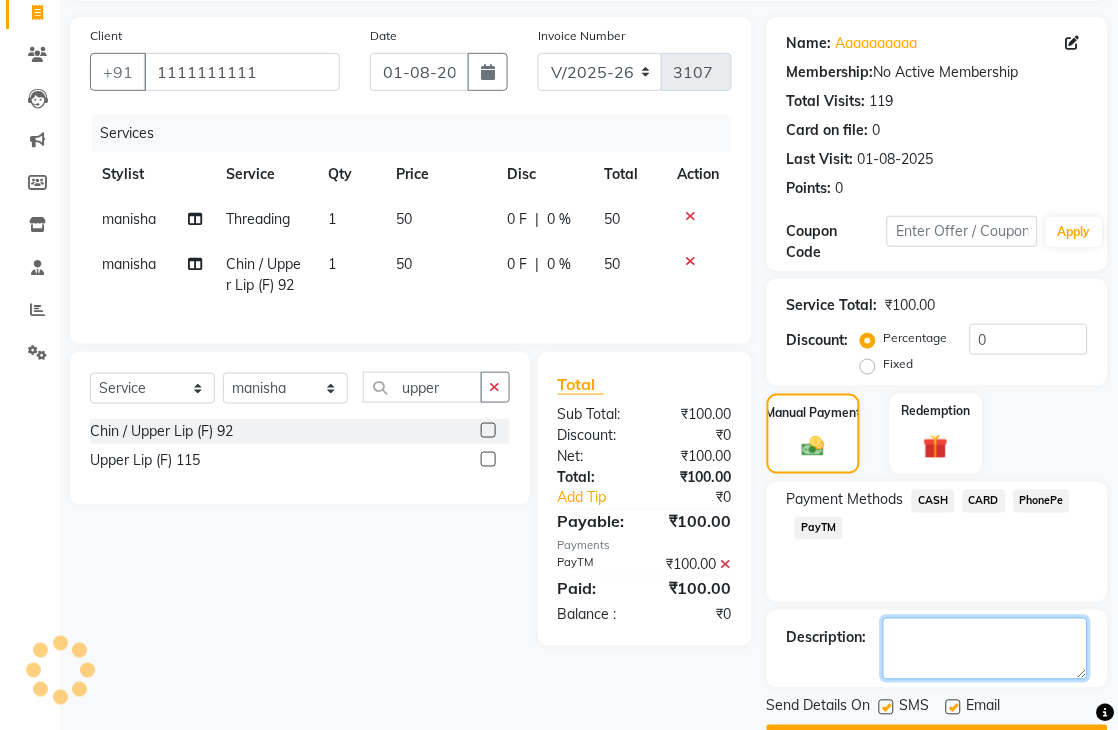 scroll, scrollTop: 188, scrollLeft: 0, axis: vertical 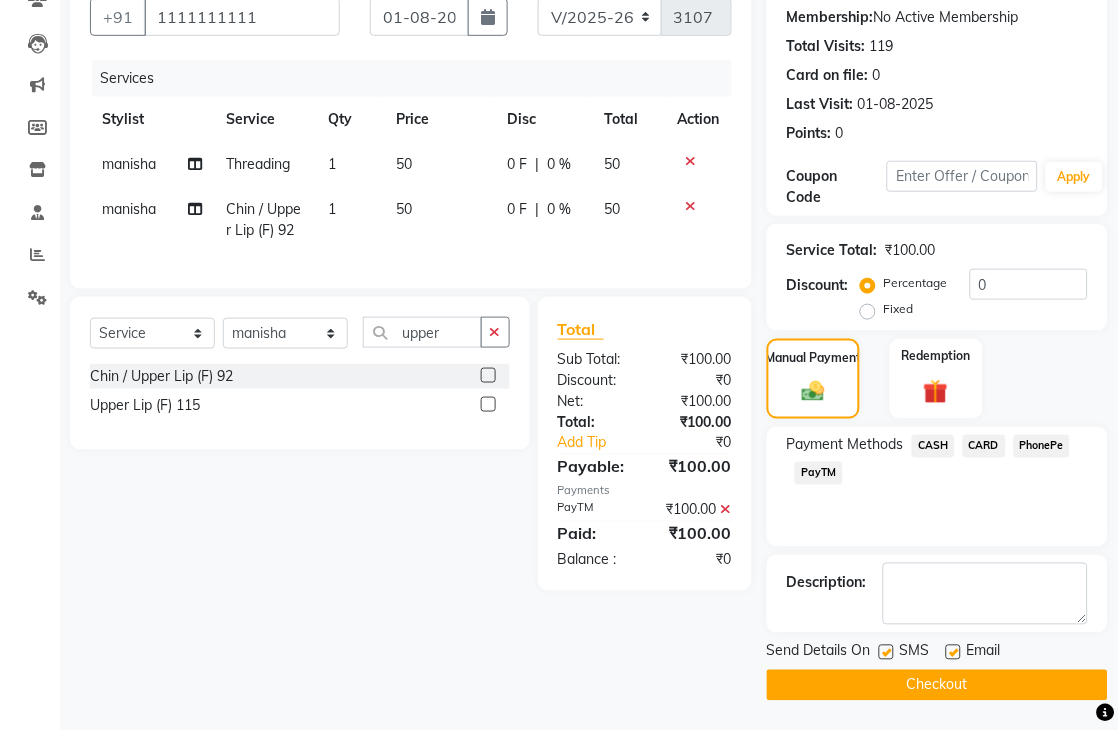 click on "Checkout" 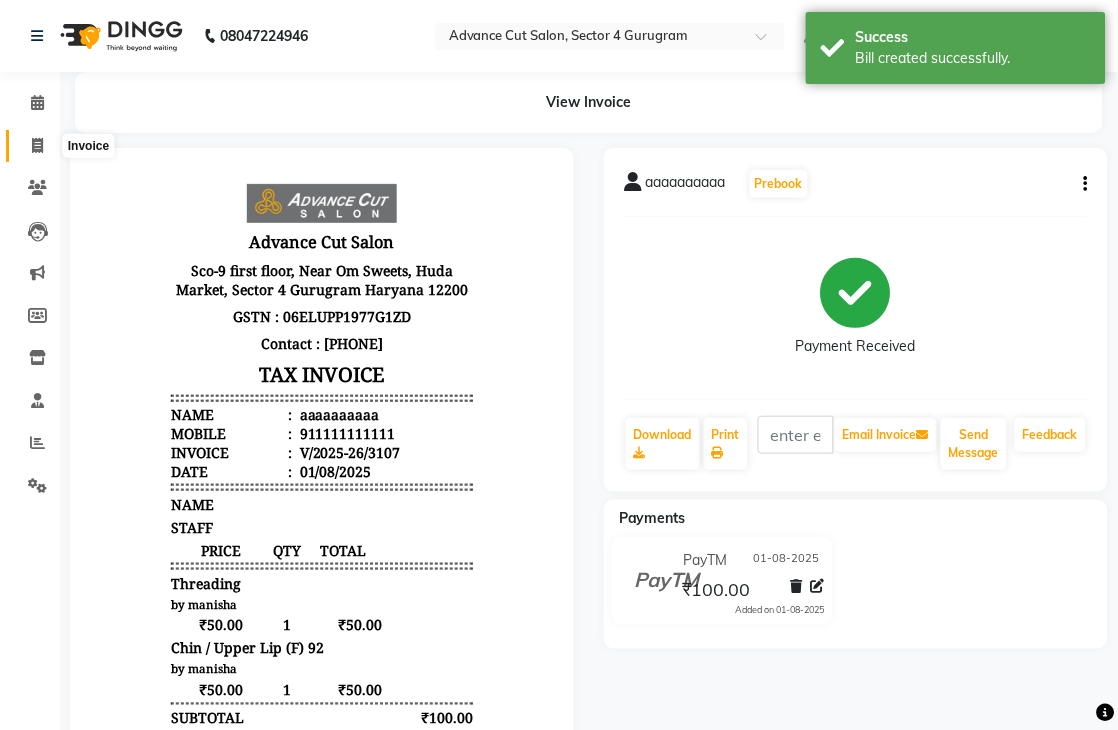 scroll, scrollTop: 0, scrollLeft: 0, axis: both 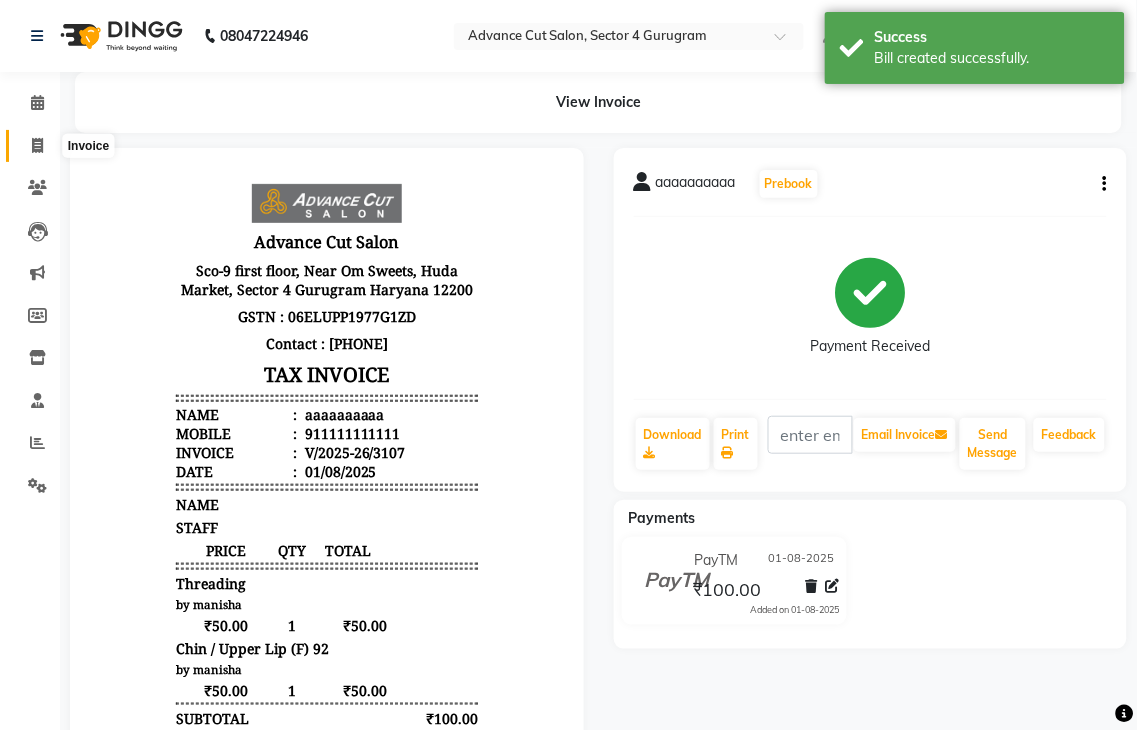 select on "service" 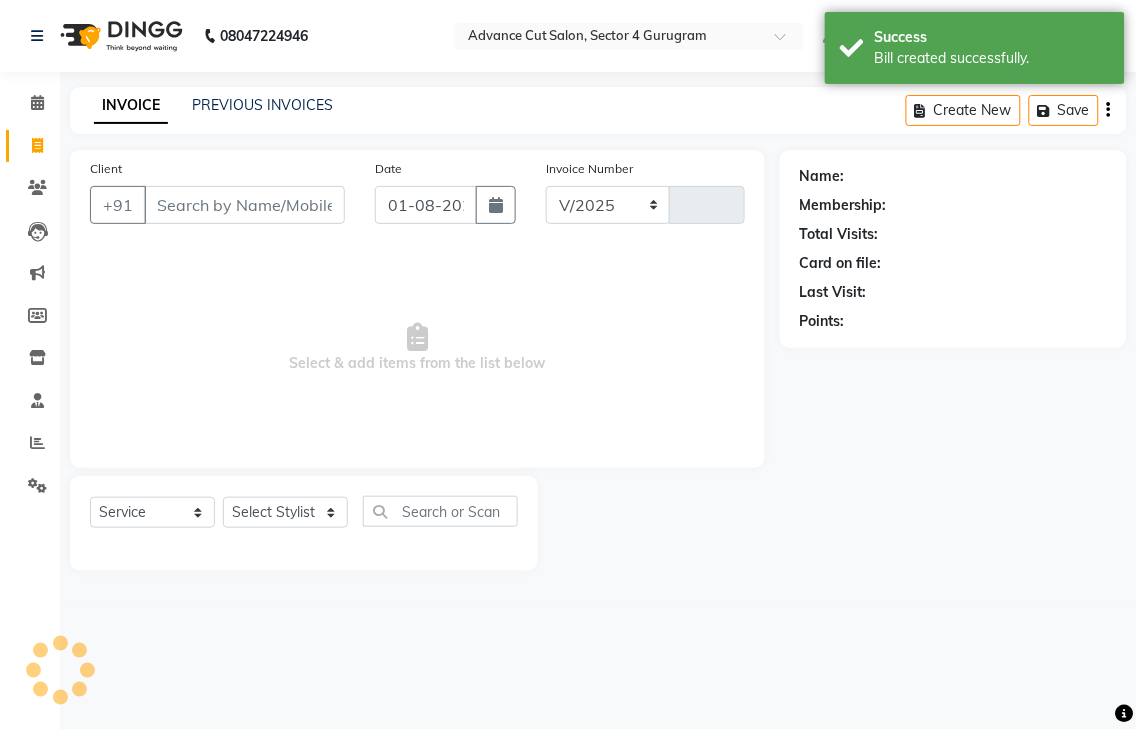 select on "4939" 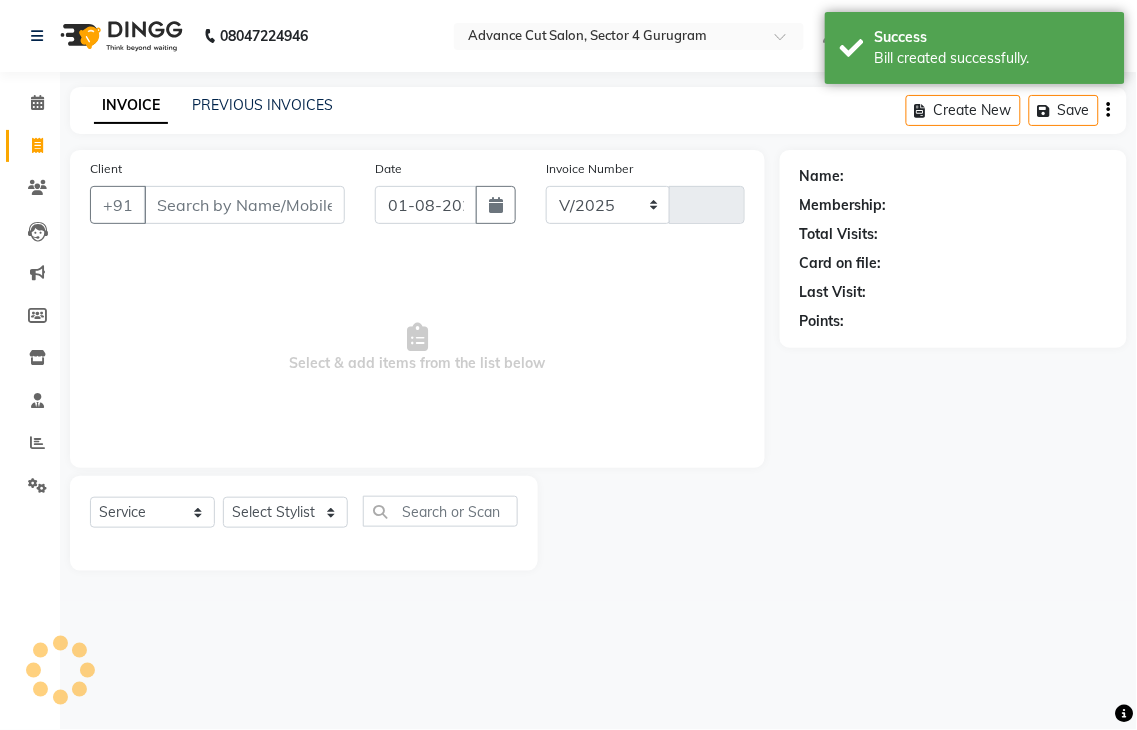 type on "3108" 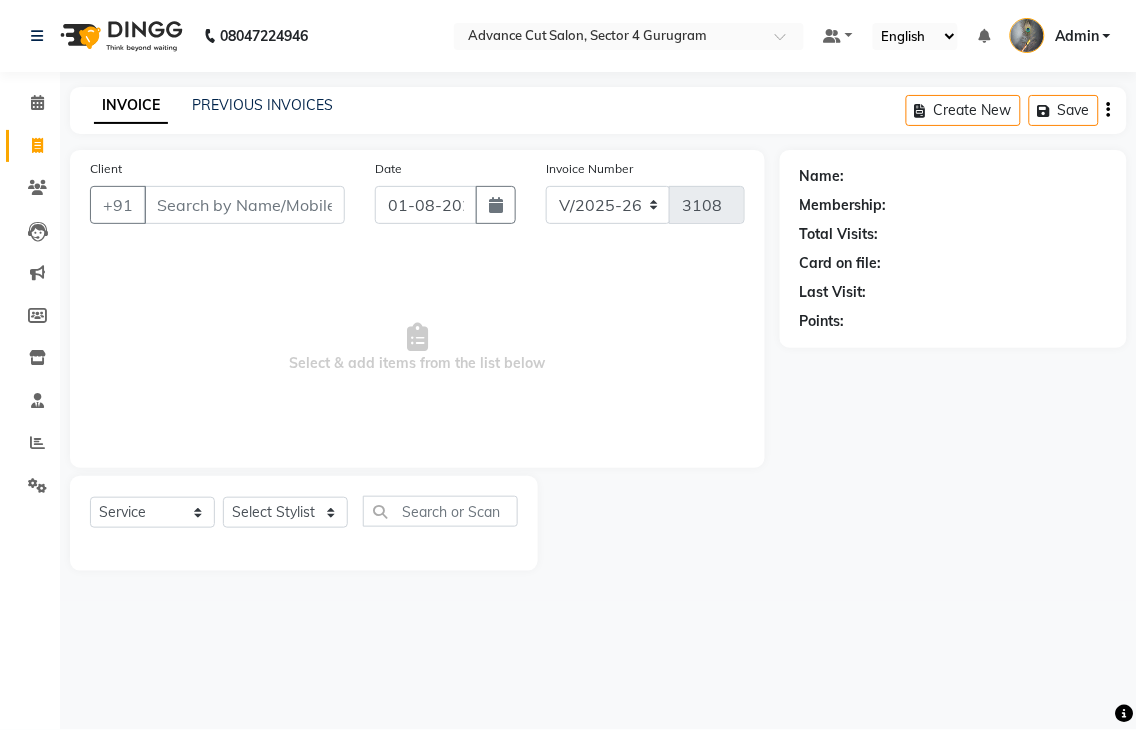 click on "Client" at bounding box center [244, 205] 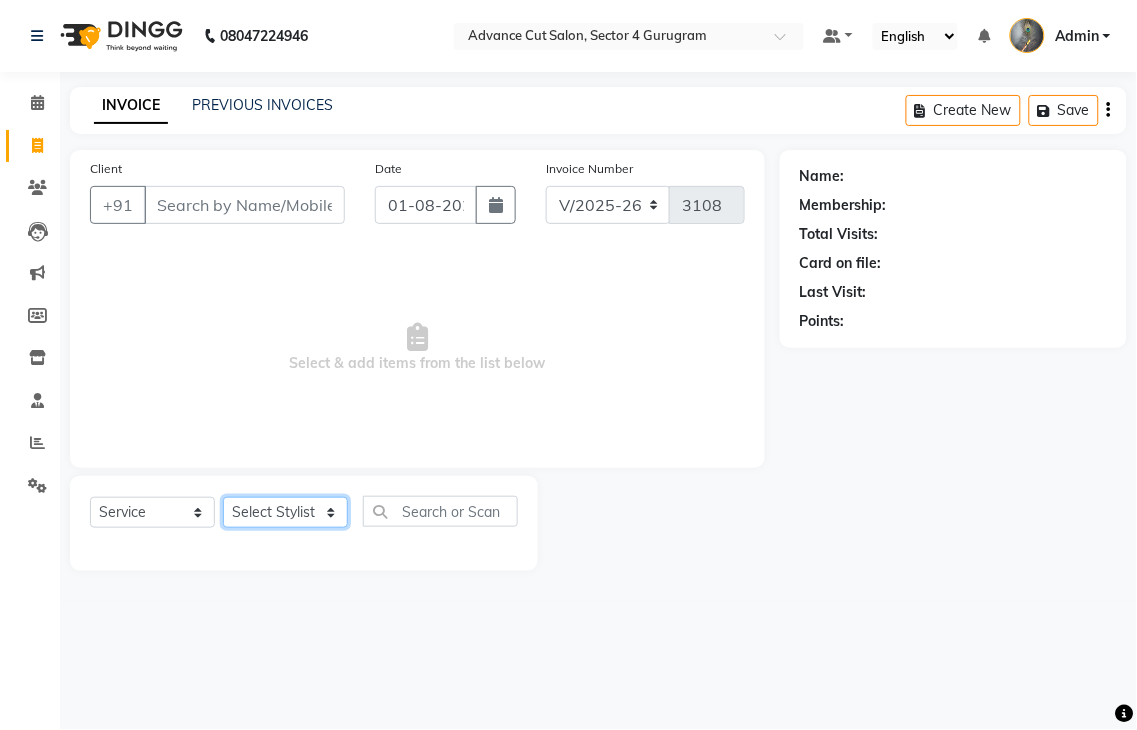 click on "Select Stylist Admin chahit COUNTOR hardeep mamta manisha MONISH navi NOSHAD ALI rahul shatnam shweta singh sunny tip" 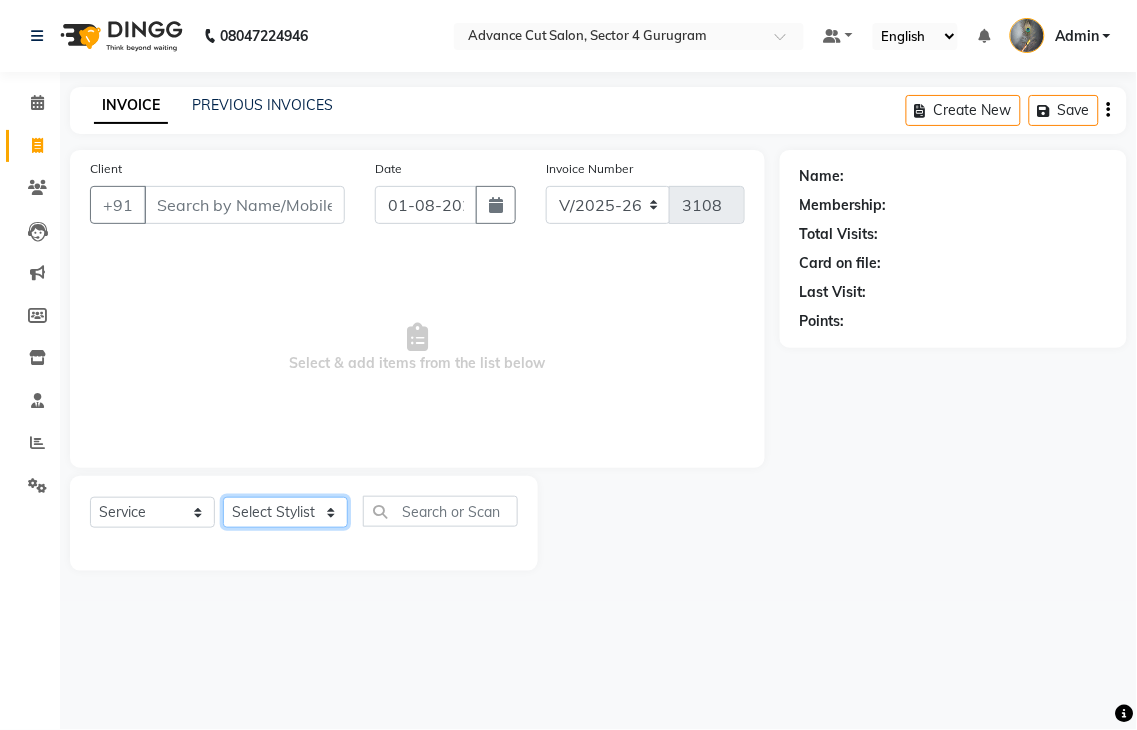 click on "Select Stylist Admin chahit COUNTOR hardeep mamta manisha MONISH navi NOSHAD ALI rahul shatnam shweta singh sunny tip" 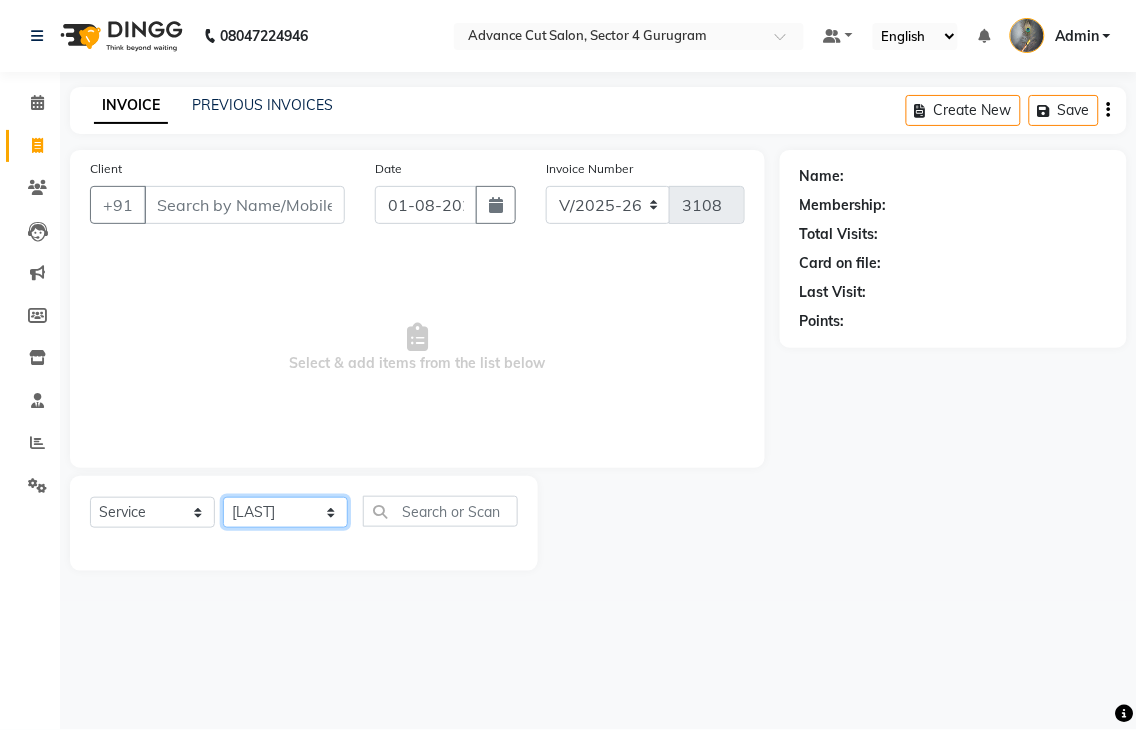 click on "Select Stylist Admin chahit COUNTOR hardeep mamta manisha MONISH navi NOSHAD ALI rahul shatnam shweta singh sunny tip" 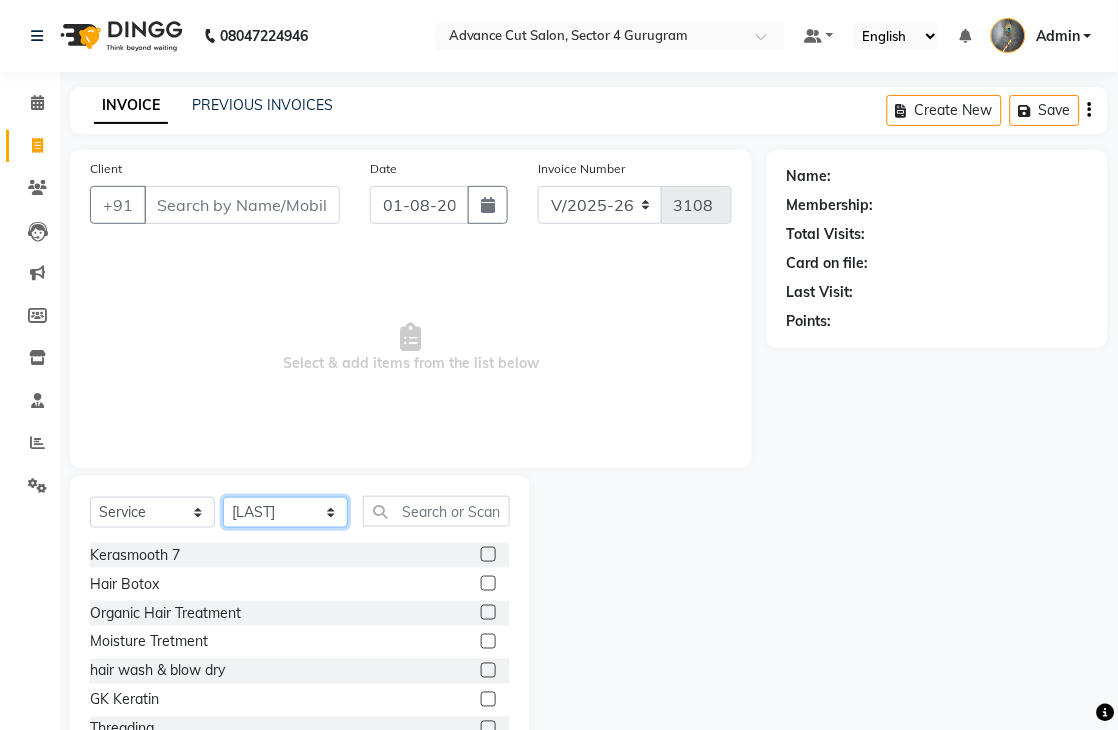 click on "Select Stylist Admin chahit COUNTOR hardeep mamta manisha MONISH navi NOSHAD ALI rahul shatnam shweta singh sunny tip" 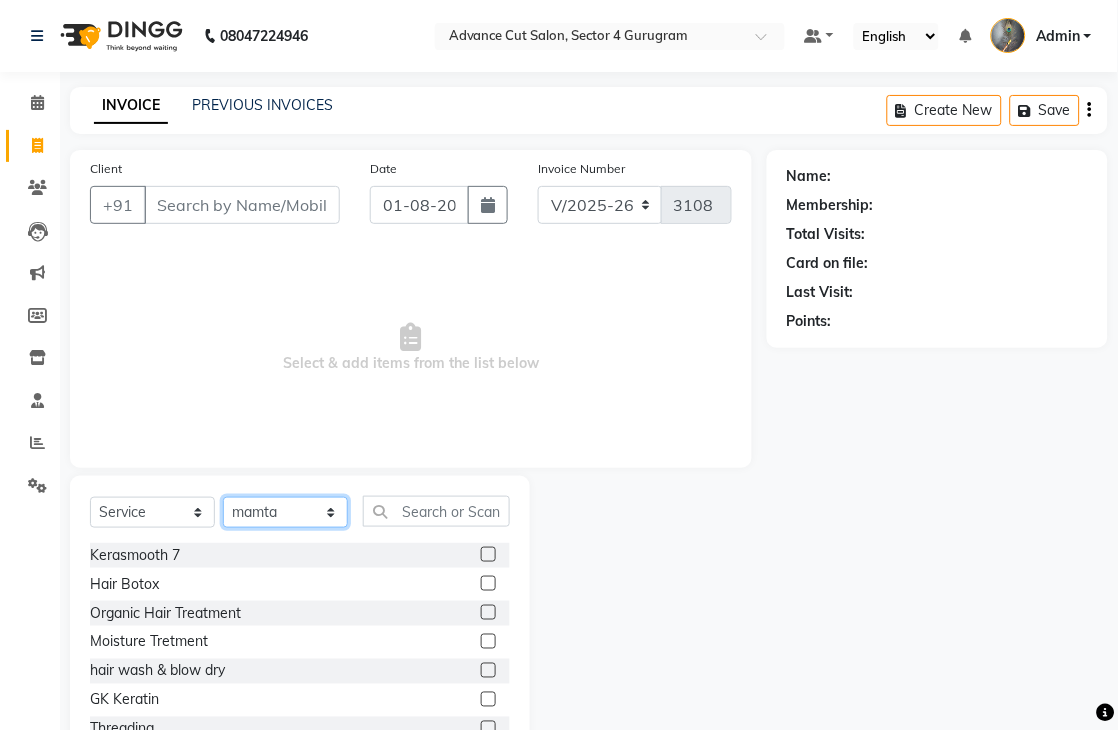 click on "Select Stylist Admin chahit COUNTOR hardeep mamta manisha MONISH navi NOSHAD ALI rahul shatnam shweta singh sunny tip" 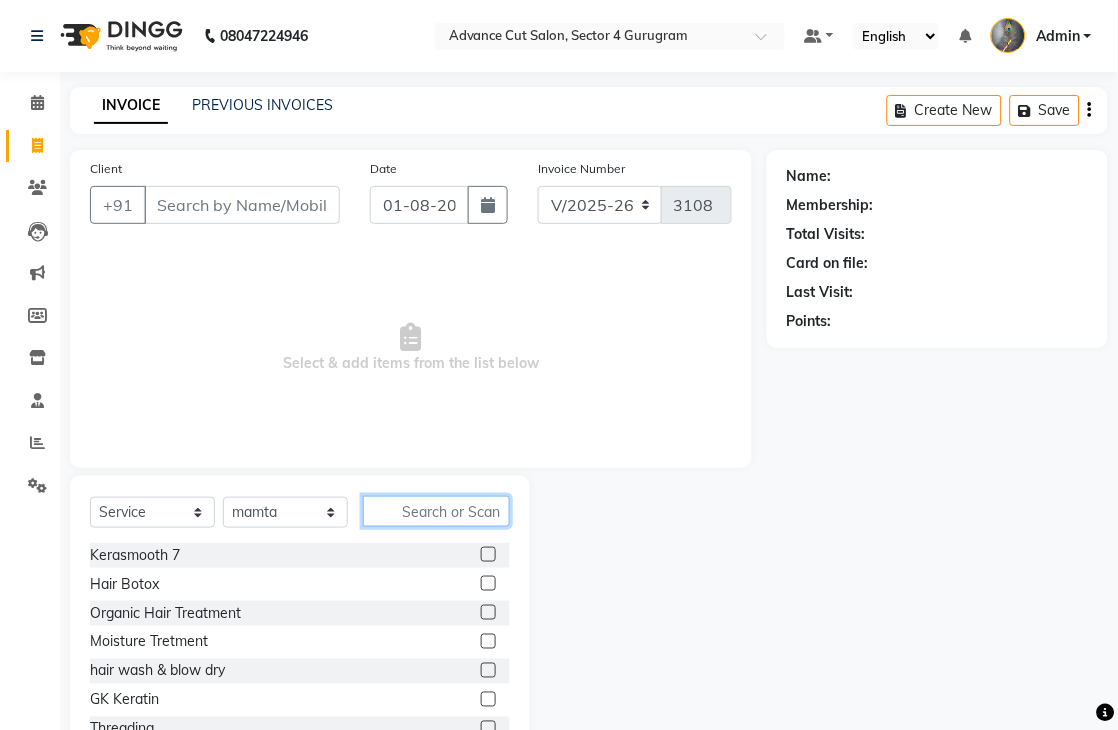 click 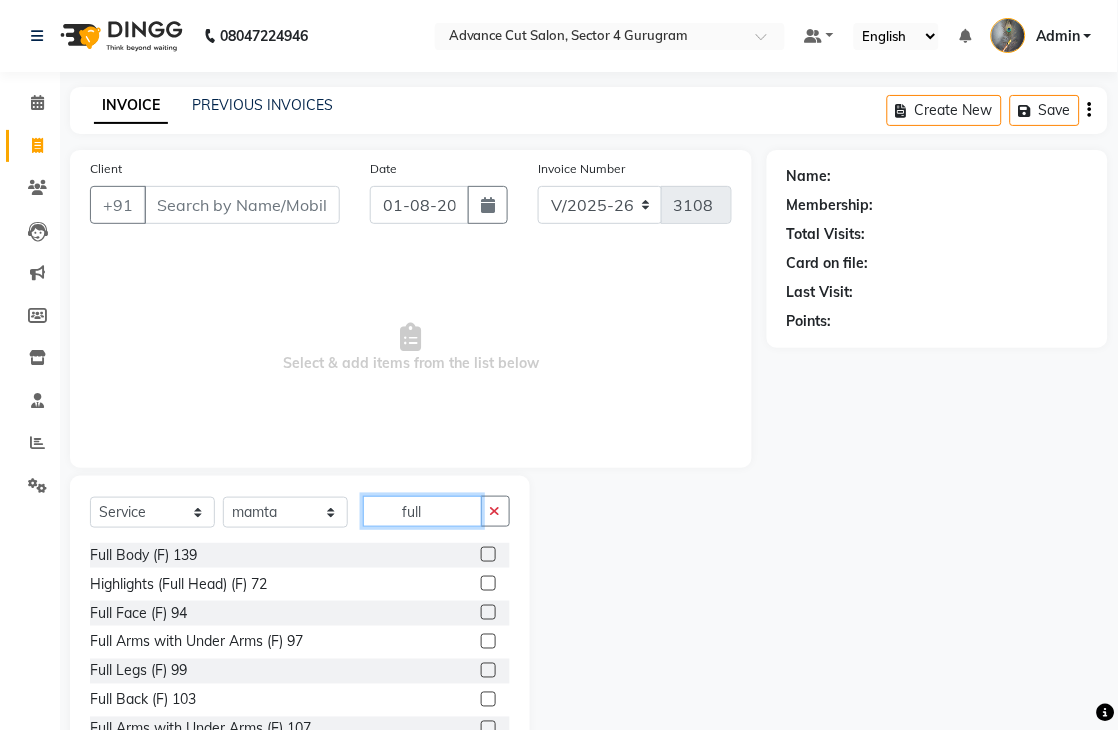 type on "full" 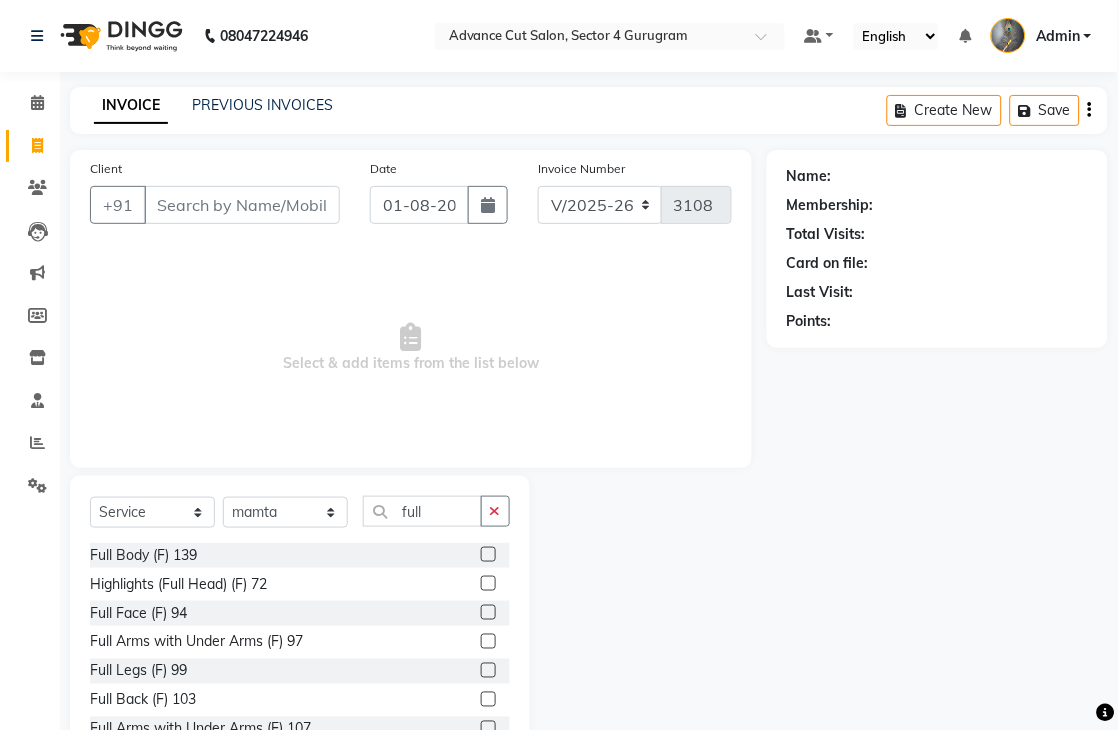click 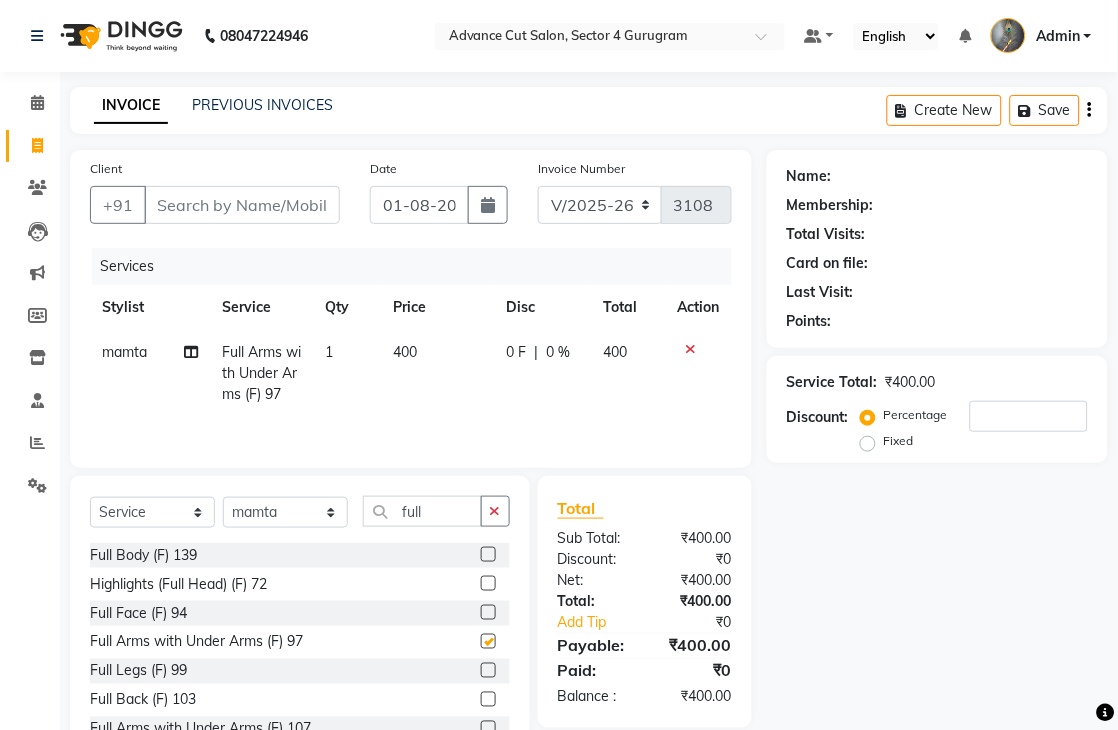 checkbox on "false" 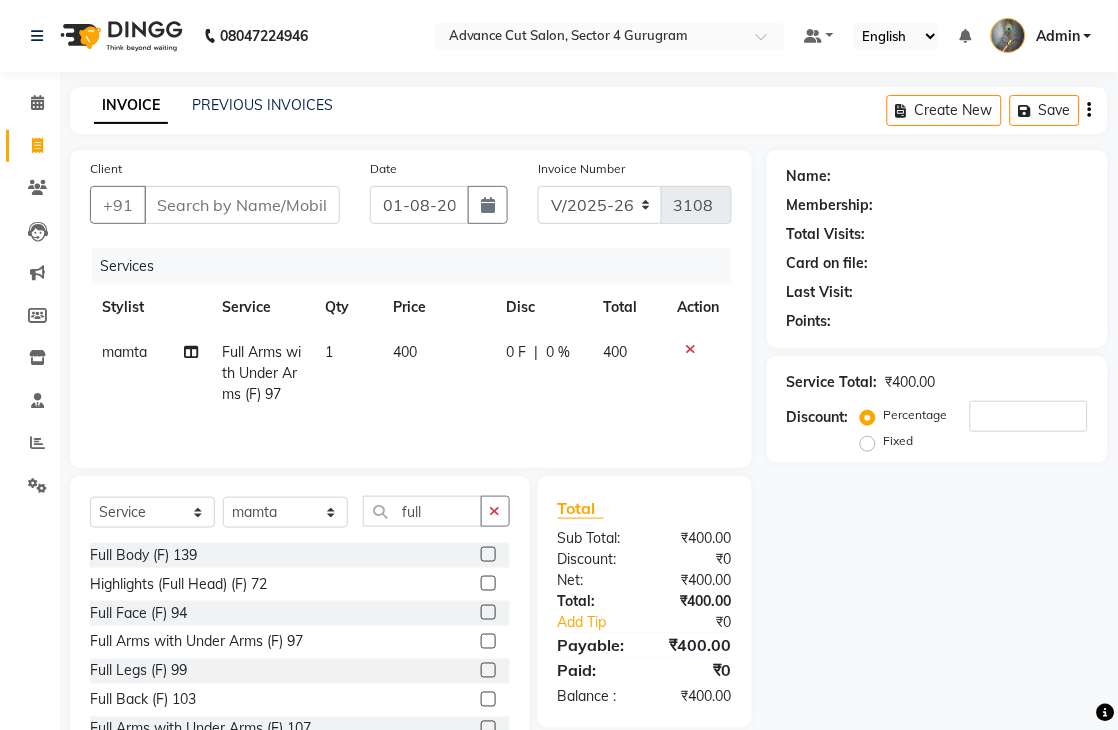 click on "400" 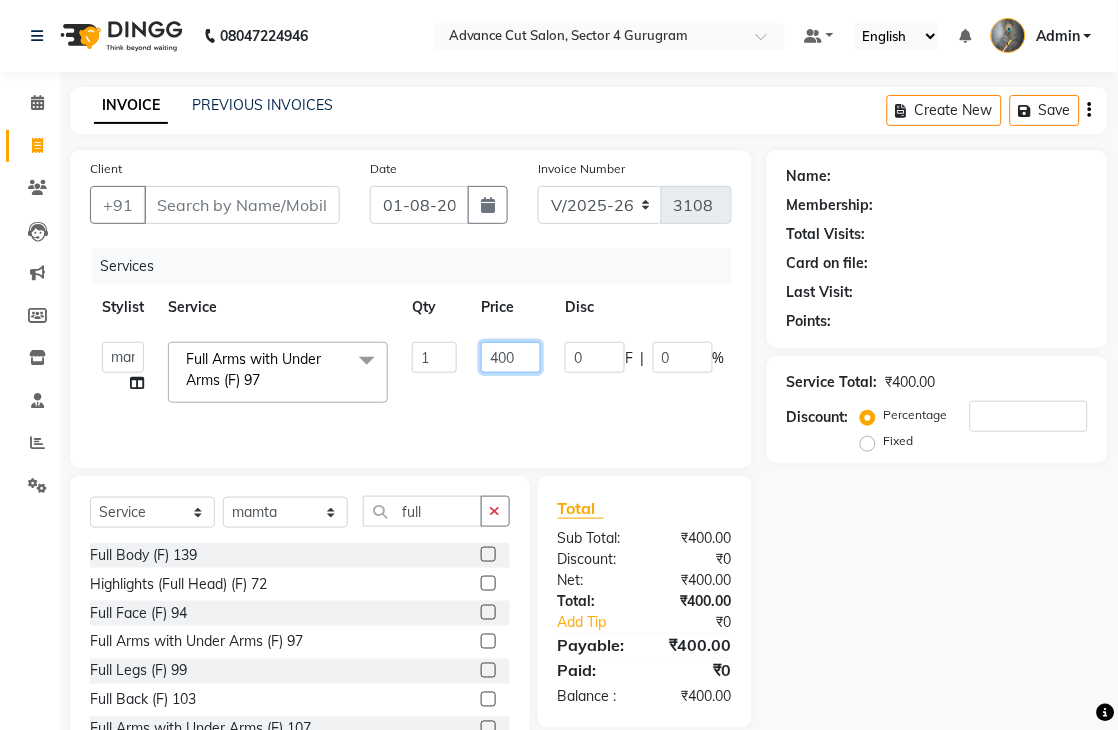 click on "400" 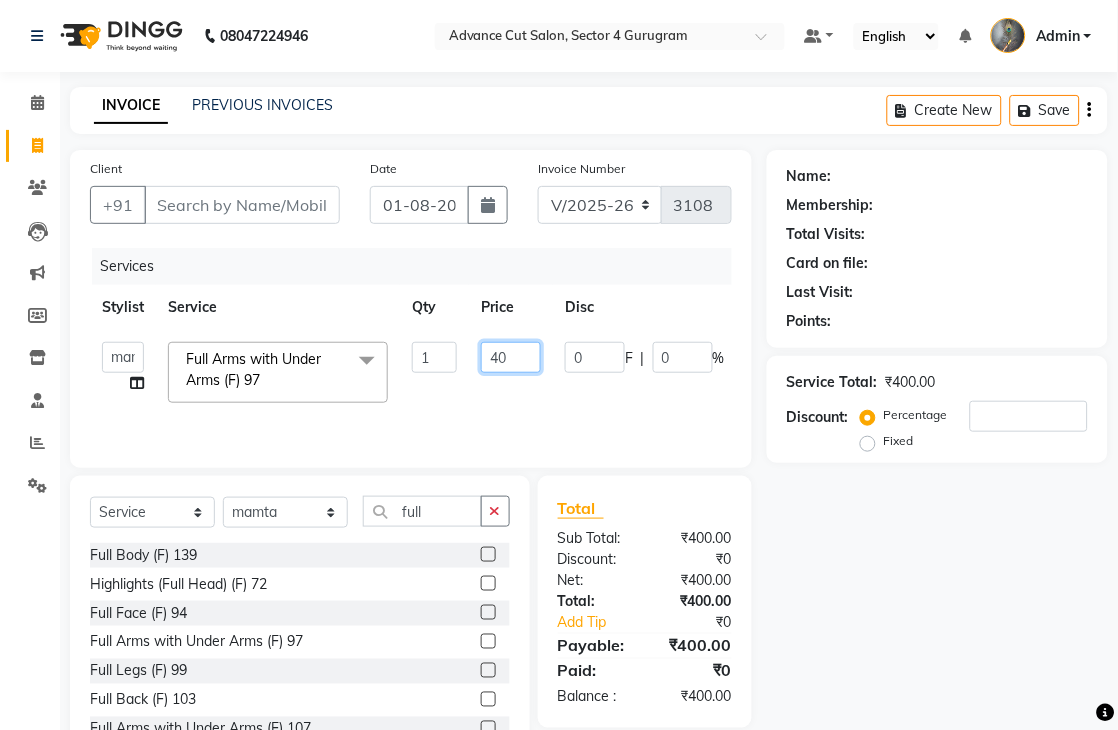 type on "4" 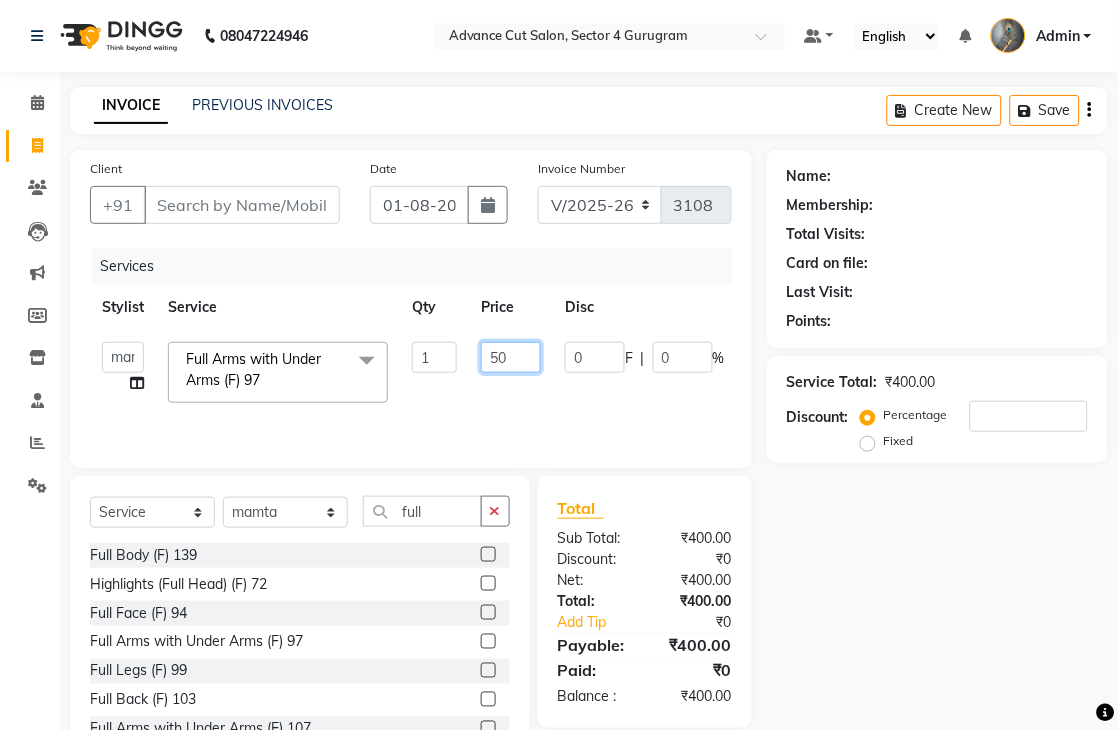 type on "500" 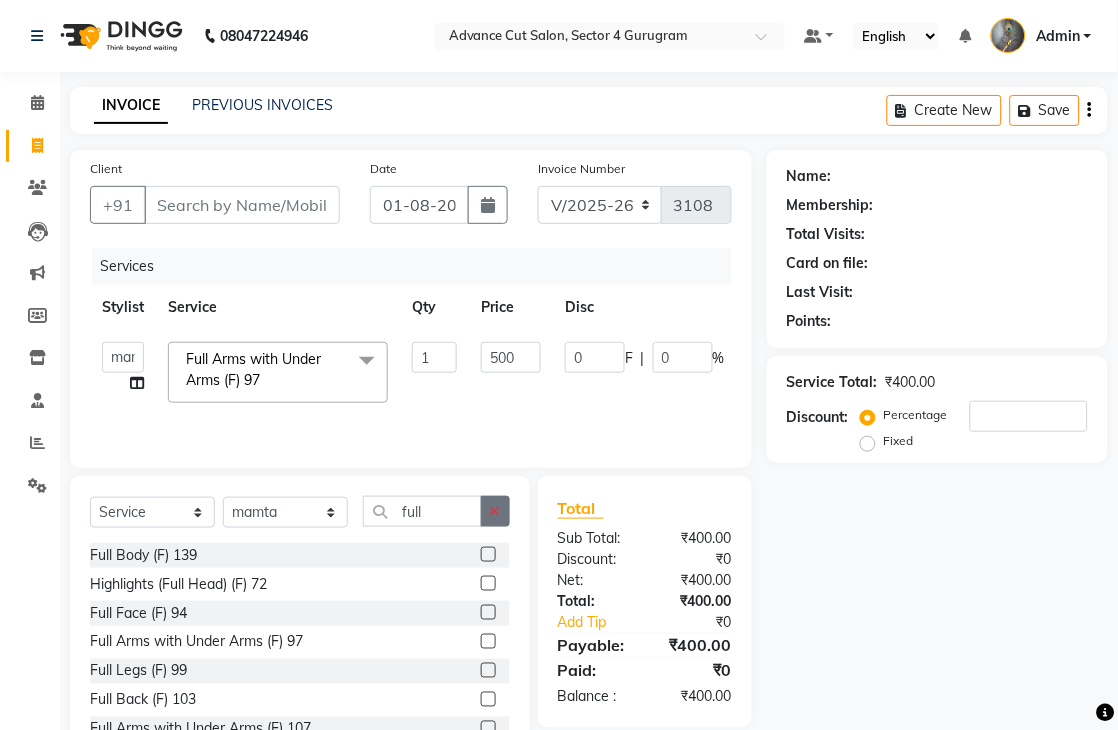 click 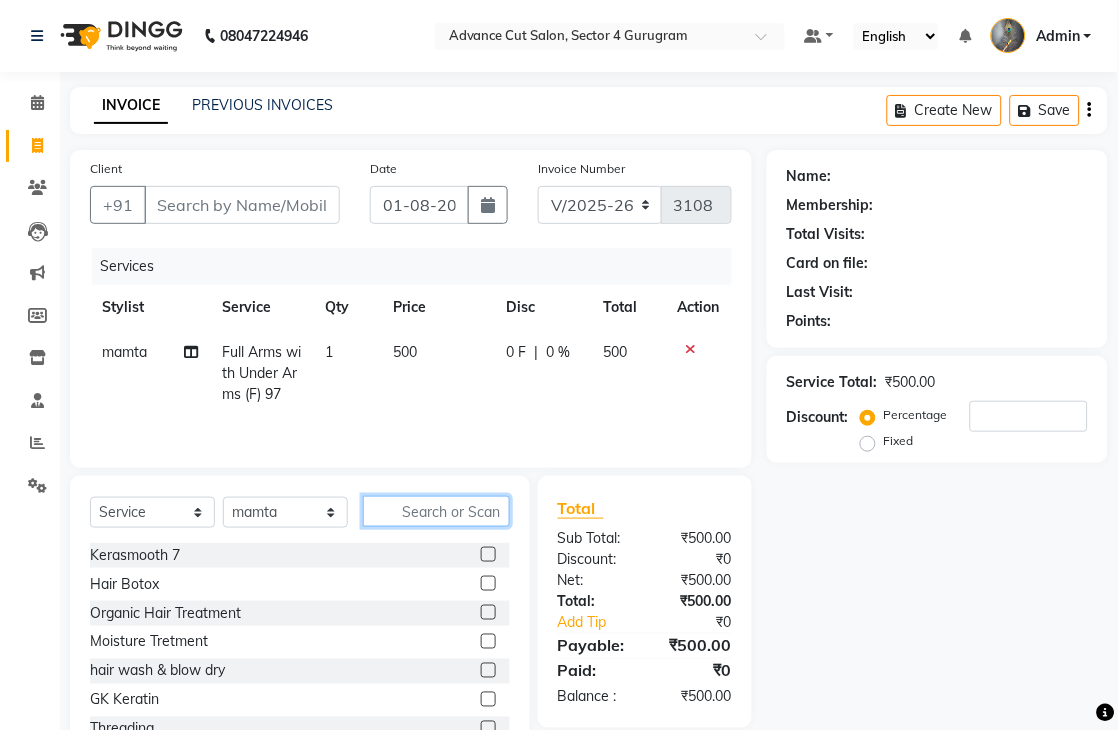 click 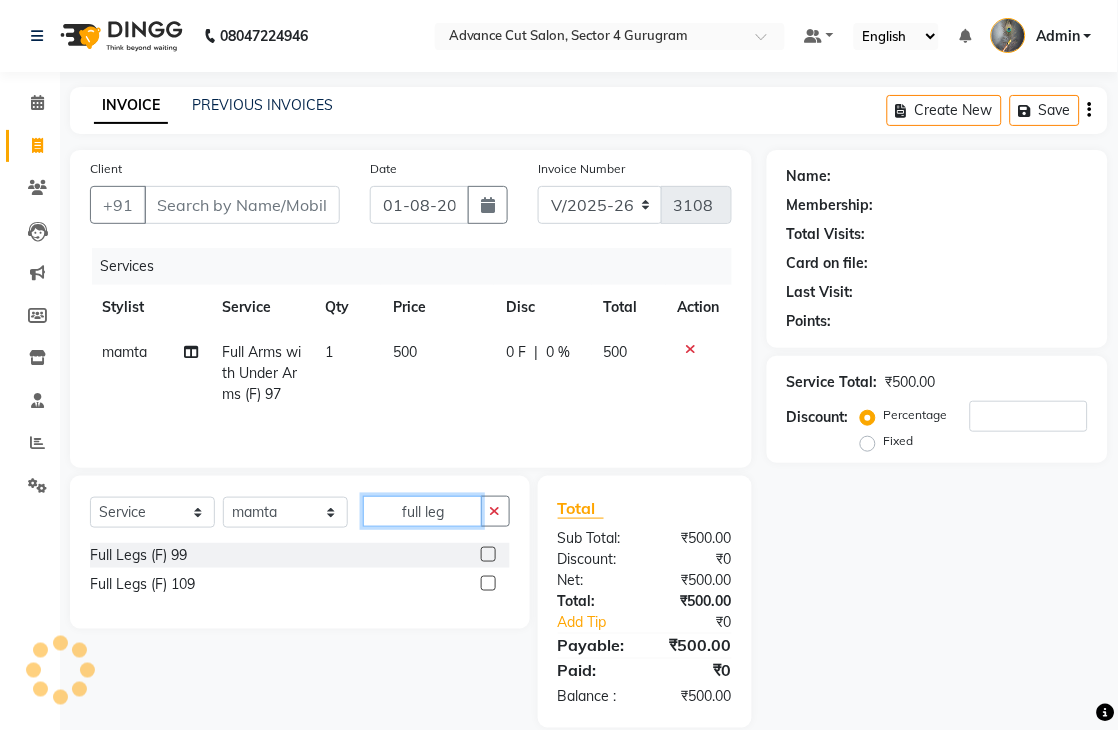 type on "full leg" 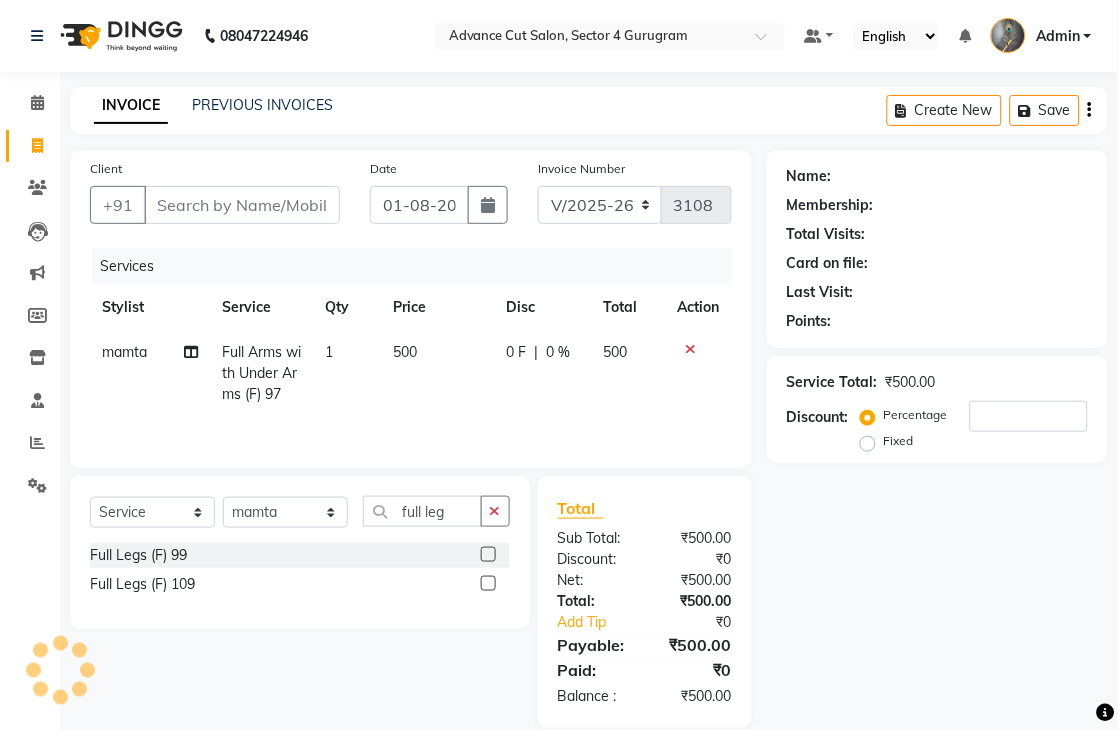 click 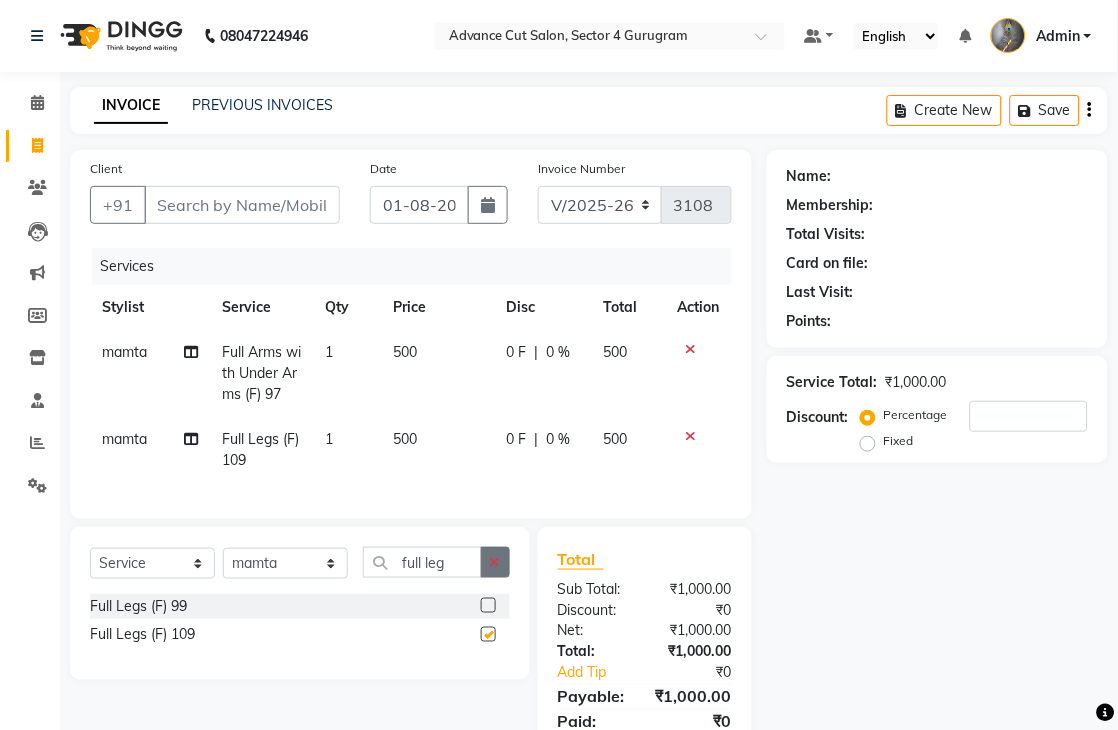 click 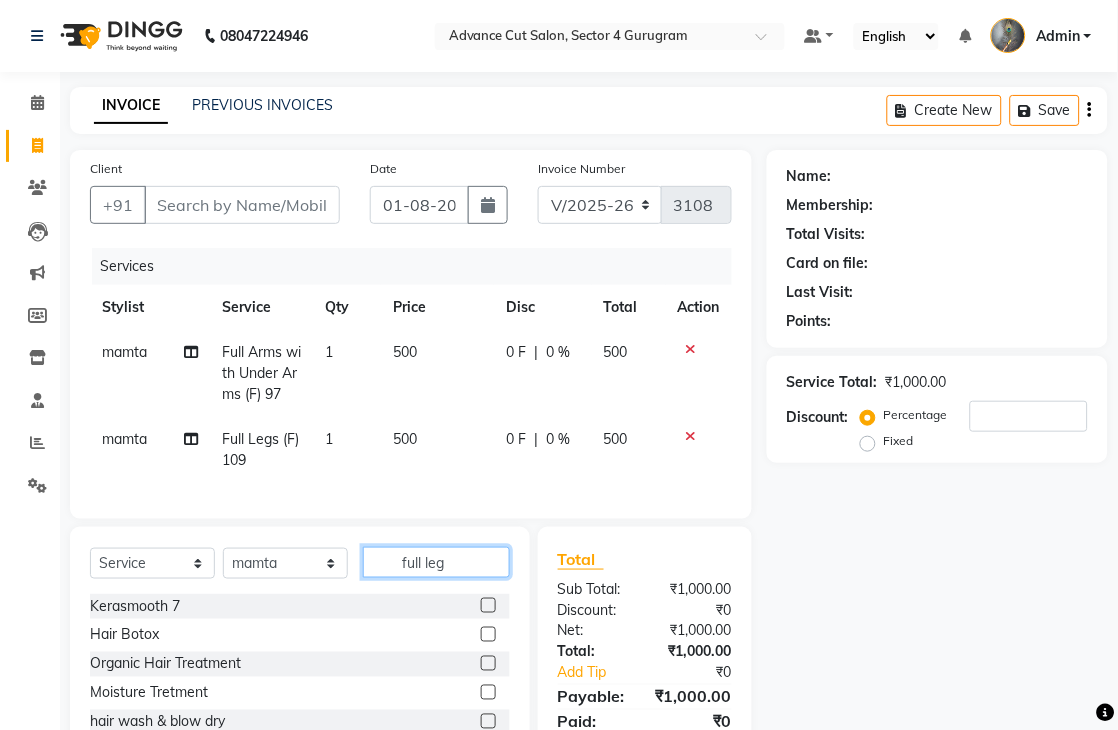 type 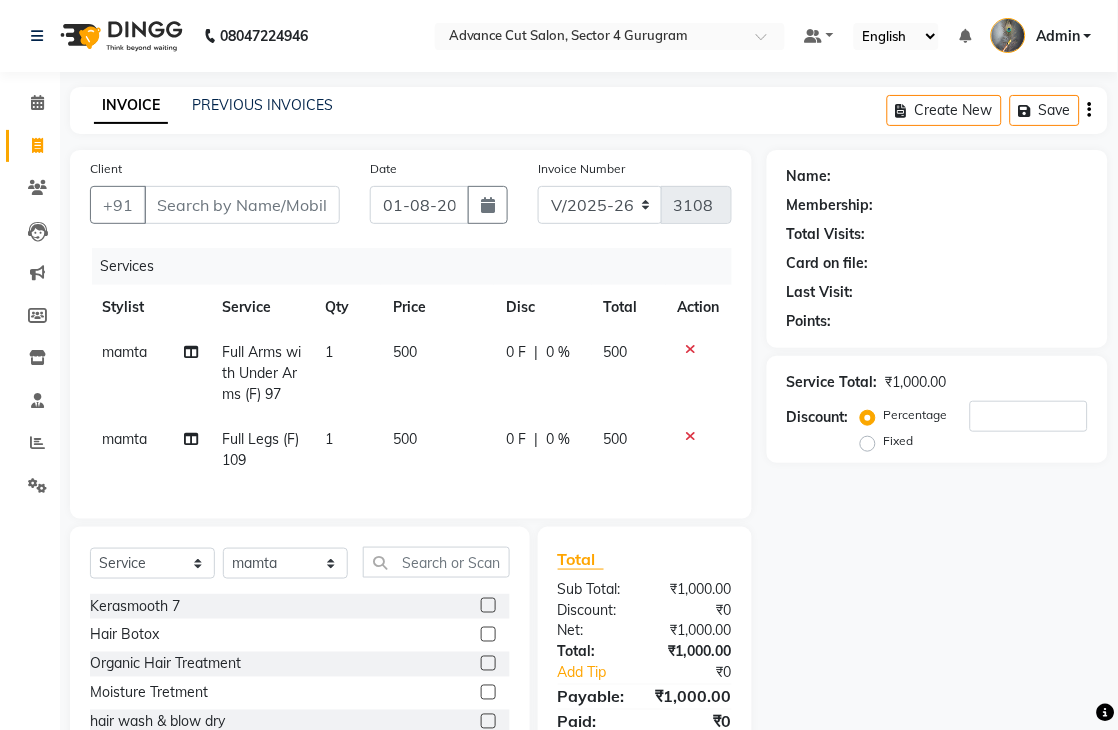 click on "500" 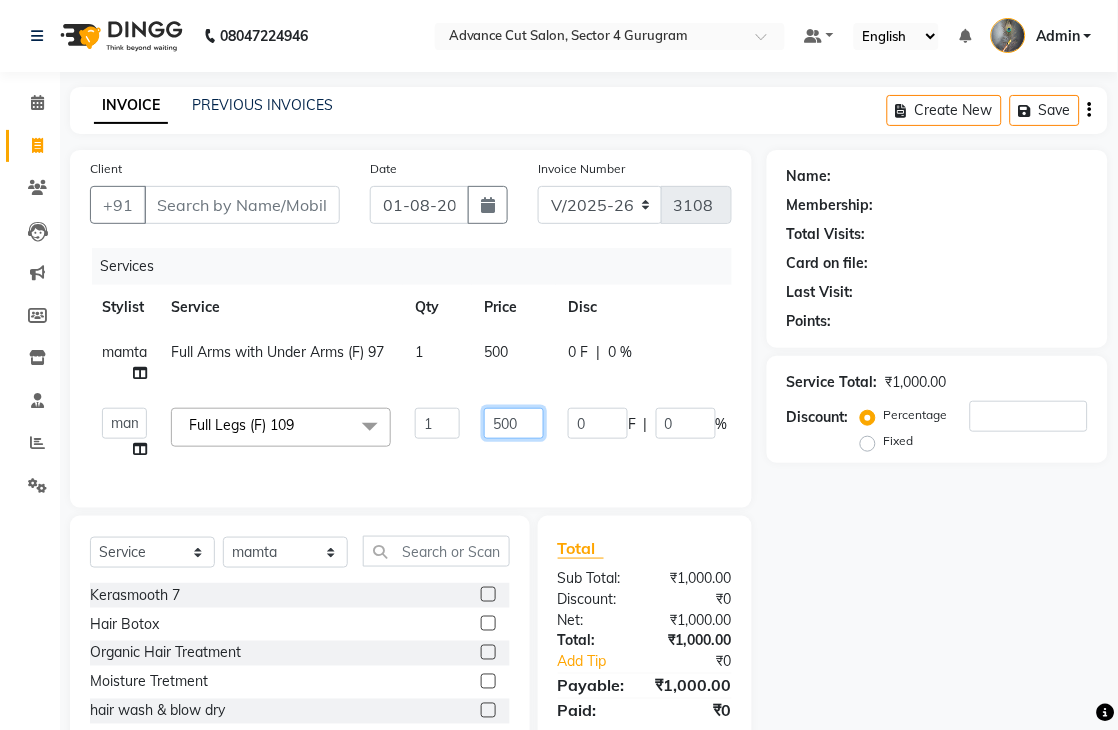 click on "500" 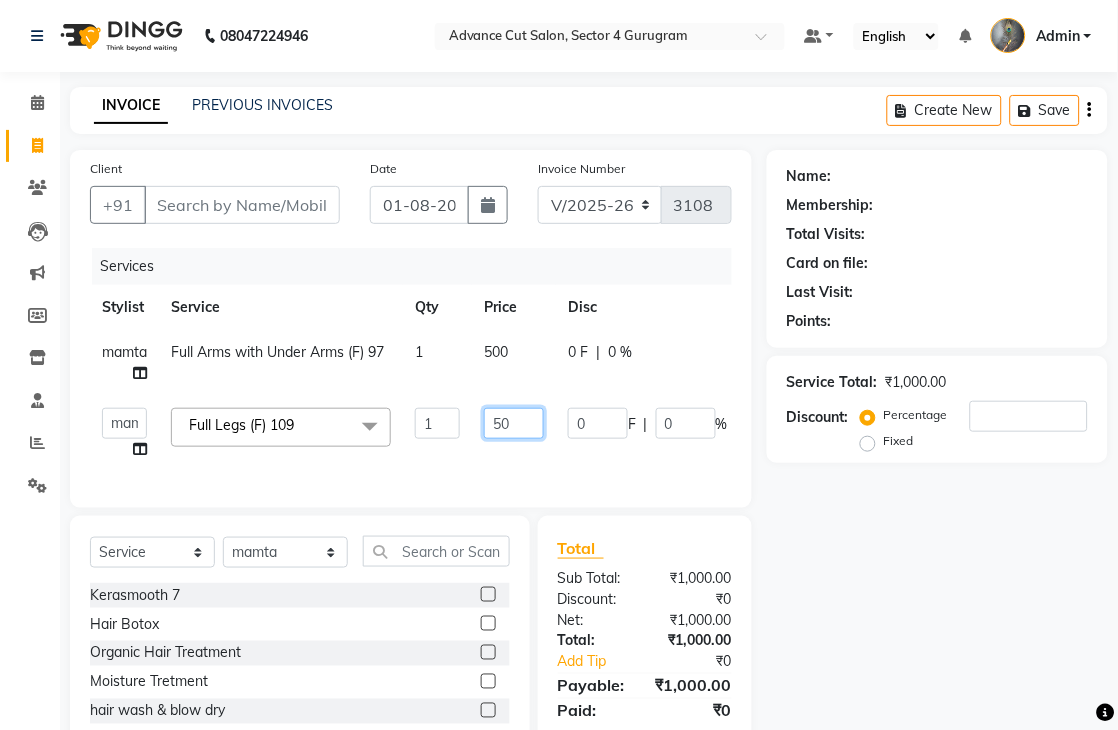 type on "5" 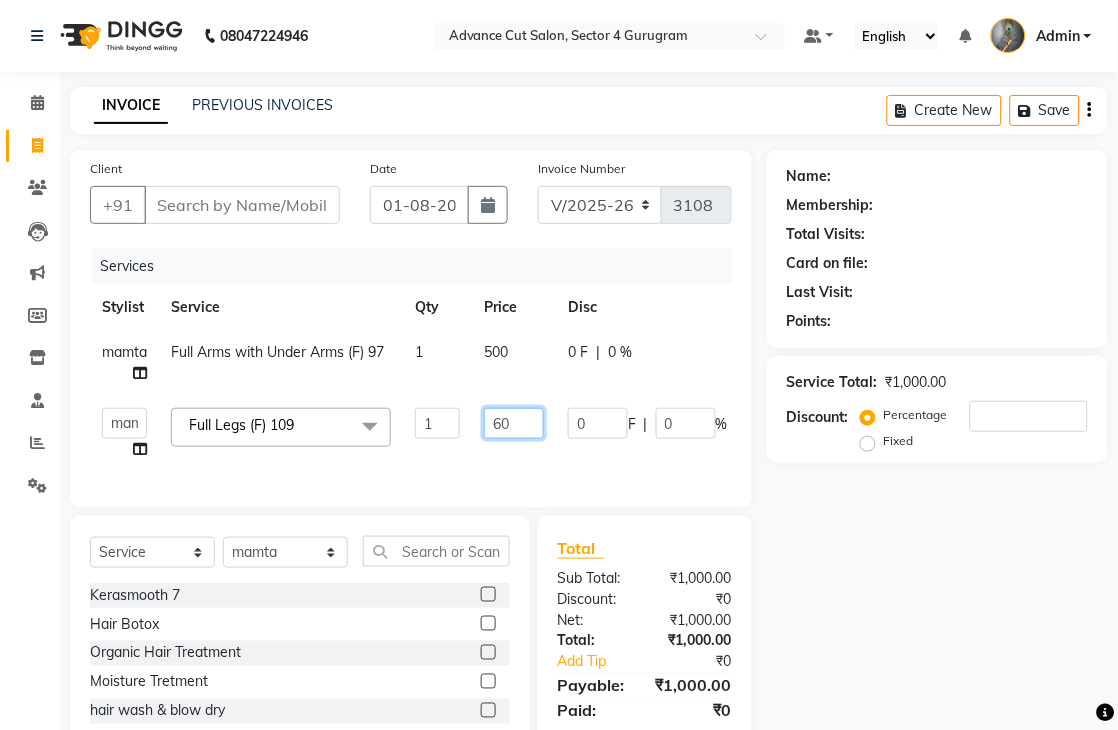 type on "600" 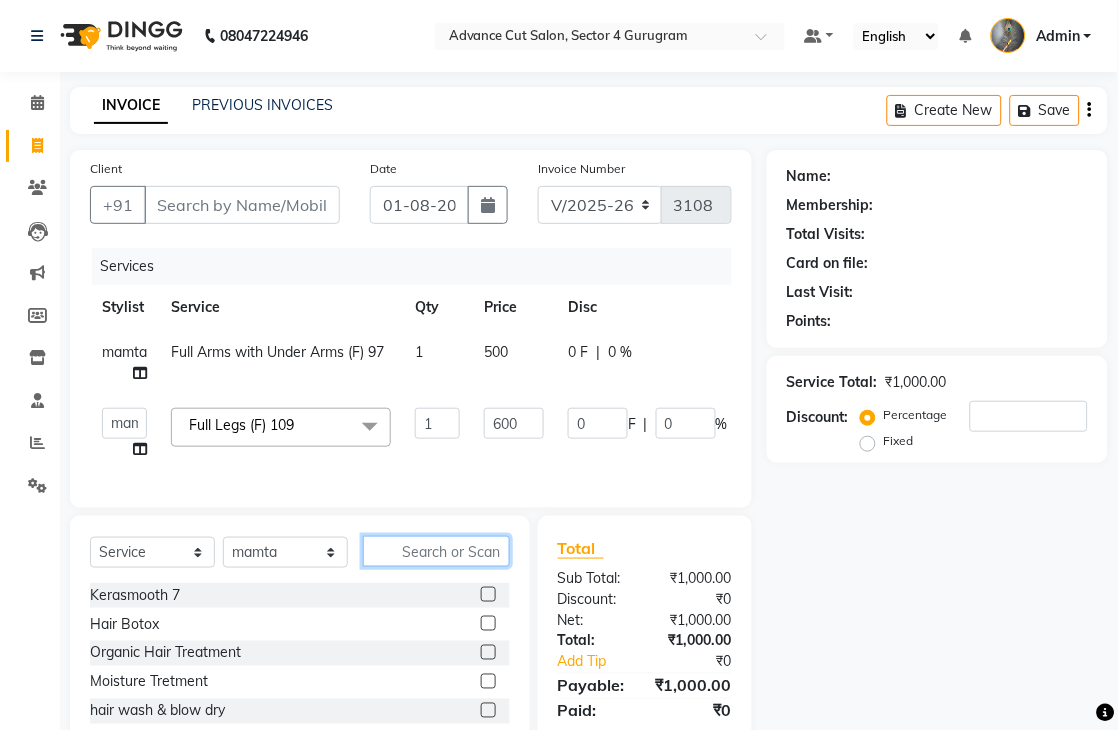 click 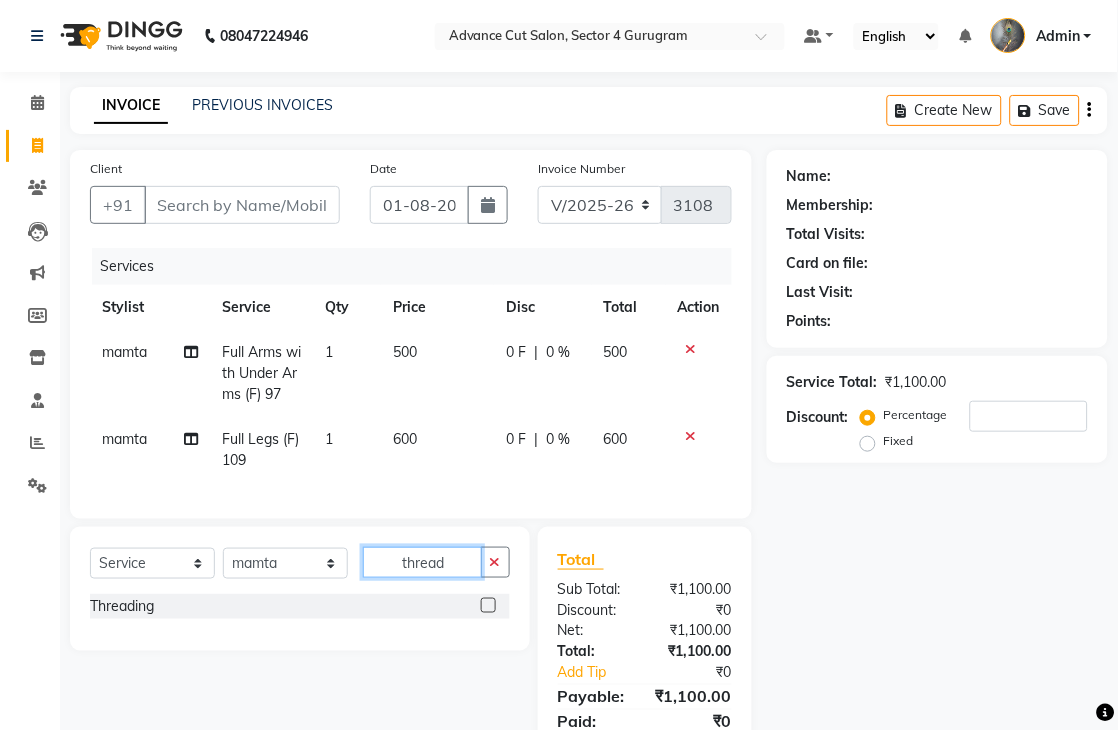 type on "thread" 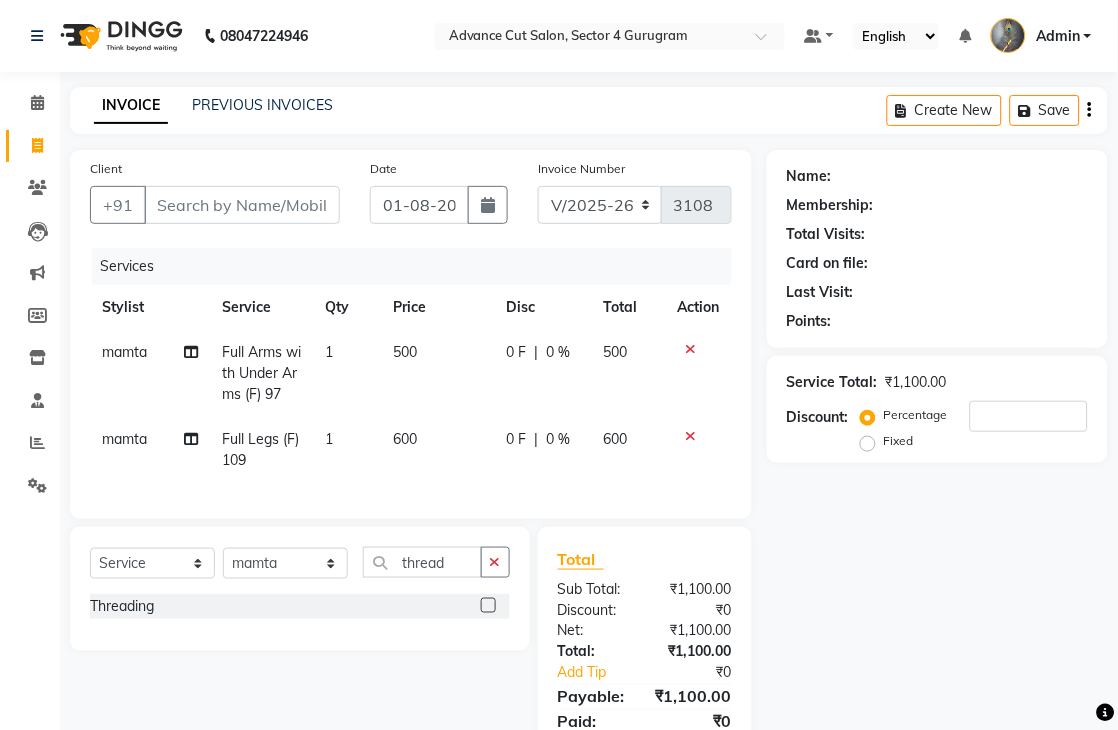 click 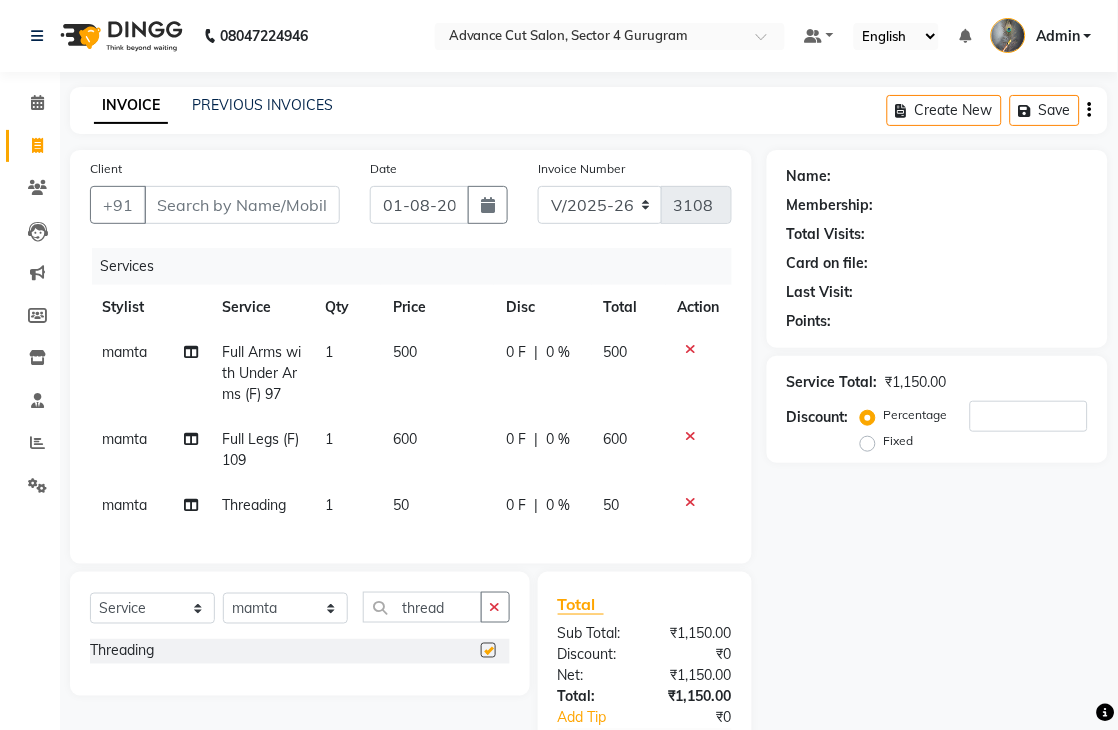 checkbox on "false" 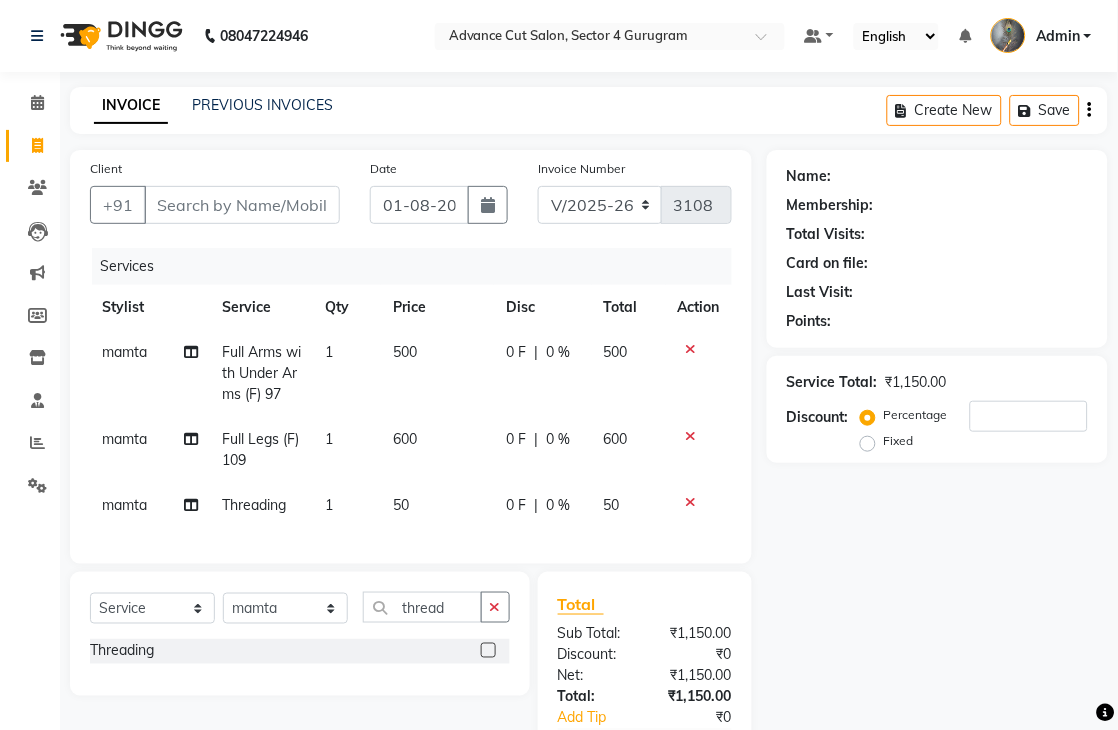 click 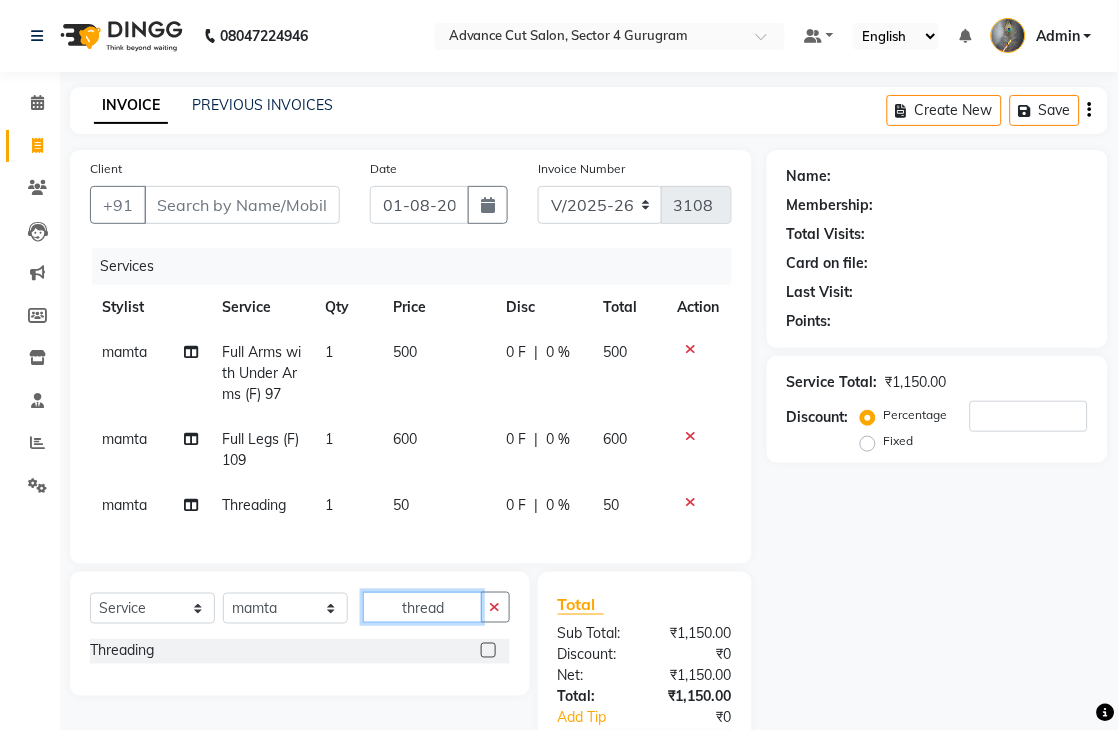 type 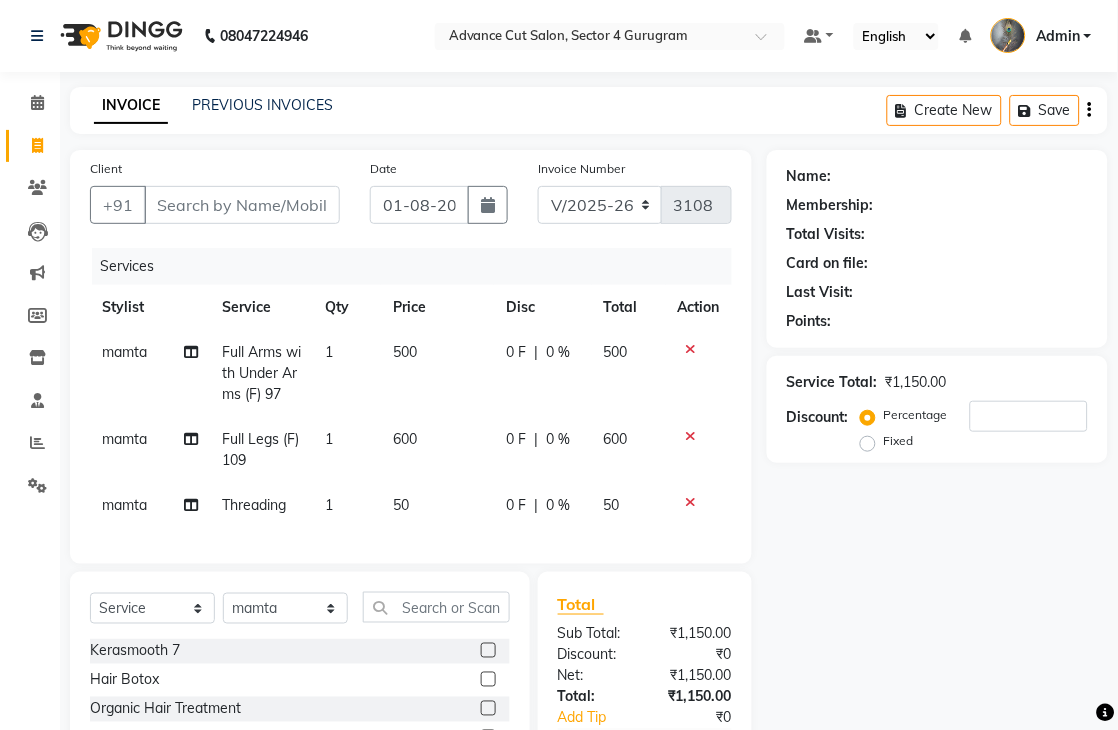 click on "50" 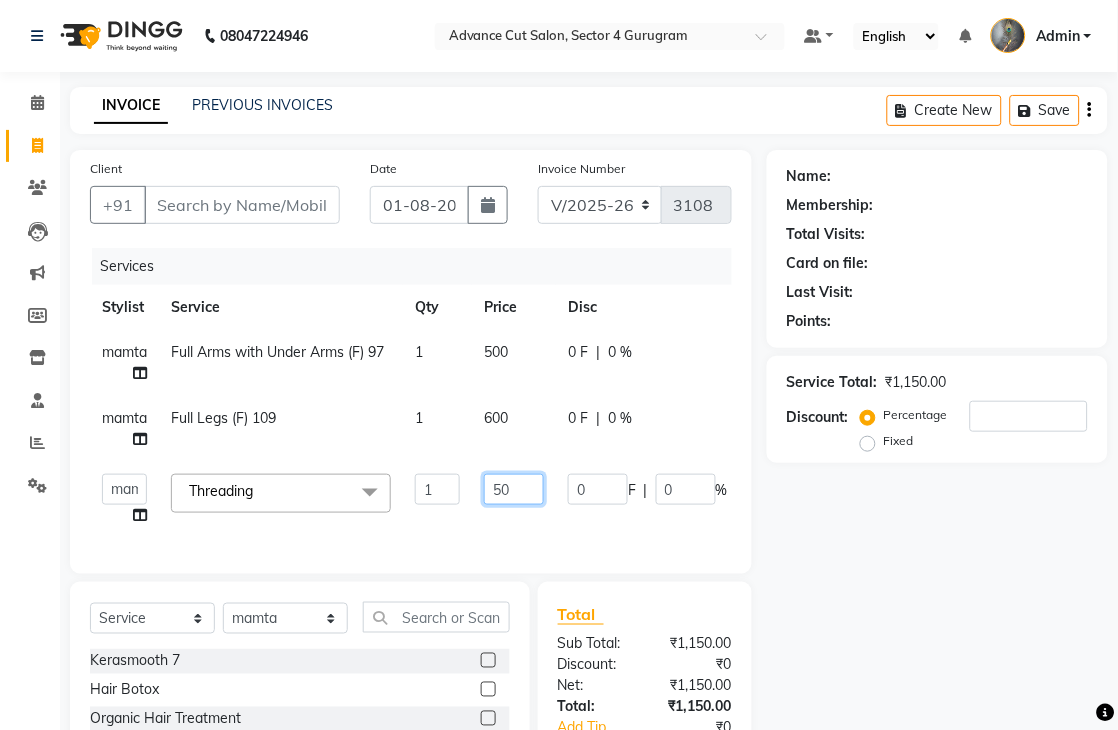 click on "50" 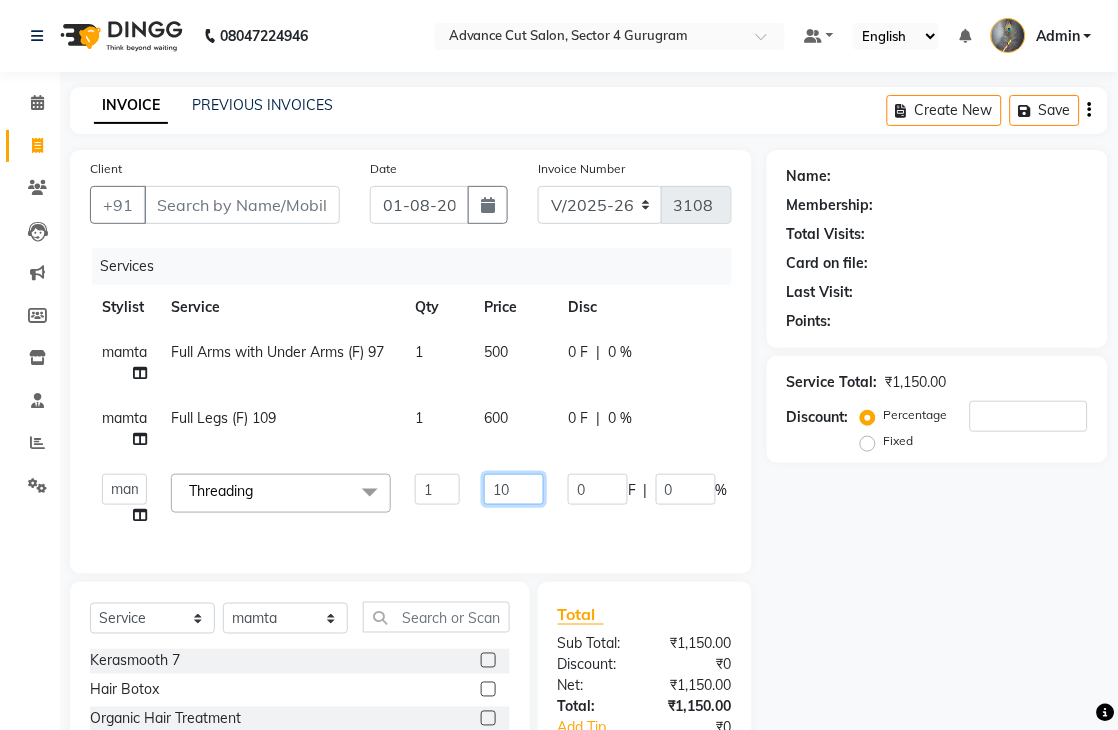 type on "100" 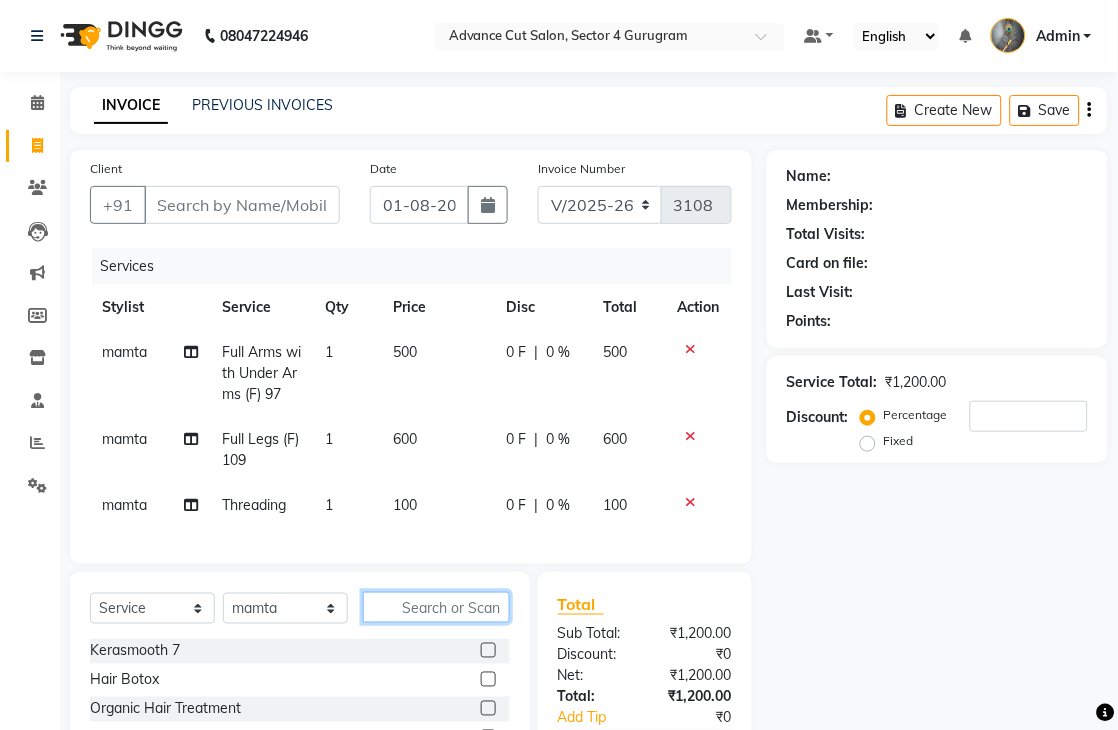 click 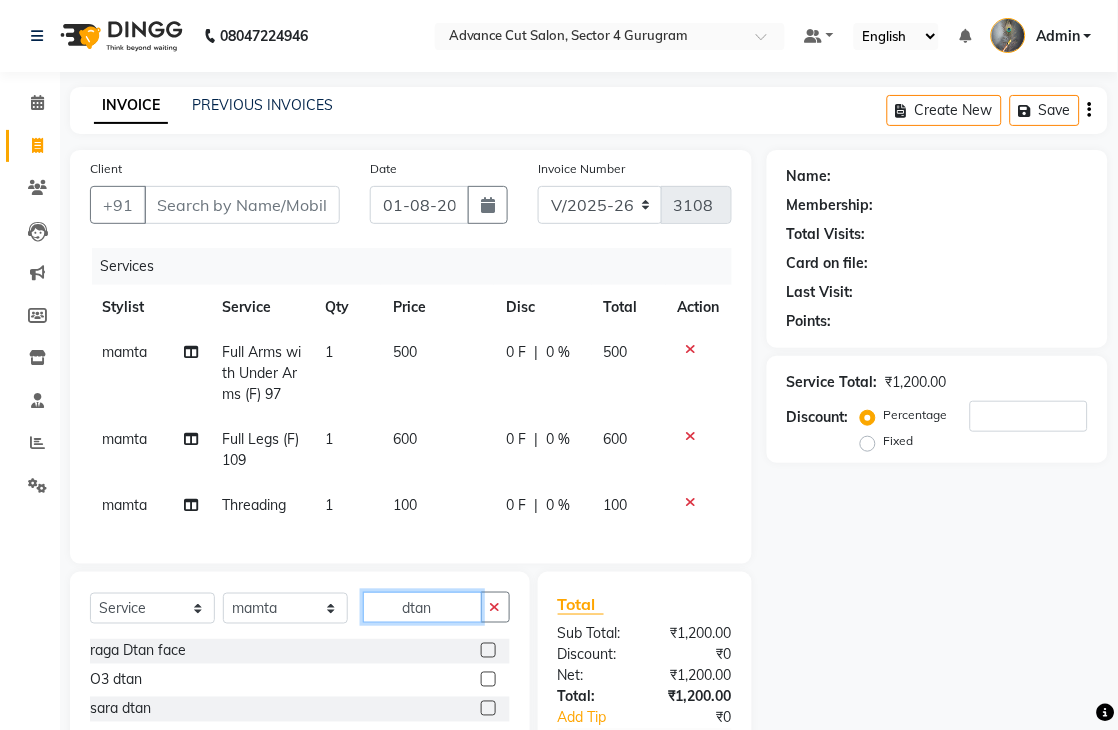 scroll, scrollTop: 111, scrollLeft: 0, axis: vertical 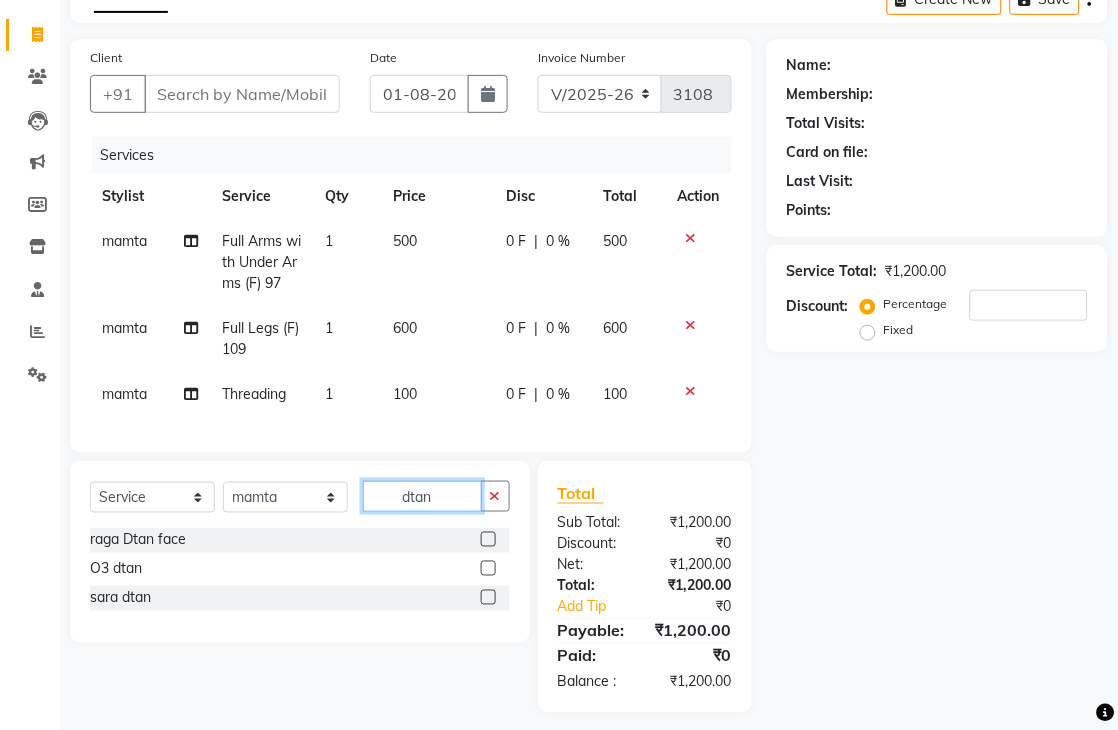 type on "dtan" 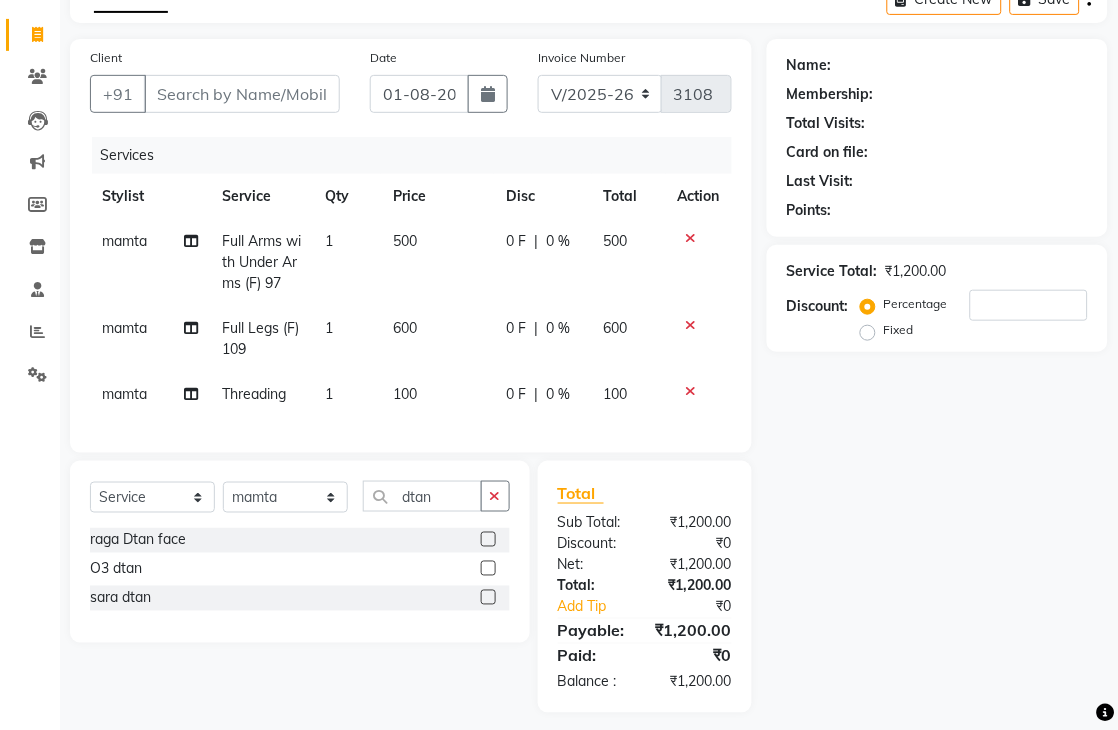 click 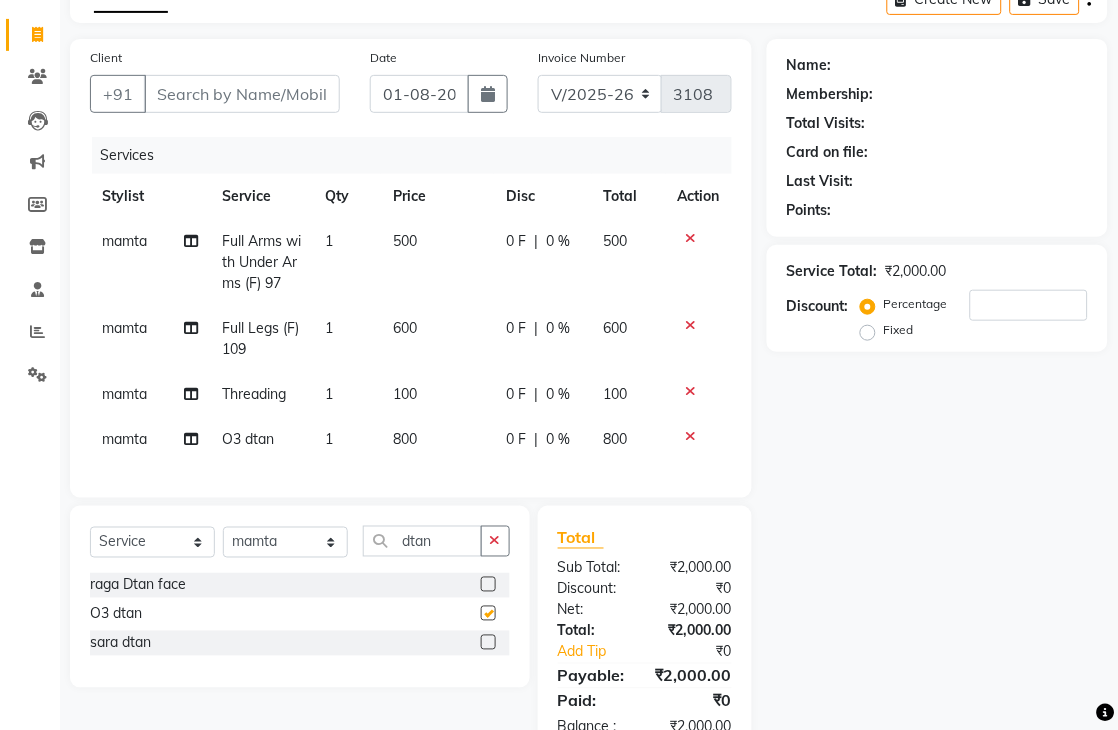 checkbox on "false" 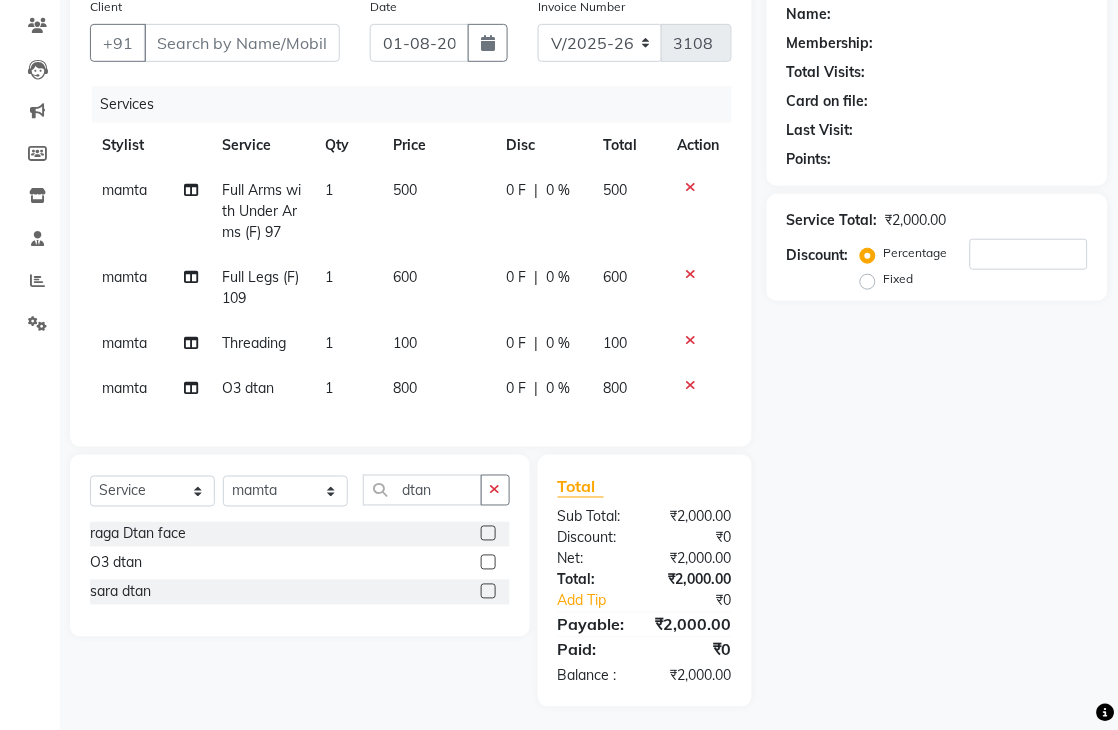 scroll, scrollTop: 212, scrollLeft: 0, axis: vertical 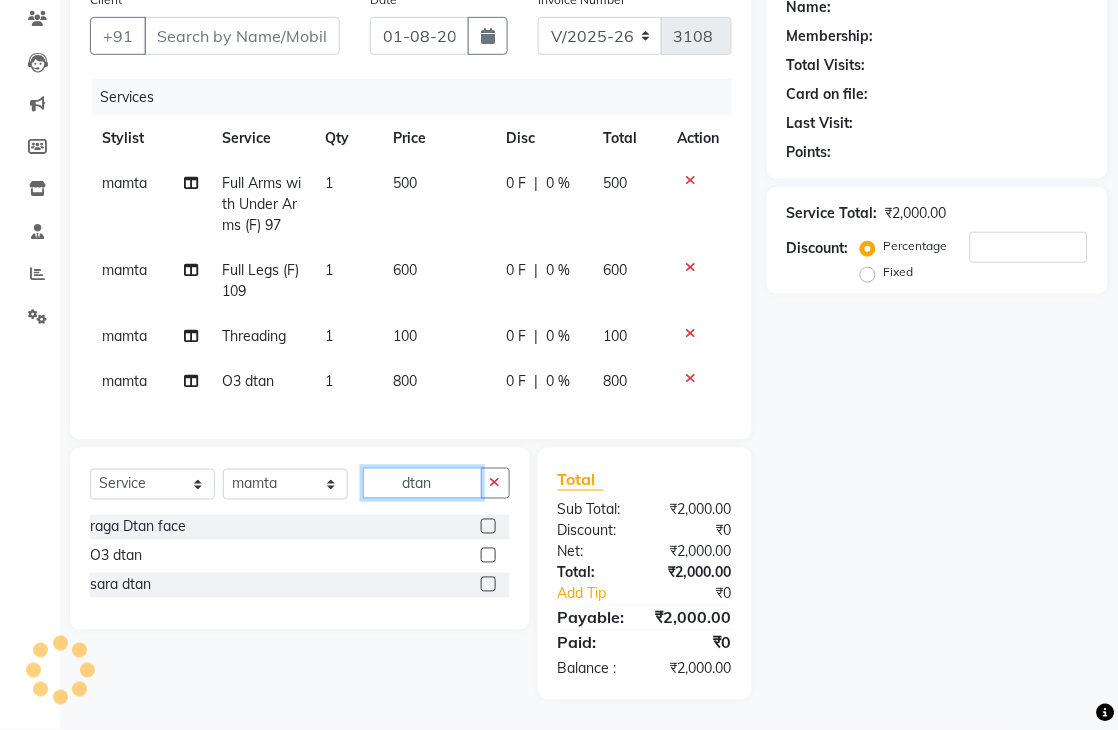 click on "Select  Service  Product  Membership  Package Voucher Prepaid Gift Card  Select Stylist Admin chahit COUNTOR hardeep mamta manisha MONISH navi NOSHAD ALI rahul shatnam shweta singh sunny tip dtan" 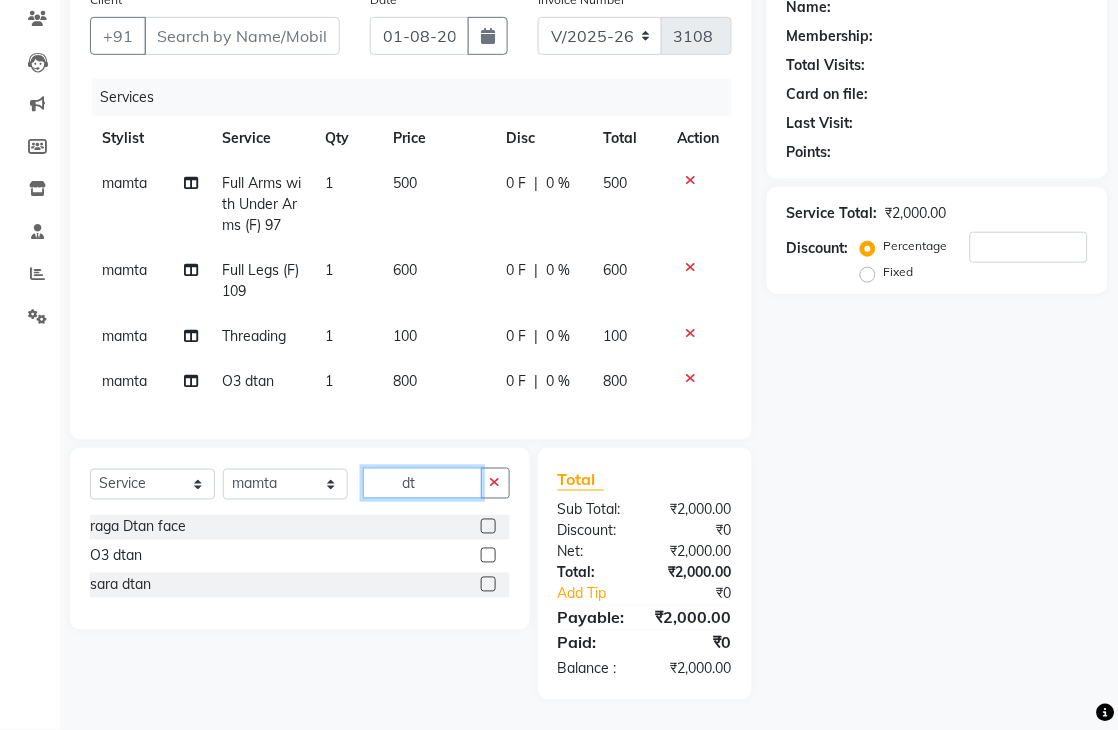 type on "d" 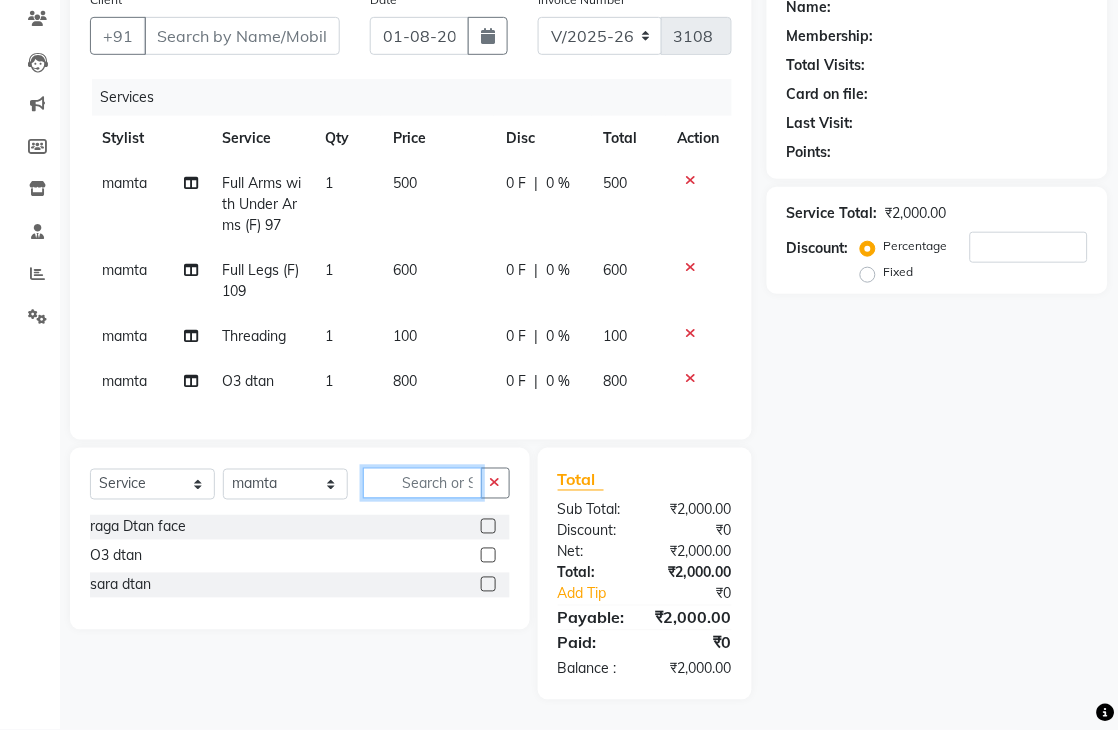type on "\" 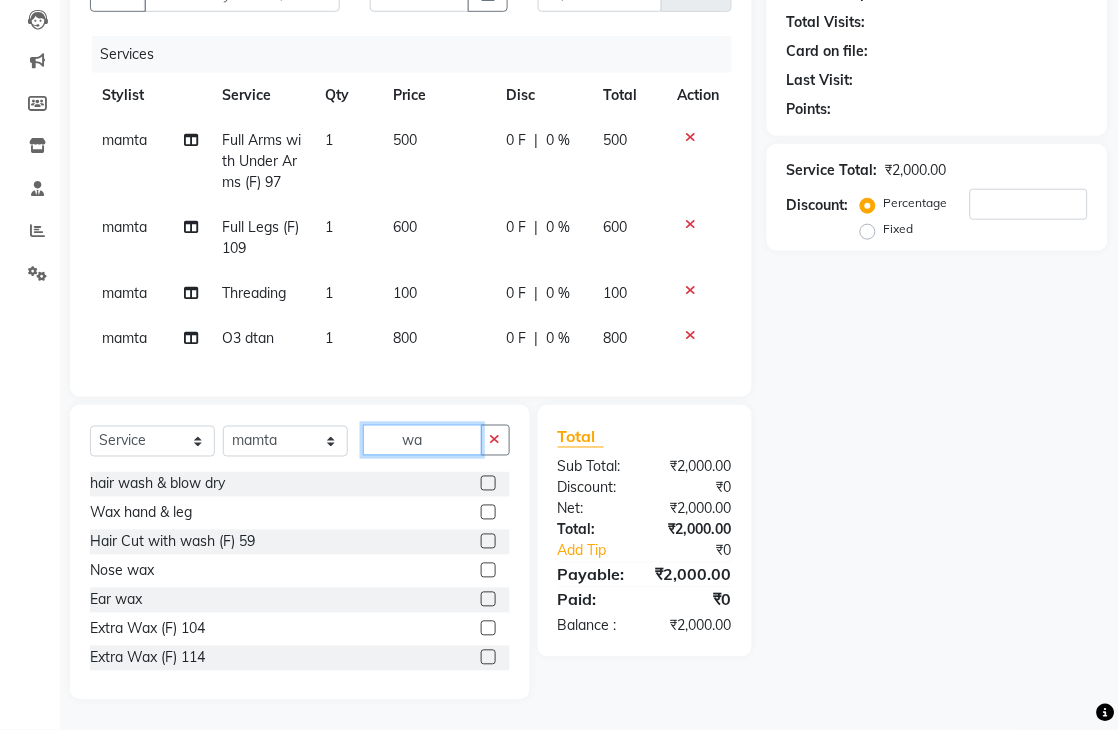 type on "w" 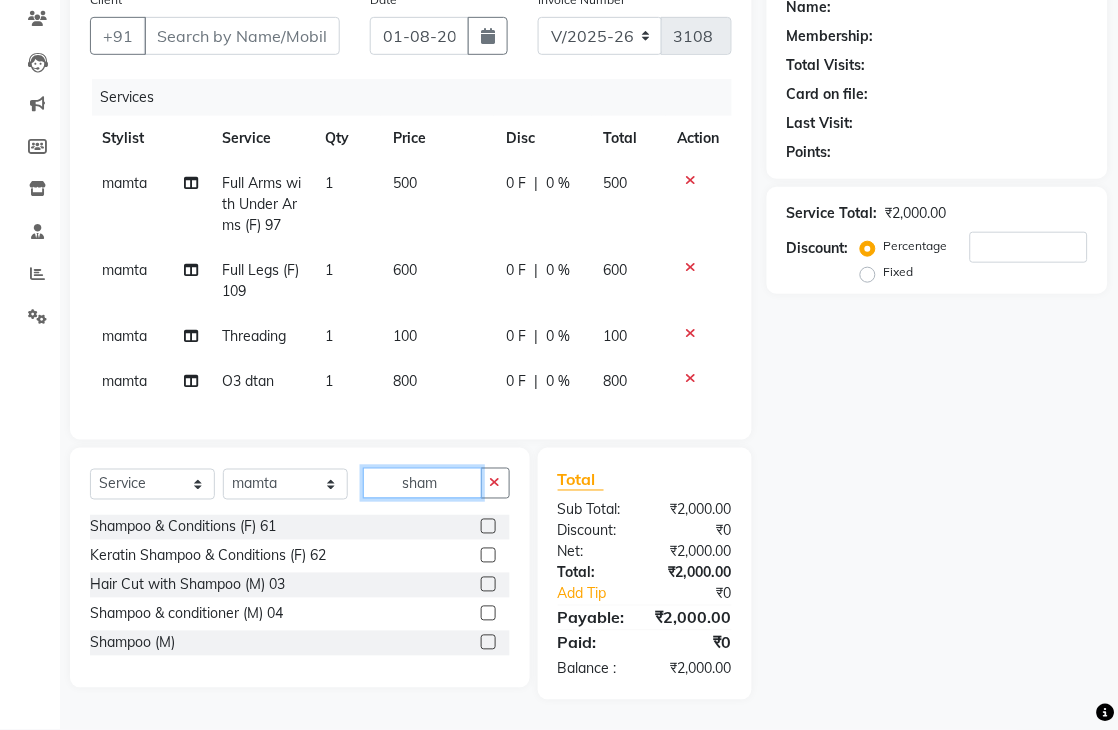 type on "sham" 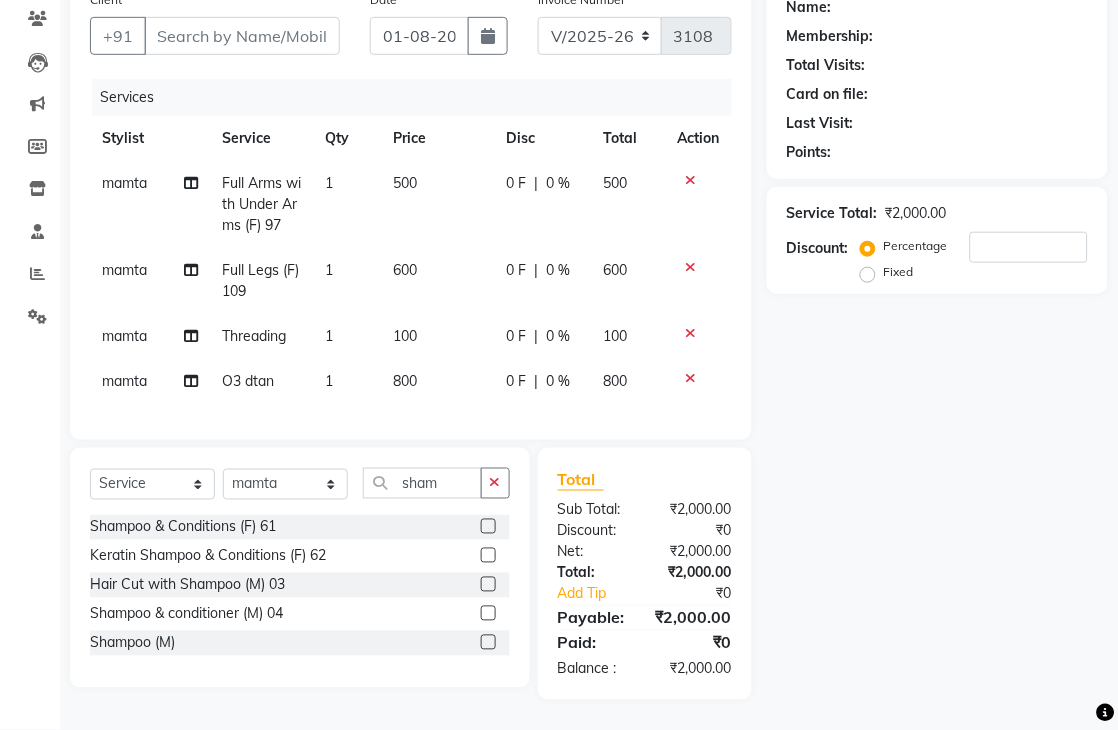 click 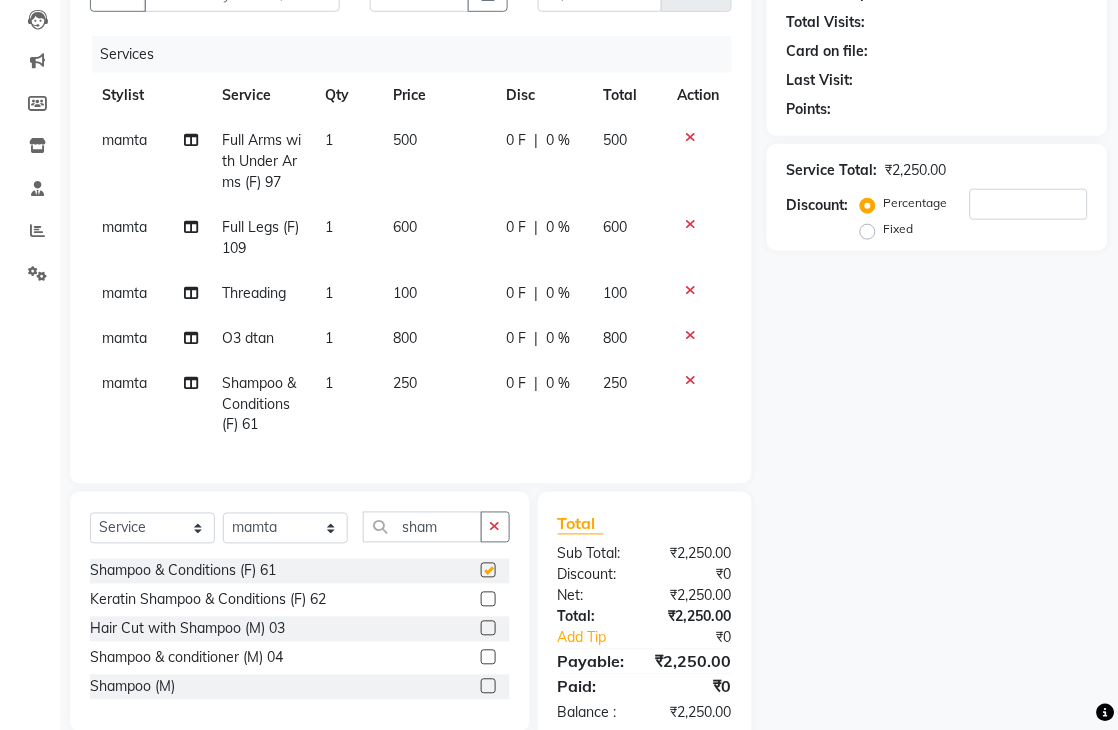 checkbox on "false" 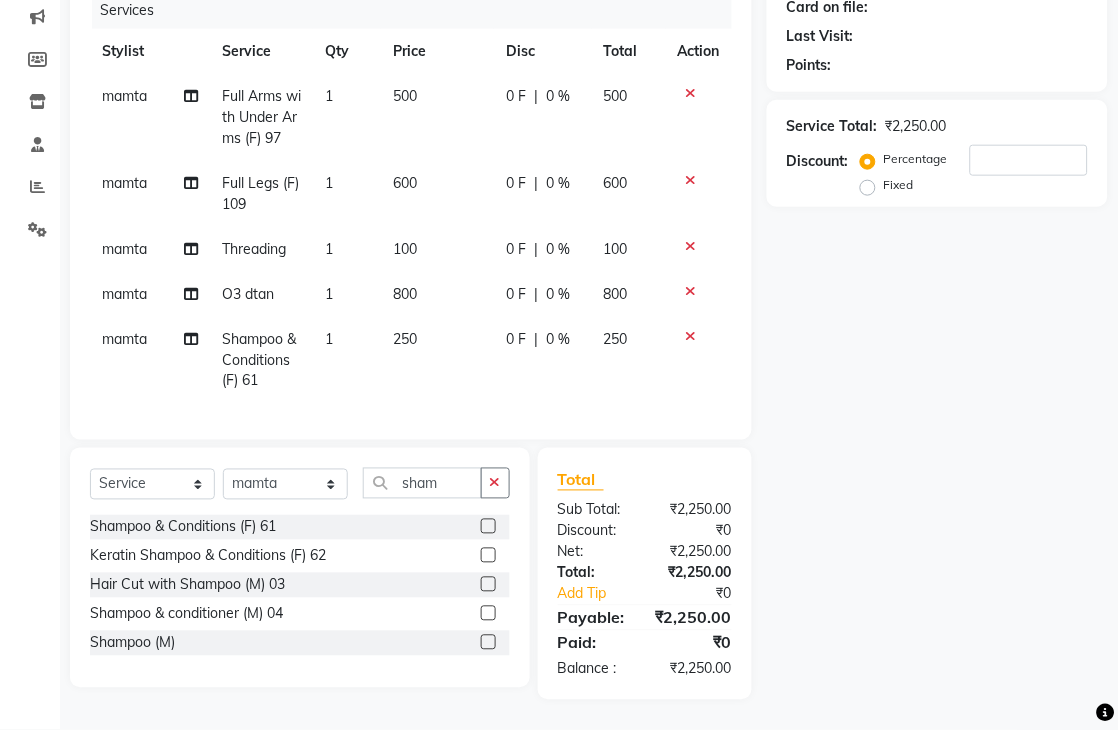 scroll, scrollTop: 298, scrollLeft: 0, axis: vertical 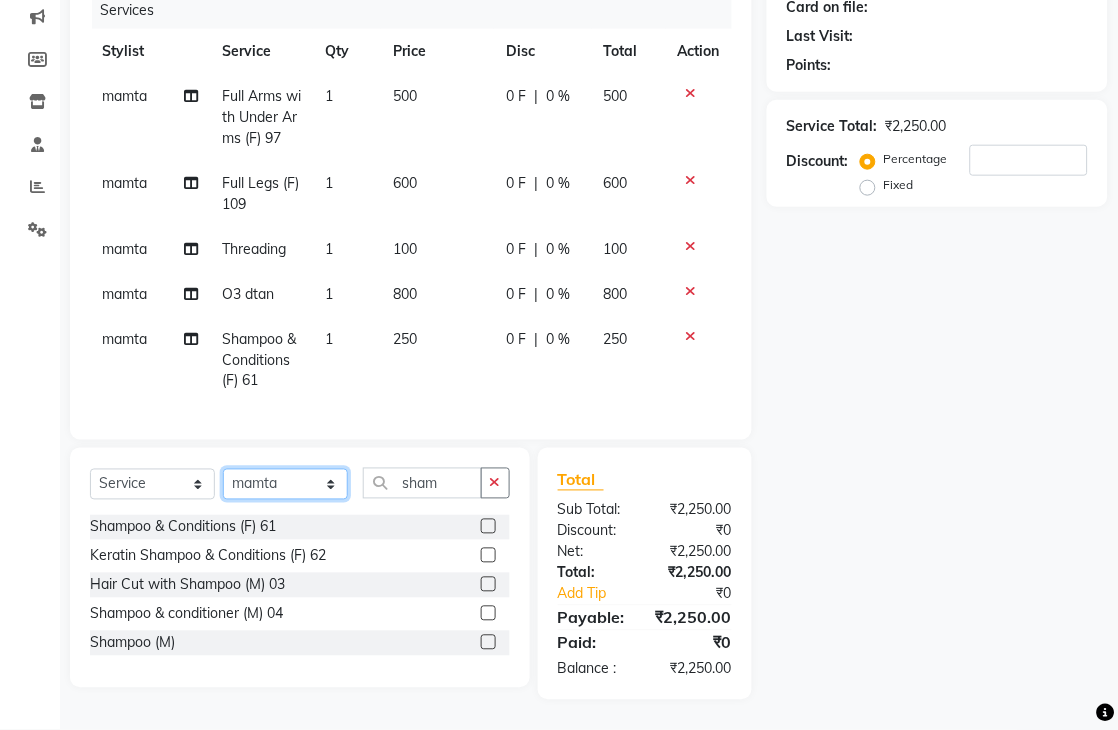 click on "Select Stylist Admin chahit COUNTOR hardeep mamta manisha MONISH navi NOSHAD ALI rahul shatnam shweta singh sunny tip" 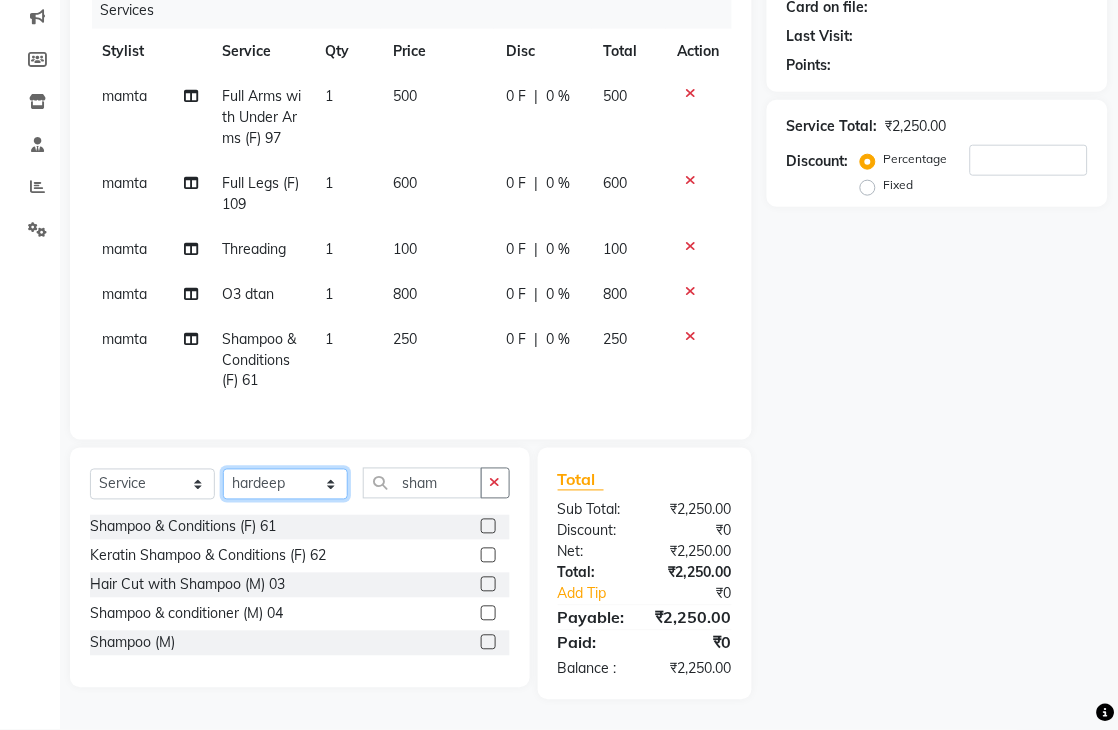 click on "Select Stylist Admin chahit COUNTOR hardeep mamta manisha MONISH navi NOSHAD ALI rahul shatnam shweta singh sunny tip" 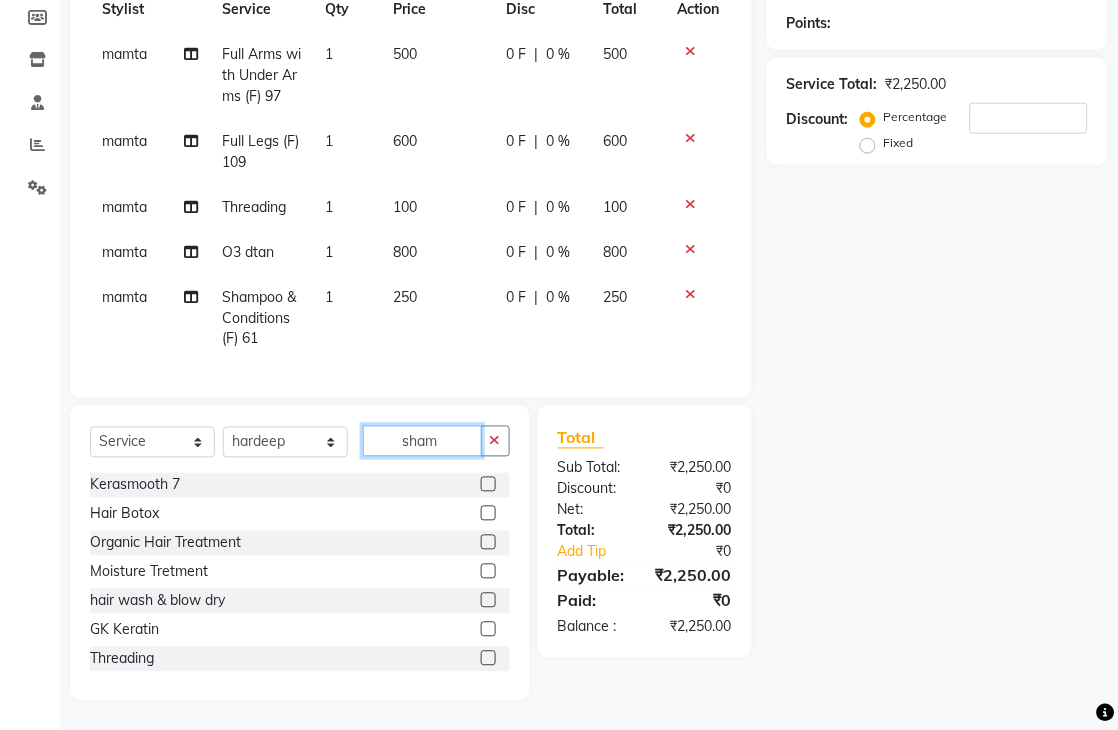 click on "sham" 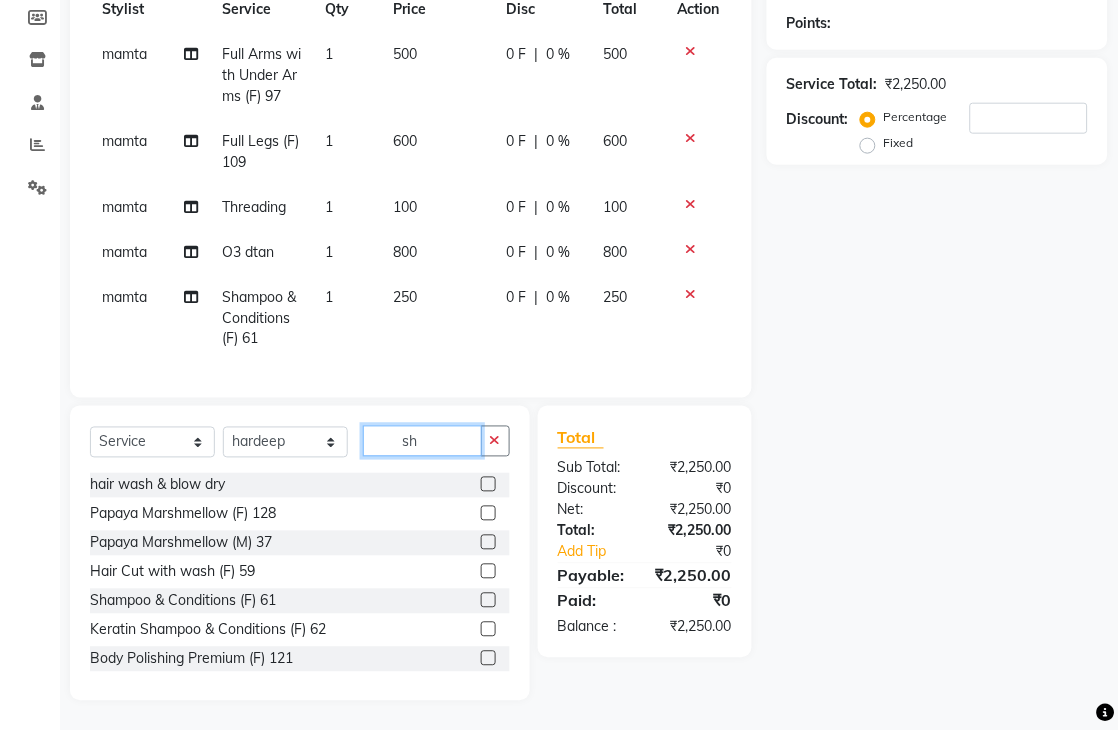 type on "s" 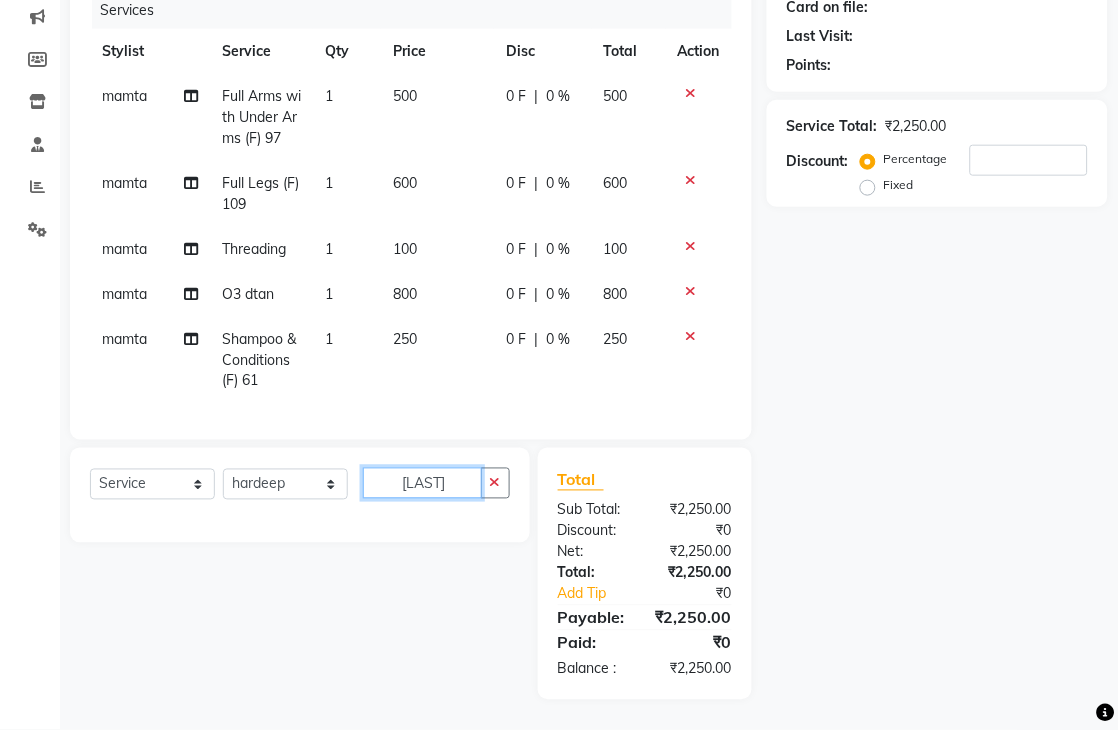 type on "sham" 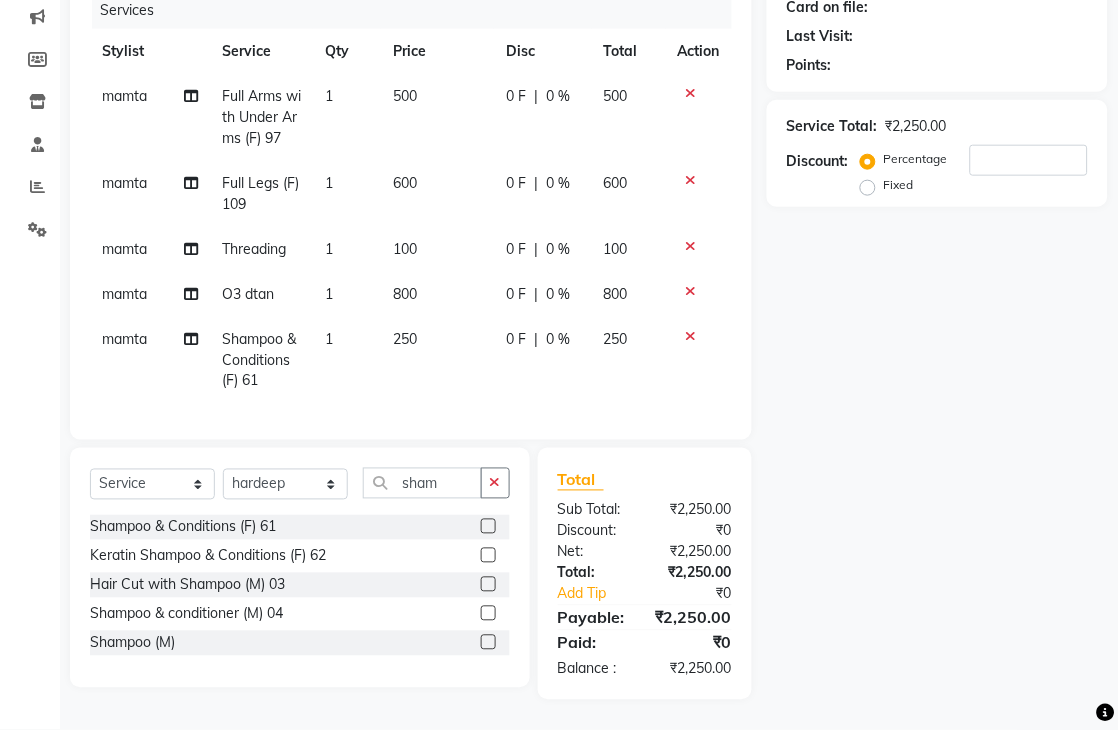 click 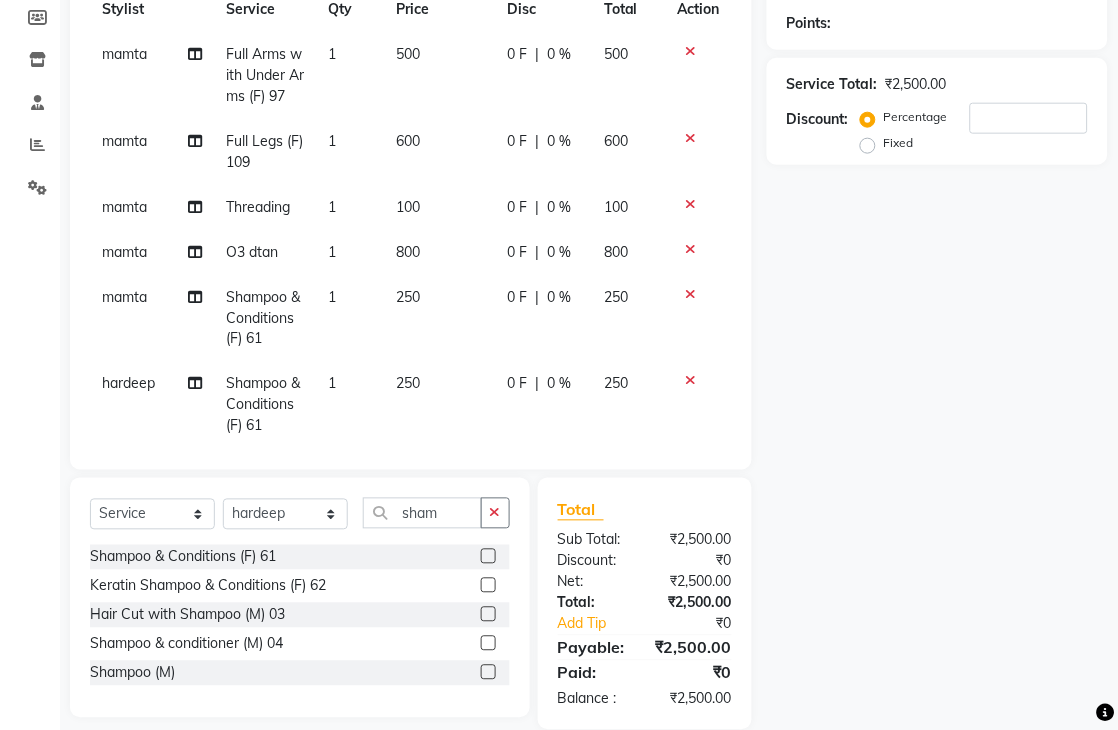 click 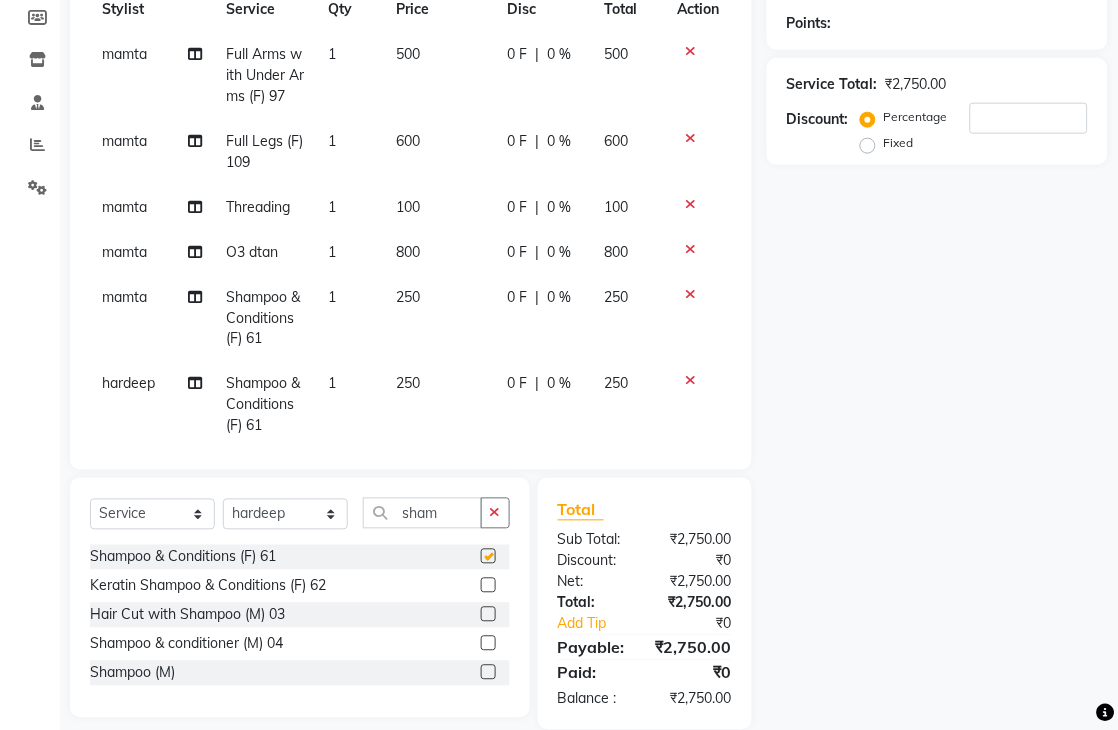 checkbox on "false" 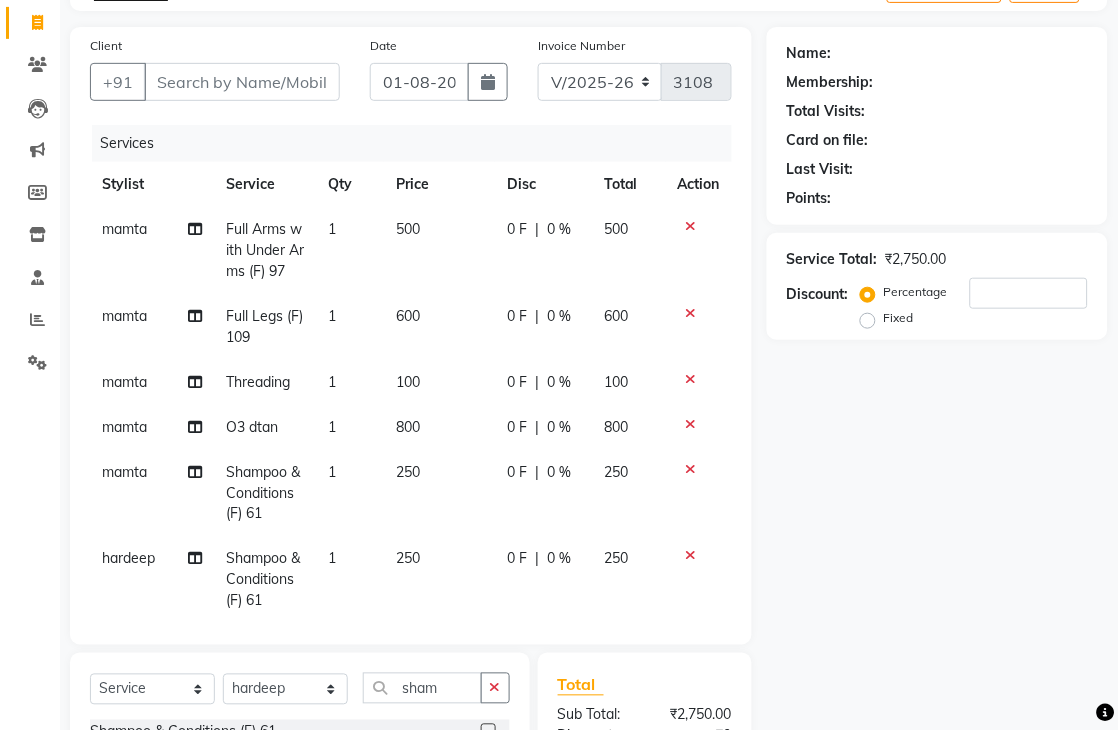 scroll, scrollTop: 0, scrollLeft: 0, axis: both 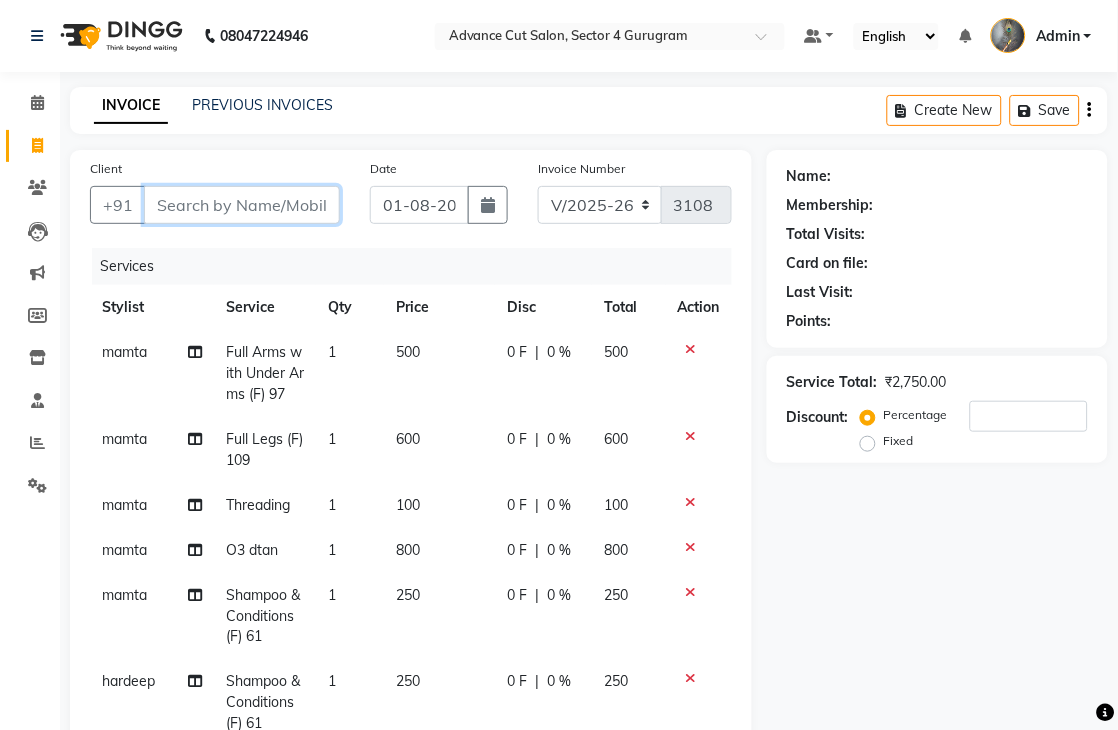 click on "Client" at bounding box center (242, 205) 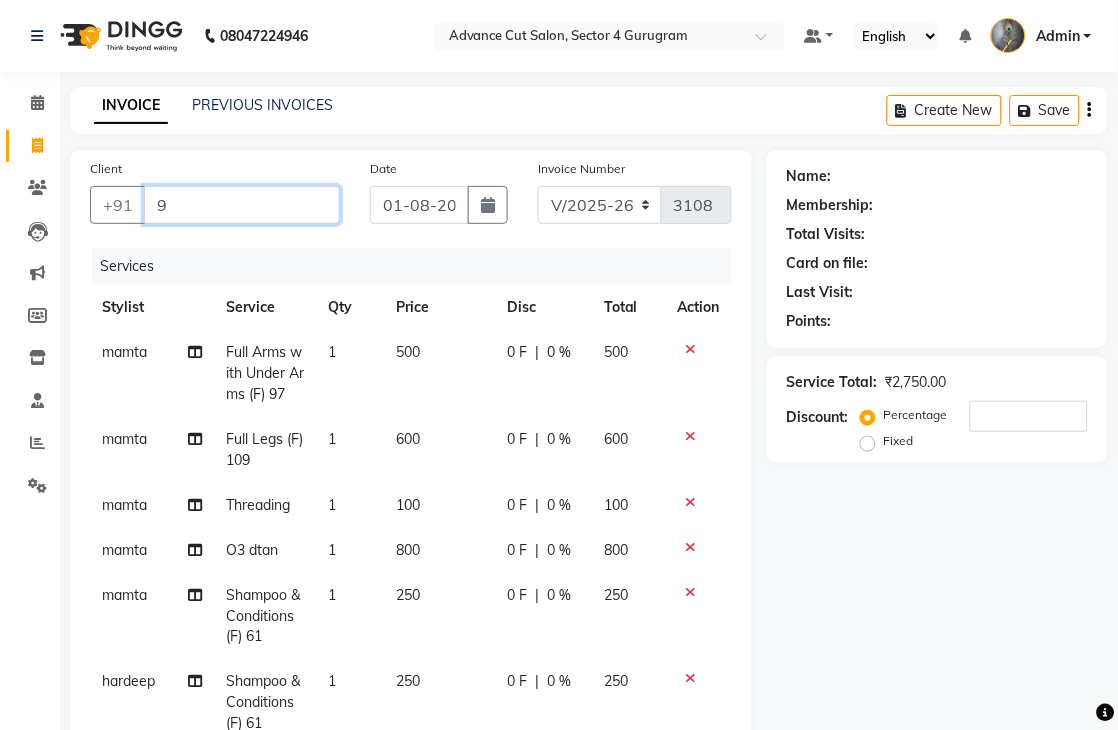 type on "93" 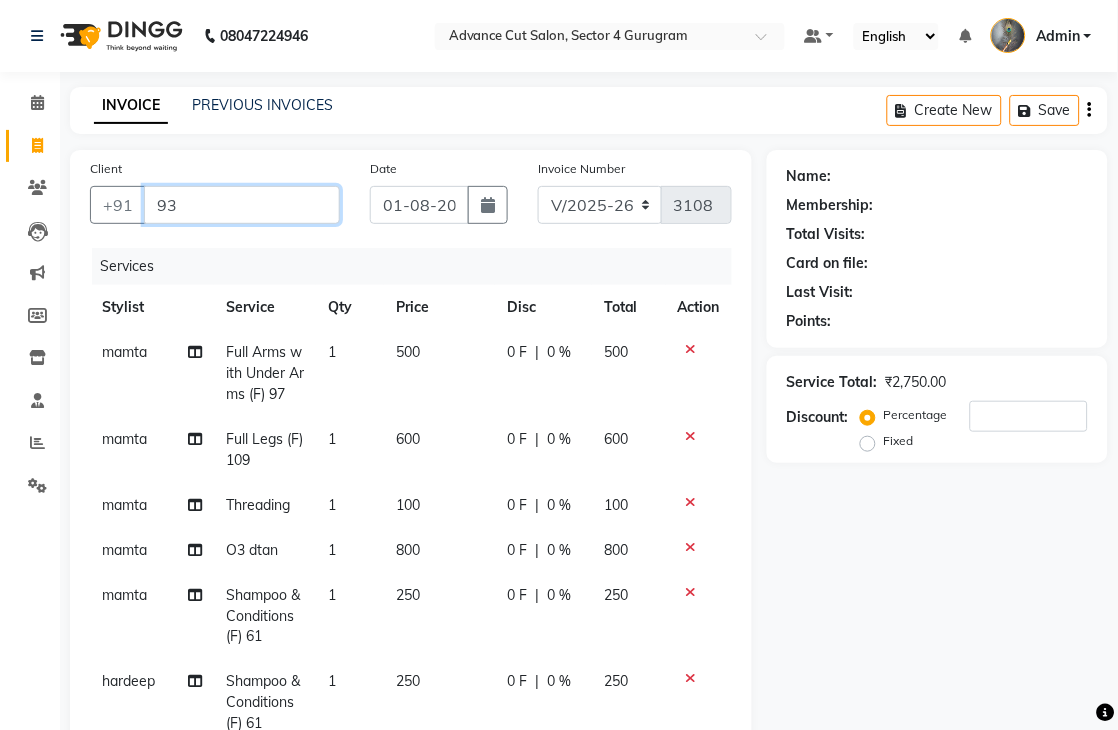 type on "0" 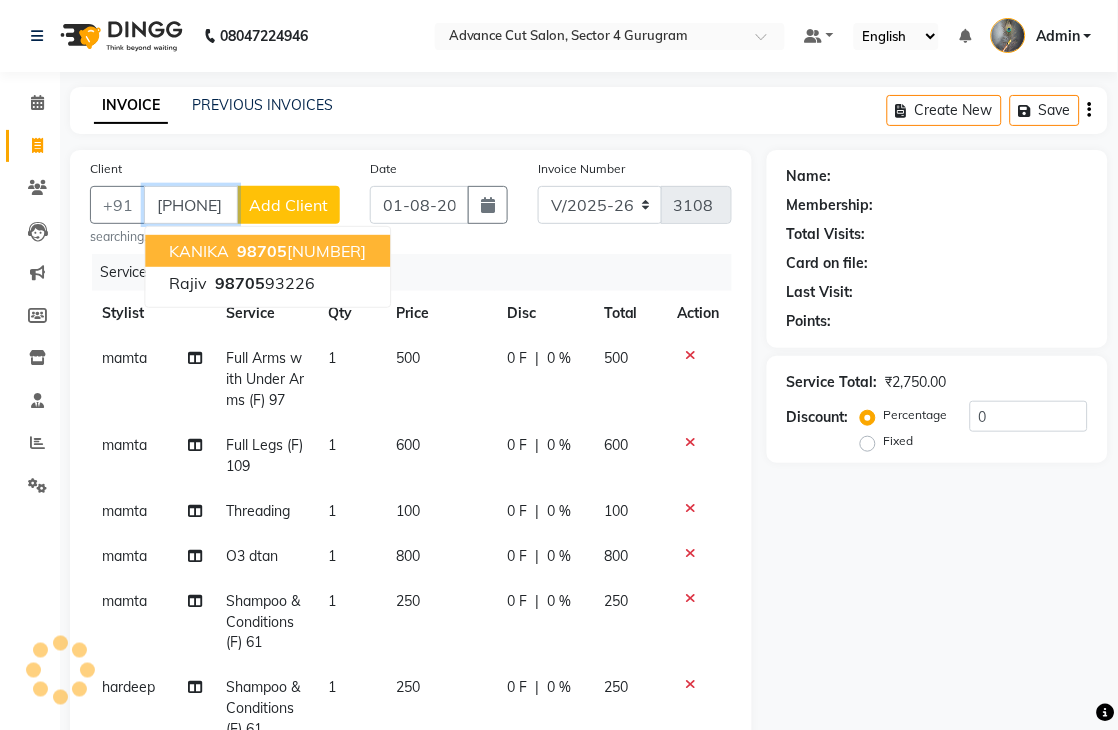 click on "98705" at bounding box center [262, 251] 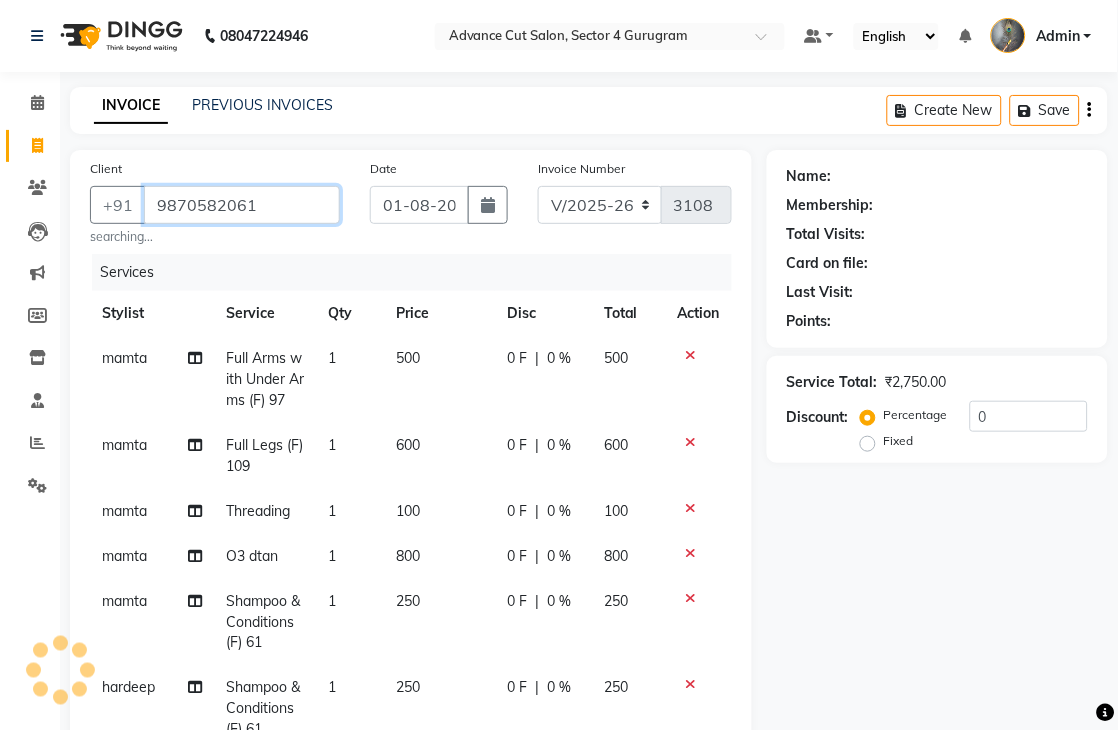 type on "9870582061" 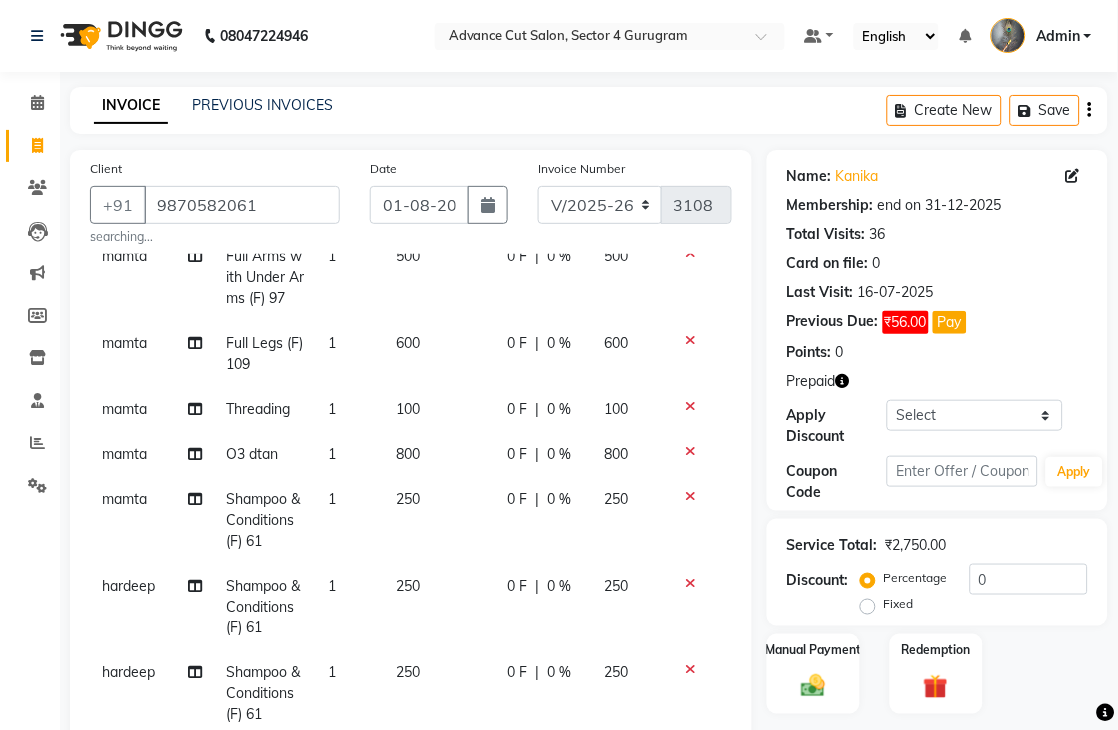 scroll, scrollTop: 142, scrollLeft: 0, axis: vertical 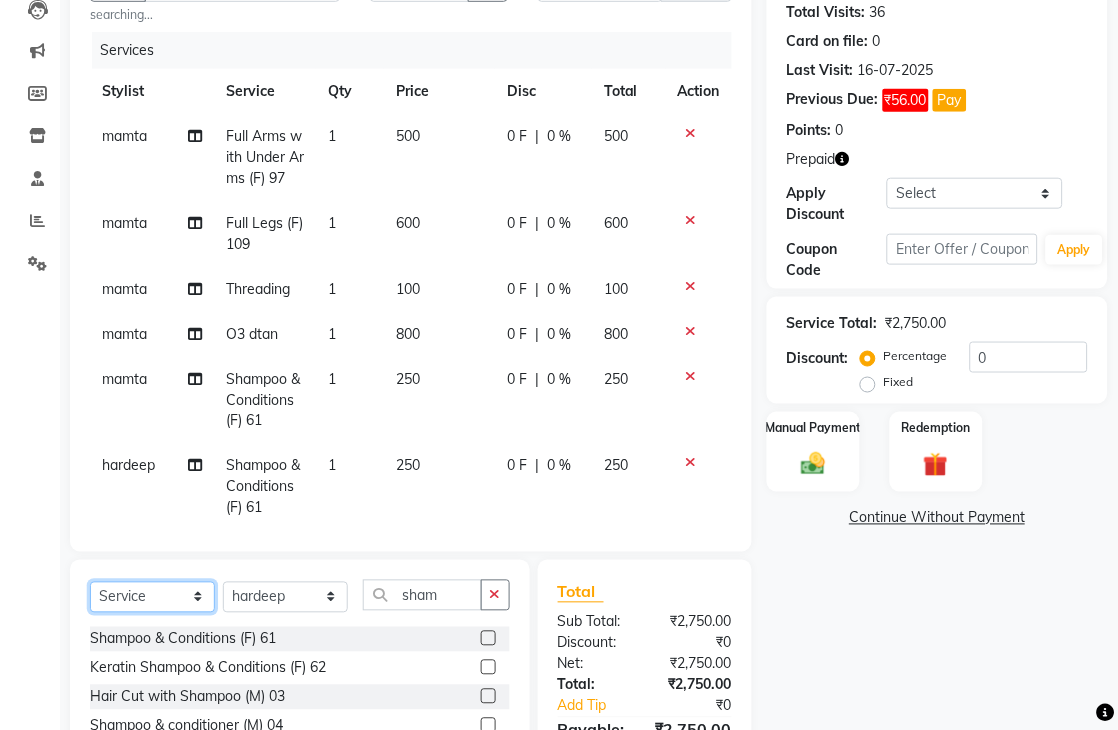 click on "Select  Service  Product  Membership  Package Voucher Prepaid Gift Card" 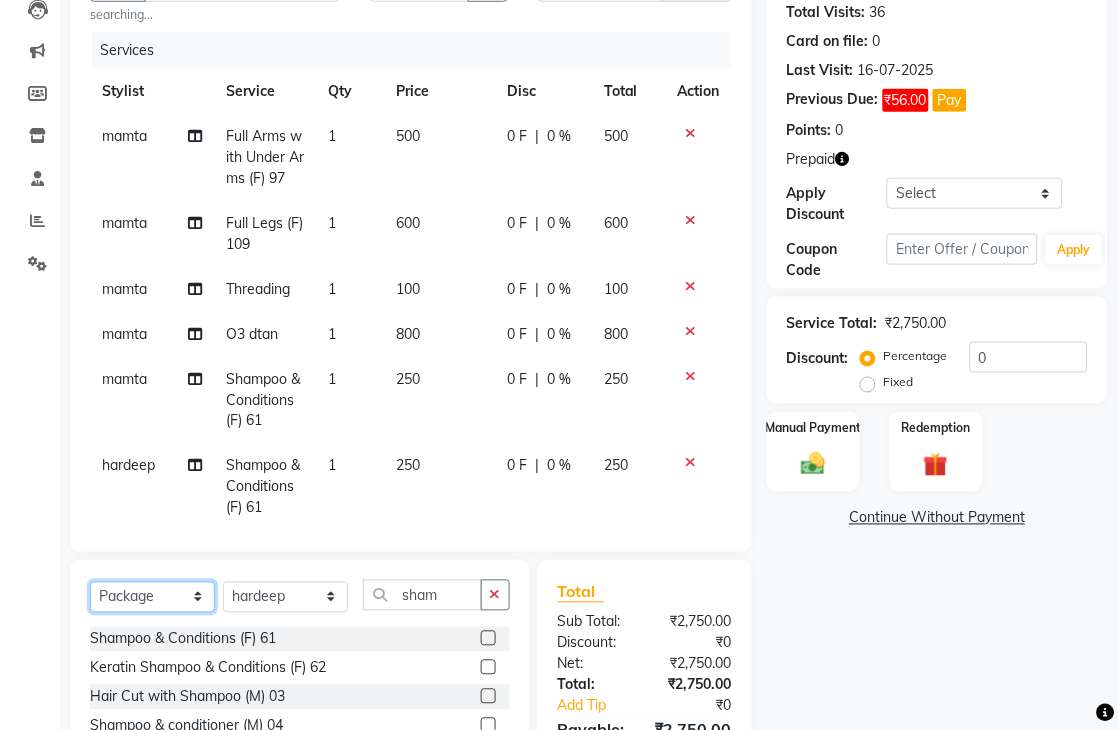 click on "Select  Service  Product  Membership  Package Voucher Prepaid Gift Card" 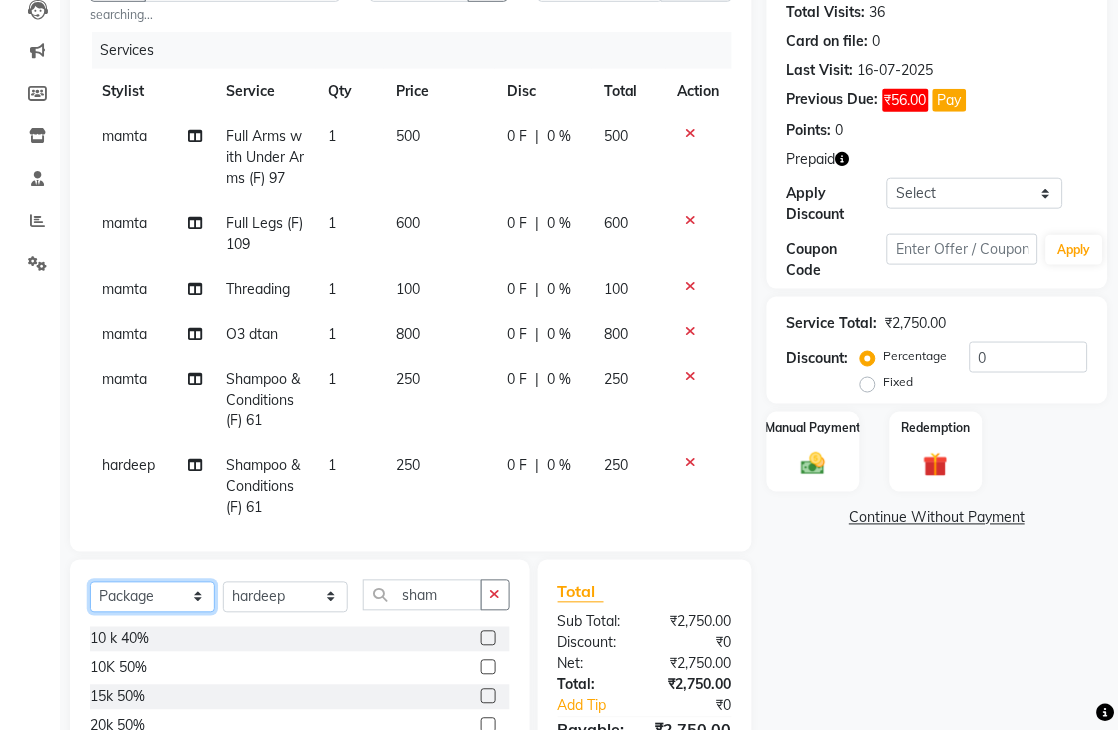 click on "Select  Service  Product  Membership  Package Voucher Prepaid Gift Card" 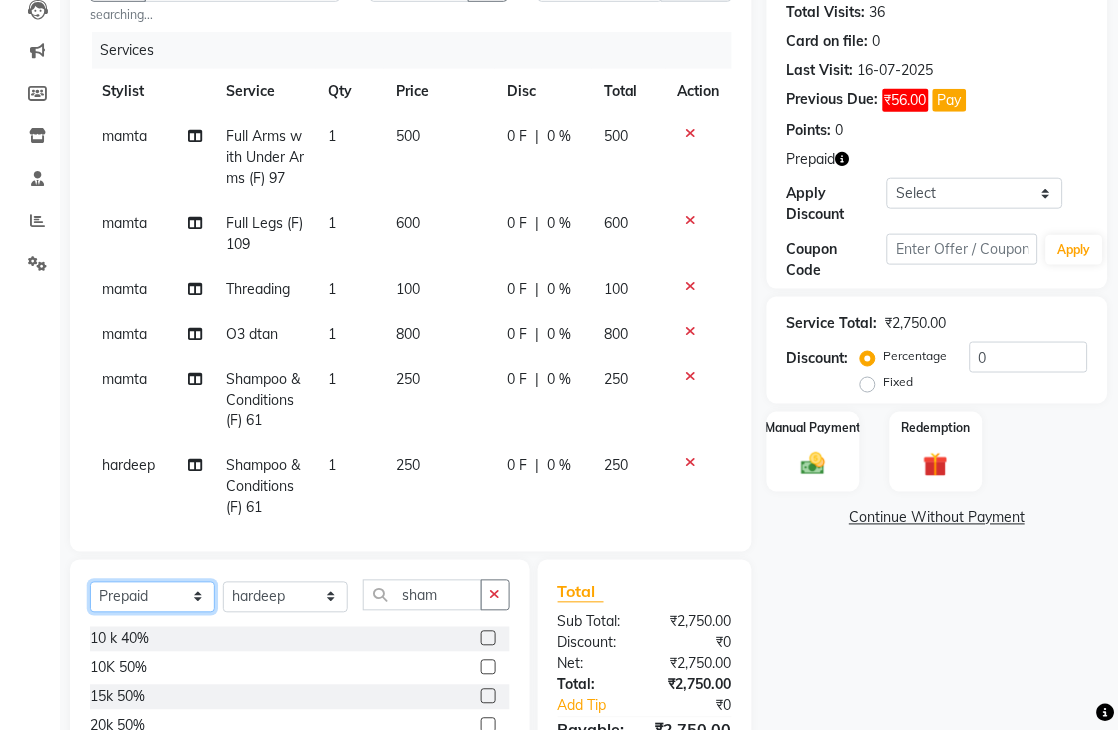 click on "Select  Service  Product  Membership  Package Voucher Prepaid Gift Card" 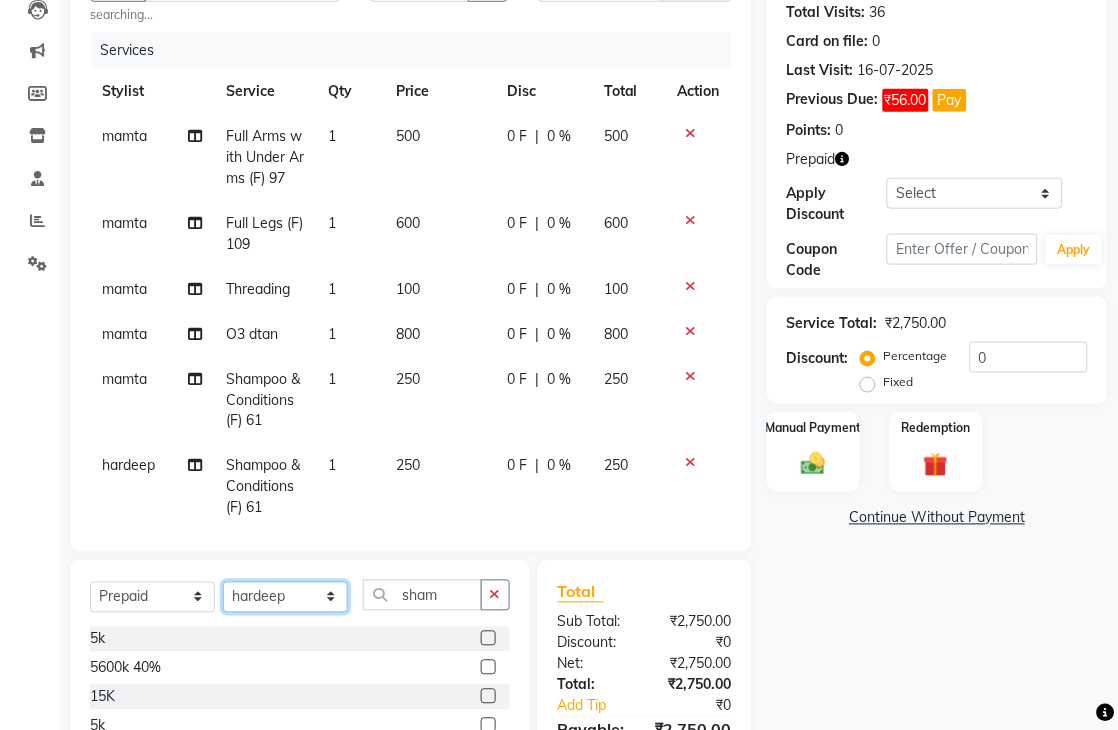 click on "Select Stylist Admin chahit COUNTOR hardeep mamta manisha MONISH navi NOSHAD ALI rahul shatnam shweta singh sunny tip" 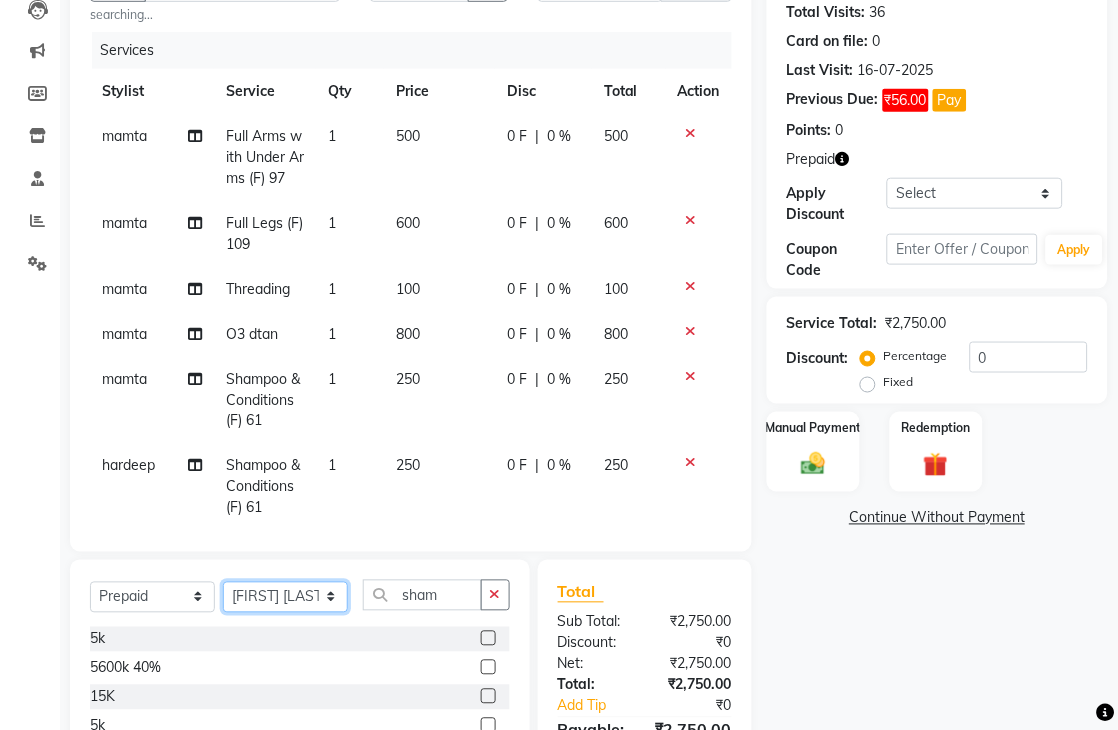 click on "Select Stylist Admin chahit COUNTOR hardeep mamta manisha MONISH navi NOSHAD ALI rahul shatnam shweta singh sunny tip" 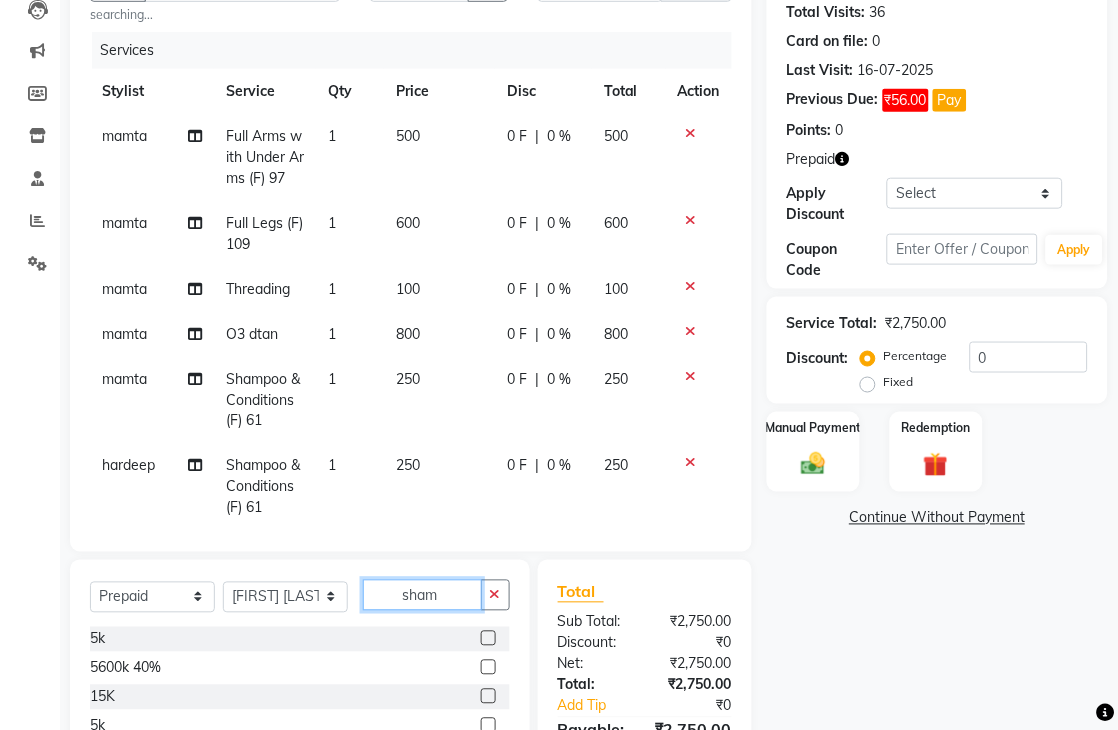 click on "sham" 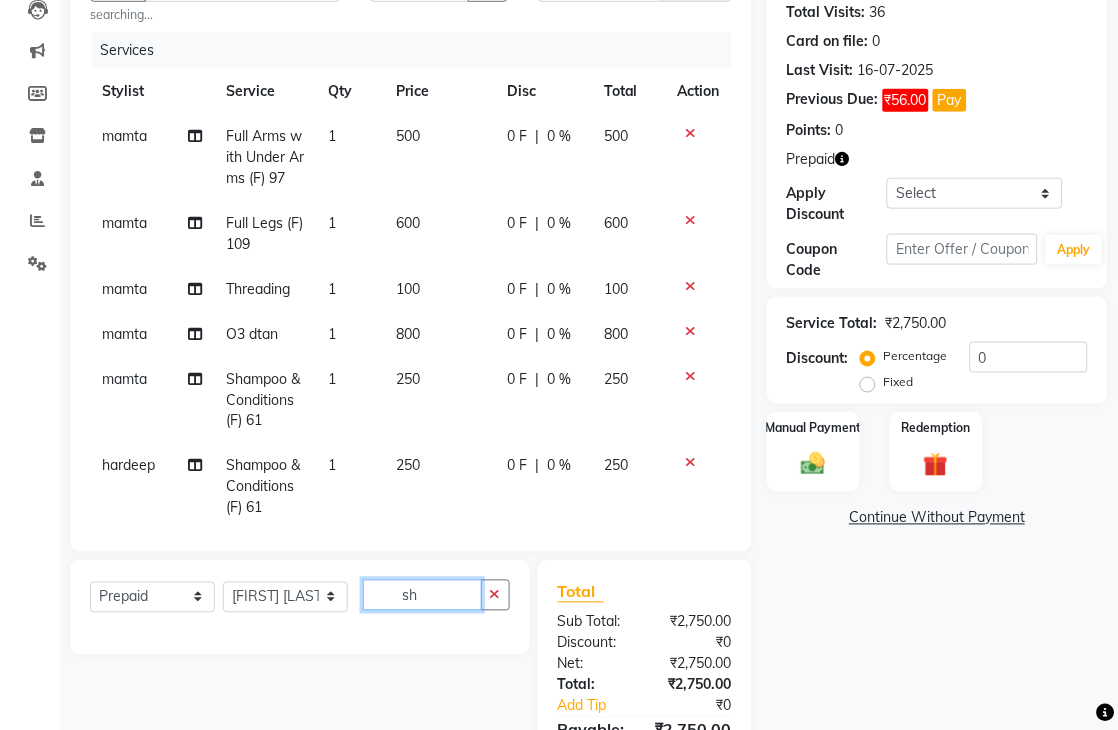type on "s" 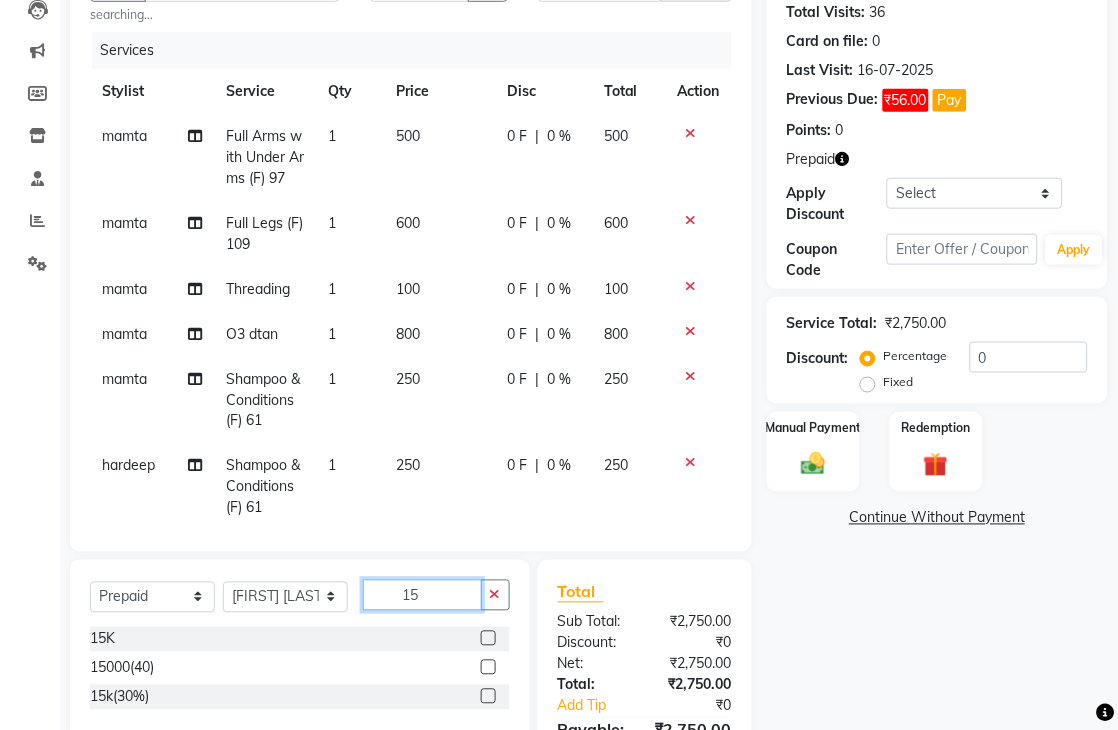 scroll, scrollTop: 0, scrollLeft: 0, axis: both 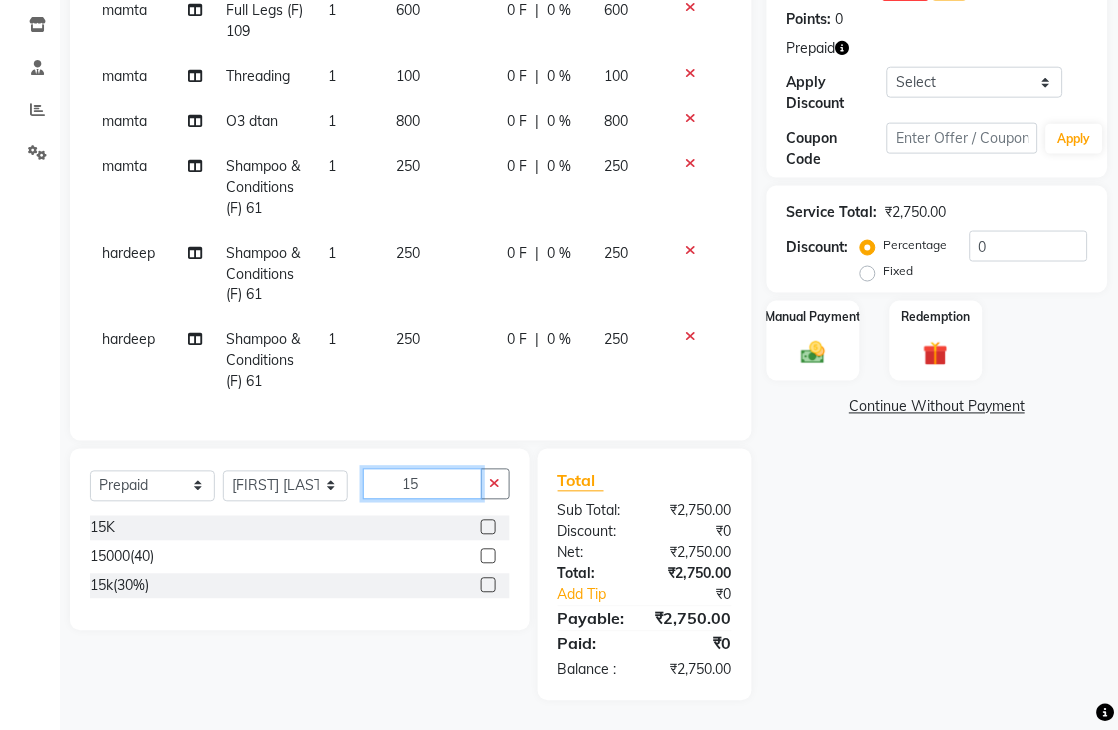 type on "15" 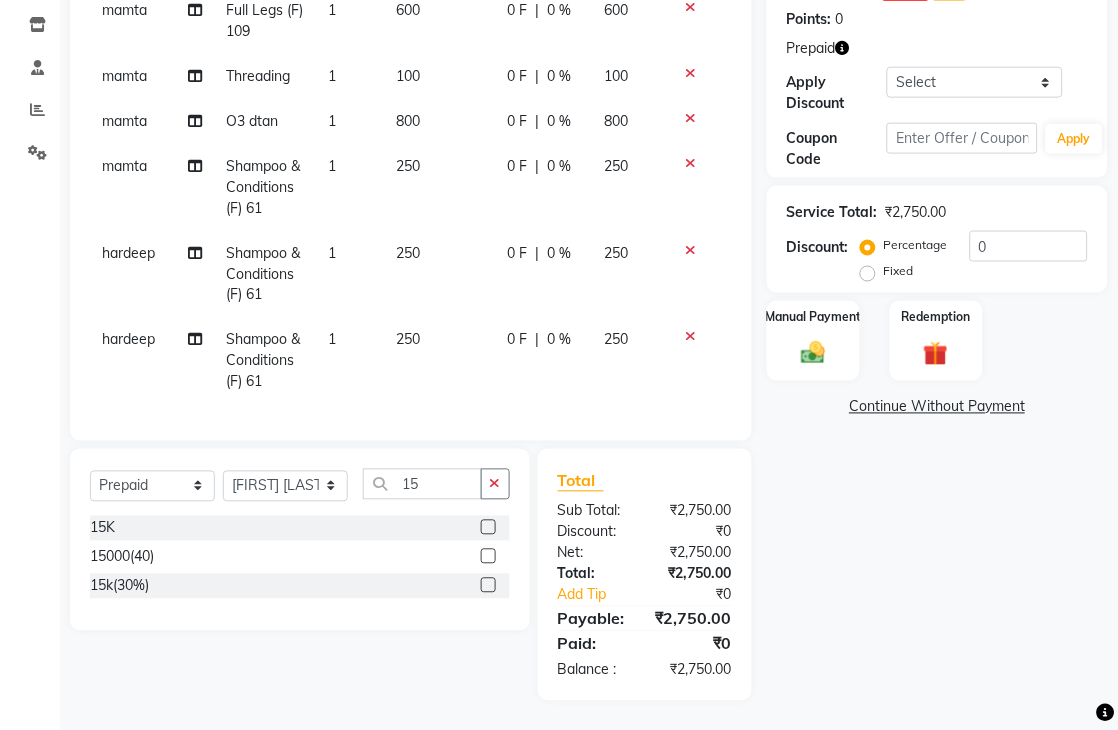 click 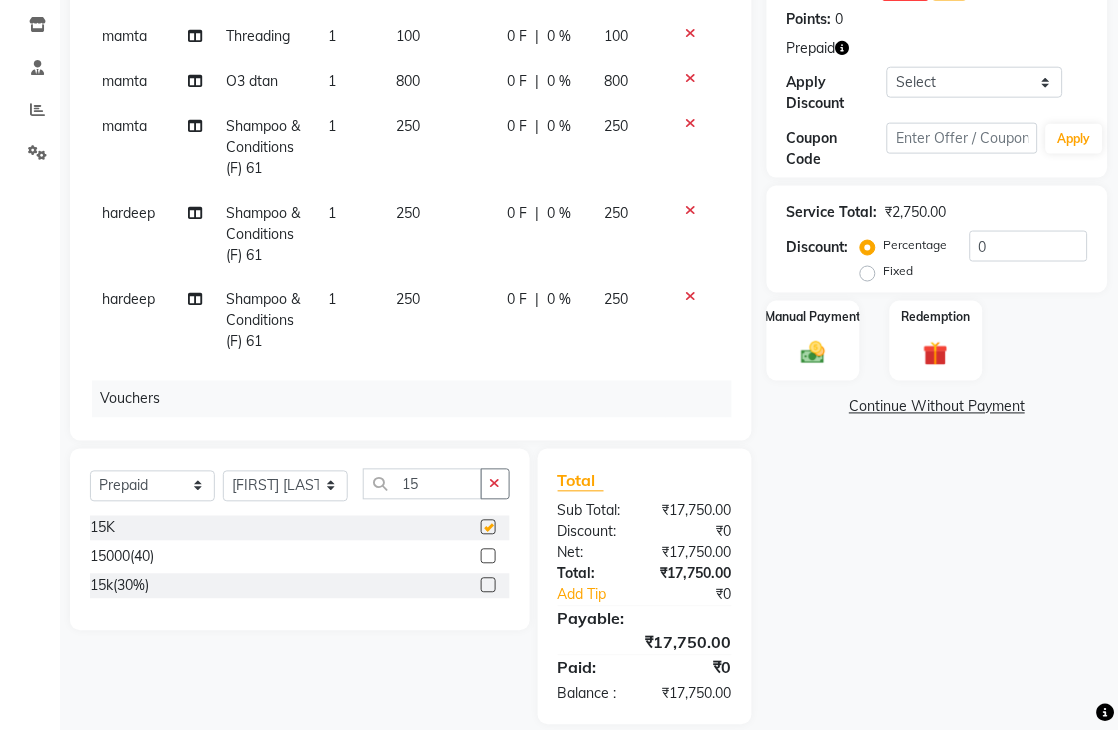 checkbox on "false" 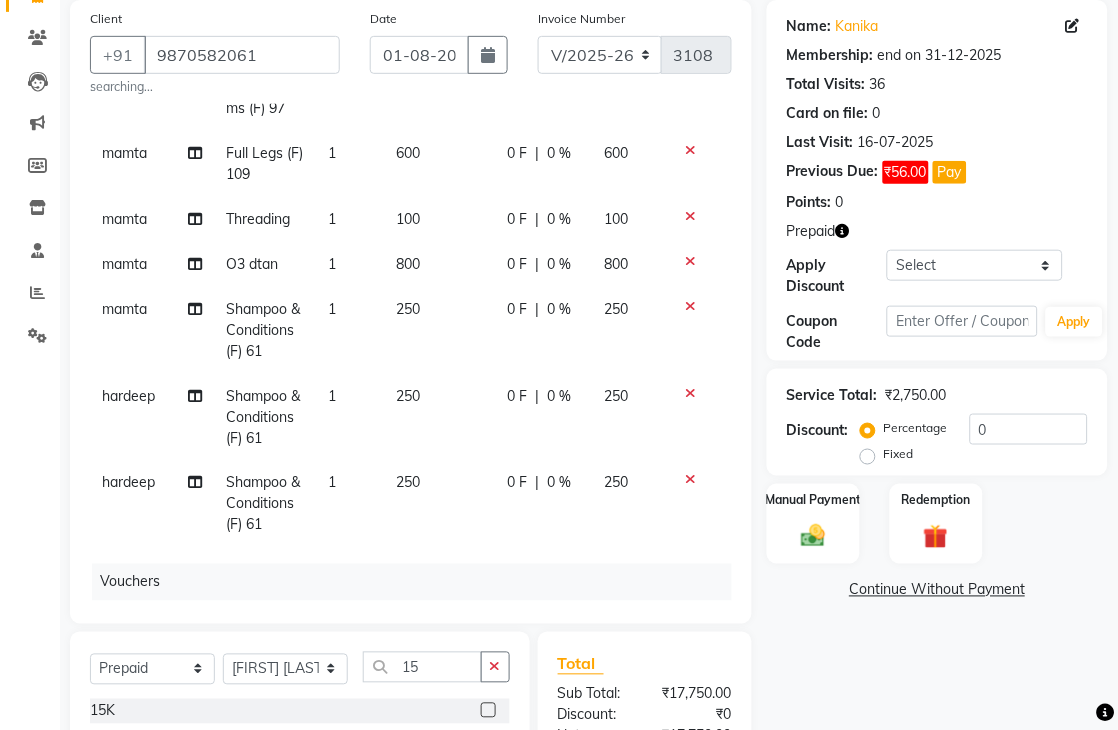 scroll, scrollTop: 0, scrollLeft: 0, axis: both 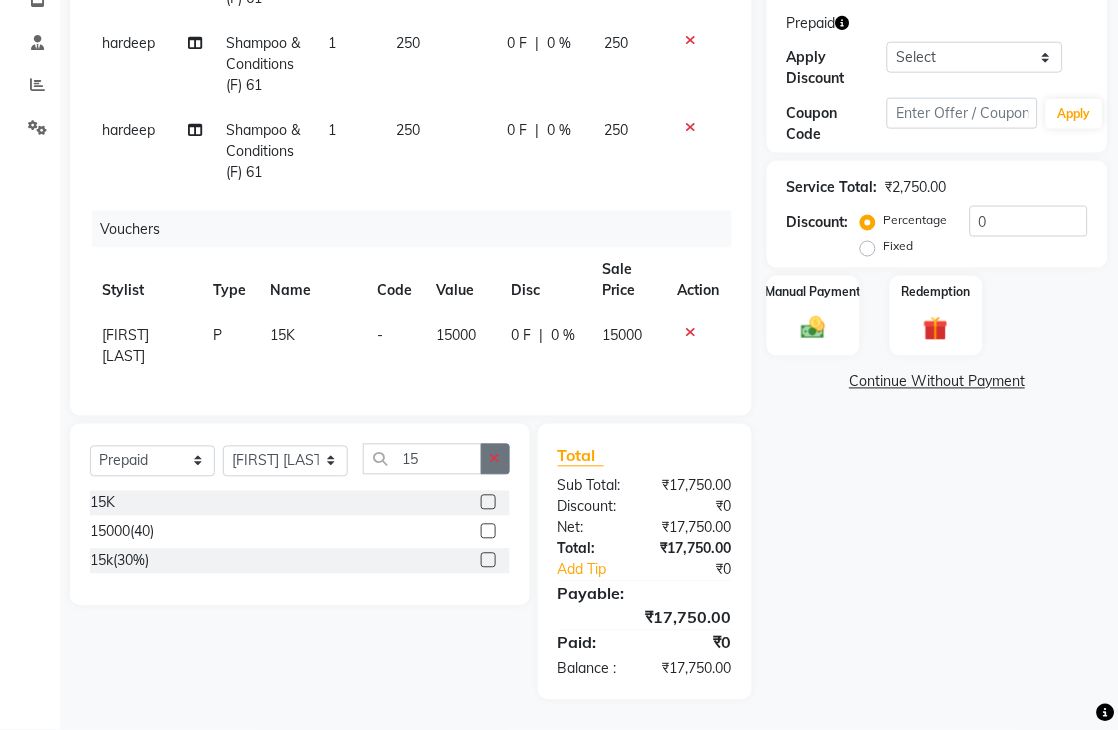 click 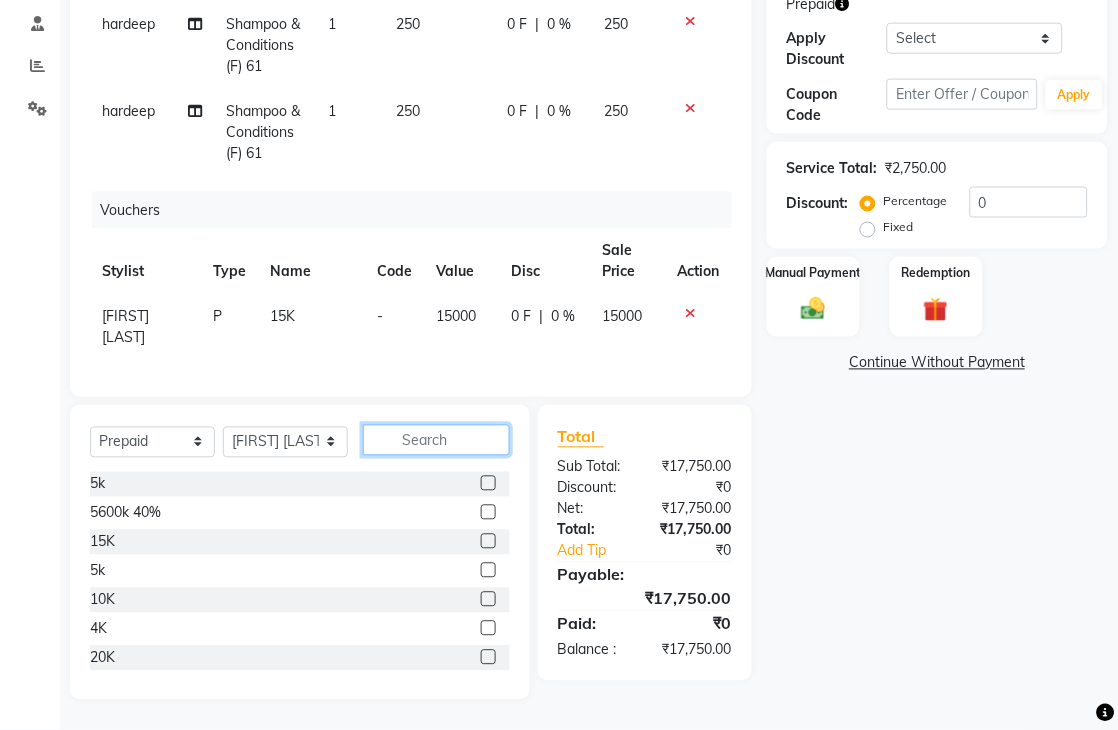 click 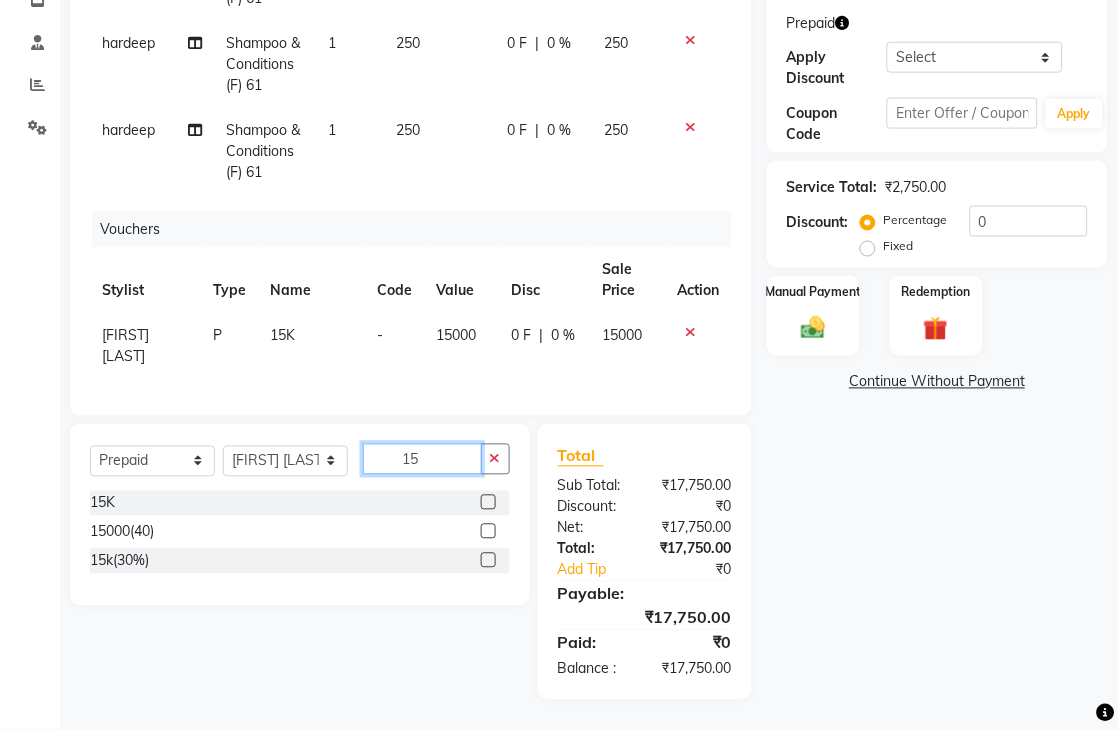 scroll, scrollTop: 0, scrollLeft: 0, axis: both 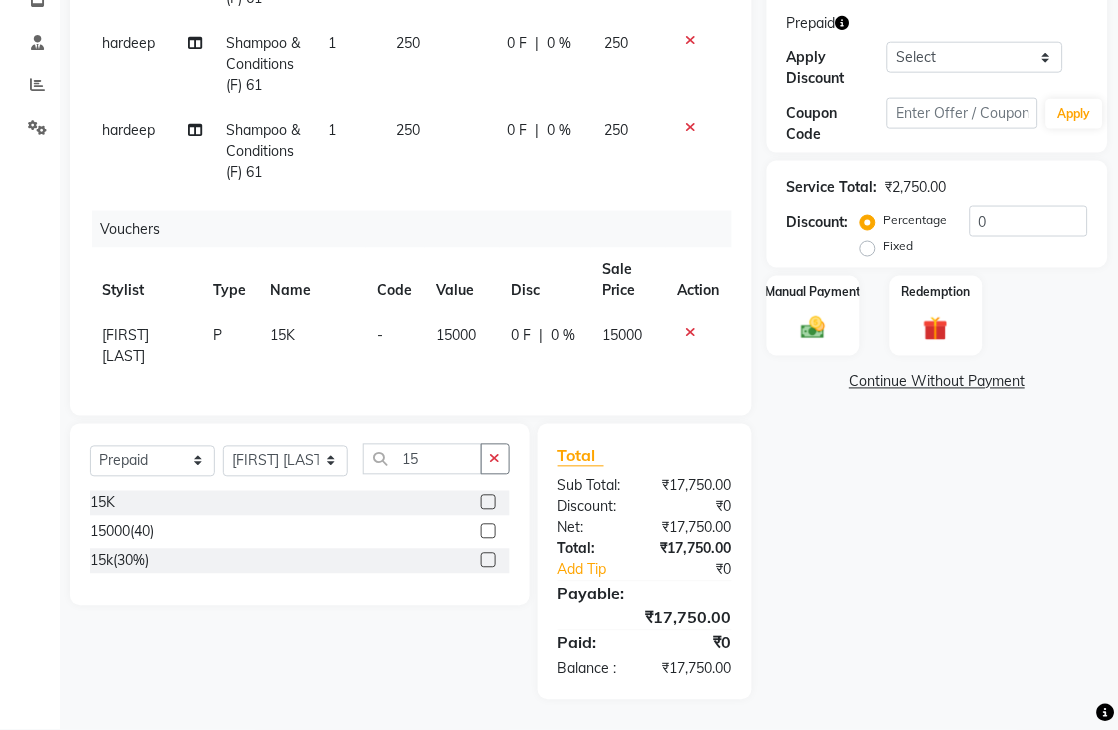 click on "15000(40)" 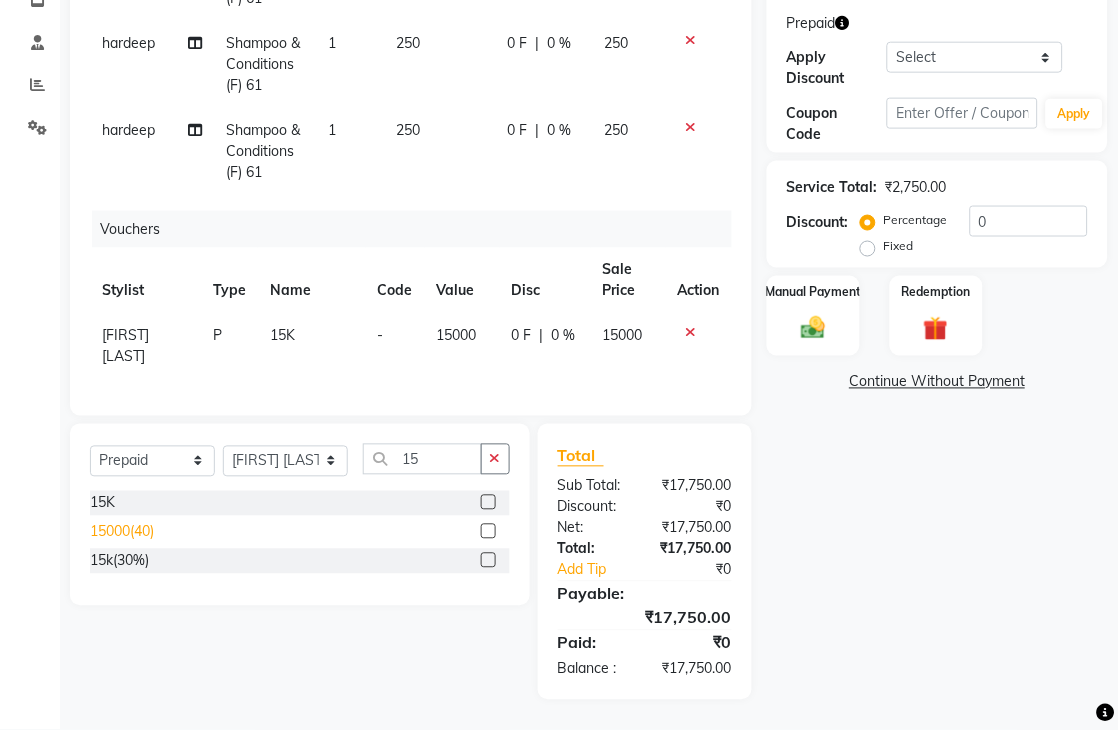 click on "15000(40)" 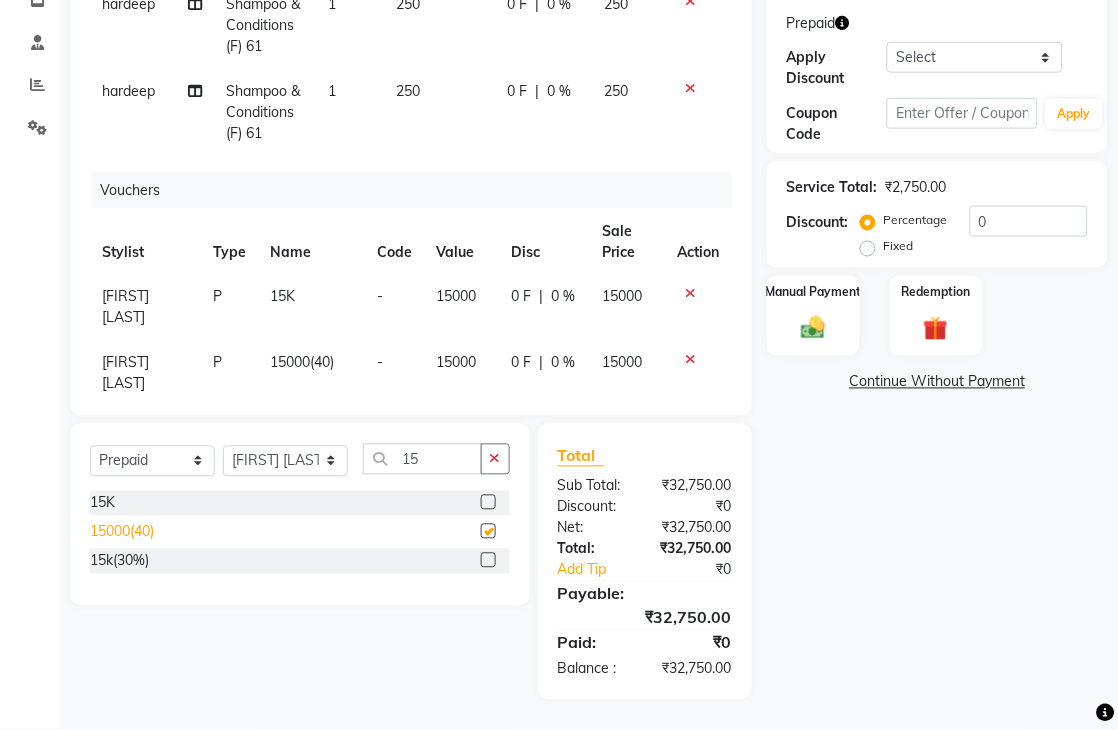 checkbox on "false" 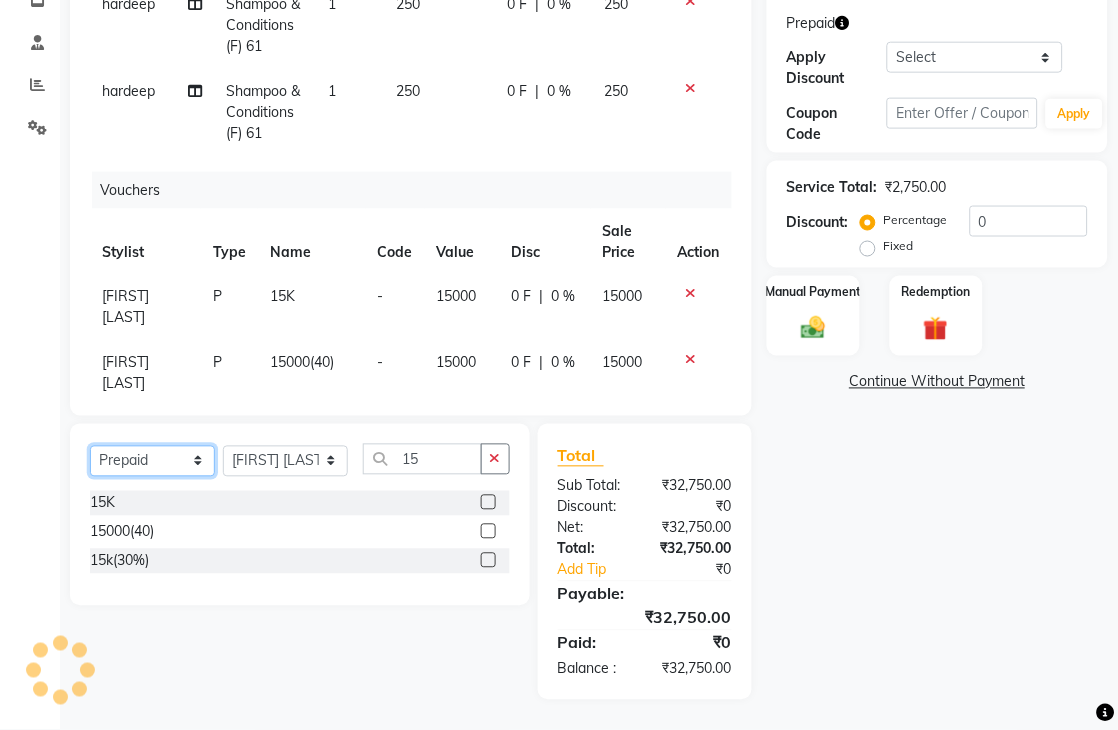 drag, startPoint x: 156, startPoint y: 440, endPoint x: 144, endPoint y: 466, distance: 28.635643 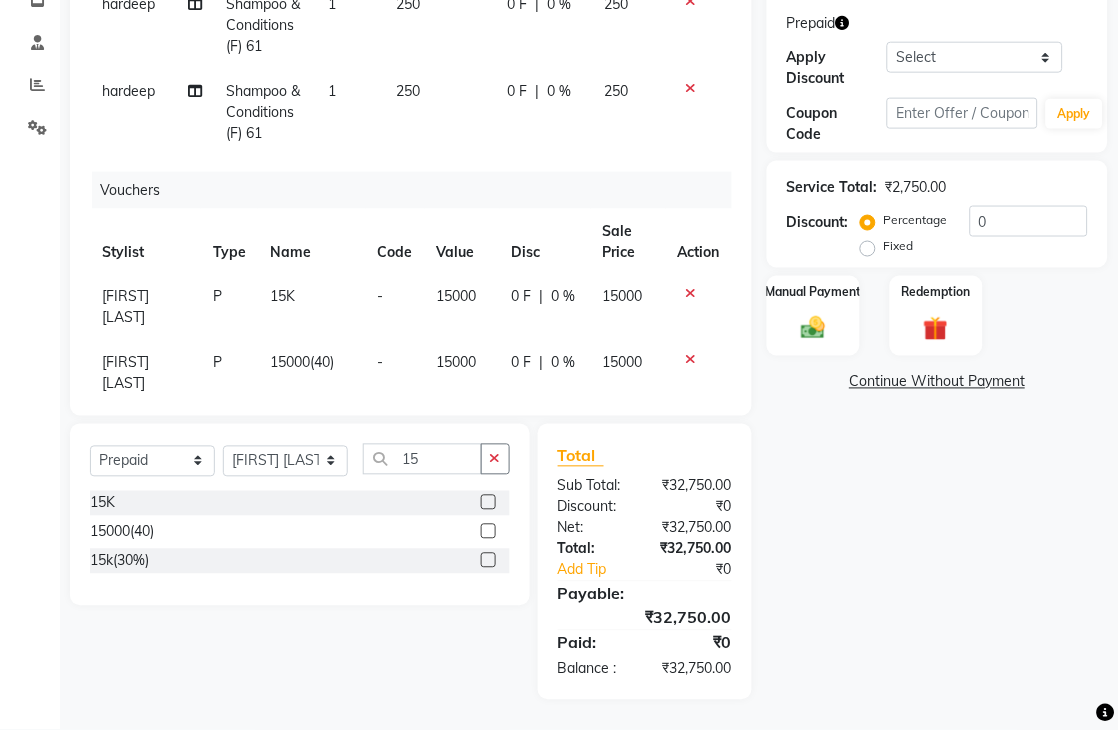 click on "Name: Kanika  Membership: end on 31-12-2025 Total Visits:  36 Card on file:  0 Last Visit:   16-07-2025 Previous Due:  ₹56.00 Pay Points:   0  Prepaid Apply Discount Select Membership → 10 k 40% Coupon Code Apply Service Total:  ₹2,750.00  Discount:  Percentage   Fixed  0 Manual Payment Redemption  Continue Without Payment" 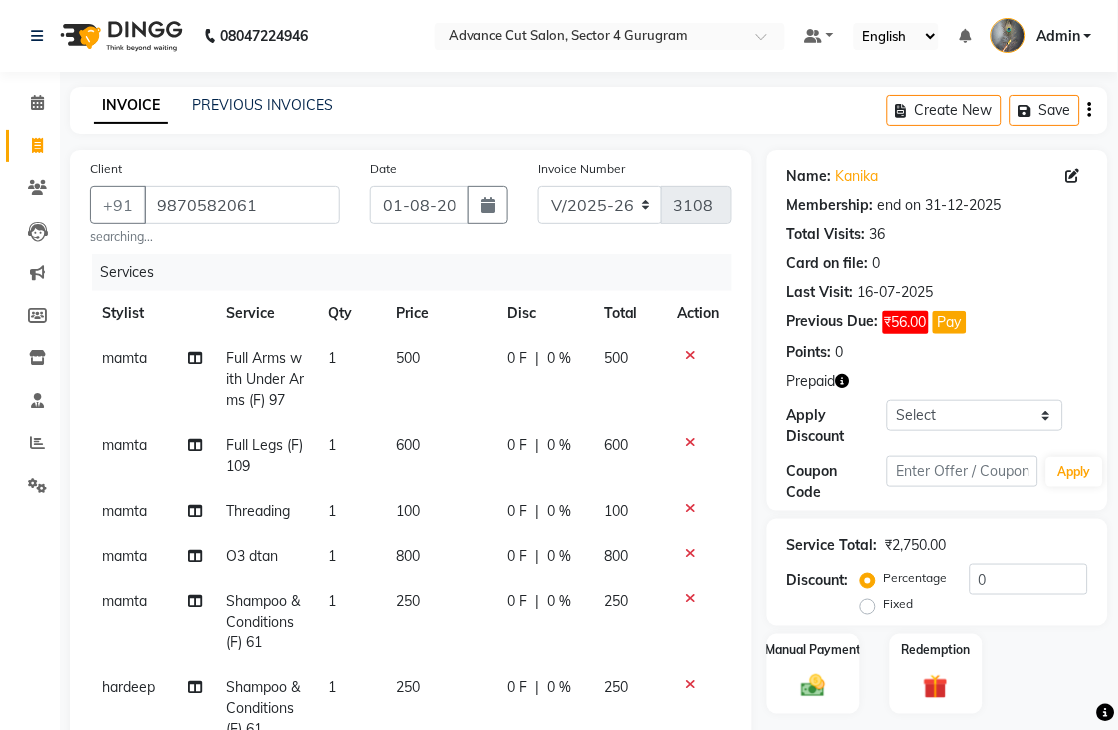 scroll, scrollTop: 380, scrollLeft: 0, axis: vertical 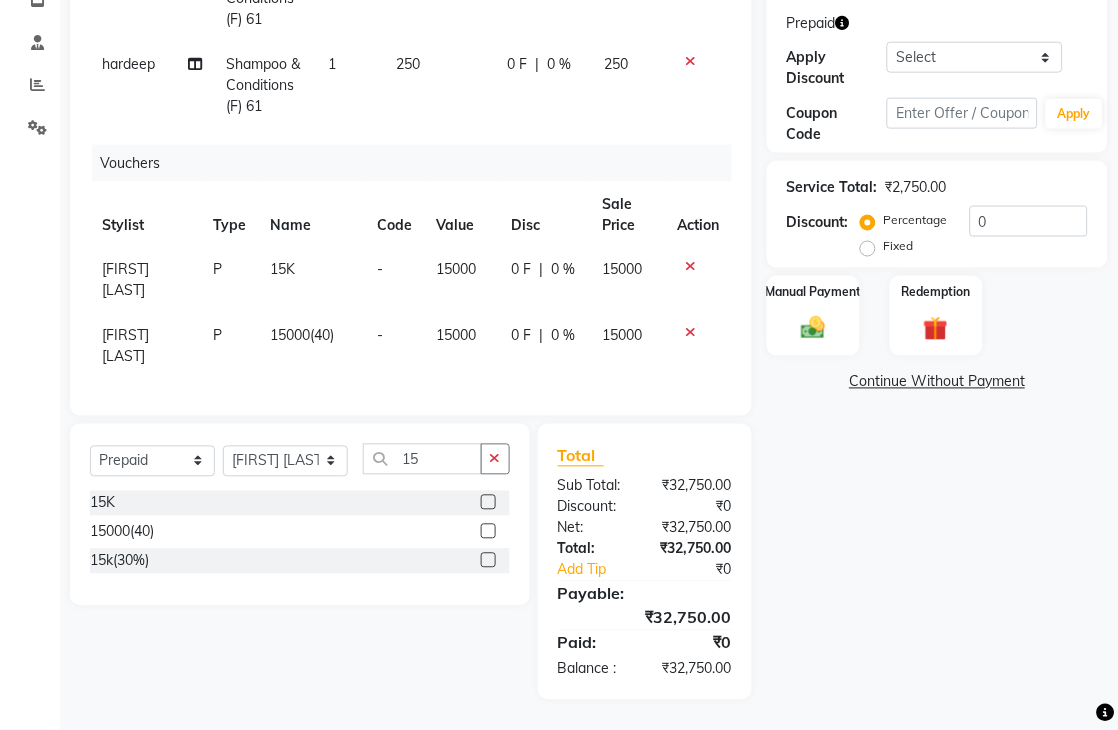 click on "15000(40)" 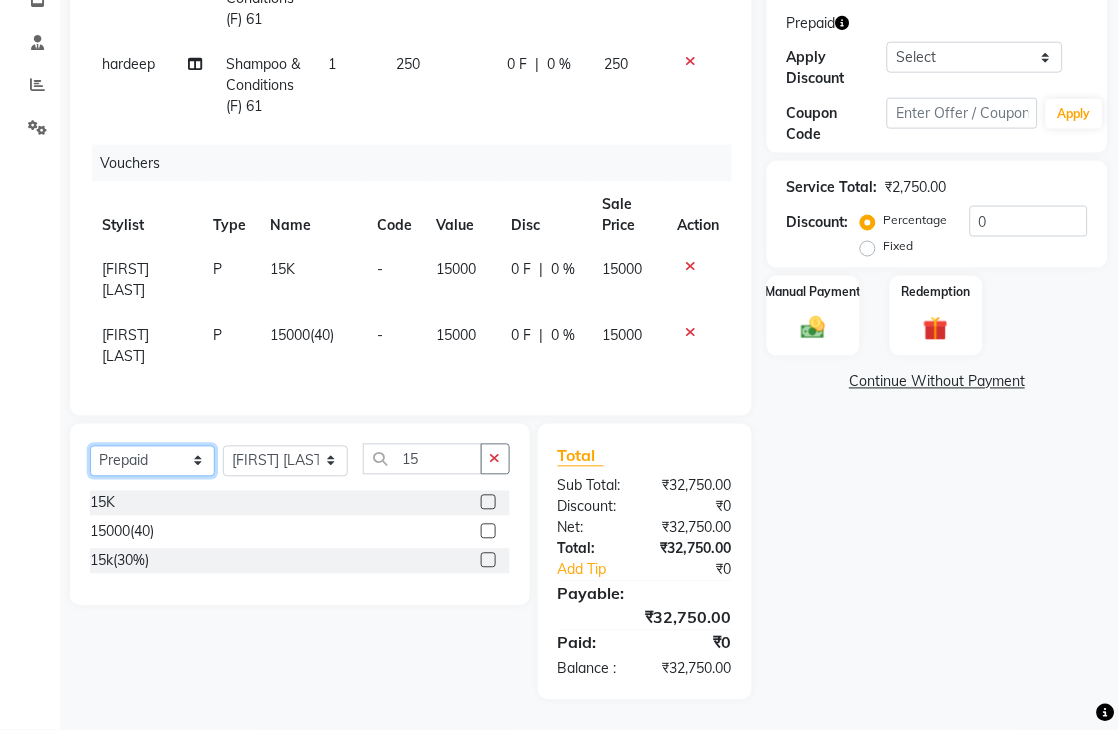 click on "Select  Service  Product  Membership  Package Voucher Prepaid Gift Card" 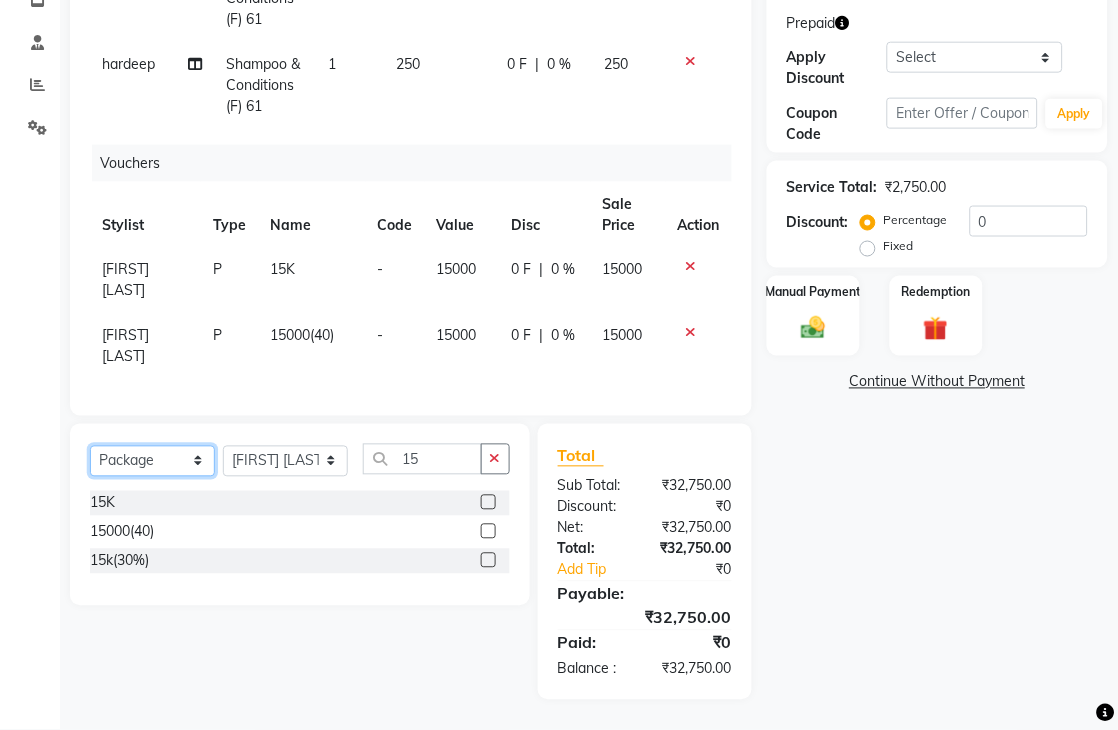 click on "Select  Service  Product  Membership  Package Voucher Prepaid Gift Card" 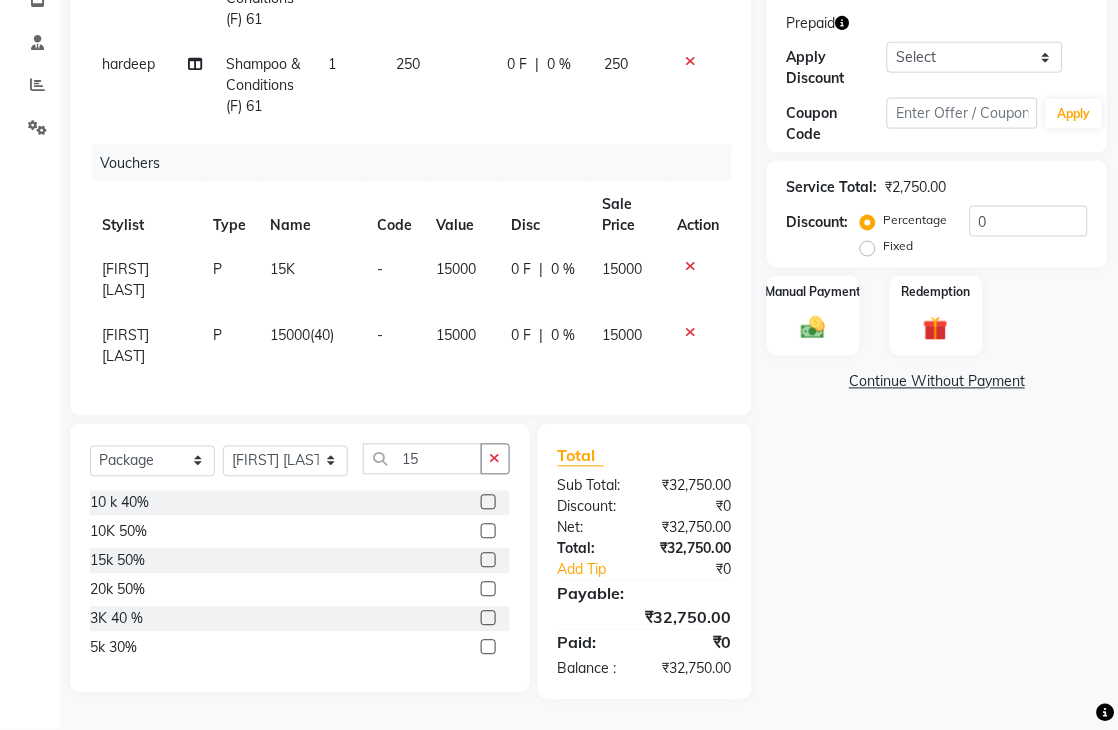 click 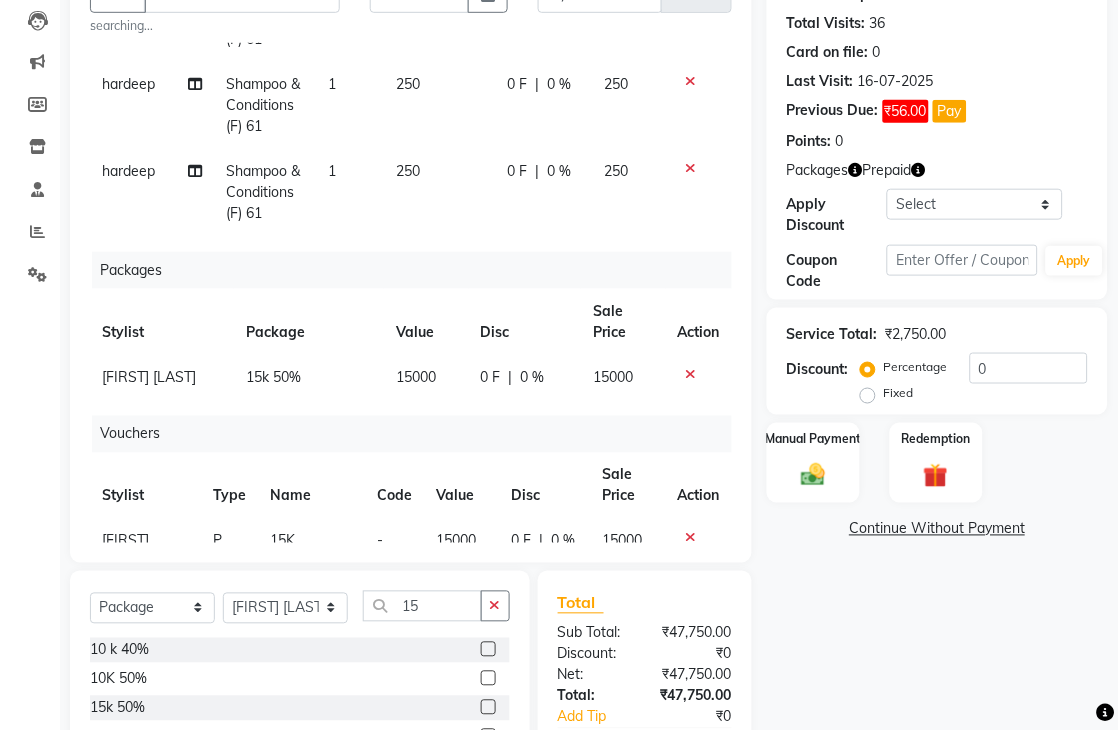 scroll, scrollTop: 380, scrollLeft: 0, axis: vertical 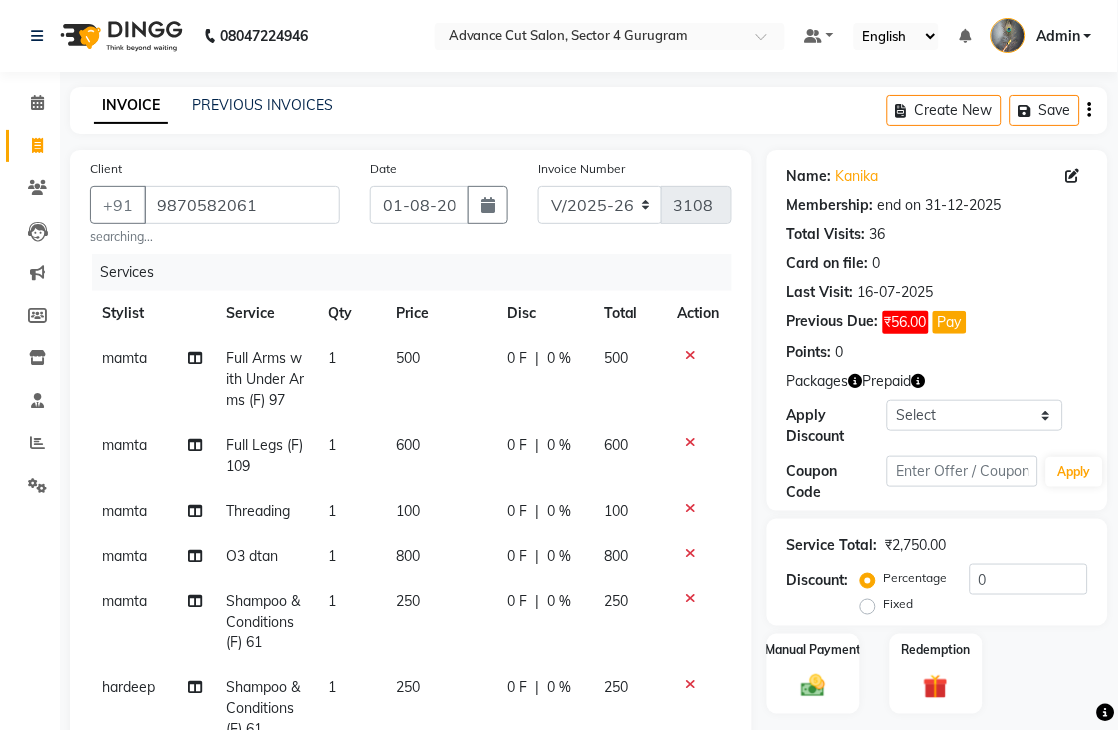 click 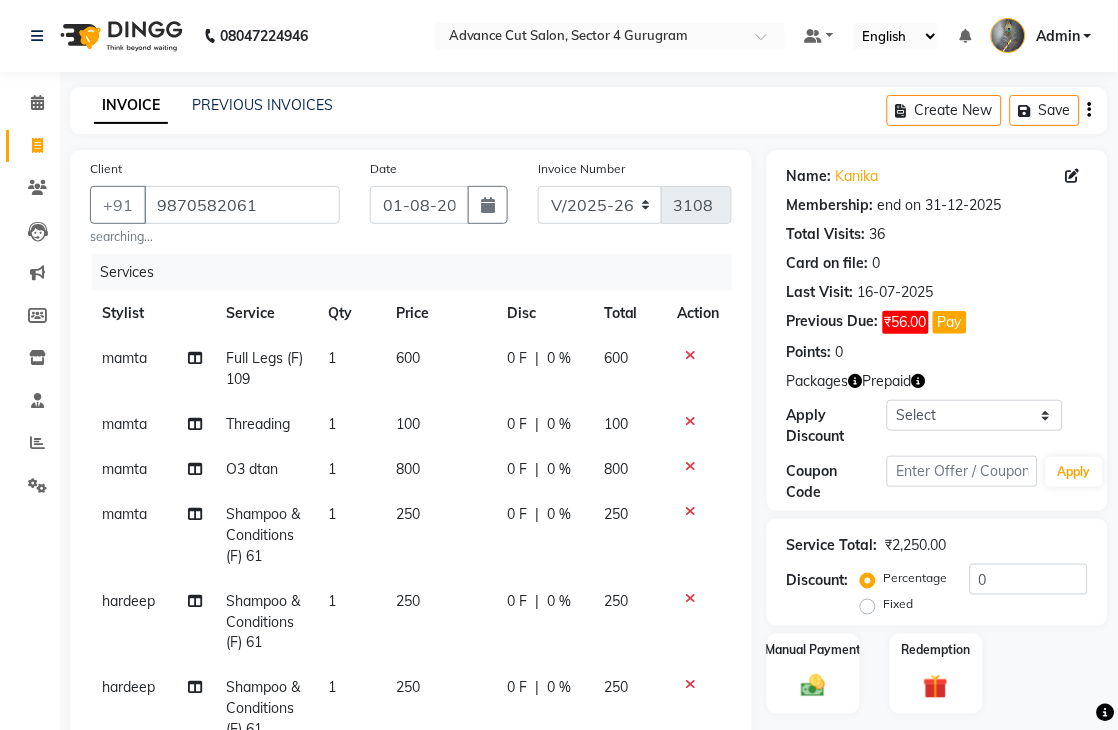 click 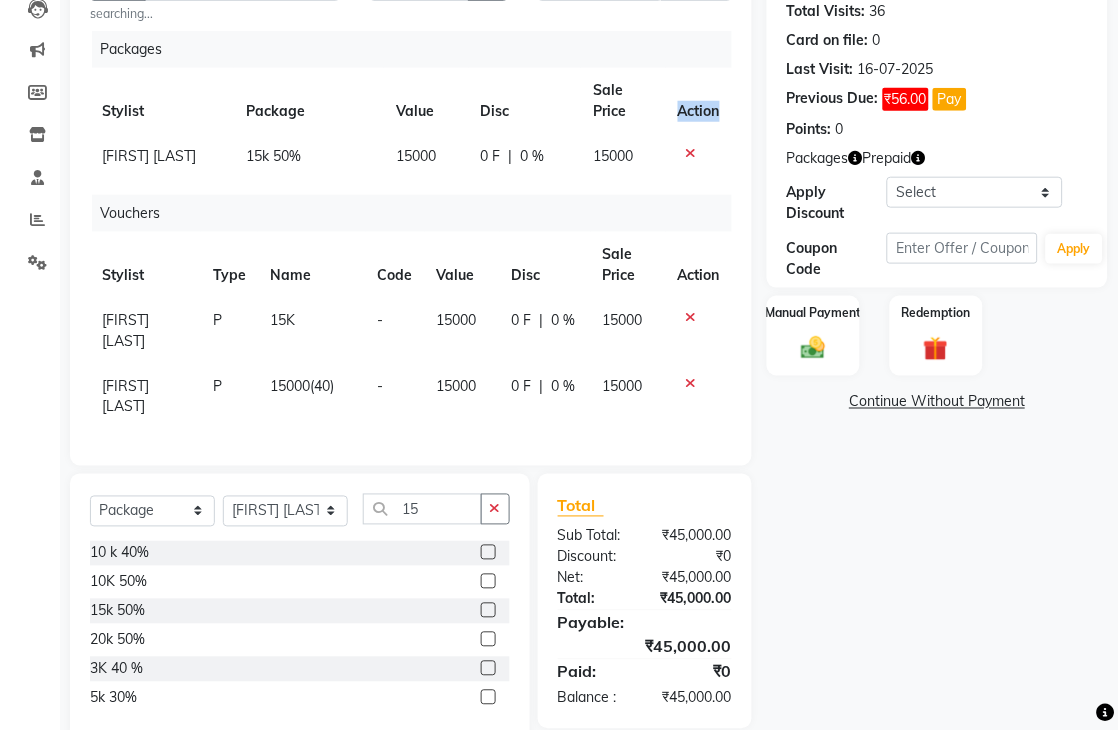 scroll, scrollTop: 232, scrollLeft: 0, axis: vertical 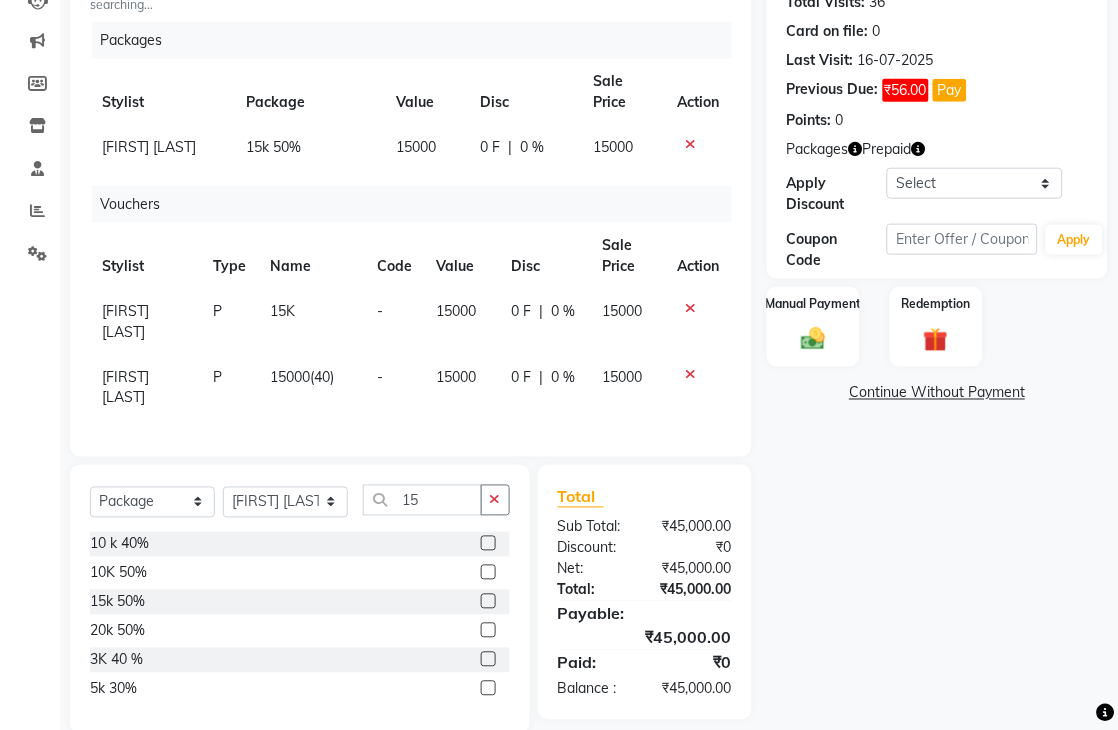 click 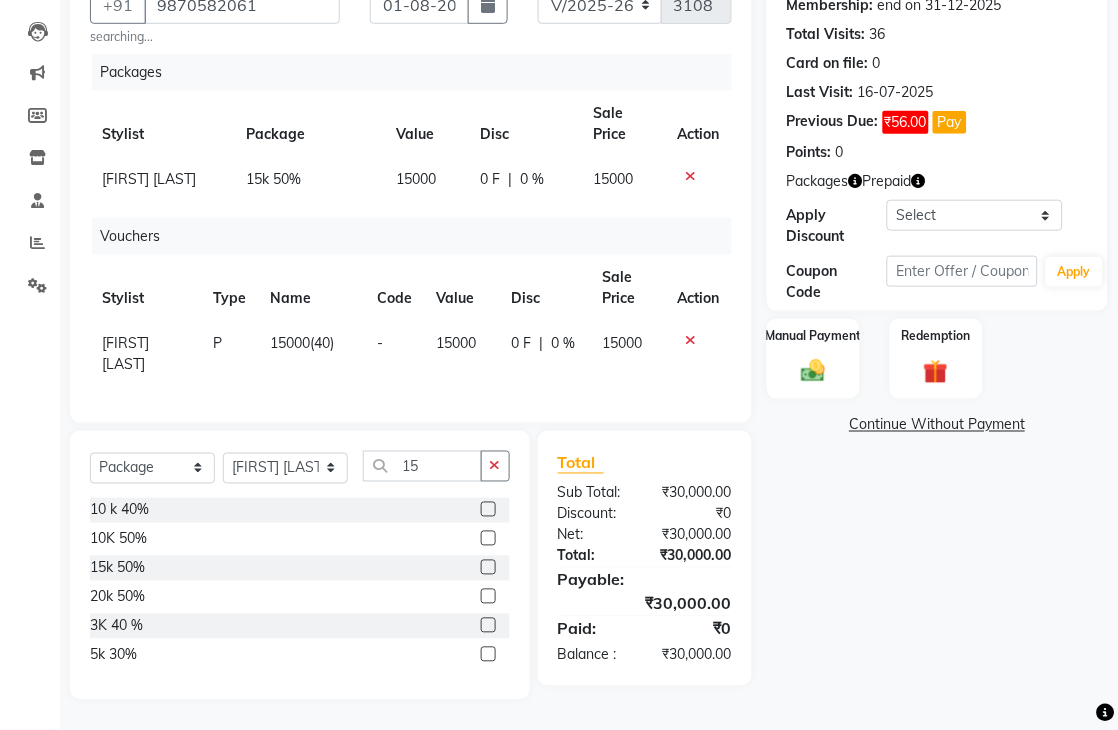 scroll, scrollTop: 205, scrollLeft: 0, axis: vertical 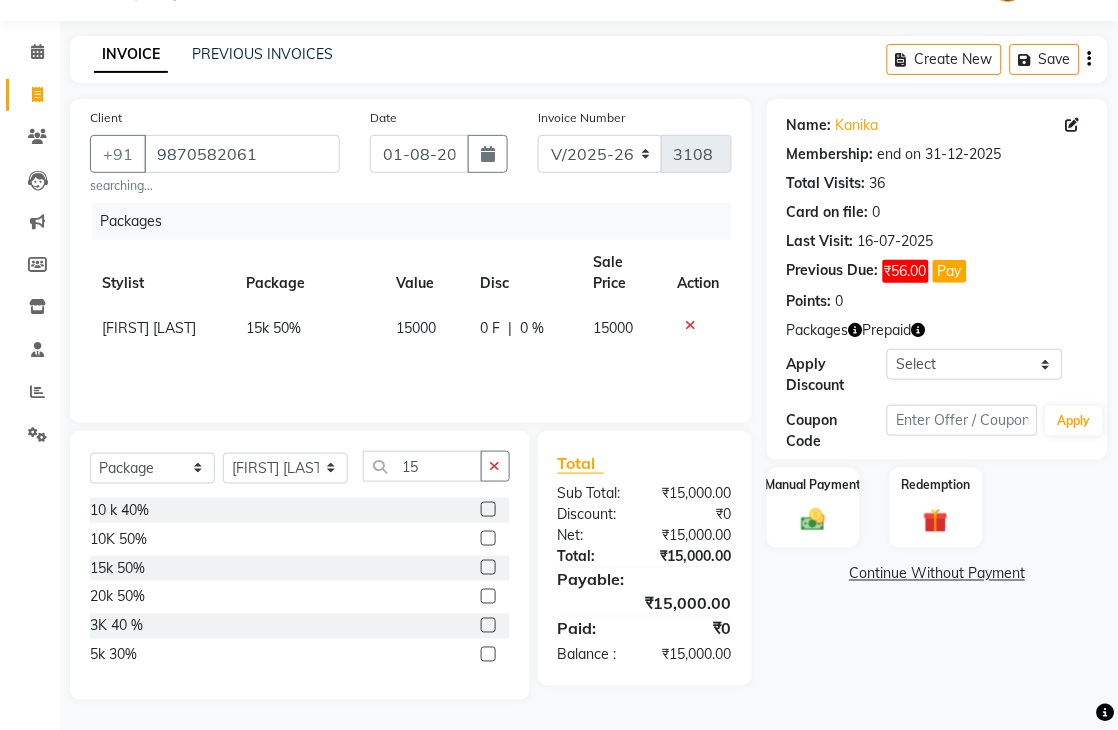 click 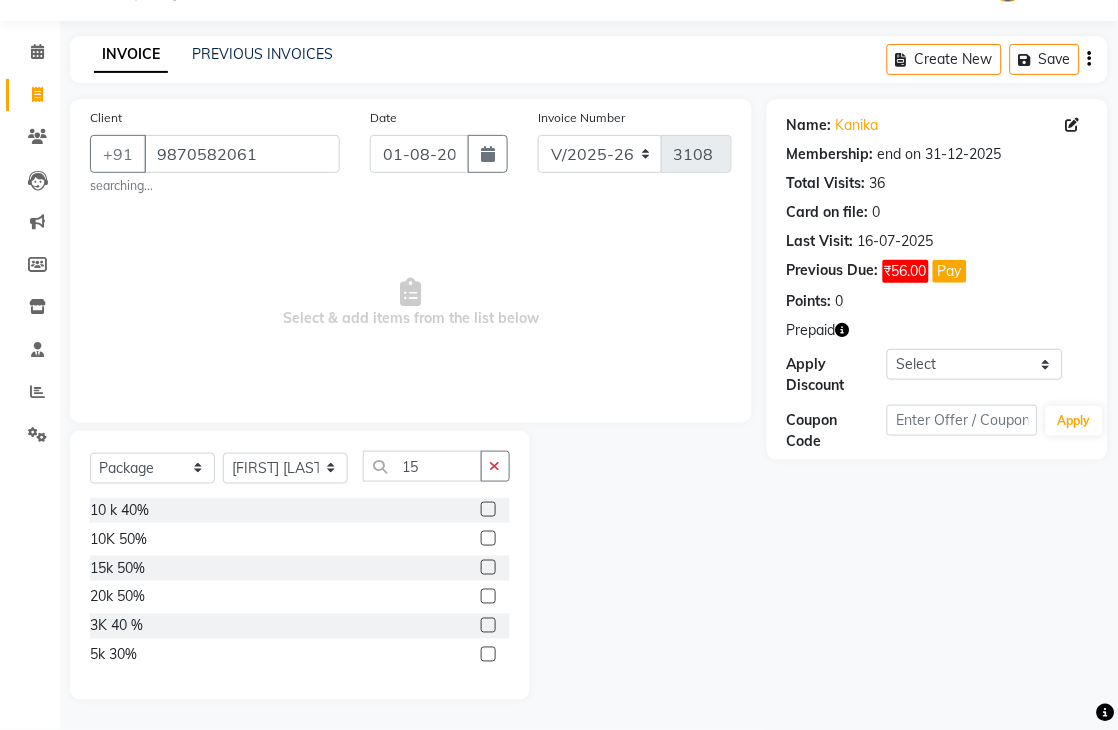 scroll, scrollTop: 52, scrollLeft: 0, axis: vertical 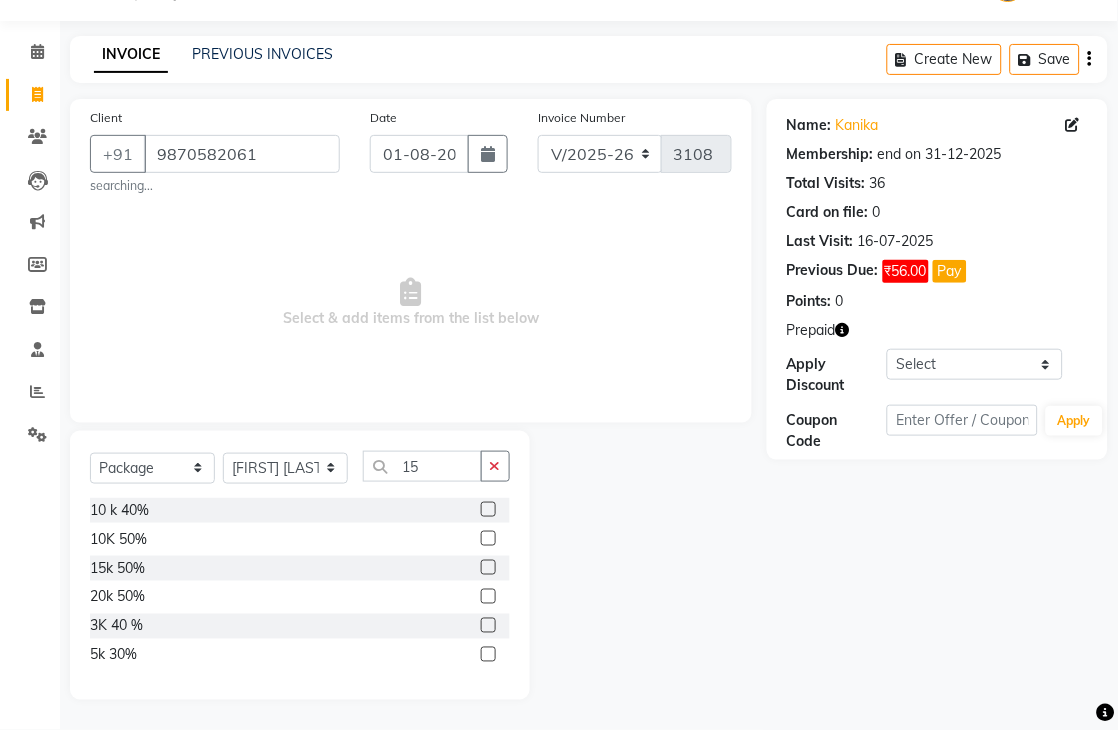 click 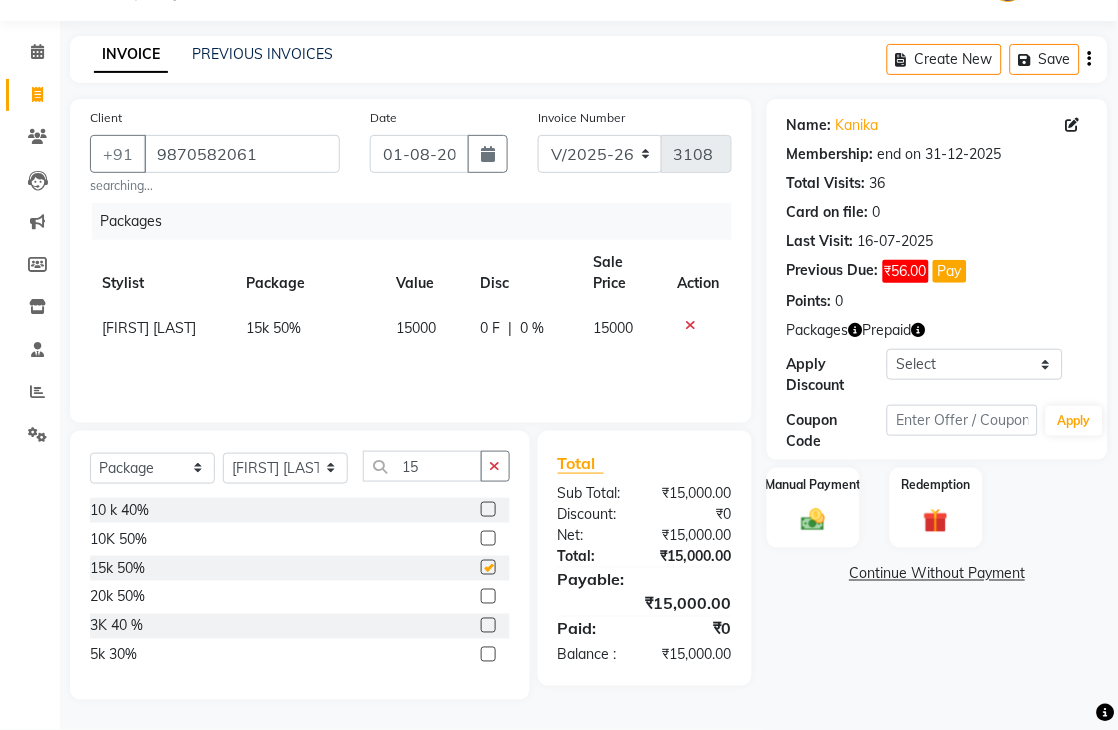 scroll, scrollTop: 58, scrollLeft: 0, axis: vertical 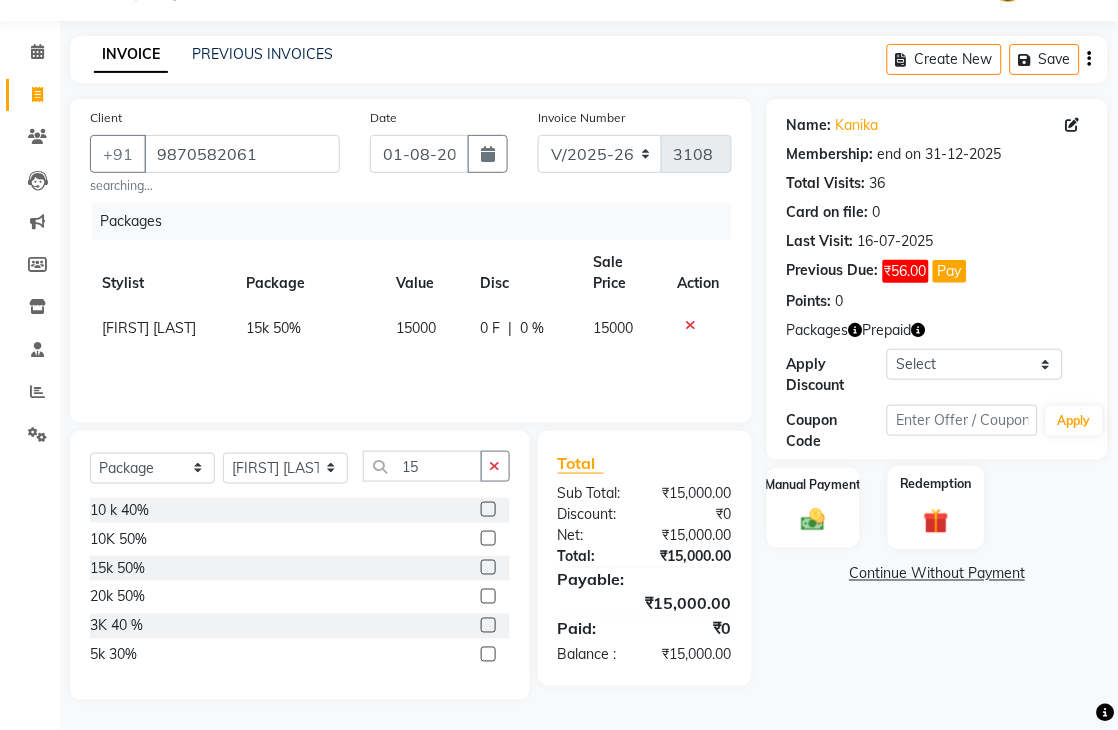 drag, startPoint x: 931, startPoint y: 505, endPoint x: 802, endPoint y: 521, distance: 129.98846 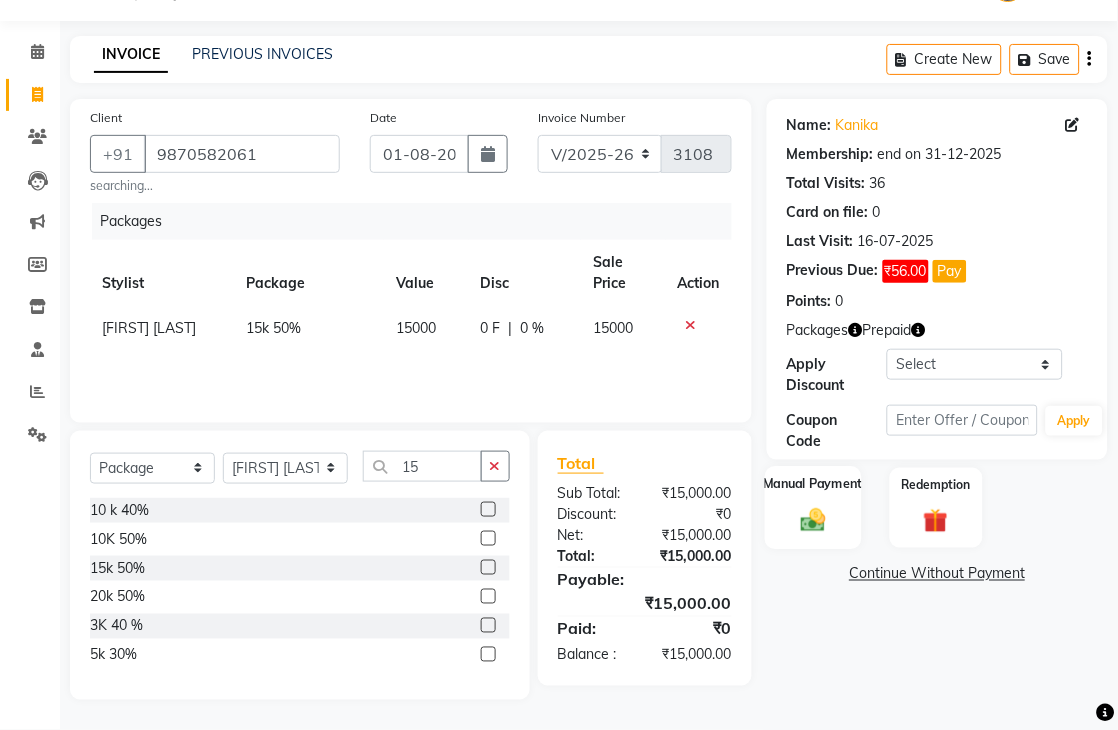 click 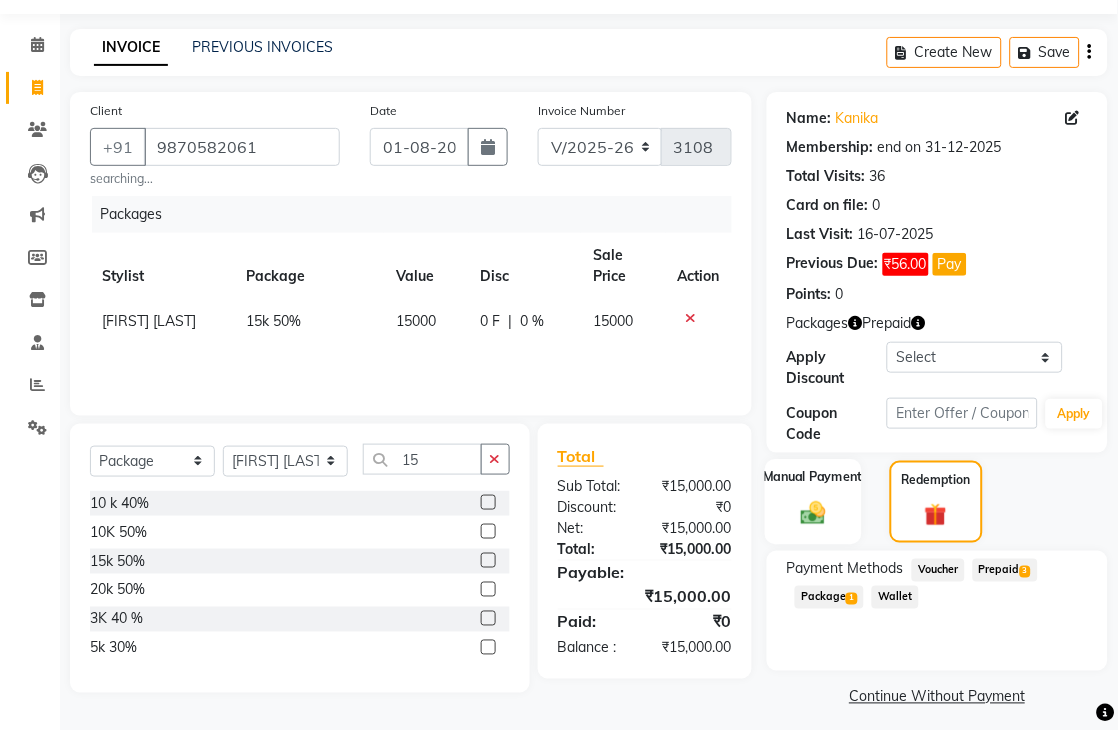 click 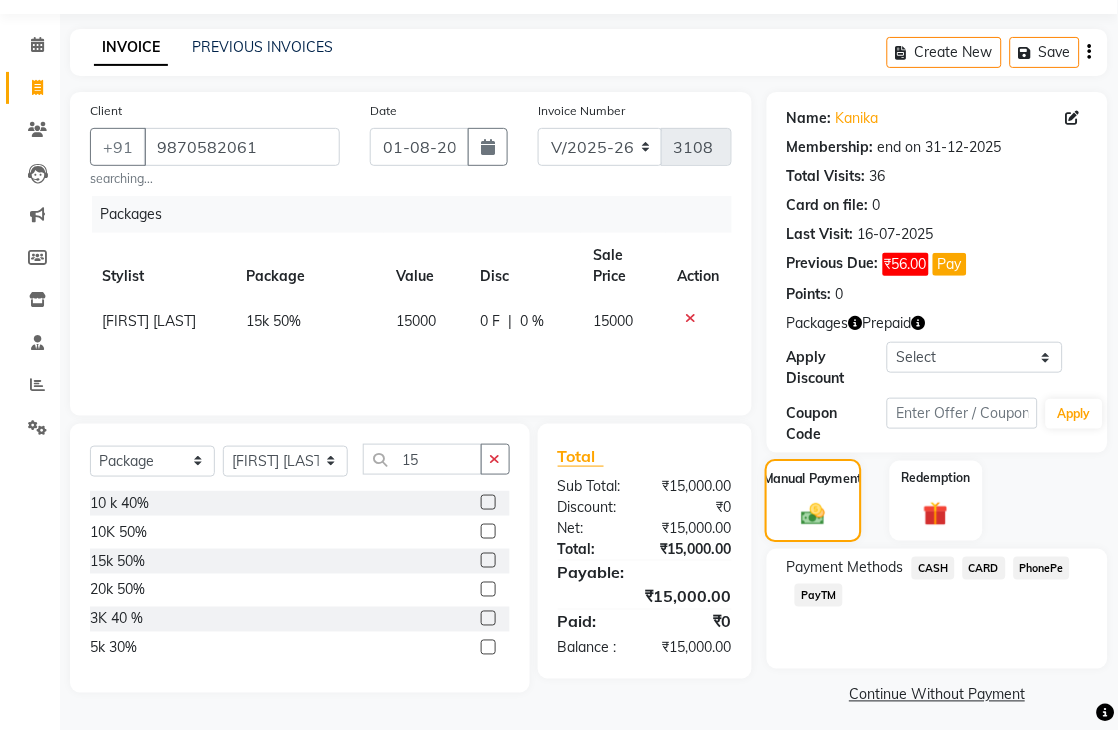 click 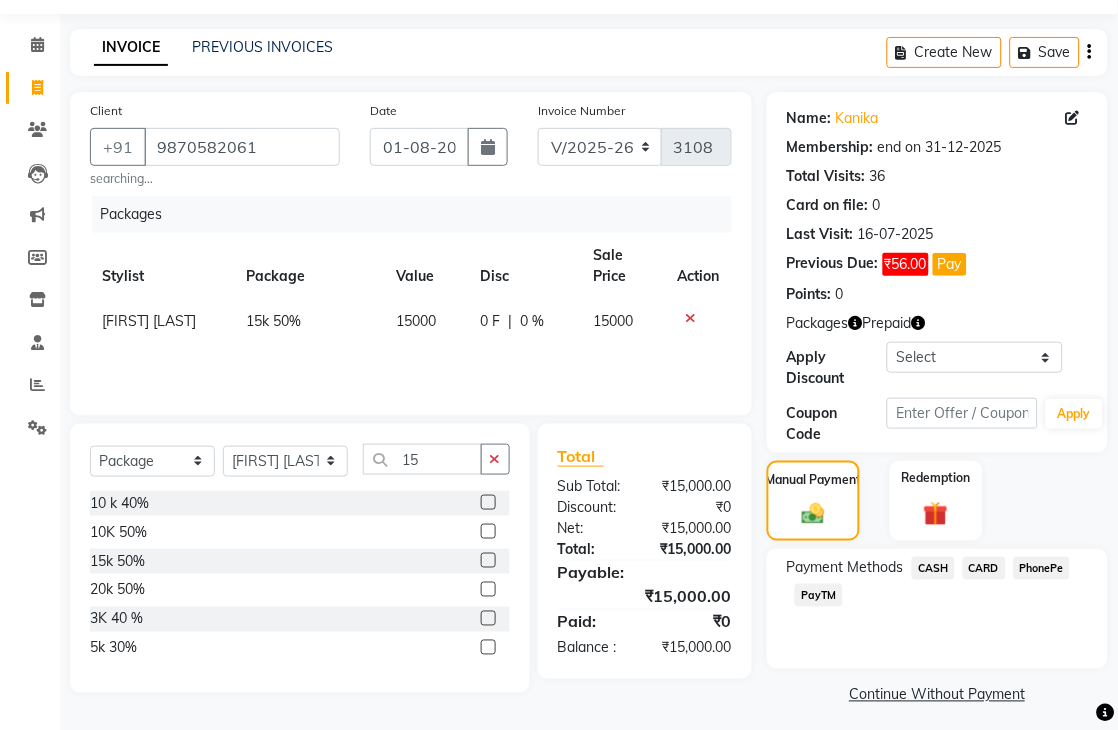 scroll, scrollTop: 67, scrollLeft: 0, axis: vertical 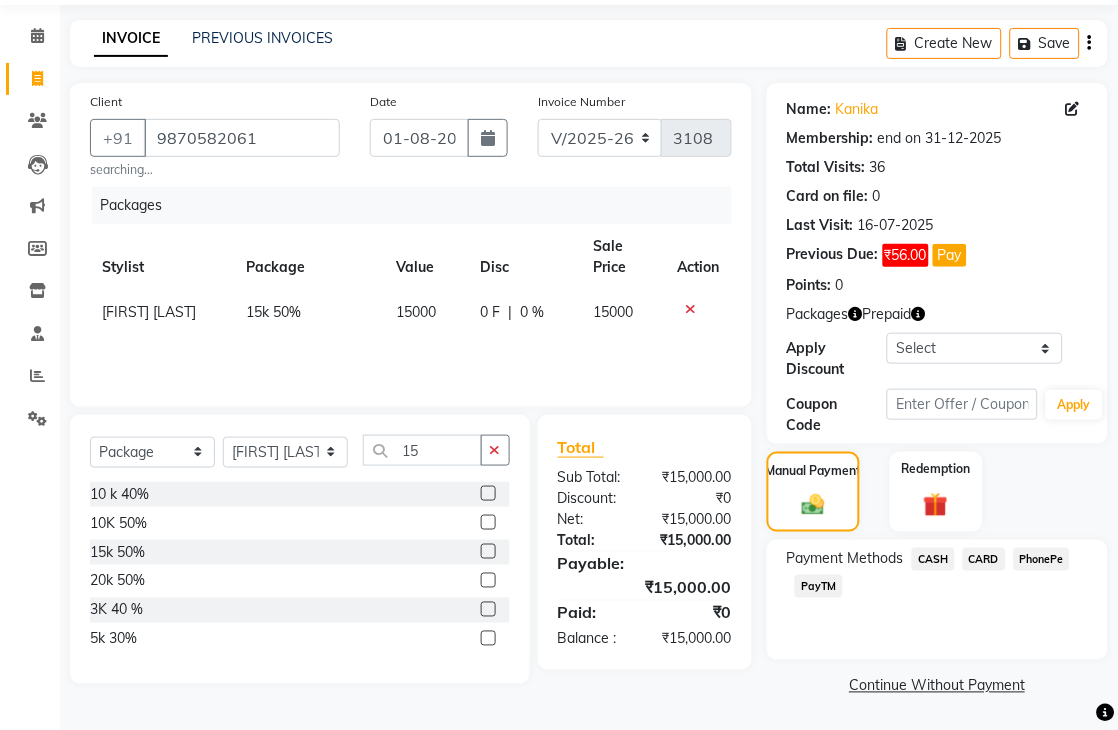 click on "PayTM" 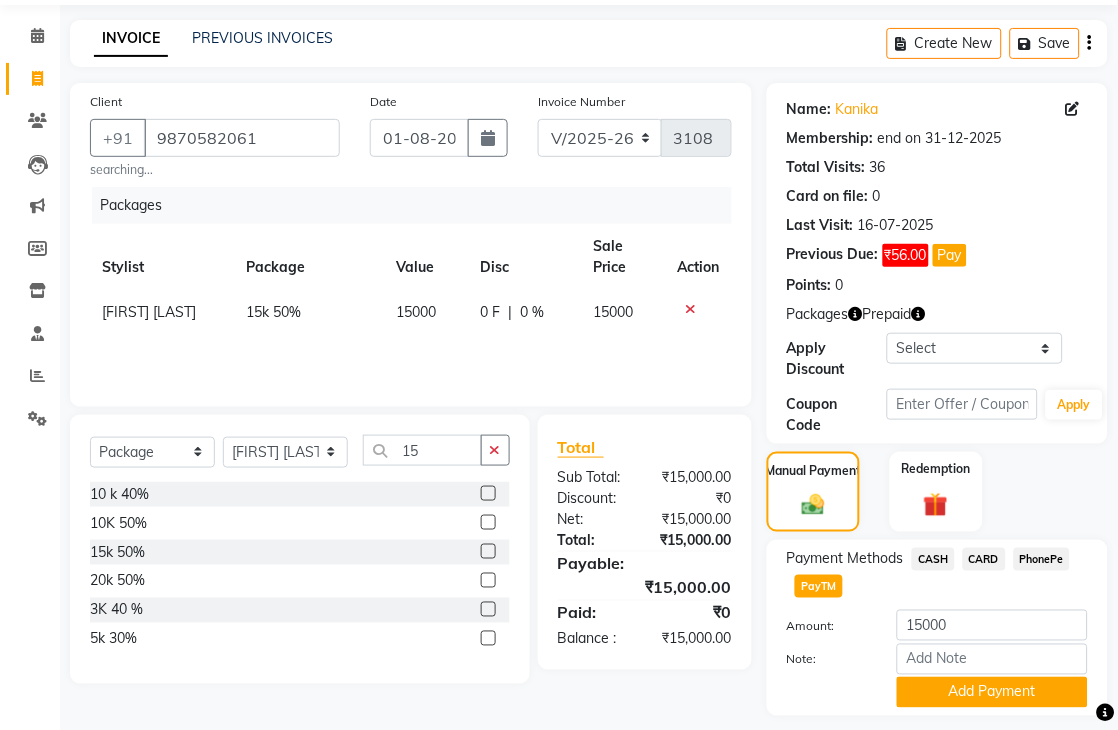 scroll, scrollTop: 125, scrollLeft: 0, axis: vertical 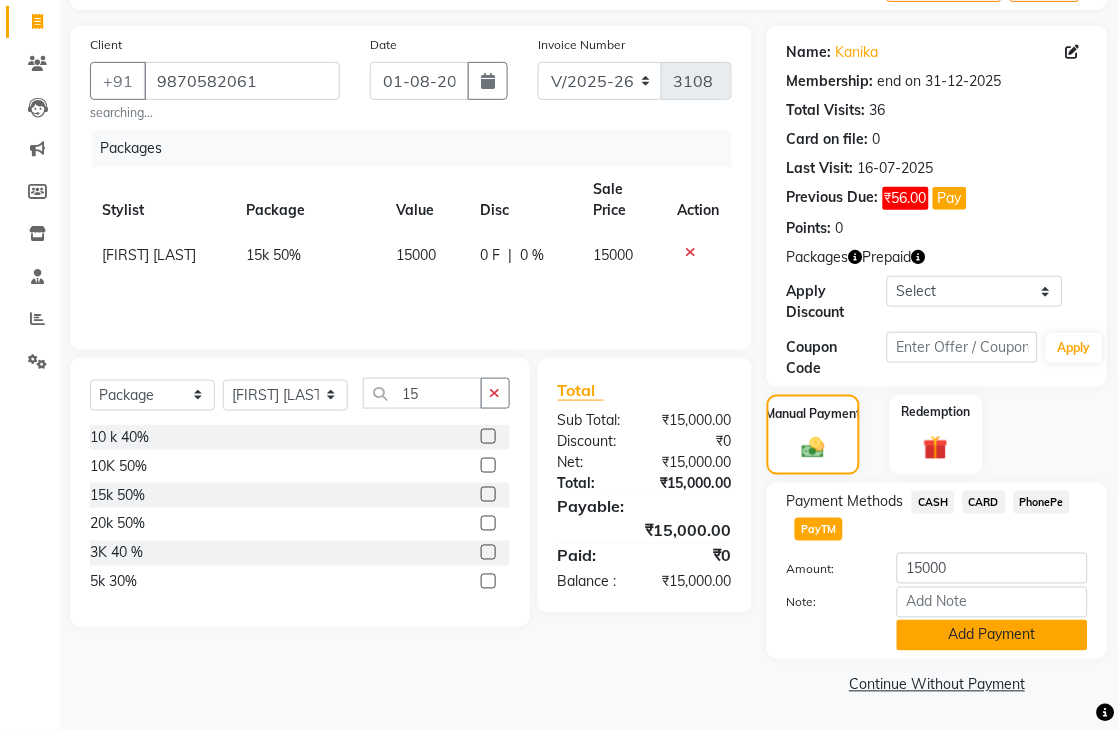 click on "Add Payment" 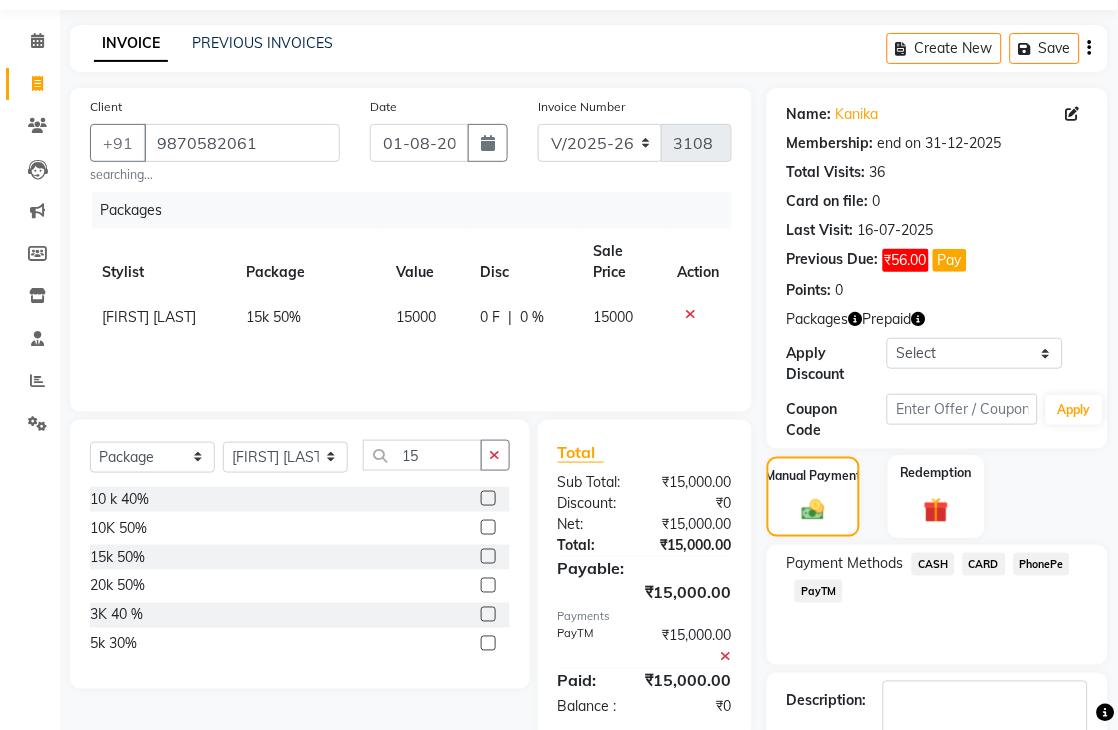 scroll, scrollTop: 181, scrollLeft: 0, axis: vertical 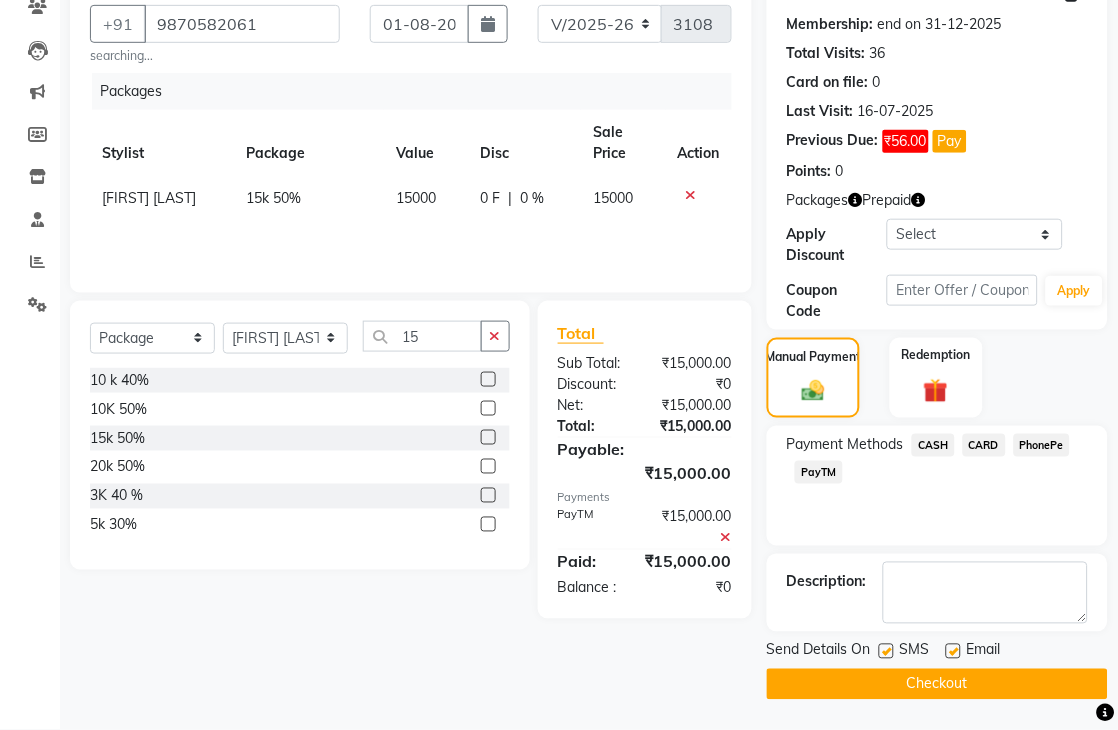 click on "Checkout" 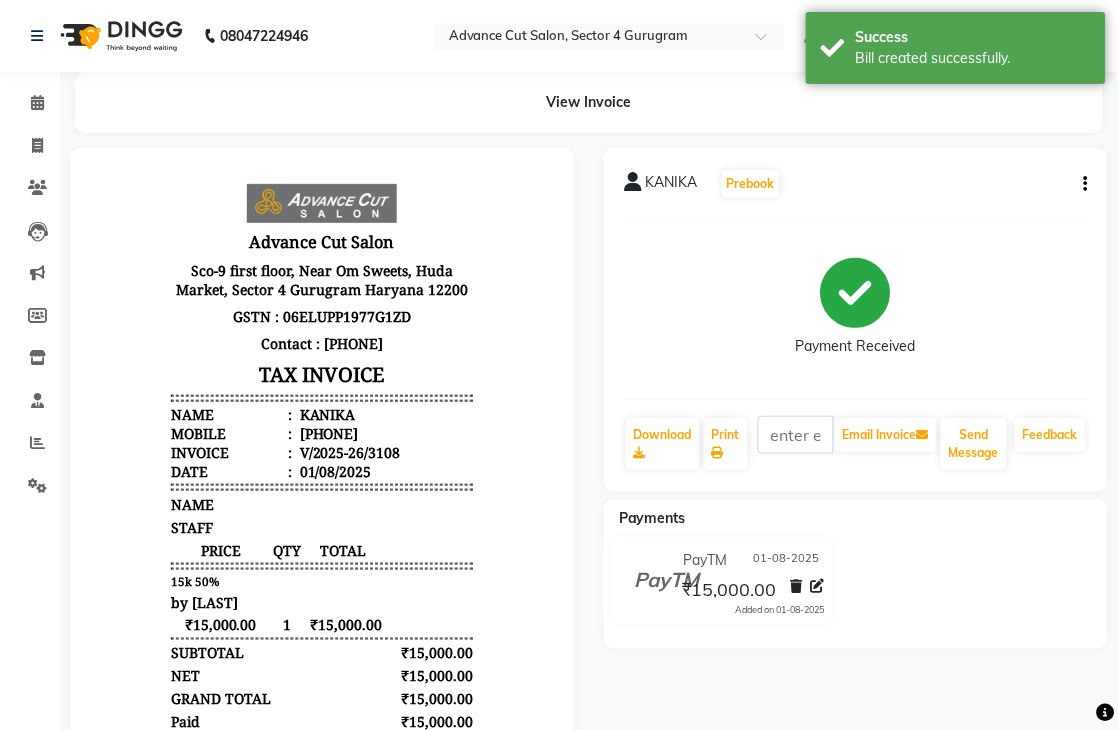 scroll, scrollTop: 0, scrollLeft: 0, axis: both 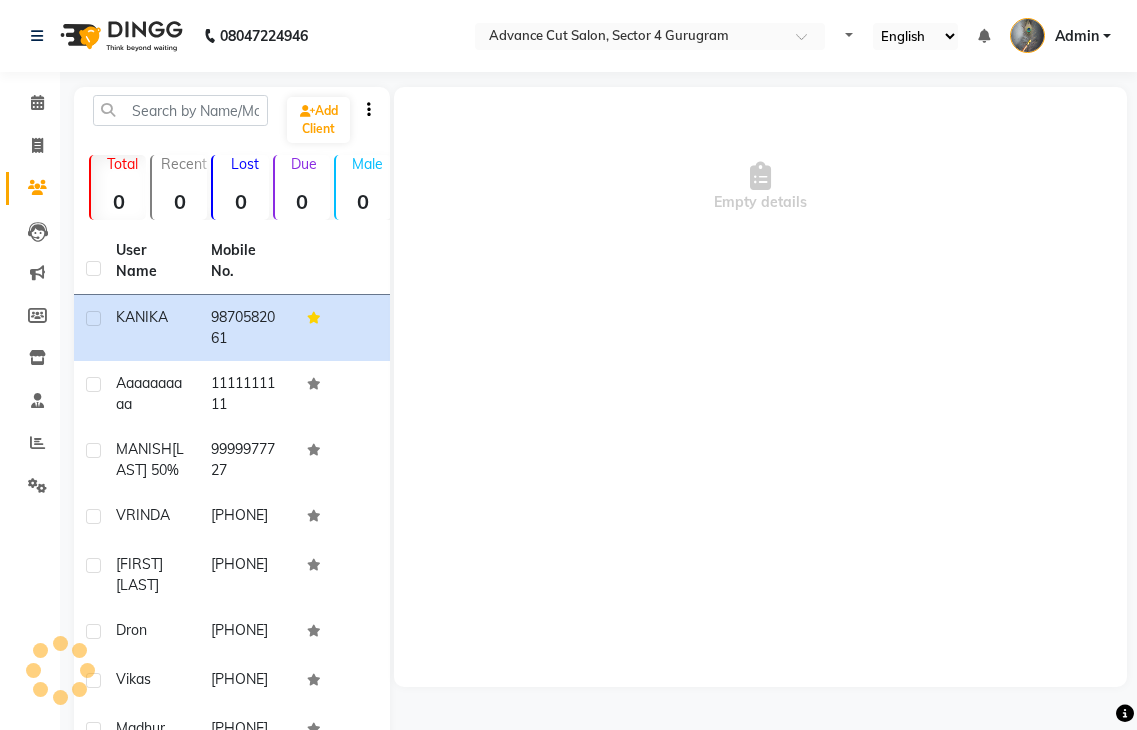 select on "en" 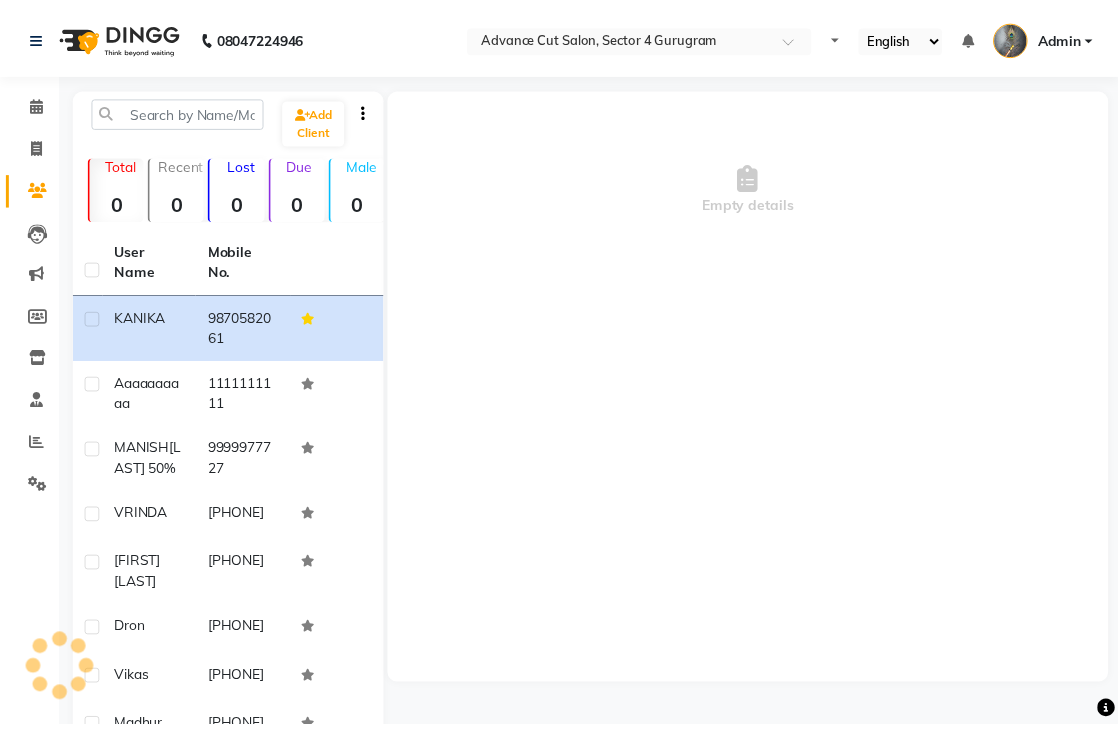 scroll, scrollTop: 0, scrollLeft: 0, axis: both 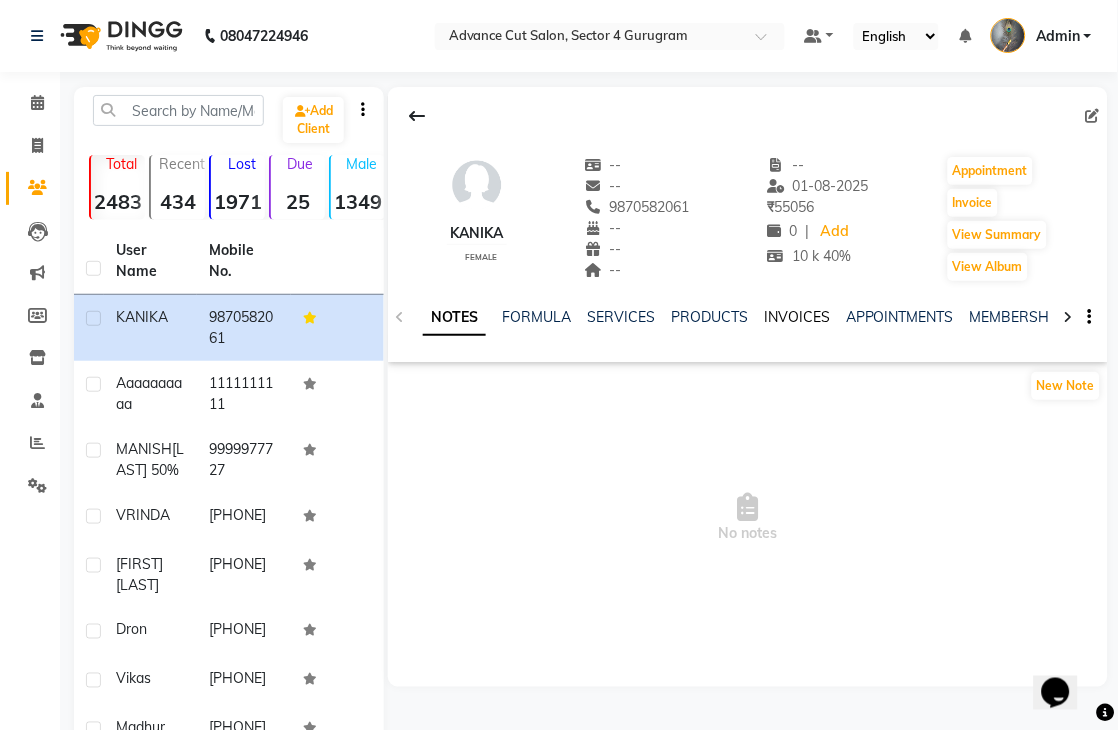 click on "INVOICES" 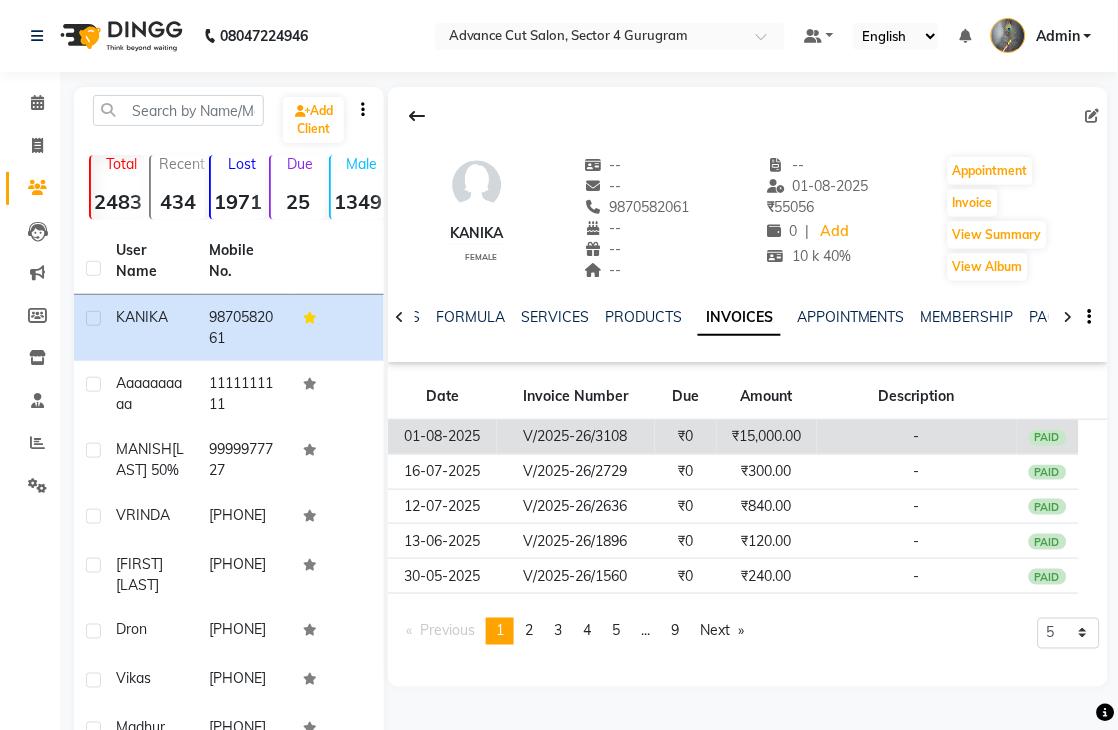 click on "₹15,000.00" 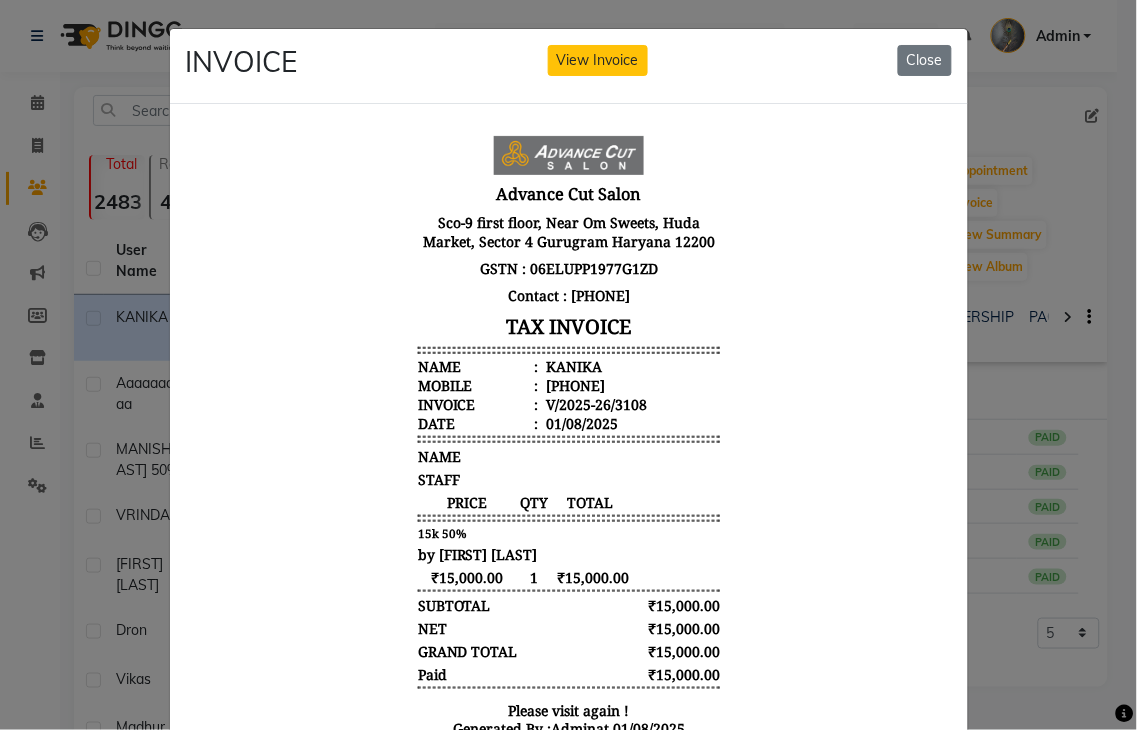 scroll, scrollTop: 15, scrollLeft: 0, axis: vertical 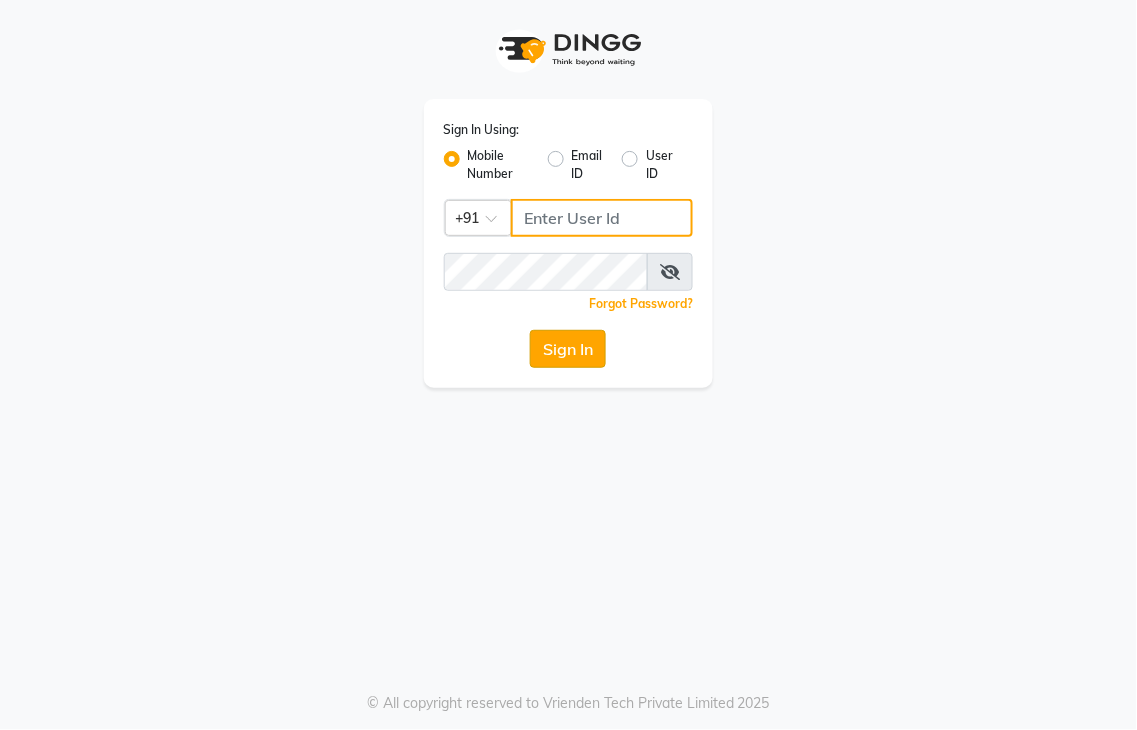 type on "9491146000" 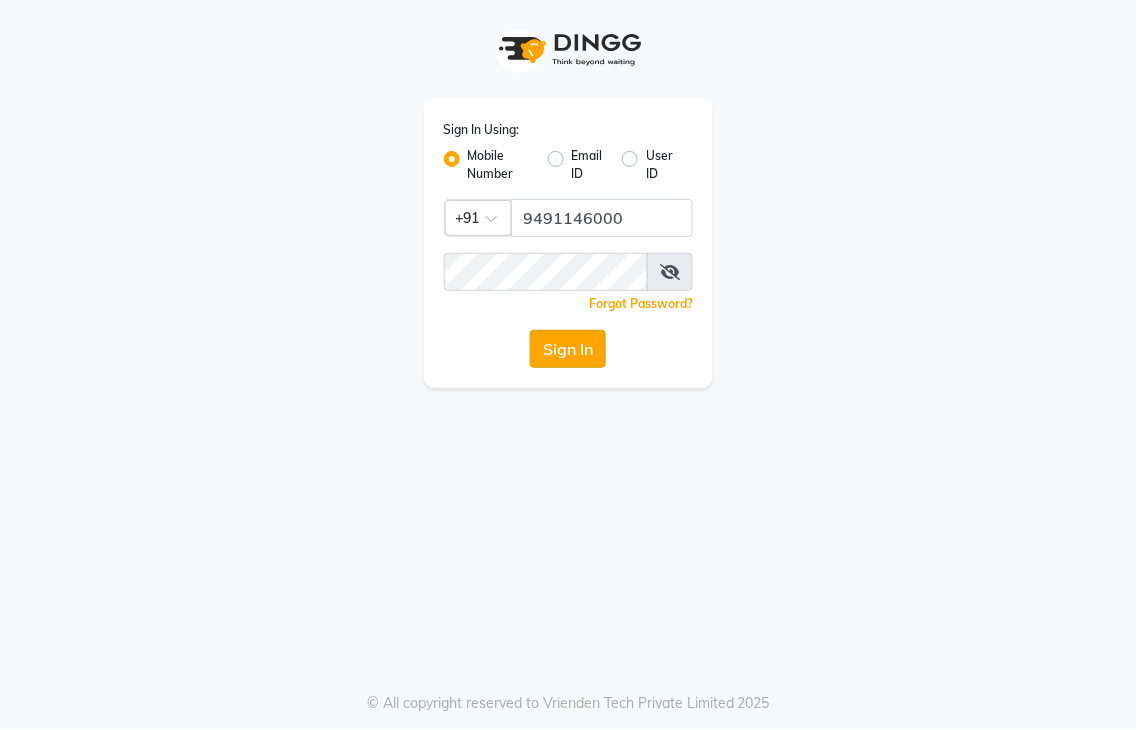 click on "Sign In" 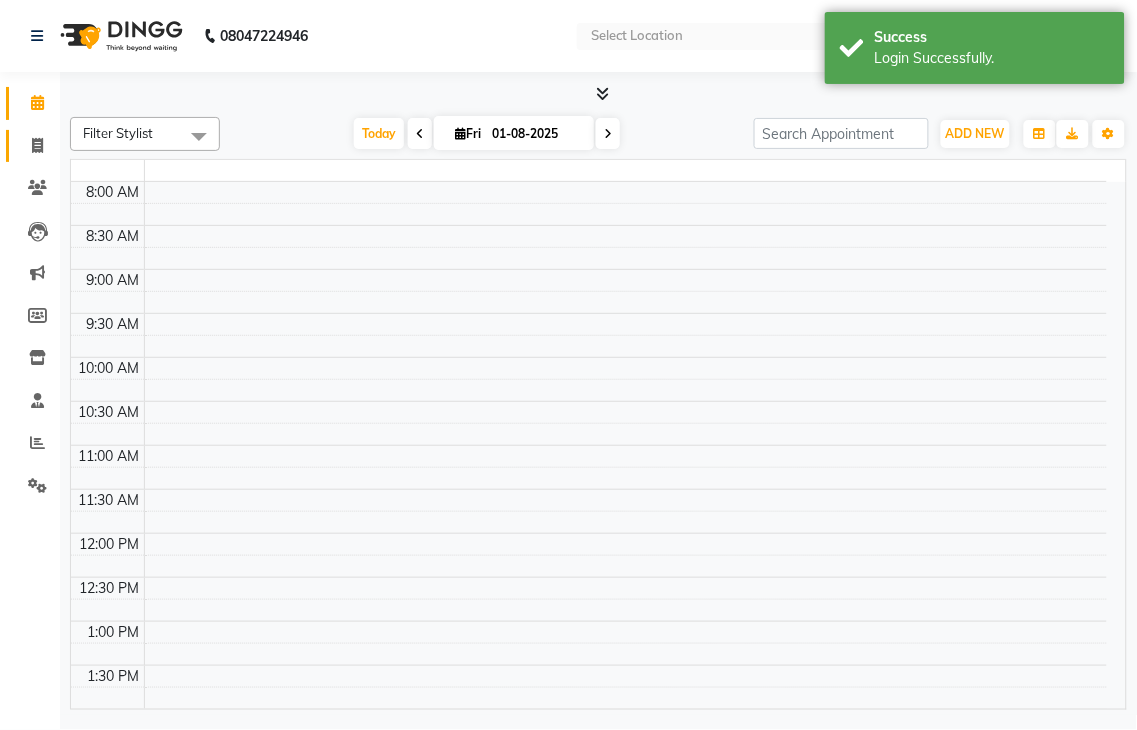 click 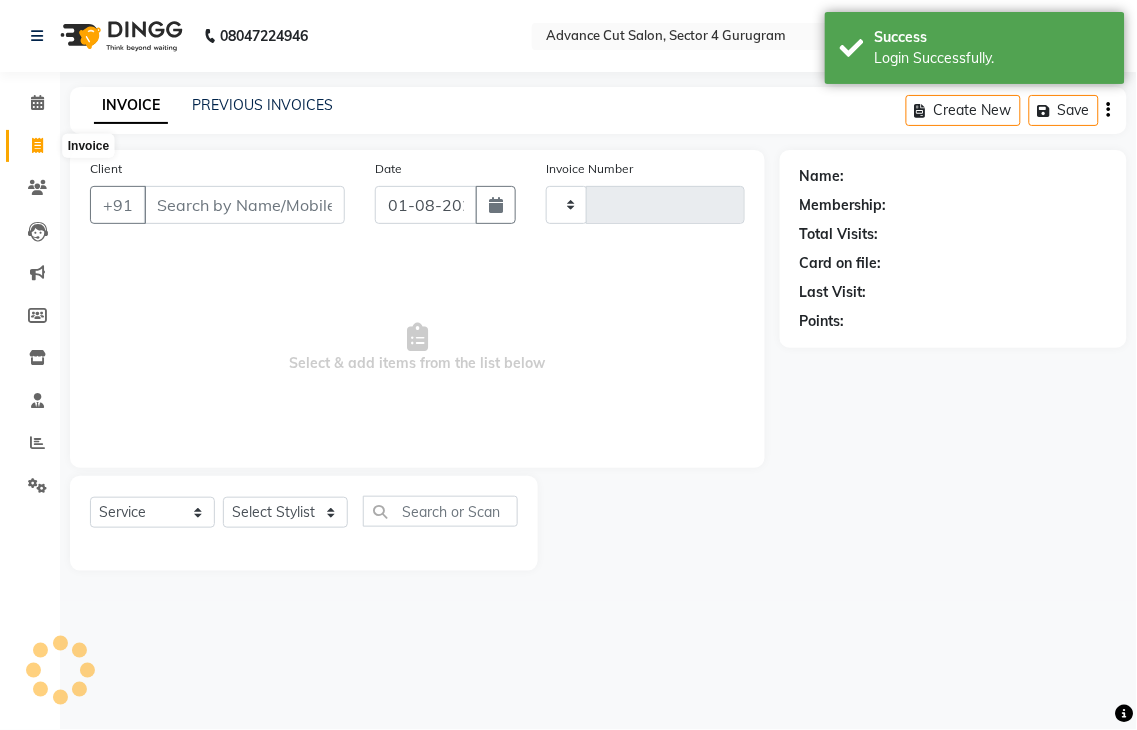 click on "Client" at bounding box center [244, 205] 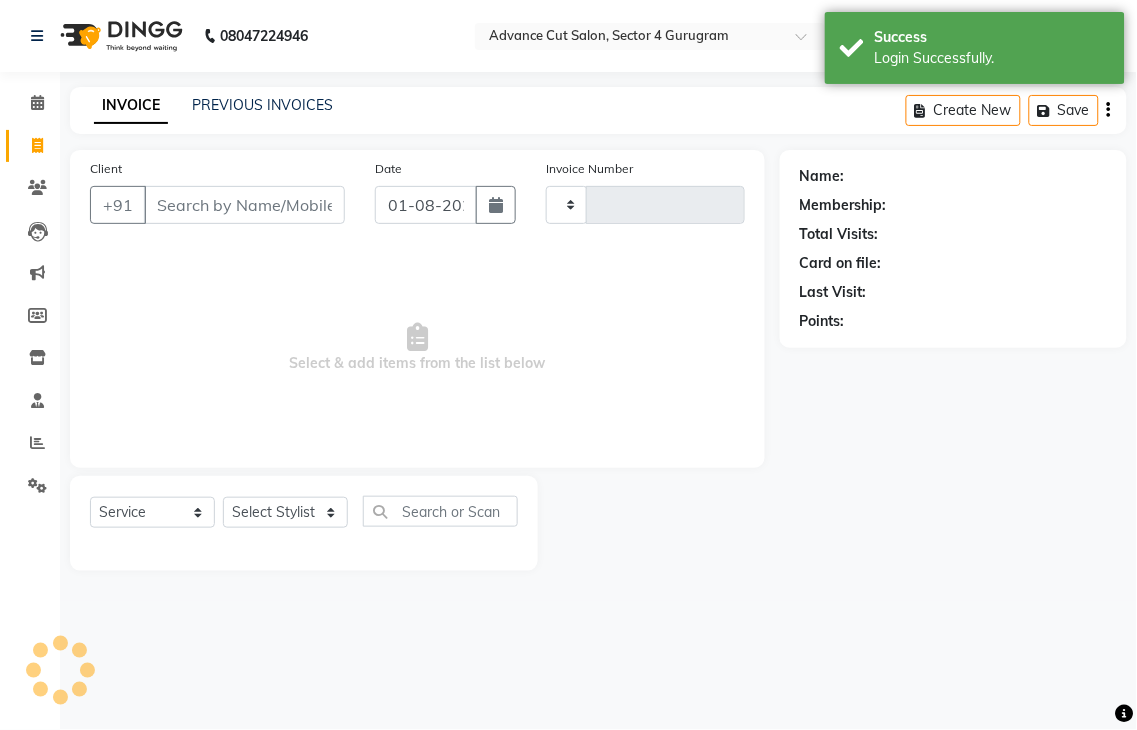 select on "en" 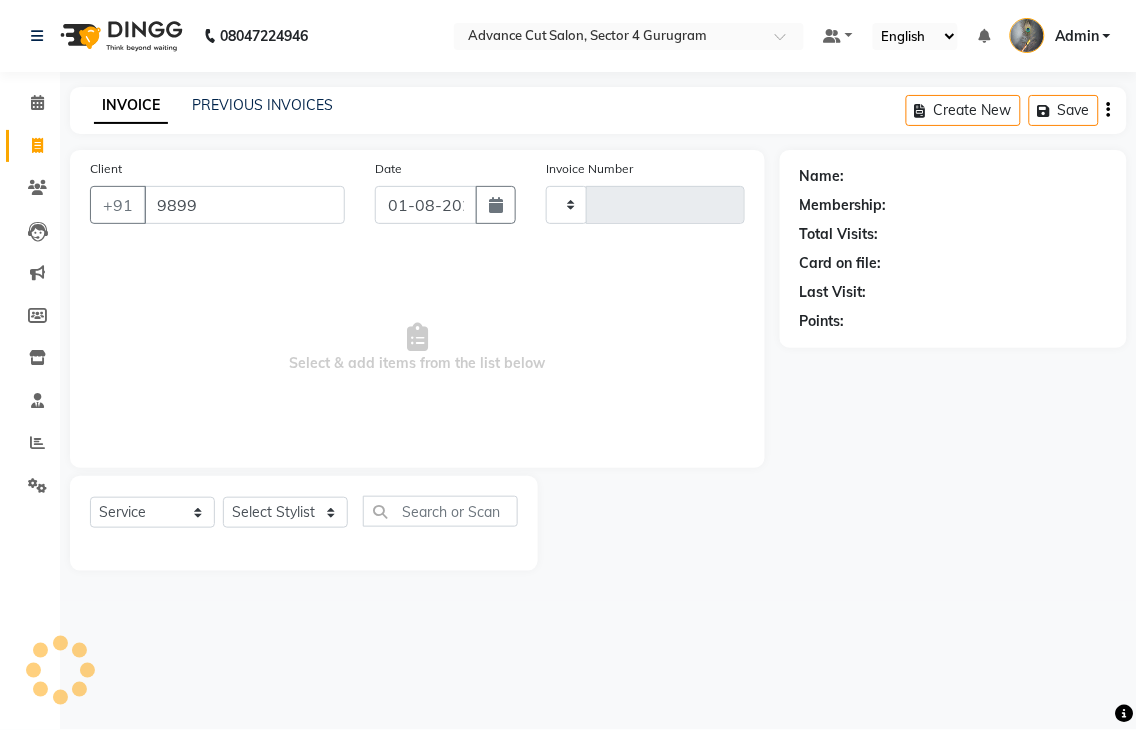type on "98999" 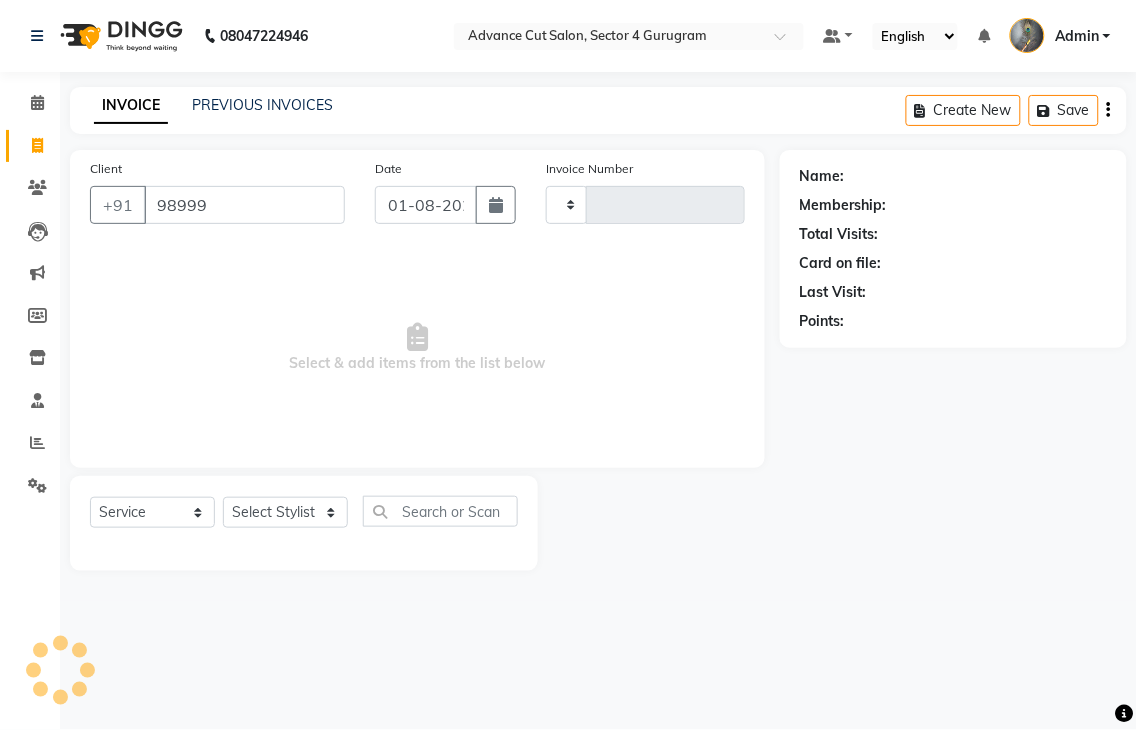 type on "3112" 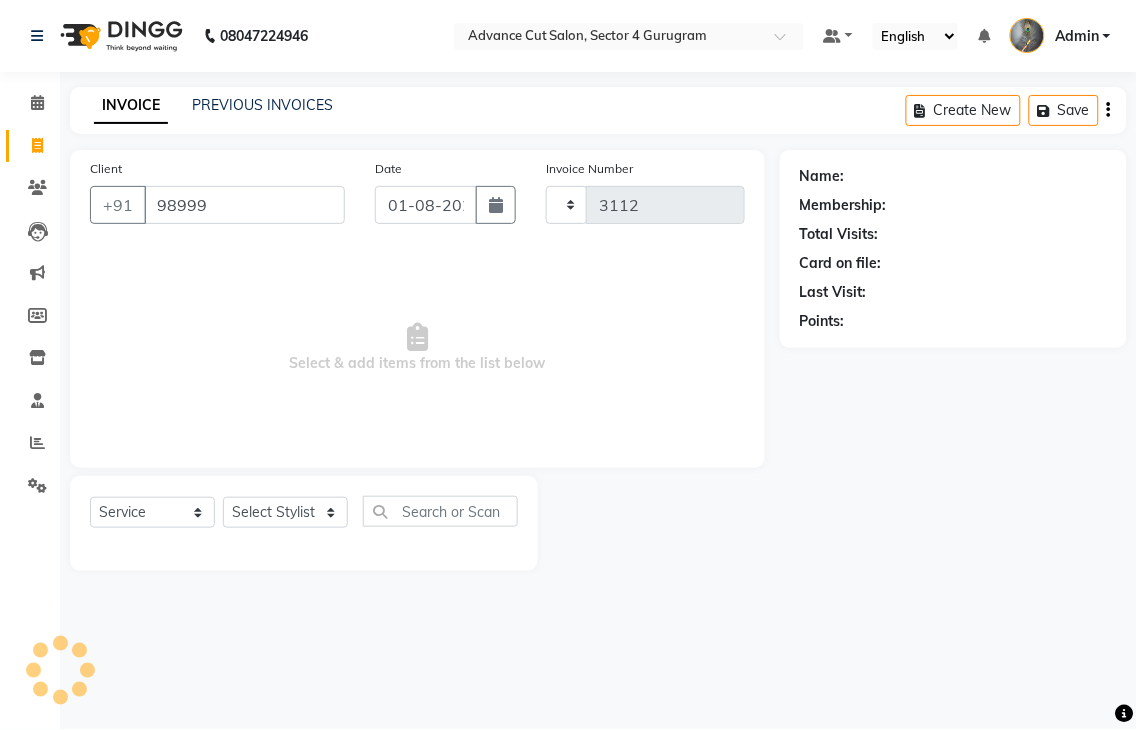 select on "4939" 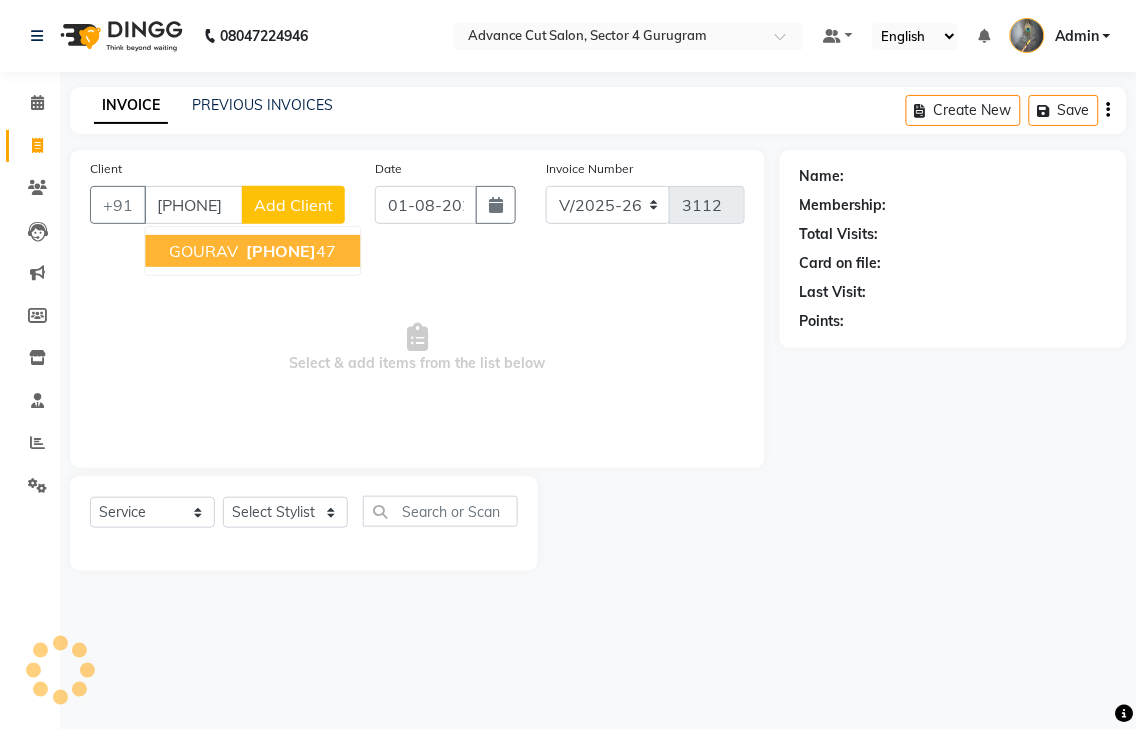 click on "GOURAV" at bounding box center [203, 251] 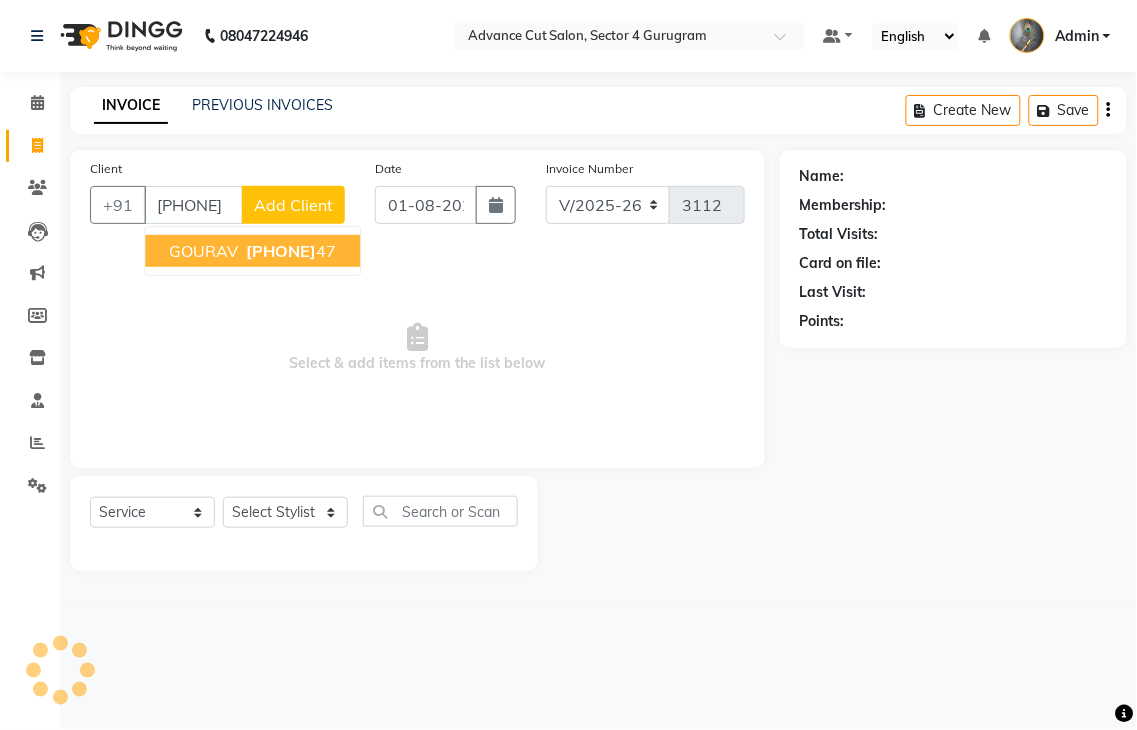 type on "[PHONE]" 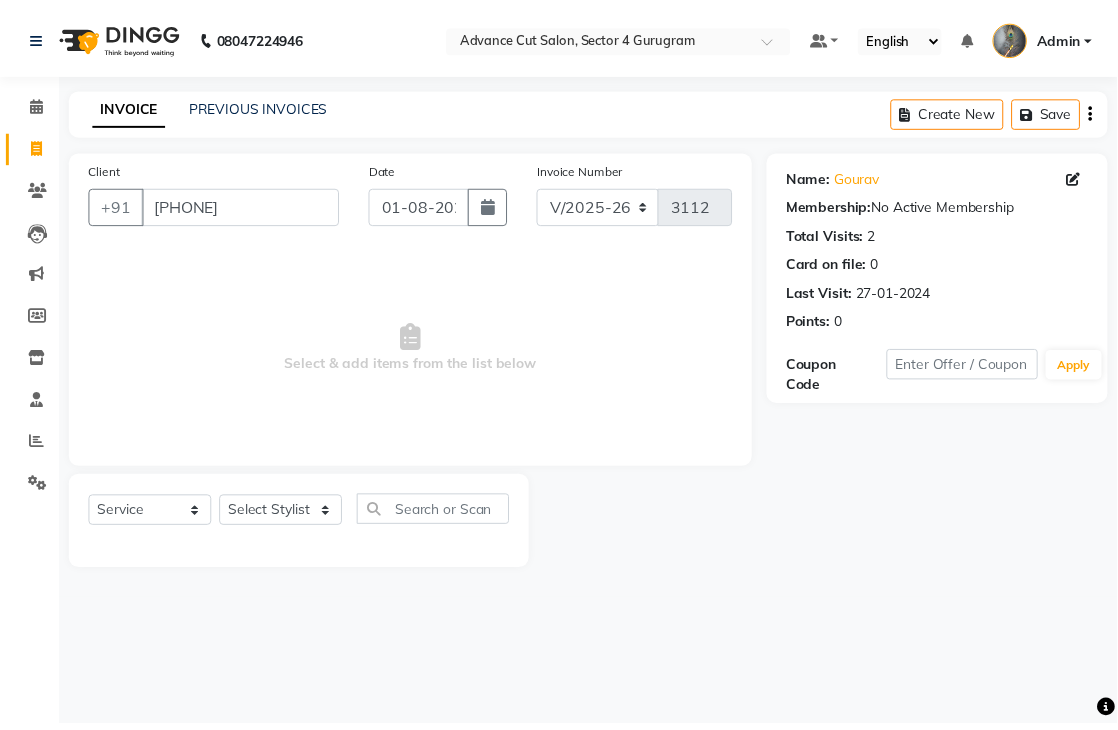scroll, scrollTop: 0, scrollLeft: 0, axis: both 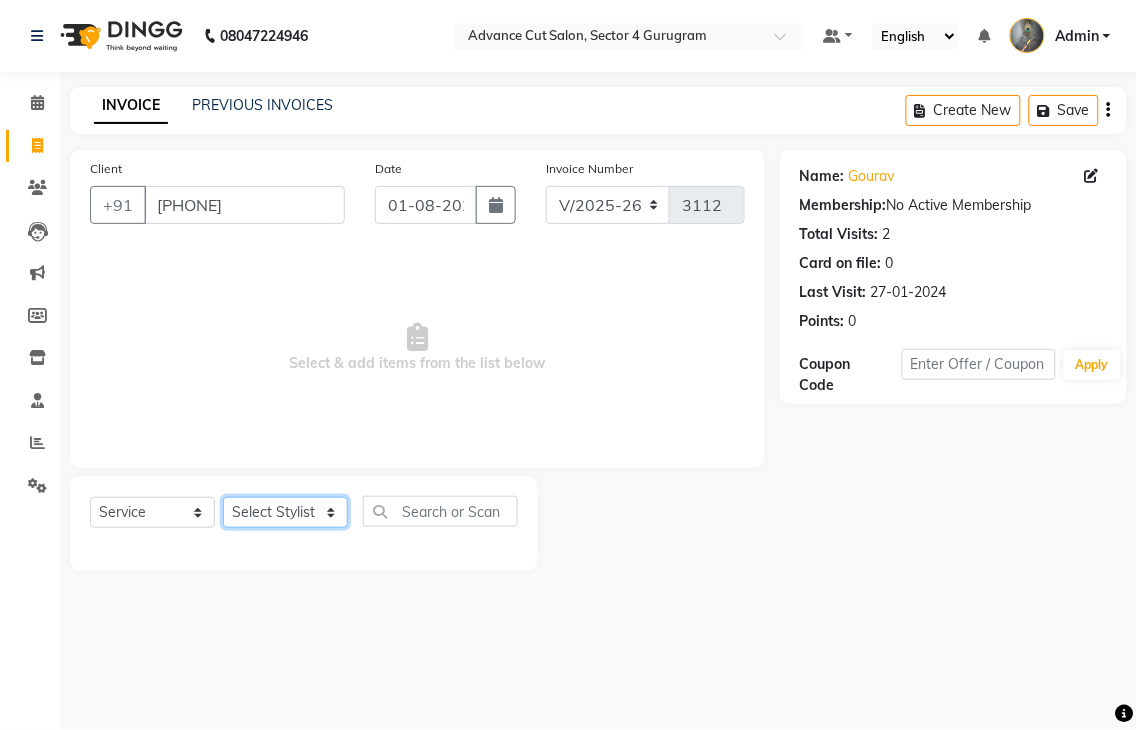 click on "Select Stylist Admin chahit COUNTOR hardeep mamta manisha MONISH navi NOSHAD ALI rahul shatnam shweta singh sunny tip" 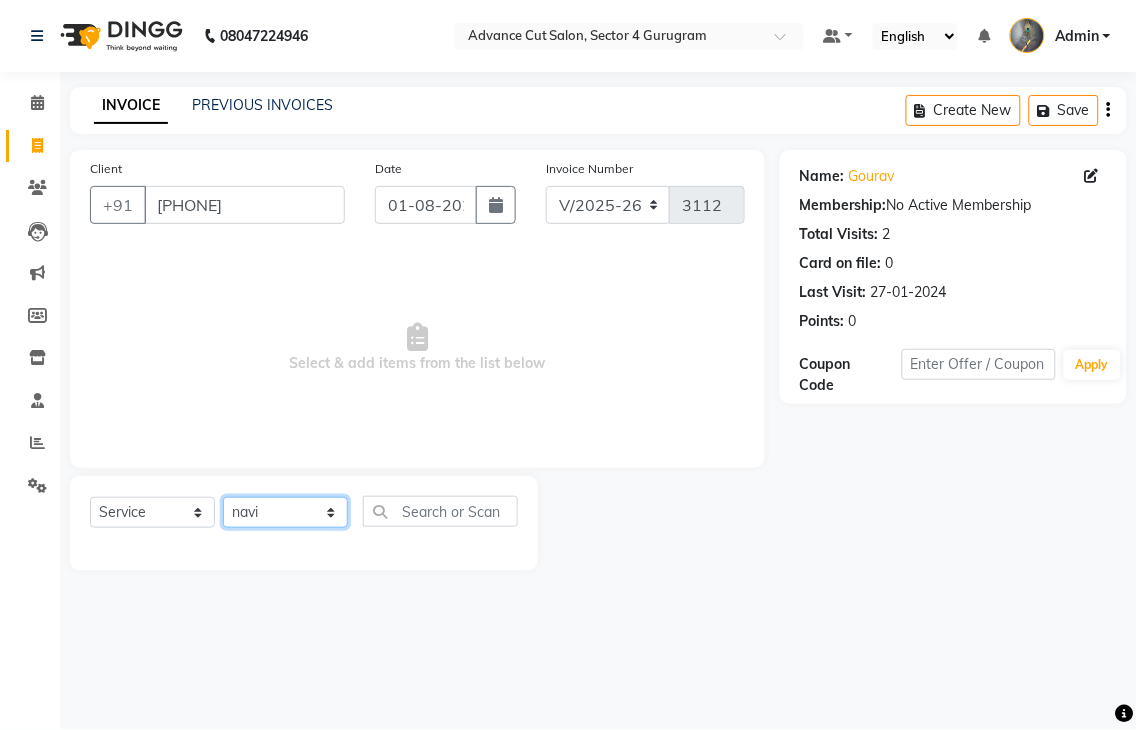 click on "Select Stylist Admin chahit COUNTOR hardeep mamta manisha MONISH navi NOSHAD ALI rahul shatnam shweta singh sunny tip" 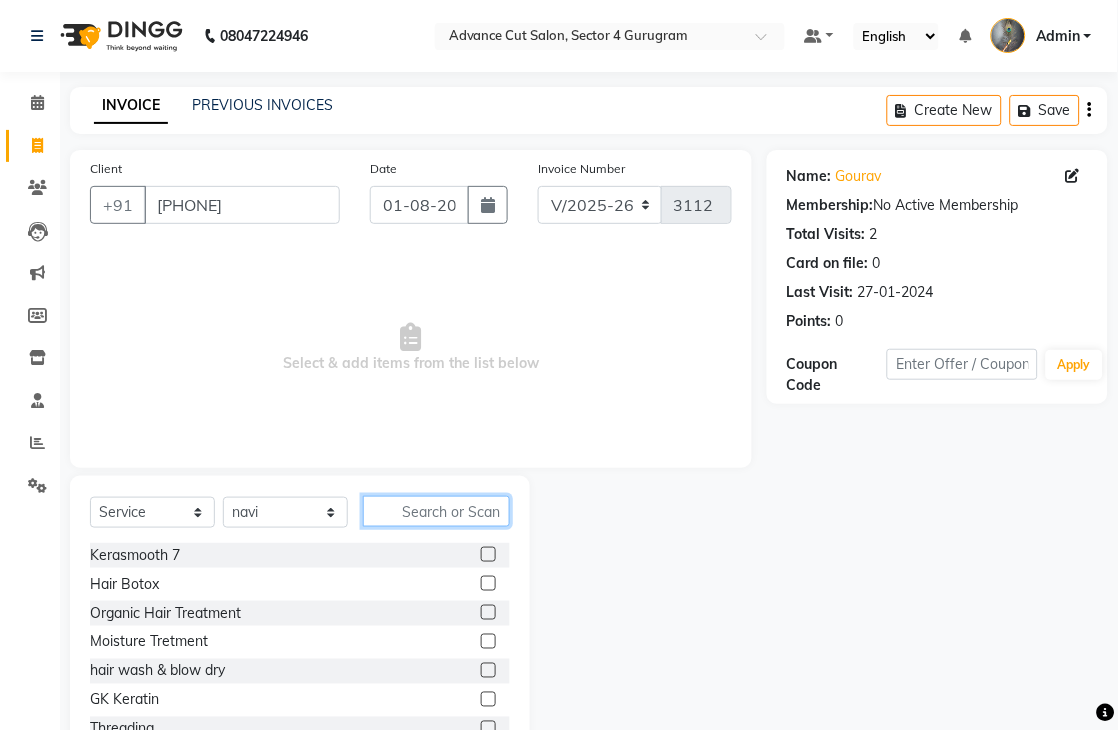 click 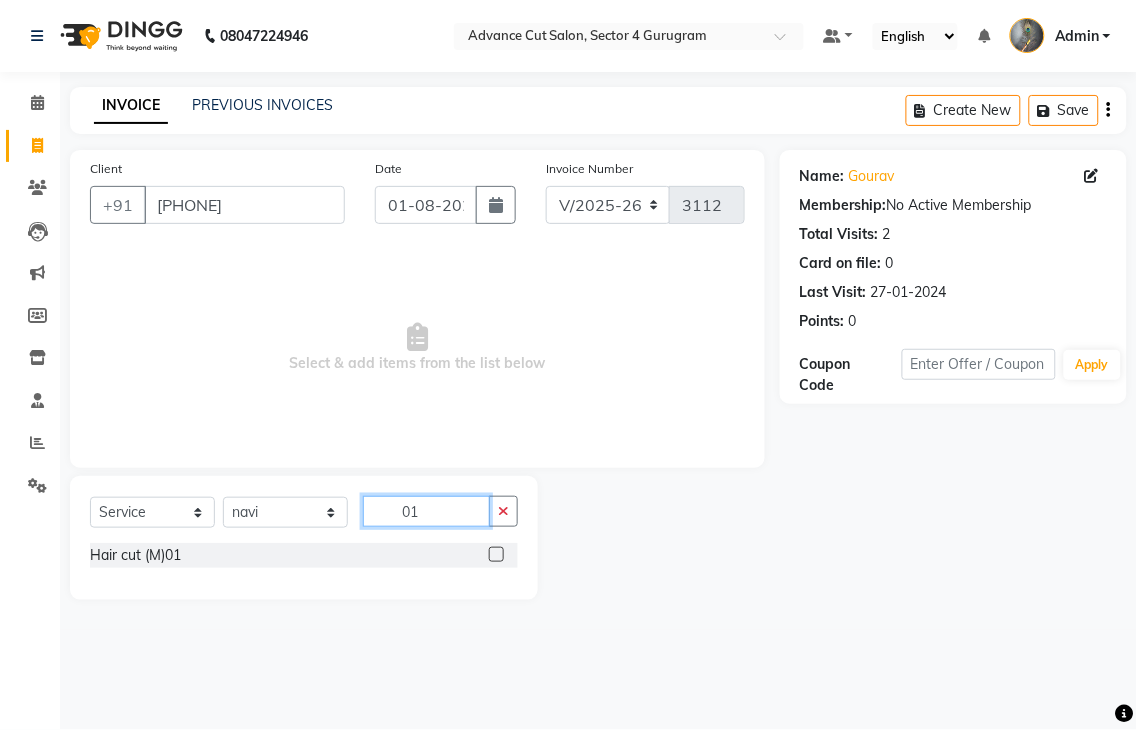 type on "01" 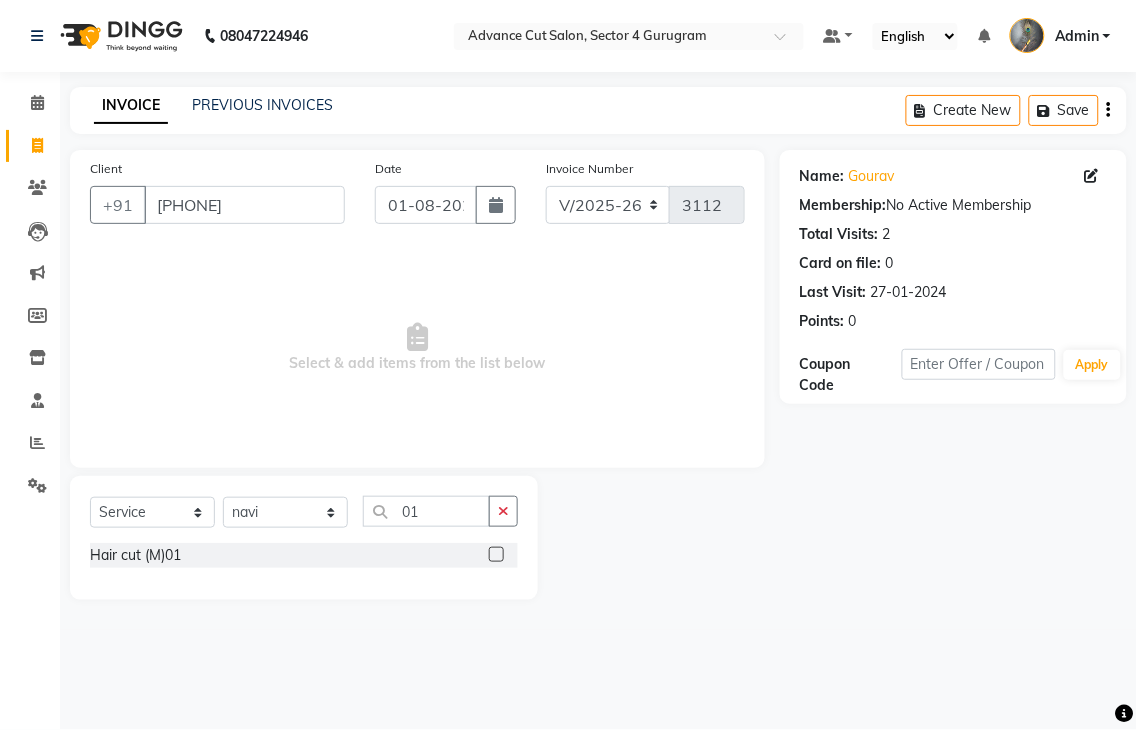 click 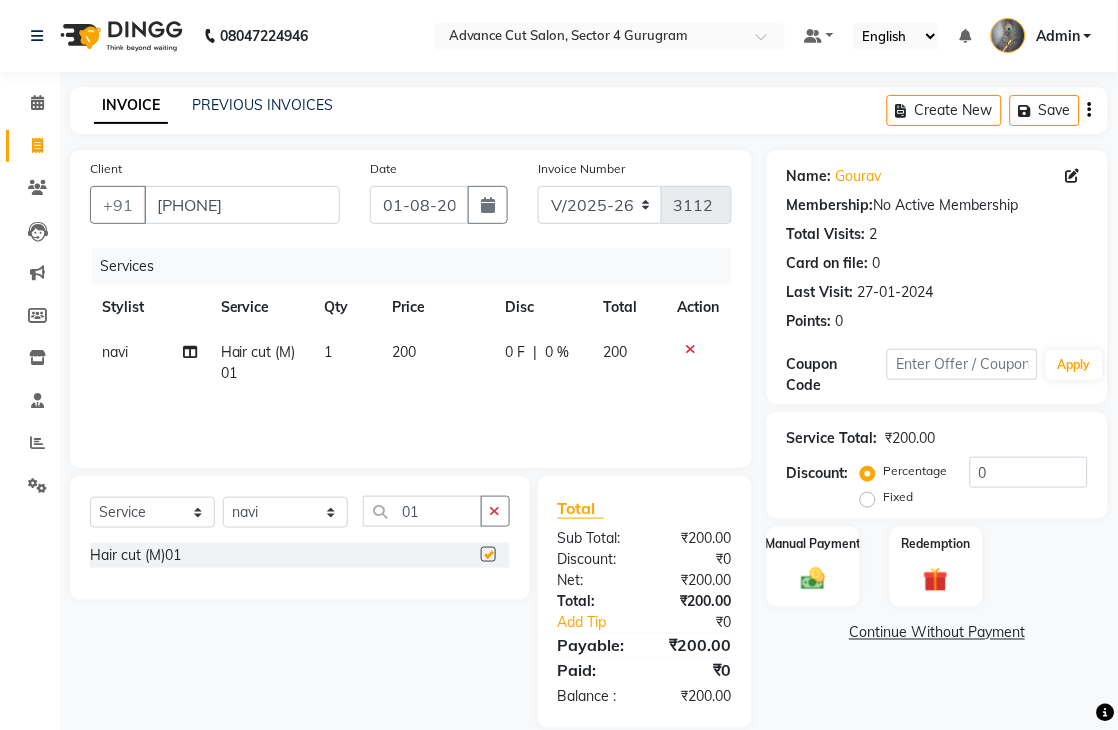 checkbox on "false" 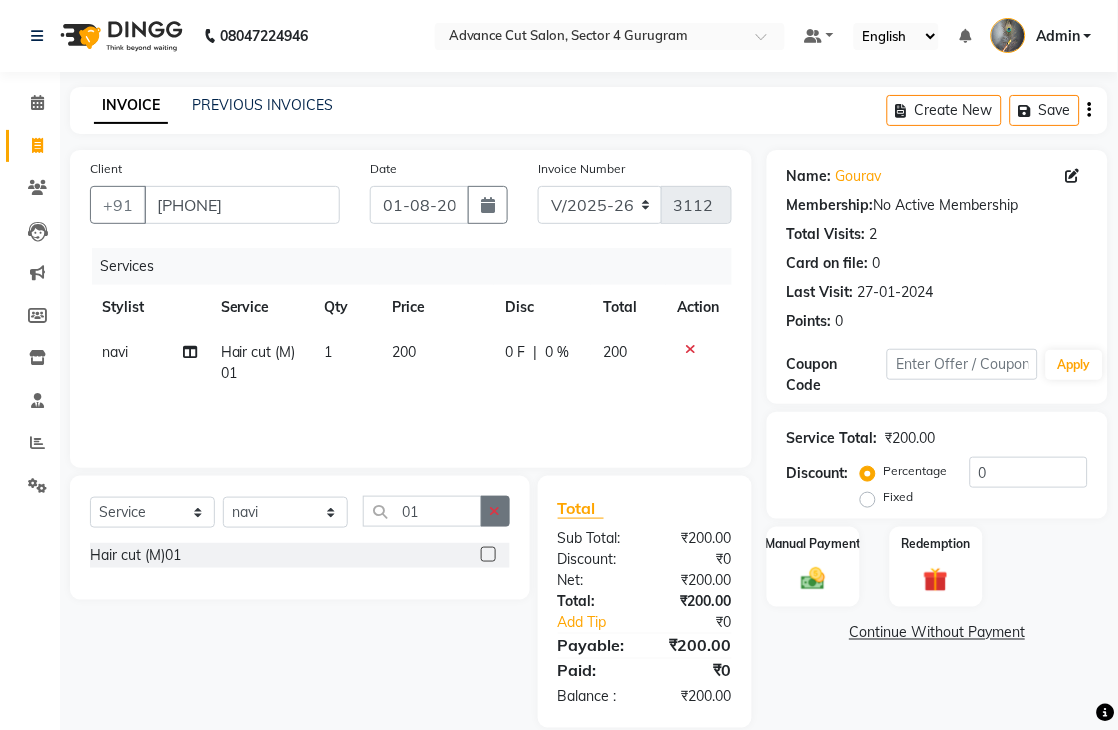 click 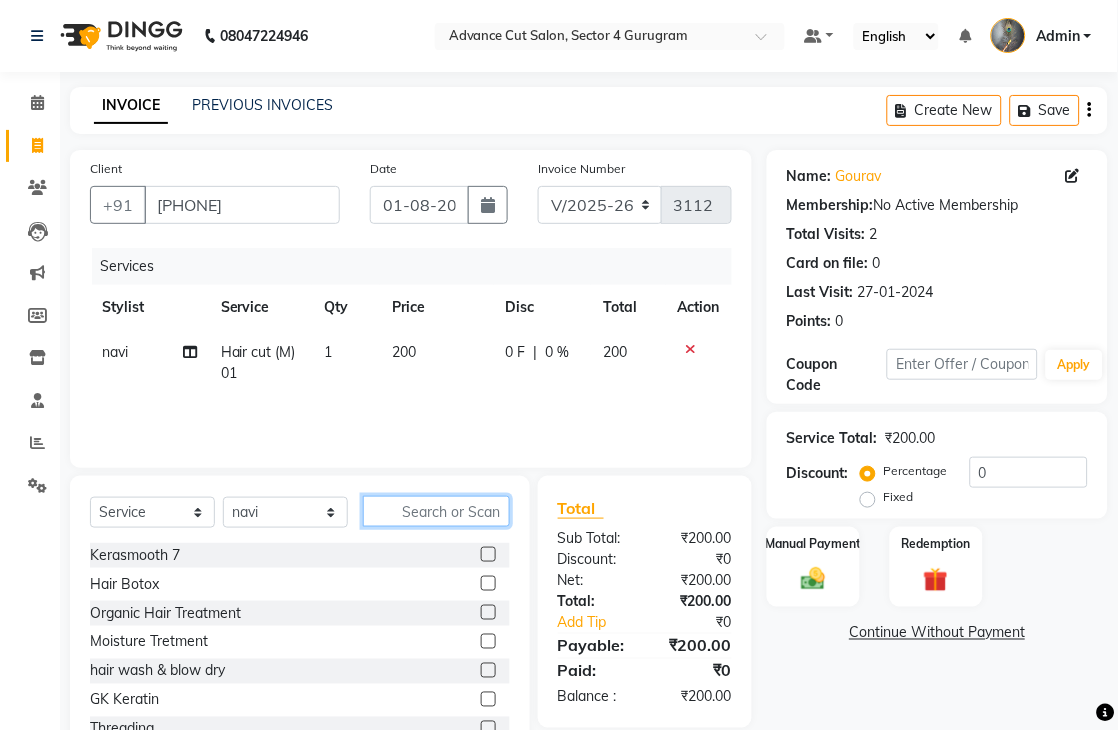 click 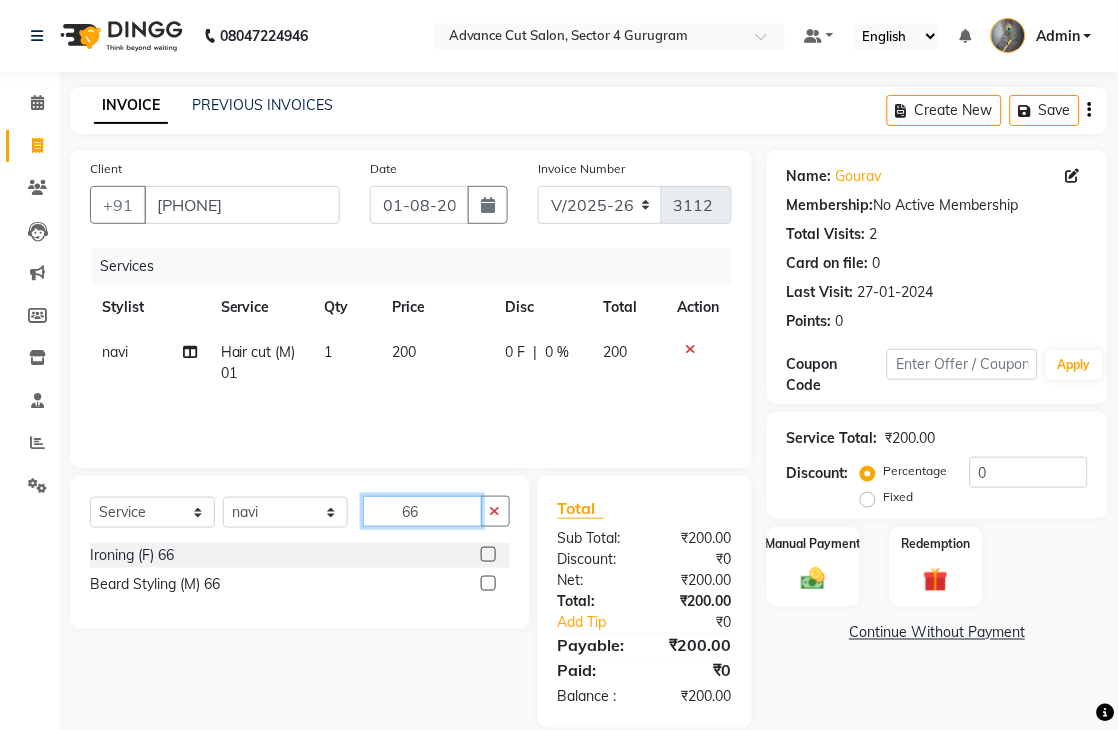 type on "66" 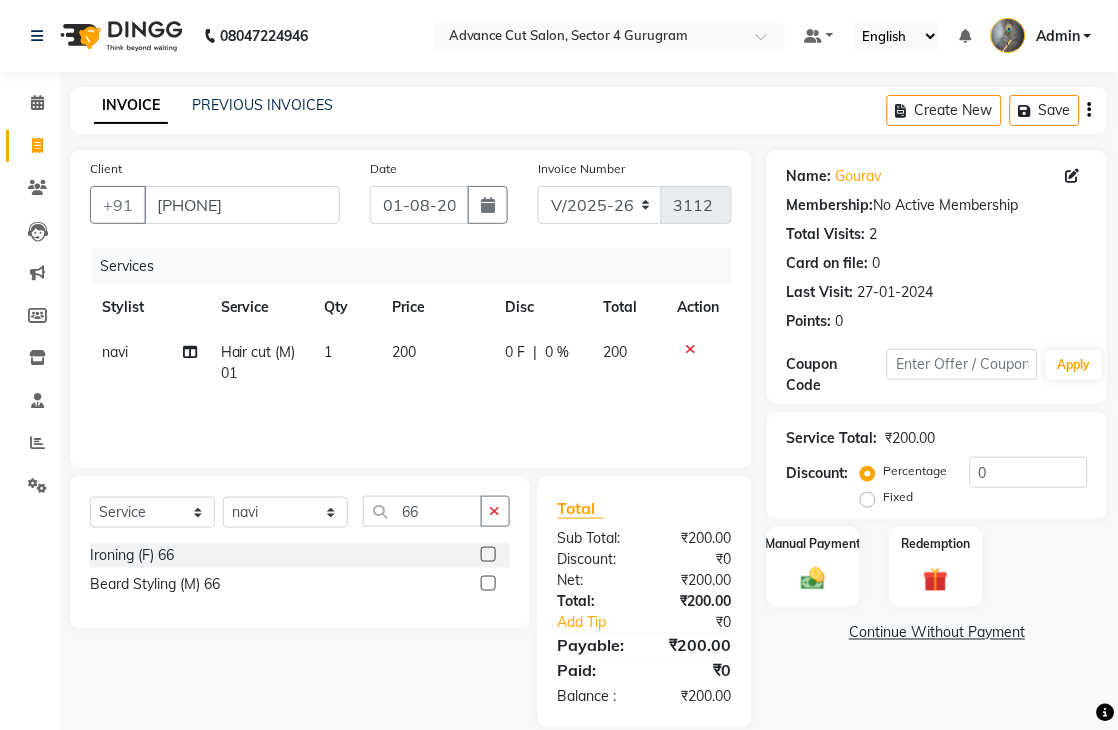 click 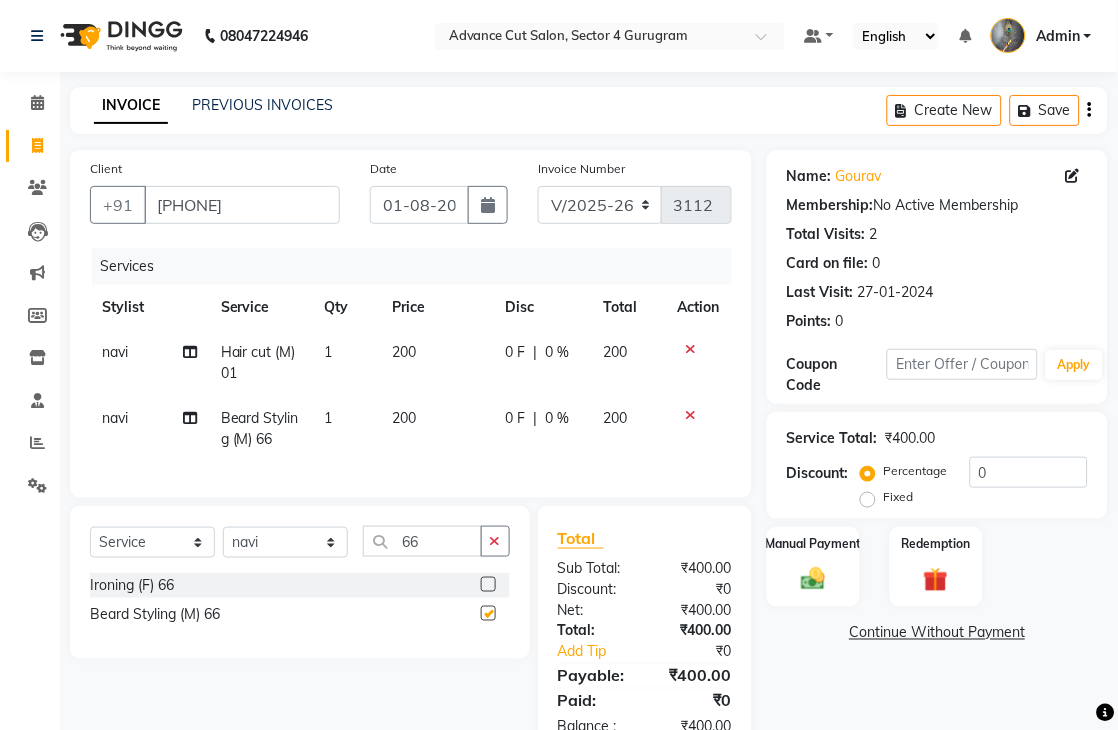 checkbox on "false" 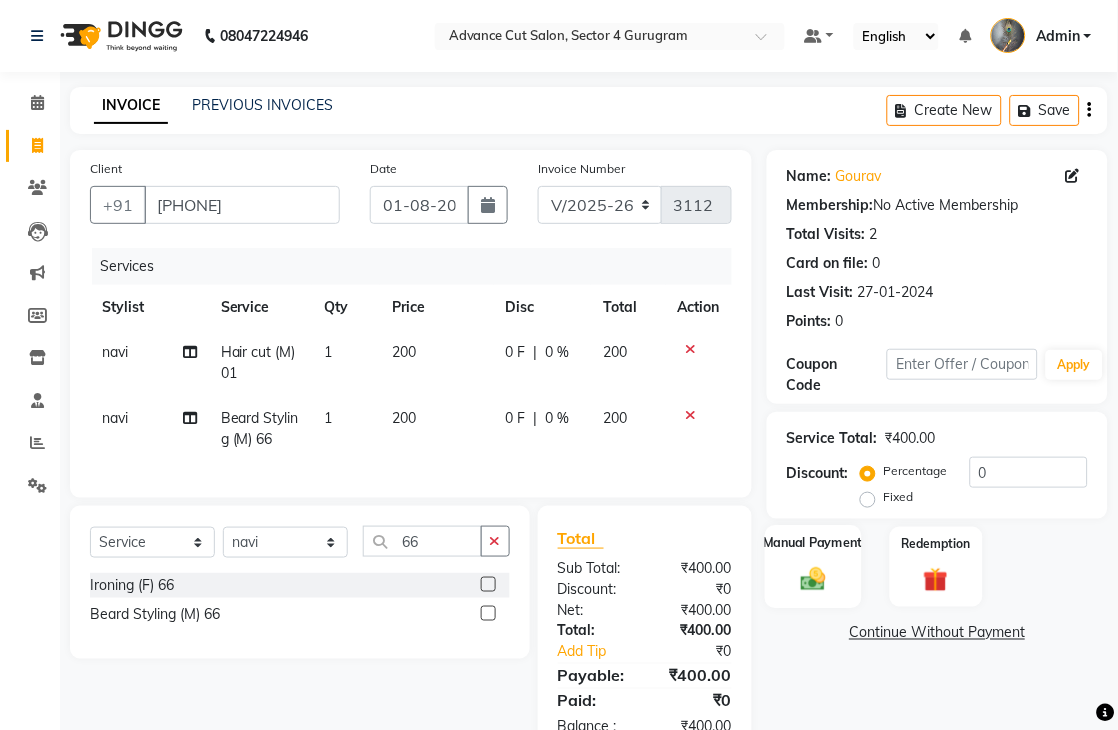 click on "Manual Payment" 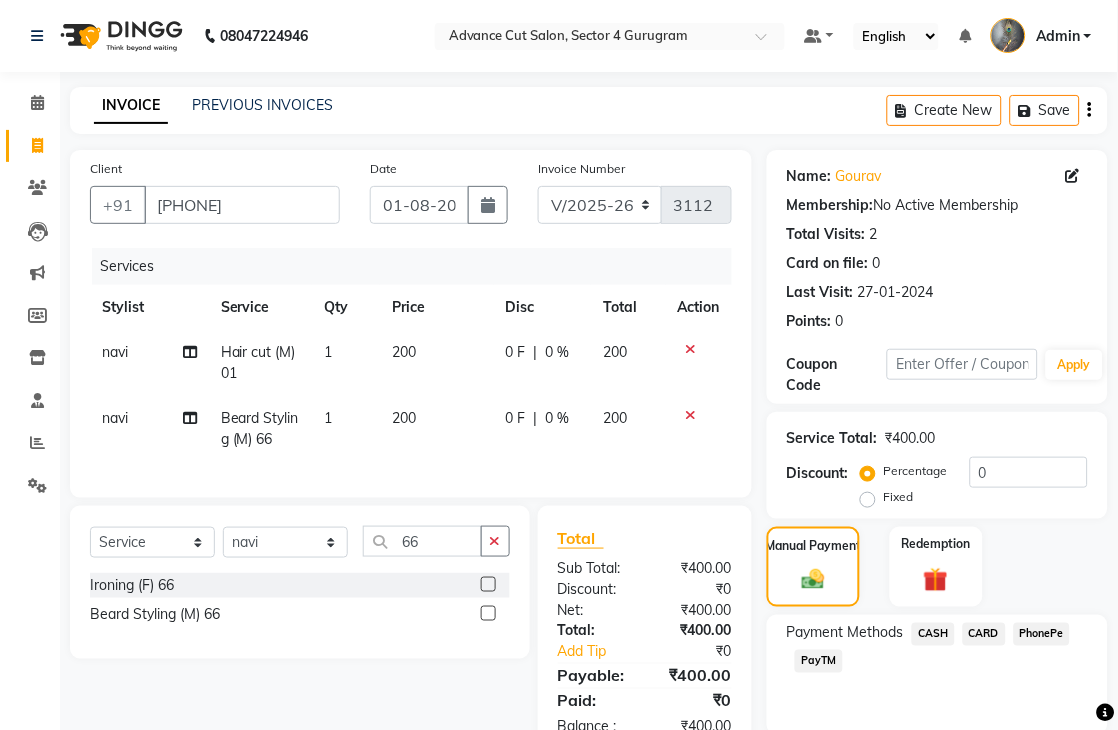 click on "CASH" 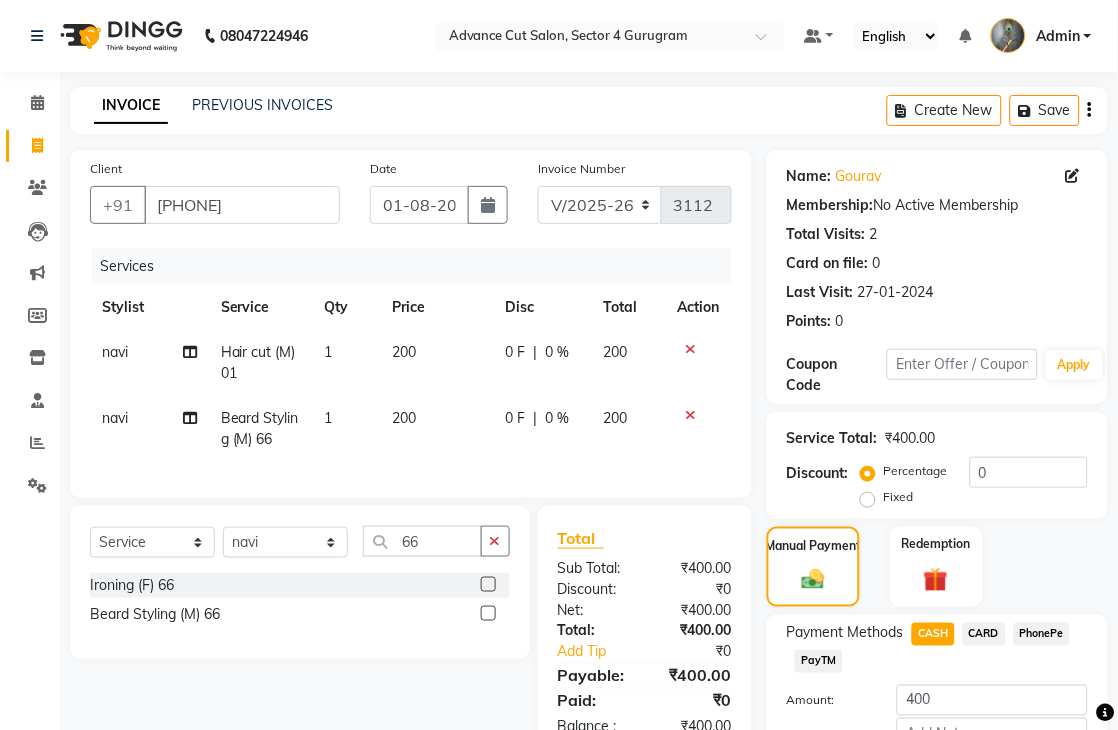 scroll, scrollTop: 133, scrollLeft: 0, axis: vertical 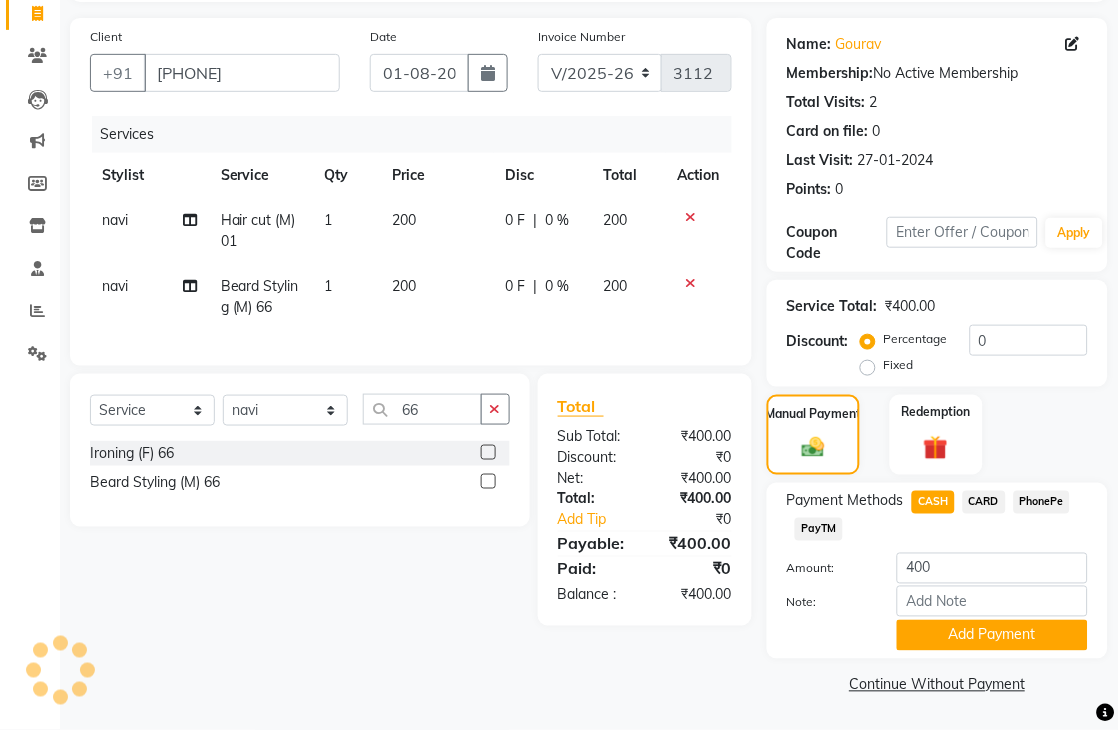 click on "Add Payment" 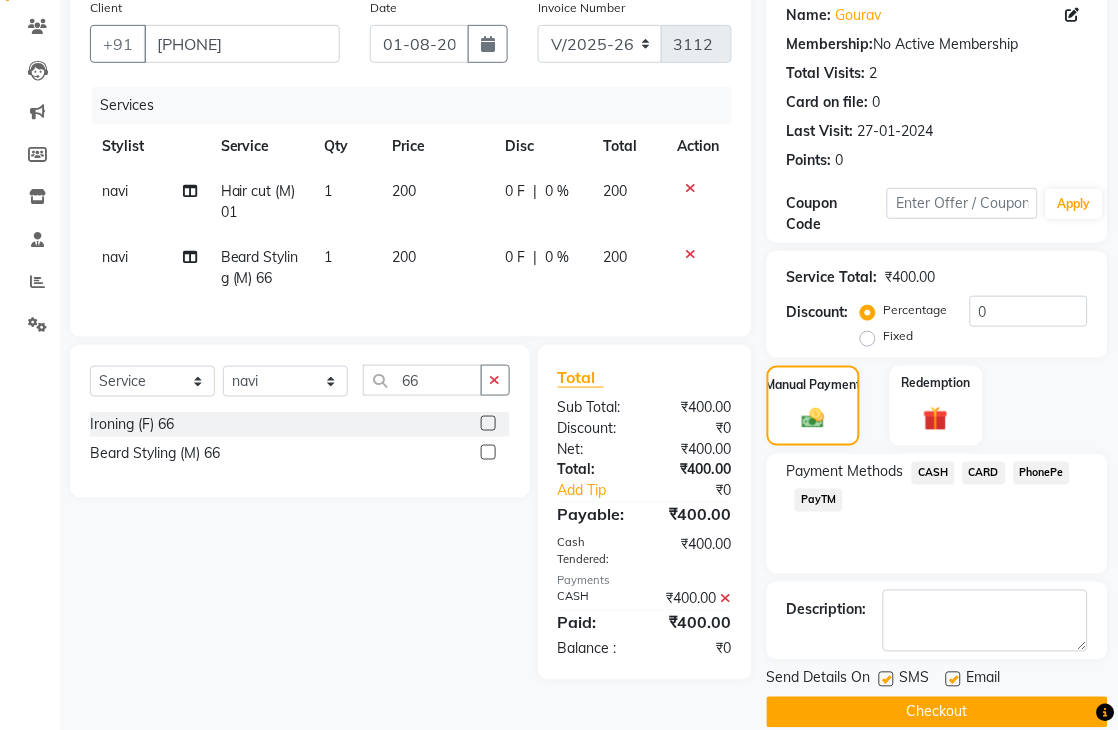 scroll, scrollTop: 188, scrollLeft: 0, axis: vertical 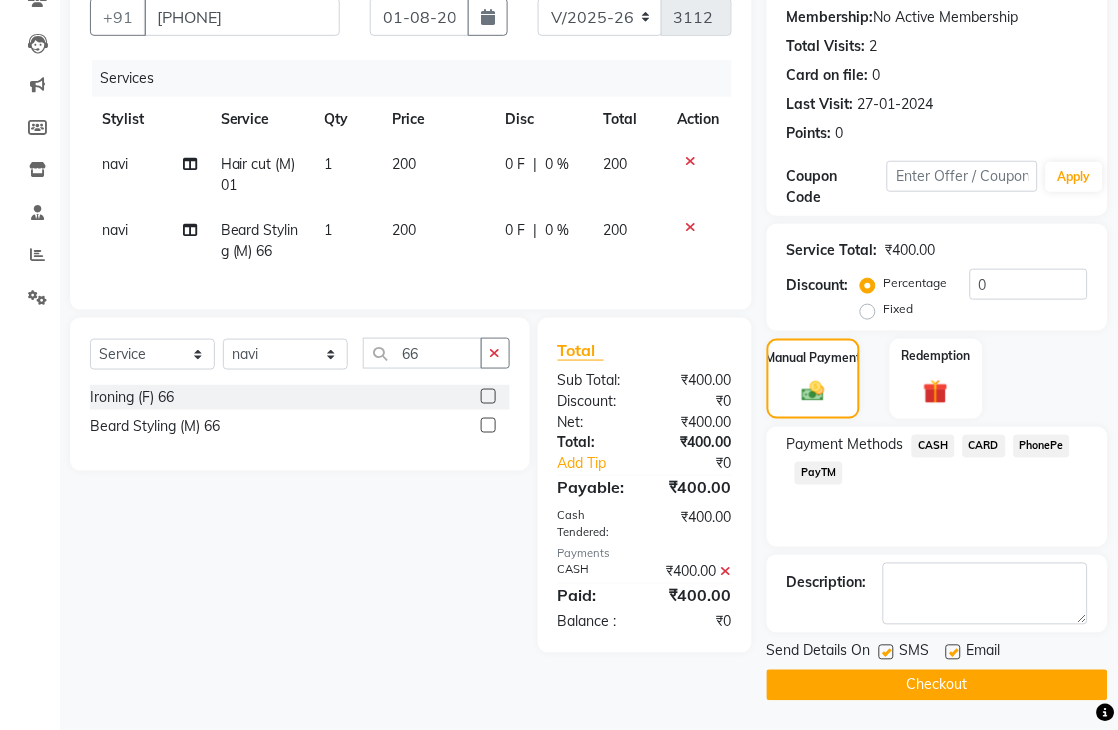 click on "Checkout" 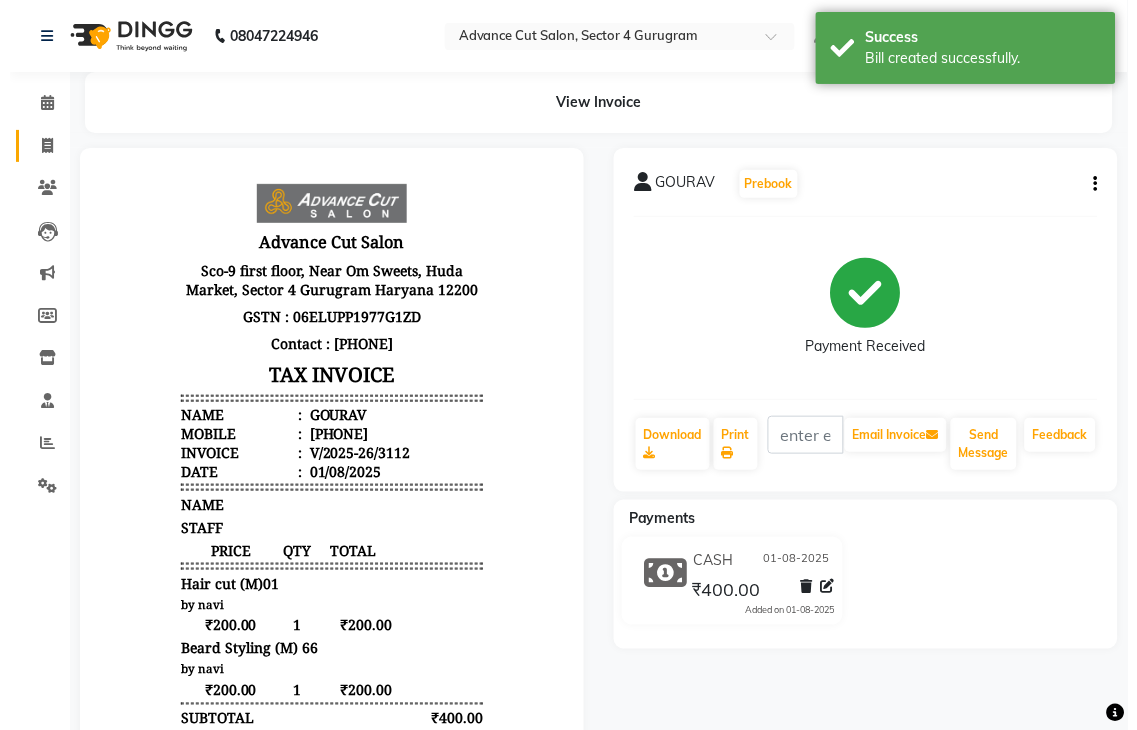 scroll, scrollTop: 0, scrollLeft: 0, axis: both 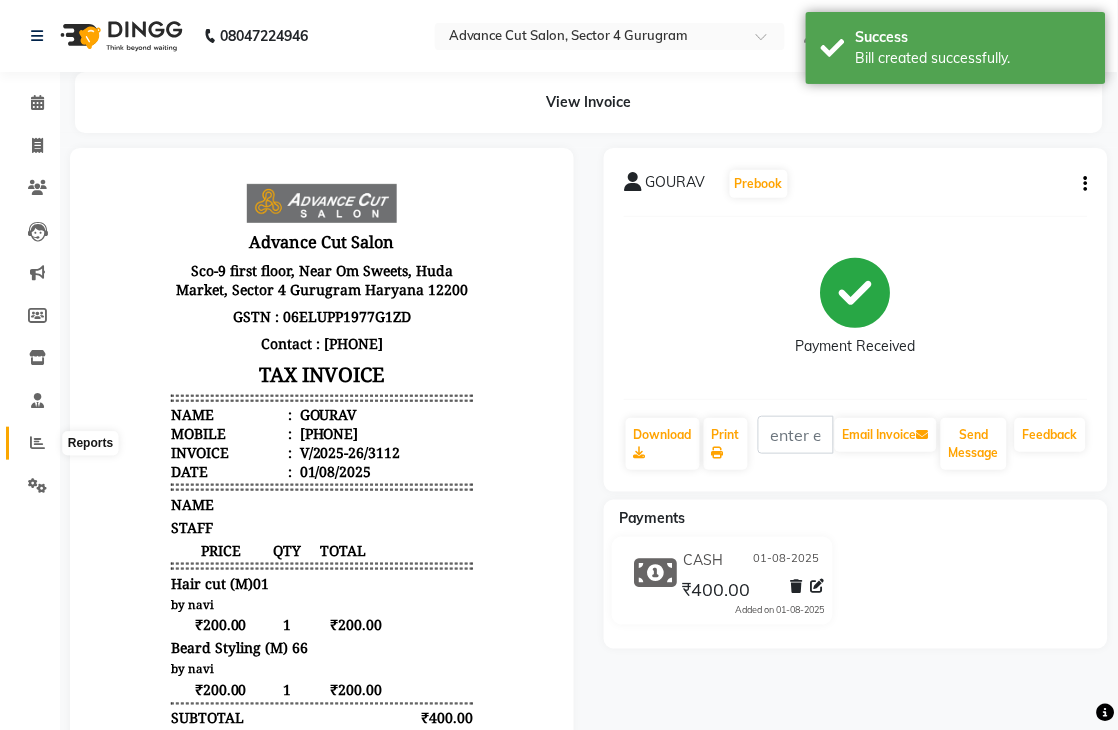 click 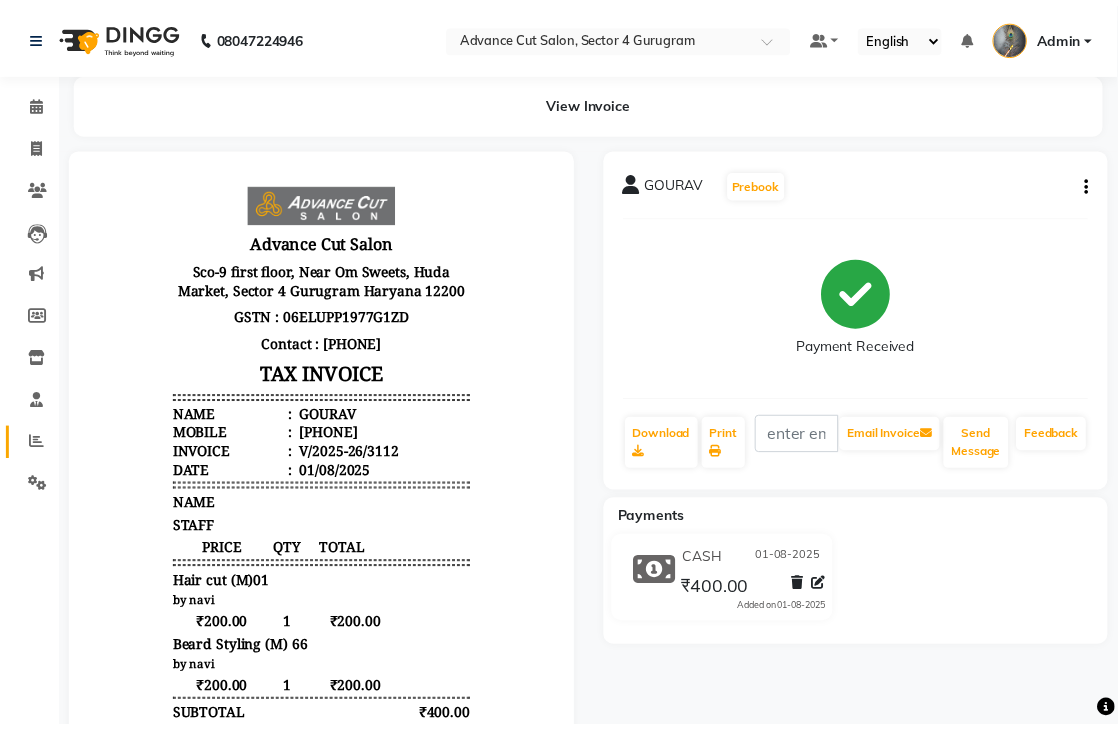 scroll, scrollTop: 0, scrollLeft: 0, axis: both 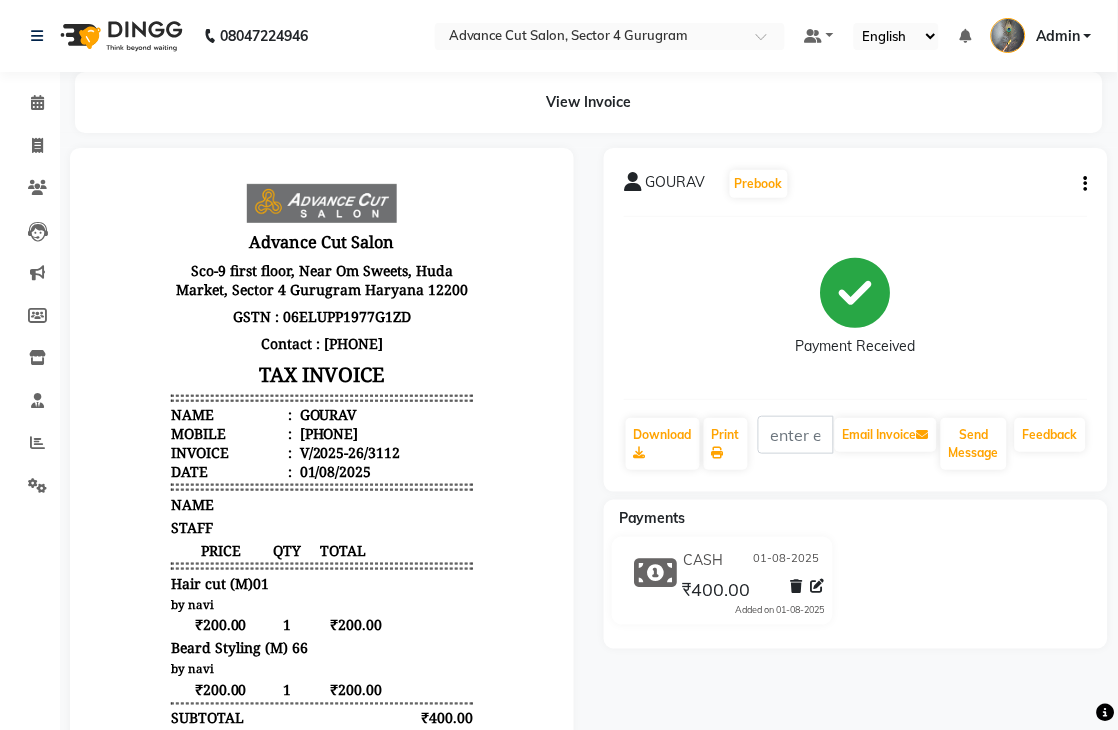 select on "service" 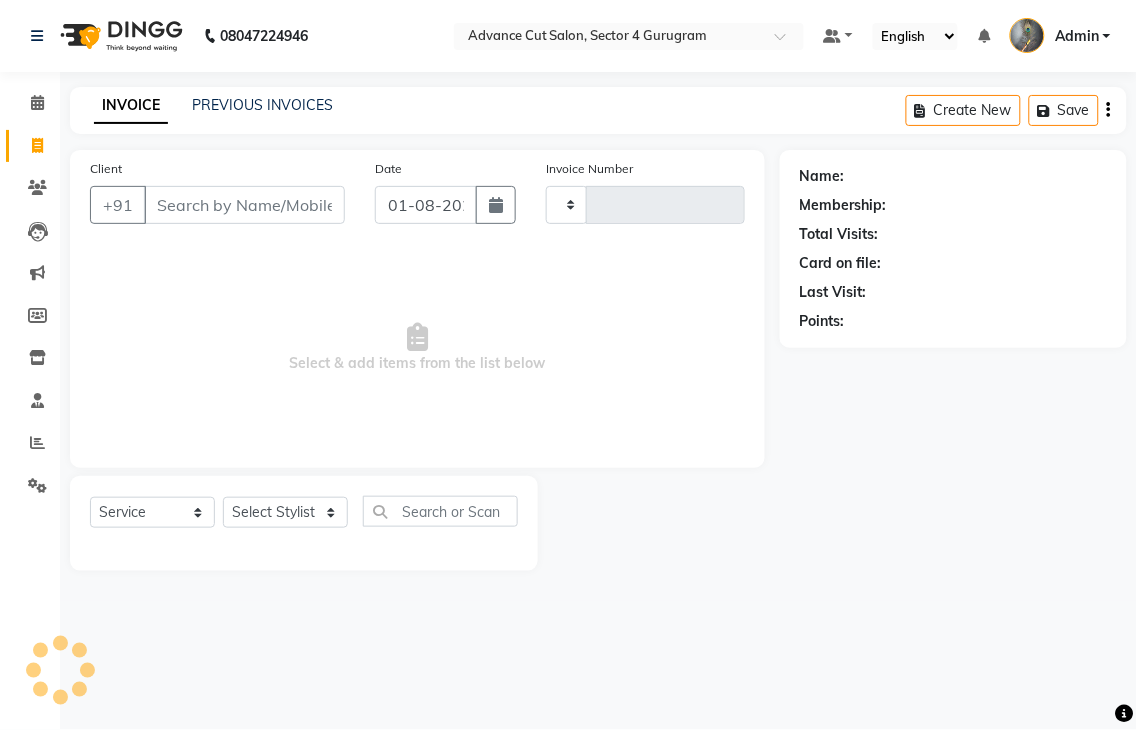 click on "Client" at bounding box center [244, 205] 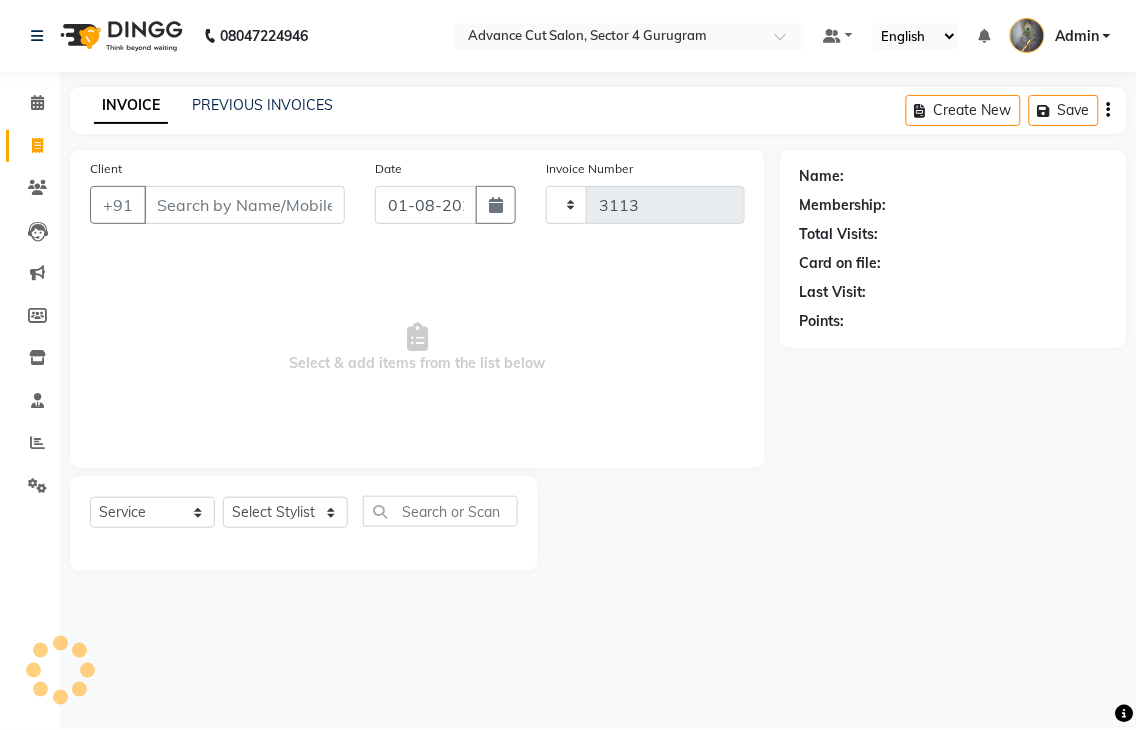 select on "4939" 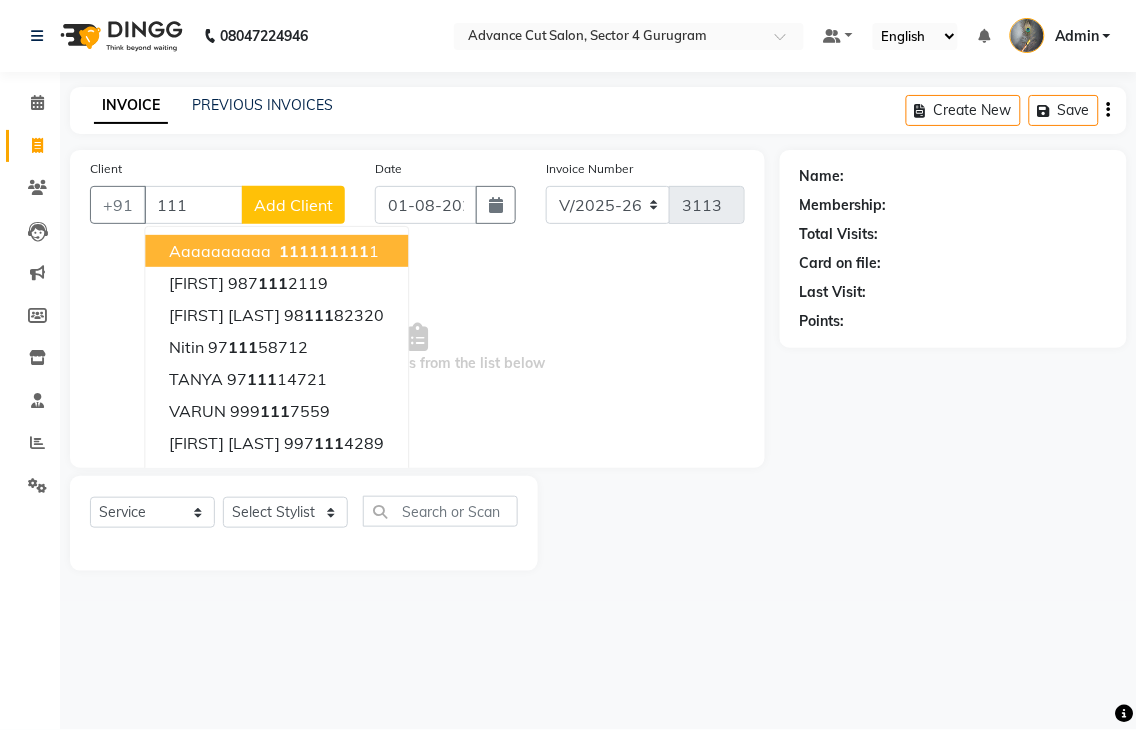 click on "111" 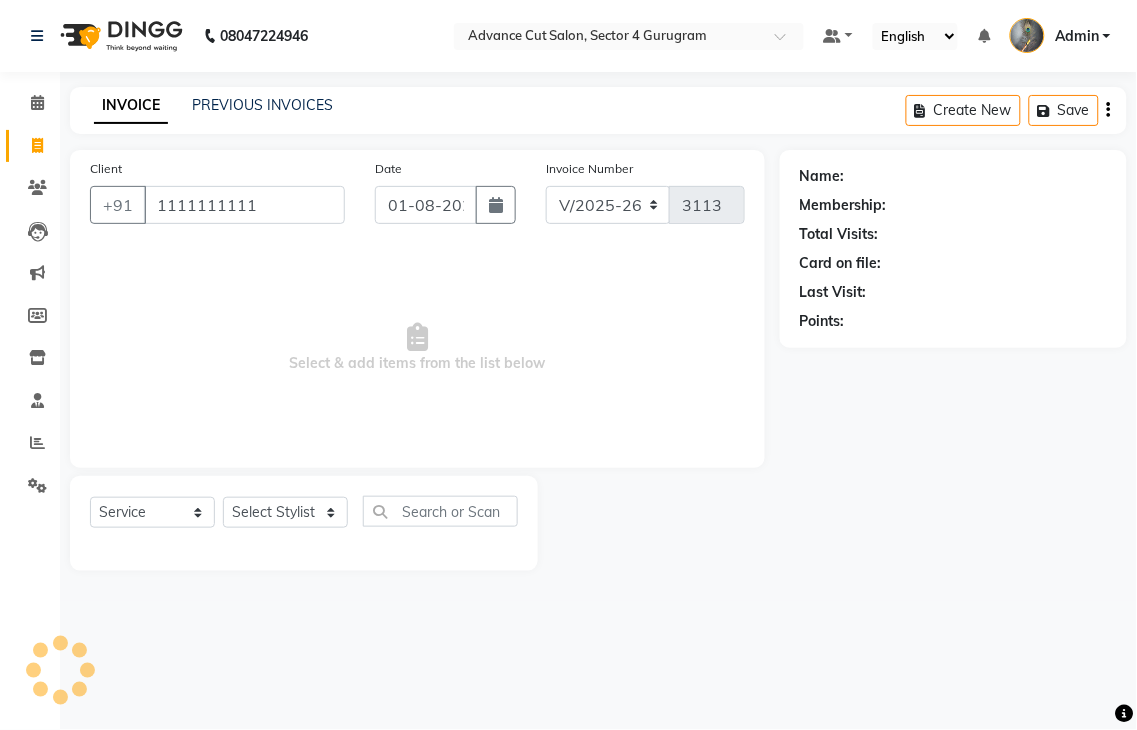 type on "1111111111" 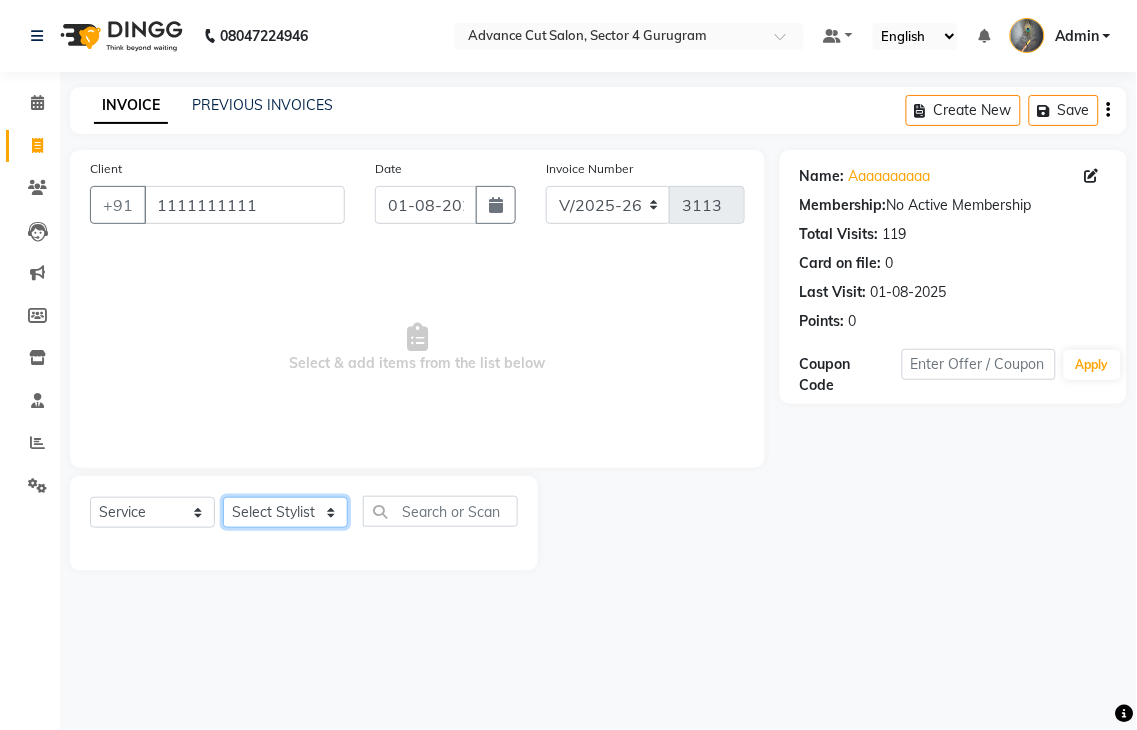 click on "Select Stylist Admin chahit COUNTOR hardeep mamta manisha MONISH navi NOSHAD ALI rahul shatnam shweta singh sunny tip" 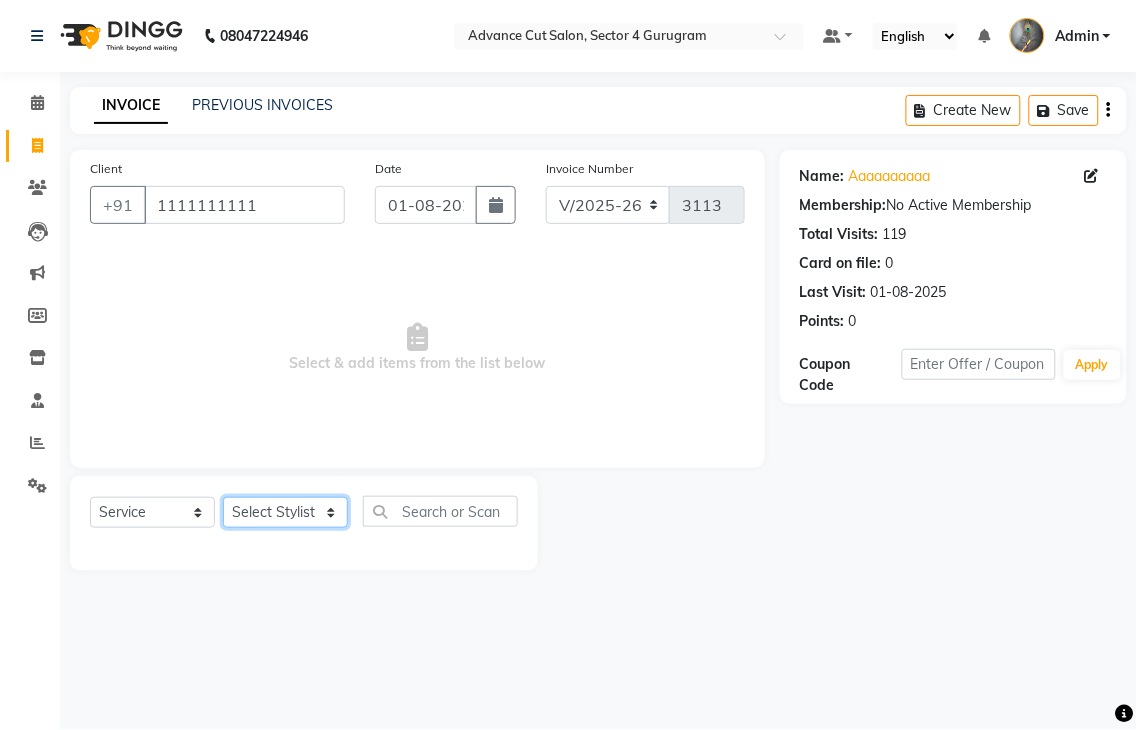 select on "61779" 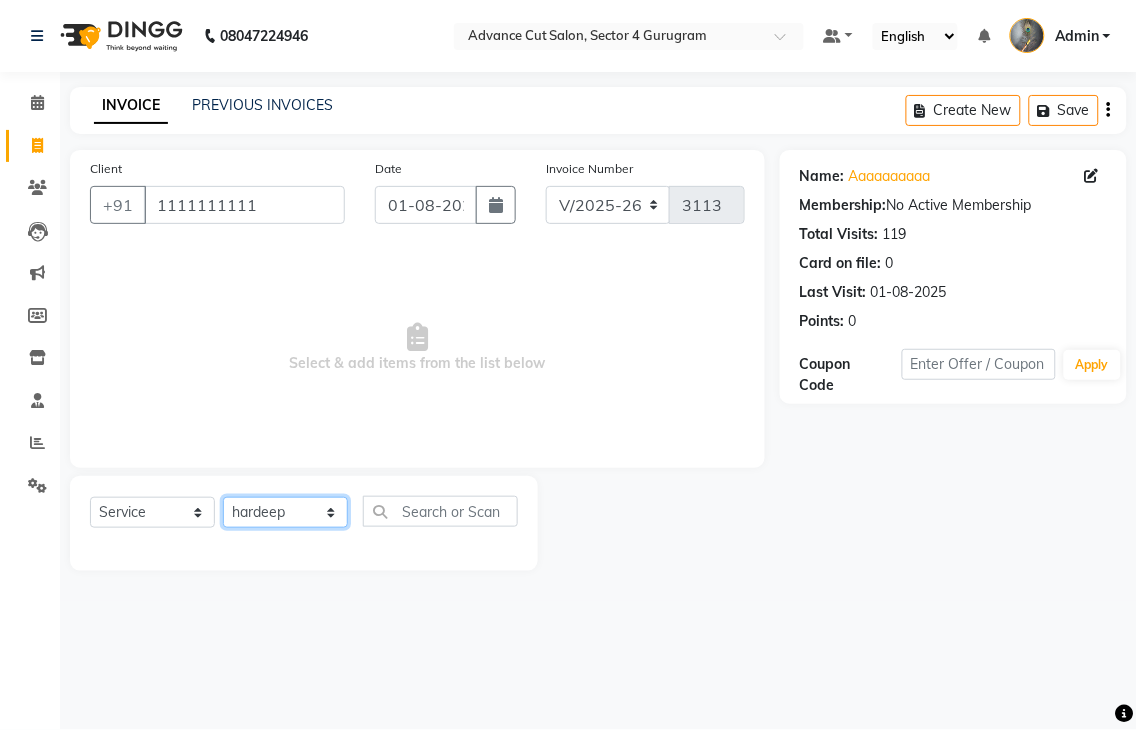 click on "Select Stylist Admin chahit COUNTOR hardeep mamta manisha MONISH navi NOSHAD ALI rahul shatnam shweta singh sunny tip" 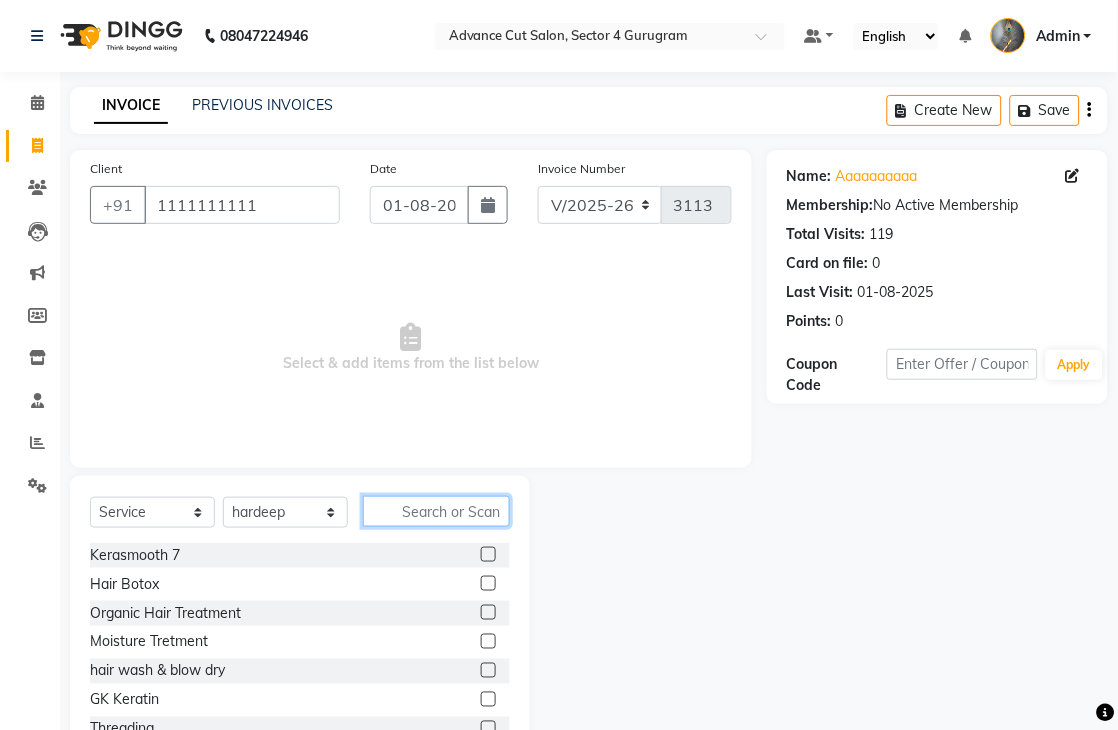 drag, startPoint x: 476, startPoint y: 507, endPoint x: 557, endPoint y: 338, distance: 187.40865 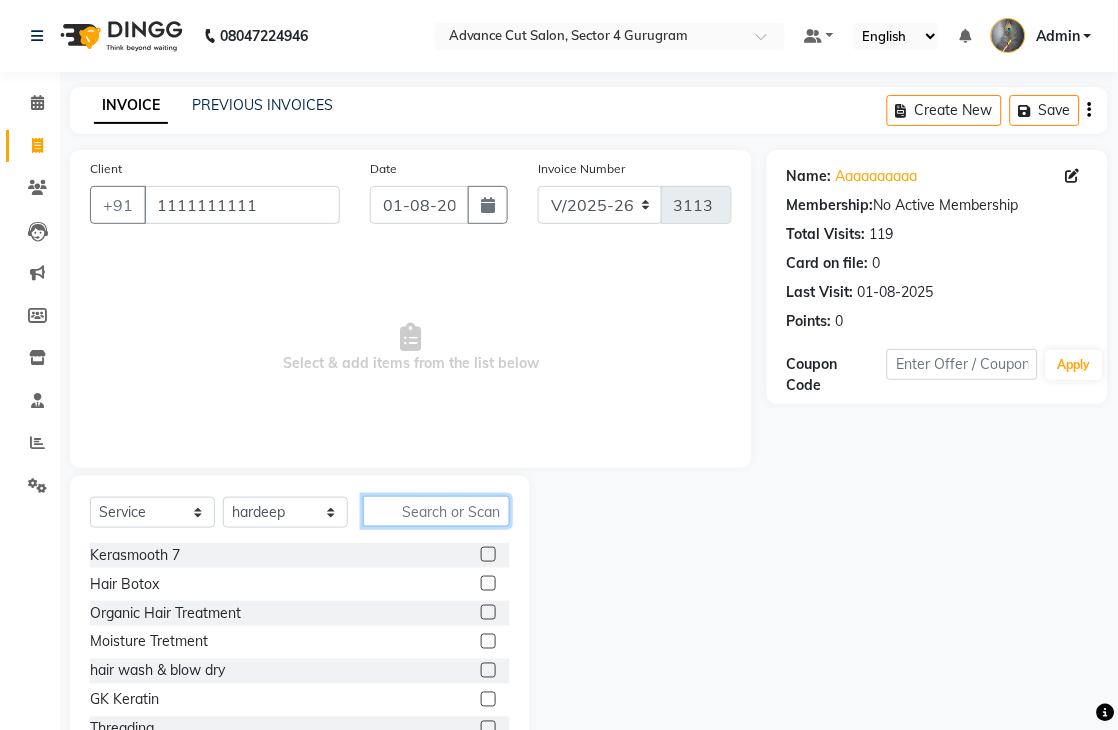 click on "Select  Service  Product  Membership  Package Voucher Prepaid Gift Card  Select Stylist Admin chahit COUNTOR hardeep mamta manisha MONISH navi NOSHAD ALI rahul shatnam shweta singh sunny tip Kerasmooth 7  Hair Botox  Organic Hair Treatment  Moisture Tretment  hair wash & blow dry  GK Keratin  Threading  Taxes  raga Dtan face  fruit Bleach  Mavi treatment  Poof treatment  Nanoplastia  Prebooking  Mens makeup  Wax hand & leg  Nail cutting  Perming  O3 dtan  kerateen  sara dtan  cheryls oxyferm  oxy  sara  color application  Casmara Prestige (F) 127  Clean-up (F) 122  Clean-up with Mask (F) 123  Whitening (F) 124  Totaly Floeless  Rediance Expert Facial  Age Perfectnist  Casmara Vitamin Veg.  Skinora  Papaya Marshmellow (F) 128  Blanch (F) 129  Upendice (F) 130  Sothys Goji (F) 131  Casmara Gold  Face (oxy/D-Tan) (F) 133  Face (Cheryls Oxyderm) (F) 134  Arms (F) 136  Legs (F) 137  Front/ Back (F) 138  Full Body (F) 139  face (Organic D-ten) 02  Classic Manicure (F) 140  PediPie Manicure (F) 141  Eye make up 149" 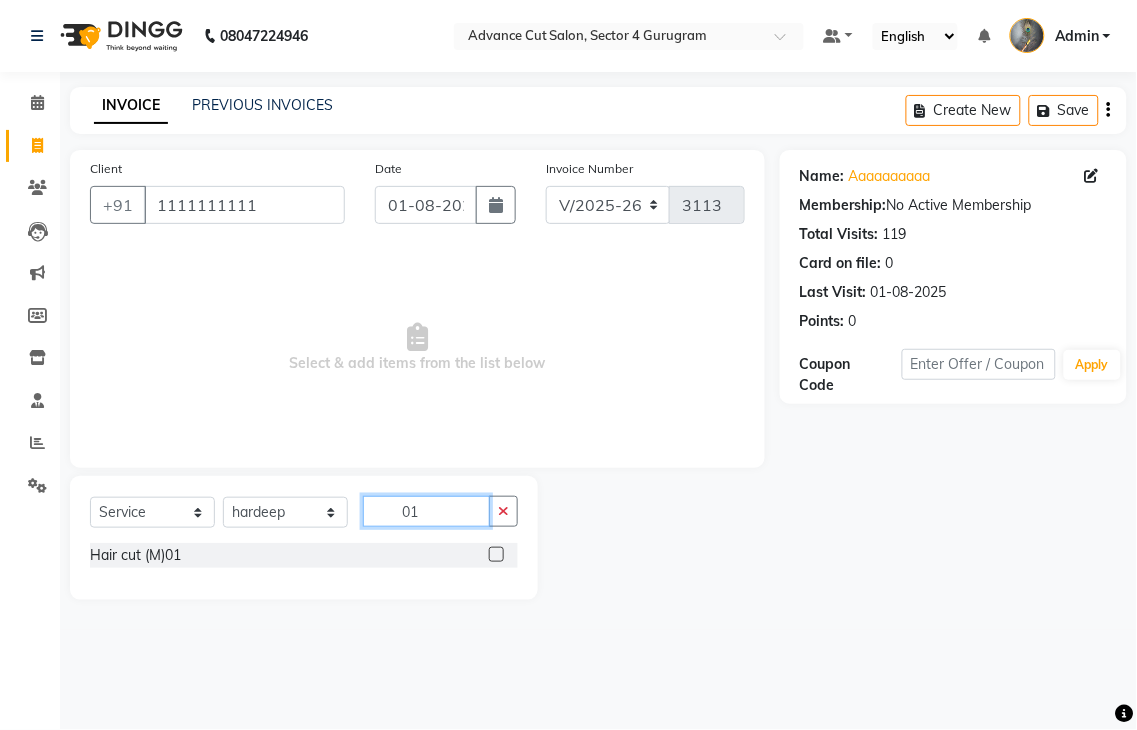 type on "01" 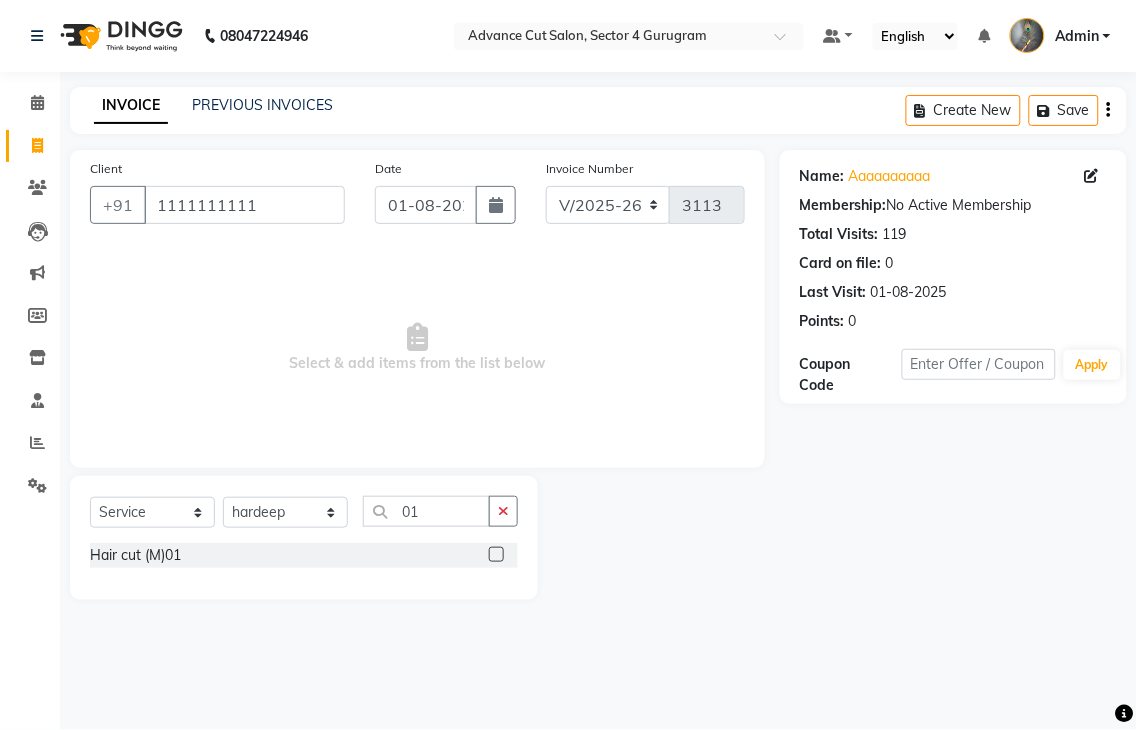 click 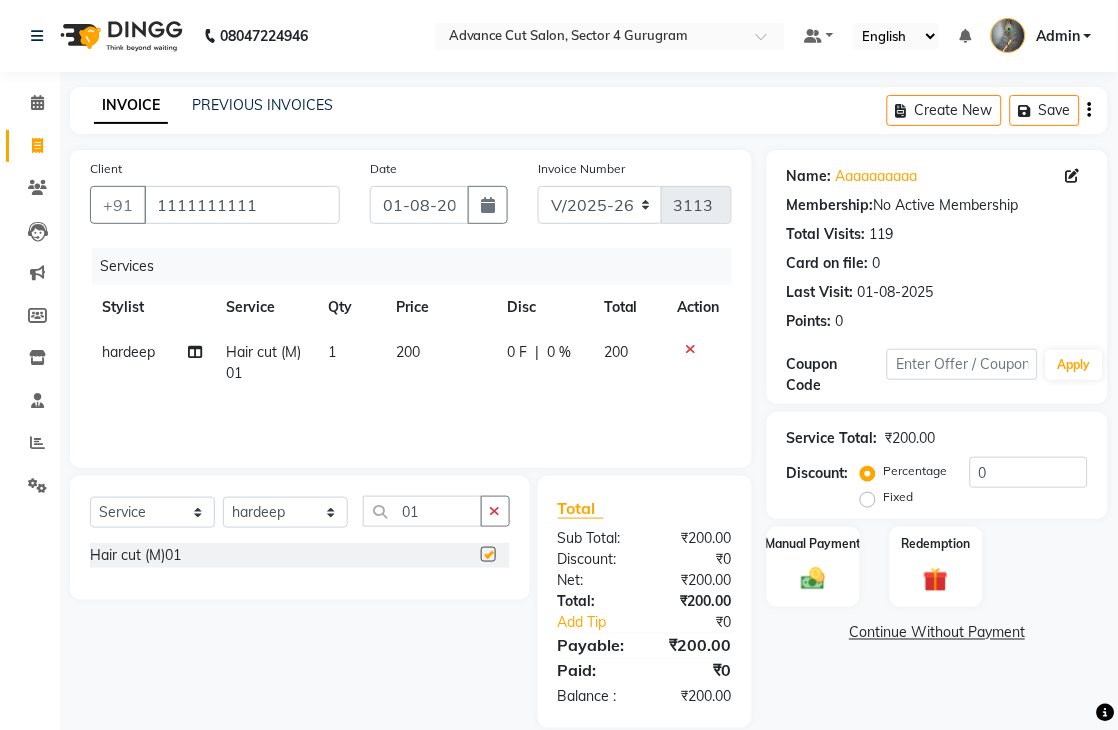 checkbox on "false" 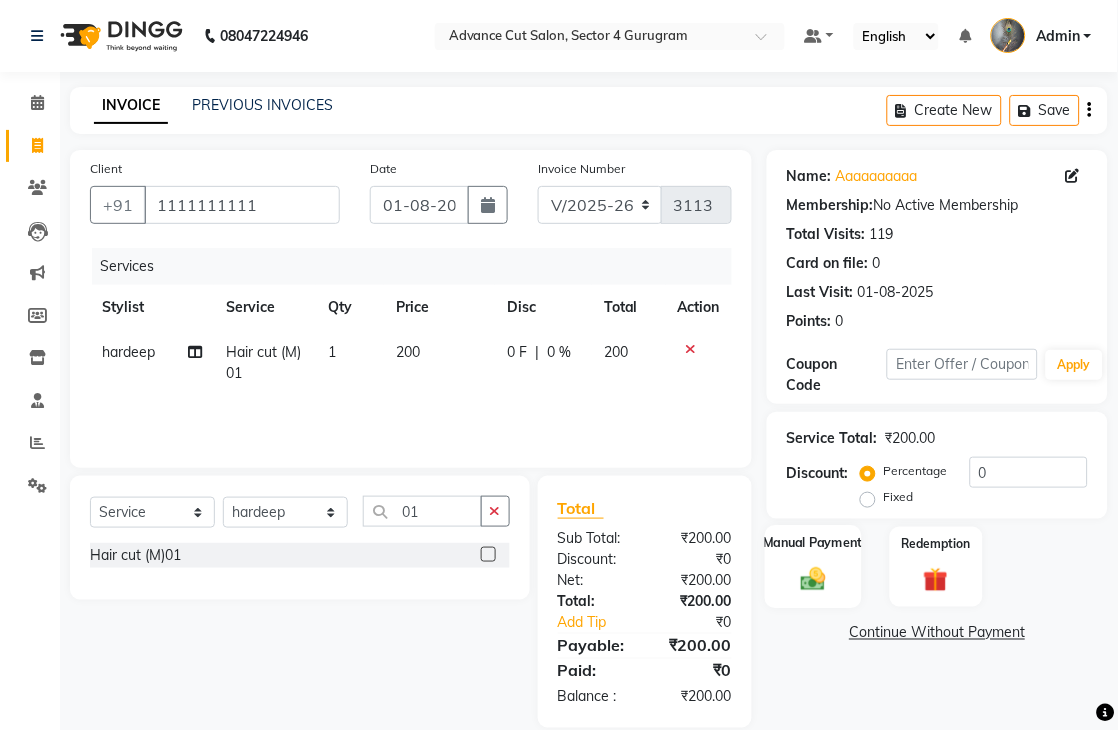click 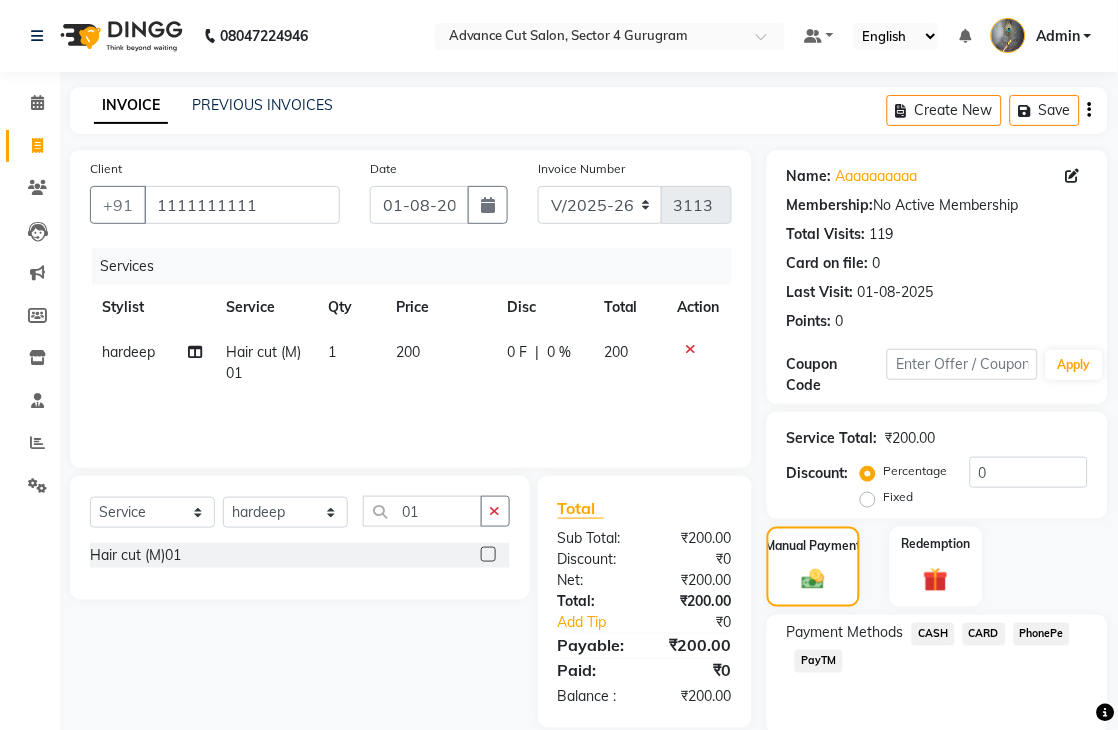 scroll, scrollTop: 75, scrollLeft: 0, axis: vertical 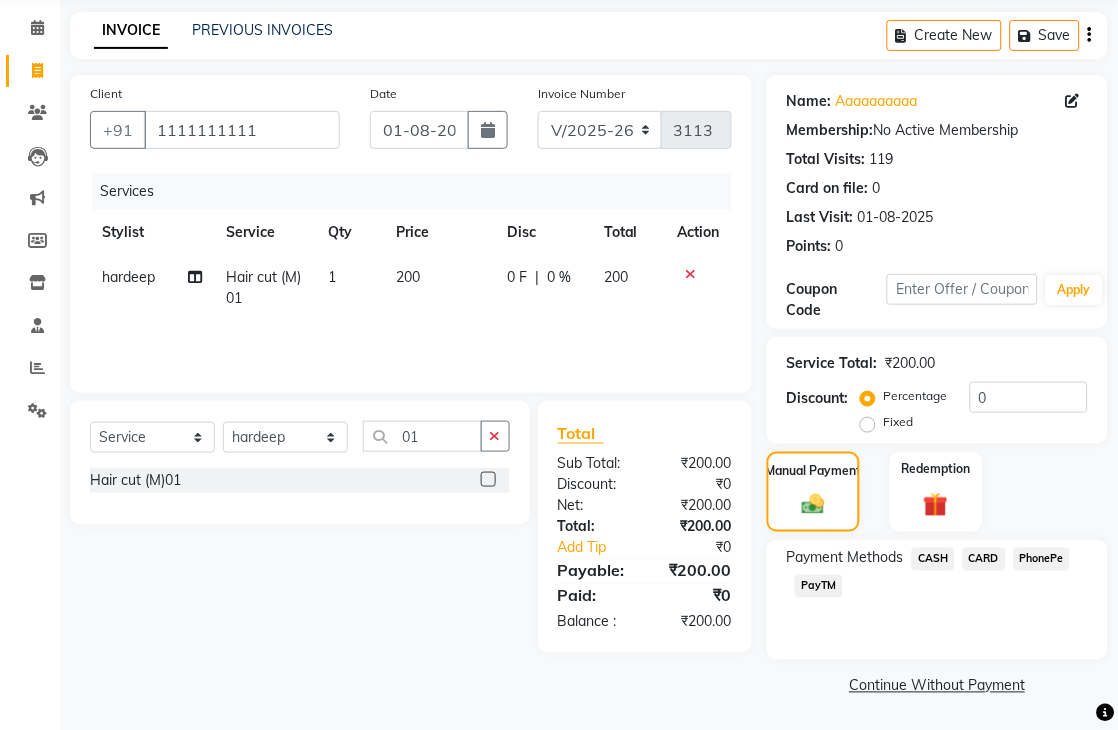 click on "CASH" 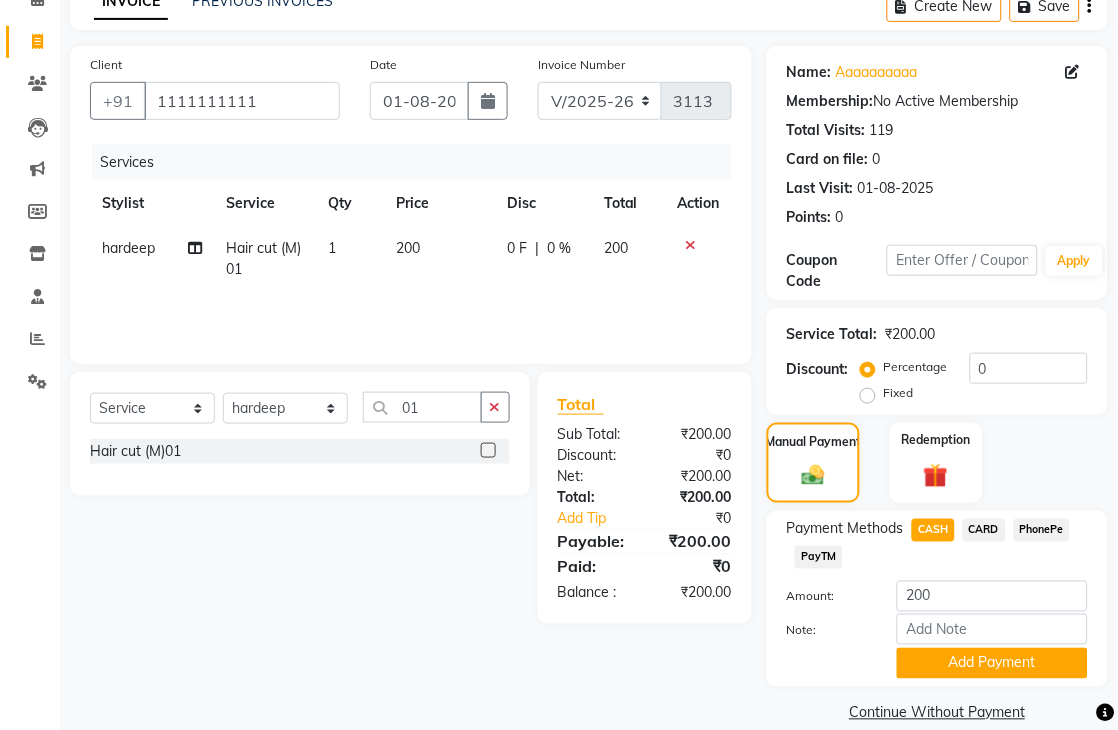 scroll, scrollTop: 133, scrollLeft: 0, axis: vertical 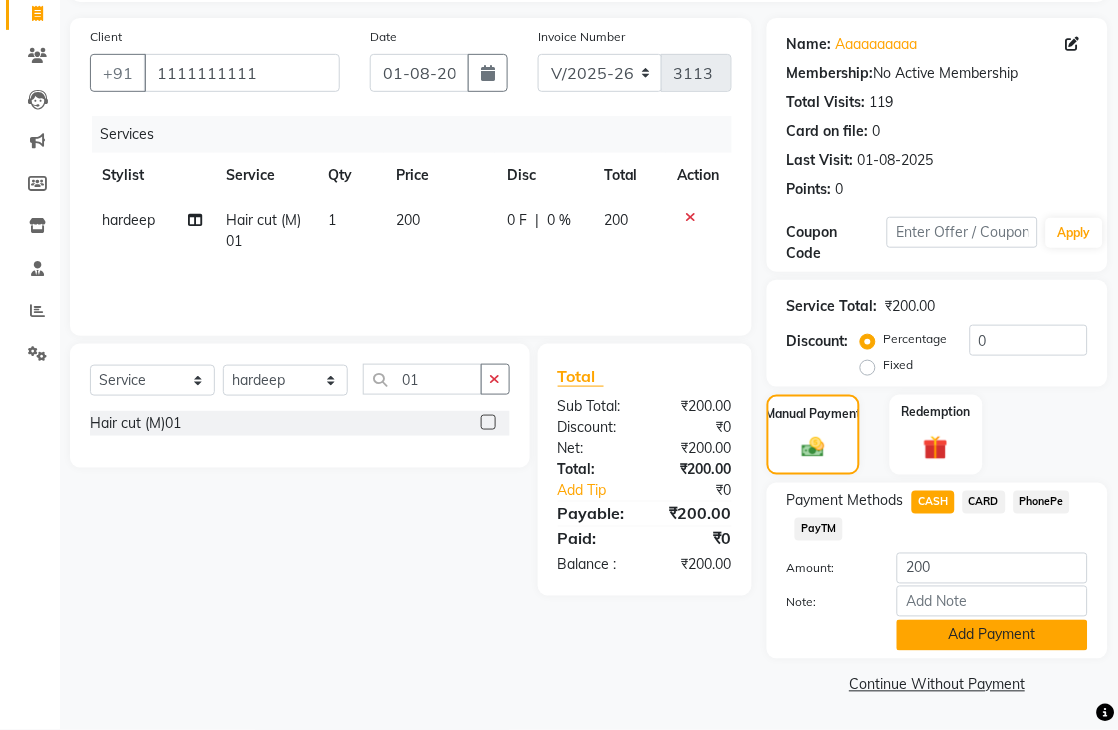 click on "Add Payment" 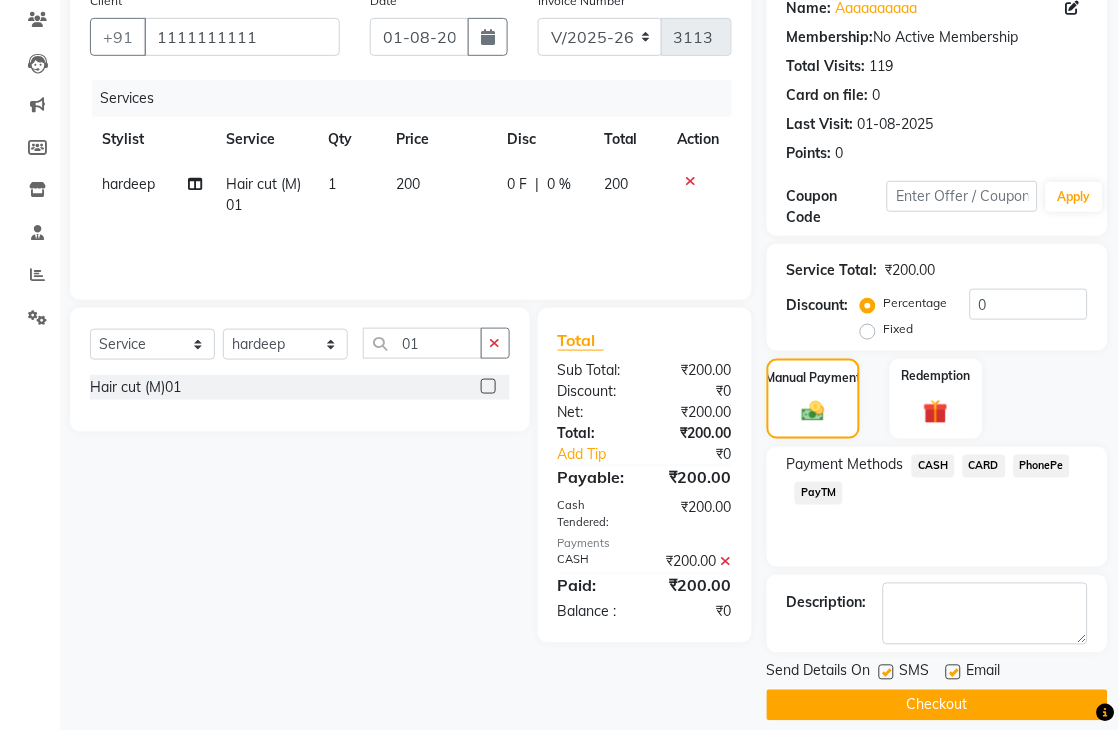 scroll, scrollTop: 188, scrollLeft: 0, axis: vertical 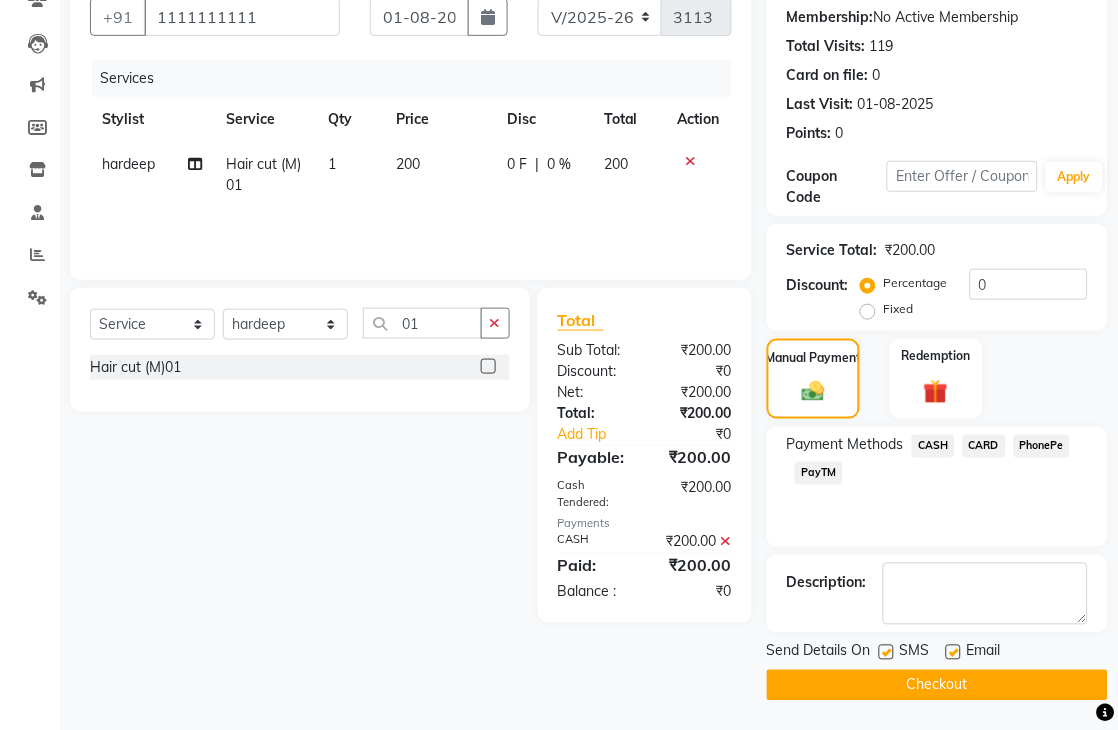 click on "Checkout" 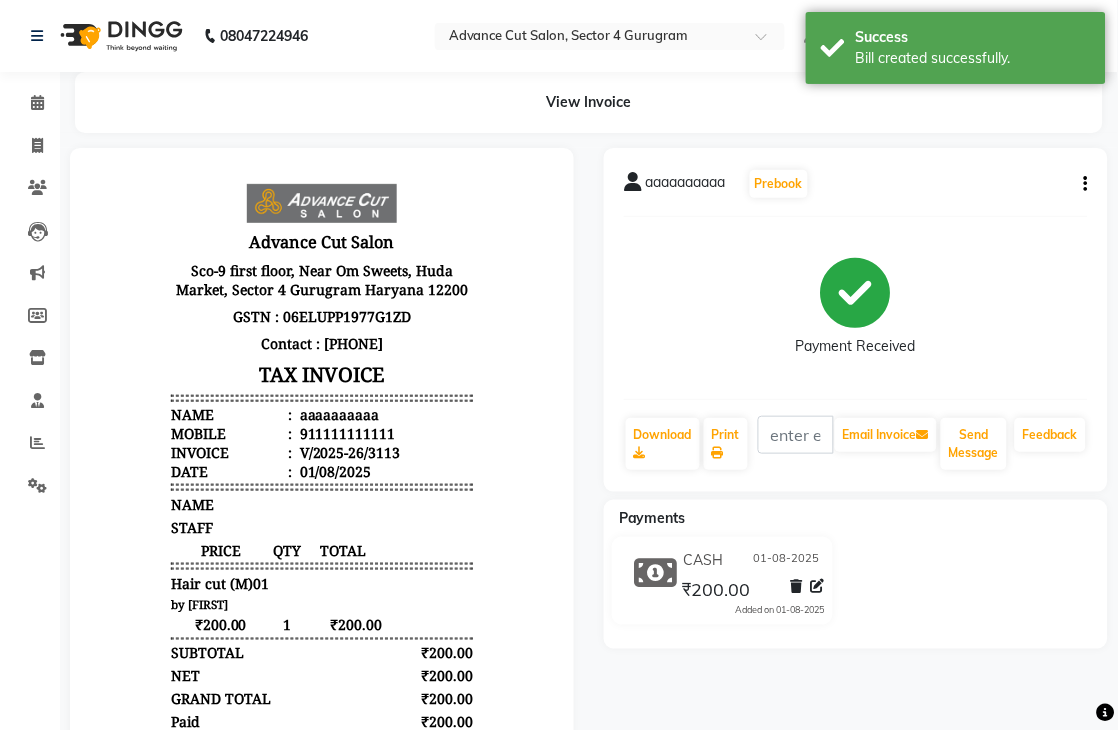 scroll, scrollTop: 0, scrollLeft: 0, axis: both 